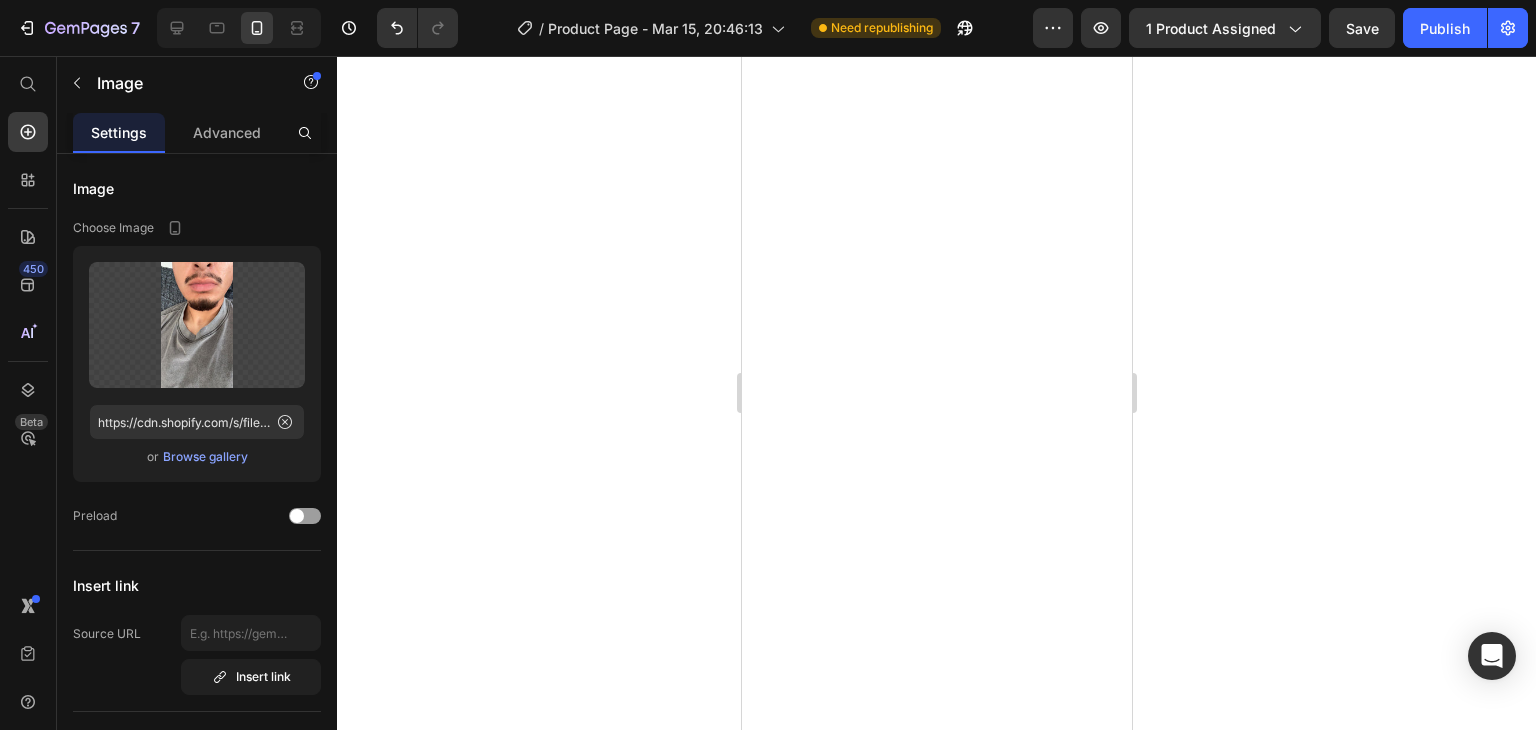 scroll, scrollTop: 0, scrollLeft: 0, axis: both 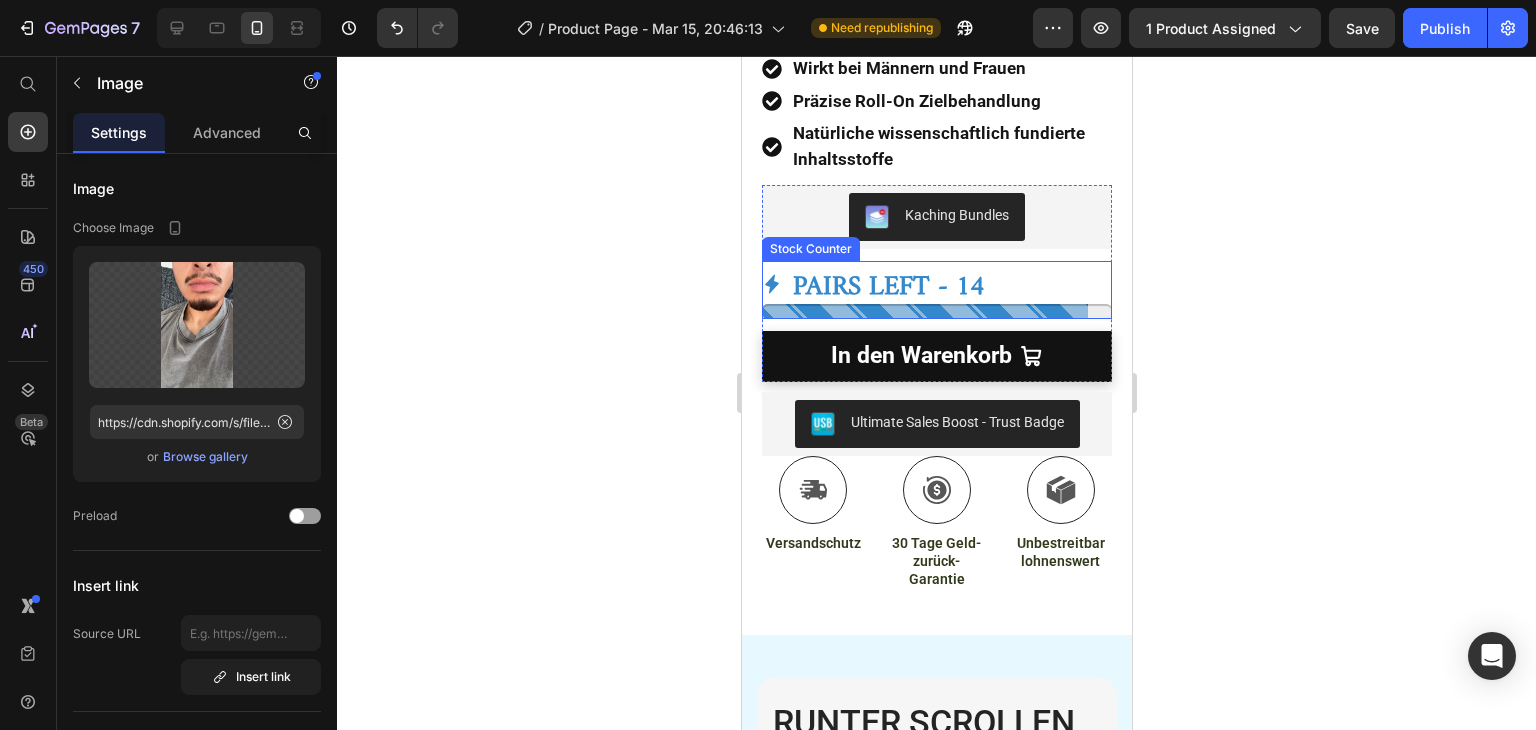 click on "PAIRS LEFT - 14" at bounding box center (887, 278) 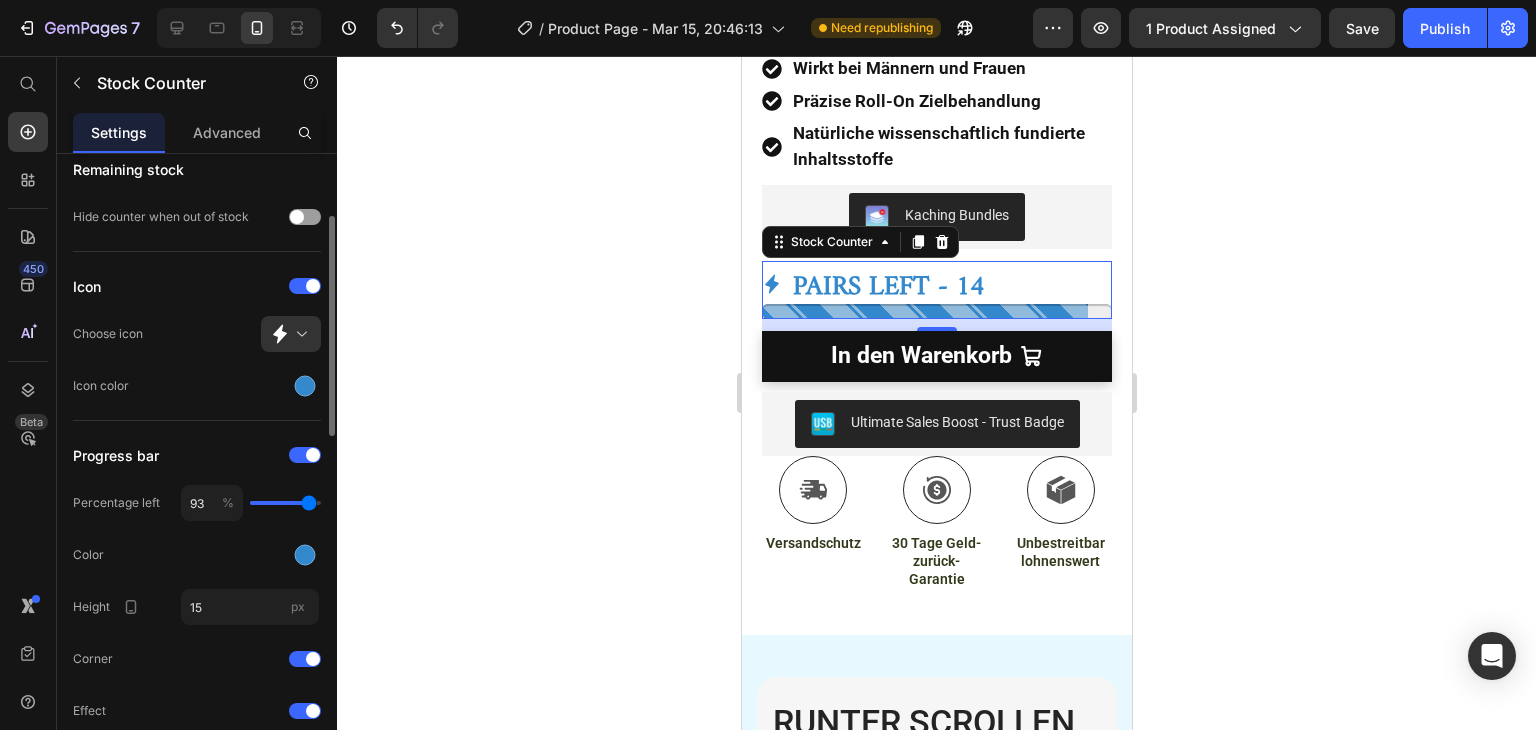 scroll, scrollTop: 0, scrollLeft: 0, axis: both 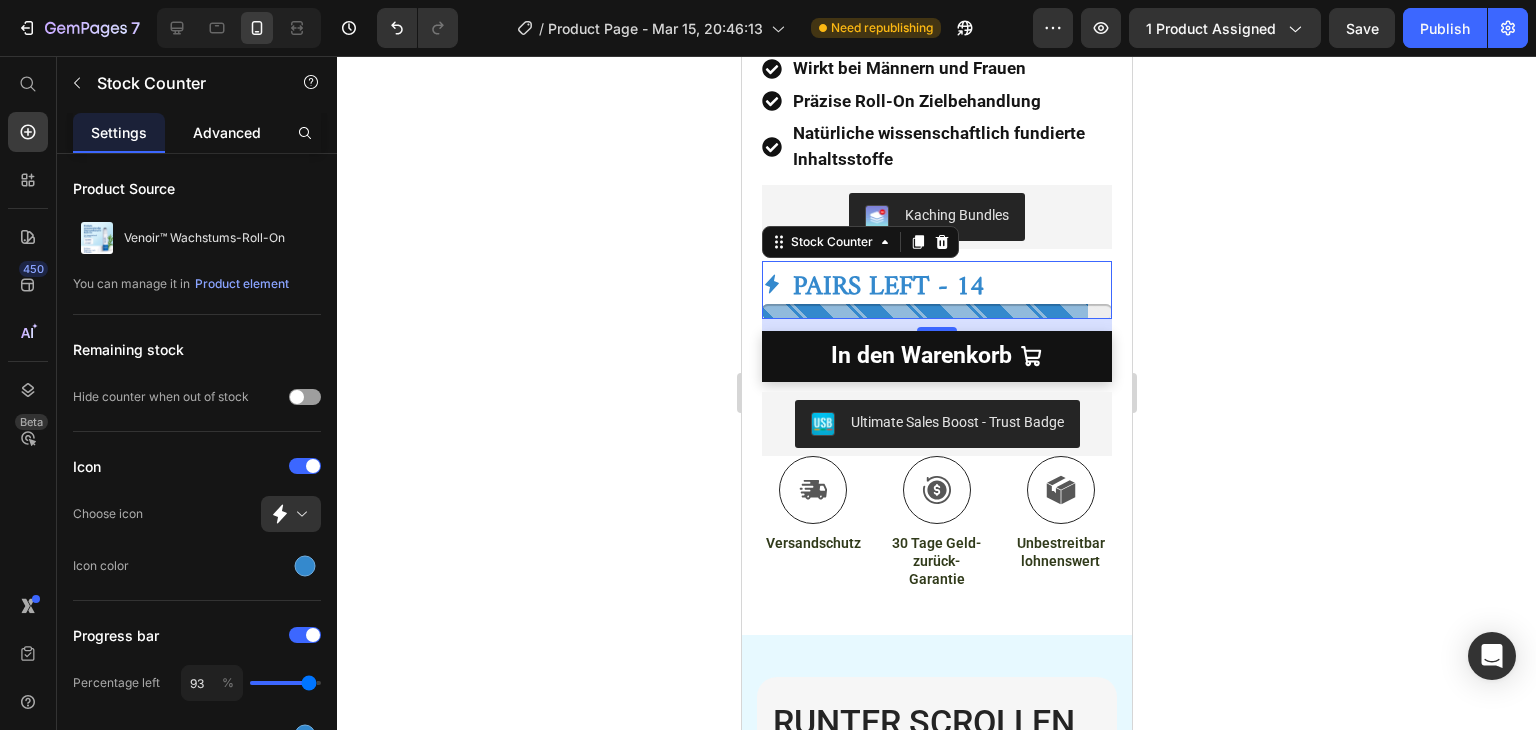 click on "Advanced" at bounding box center [227, 132] 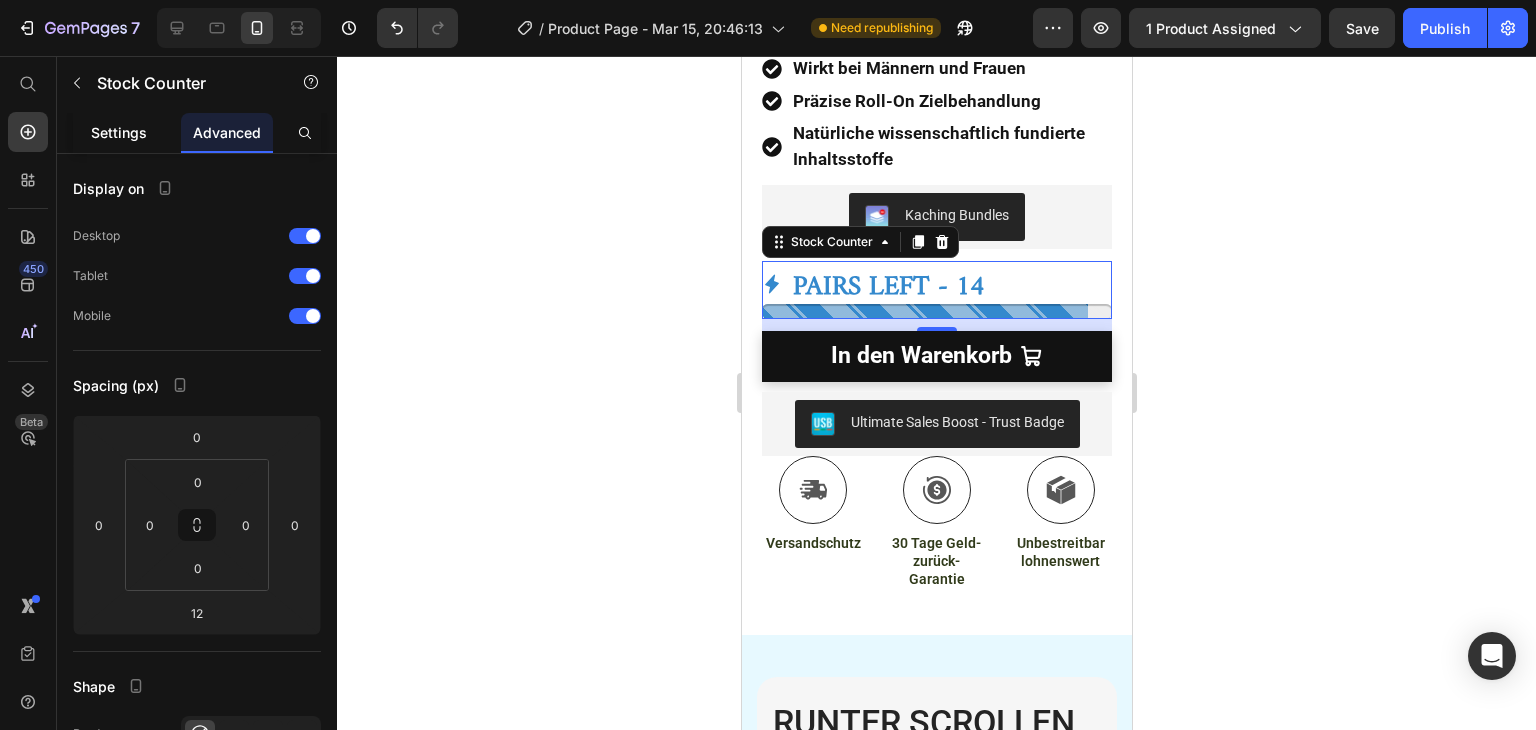 click on "Settings" at bounding box center (119, 132) 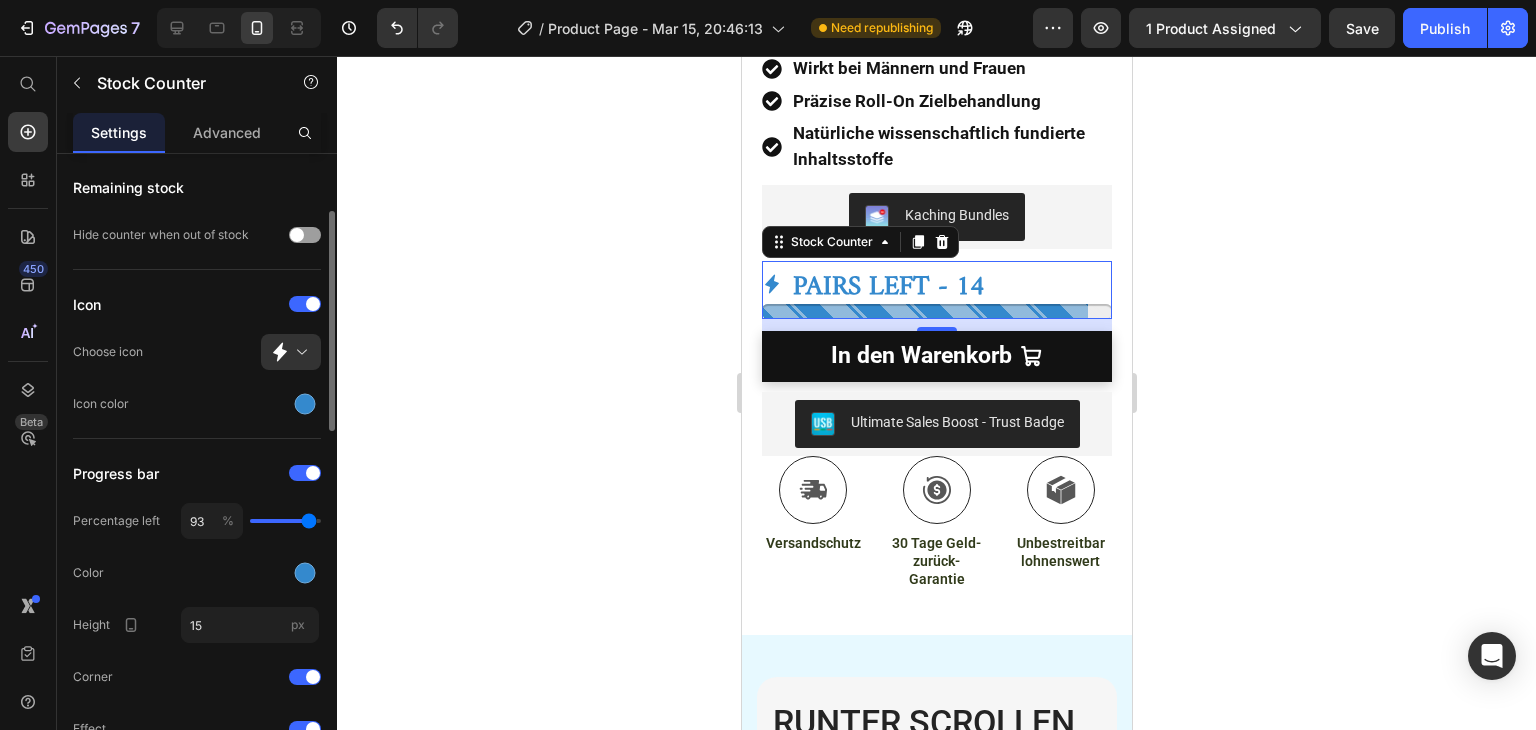 scroll, scrollTop: 161, scrollLeft: 0, axis: vertical 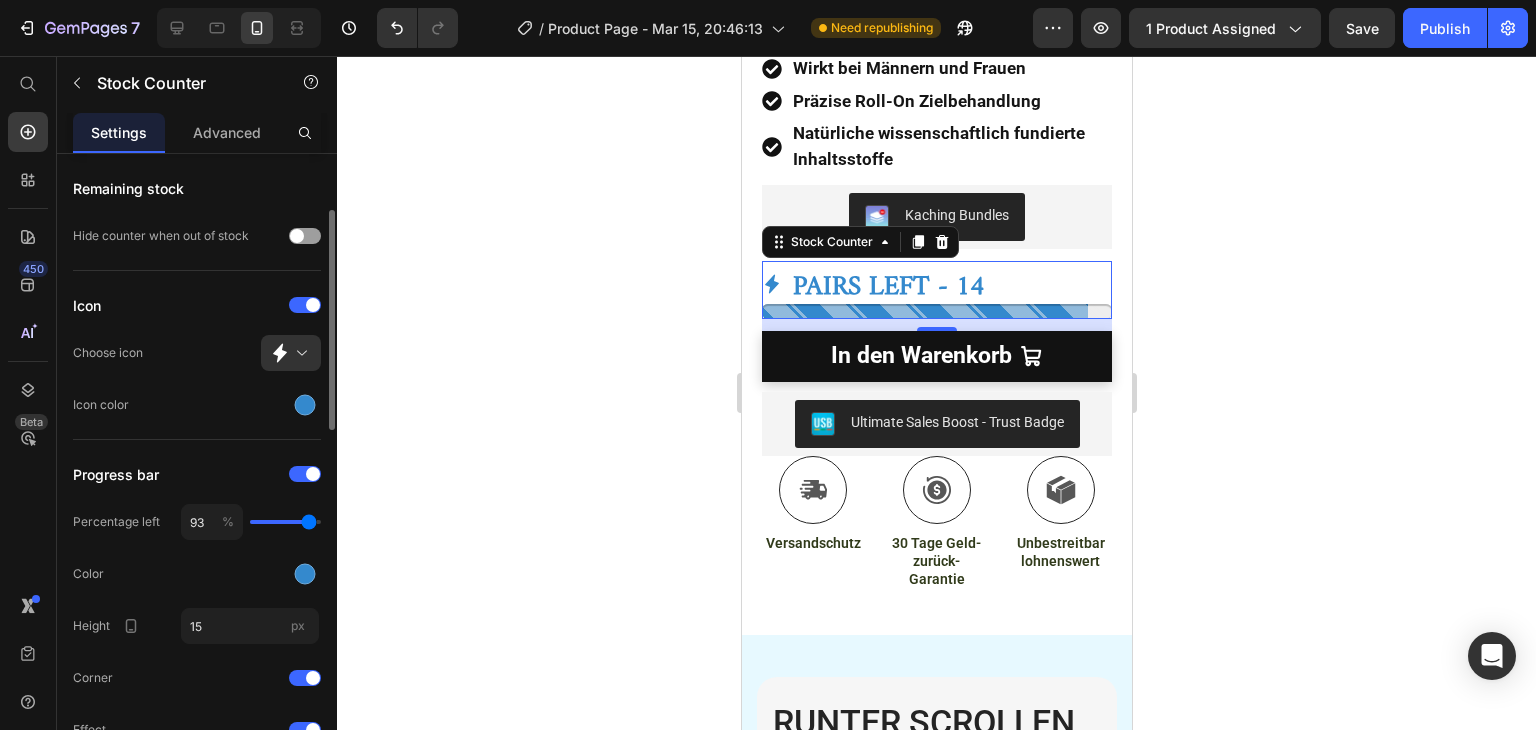 click at bounding box center [285, 522] 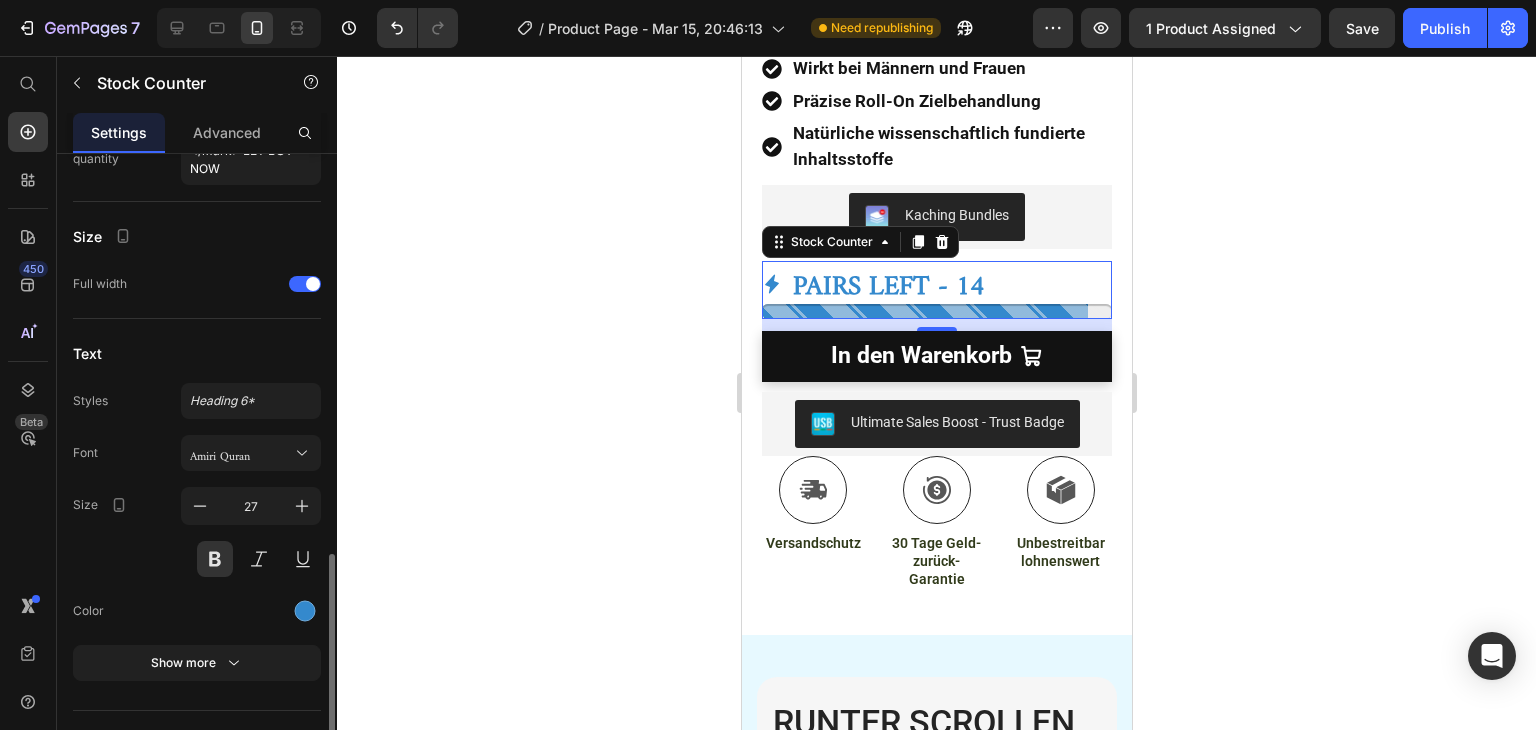 scroll, scrollTop: 1182, scrollLeft: 0, axis: vertical 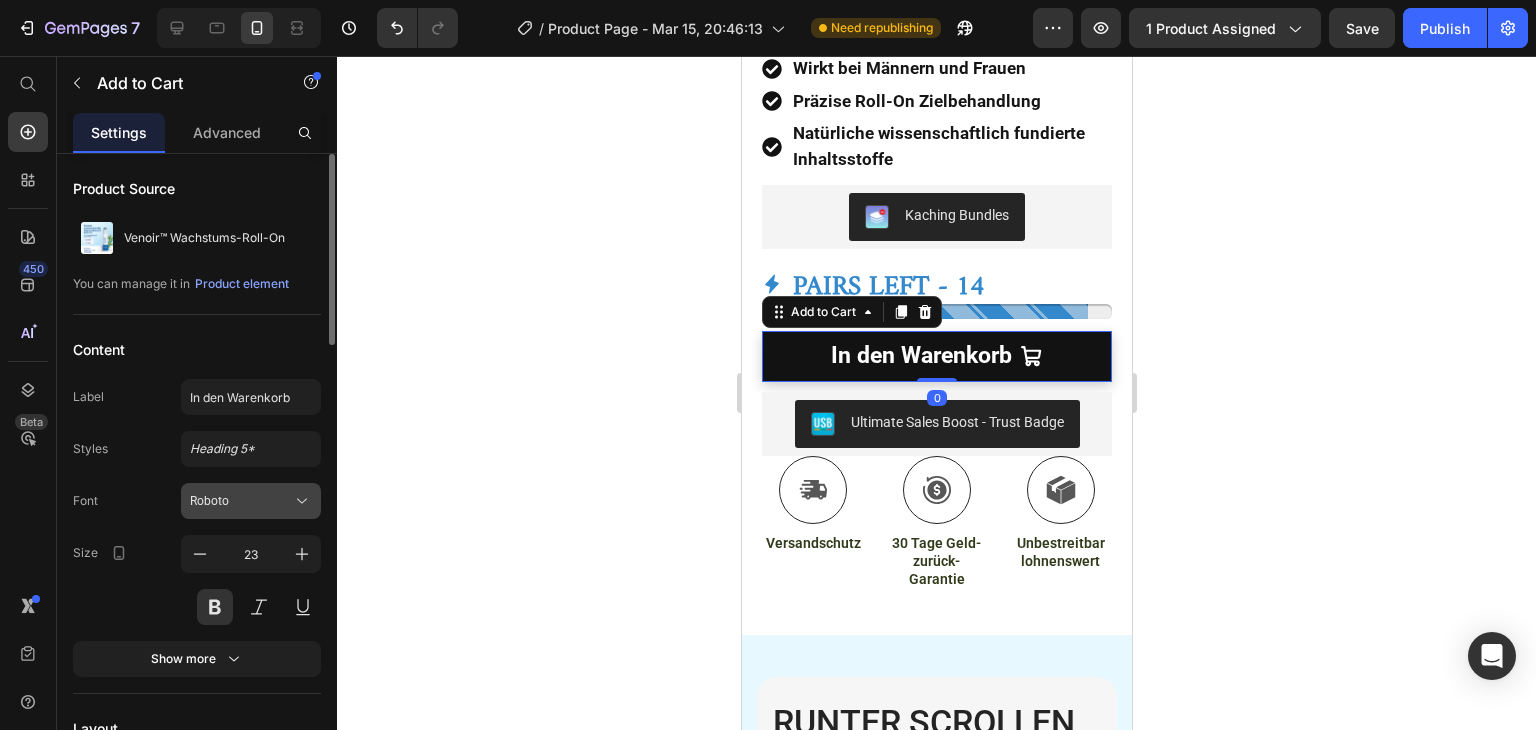 click on "Roboto" at bounding box center [241, 501] 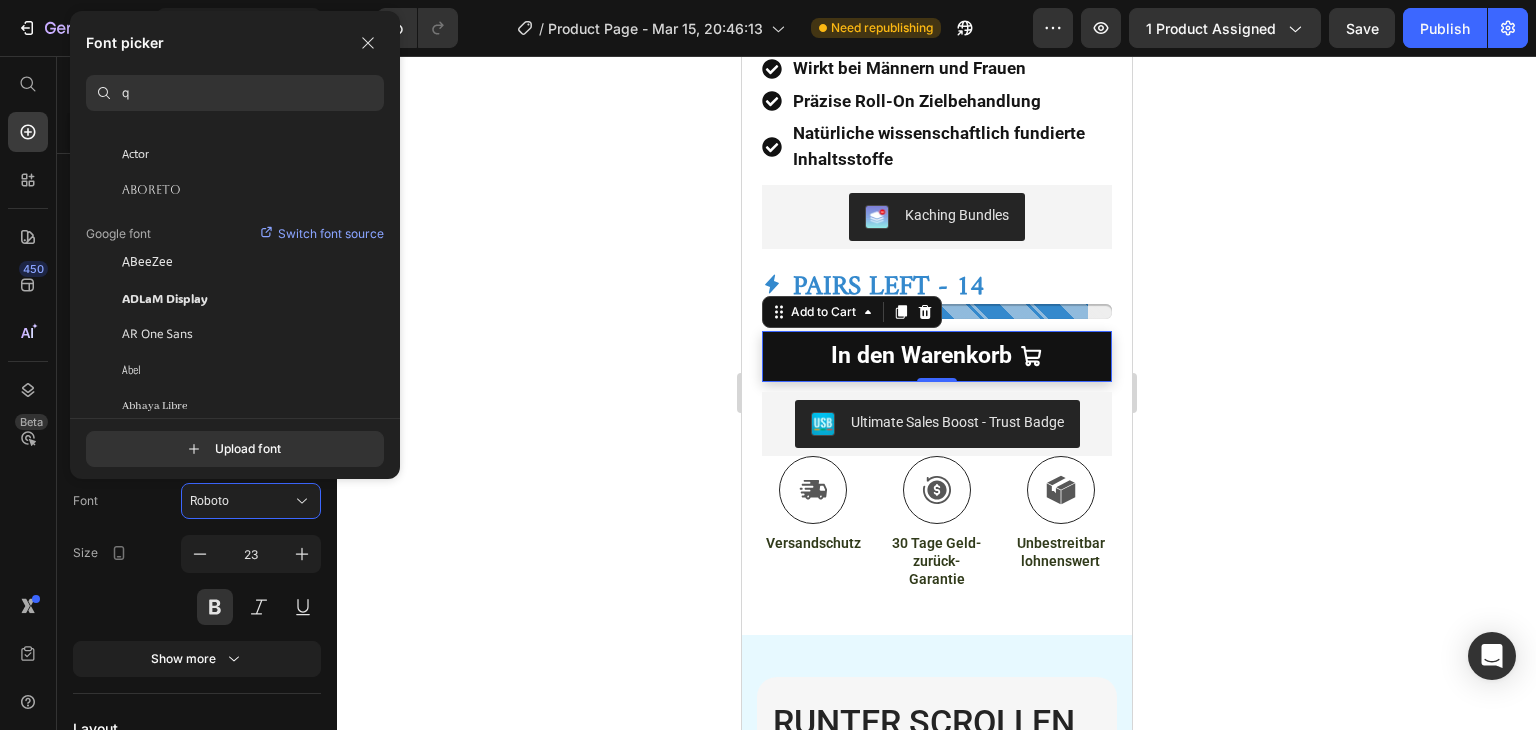 scroll, scrollTop: 0, scrollLeft: 0, axis: both 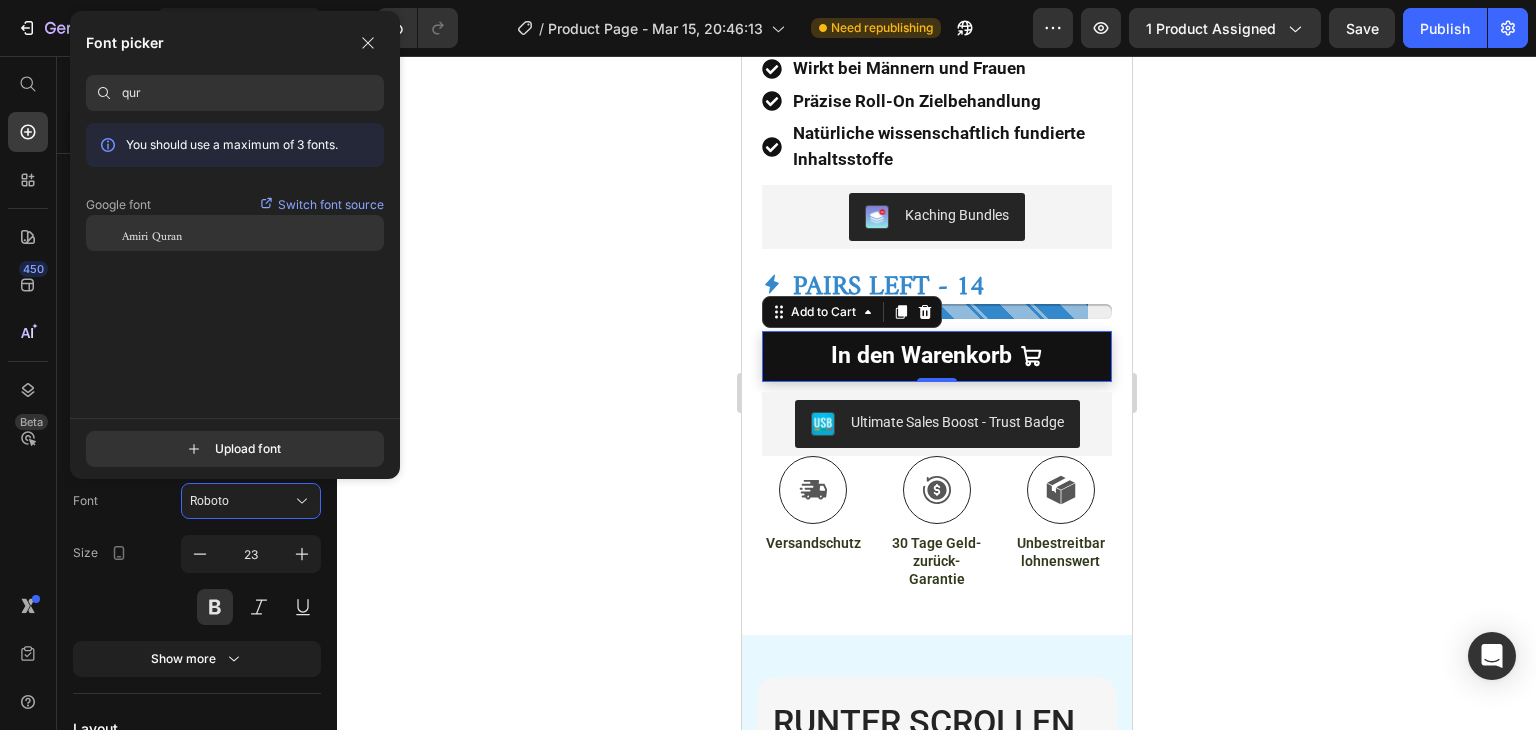 click on "Amiri Quran" at bounding box center [152, 233] 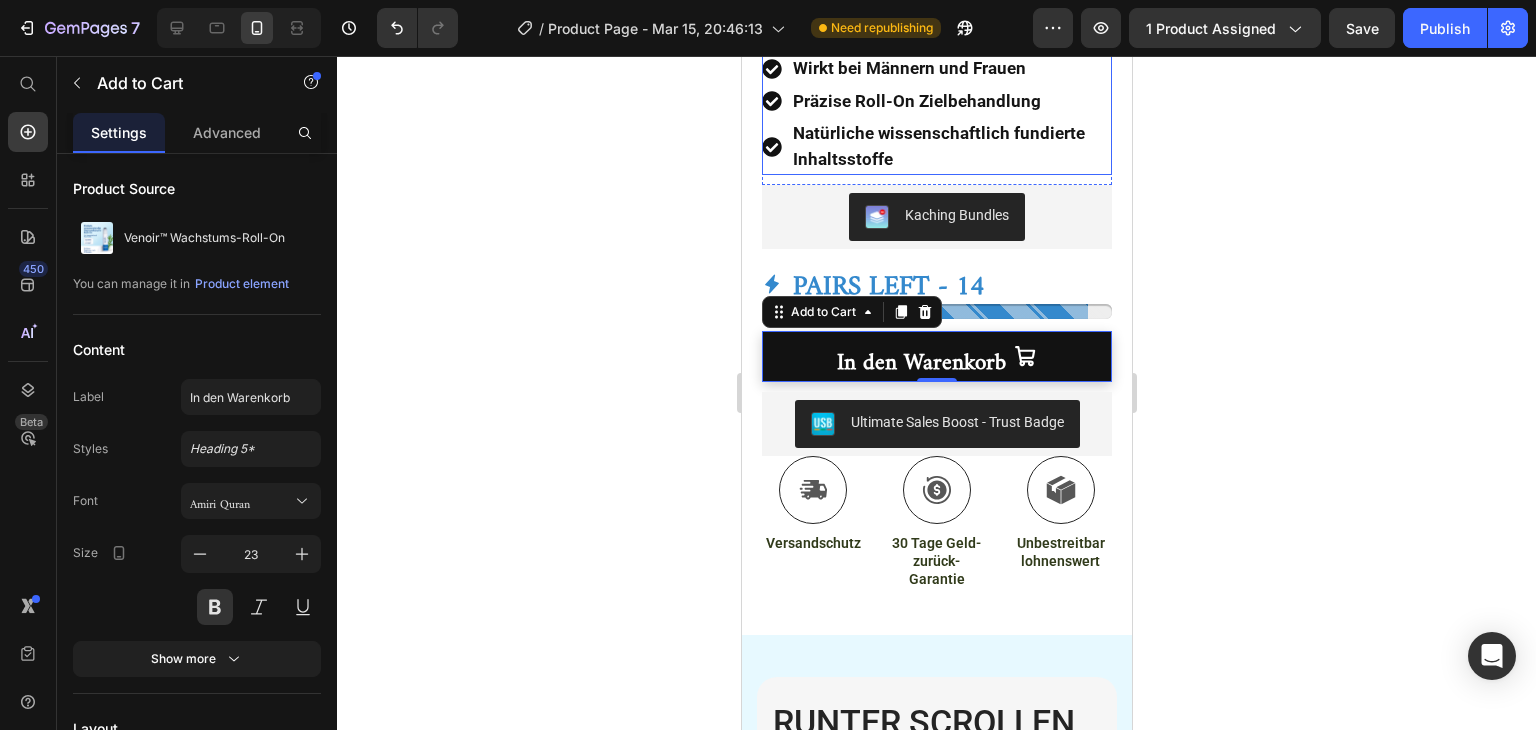 type on "qu" 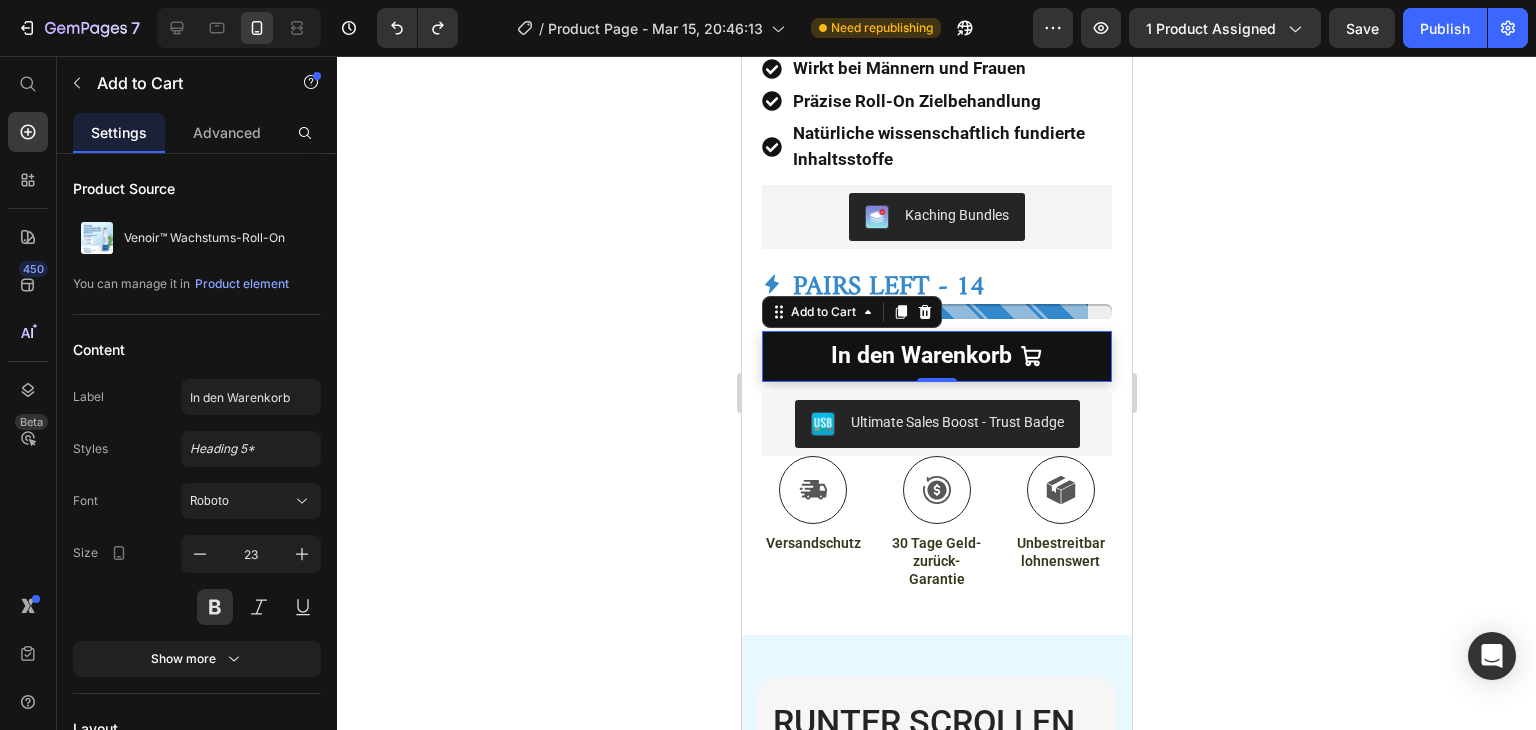 click 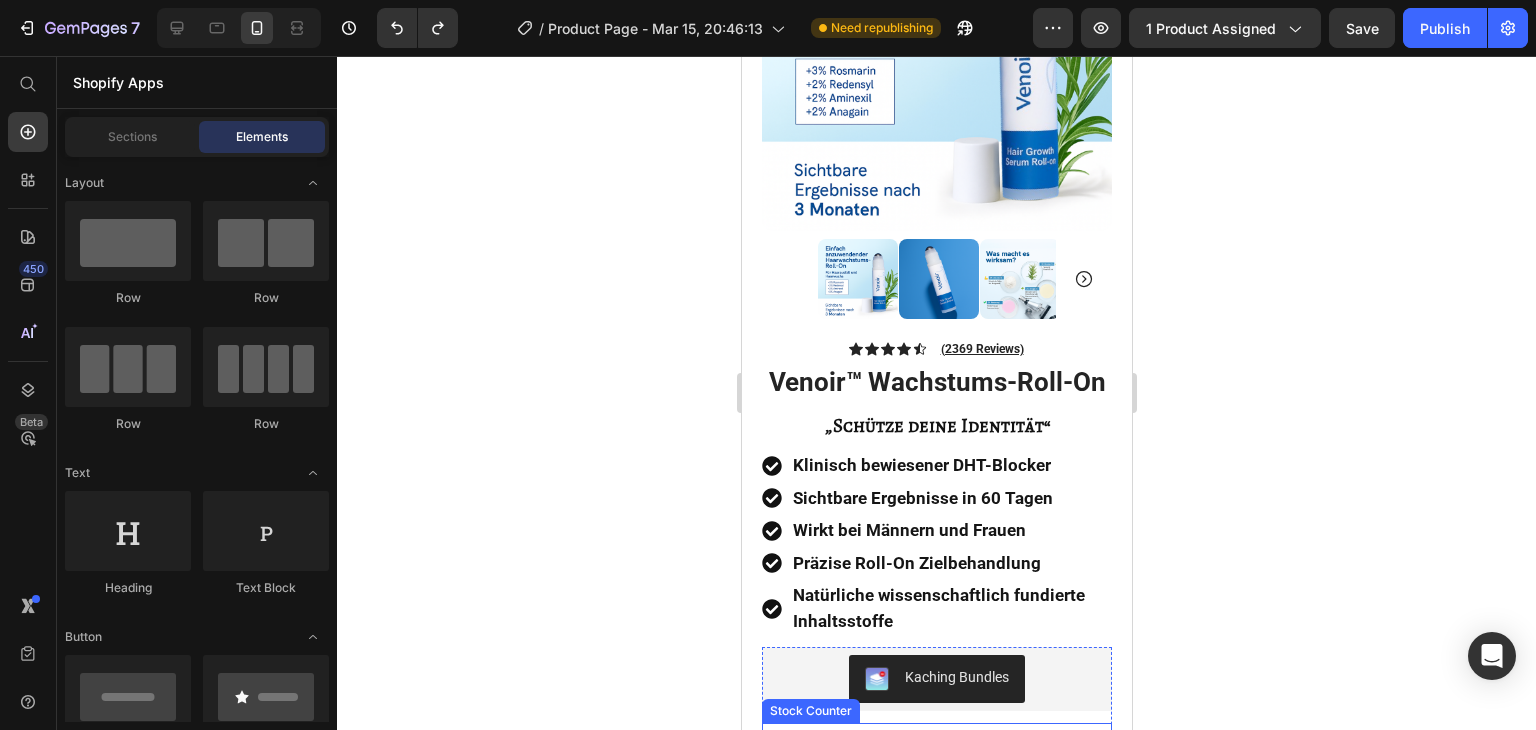 scroll, scrollTop: 254, scrollLeft: 0, axis: vertical 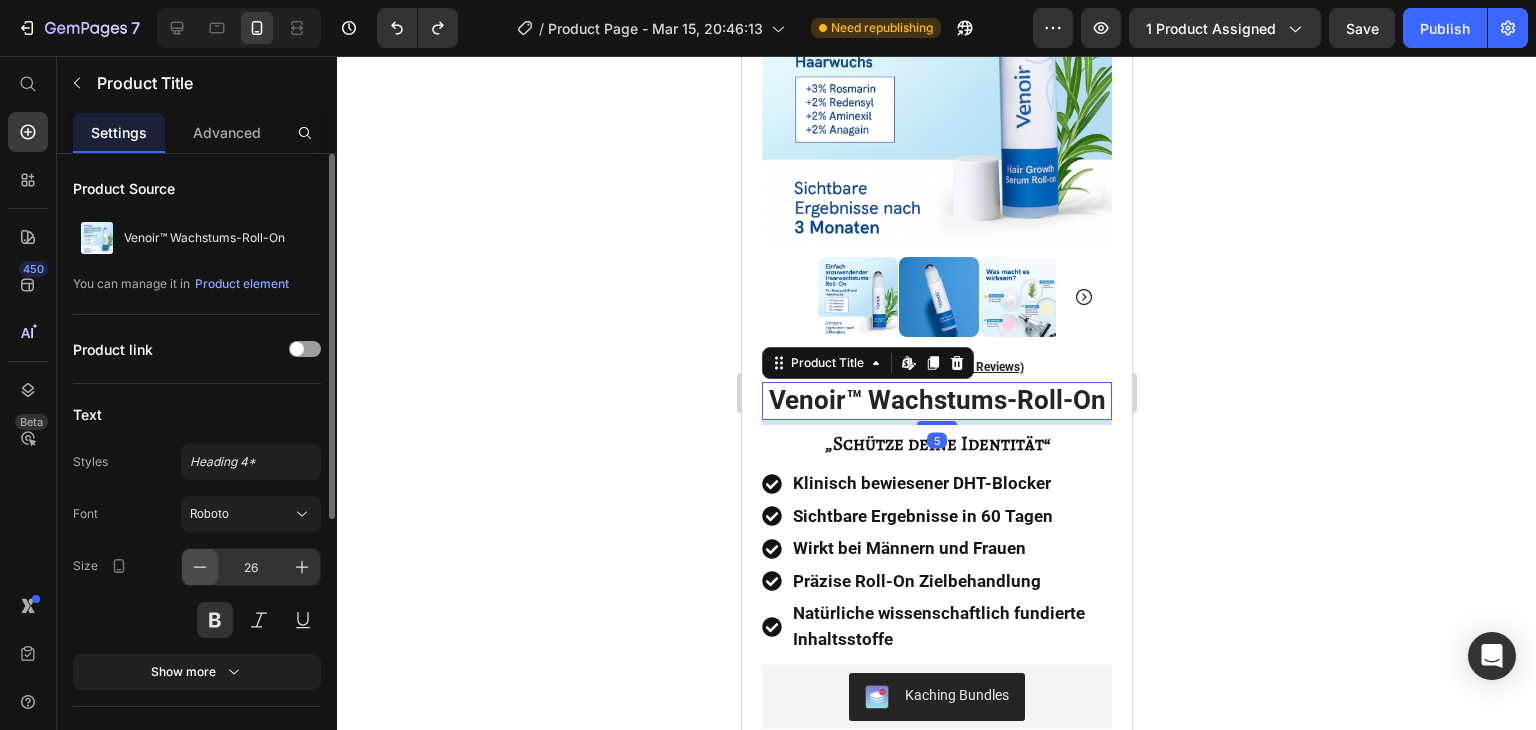 click 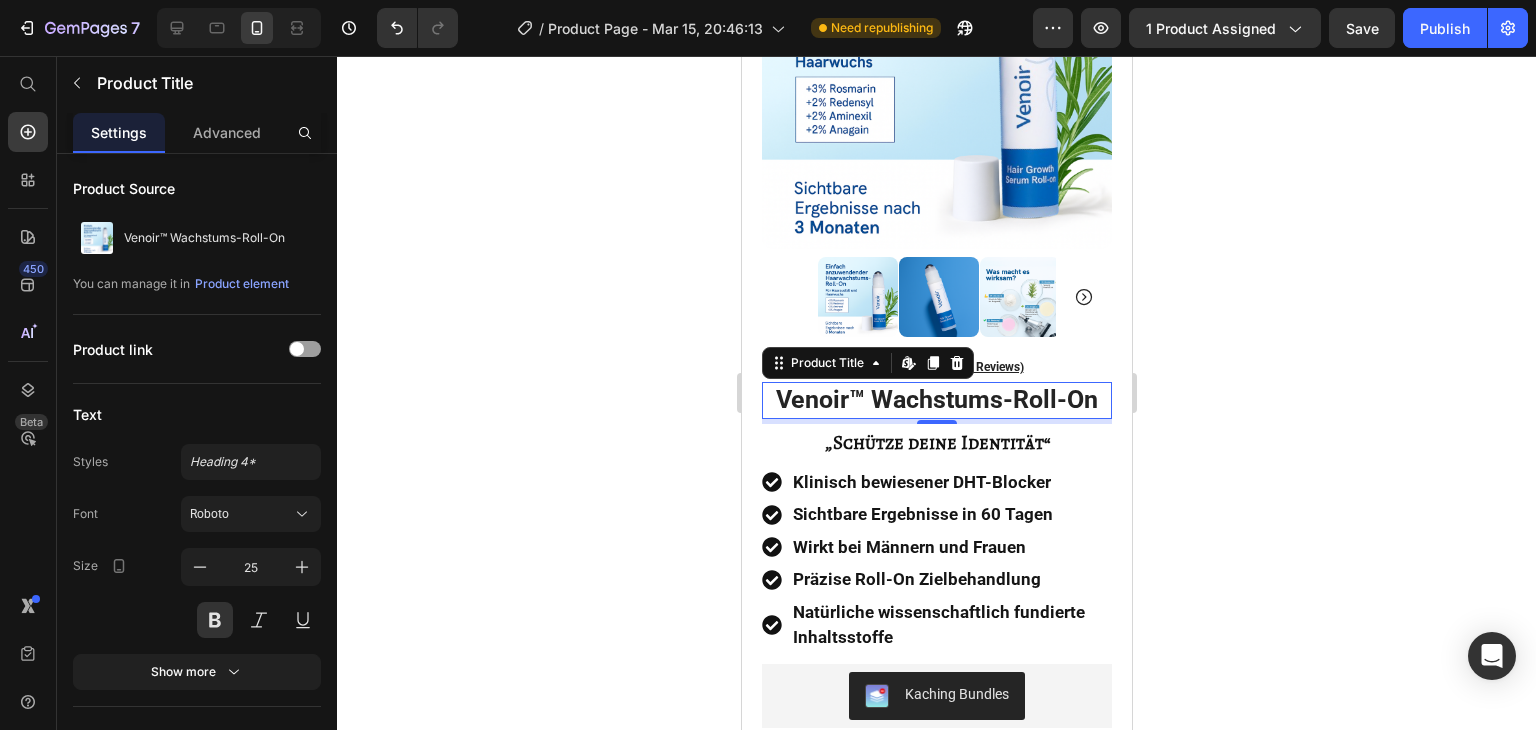 click 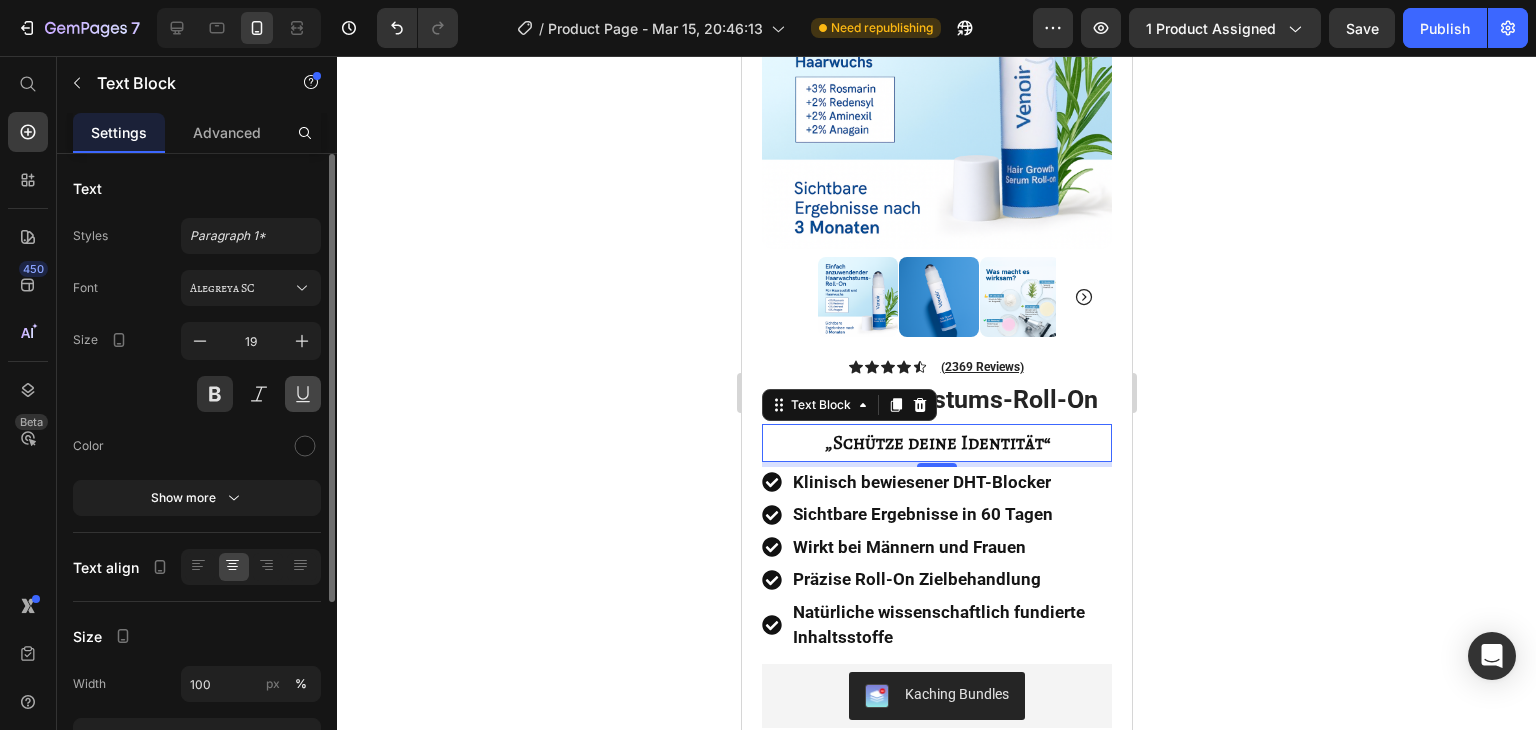 click at bounding box center [303, 394] 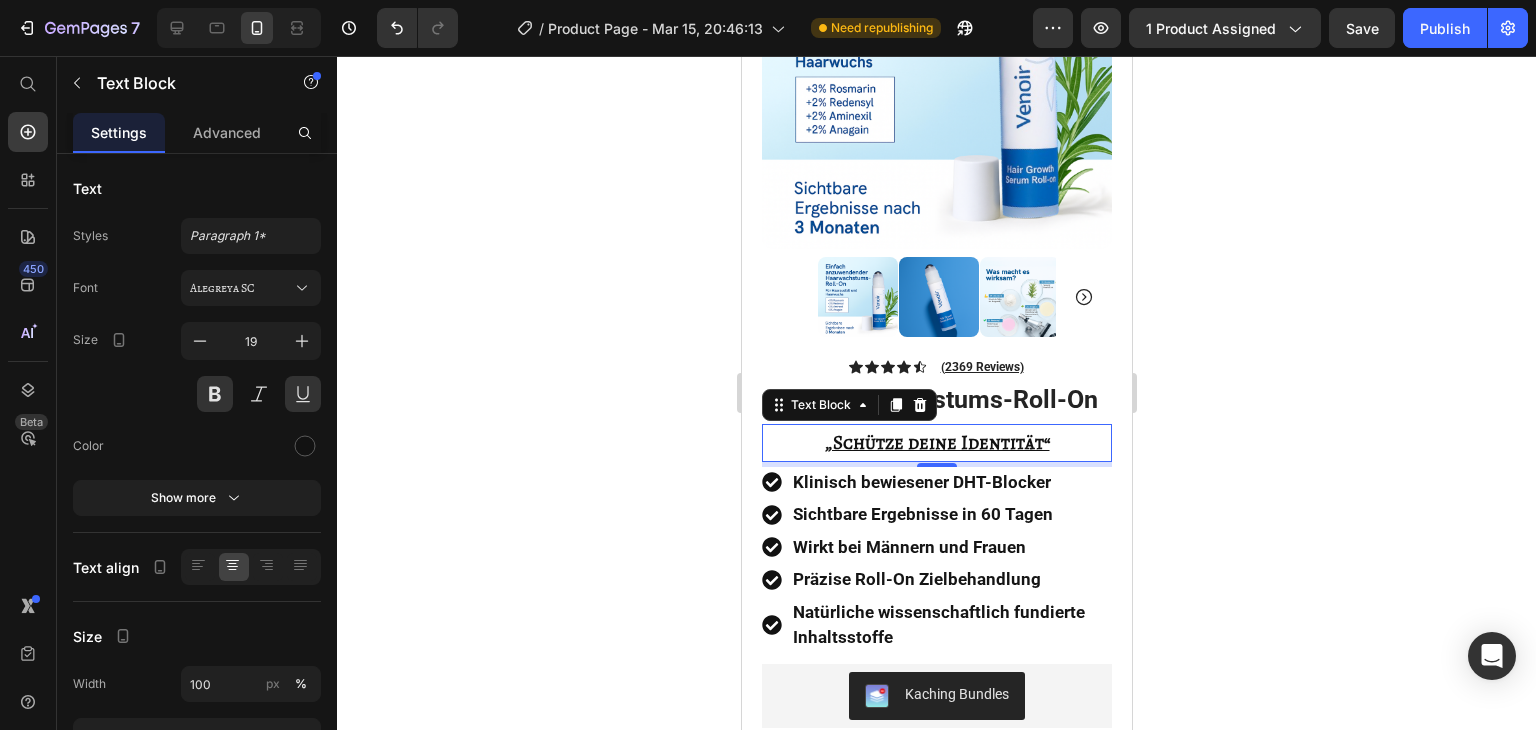 click 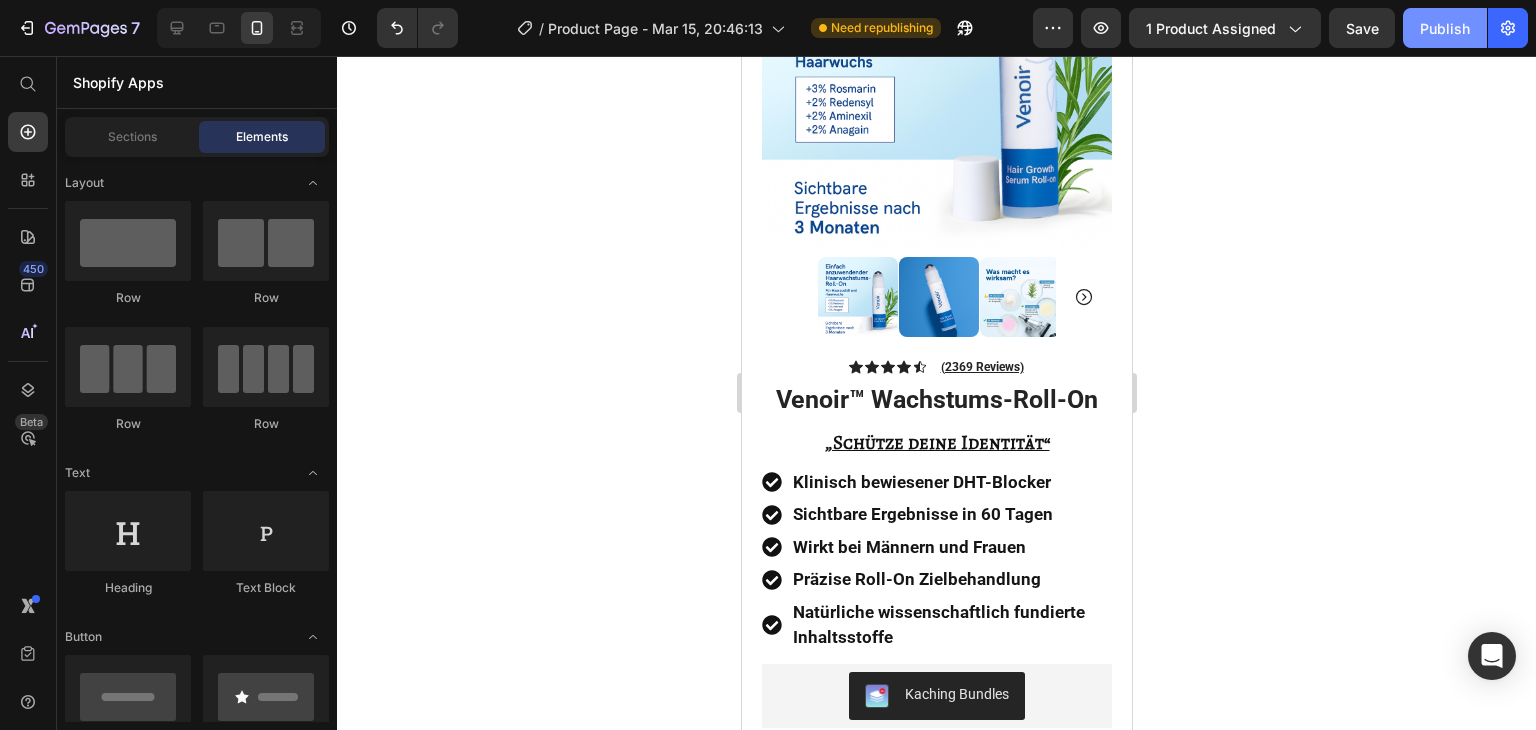 click on "Publish" at bounding box center [1445, 28] 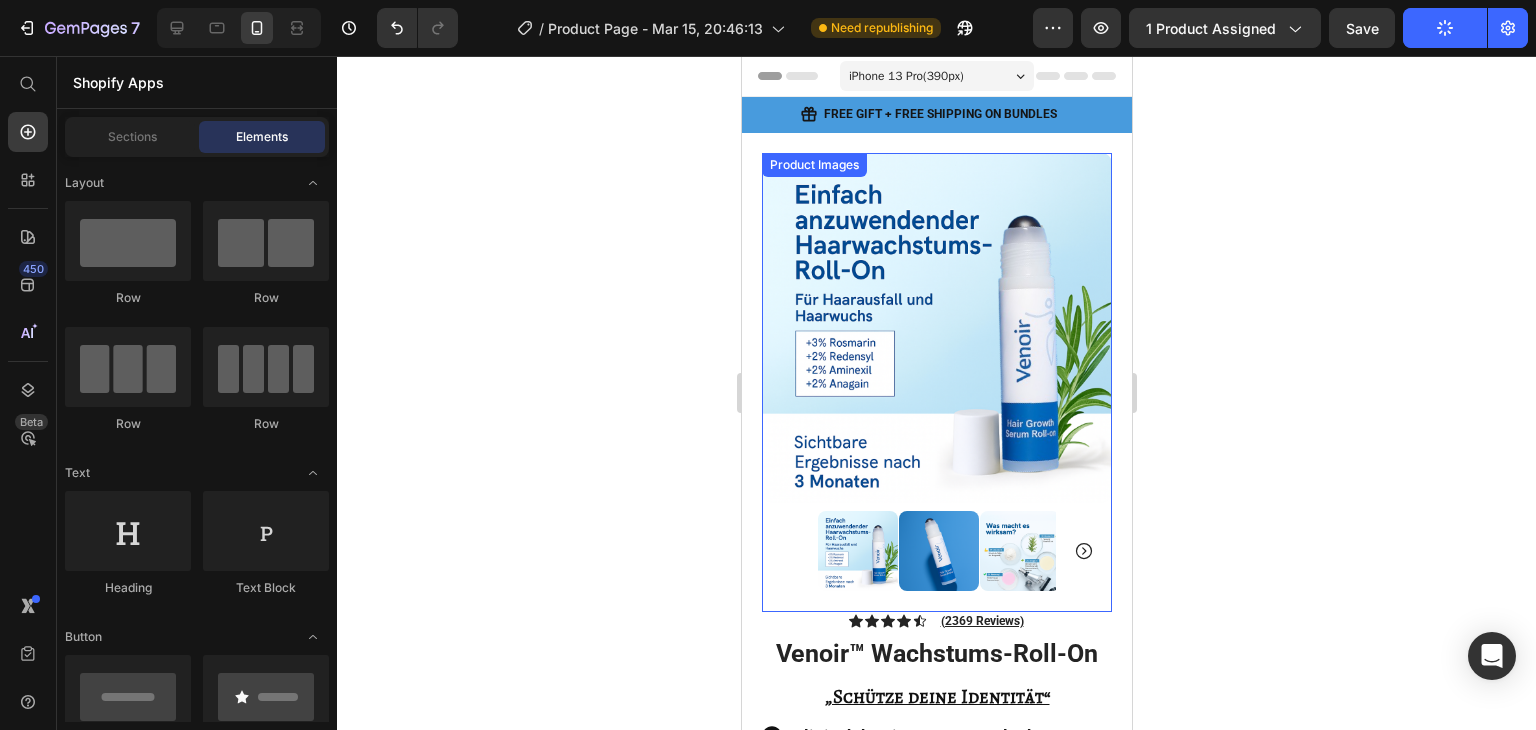 scroll, scrollTop: 0, scrollLeft: 0, axis: both 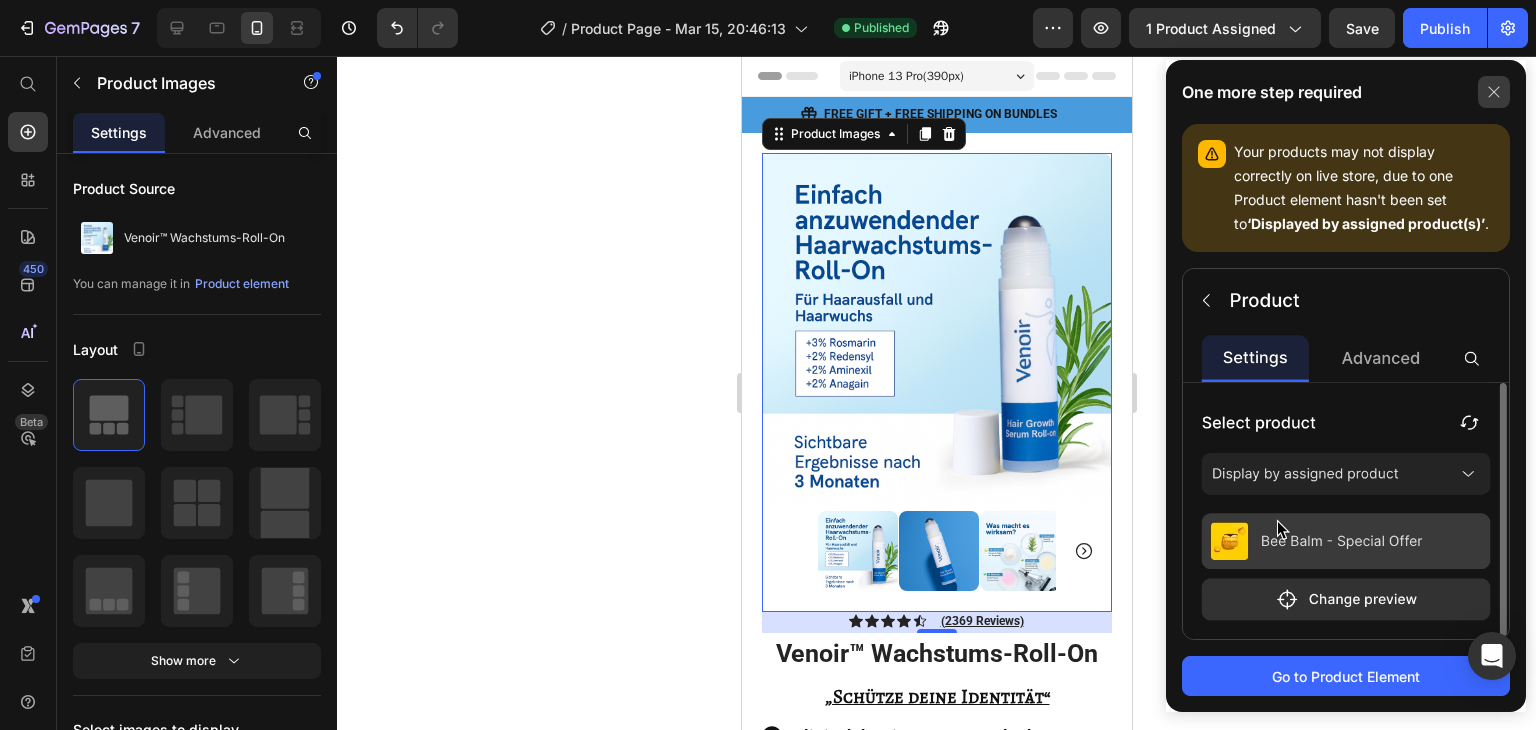 click 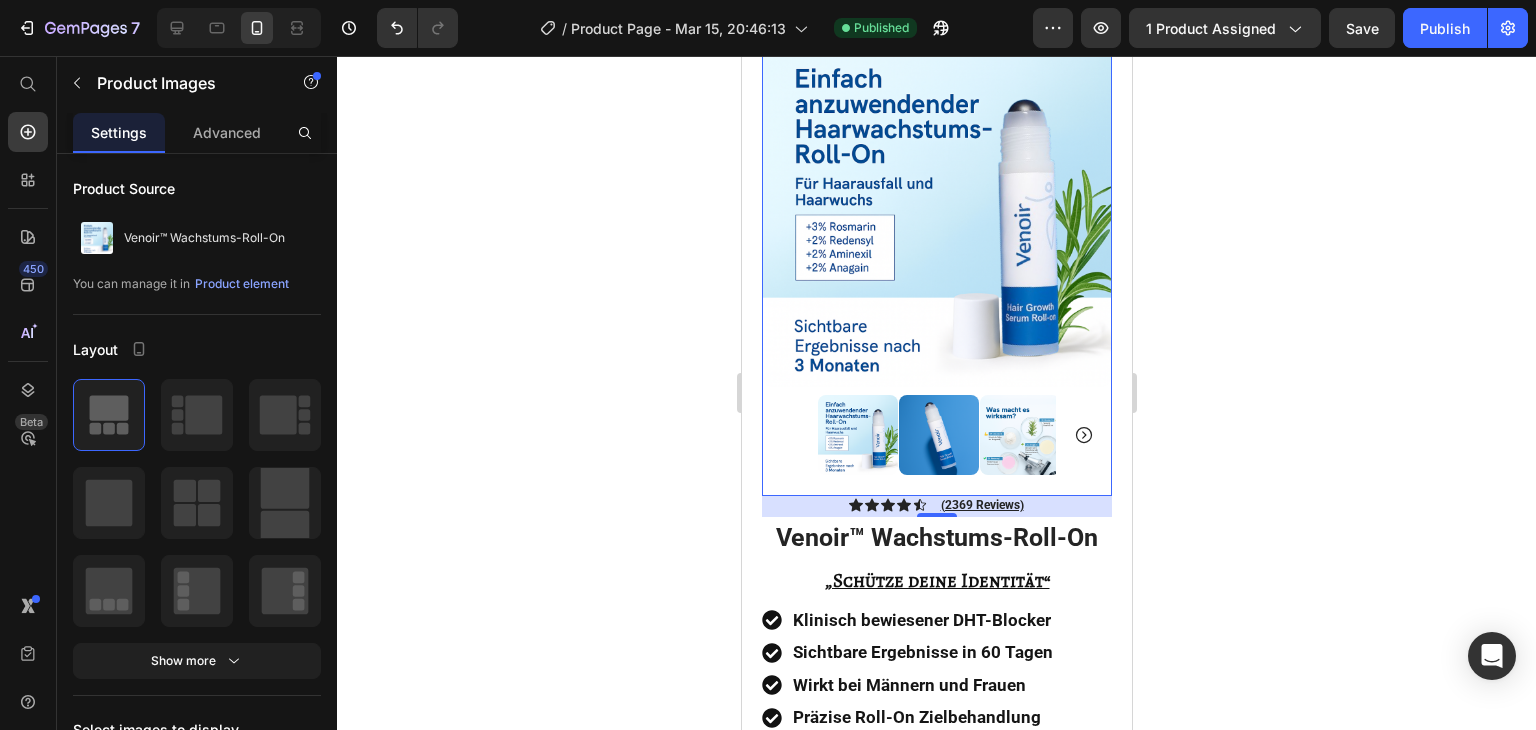 scroll, scrollTop: 120, scrollLeft: 0, axis: vertical 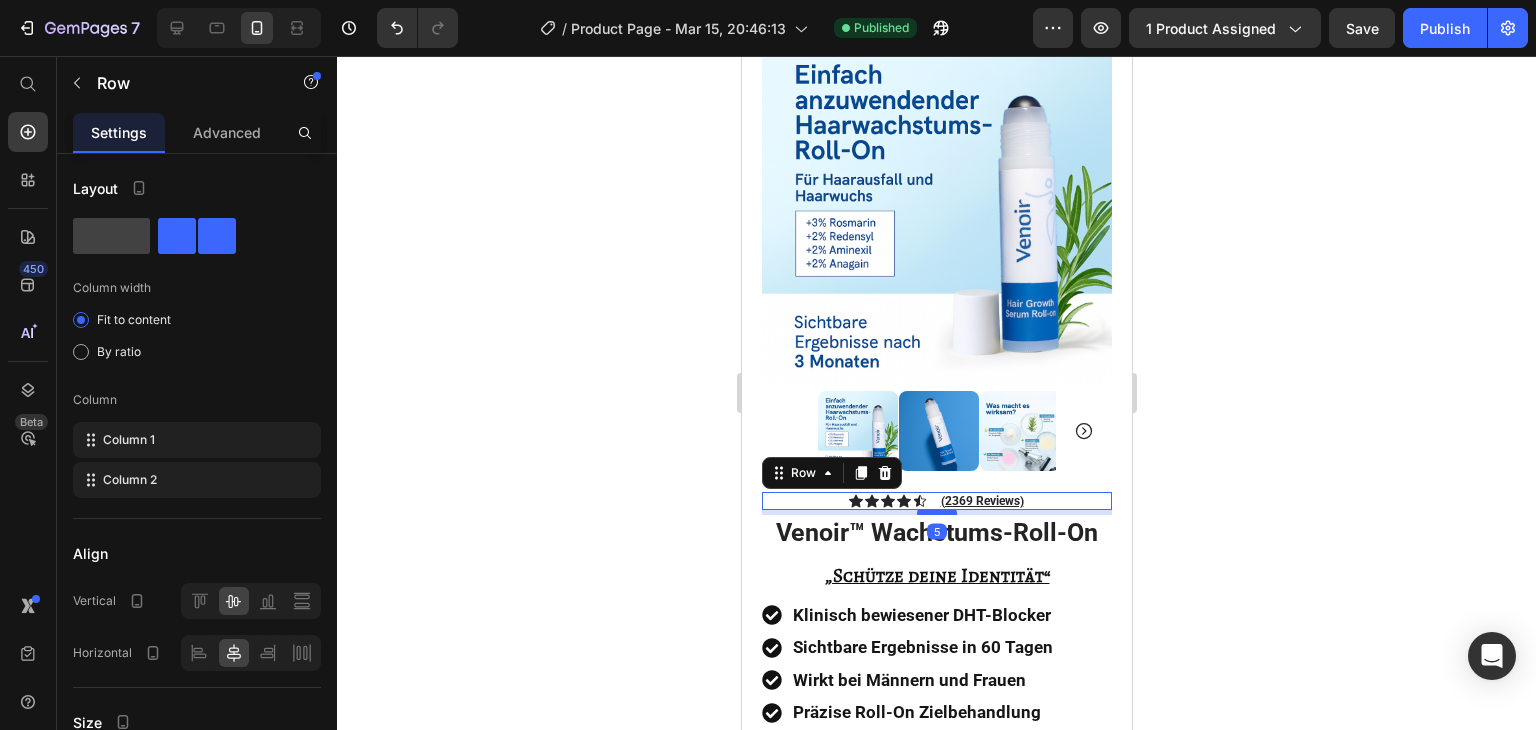 click at bounding box center (936, 512) 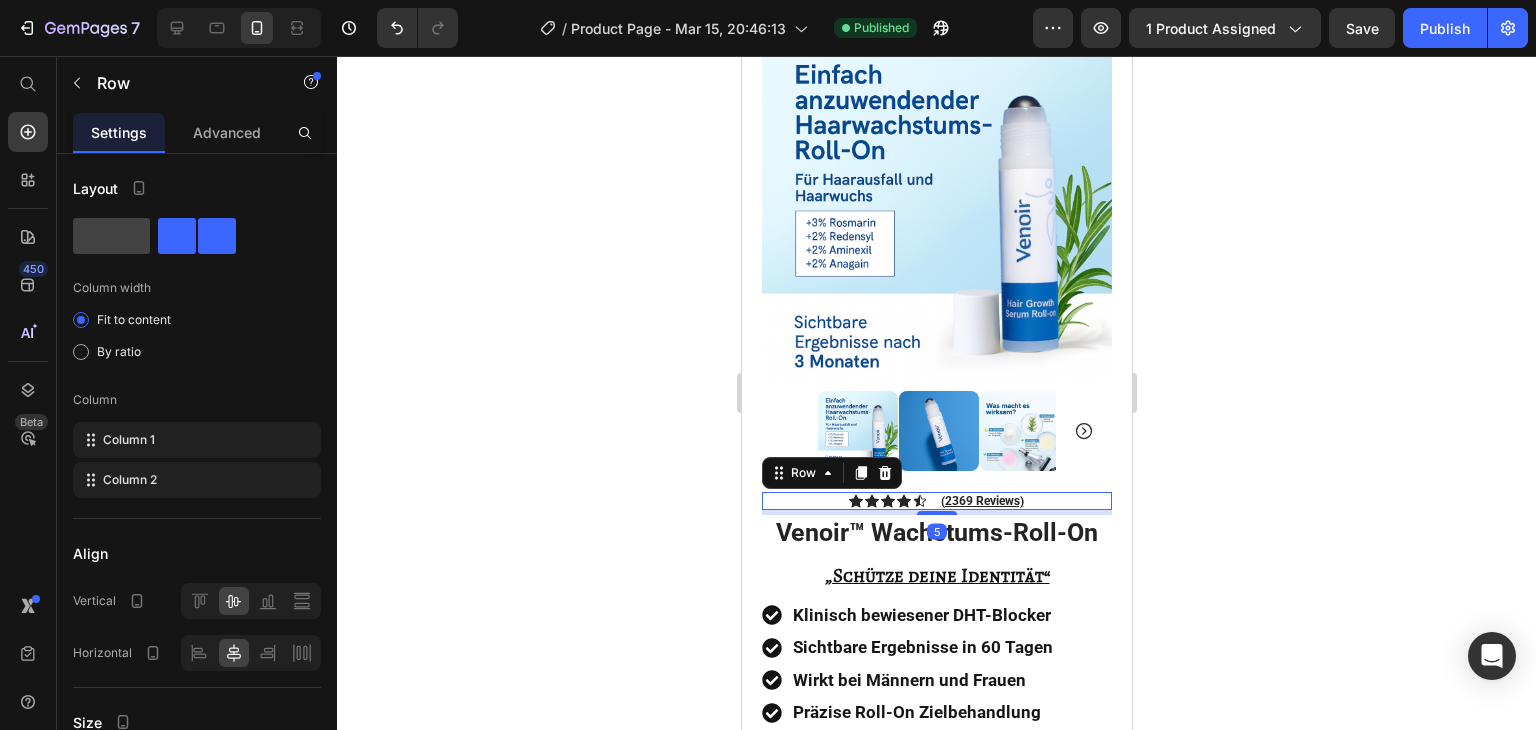 click 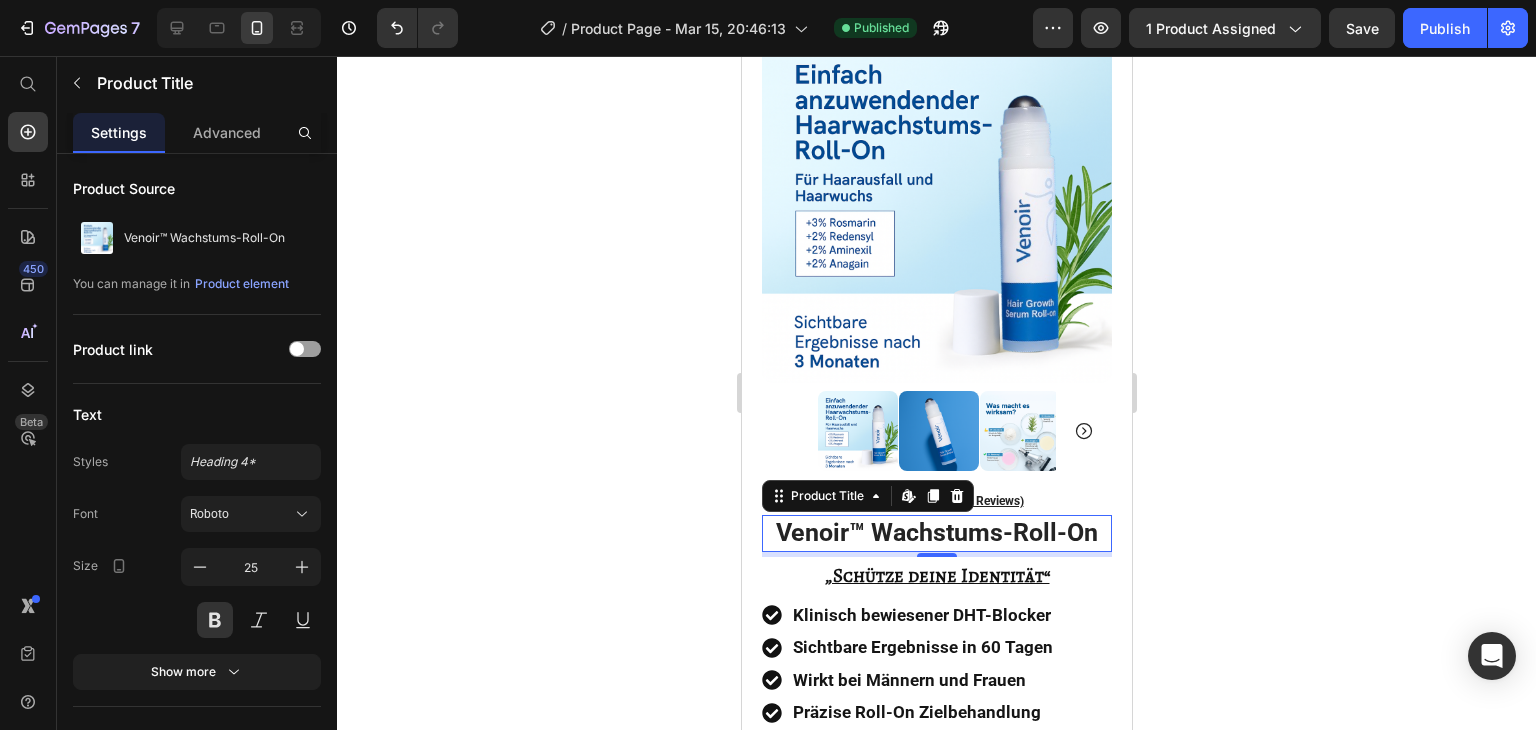 click 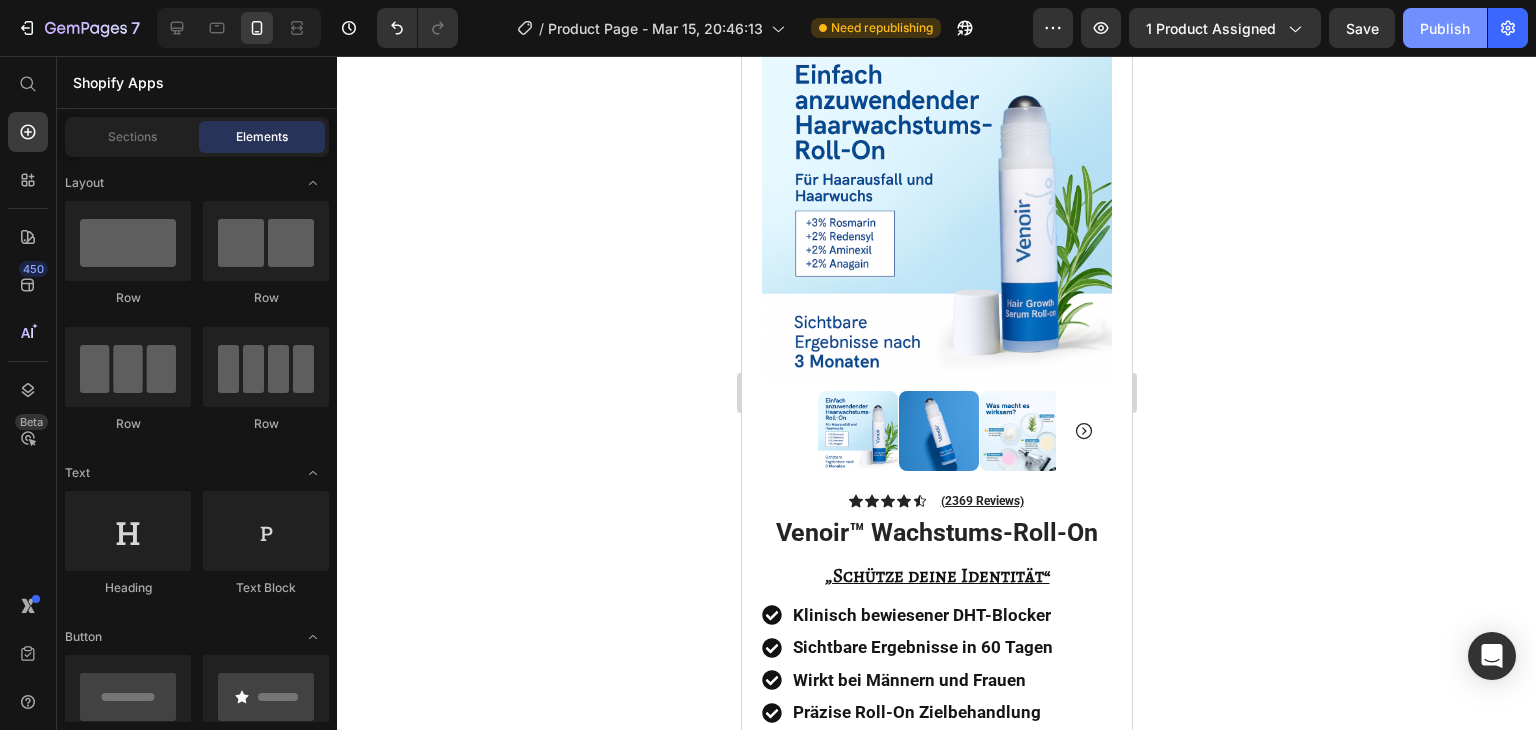 click on "Publish" at bounding box center (1445, 28) 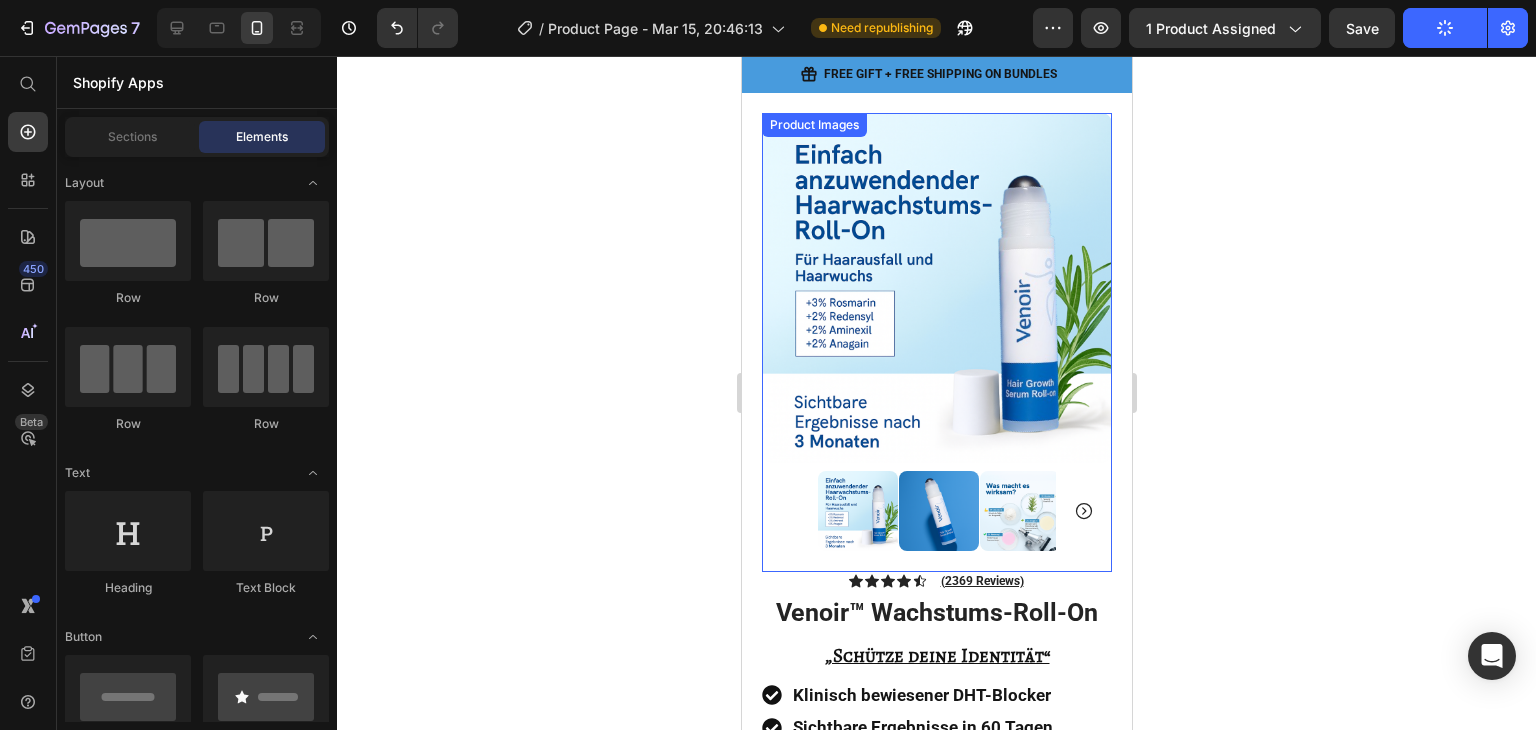 scroll, scrollTop: 0, scrollLeft: 0, axis: both 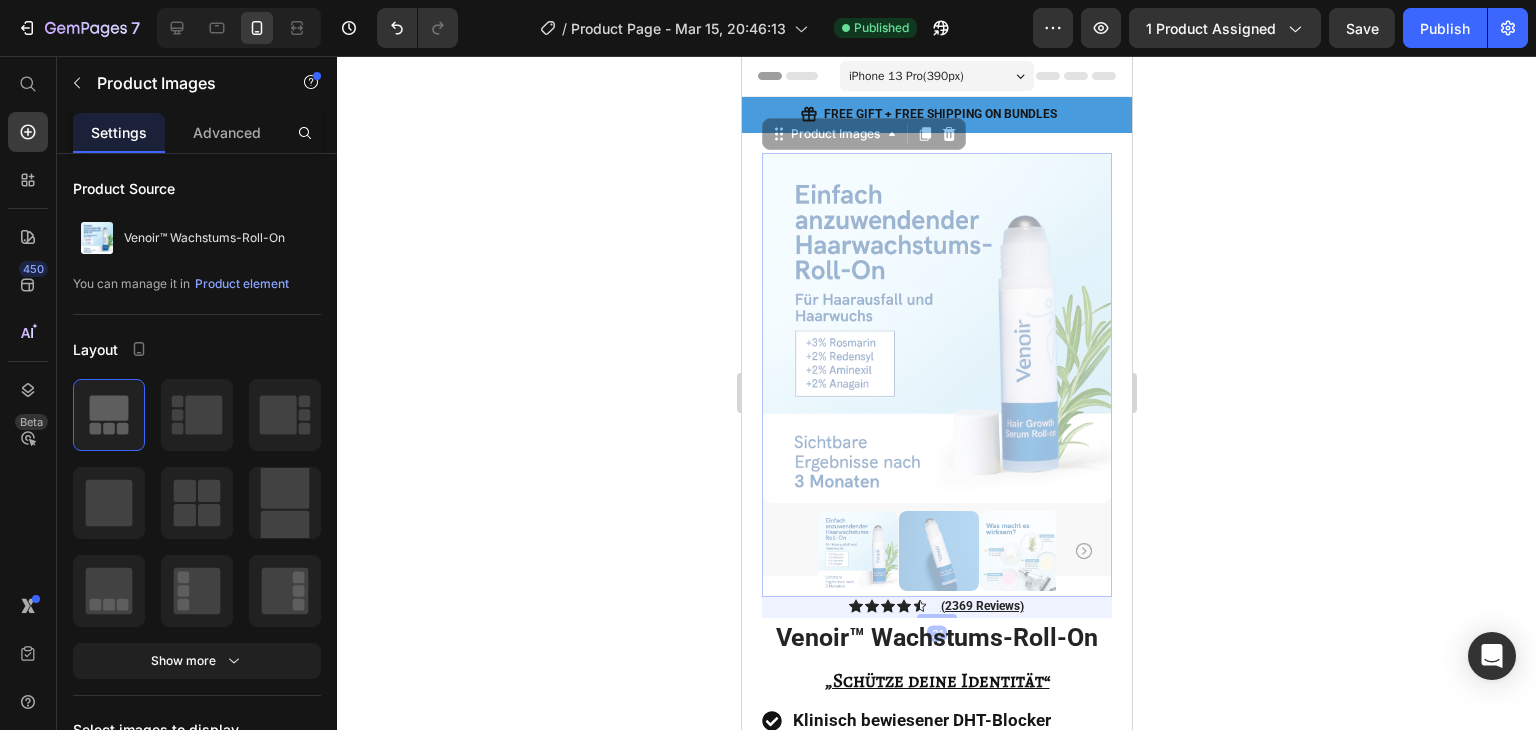 drag, startPoint x: 1026, startPoint y: 389, endPoint x: 820, endPoint y: 411, distance: 207.17143 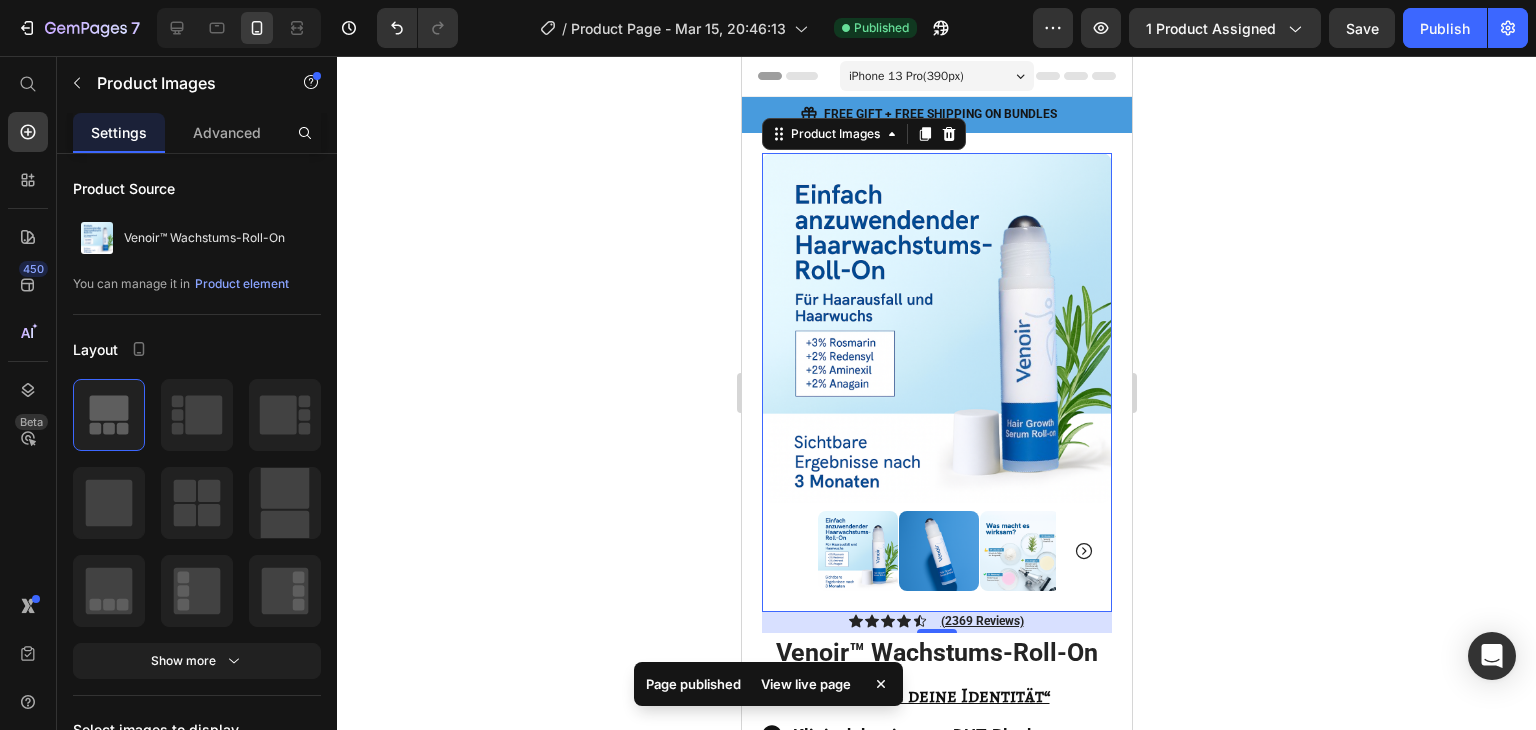click at bounding box center (938, 551) 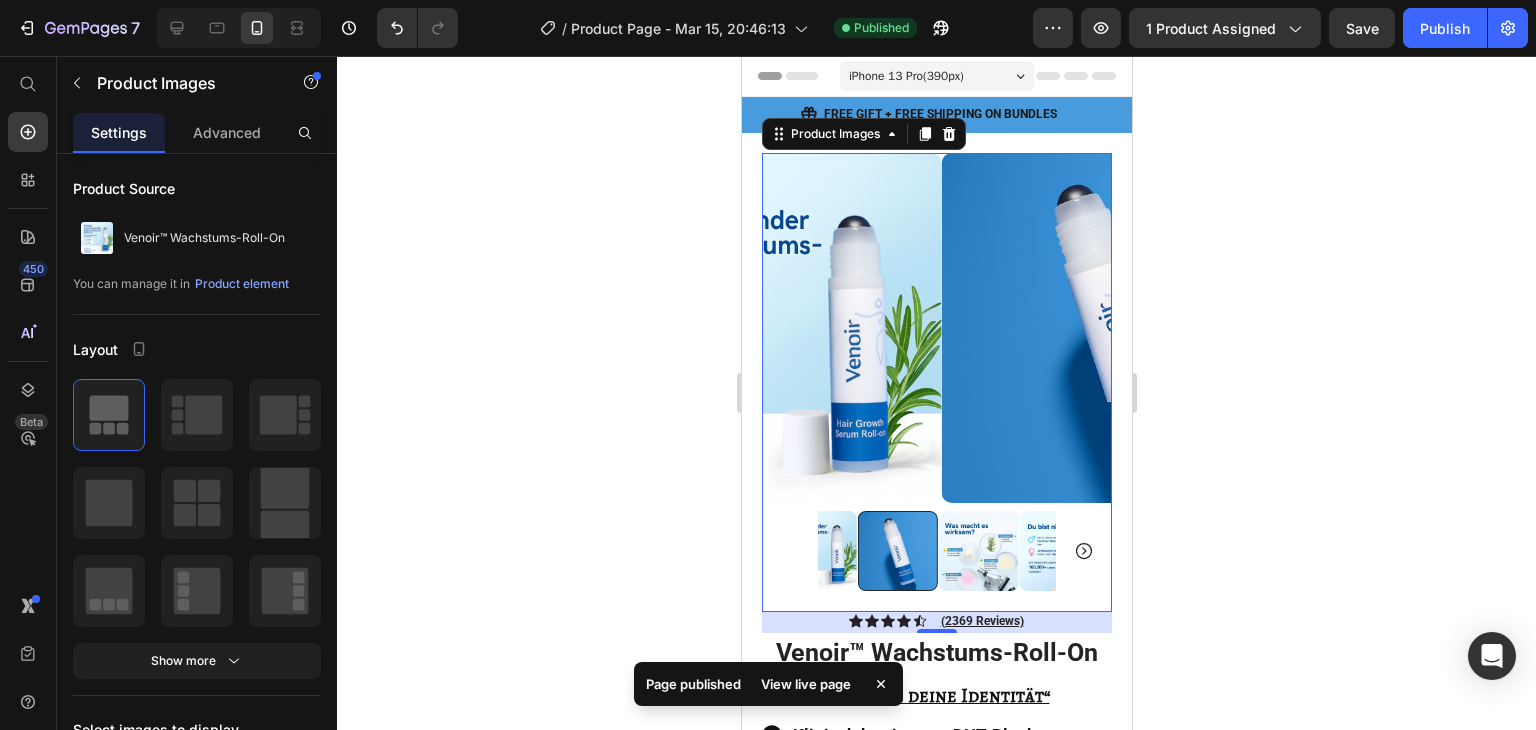 click at bounding box center (936, 551) 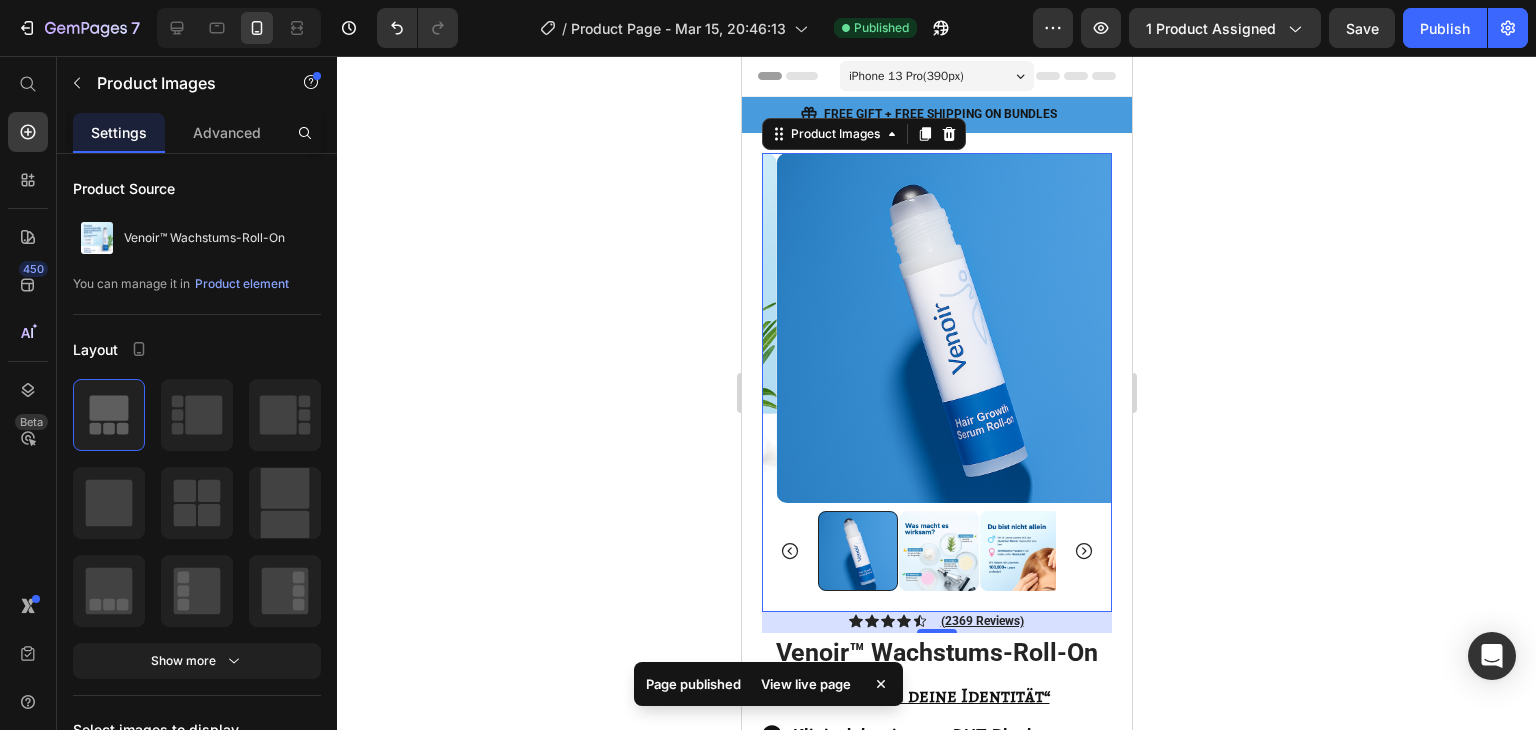 click 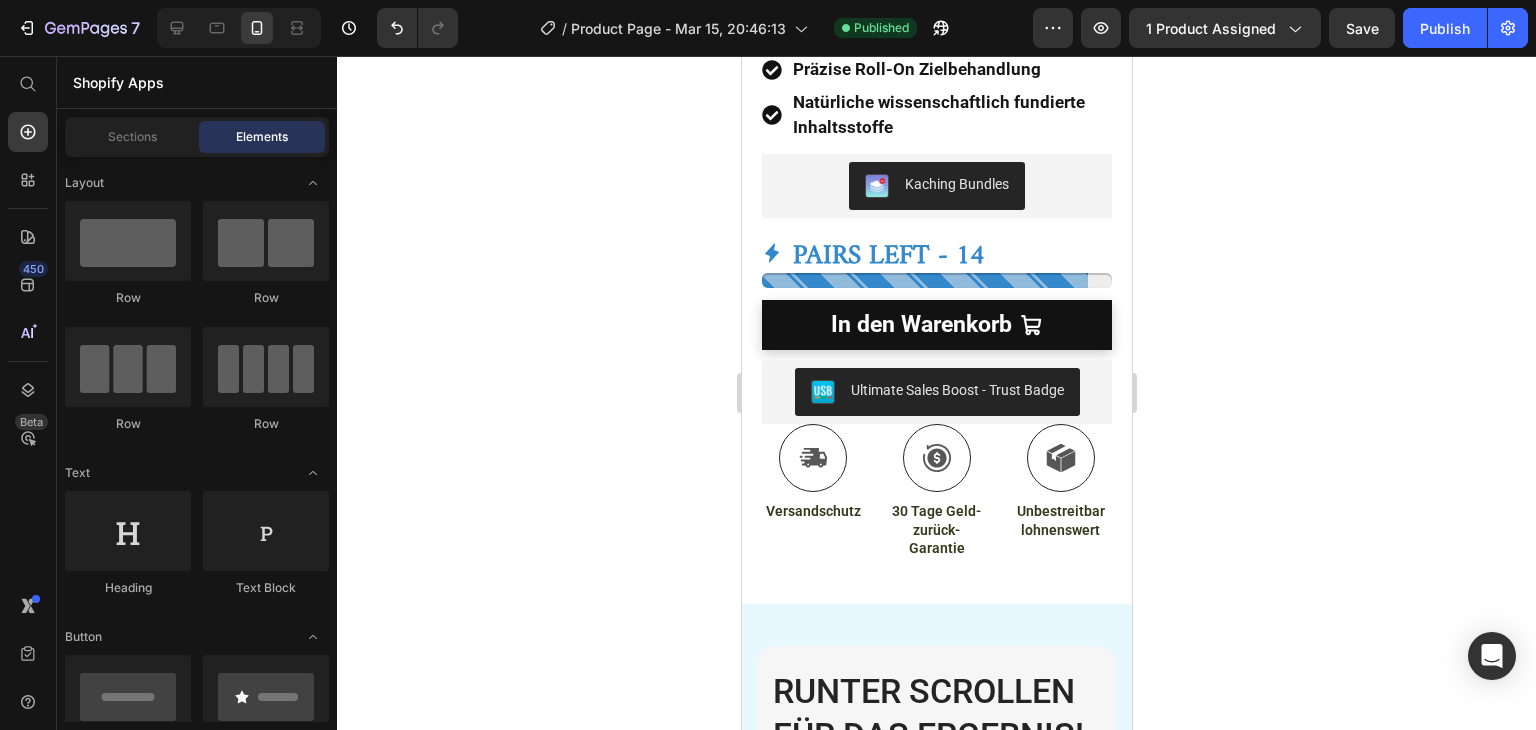 scroll, scrollTop: 764, scrollLeft: 0, axis: vertical 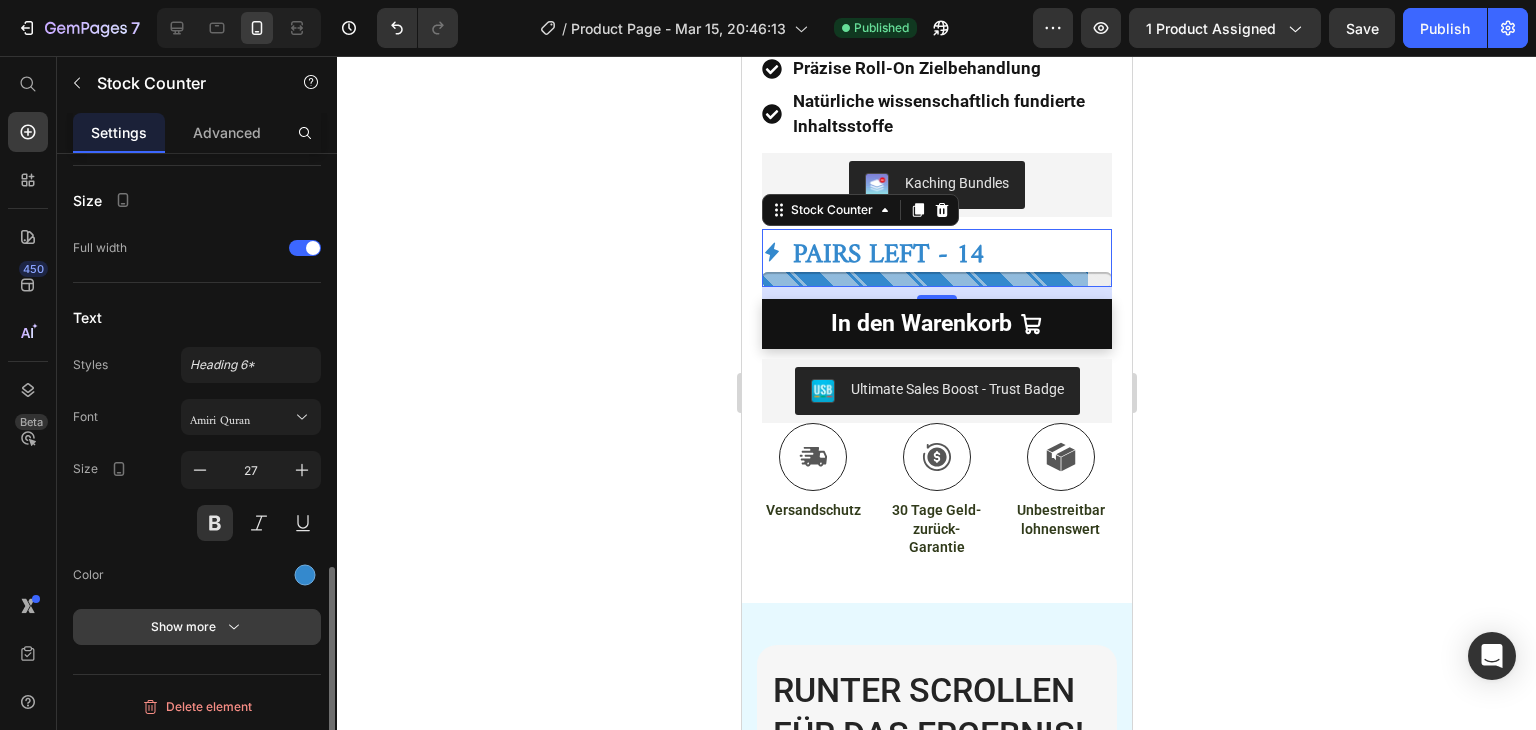 click on "Show more" at bounding box center [197, 627] 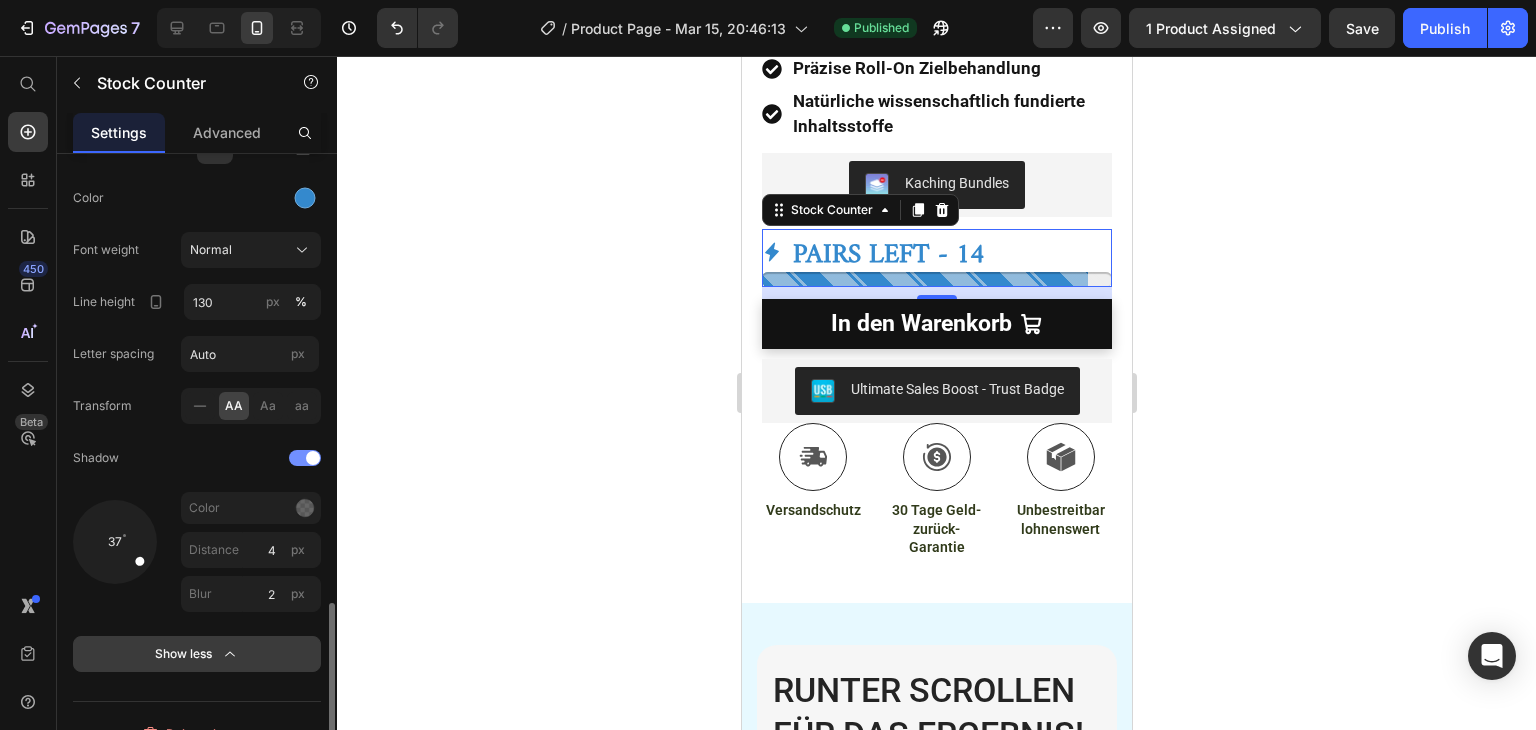 scroll, scrollTop: 1562, scrollLeft: 0, axis: vertical 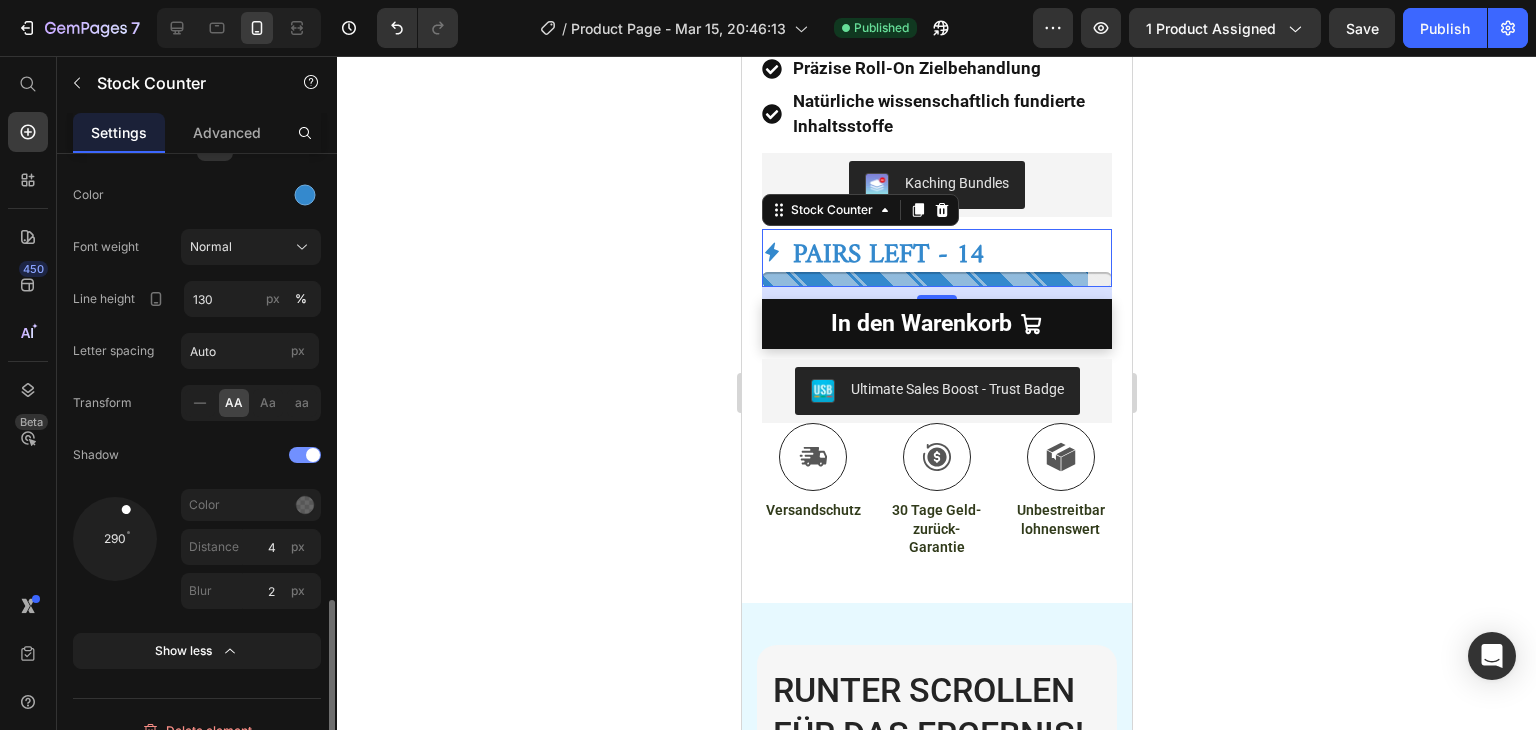 drag, startPoint x: 144, startPoint y: 557, endPoint x: 124, endPoint y: 501, distance: 59.464275 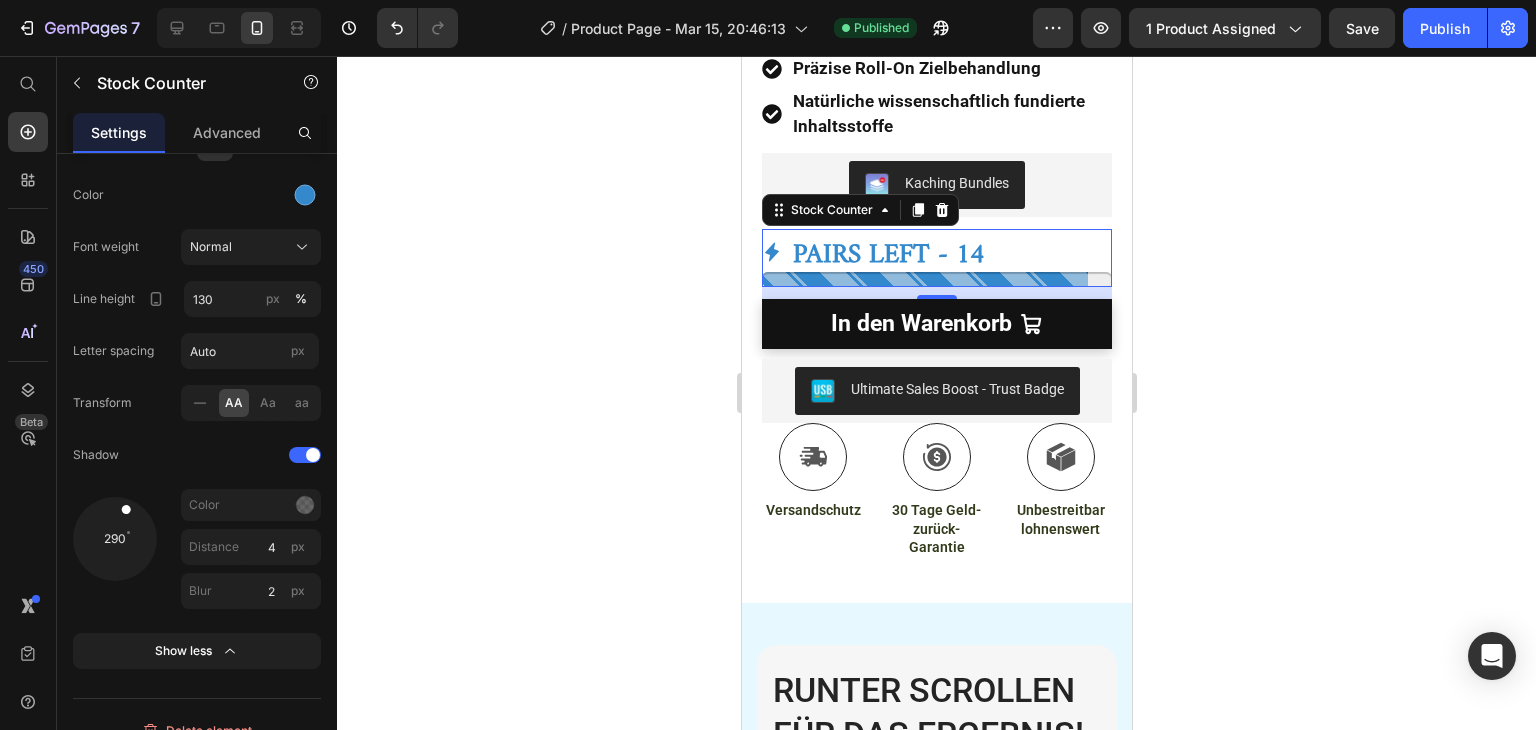 click 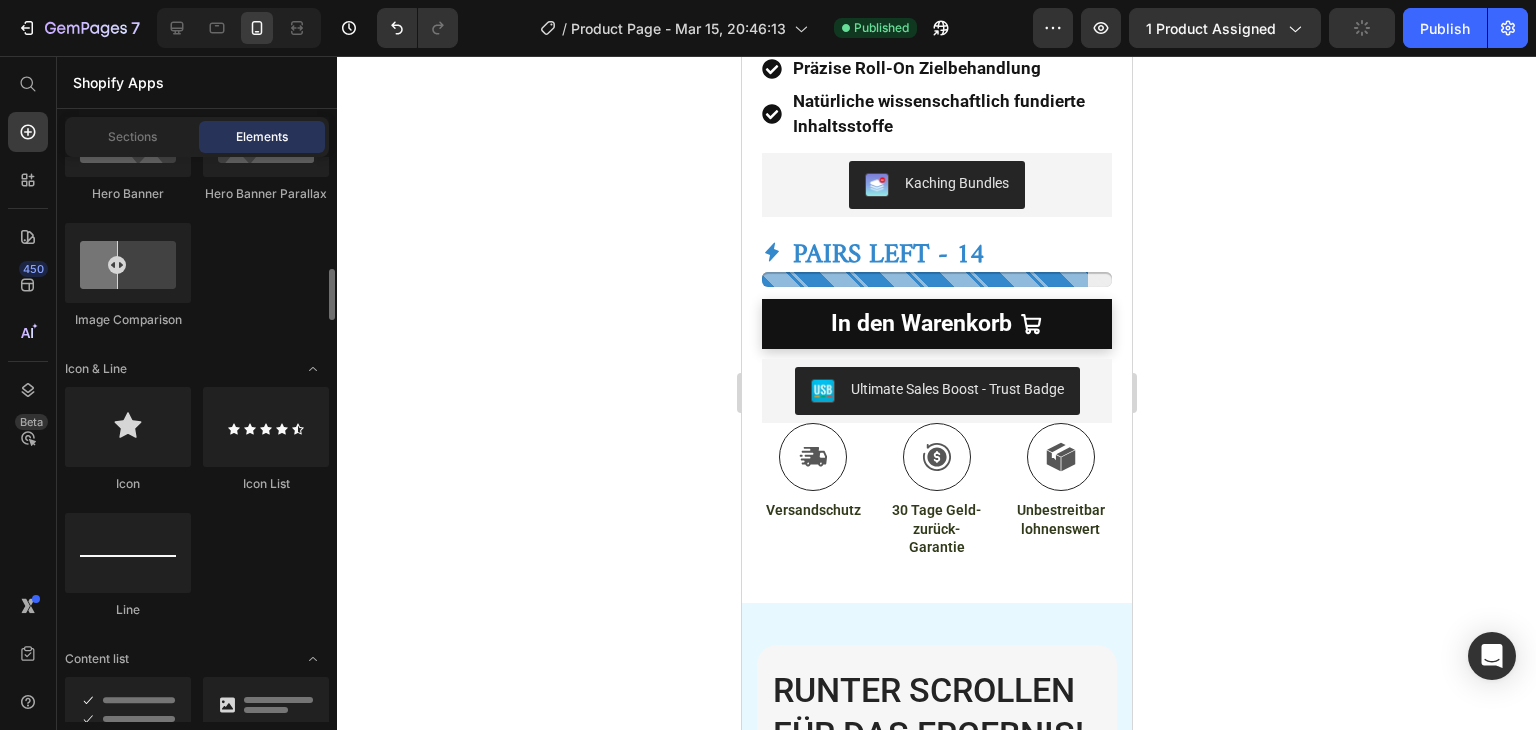 scroll, scrollTop: 1238, scrollLeft: 0, axis: vertical 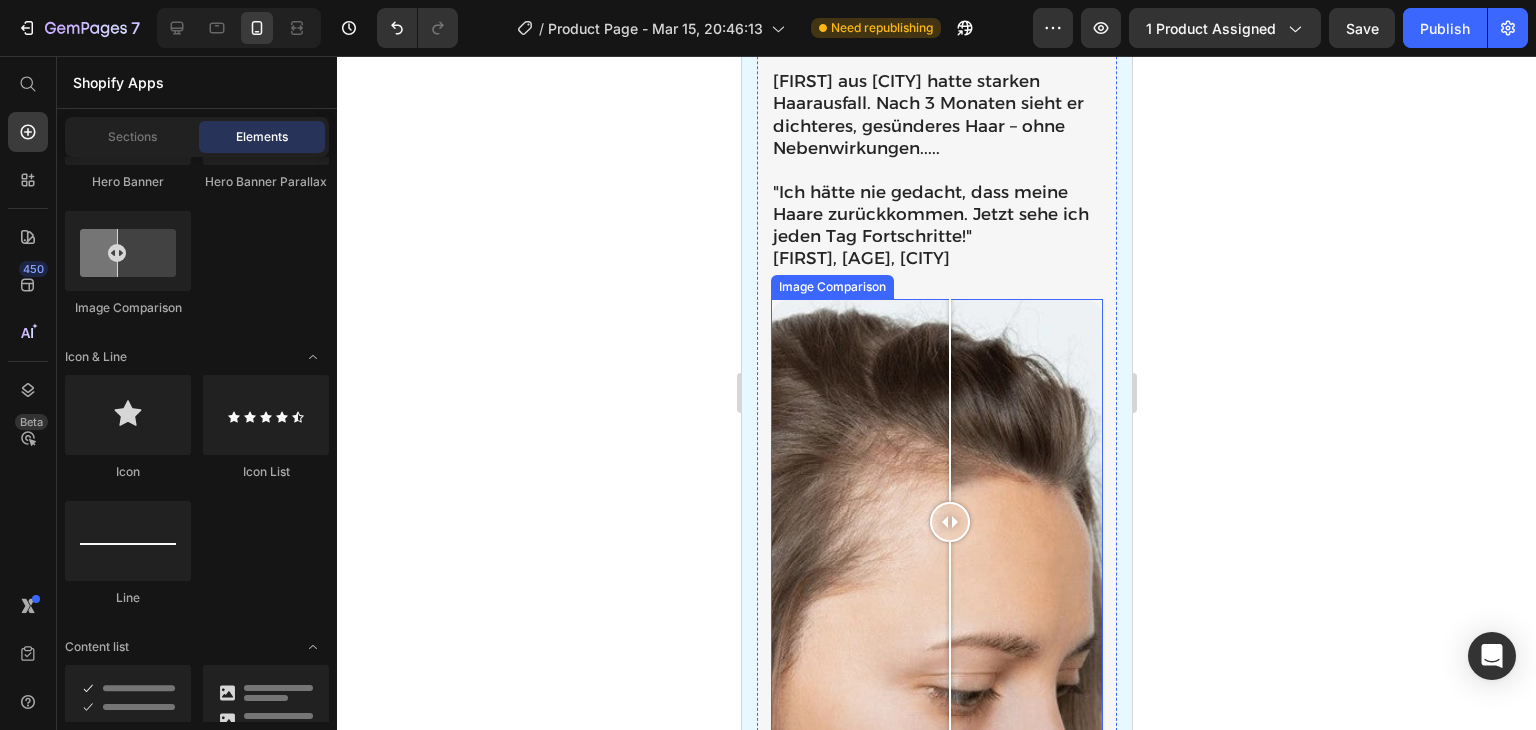 drag, startPoint x: 929, startPoint y: 501, endPoint x: 950, endPoint y: 532, distance: 37.44329 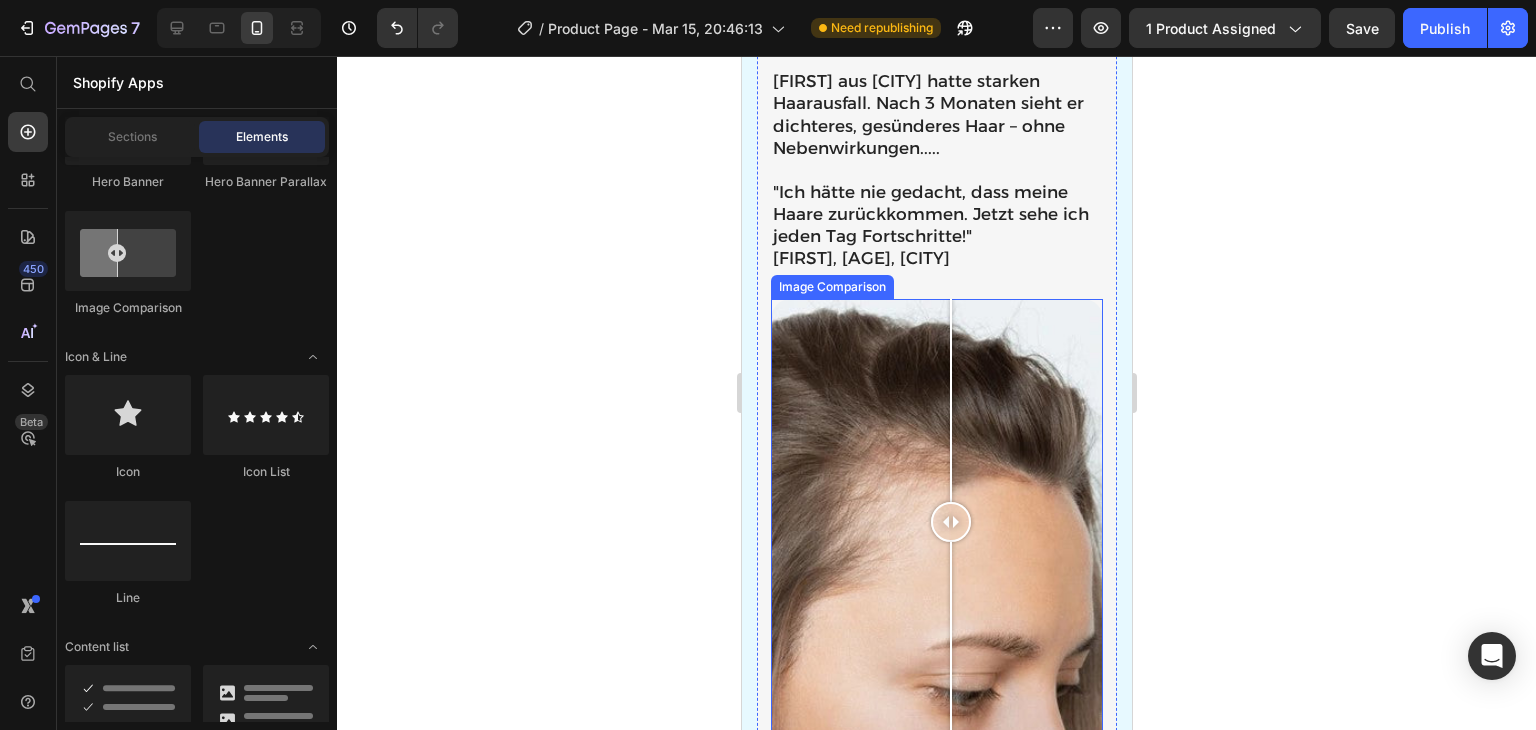 click at bounding box center [950, 643] 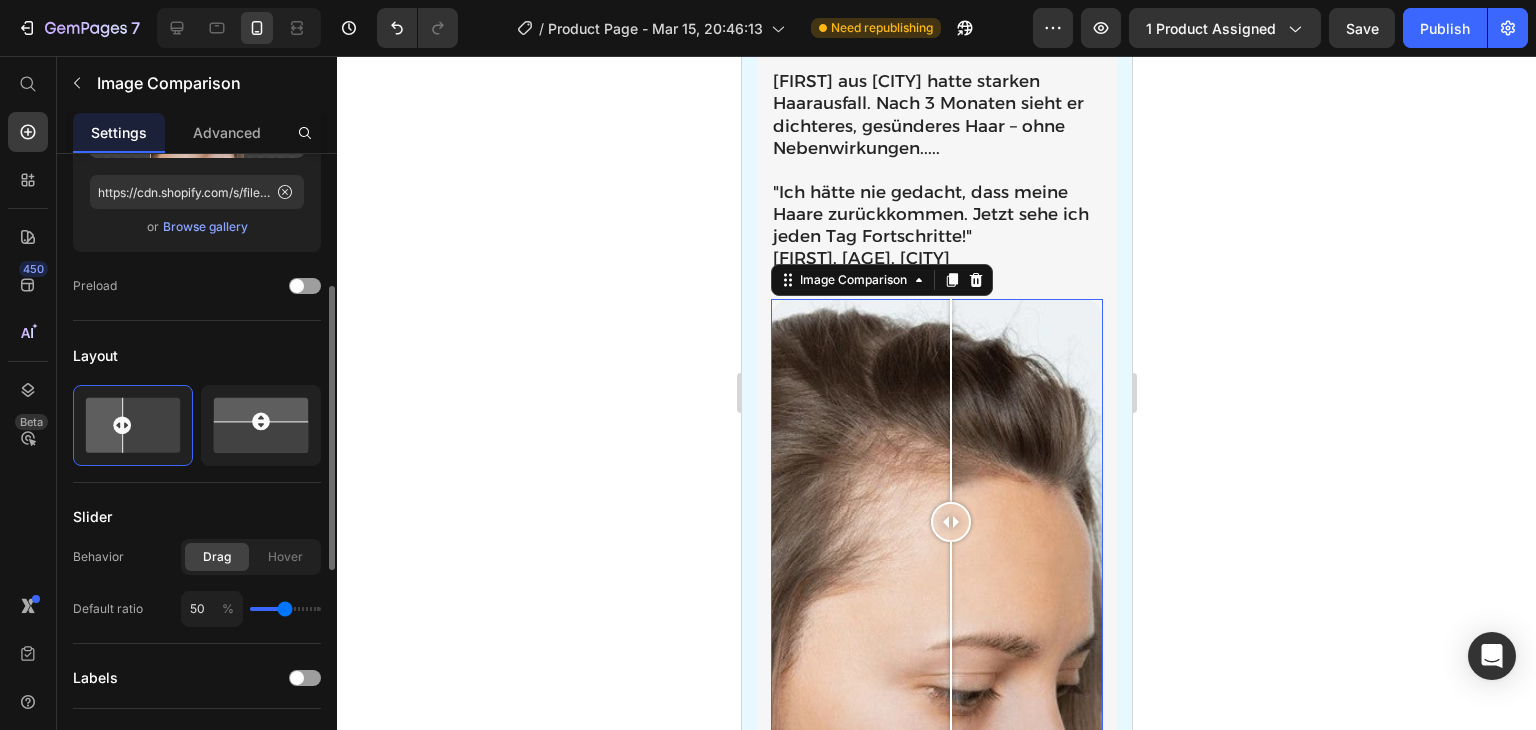 scroll, scrollTop: 314, scrollLeft: 0, axis: vertical 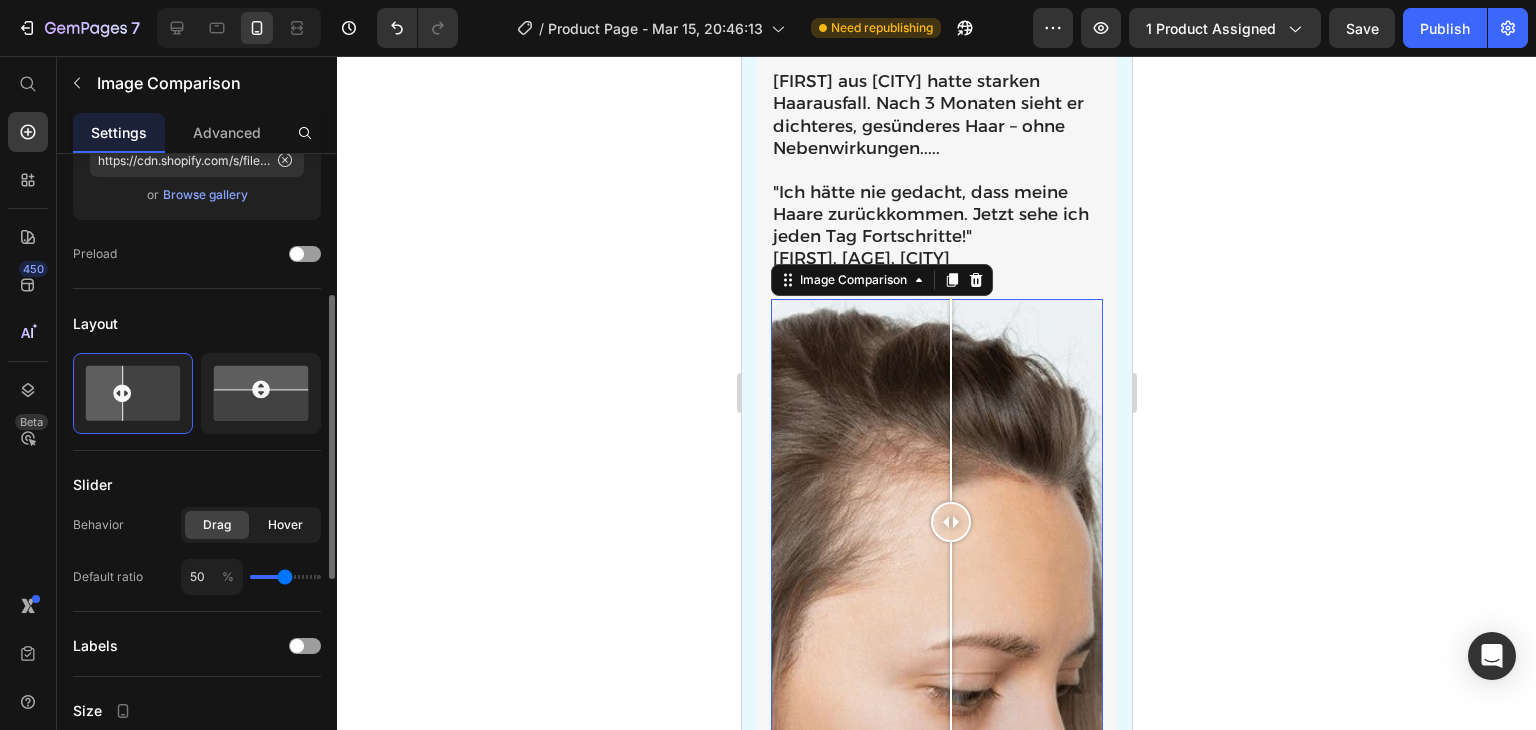 click on "Hover" 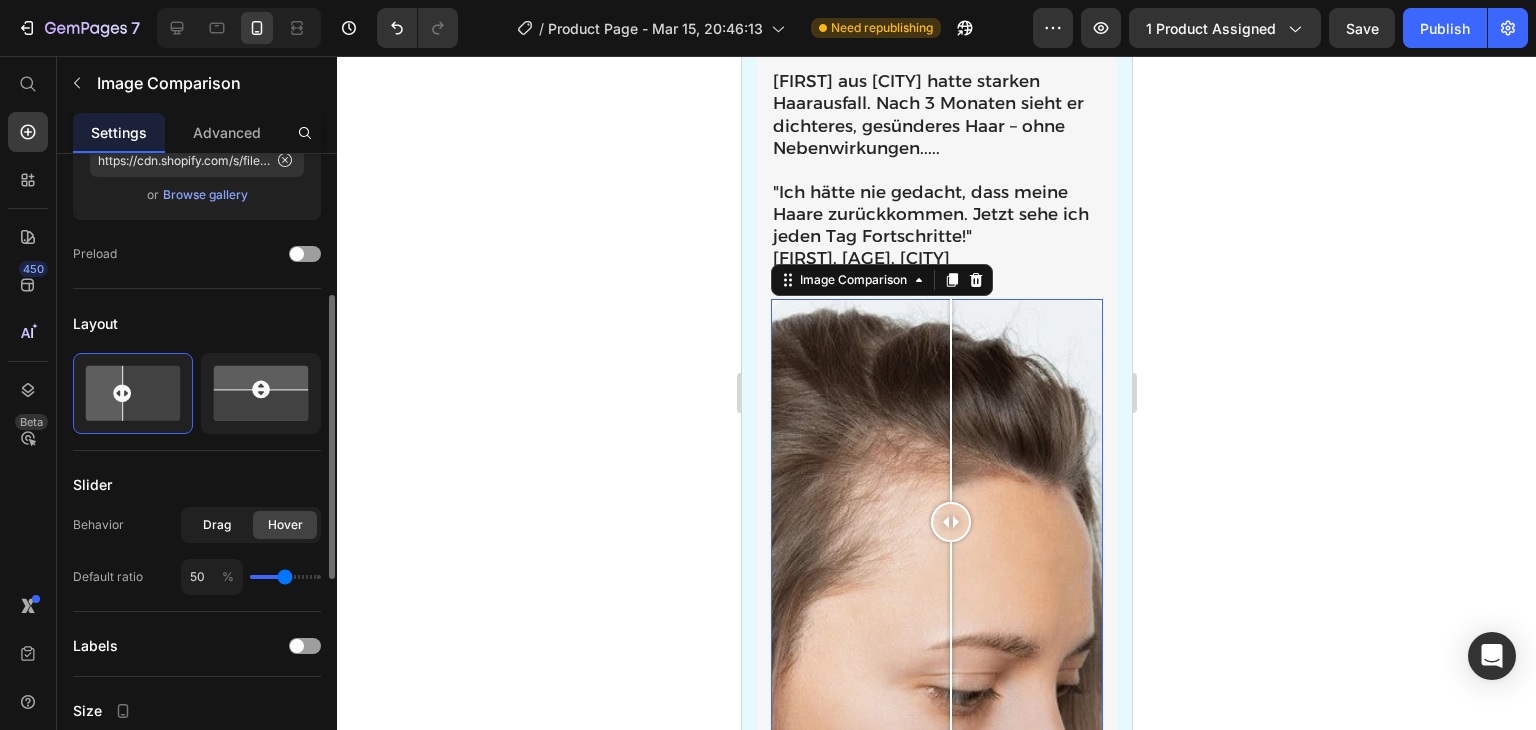 click on "Drag" 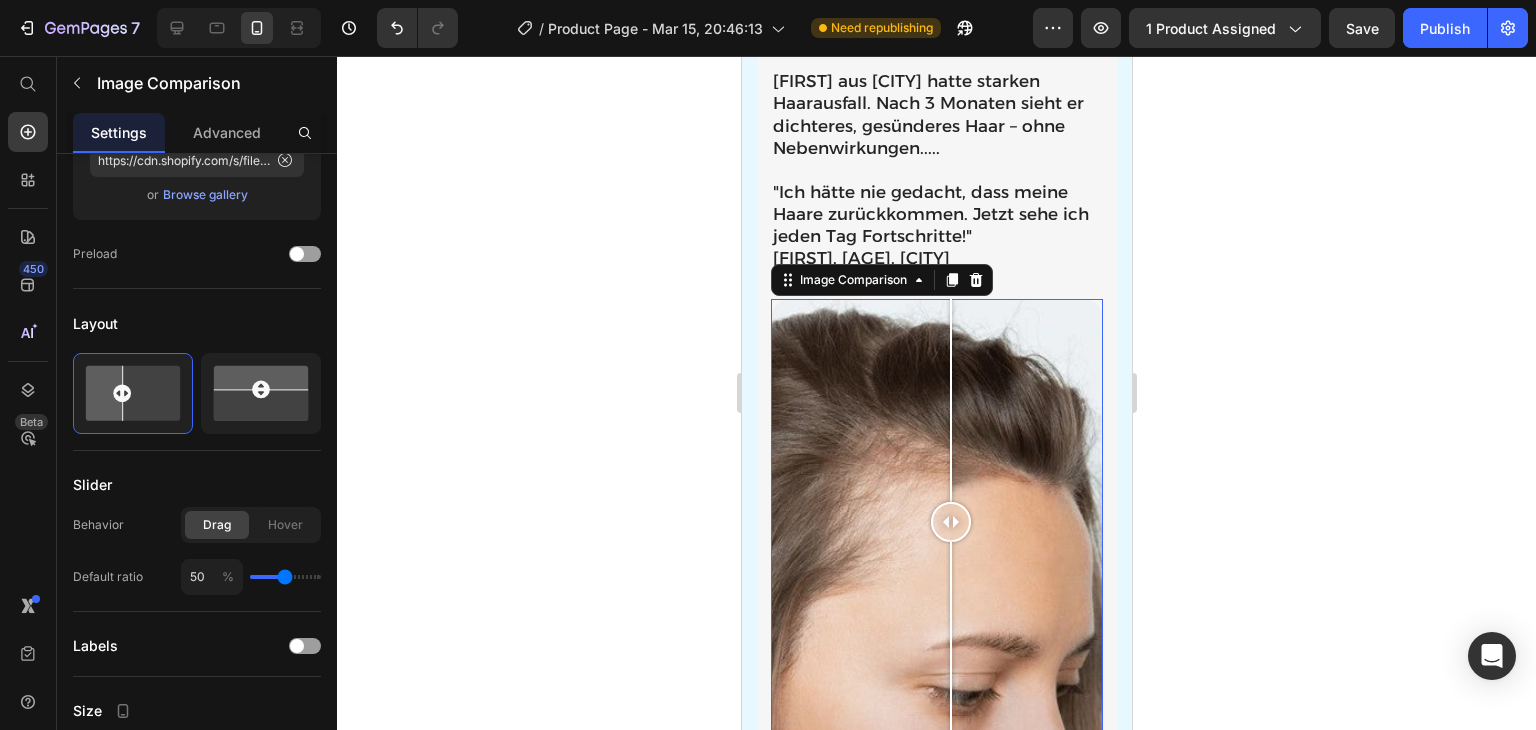 click 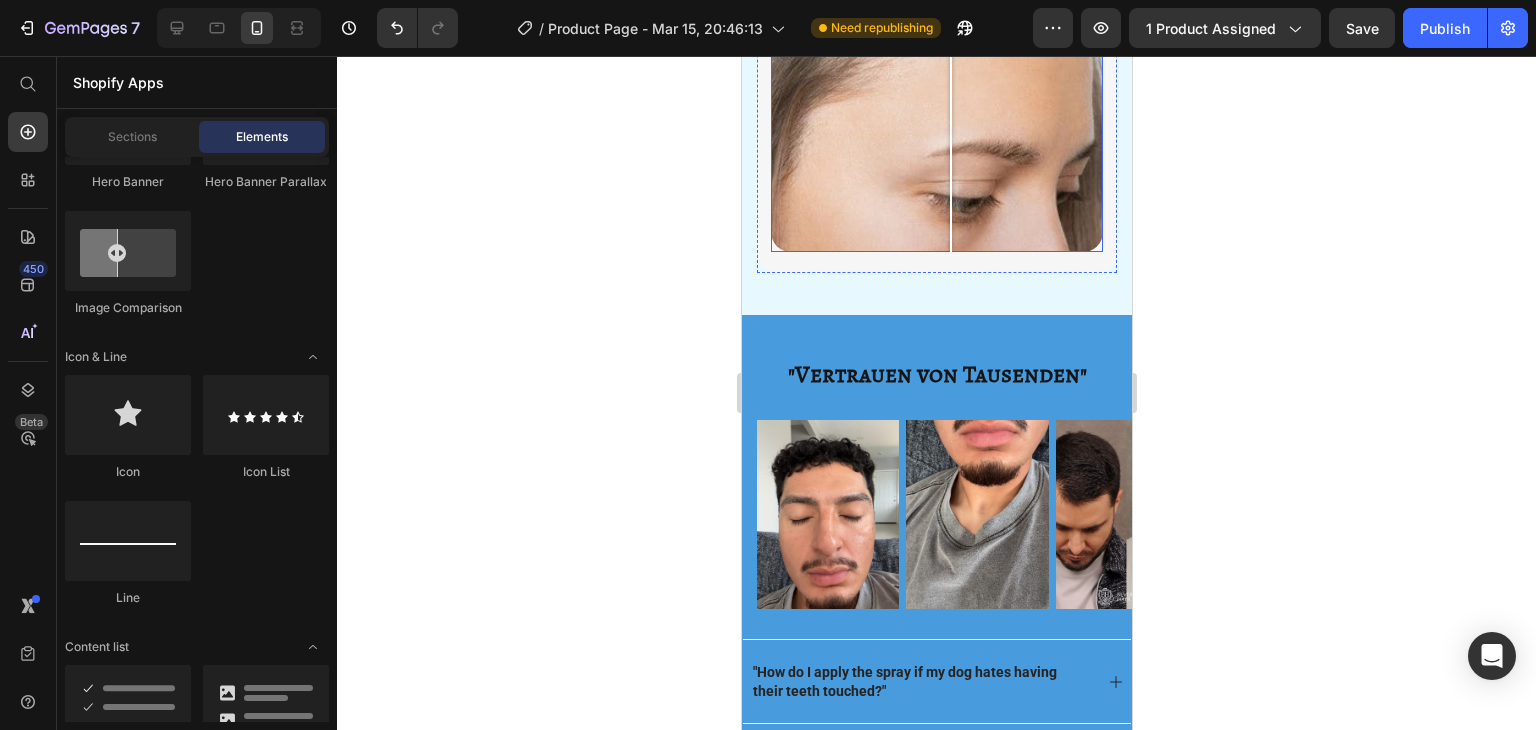 scroll, scrollTop: 1946, scrollLeft: 0, axis: vertical 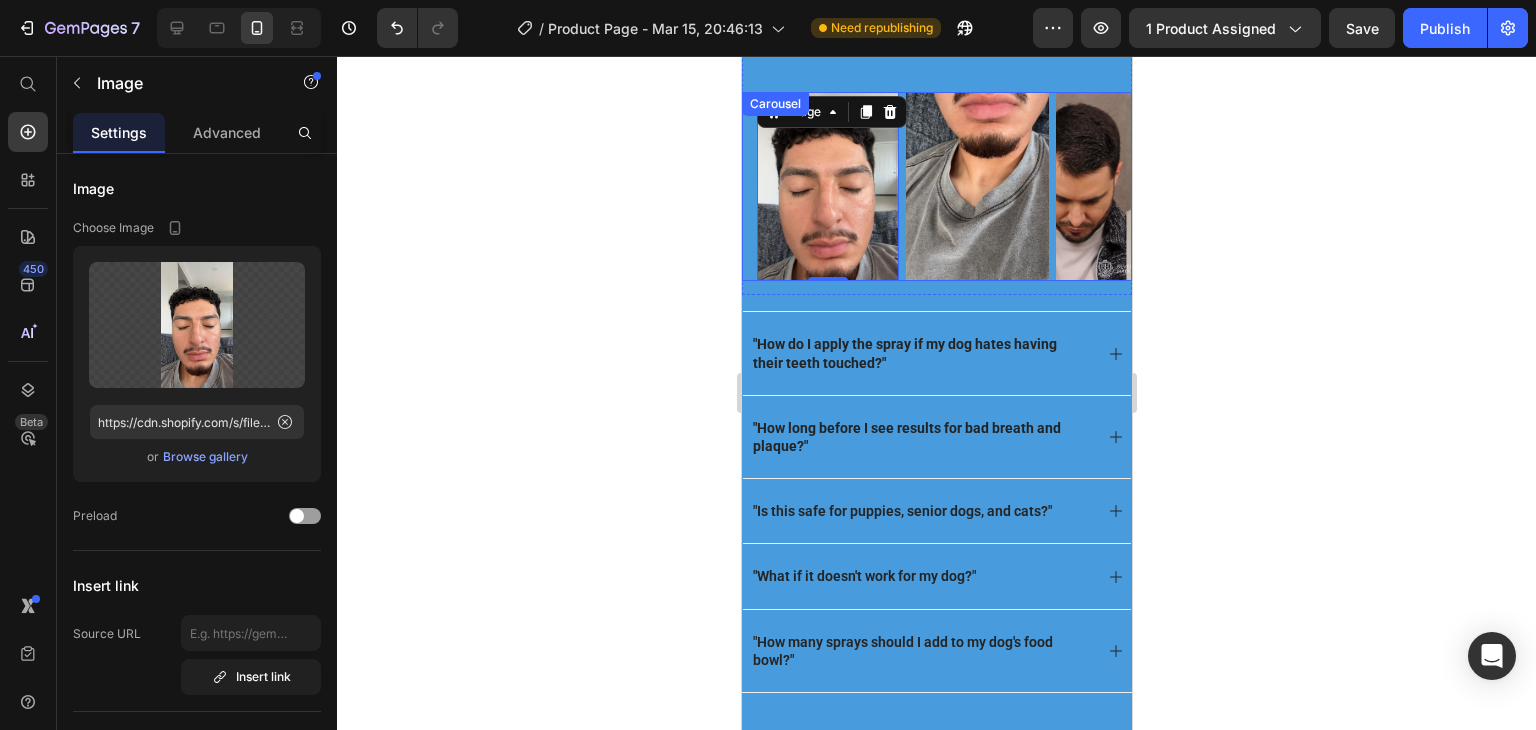 click 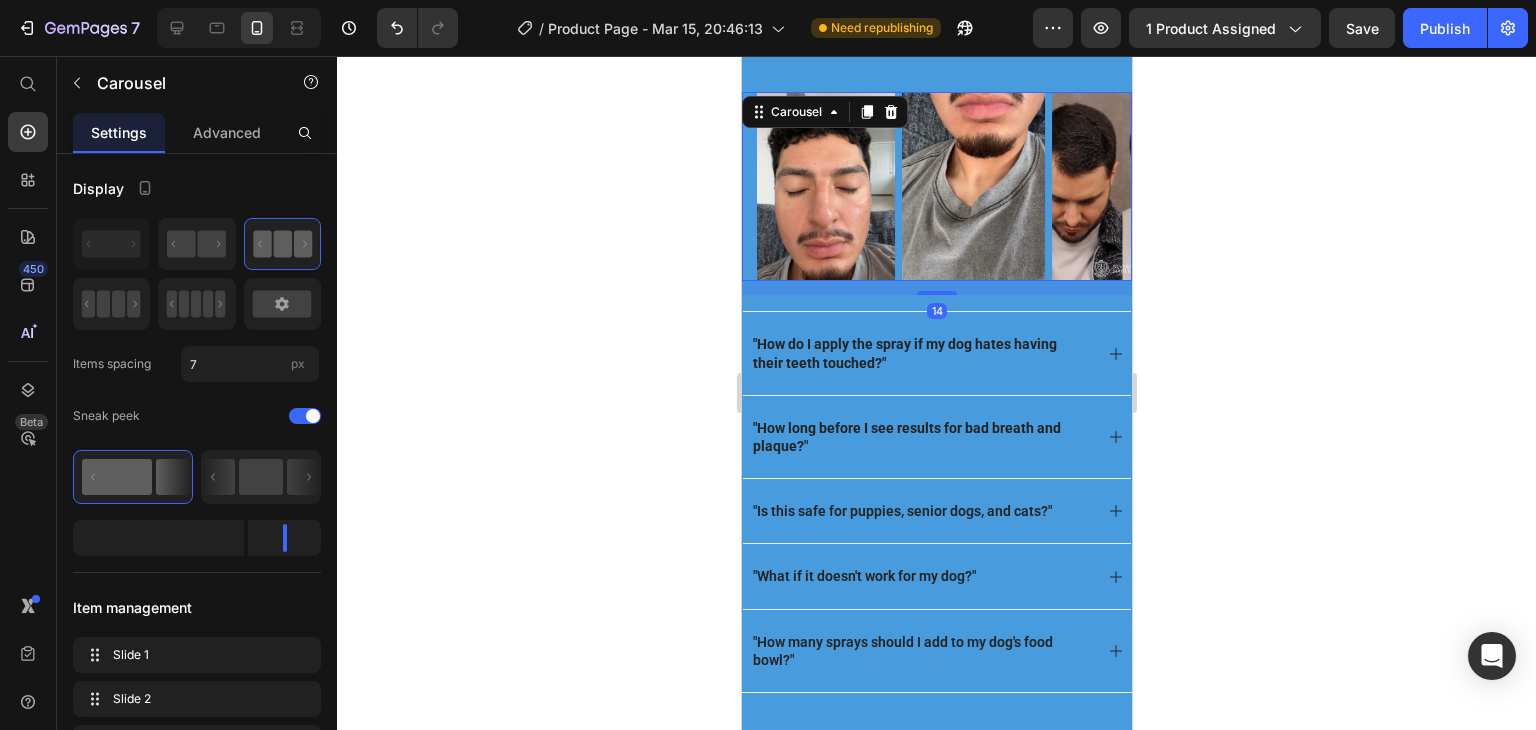 click 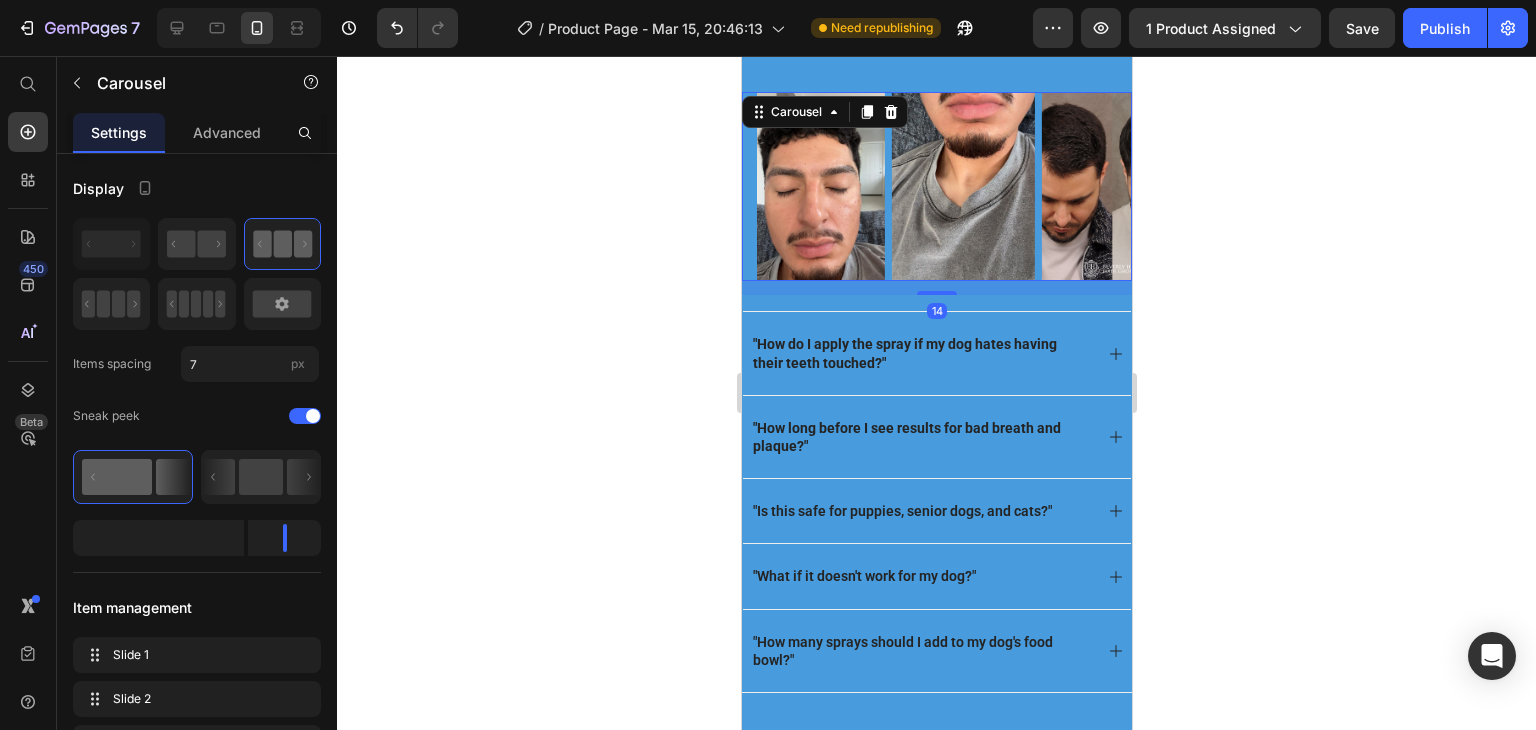 click 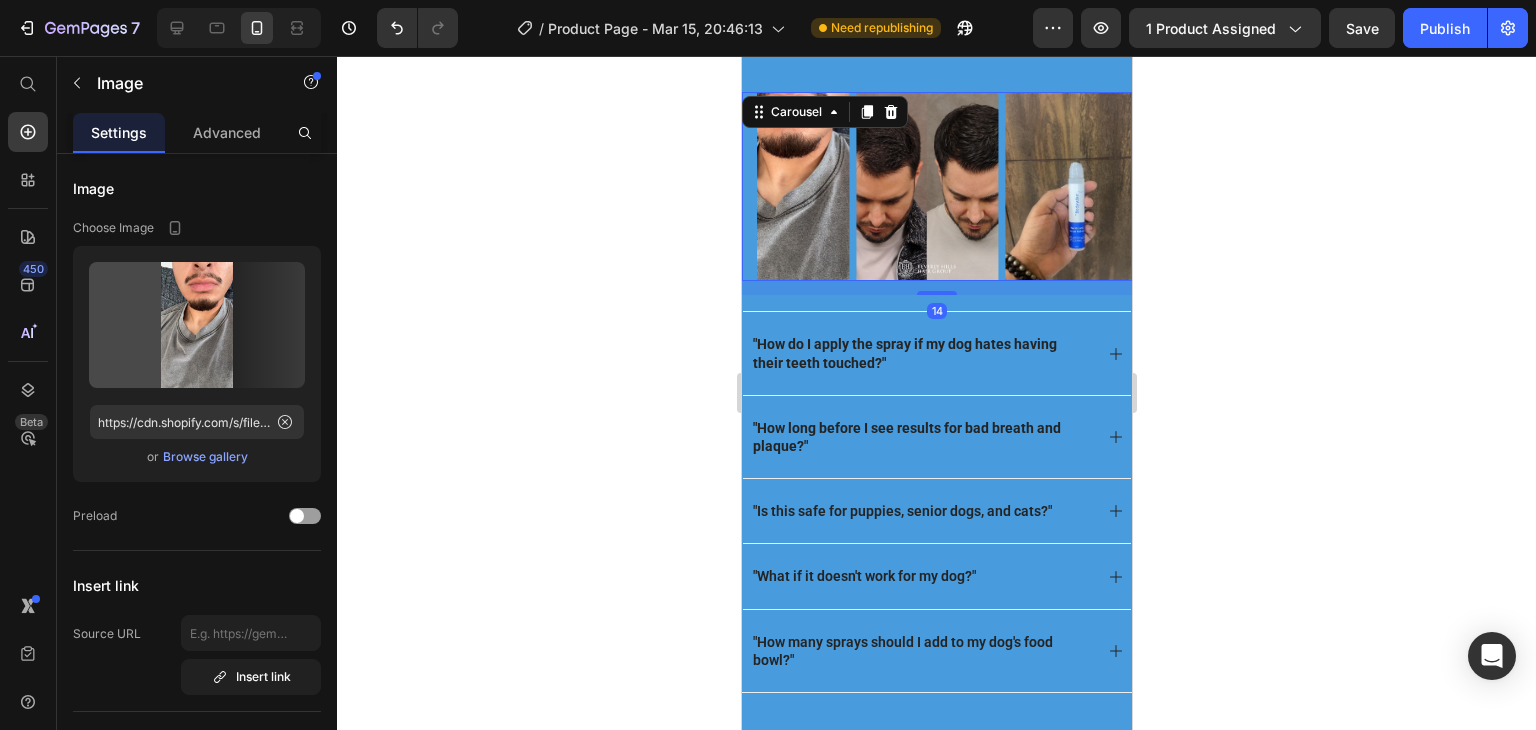 click on "Image Image Image Image Image" at bounding box center (943, 187) 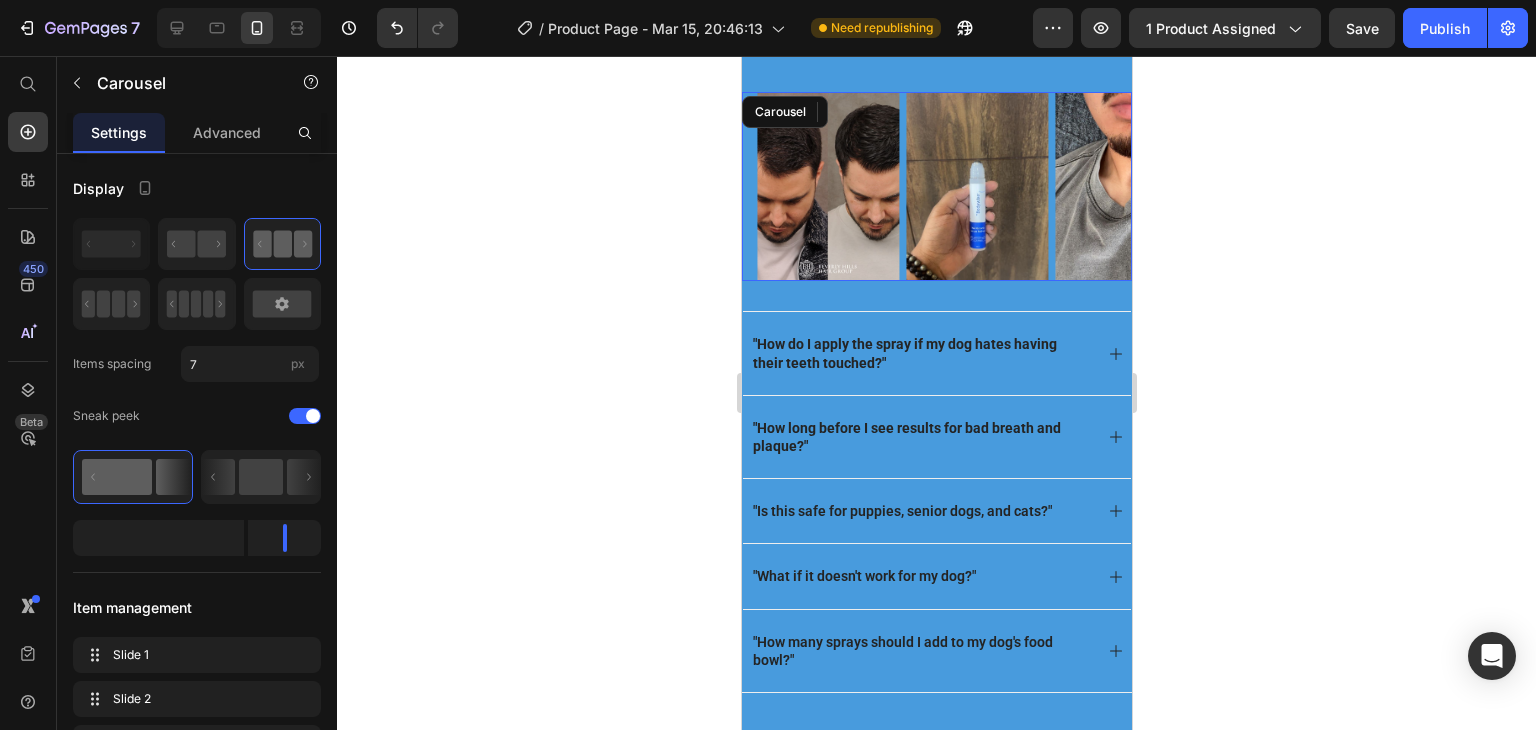 click on "Image Image Image Image Image   0" at bounding box center (943, 187) 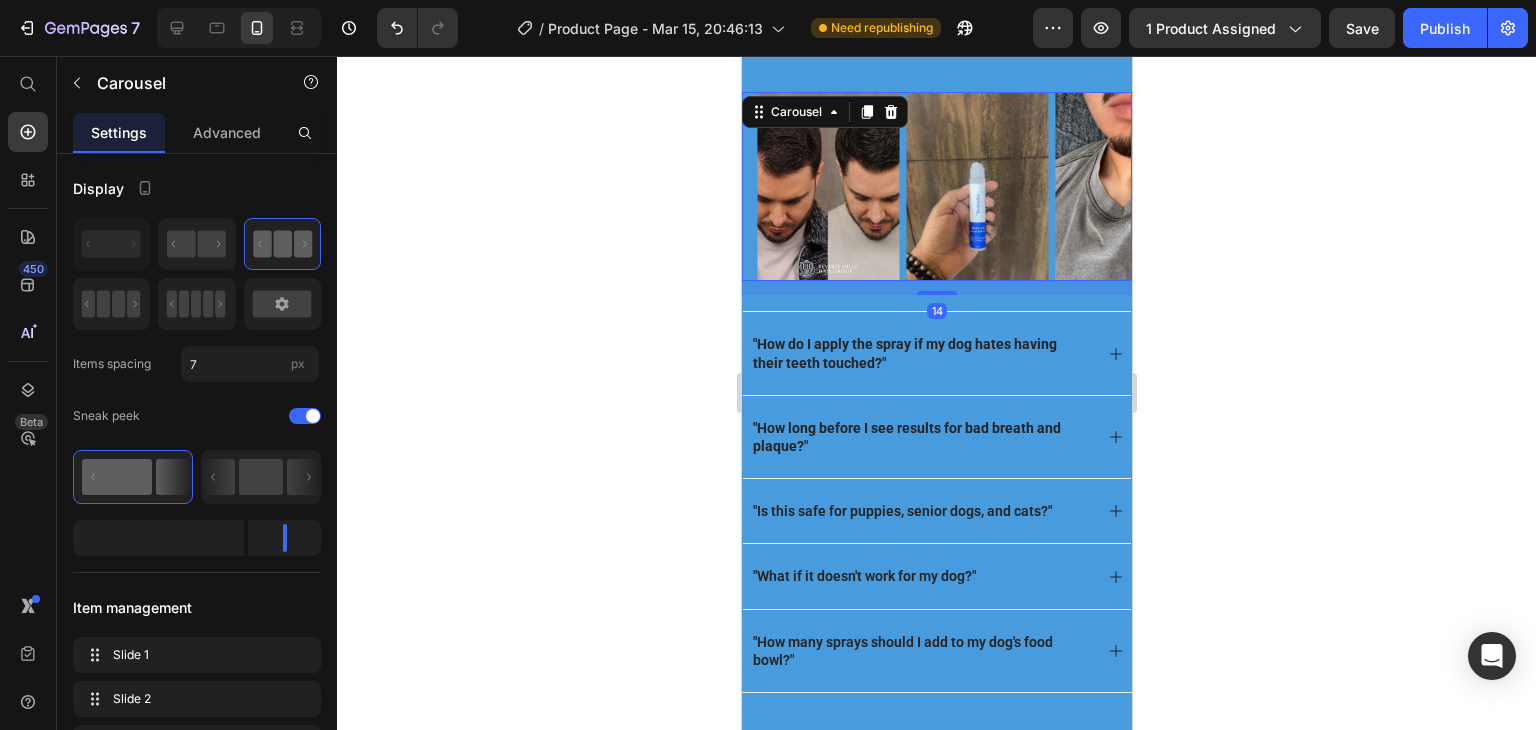 click 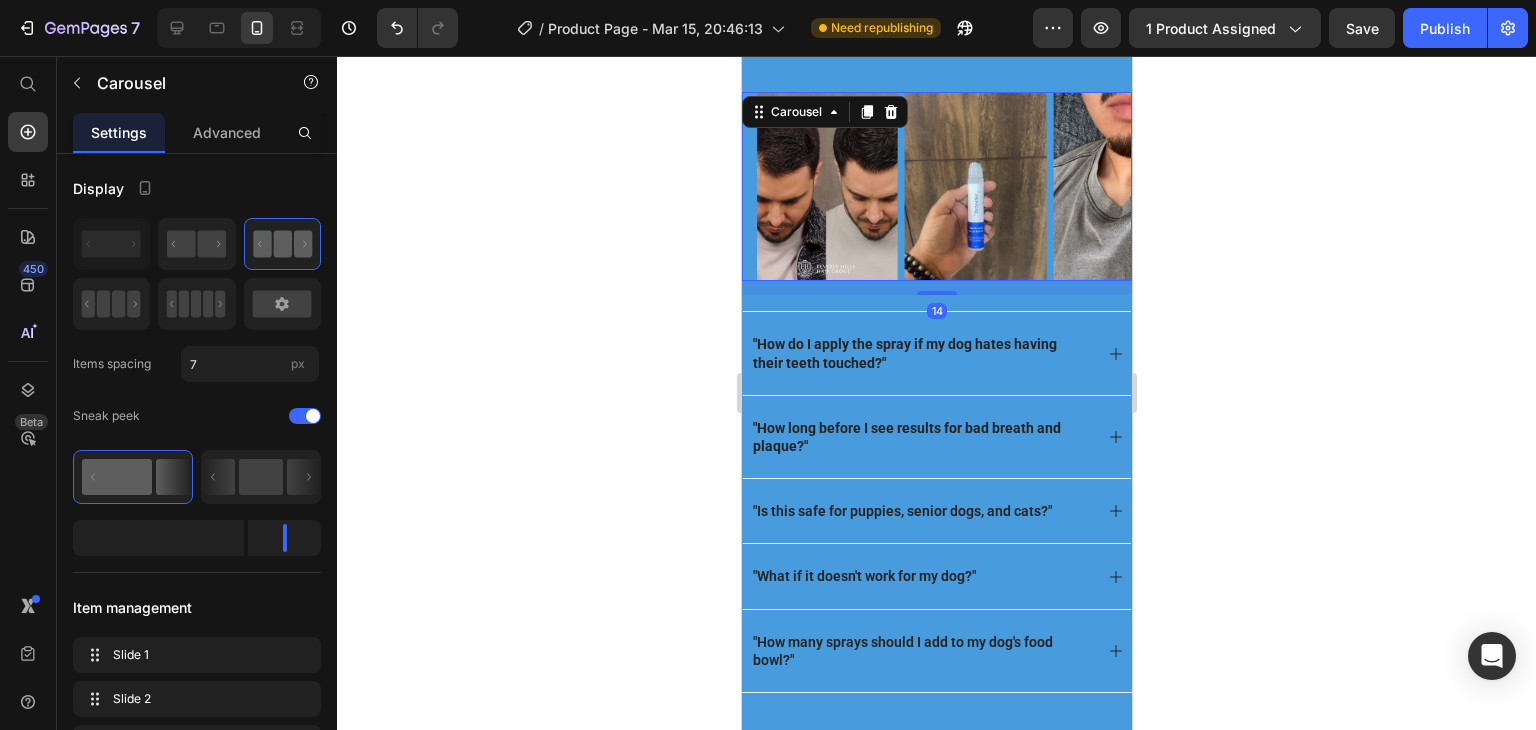 click 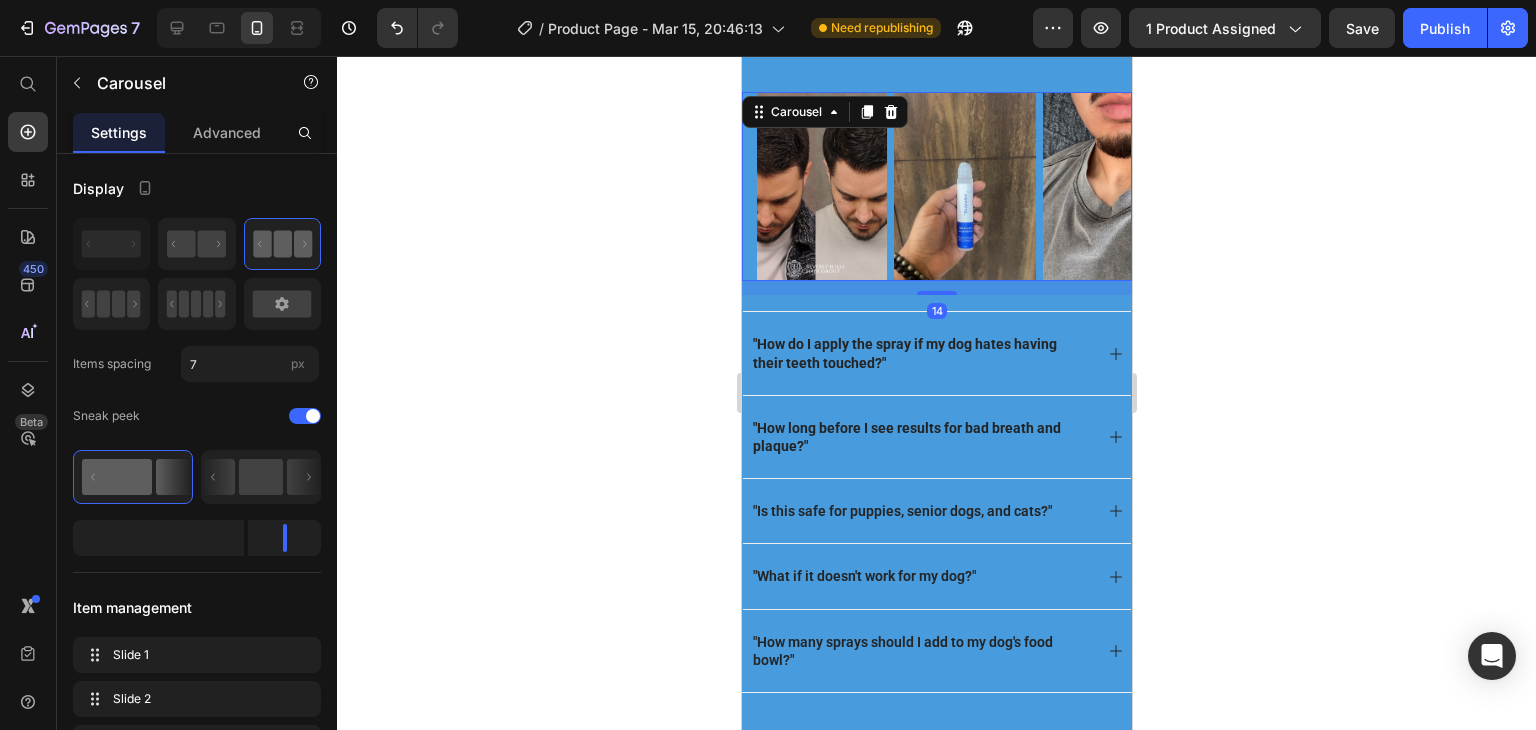 click 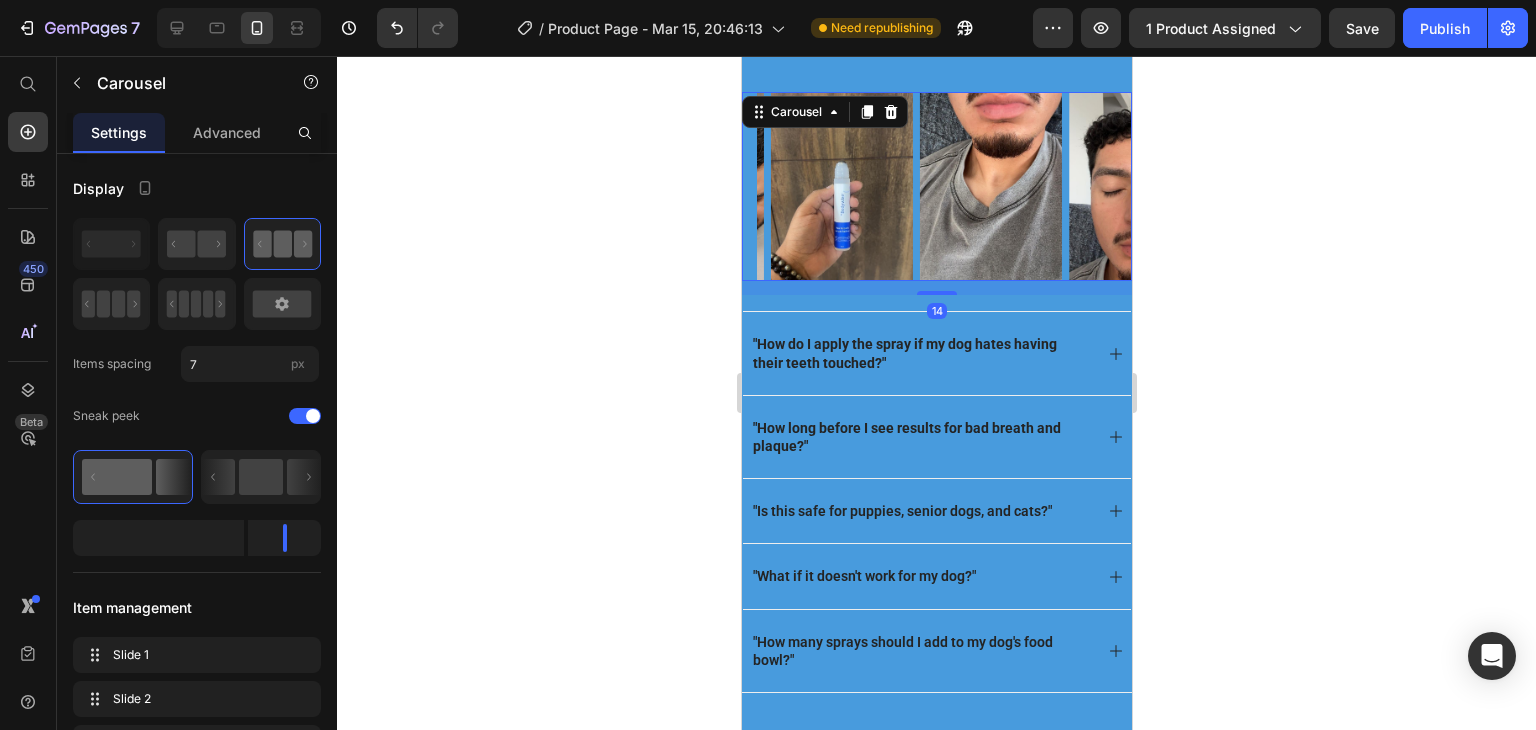 click 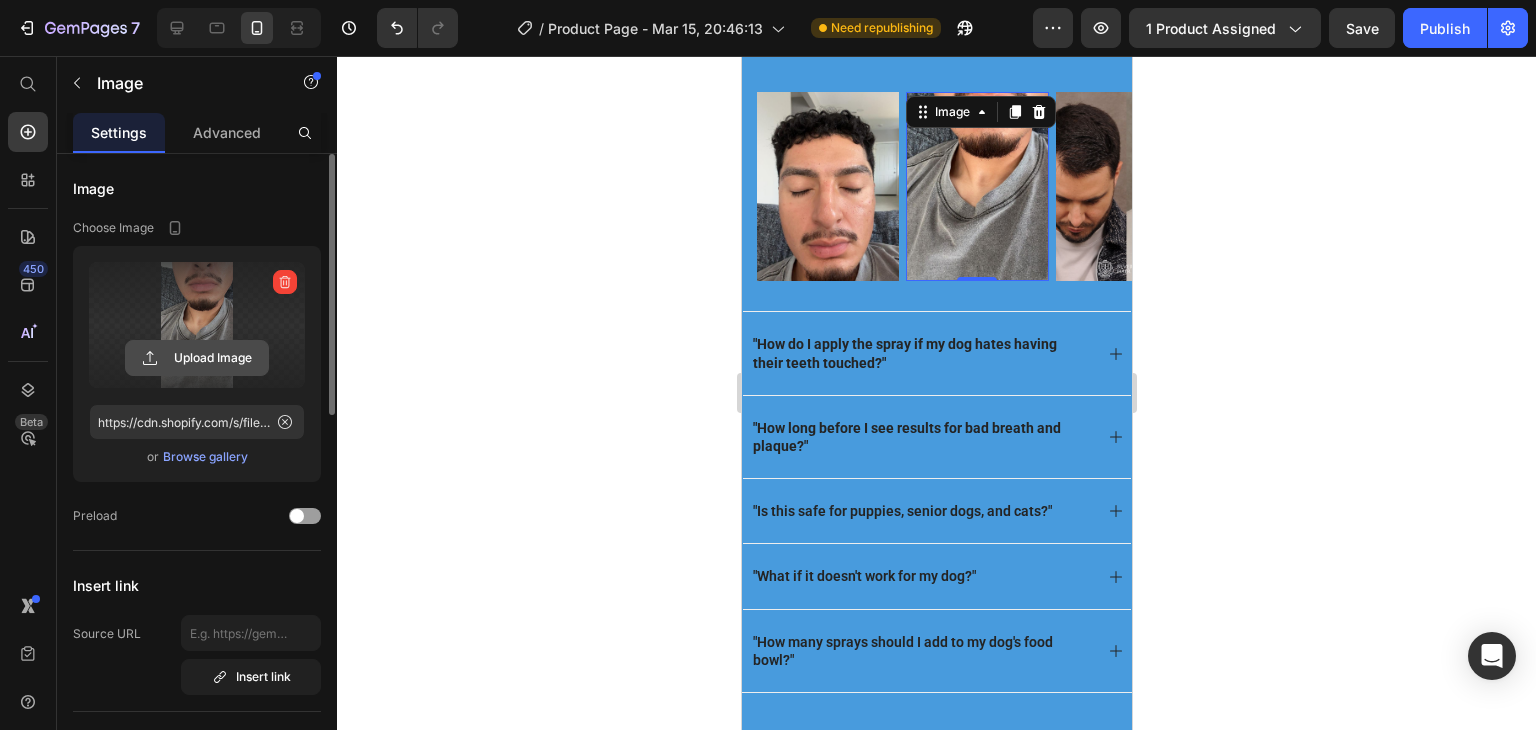 click 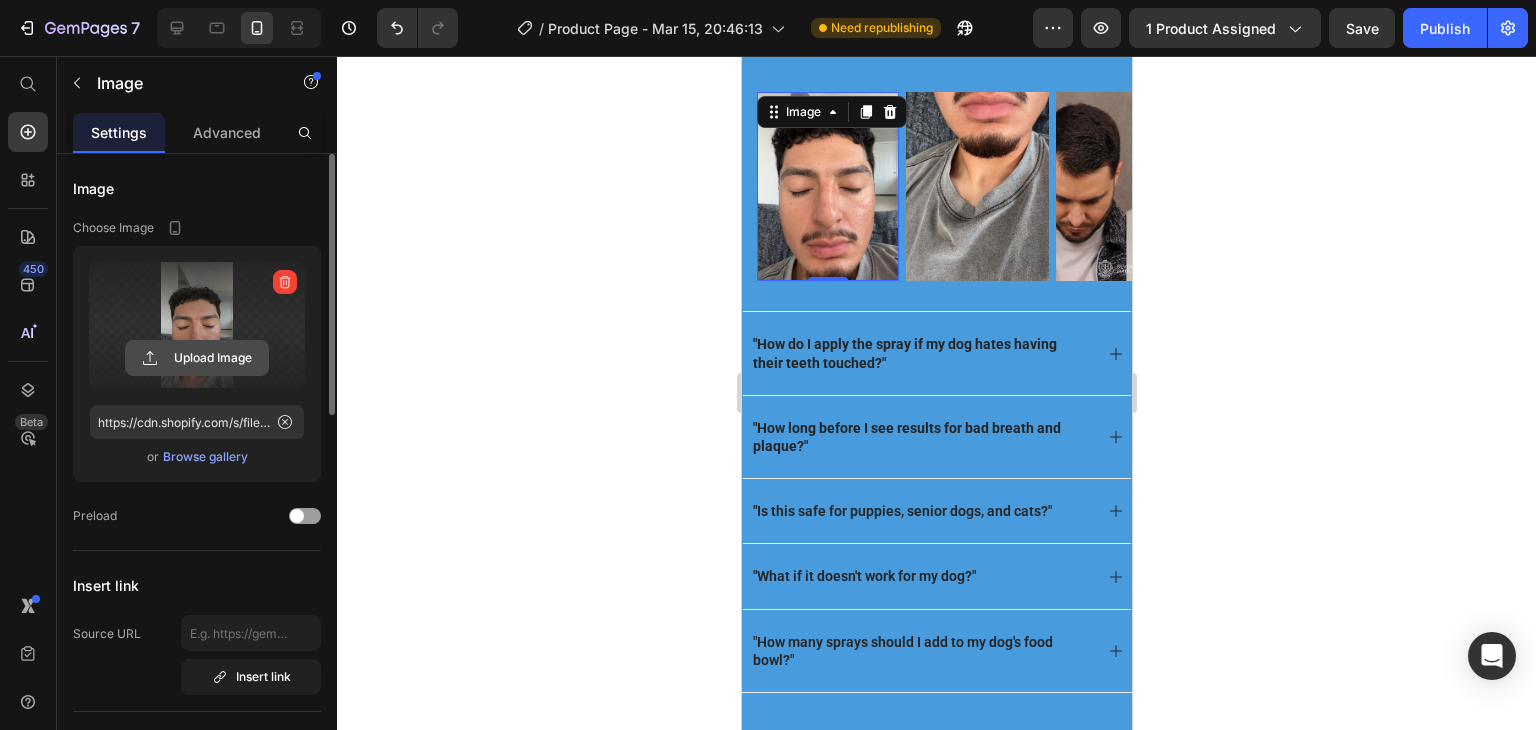 click 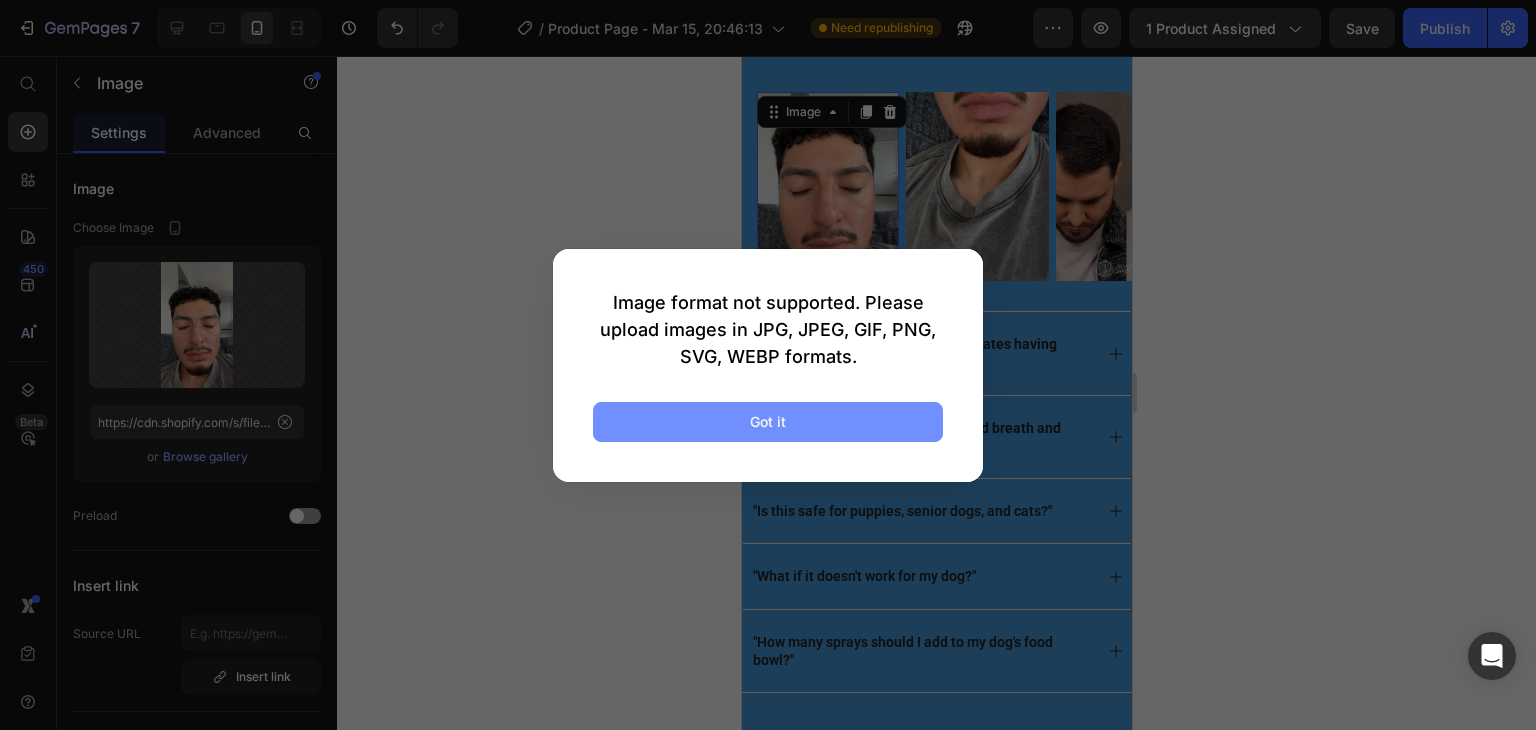 click on "Got it" at bounding box center [768, 422] 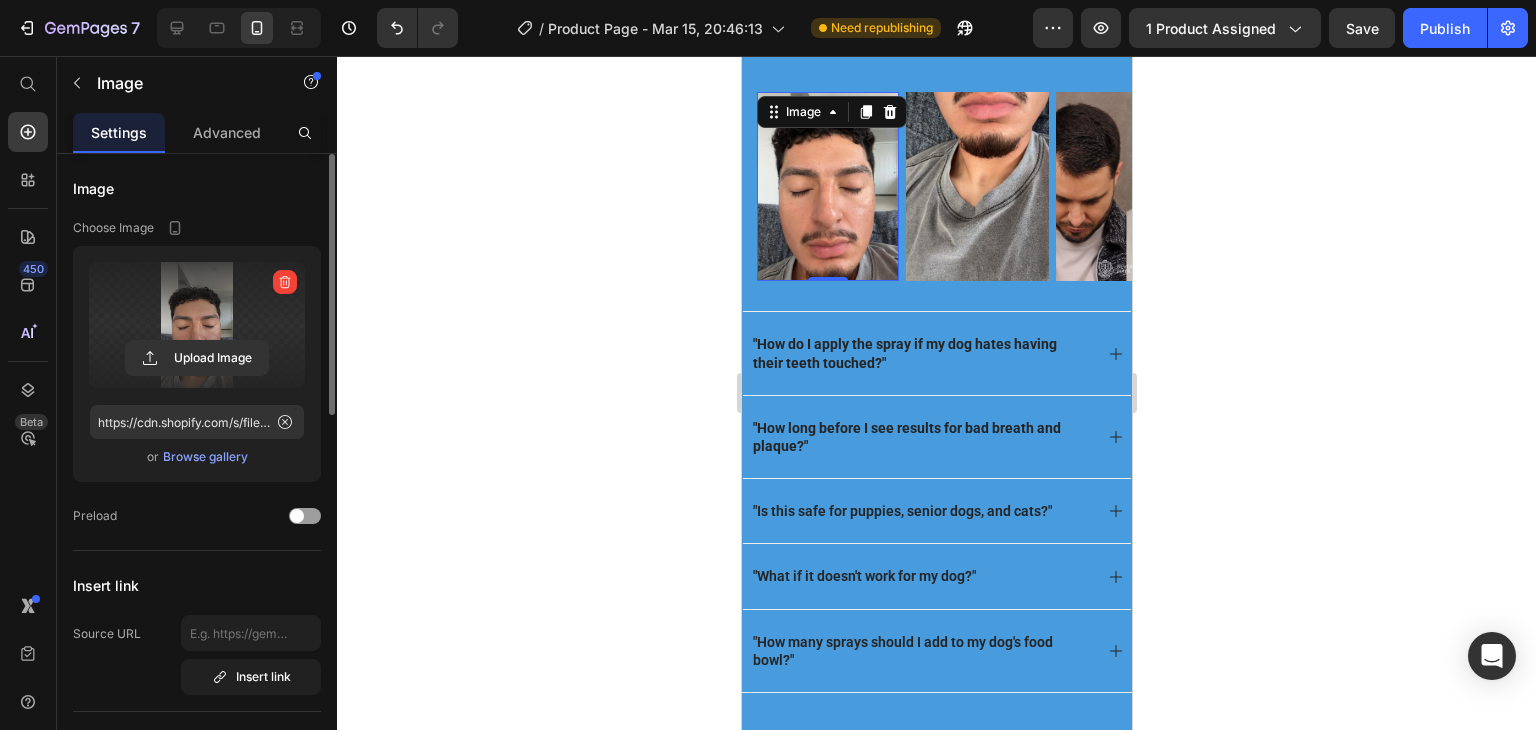 click at bounding box center (197, 325) 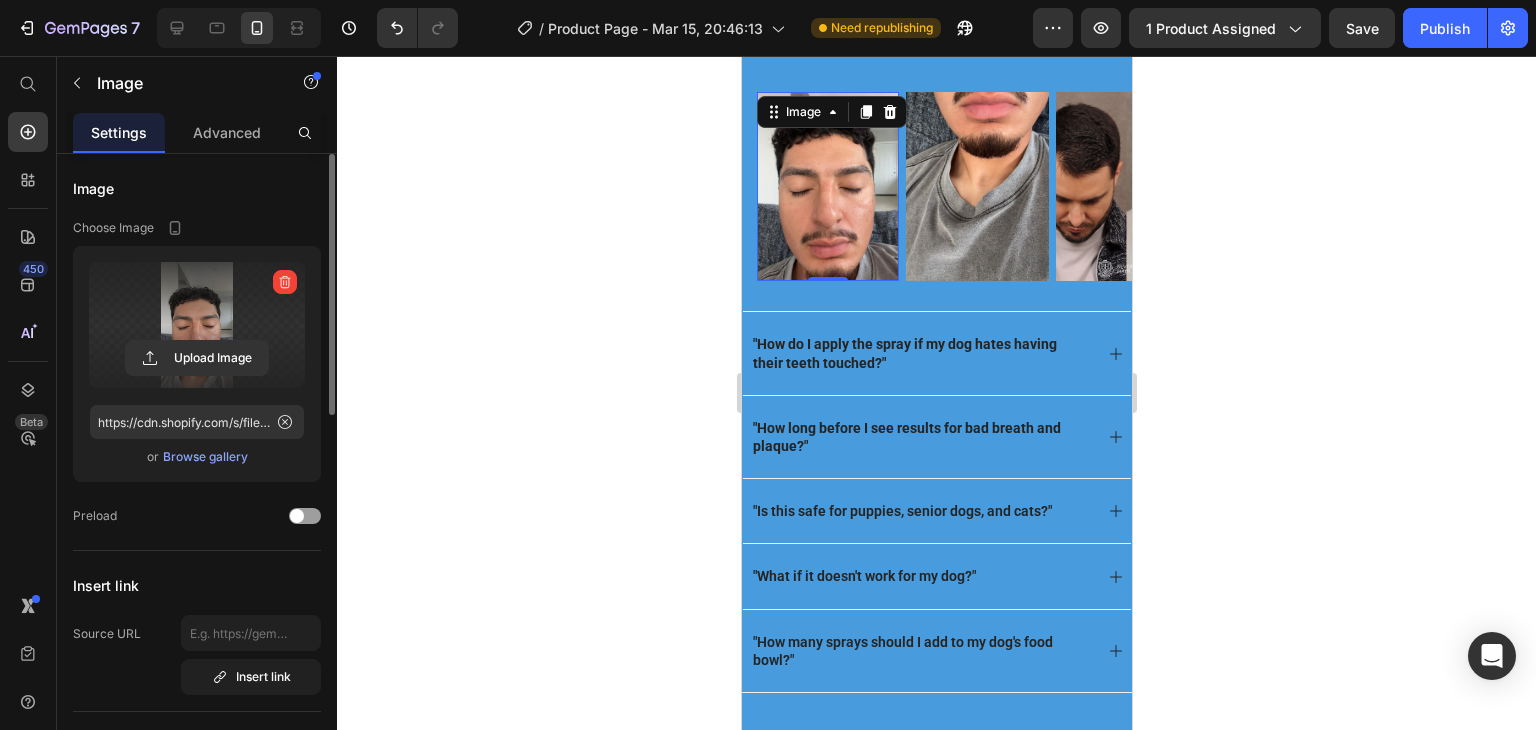 click 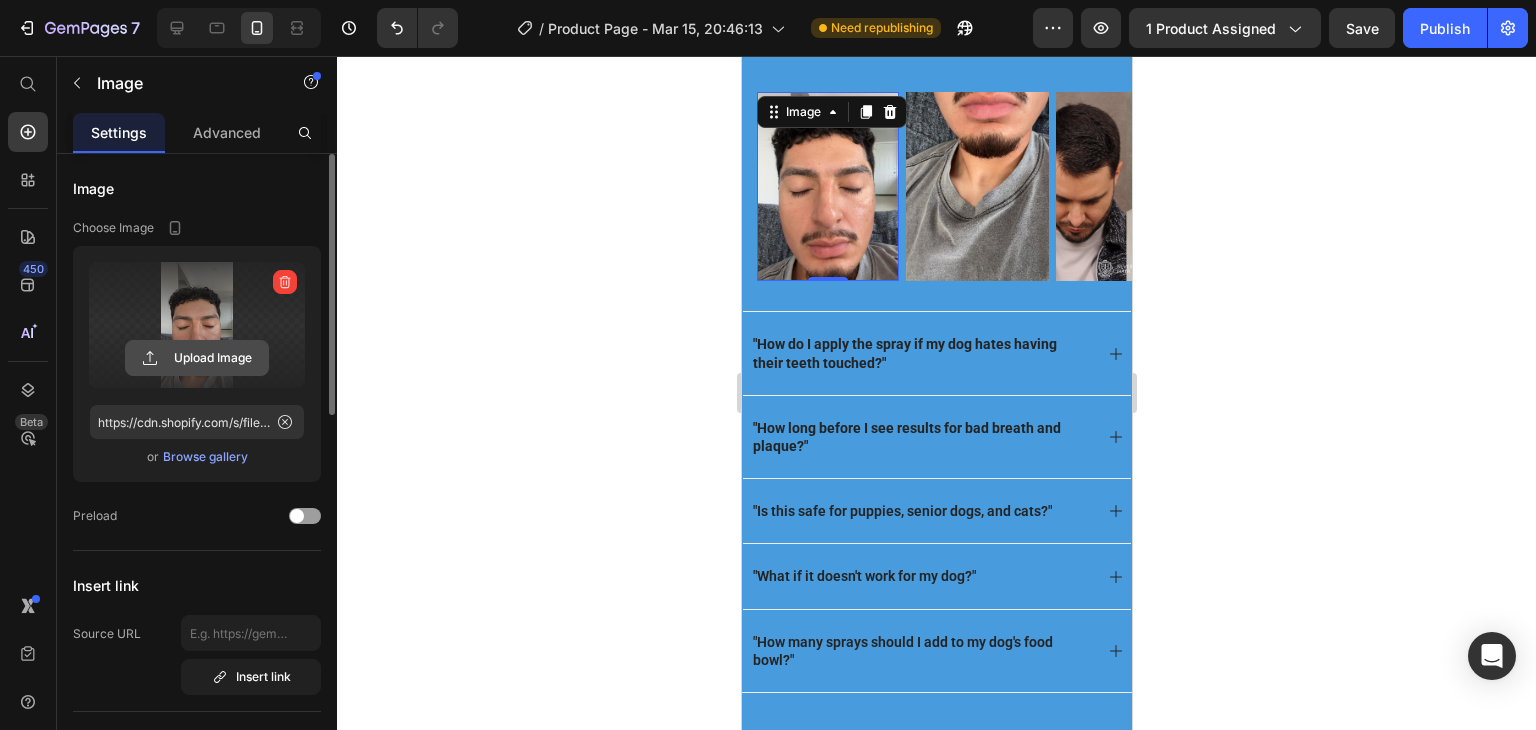click 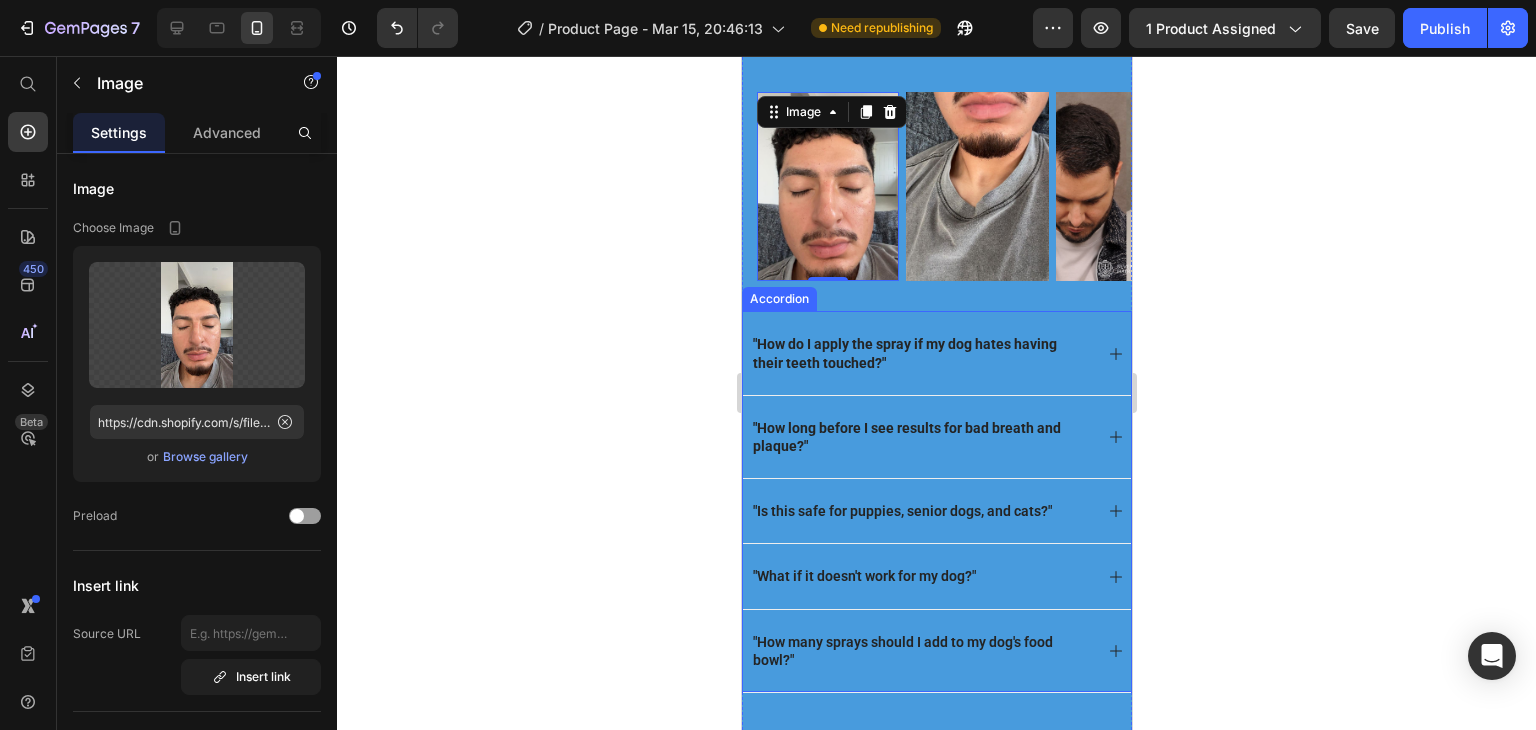 click on ""How do I apply the spray if my dog hates having their teeth touched?"" at bounding box center (904, 353) 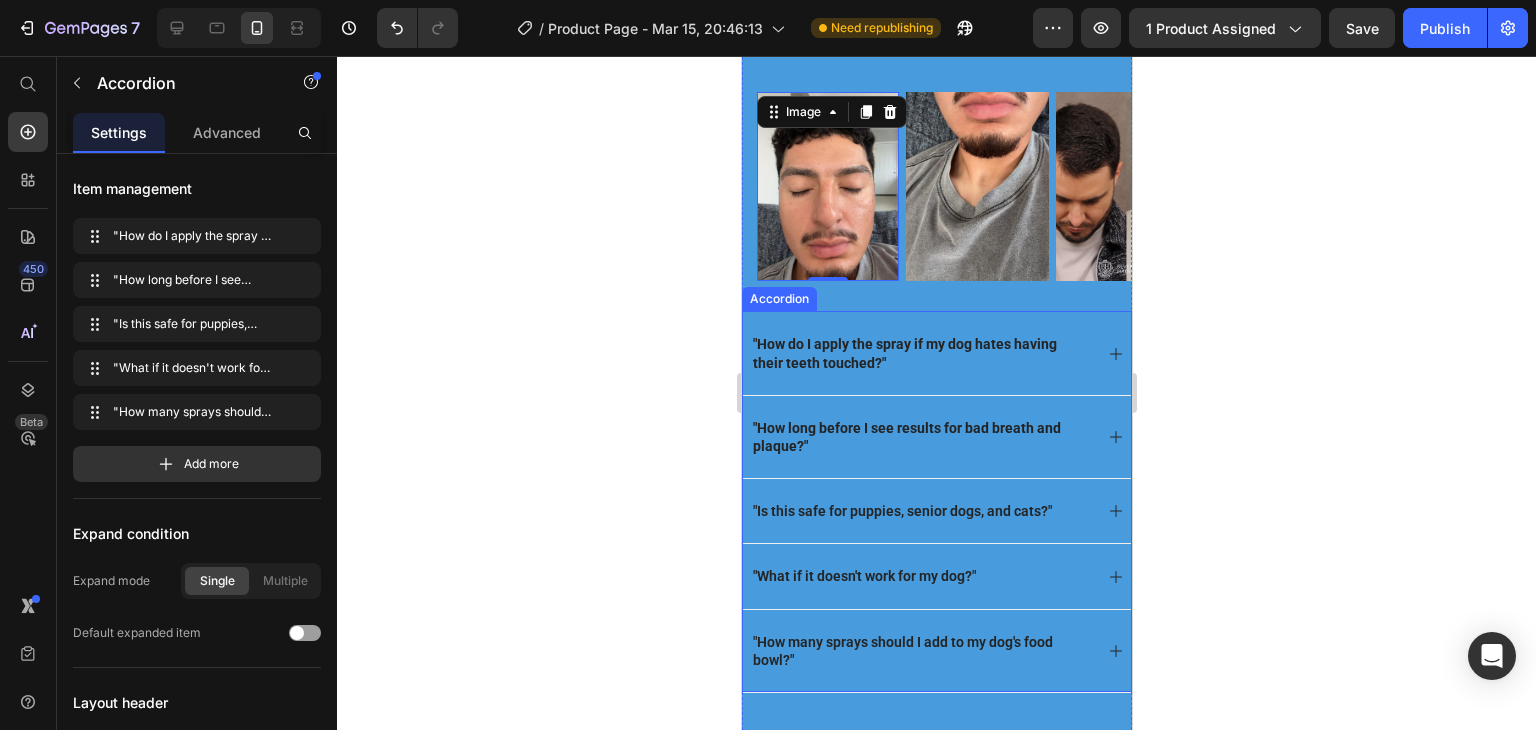 click on ""How do I apply the spray if my dog hates having their teeth touched?"" at bounding box center [904, 353] 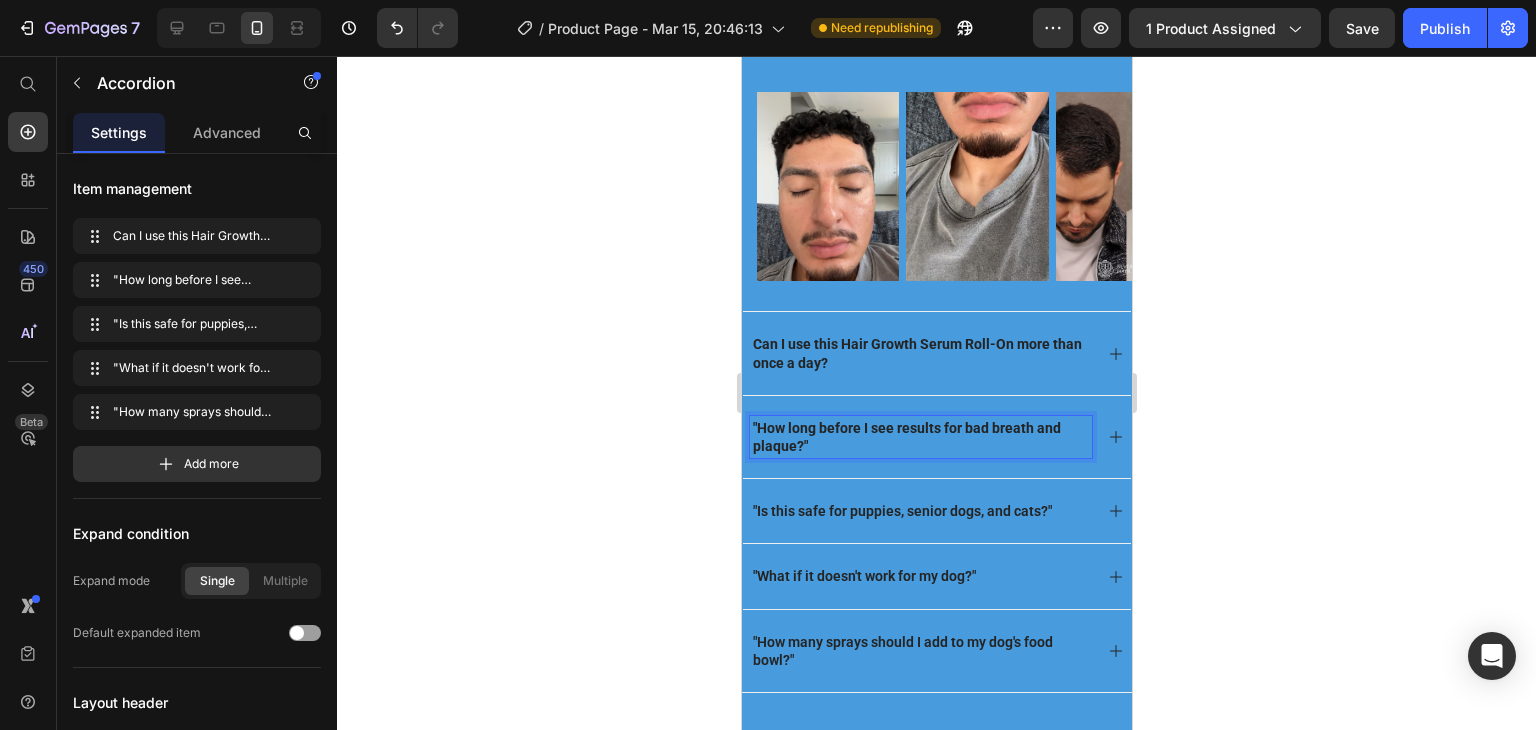 click on ""How long before I see results for bad breath and plaque?"" at bounding box center (906, 437) 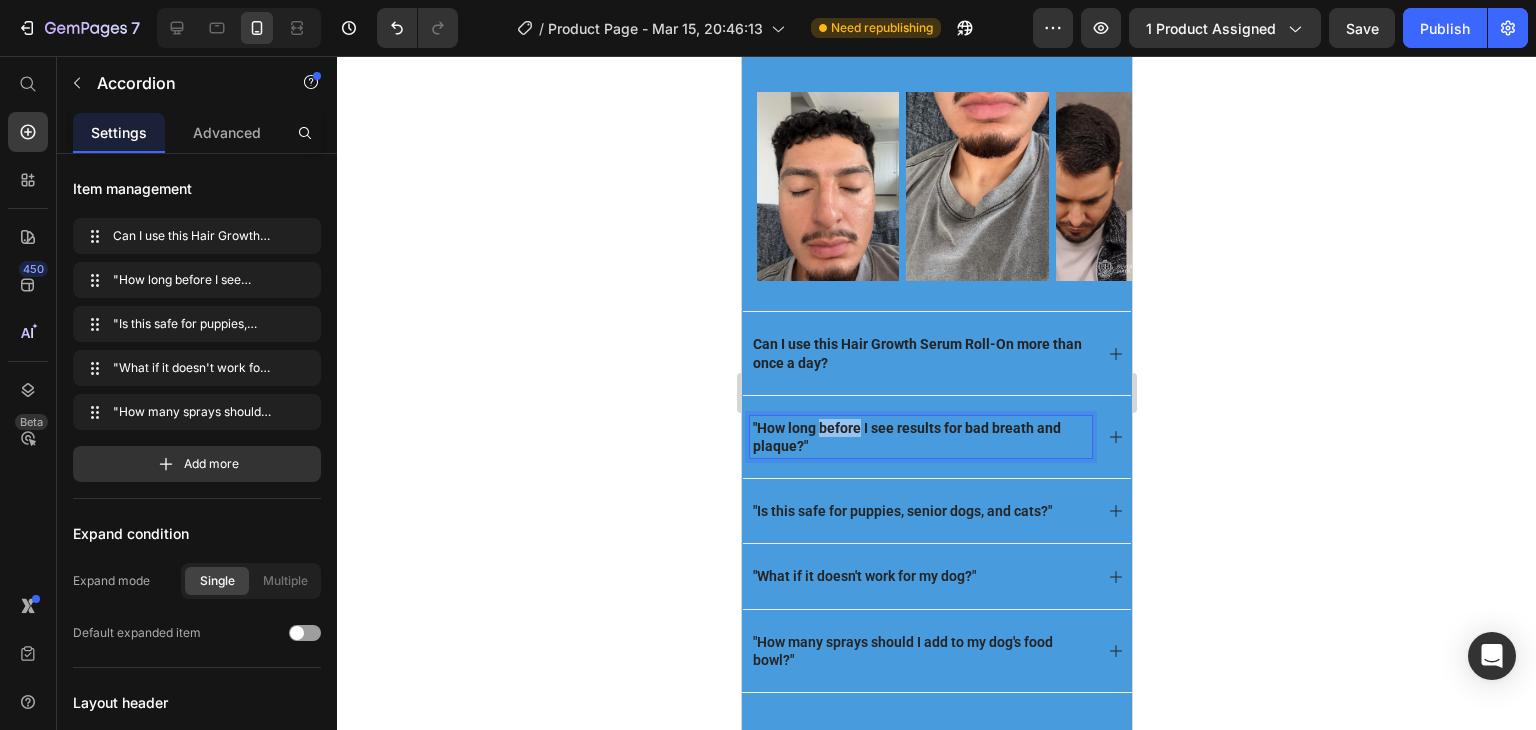 click on ""How long before I see results for bad breath and plaque?"" at bounding box center (906, 437) 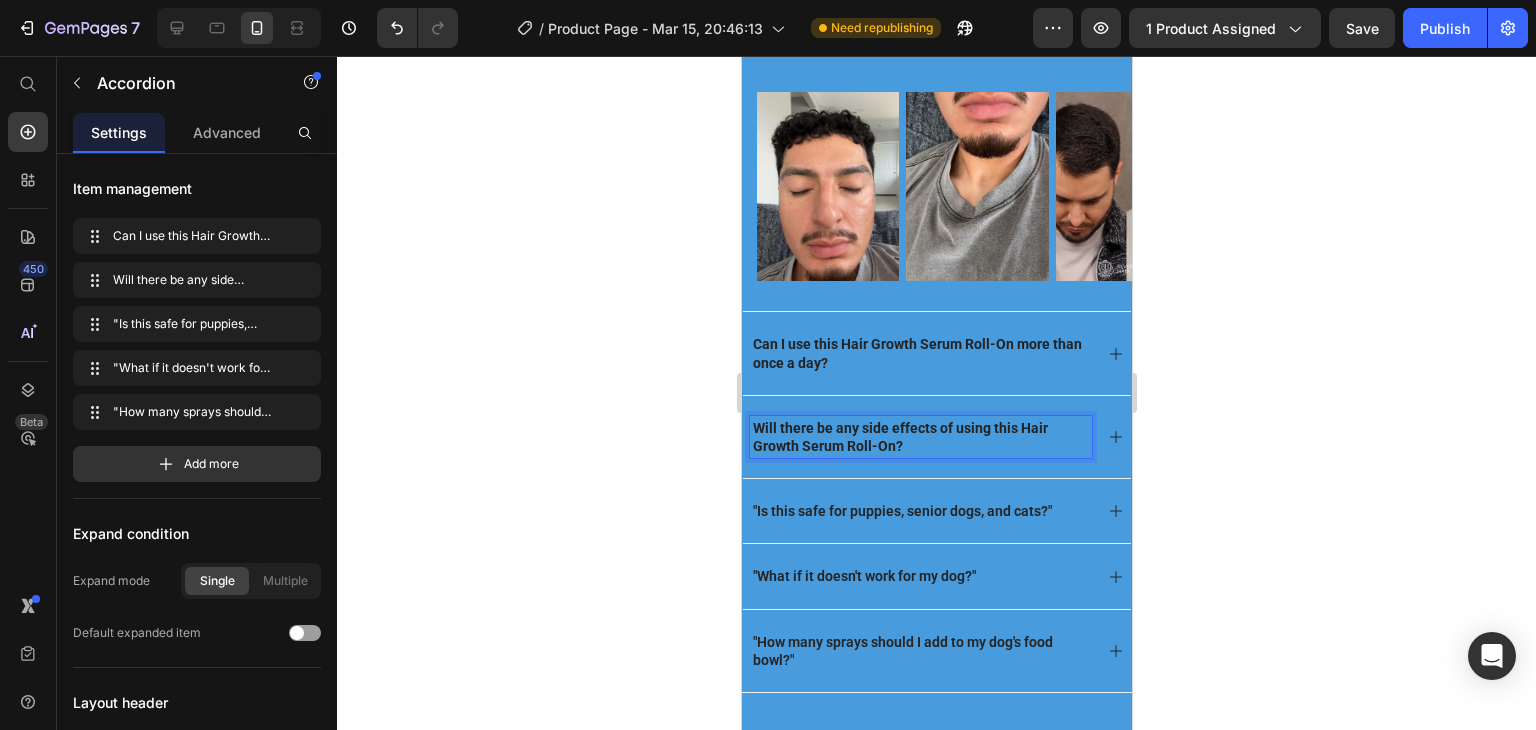 click on ""Is this safe for puppies, senior dogs, and cats?"" at bounding box center (901, 511) 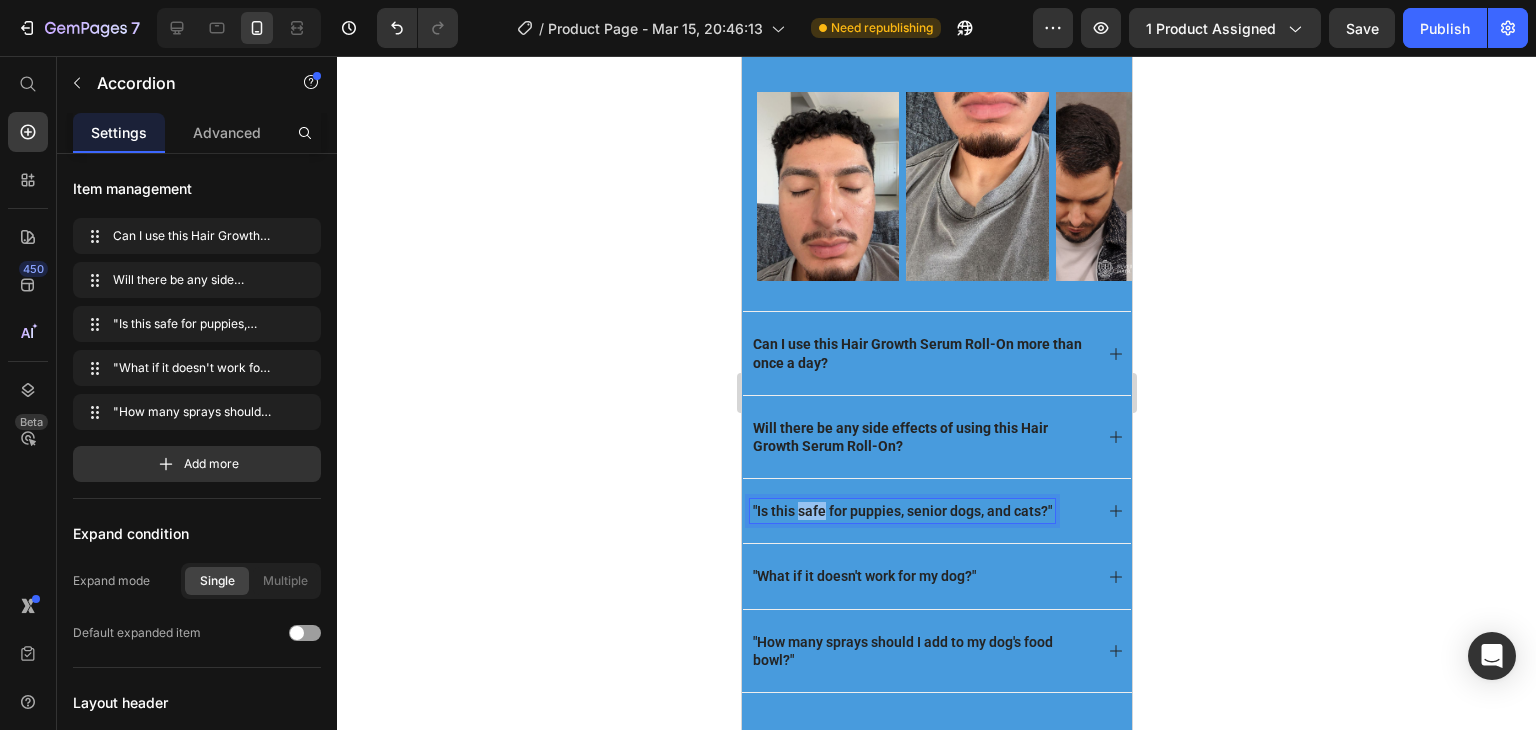 click on ""Is this safe for puppies, senior dogs, and cats?"" at bounding box center [901, 511] 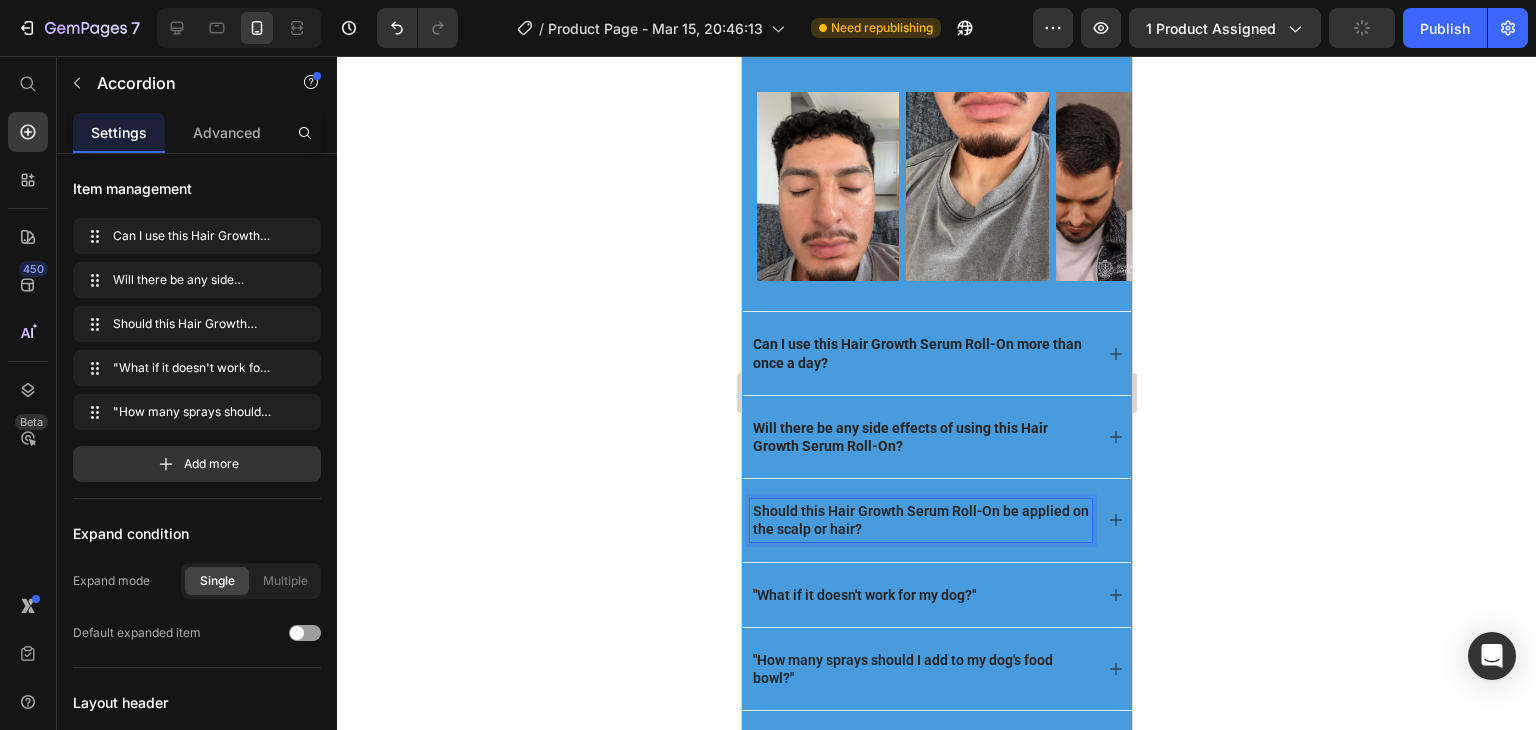 click on ""What if it doesn't work for my dog?"" at bounding box center [863, 595] 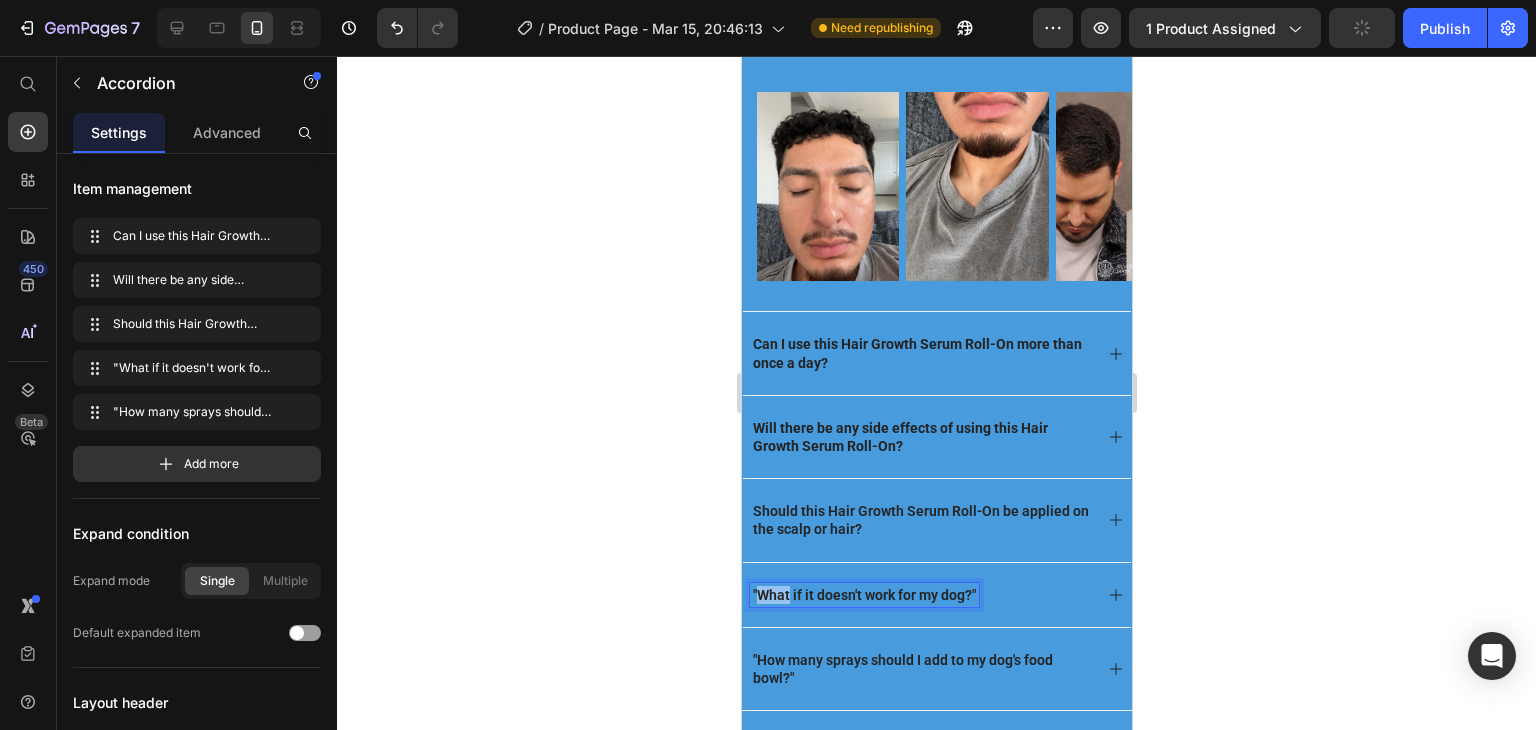 click on ""What if it doesn't work for my dog?"" at bounding box center (863, 595) 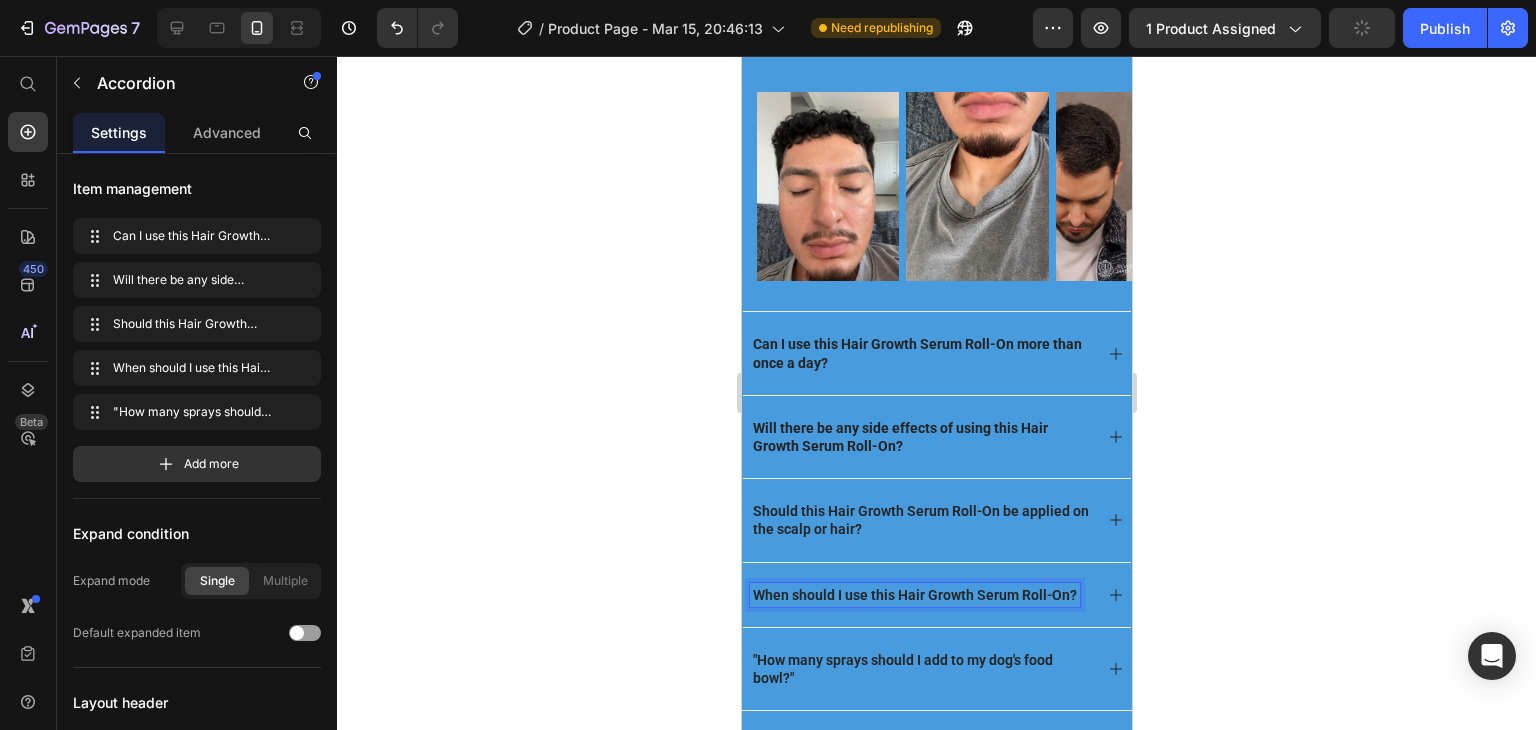 click on ""How many sprays should I add to my dog's food bowl?"" at bounding box center [920, 669] 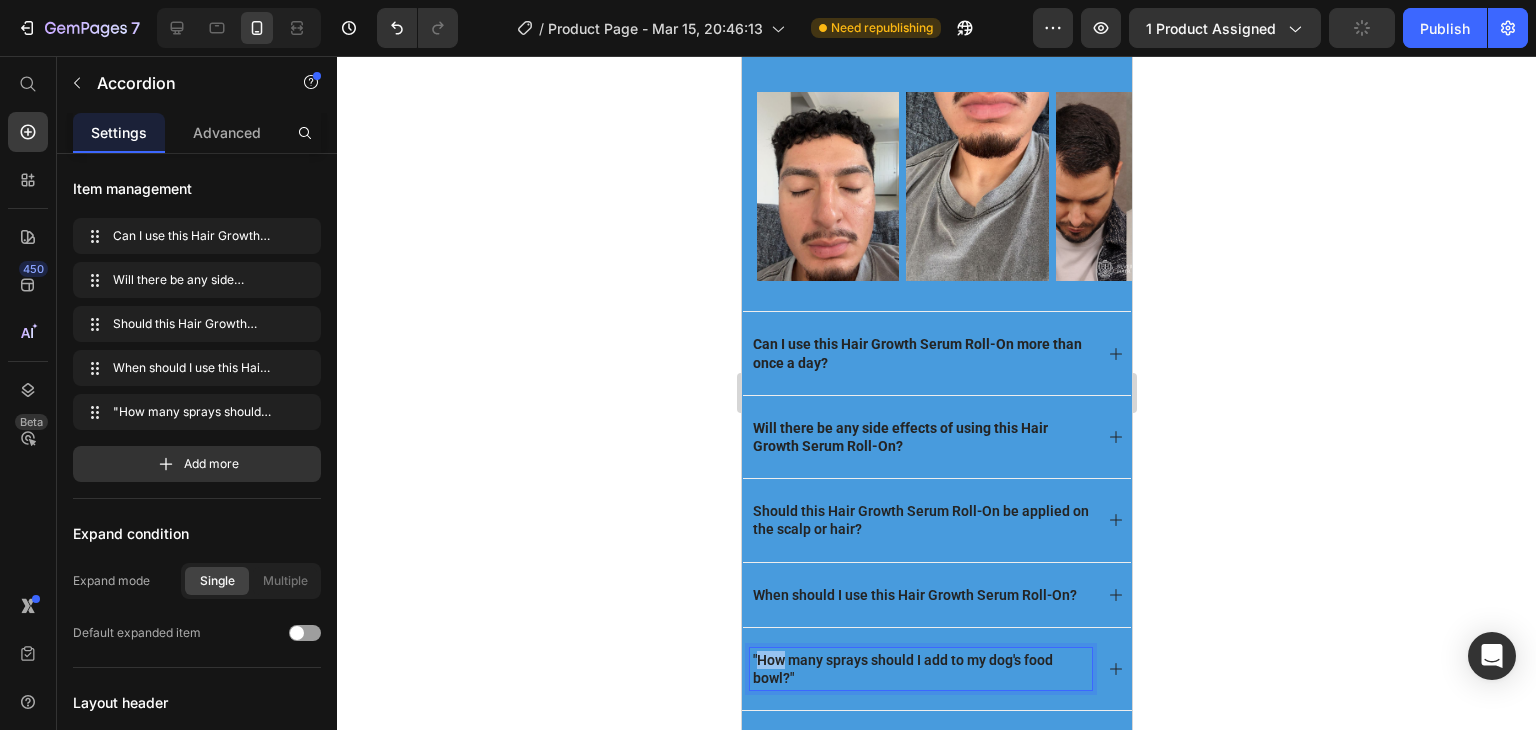 click on ""How many sprays should I add to my dog's food bowl?"" at bounding box center [920, 669] 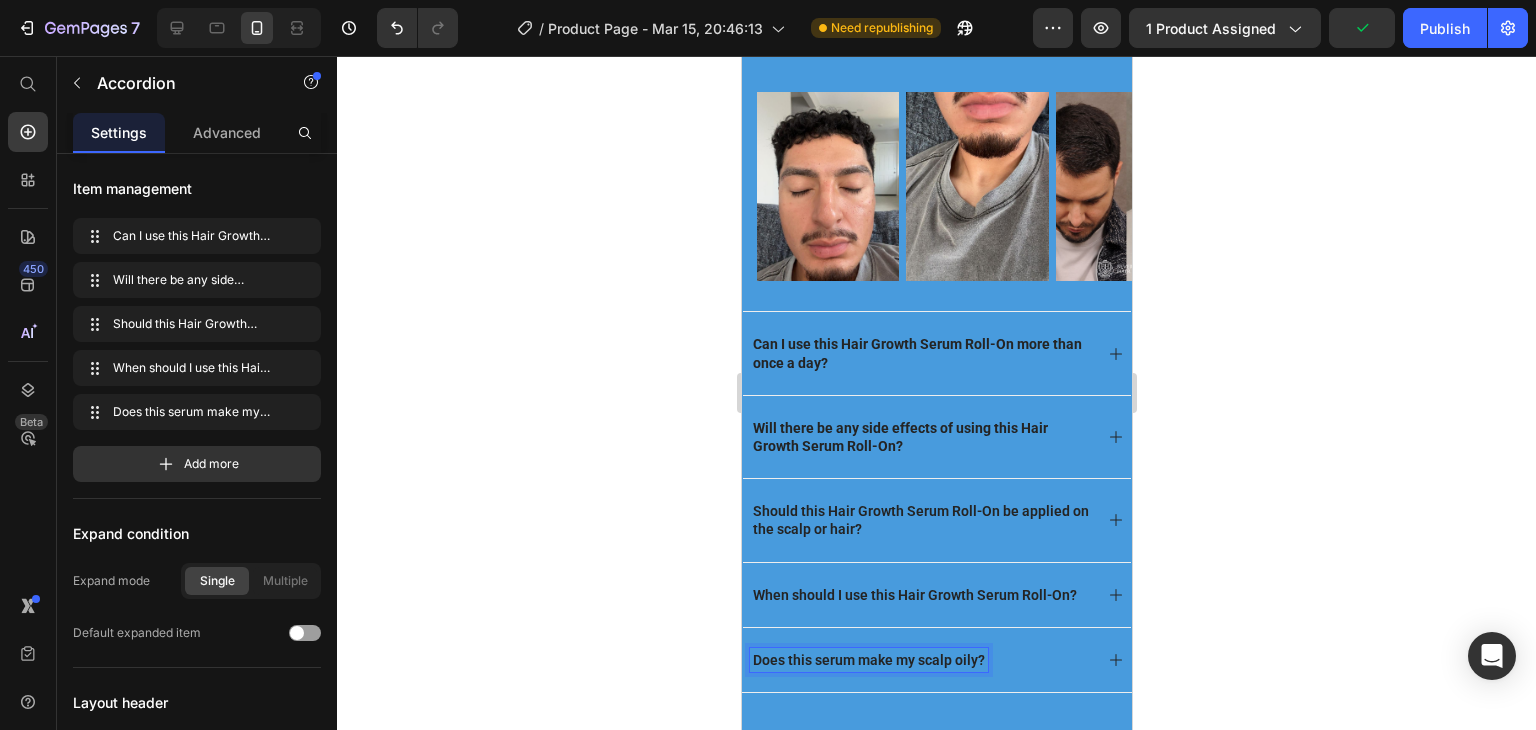 scroll, scrollTop: 2352, scrollLeft: 0, axis: vertical 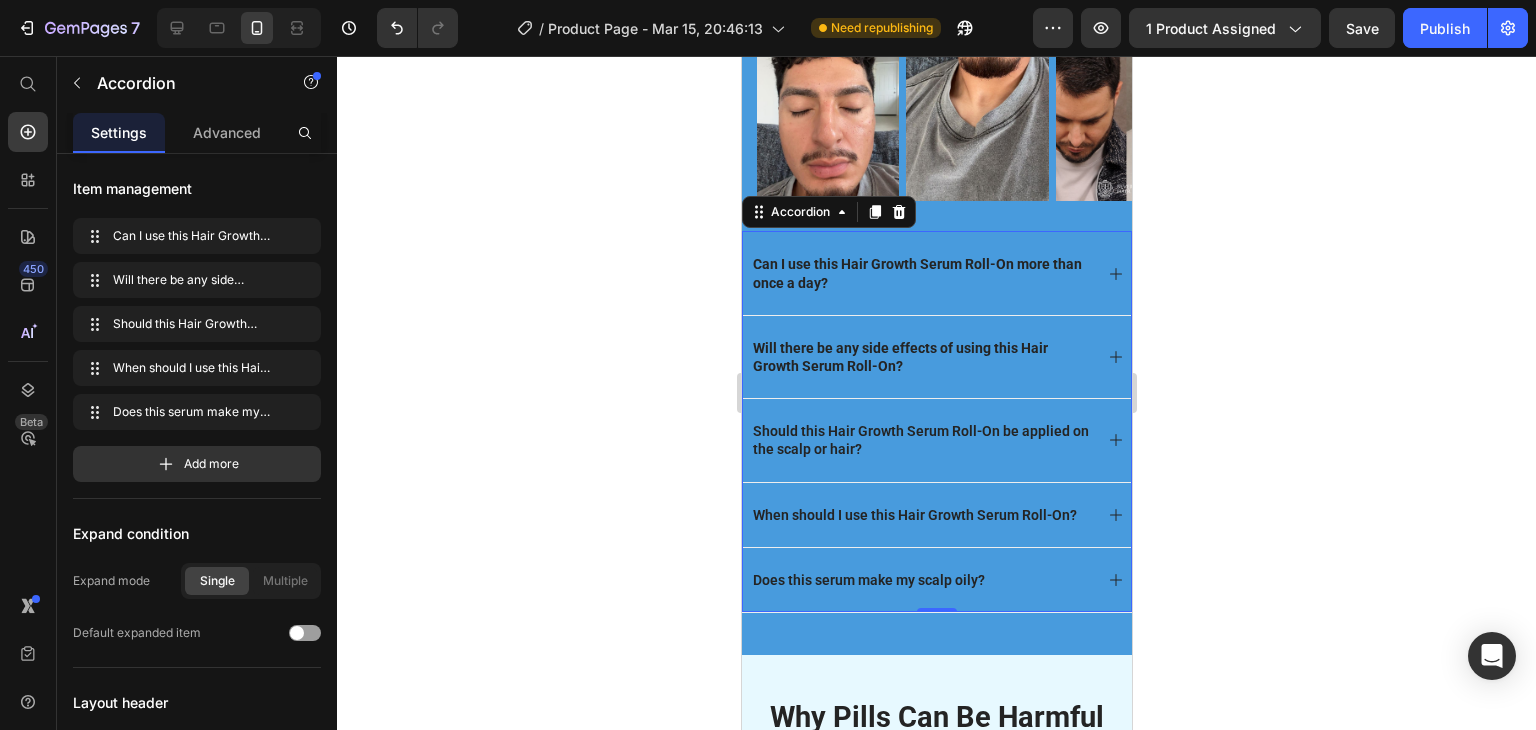click 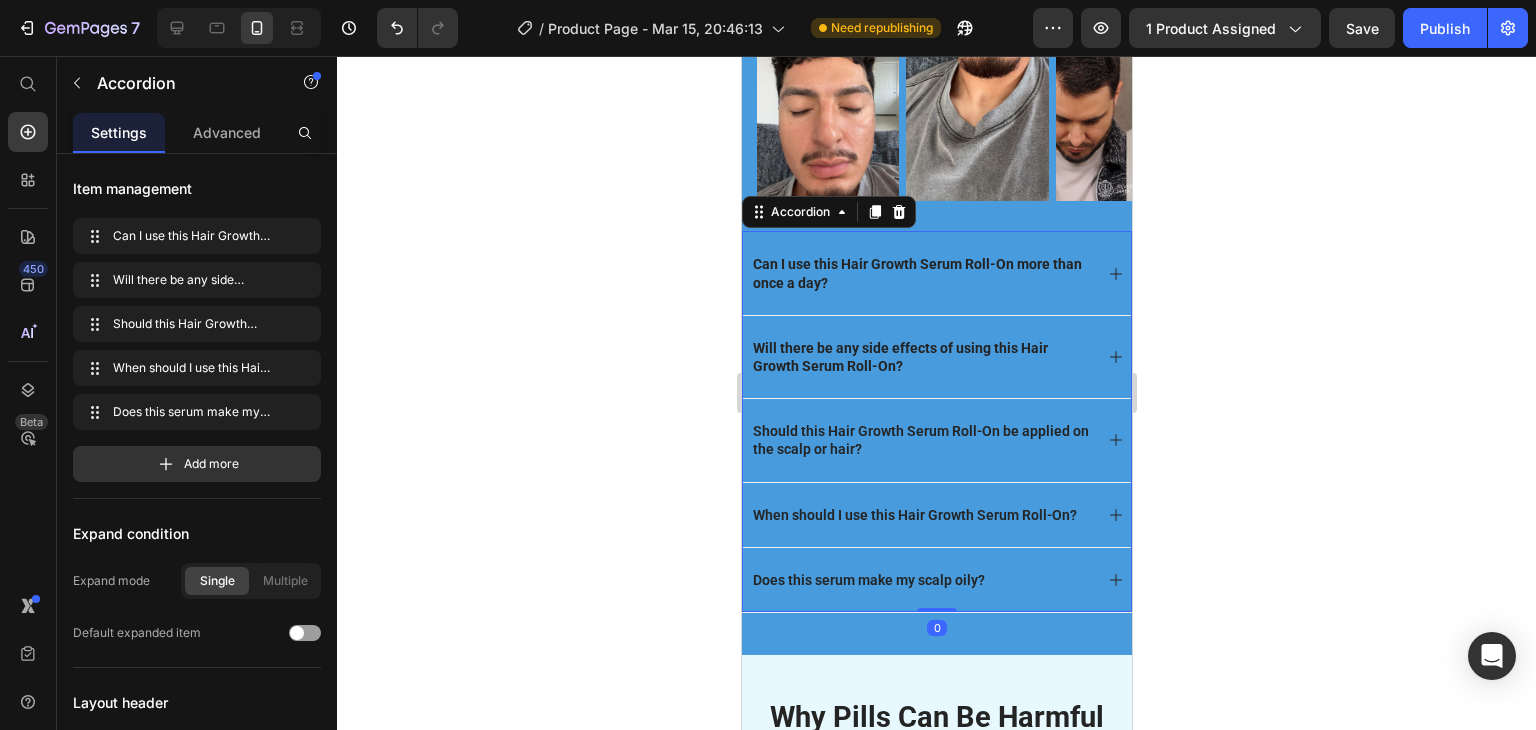 click on "Can I use this Hair Growth Serum Roll-On more than once a day?" at bounding box center (936, 272) 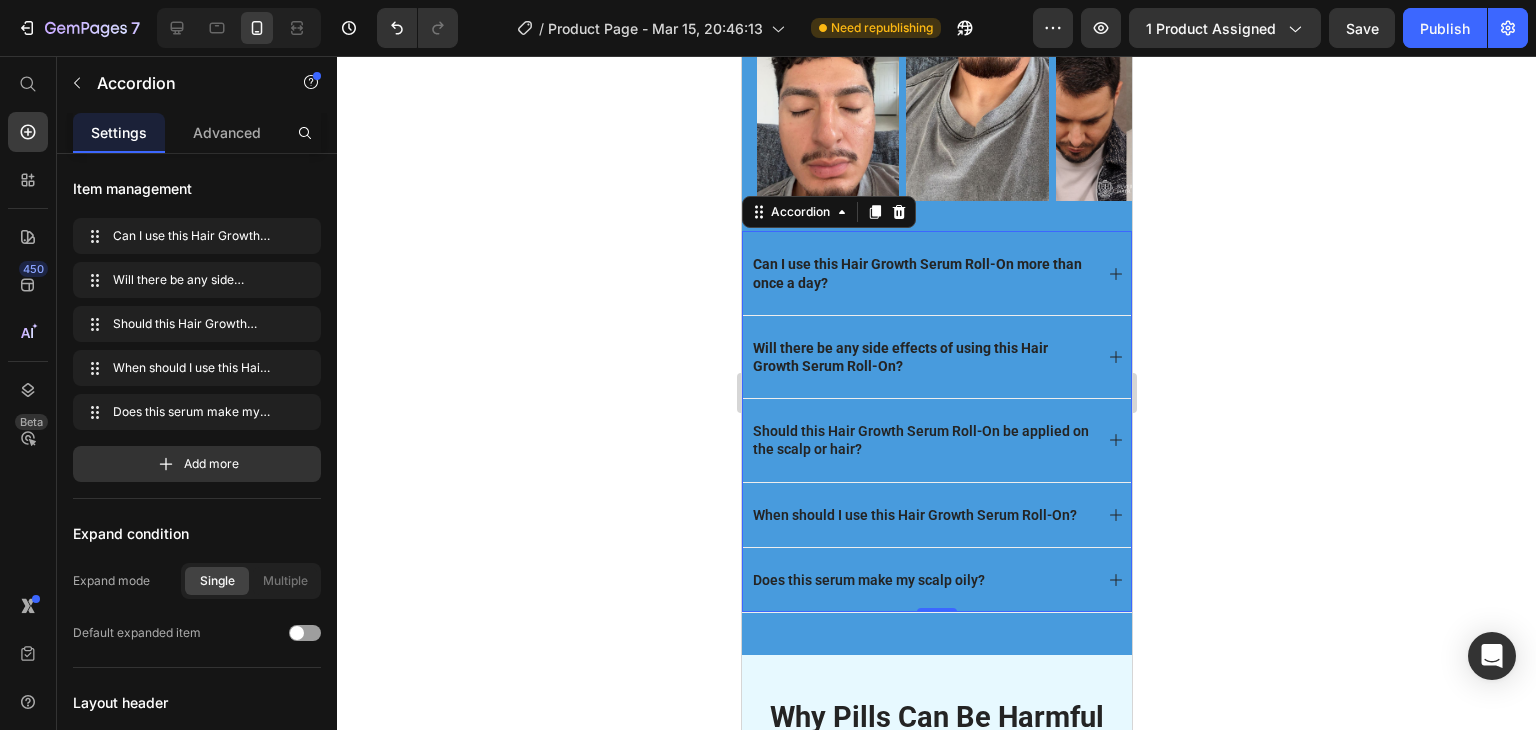 click on "Can I use this Hair Growth Serum Roll-On more than once a day?" at bounding box center [936, 272] 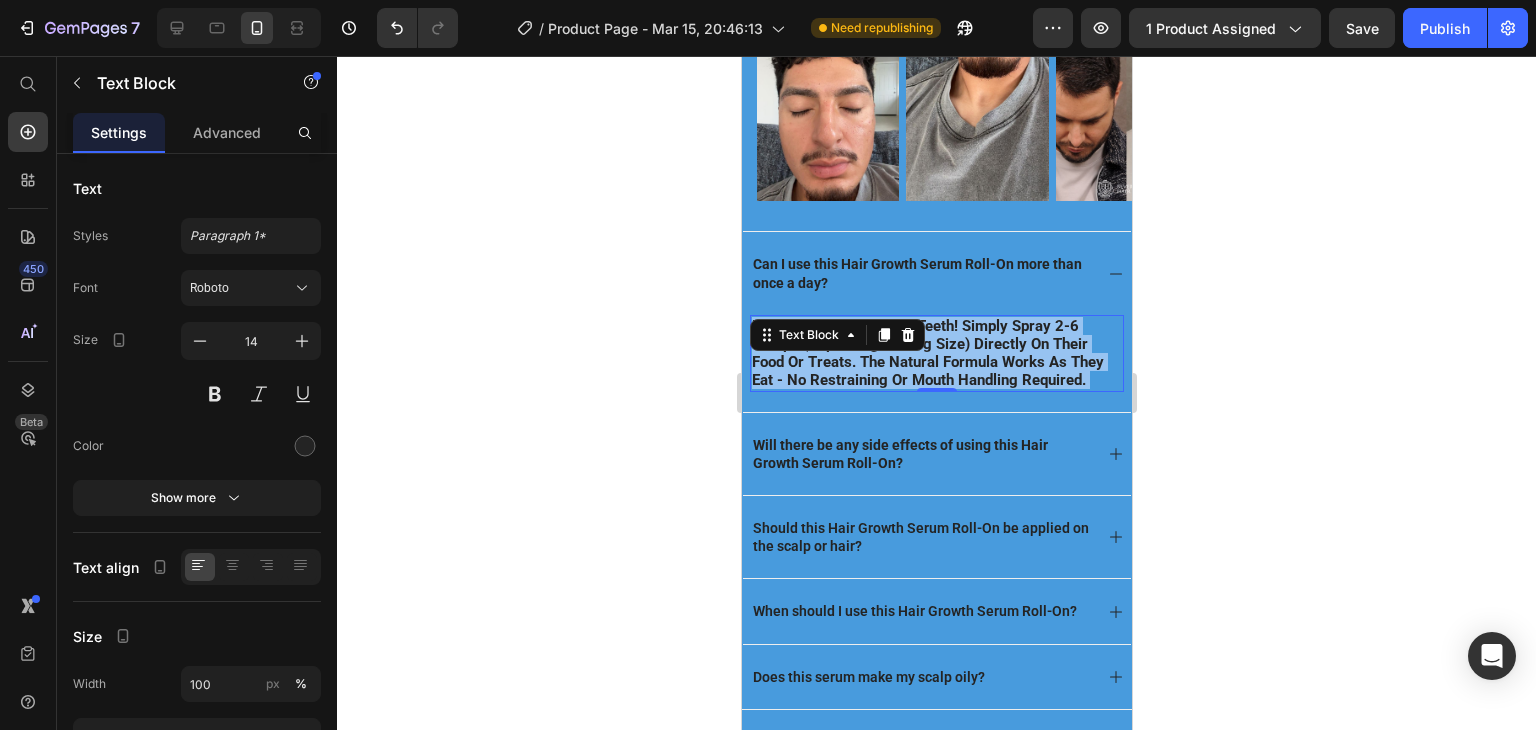 click on "No need to touch their teeth! Simply spray 2-6 pumps (depending on dog size) directly on their food or treats. The natural formula works as they eat - no restraining or mouth handling required." at bounding box center (927, 353) 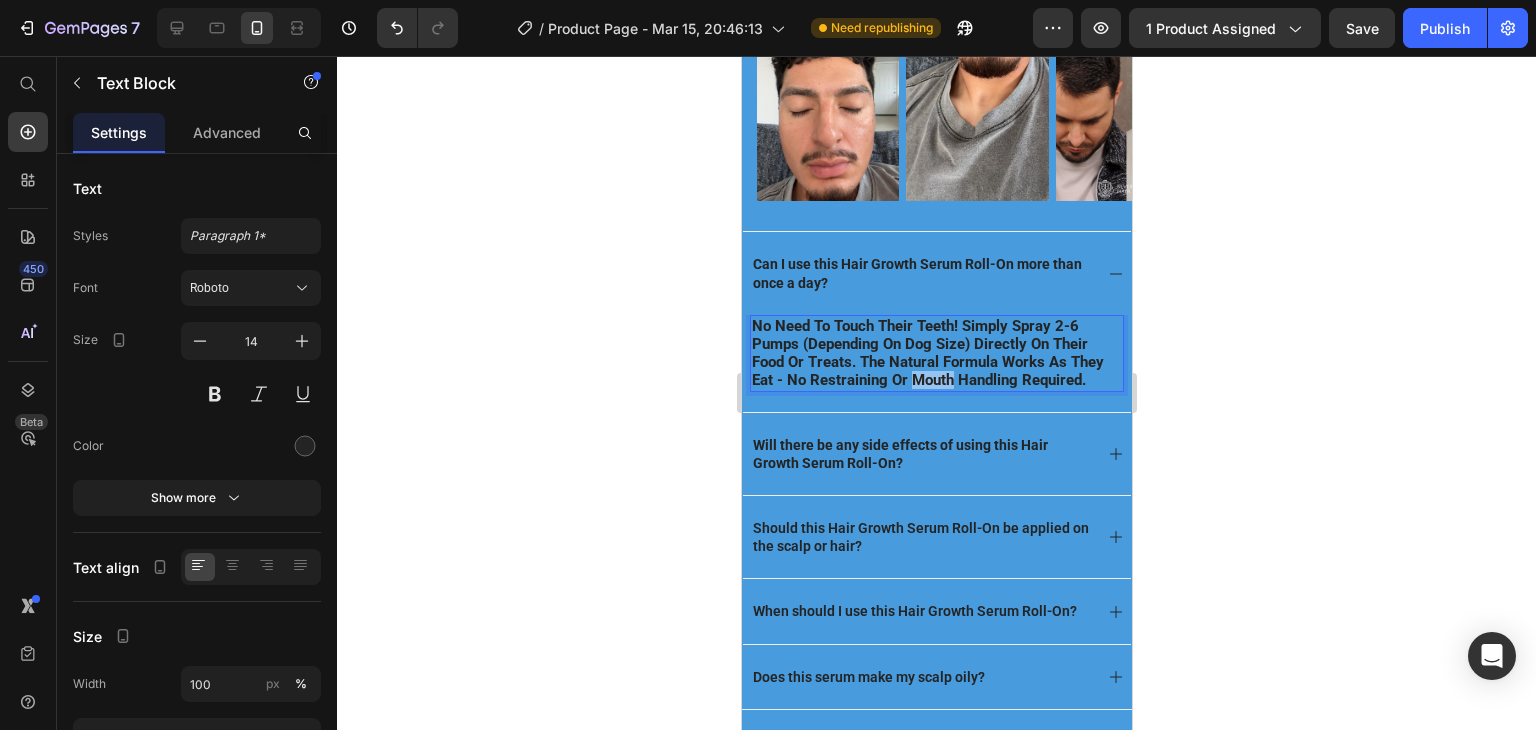 click on "No need to touch their teeth! Simply spray 2-6 pumps (depending on dog size) directly on their food or treats. The natural formula works as they eat - no restraining or mouth handling required." at bounding box center (927, 353) 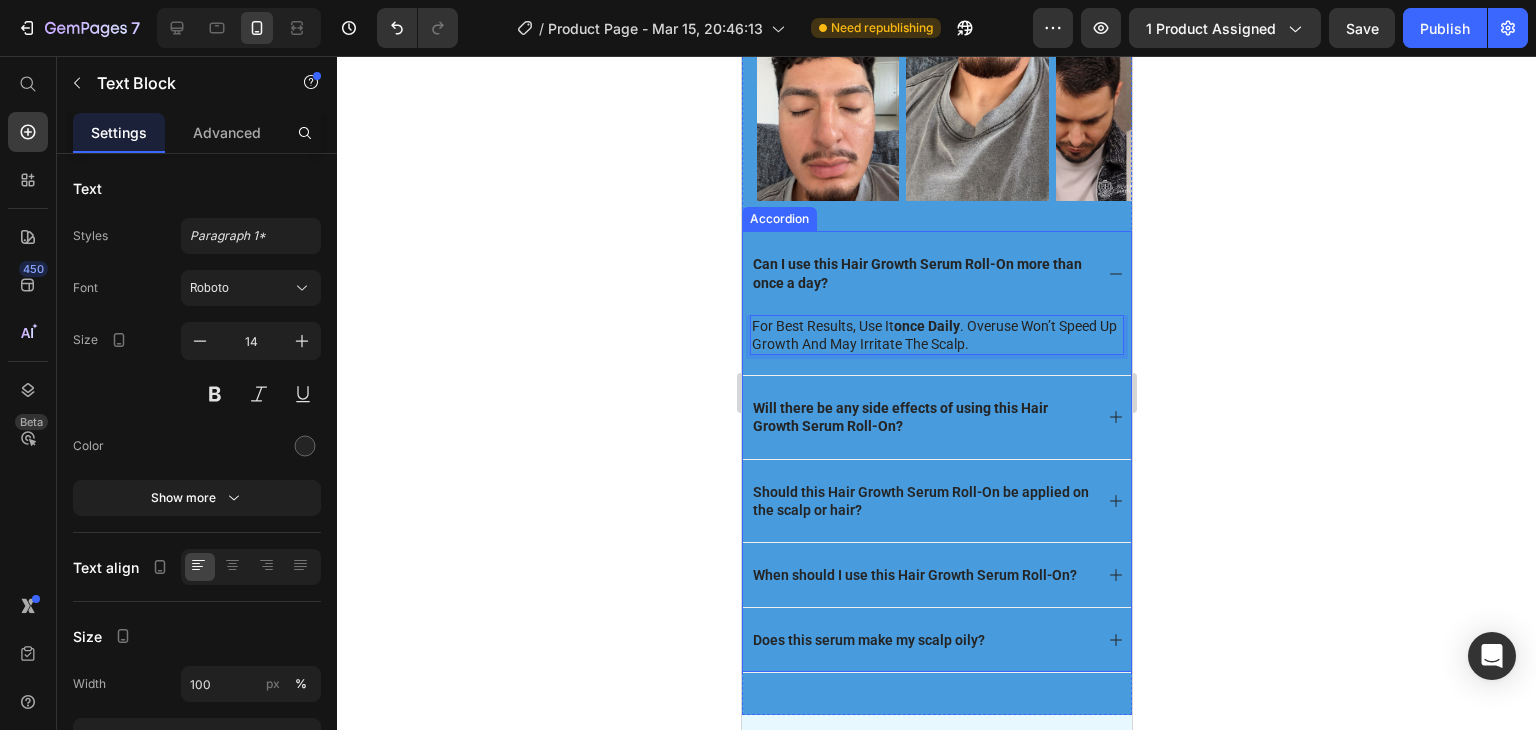 click on "Will there be any side effects of using this Hair Growth Serum Roll-On?" at bounding box center [936, 416] 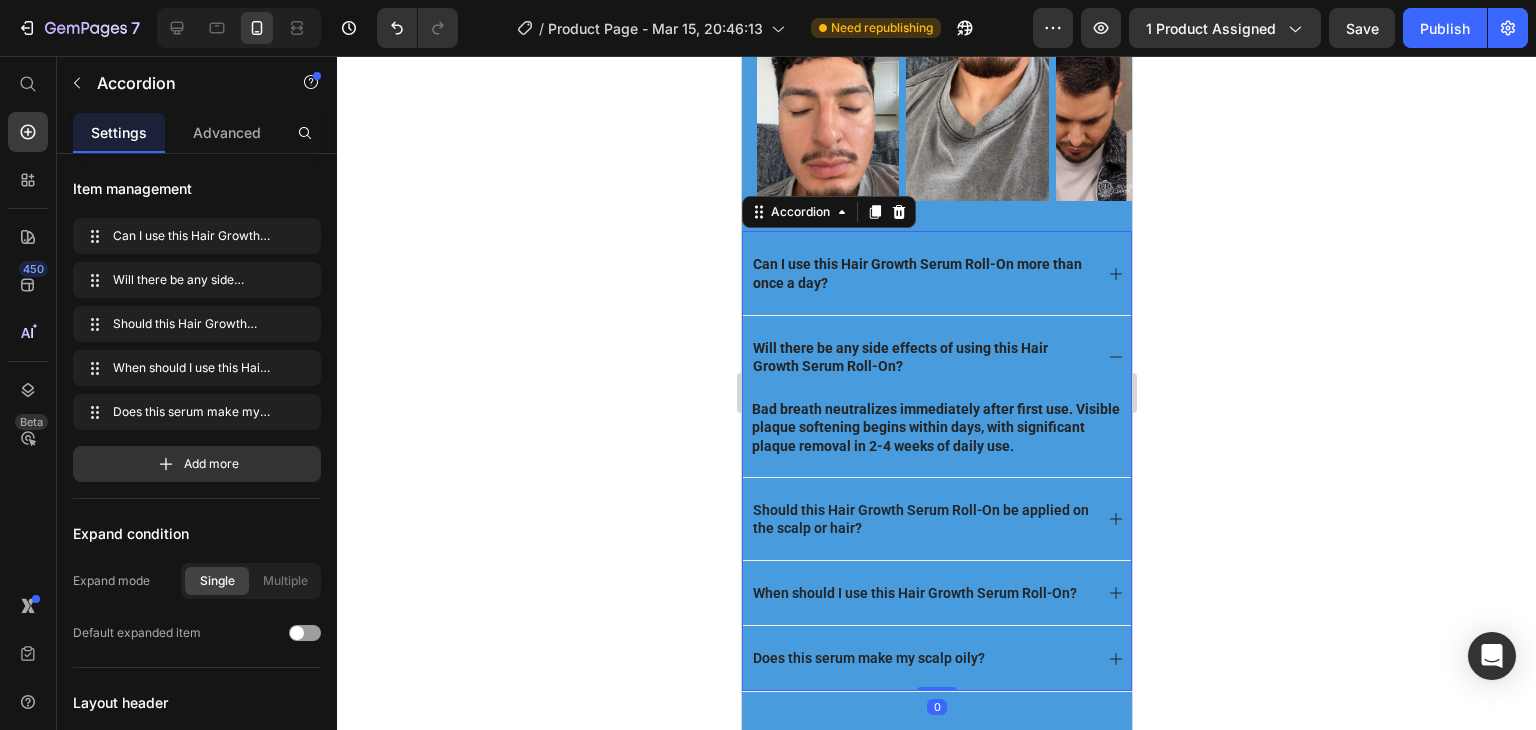 click on "Will there be any side effects of using this Hair Growth Serum Roll-On?" at bounding box center (936, 356) 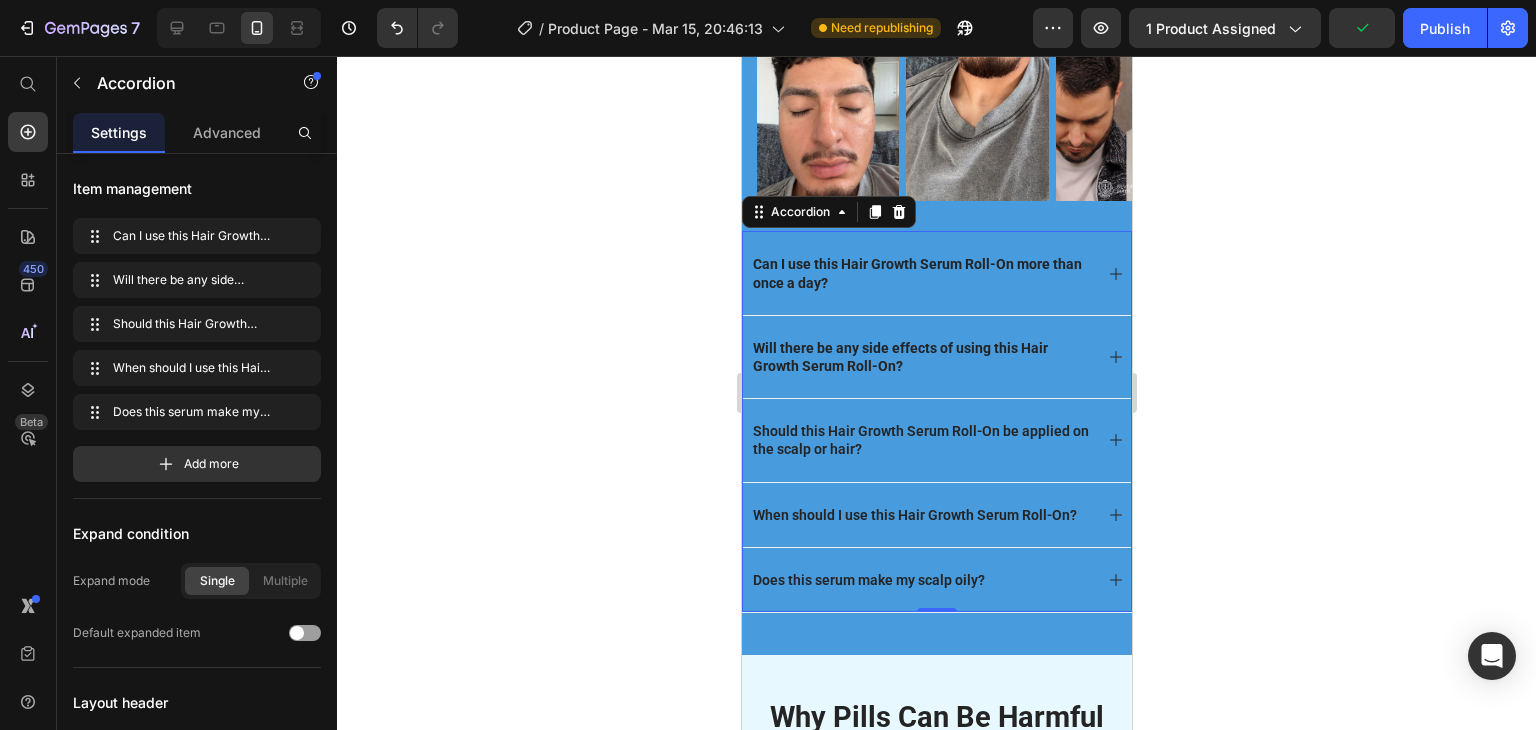 click on "Will there be any side effects of using this Hair Growth Serum Roll-On?" at bounding box center [936, 356] 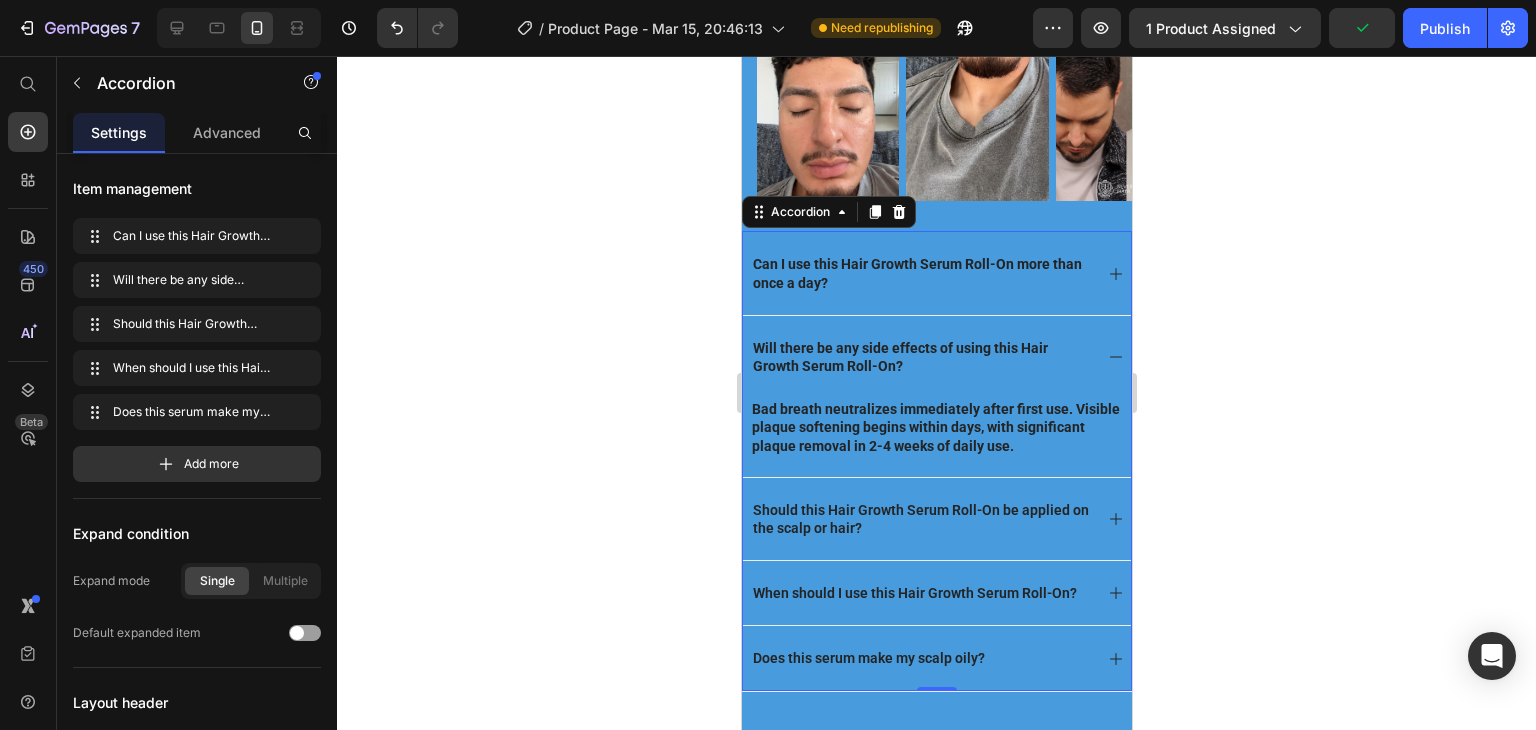 click on "Will there be any side effects of using this Hair Growth Serum Roll-On?" at bounding box center (936, 356) 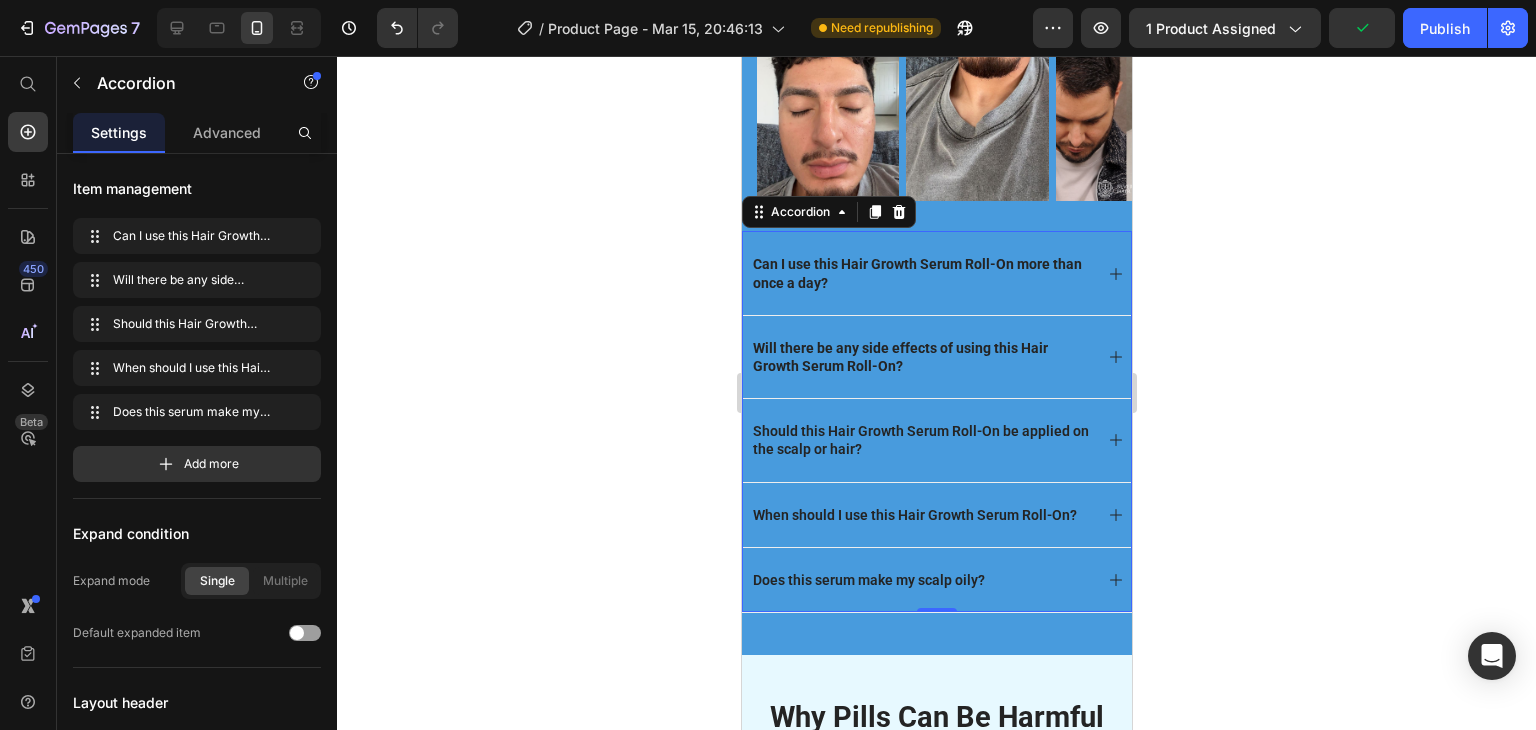 click on "Will there be any side effects of using this Hair Growth Serum Roll-On?" at bounding box center (936, 356) 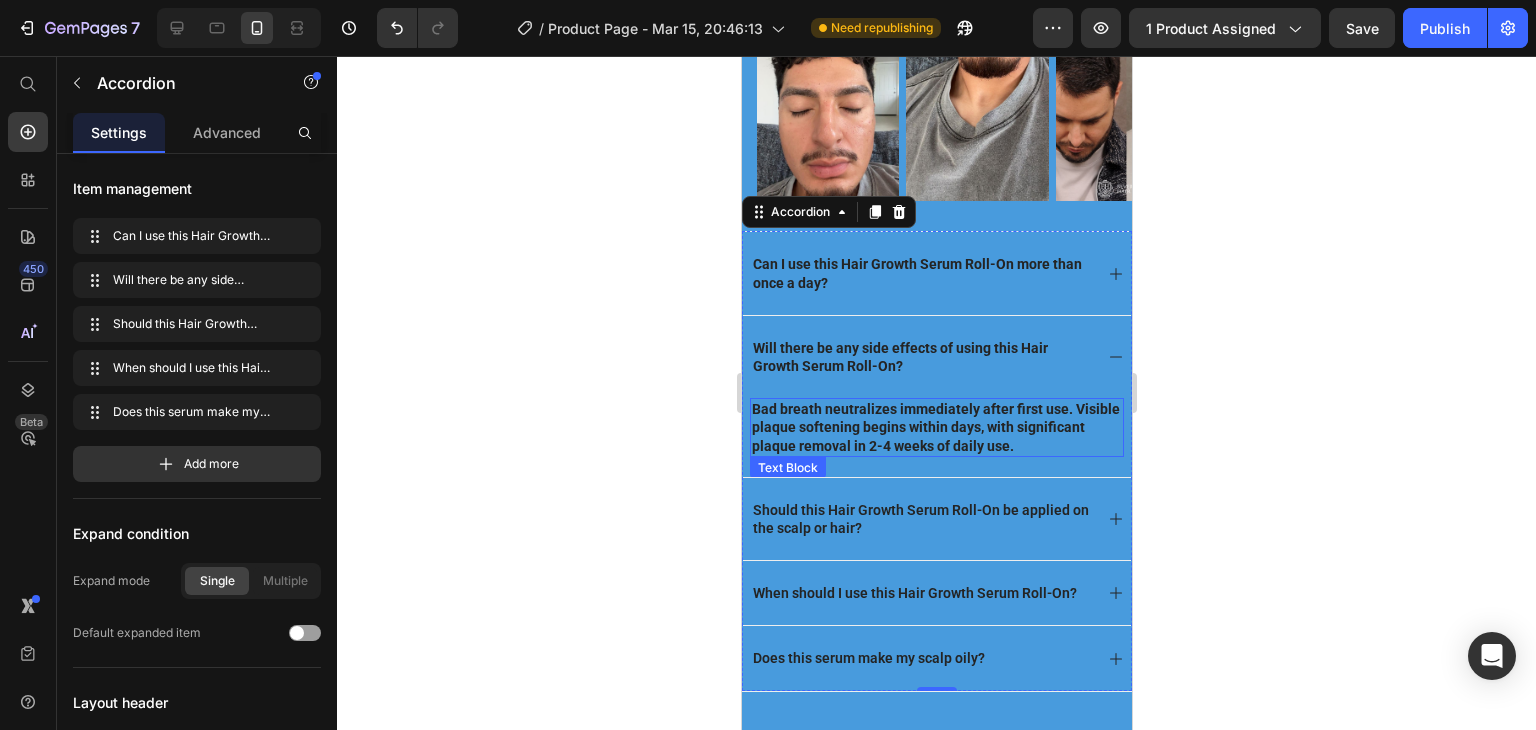 click on "Bad breath neutralizes immediately after first use. Visible plaque softening begins within days, with significant plaque removal in 2-4 weeks of daily use." at bounding box center [935, 427] 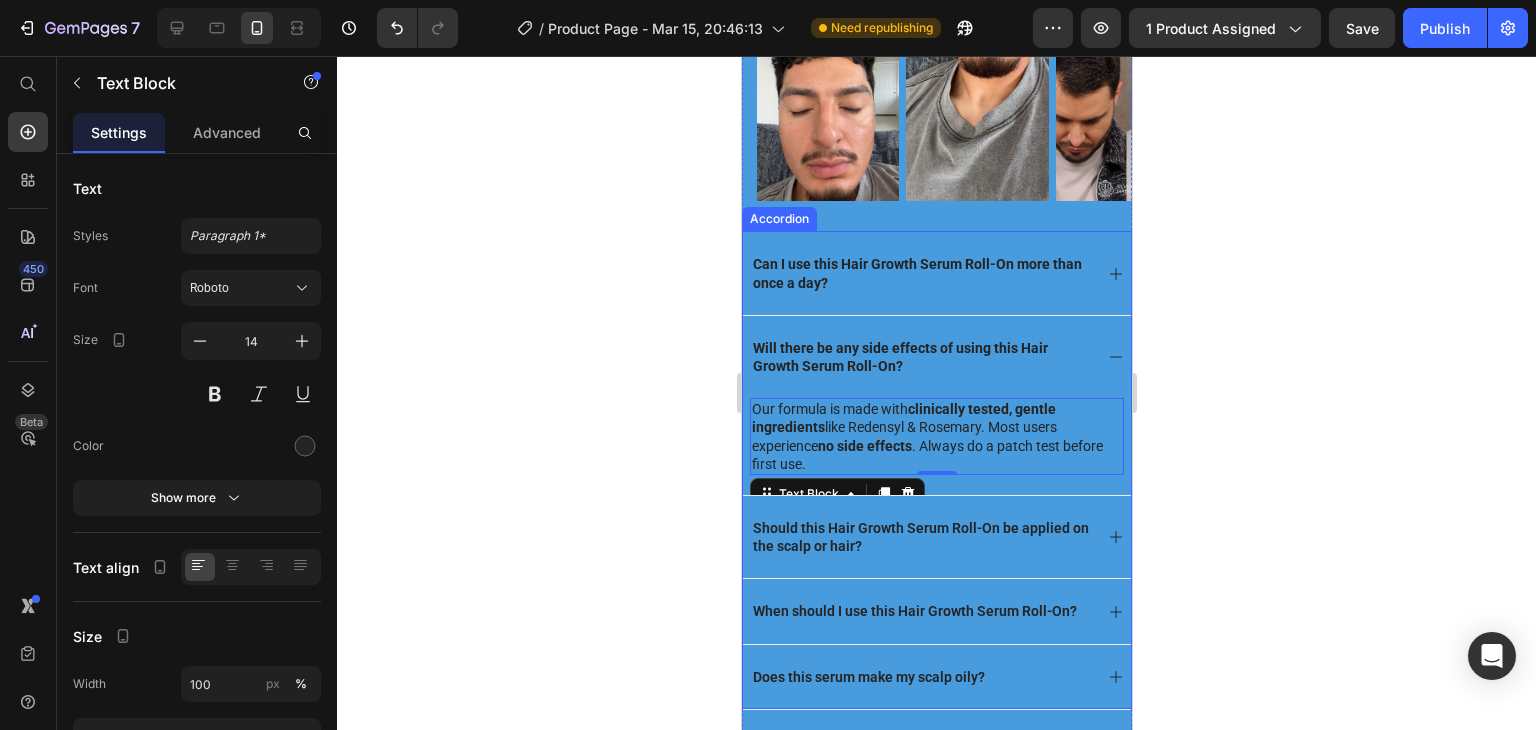 click on "Should this Hair Growth Serum Roll-On be applied on the scalp or hair?" at bounding box center (936, 536) 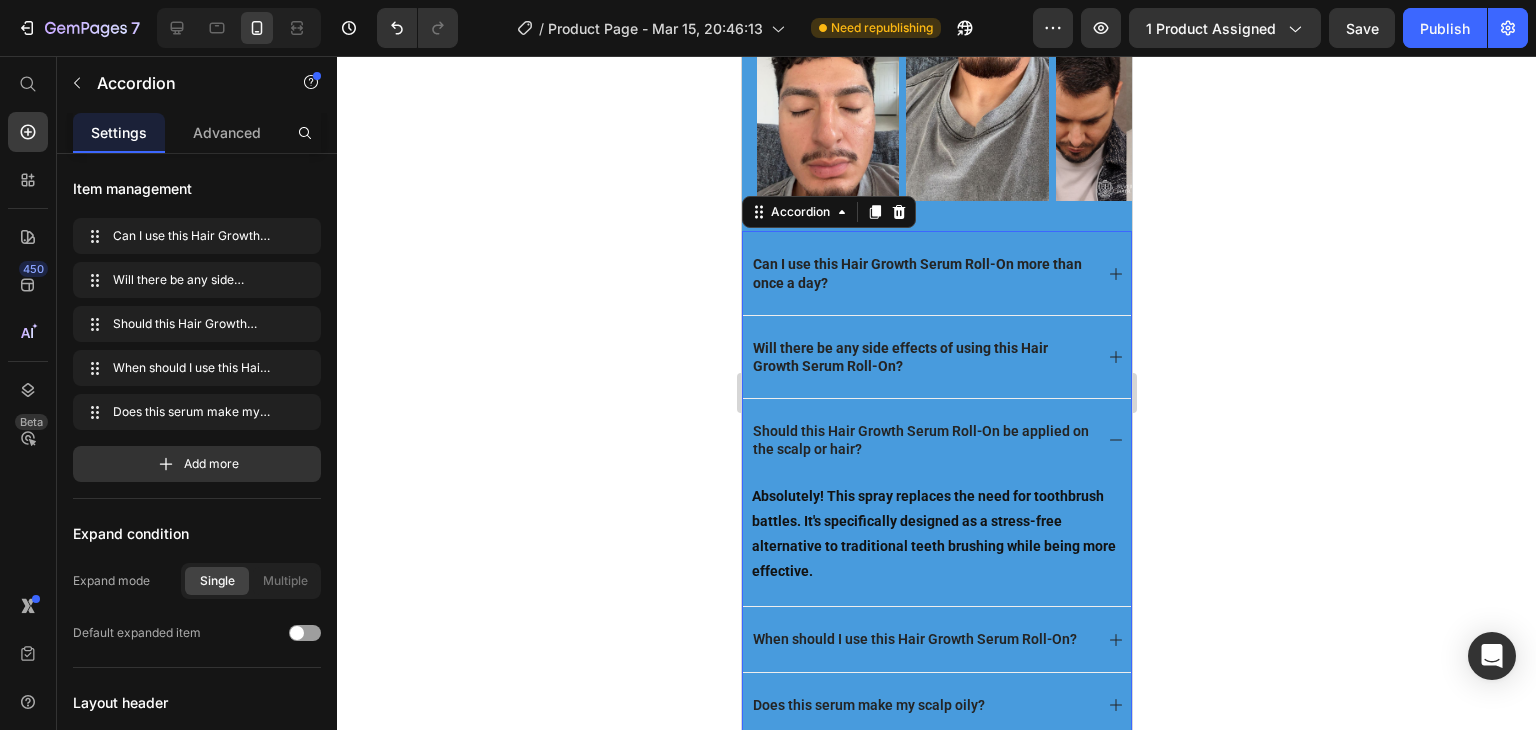 click on "Should this Hair Growth Serum Roll-On be applied on the scalp or hair? Absolutely! This spray replaces the need for toothbrush battles. It's specifically designed as a stress-free alternative to traditional teeth brushing while being more effective. Text Block" at bounding box center (936, 502) 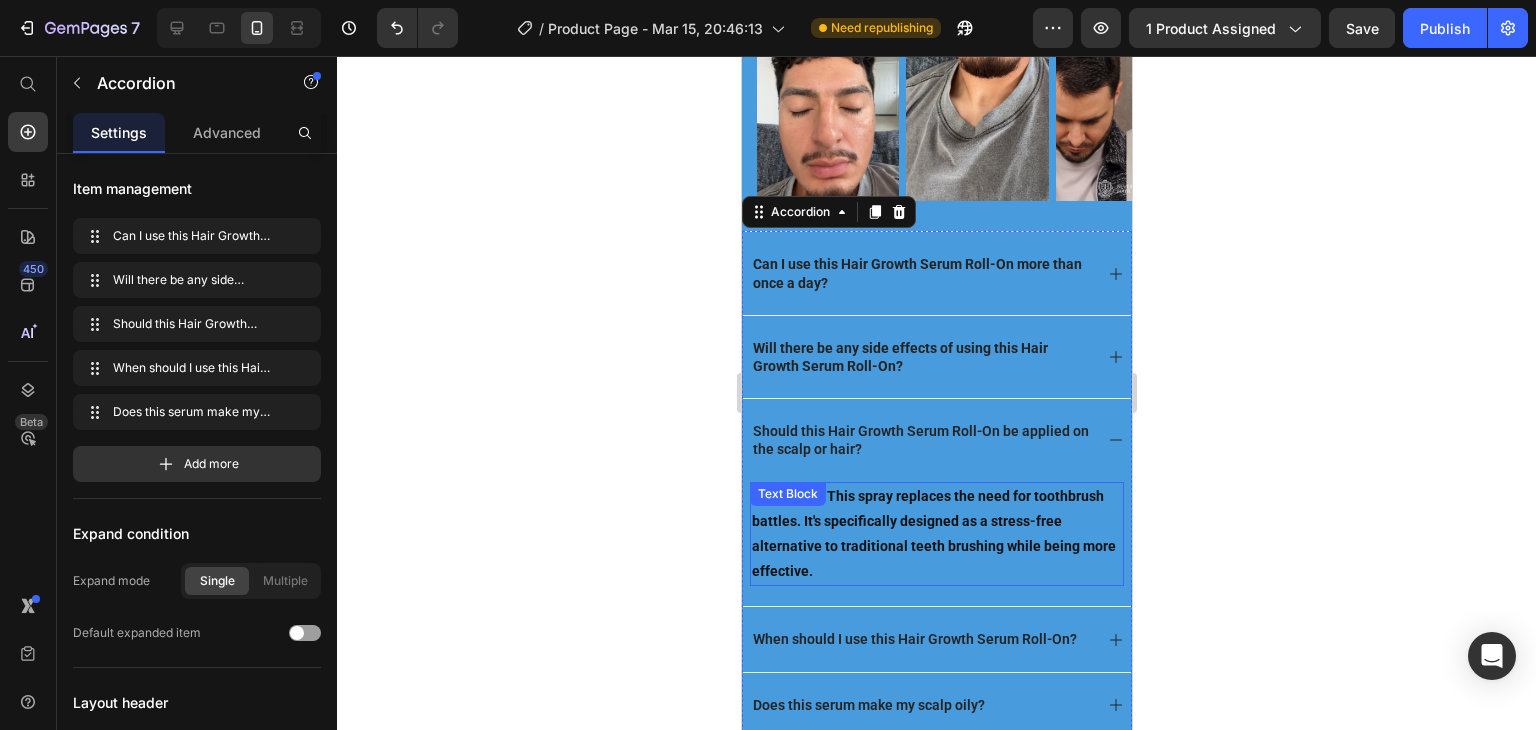 click on "Absolutely! This spray replaces the need for toothbrush battles. It's specifically designed as a stress-free alternative to traditional teeth brushing while being more effective." at bounding box center [933, 534] 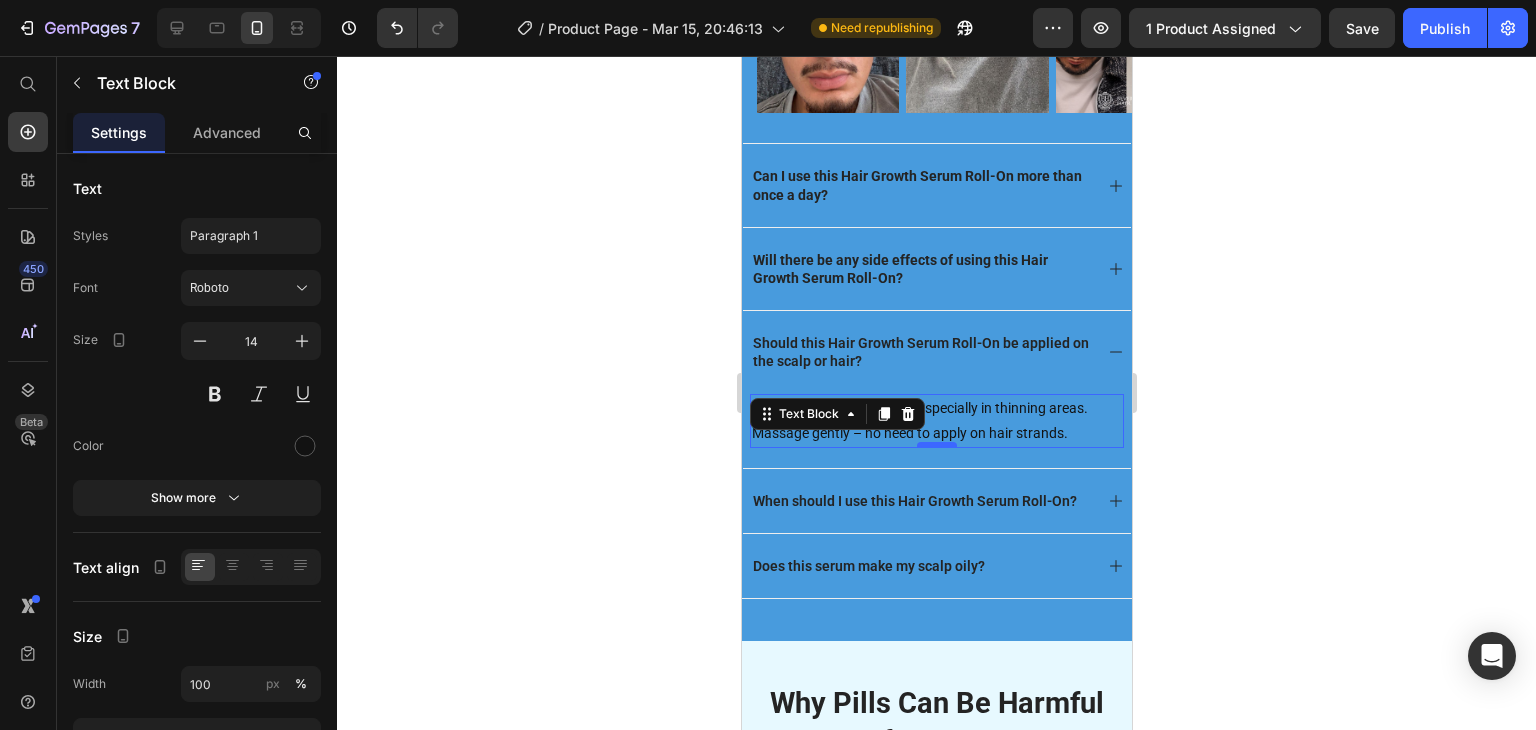scroll, scrollTop: 2443, scrollLeft: 0, axis: vertical 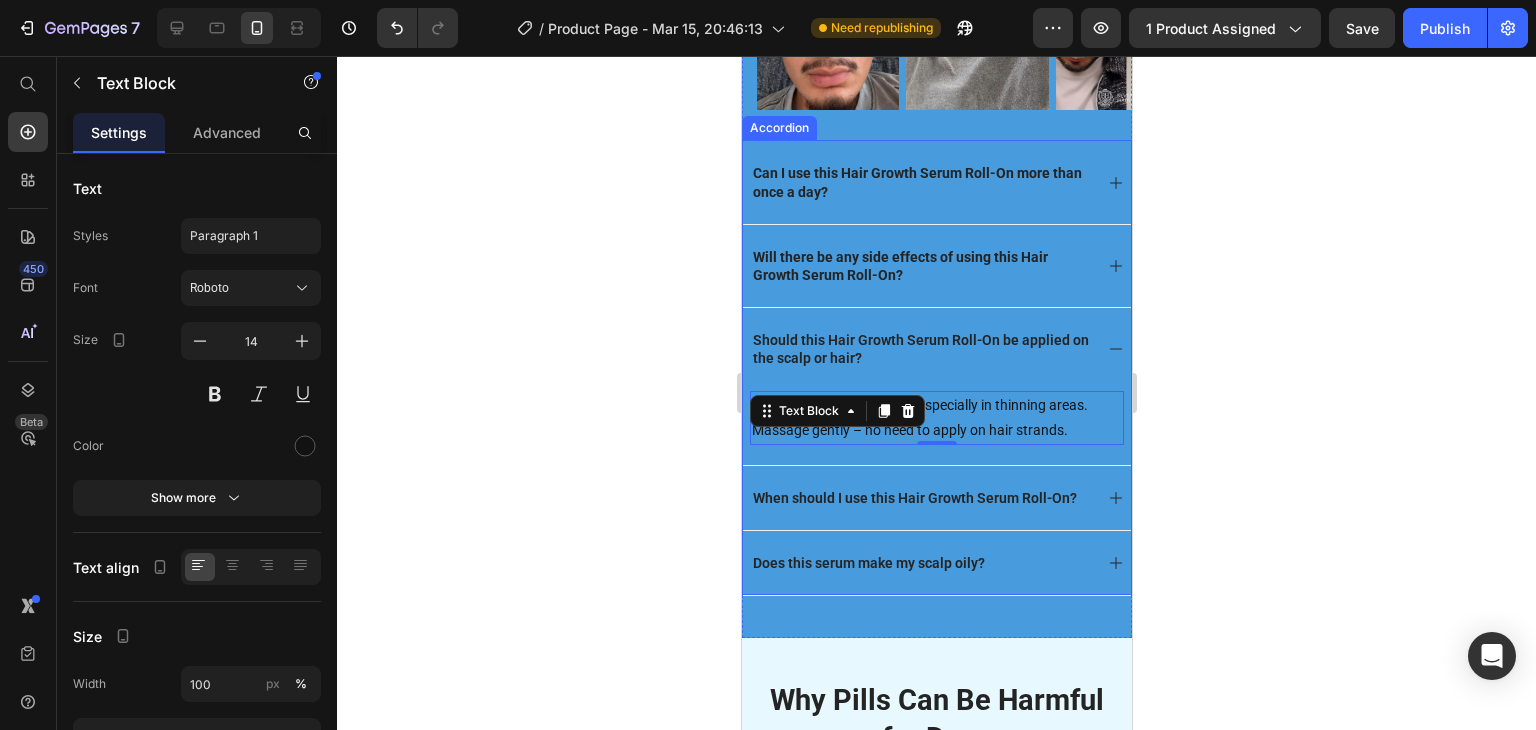 click on "When should I use this Hair Growth Serum Roll-On?" at bounding box center [936, 497] 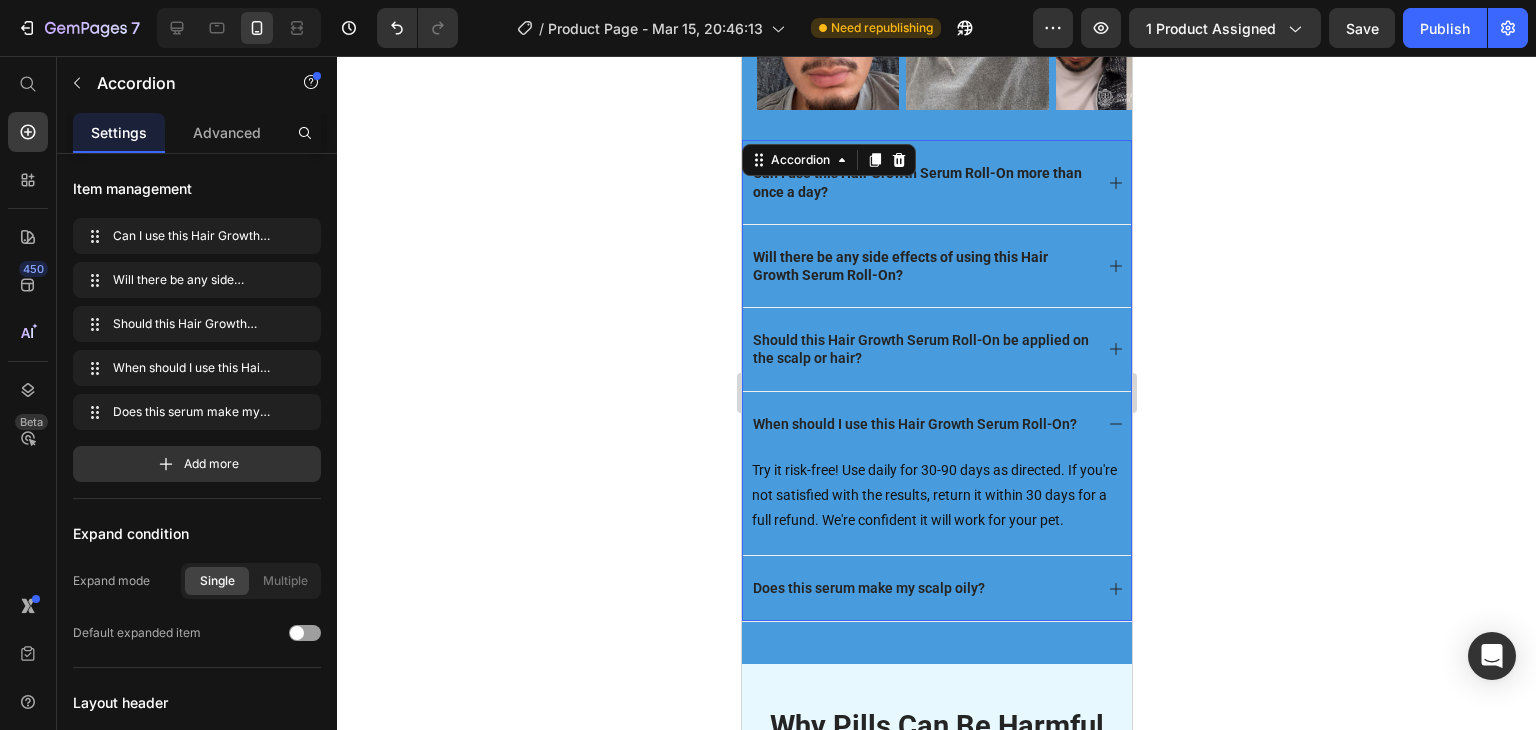 click on "When should I use this Hair Growth Serum Roll-On?" at bounding box center [936, 423] 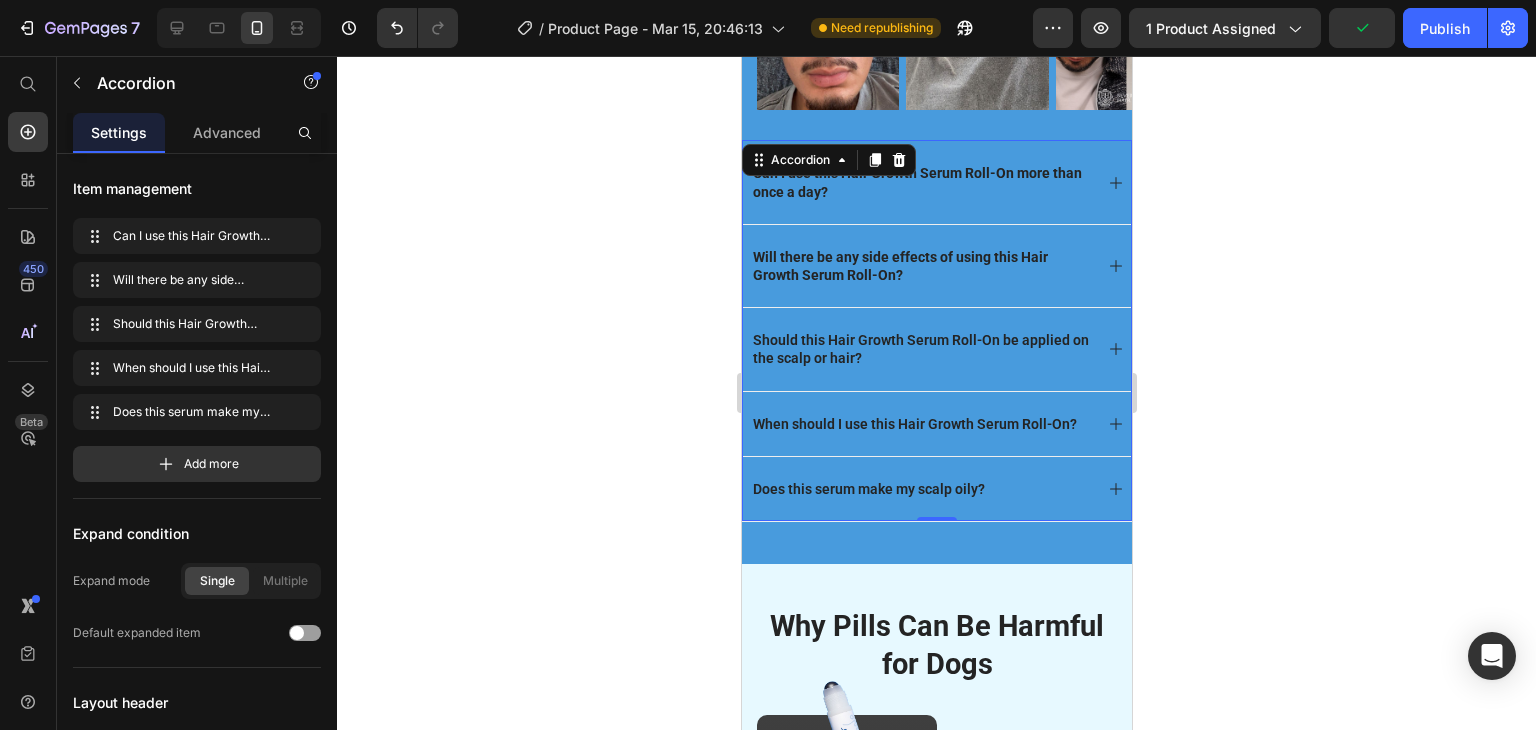 click on "When should I use this Hair Growth Serum Roll-On?" at bounding box center [914, 424] 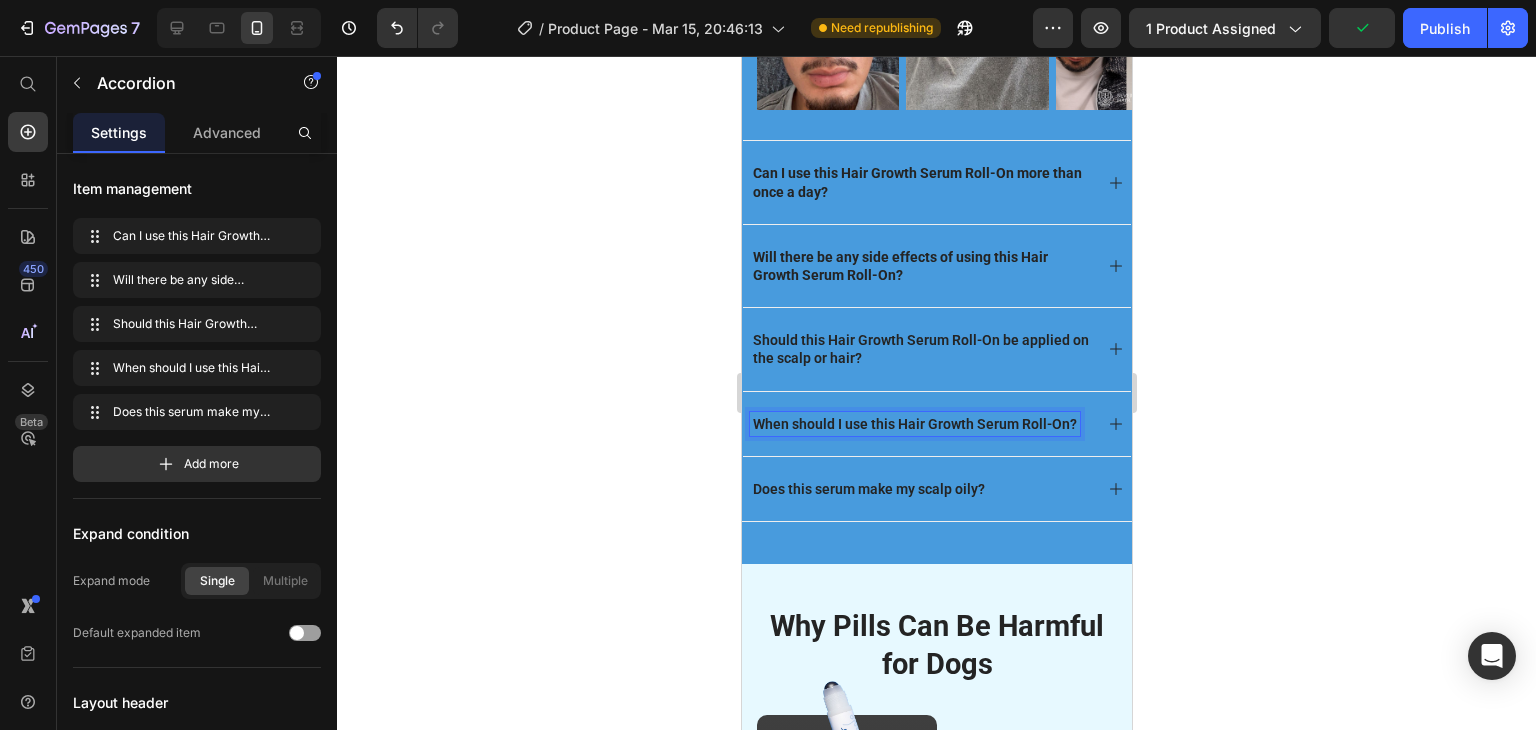 click on "When should I use this Hair Growth Serum Roll-On?" at bounding box center (914, 424) 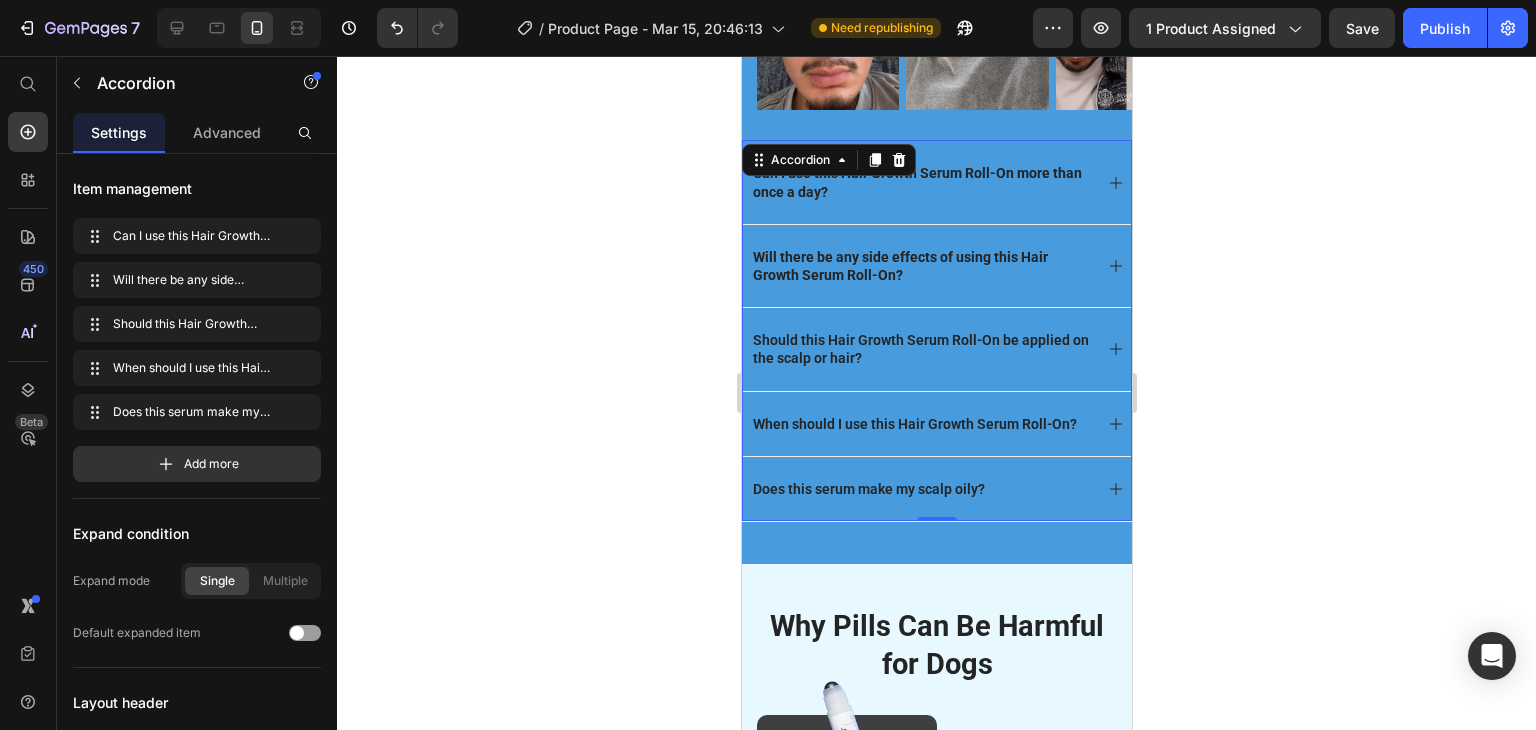 click on "When should I use this Hair Growth Serum Roll-On?" at bounding box center (936, 423) 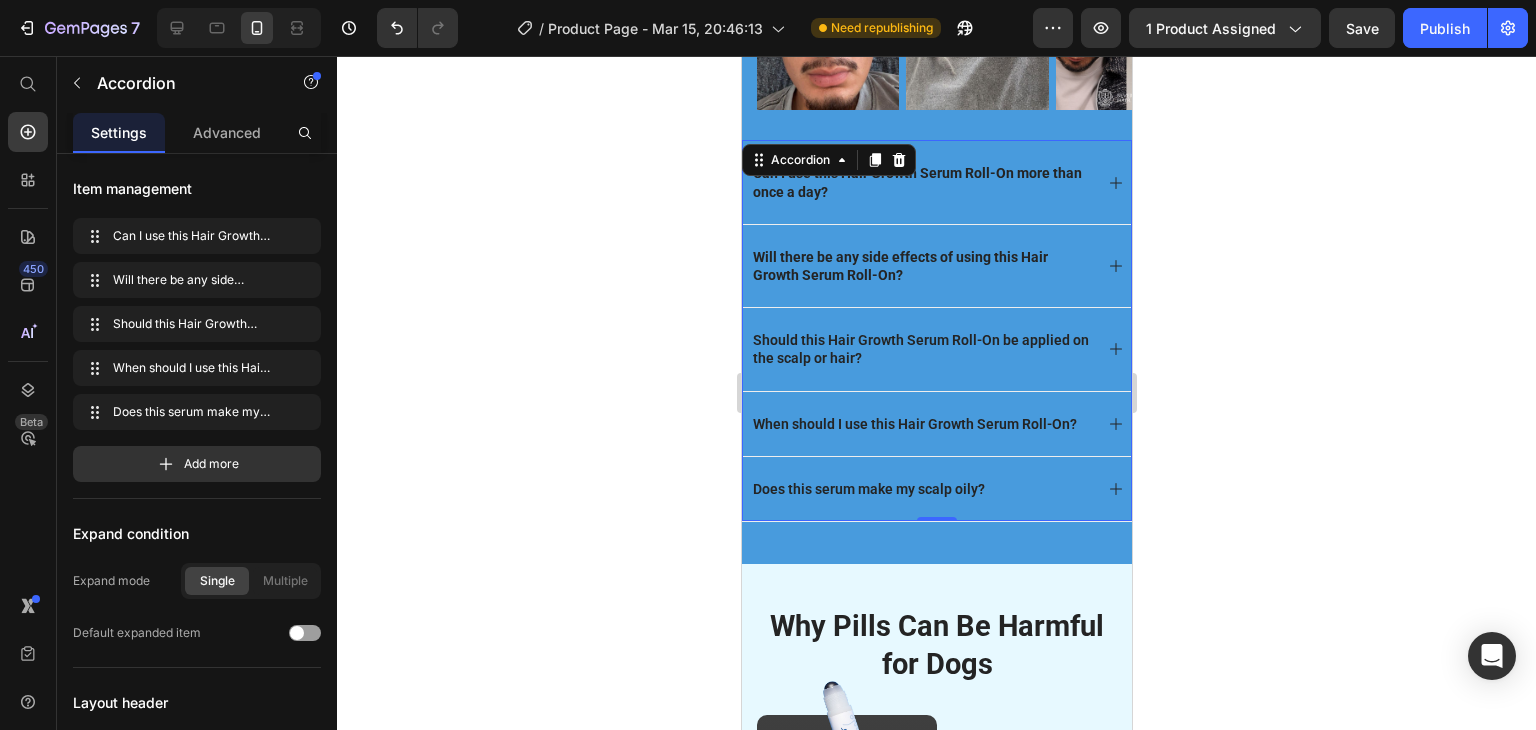 click on "When should I use this Hair Growth Serum Roll-On?" at bounding box center [936, 423] 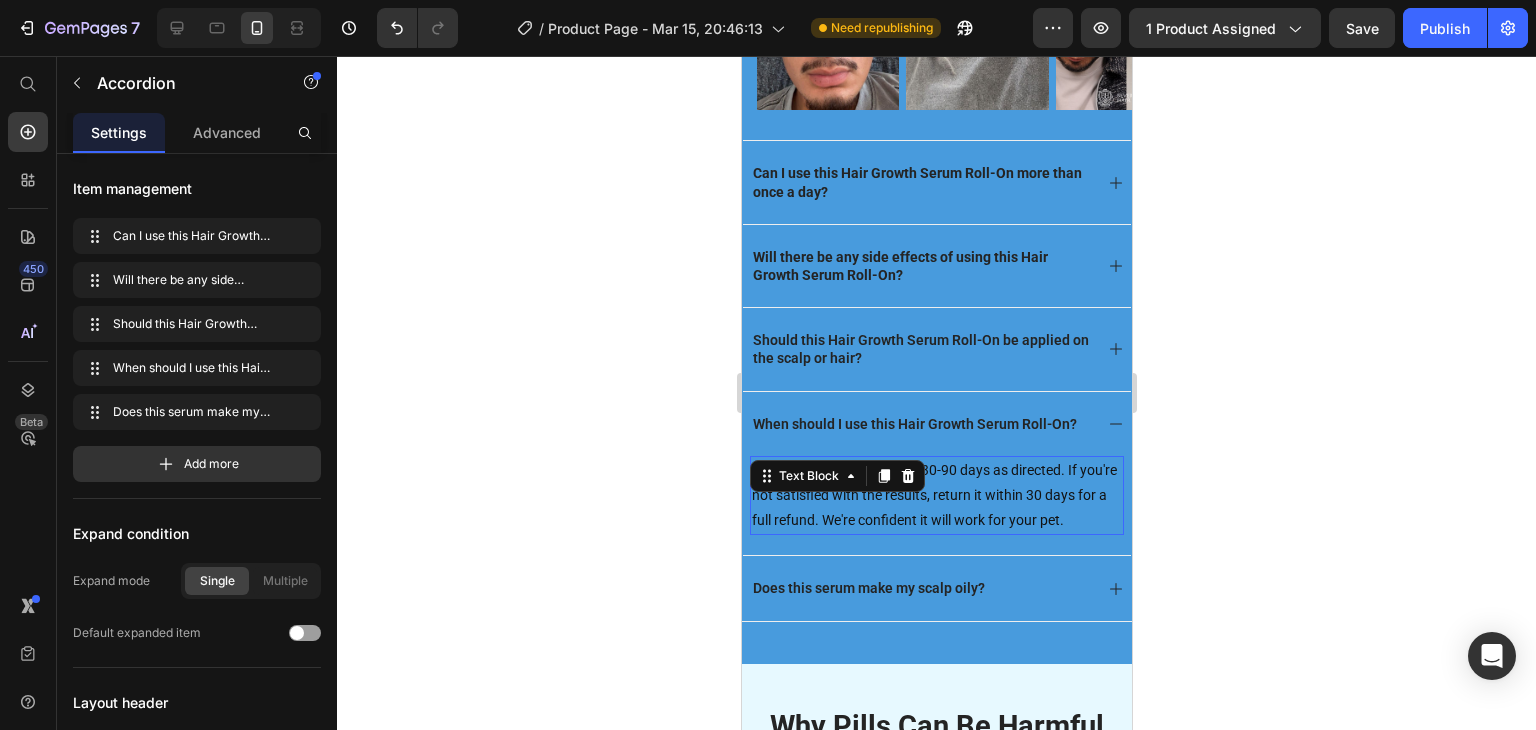 click on "Try it risk-free! Use daily for 30-90 days as directed. If you're not satisfied with the results, return it within 30 days for a full refund. We're confident it will work for your pet." at bounding box center (936, 496) 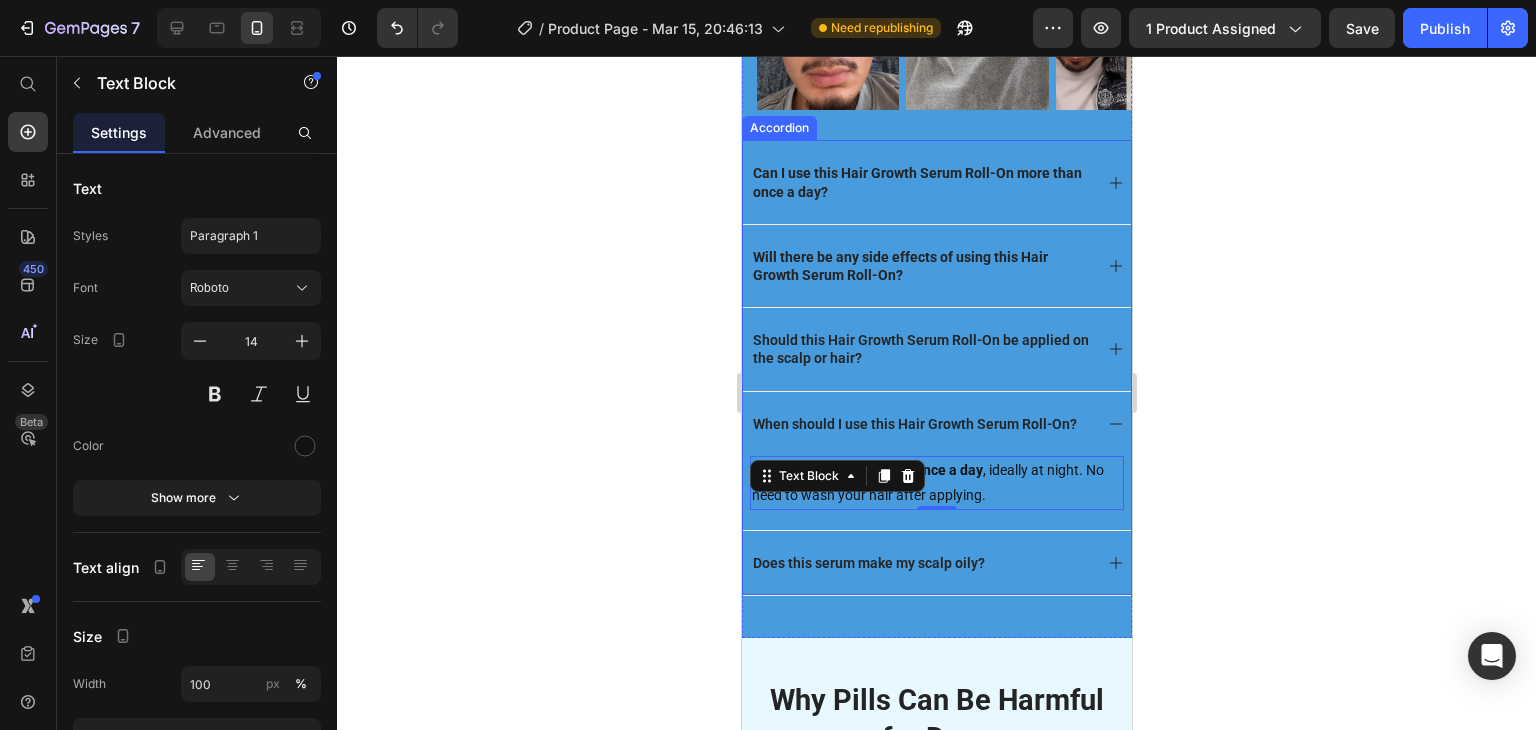 click on "Does this serum make my scalp oily?" at bounding box center (920, 563) 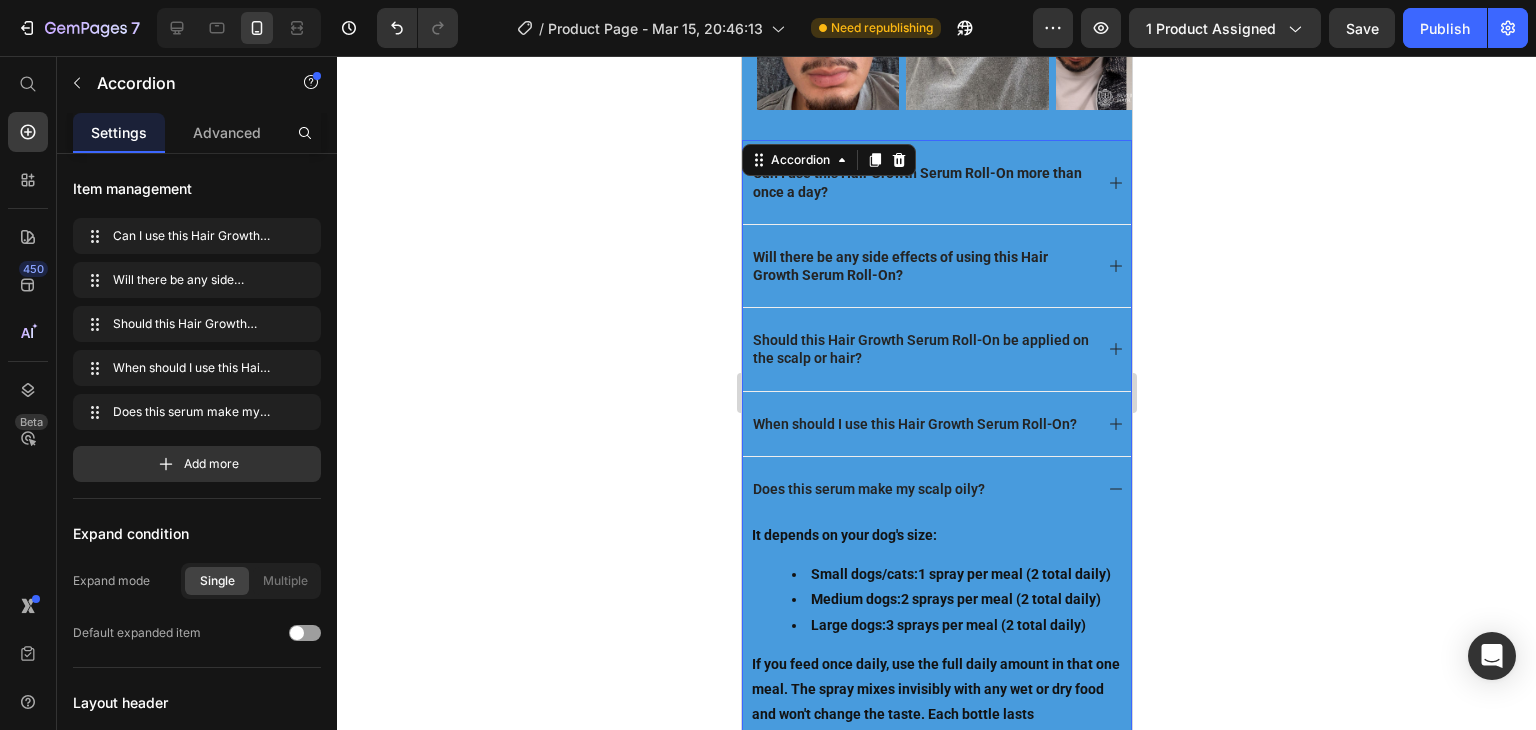 click on "Does this serum make my scalp oily?" at bounding box center [920, 489] 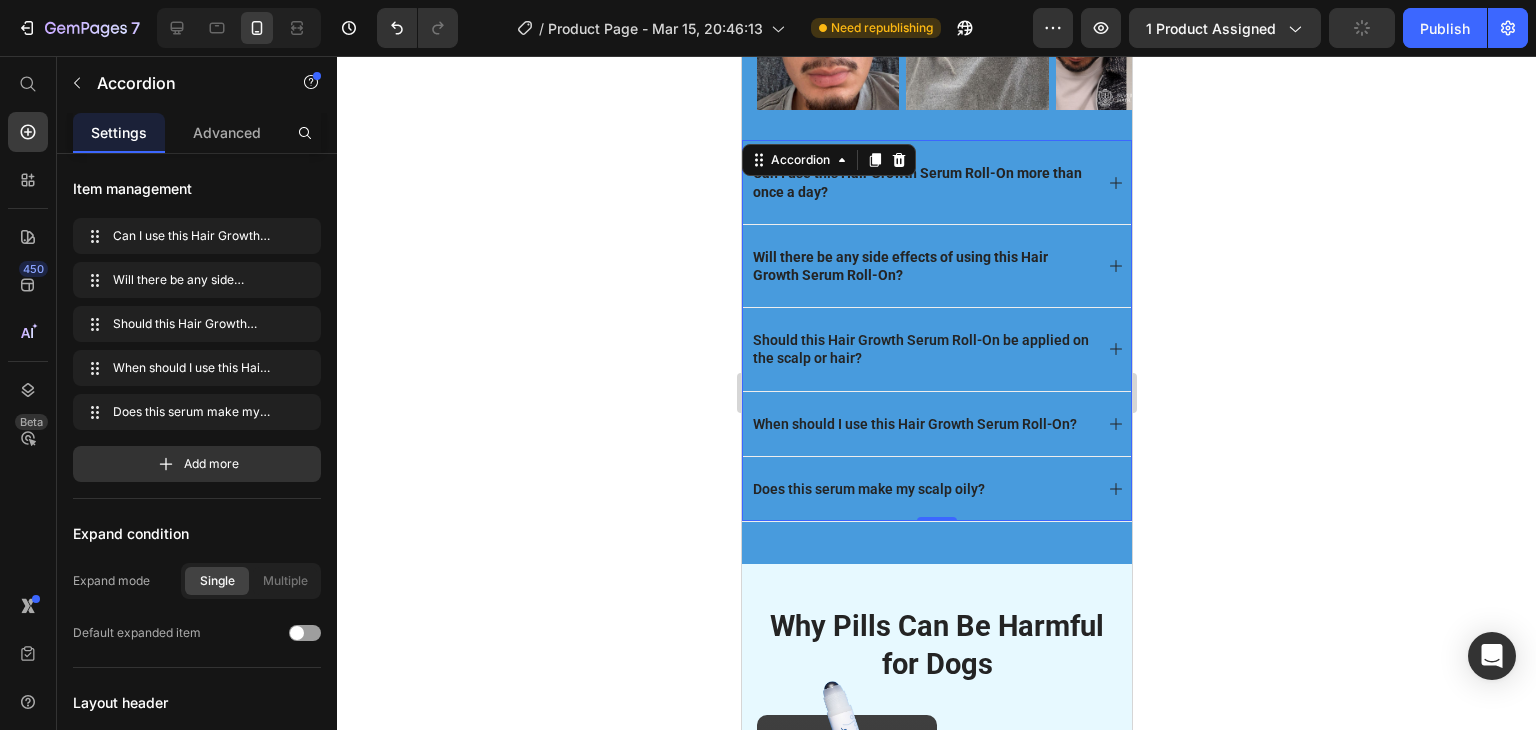 click on "Does this serum make my scalp oily?" at bounding box center (920, 489) 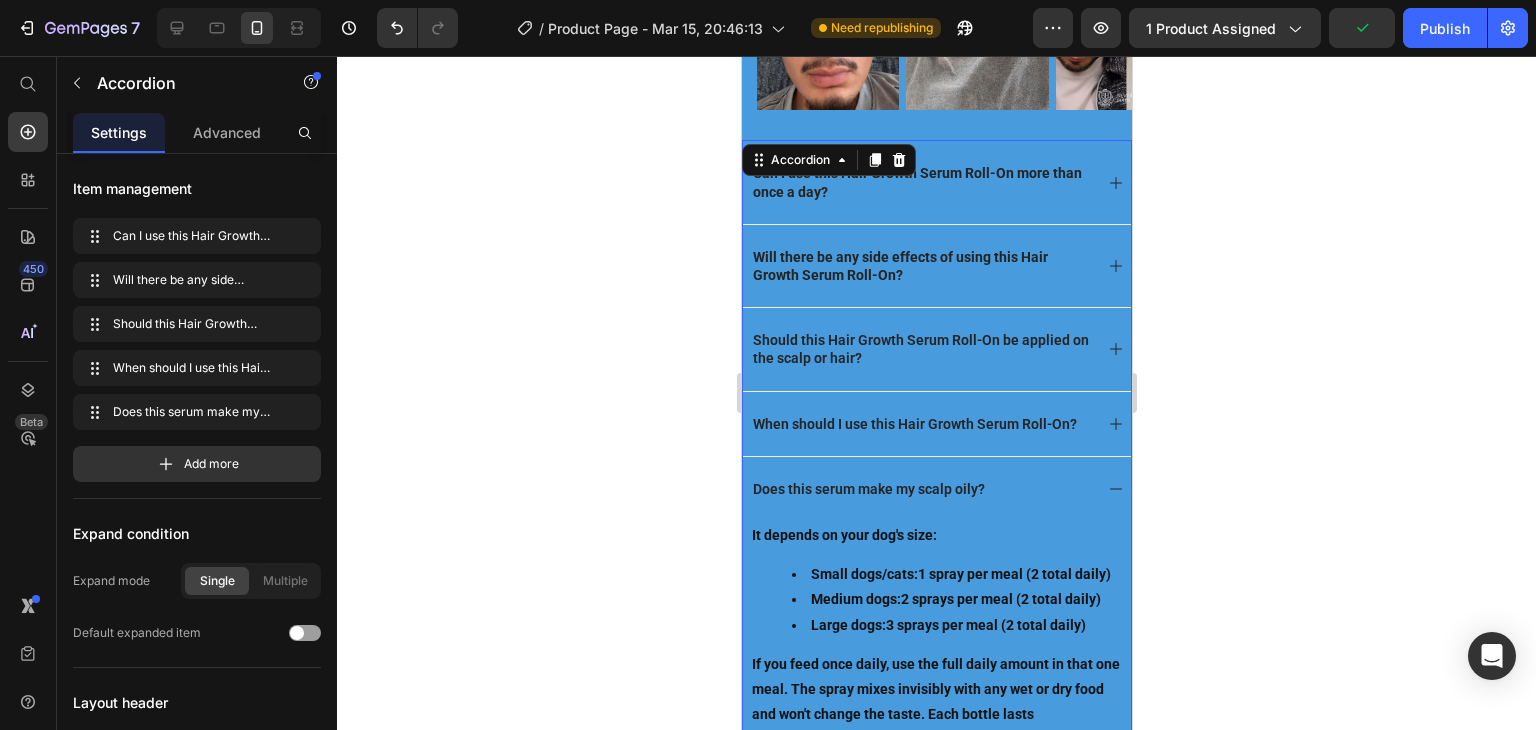 click on "Does this serum make my scalp oily?" at bounding box center (920, 489) 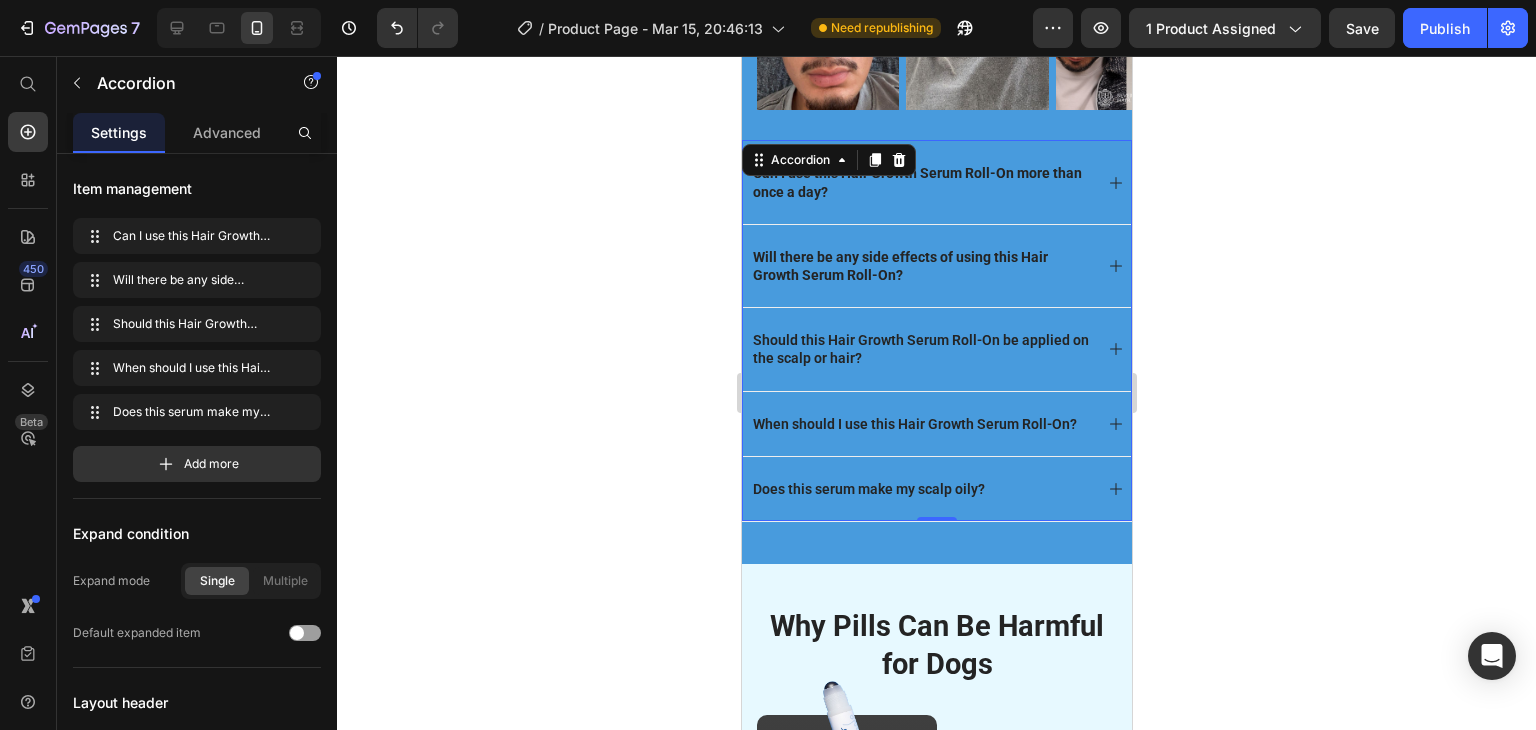 click on "Does this serum make my scalp oily?" at bounding box center (920, 489) 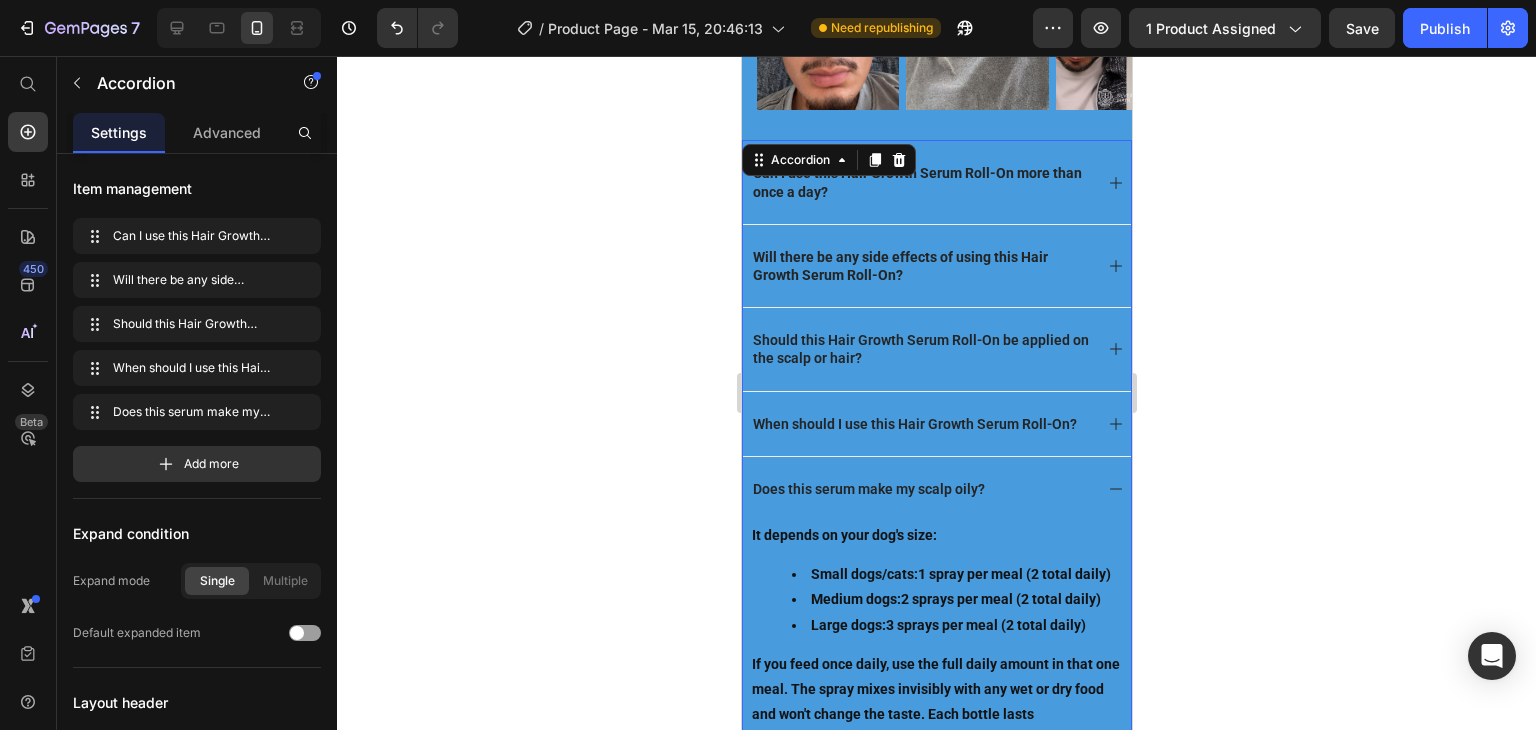 click on "Does this serum make my scalp oily?" at bounding box center [920, 489] 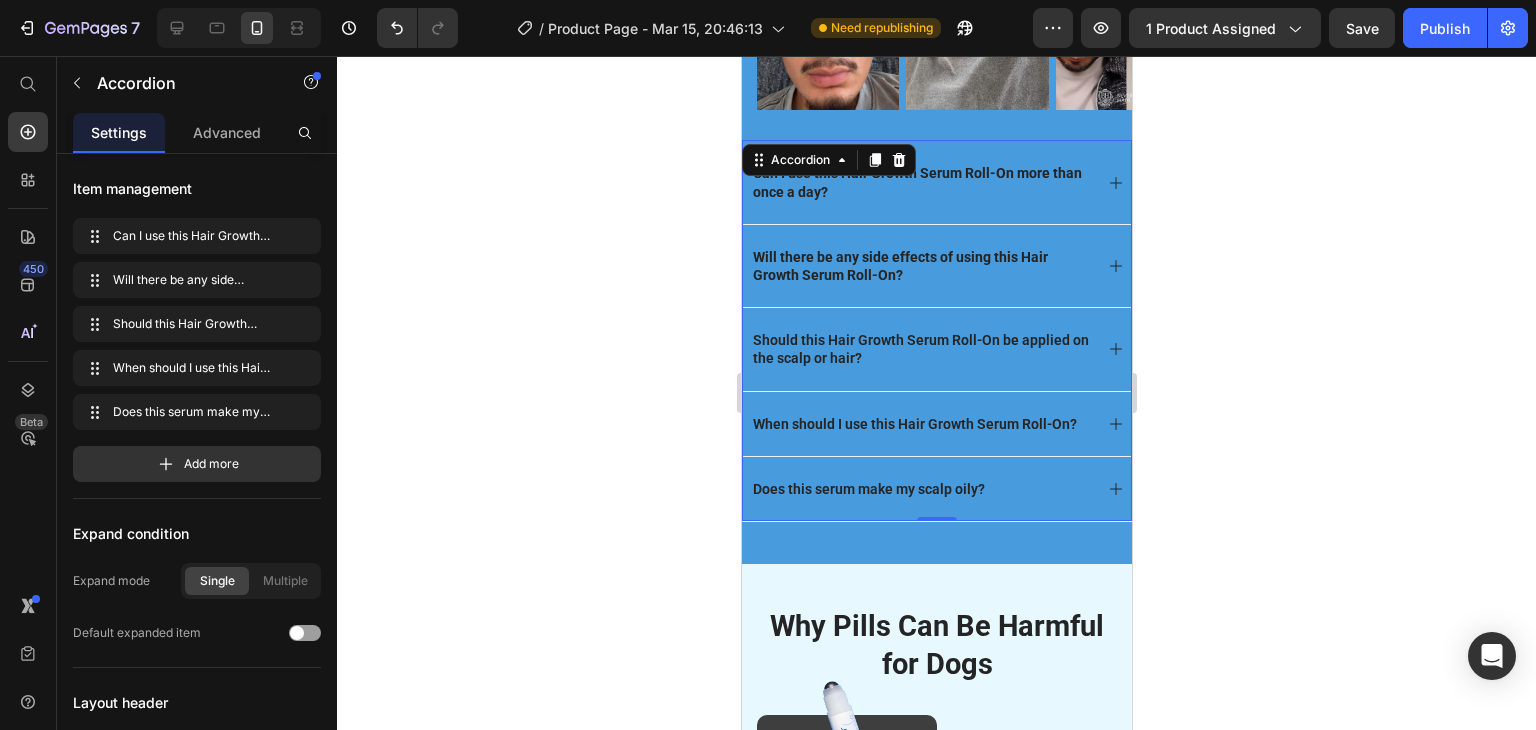 click on "Does this serum make my scalp oily?" at bounding box center (920, 489) 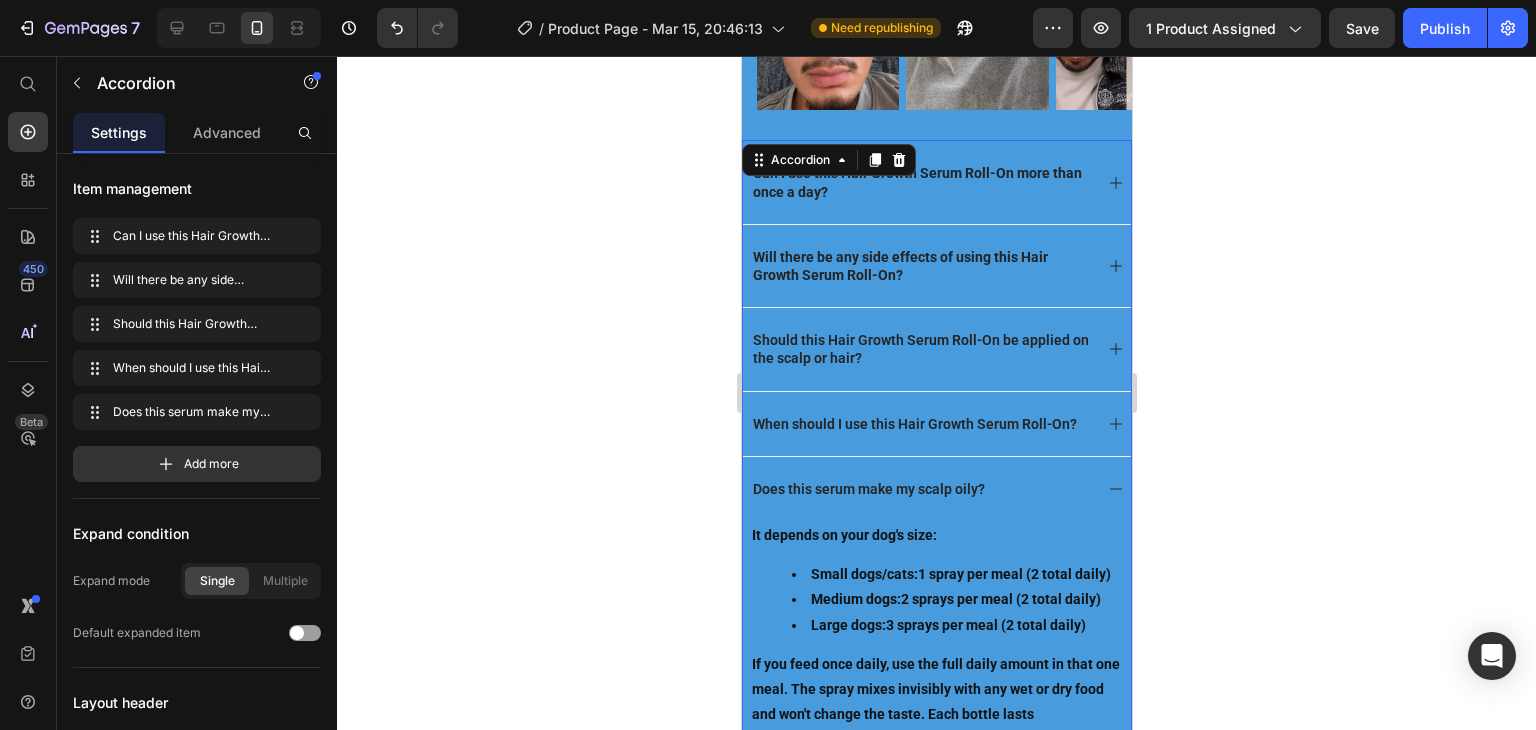 click on "Does this serum make my scalp oily?" at bounding box center [920, 489] 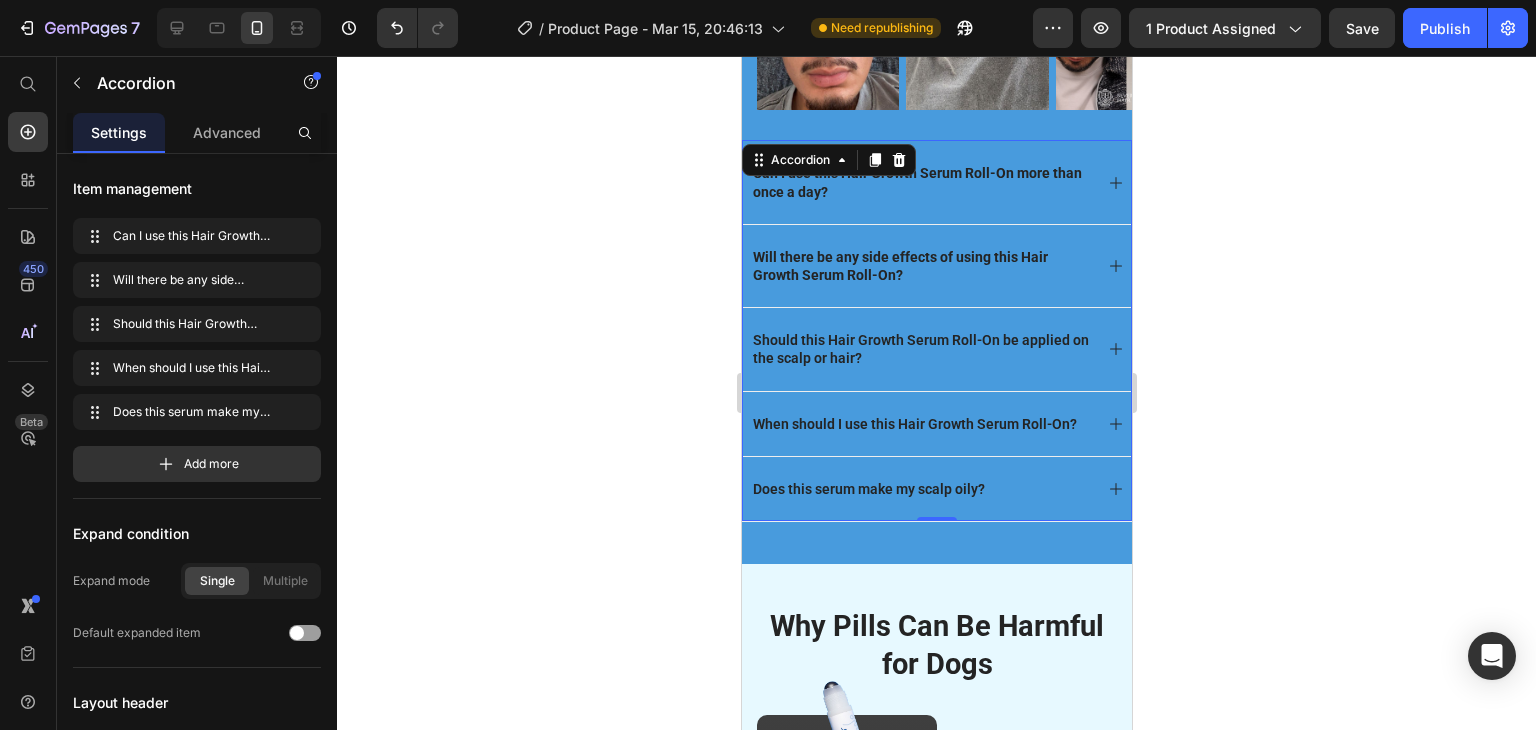 click on "Does this serum make my scalp oily?" at bounding box center [920, 489] 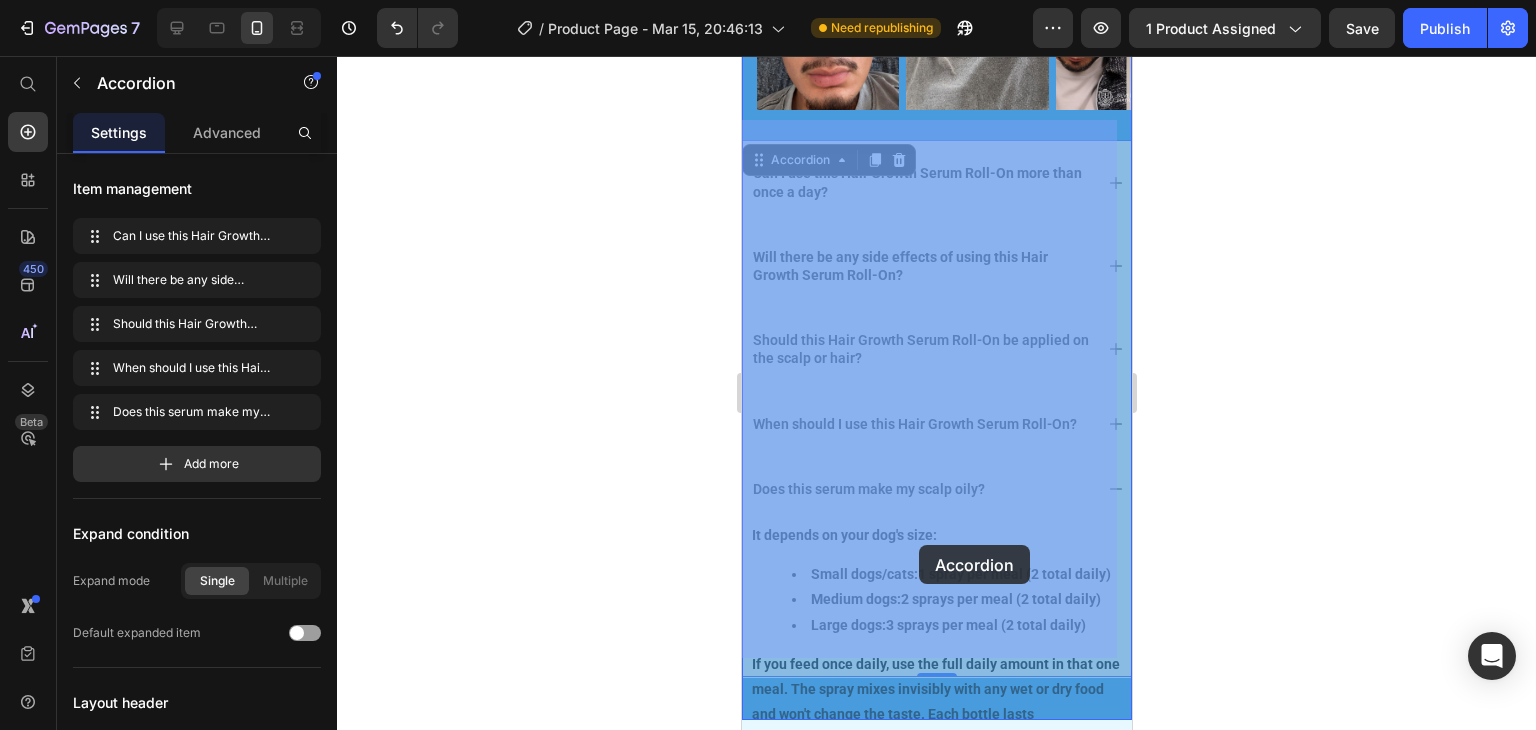 drag, startPoint x: 1016, startPoint y: 465, endPoint x: 913, endPoint y: 548, distance: 132.28 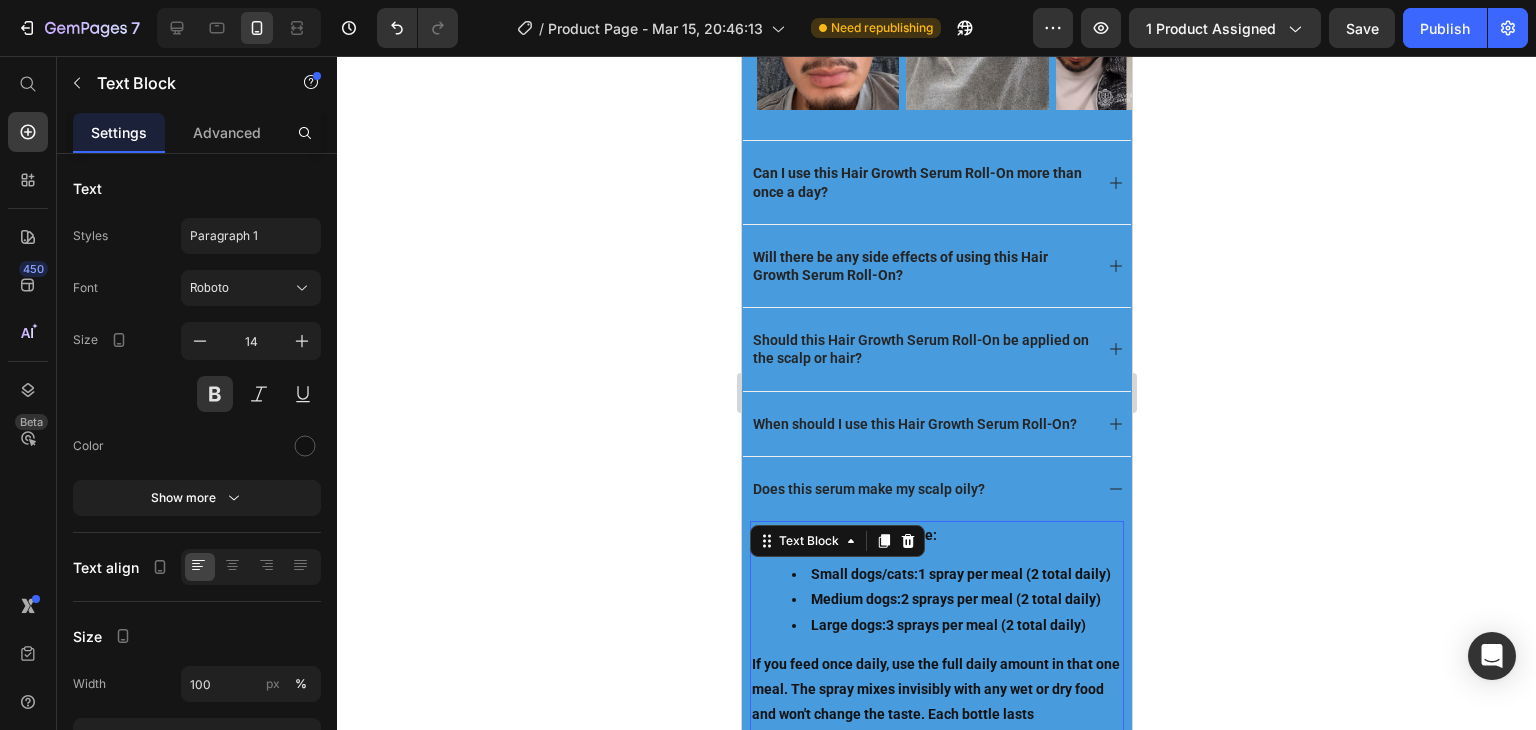 click on "Small dogs/cats:" at bounding box center [863, 574] 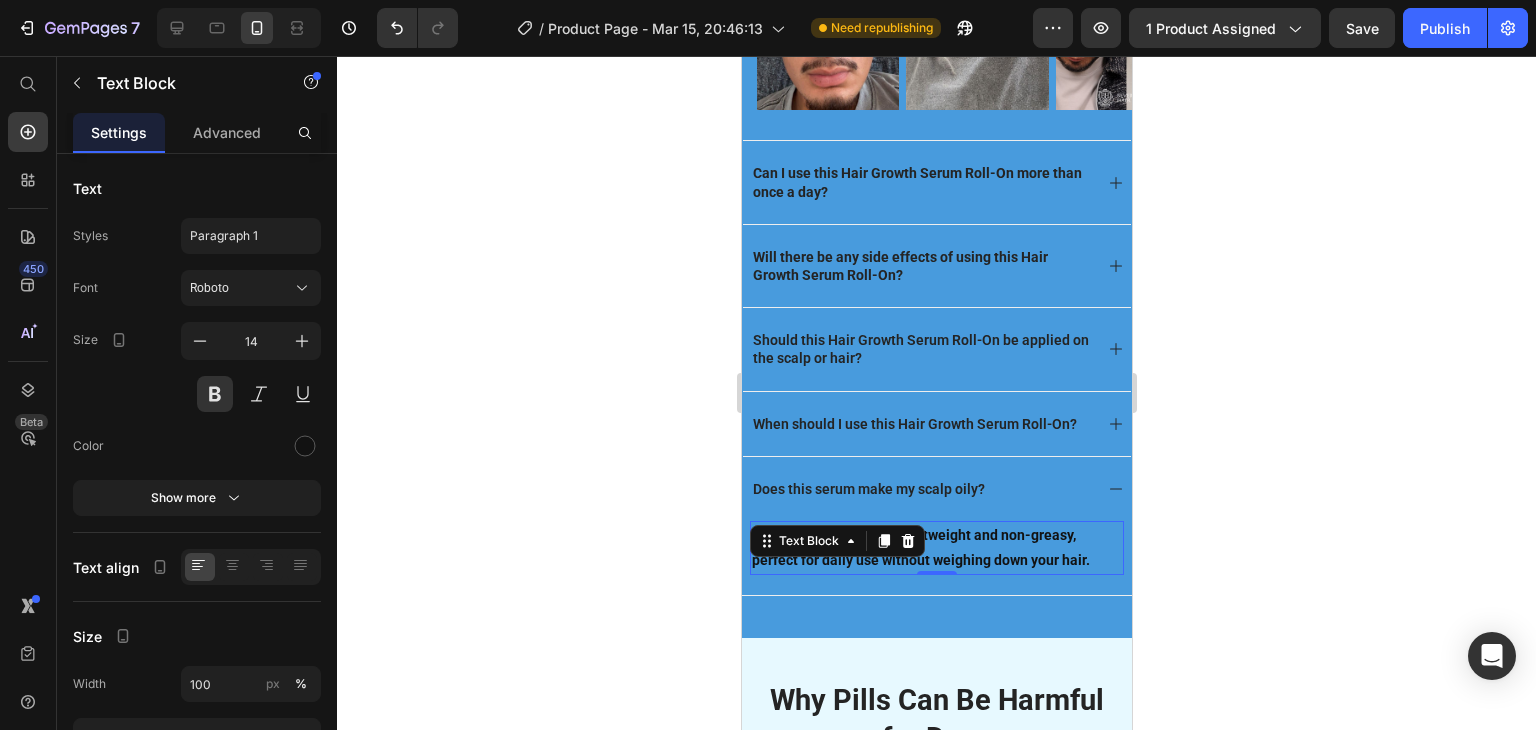 click 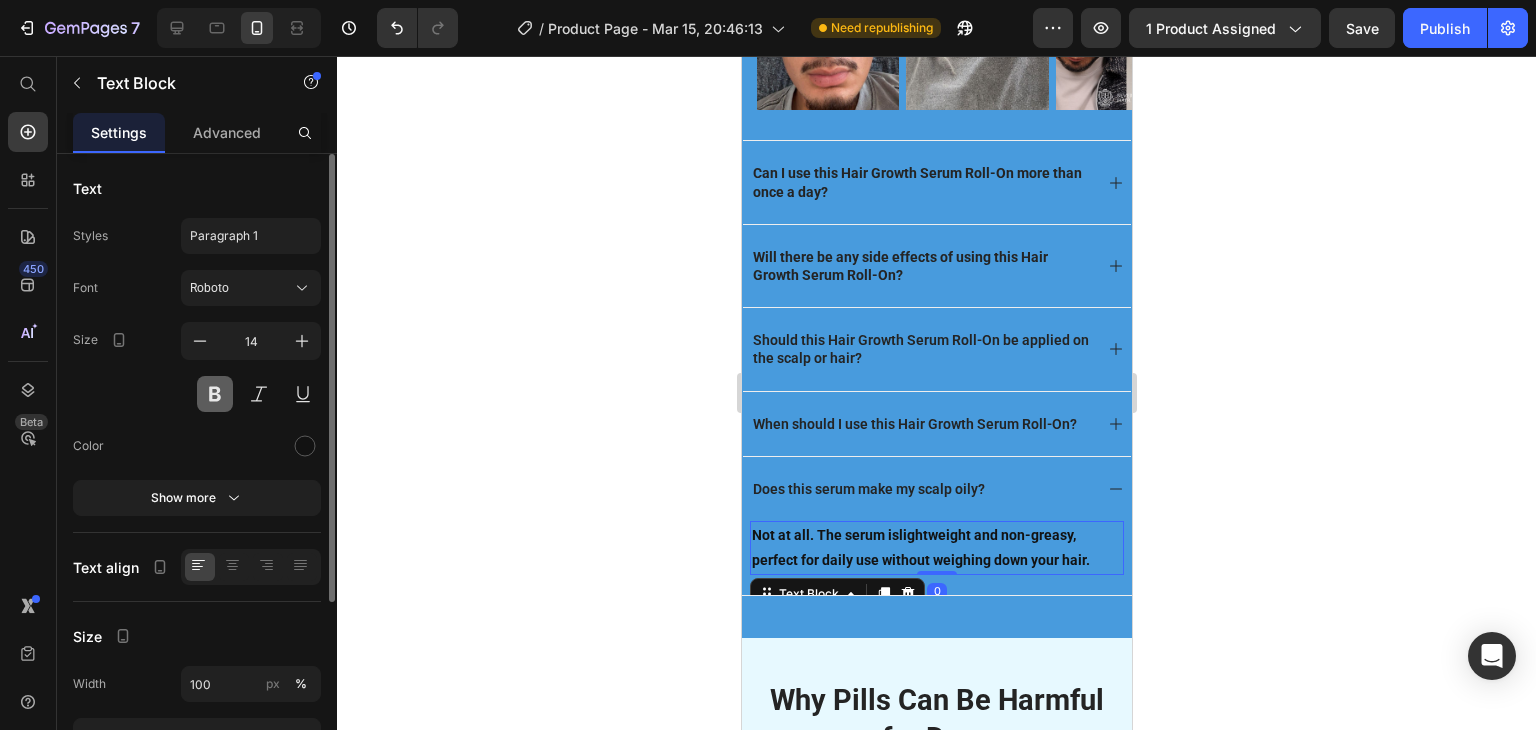 click at bounding box center [215, 394] 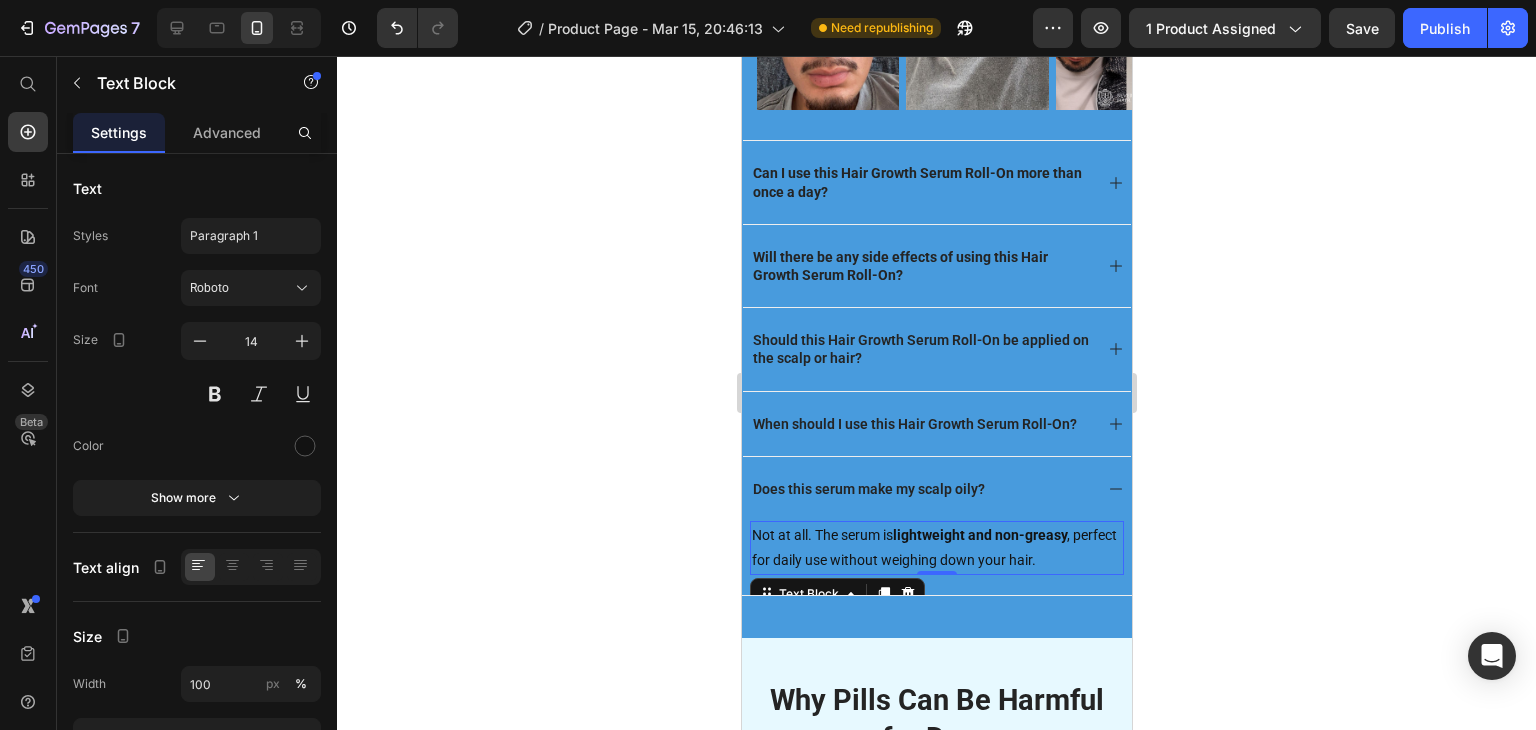 click 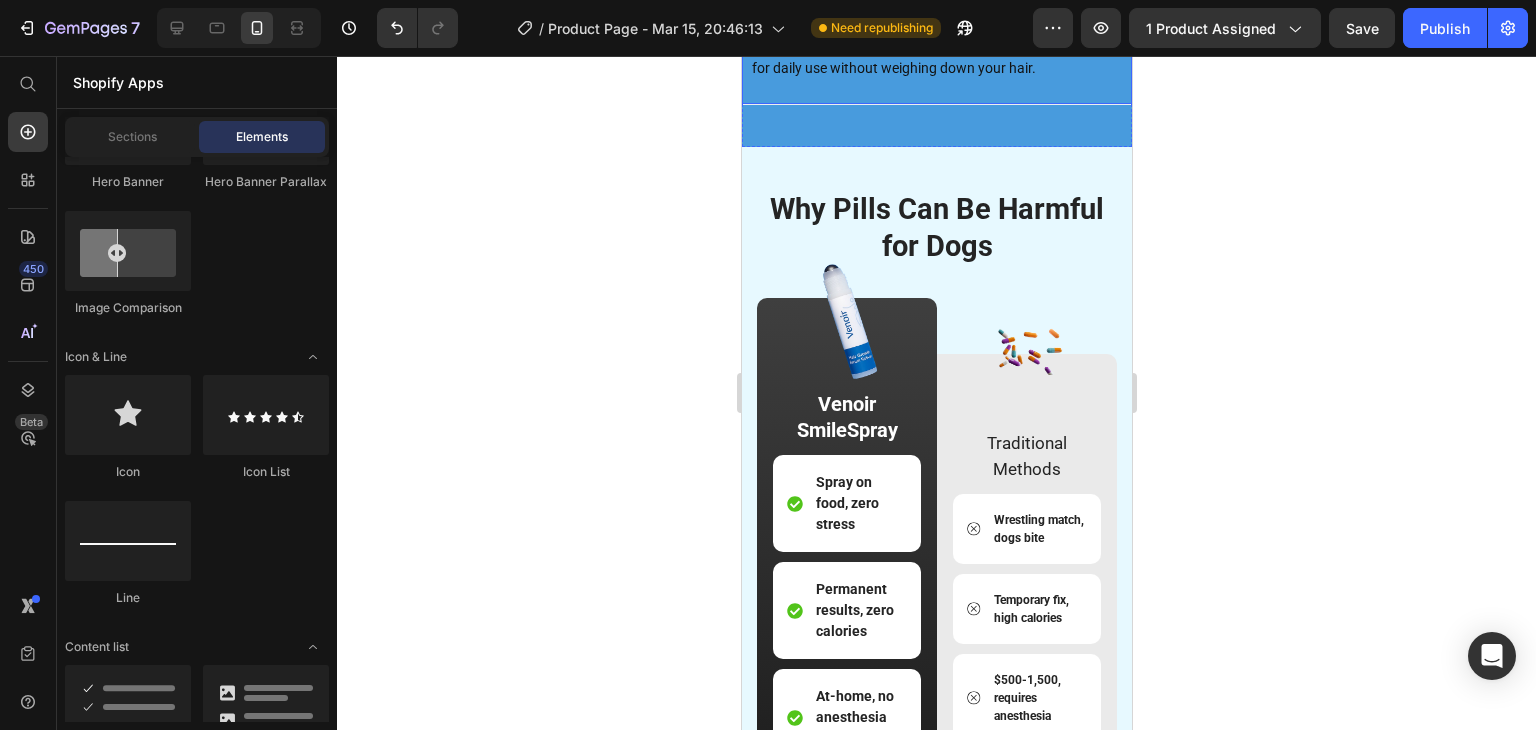 scroll, scrollTop: 2914, scrollLeft: 0, axis: vertical 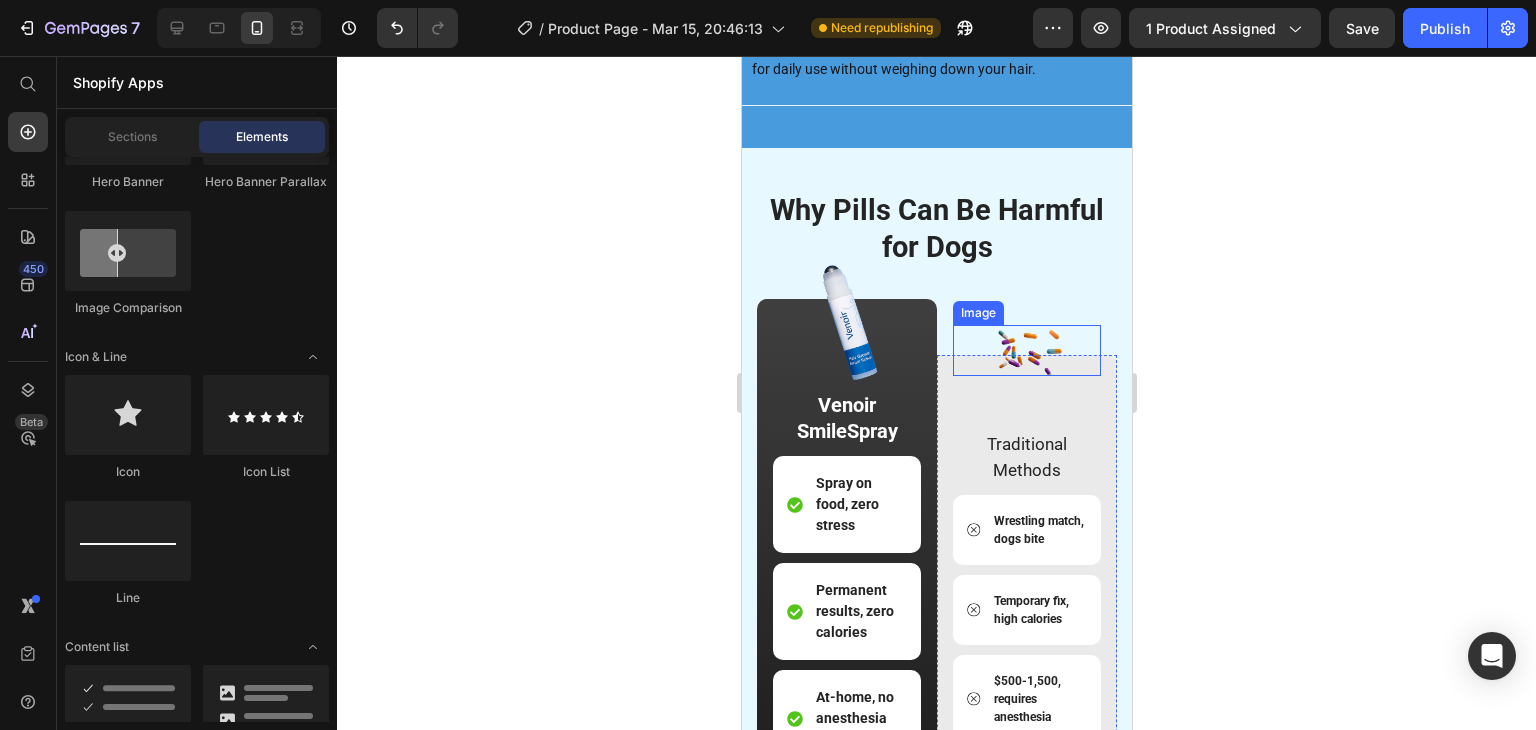 click at bounding box center (1026, 350) 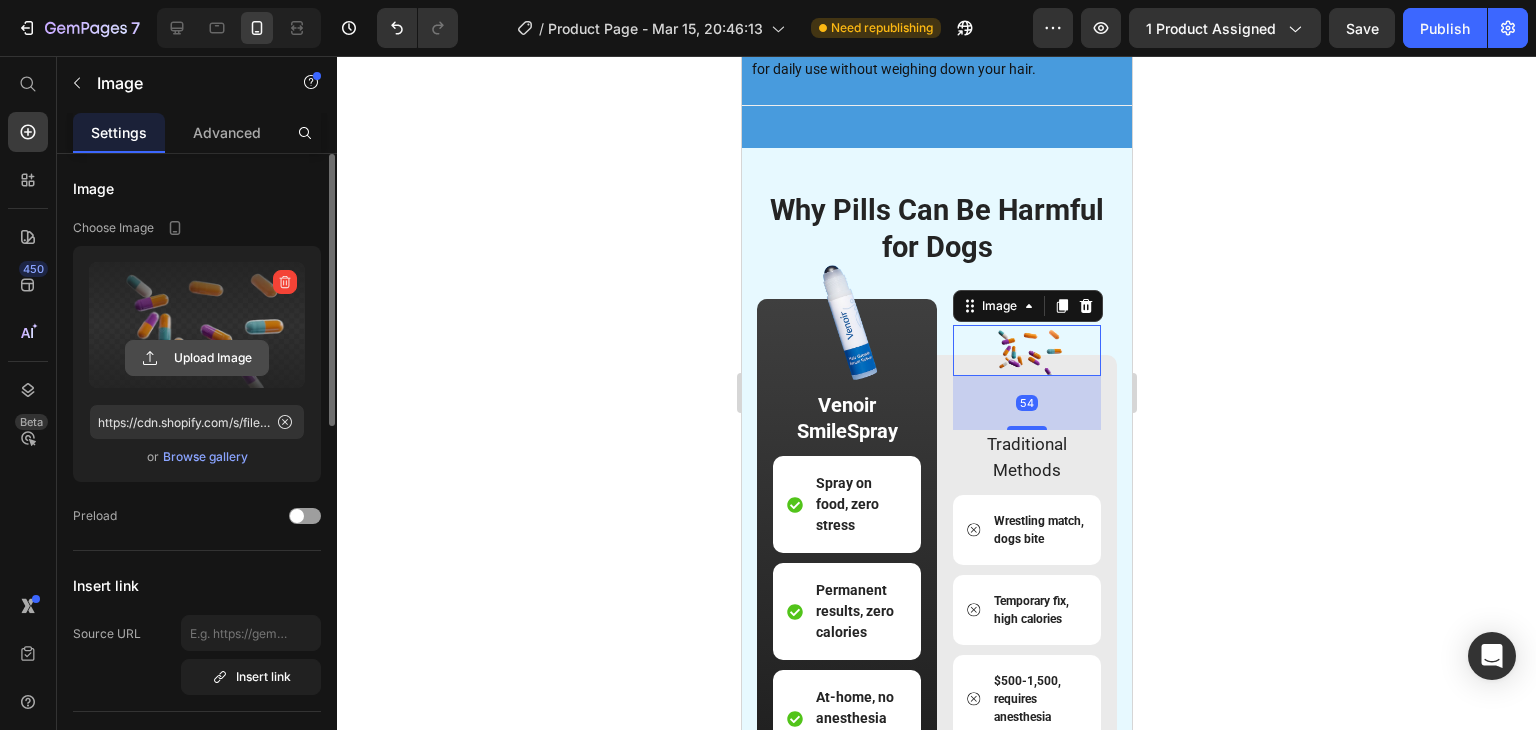 click 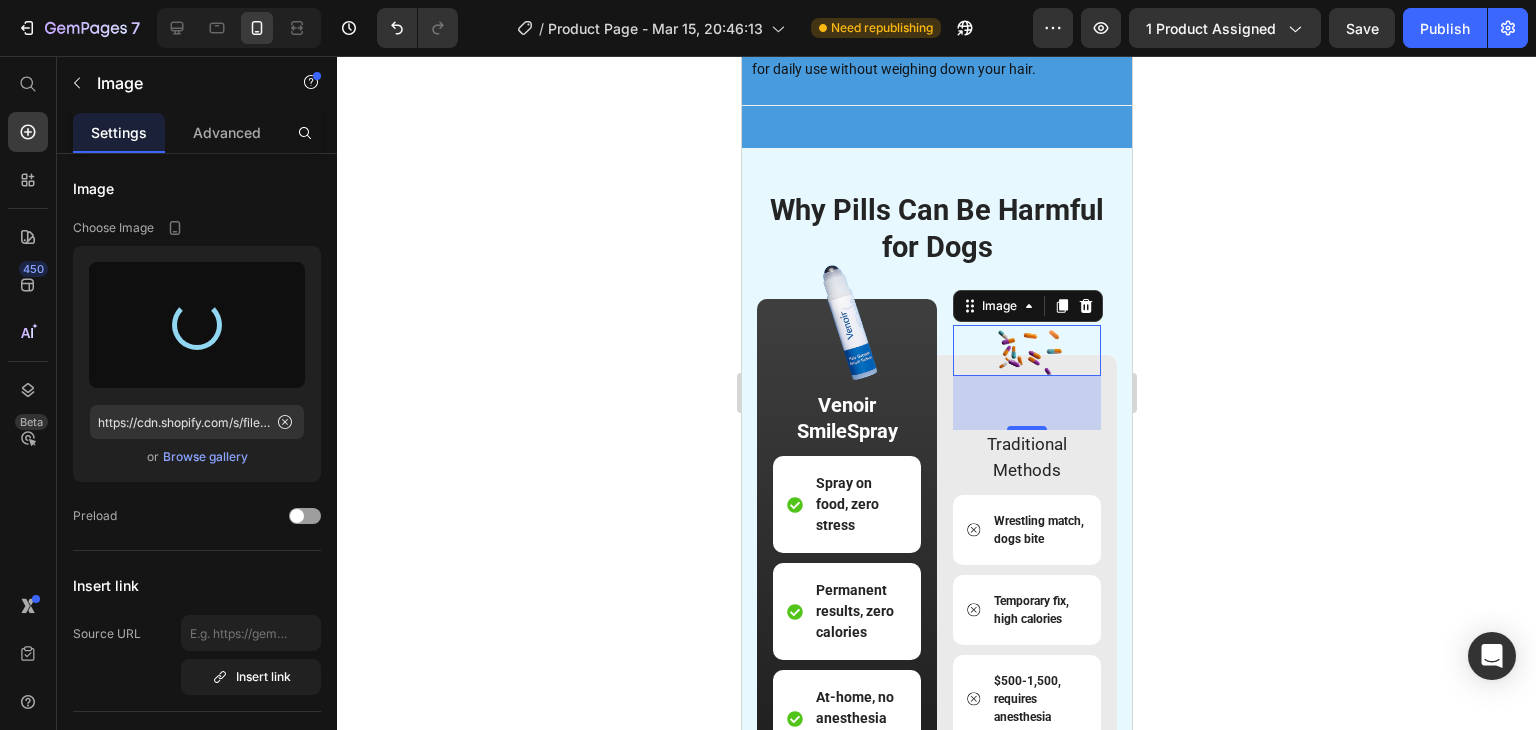 type on "https://cdn.shopify.com/s/files/1/0789/6452/3042/files/gempages_557935574002959353-f3a7881a-55cf-47eb-8eb5-c35837fbf6e4.png" 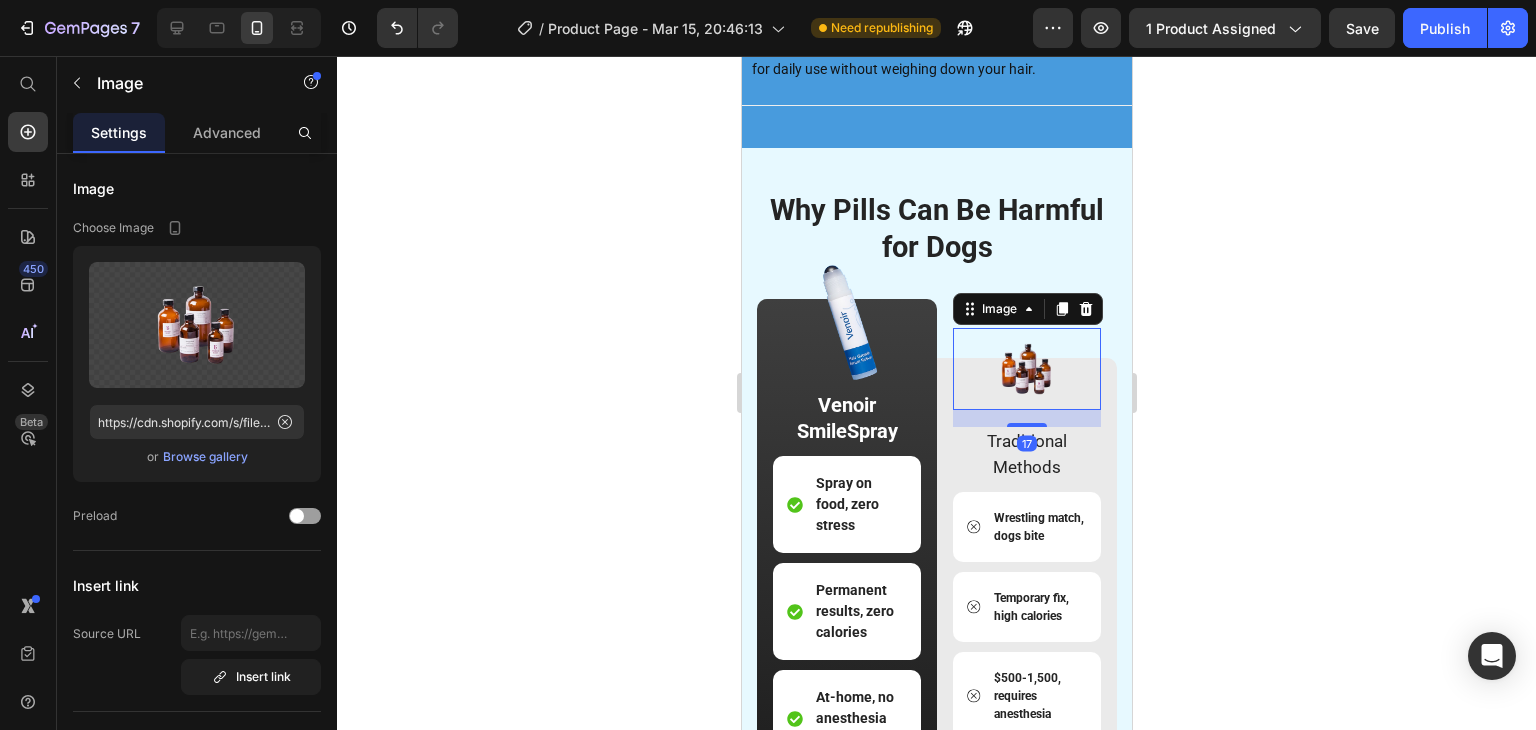 click at bounding box center (1026, 369) 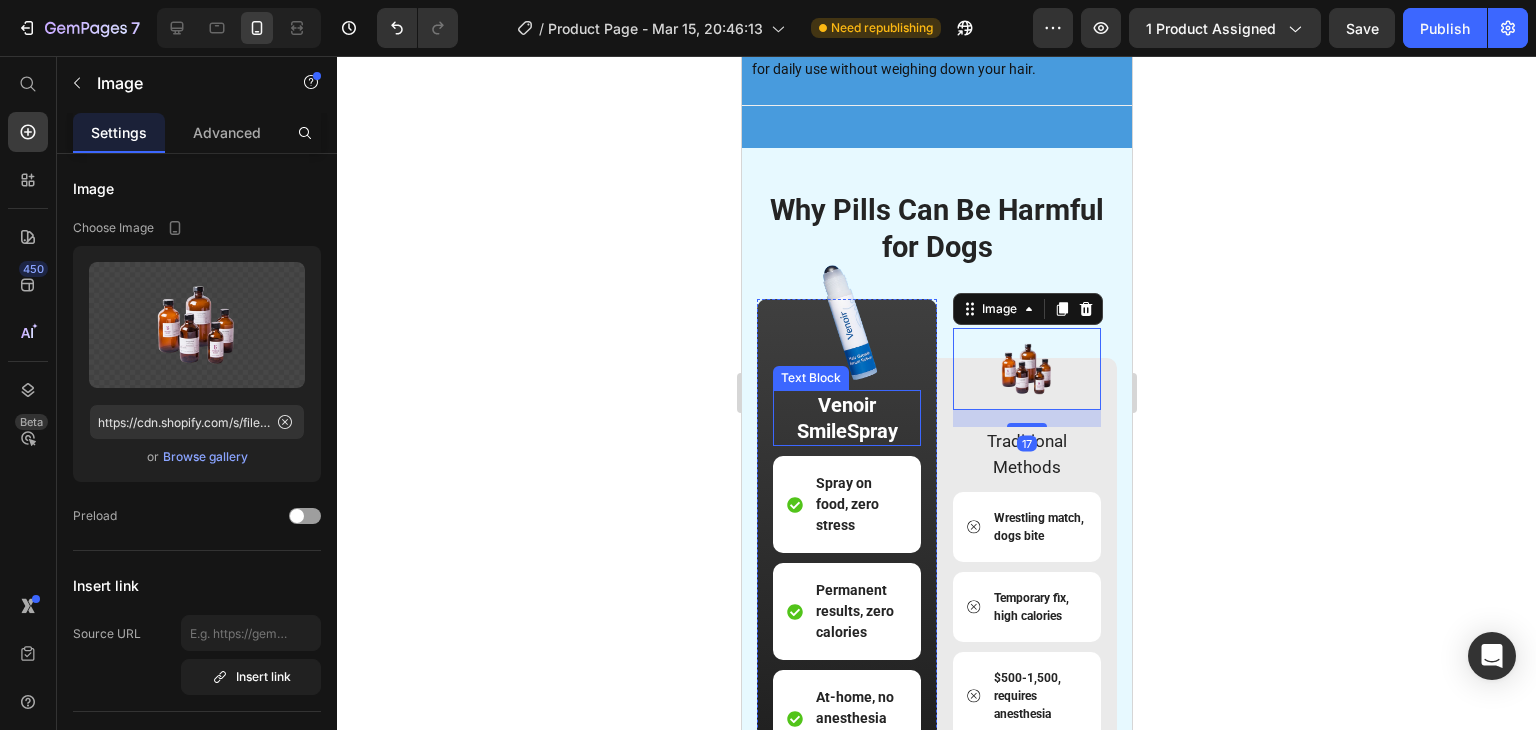 click 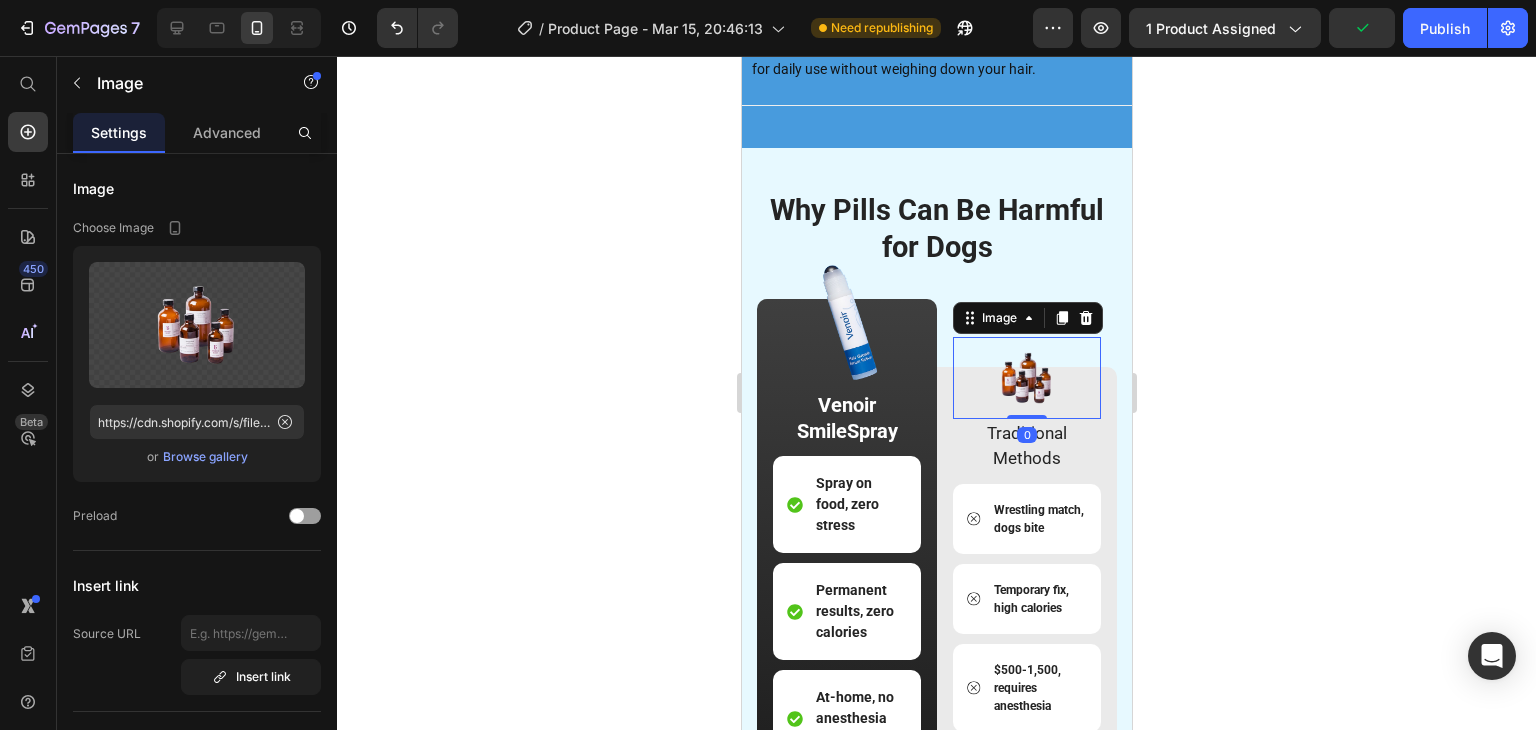 drag, startPoint x: 1023, startPoint y: 411, endPoint x: 1028, endPoint y: 381, distance: 30.413813 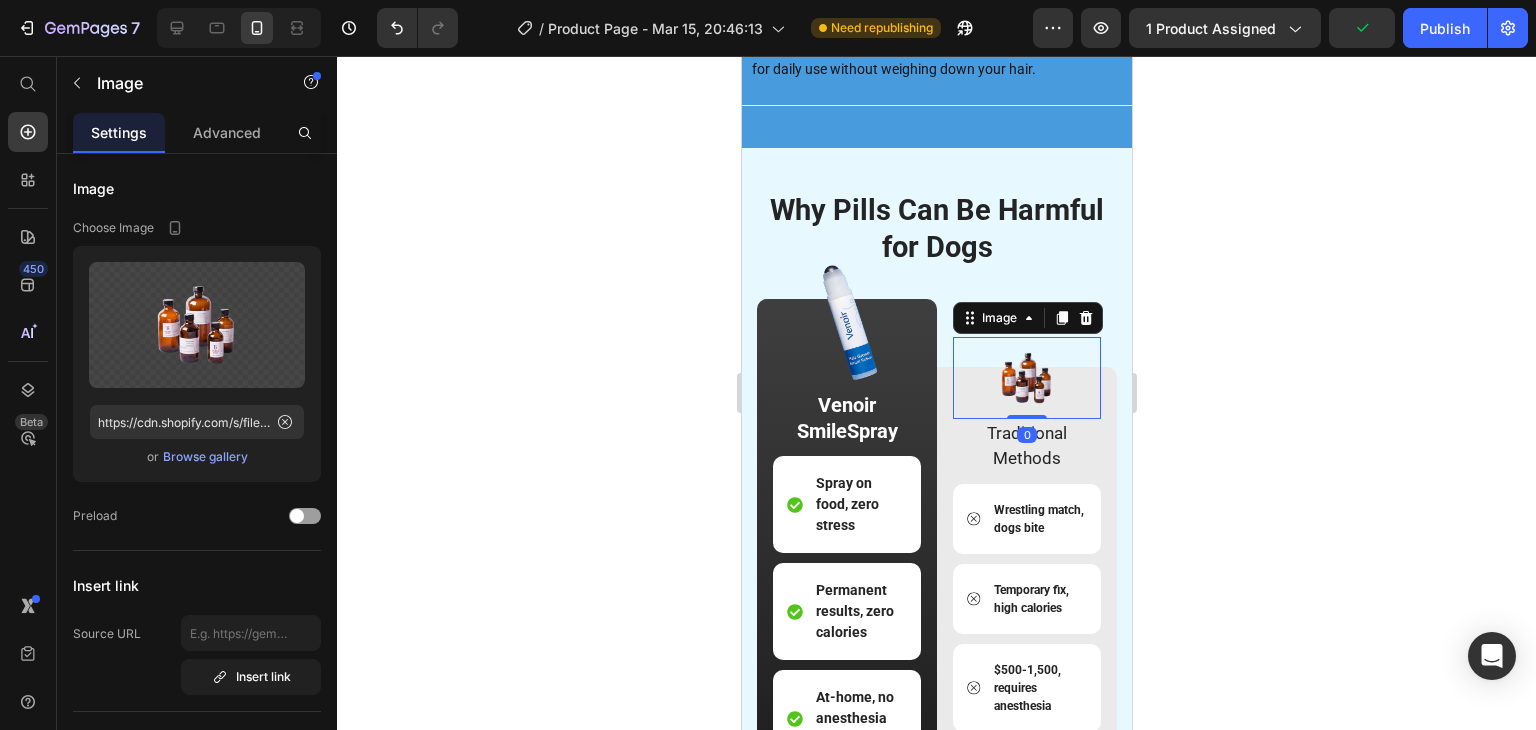 click 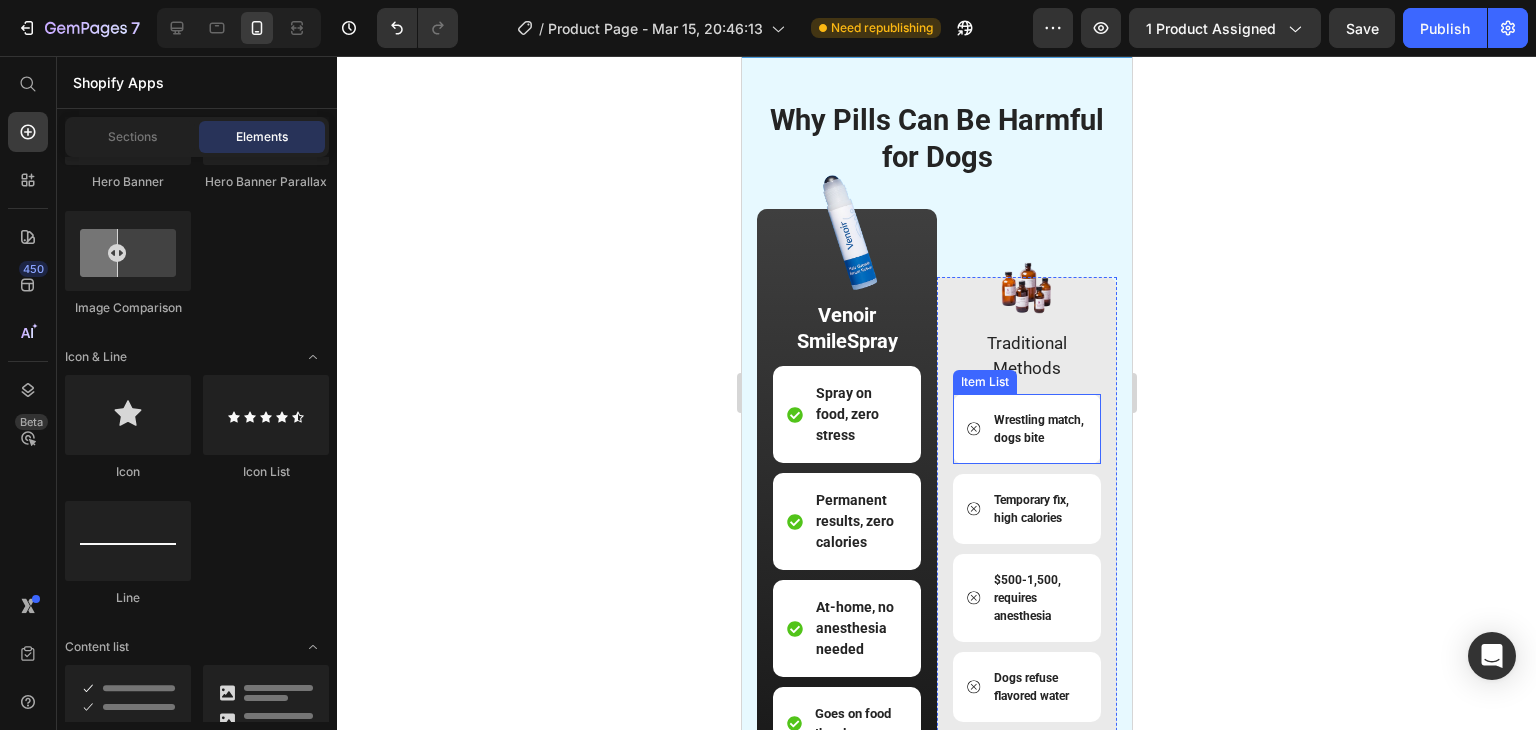 scroll, scrollTop: 2999, scrollLeft: 0, axis: vertical 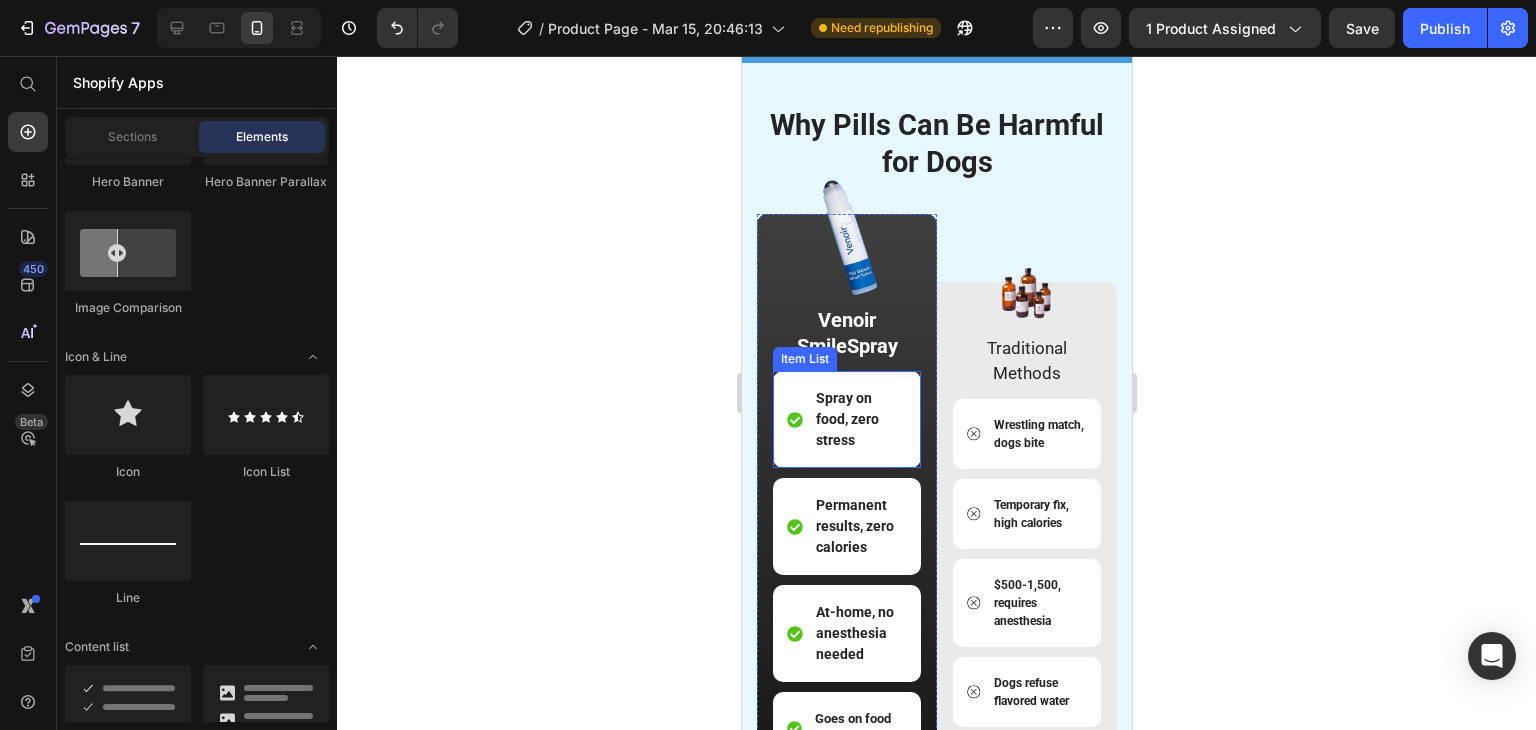 click on "Spray on food, zero stress" at bounding box center [859, 419] 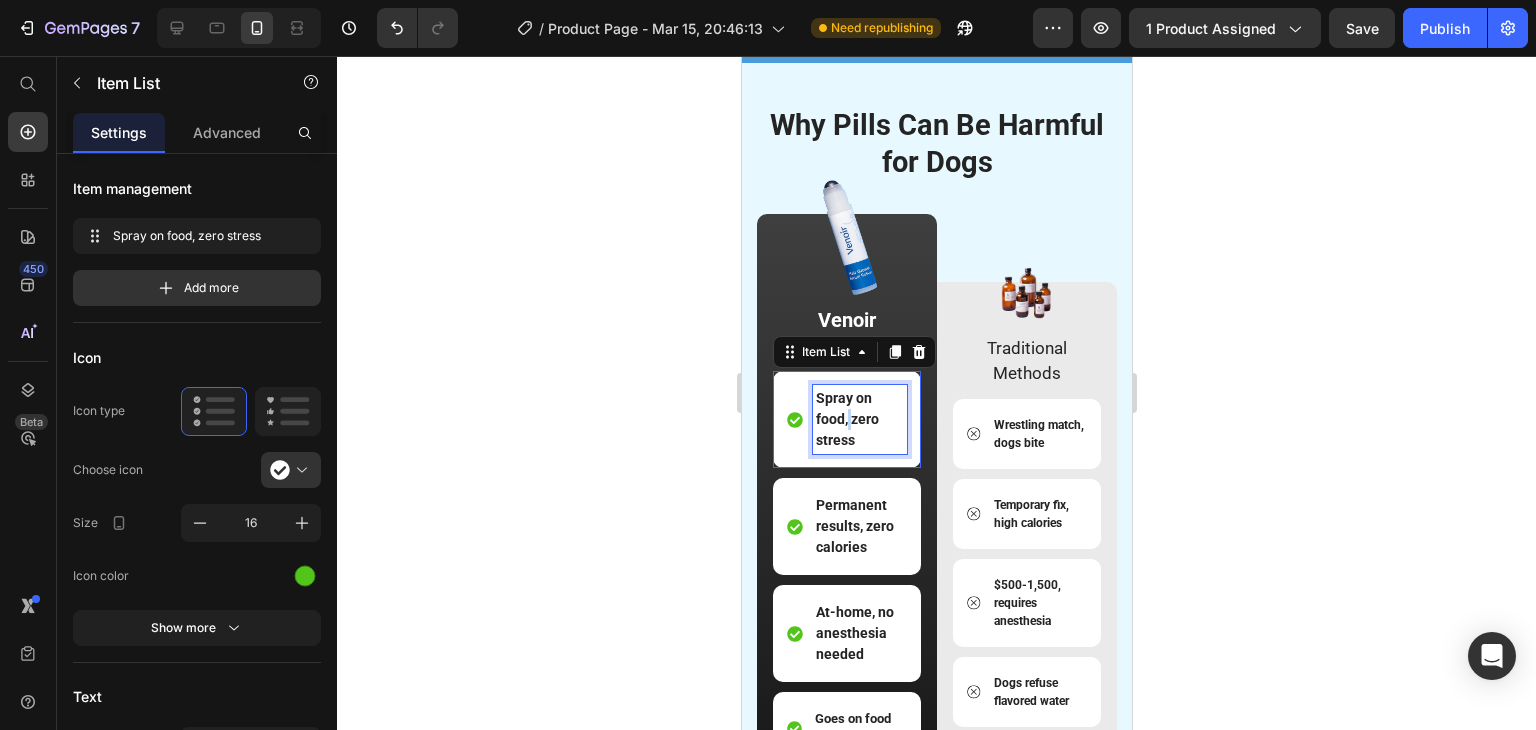 click on "Spray on food, zero stress" at bounding box center (859, 419) 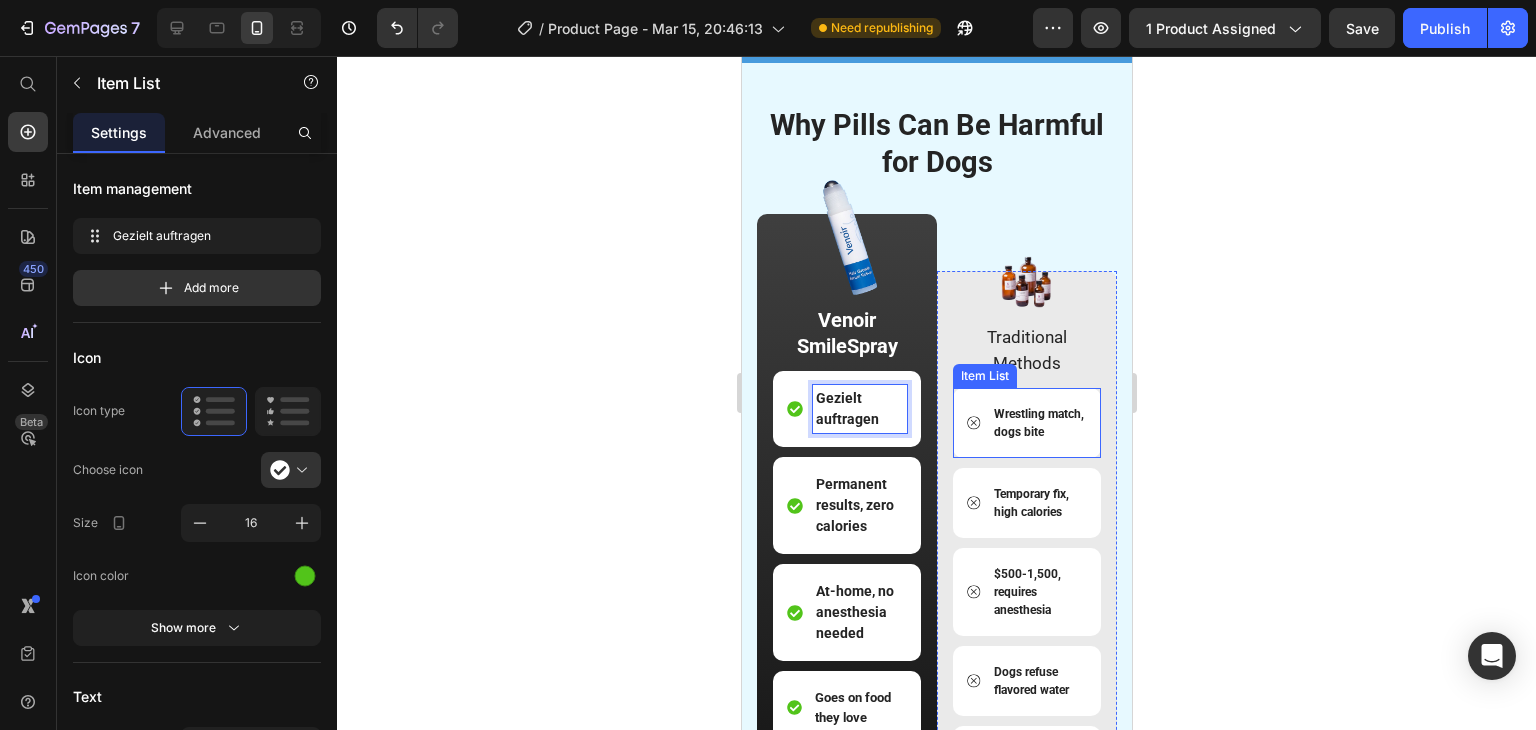 click on "Wrestling match, dogs bite" at bounding box center [1038, 423] 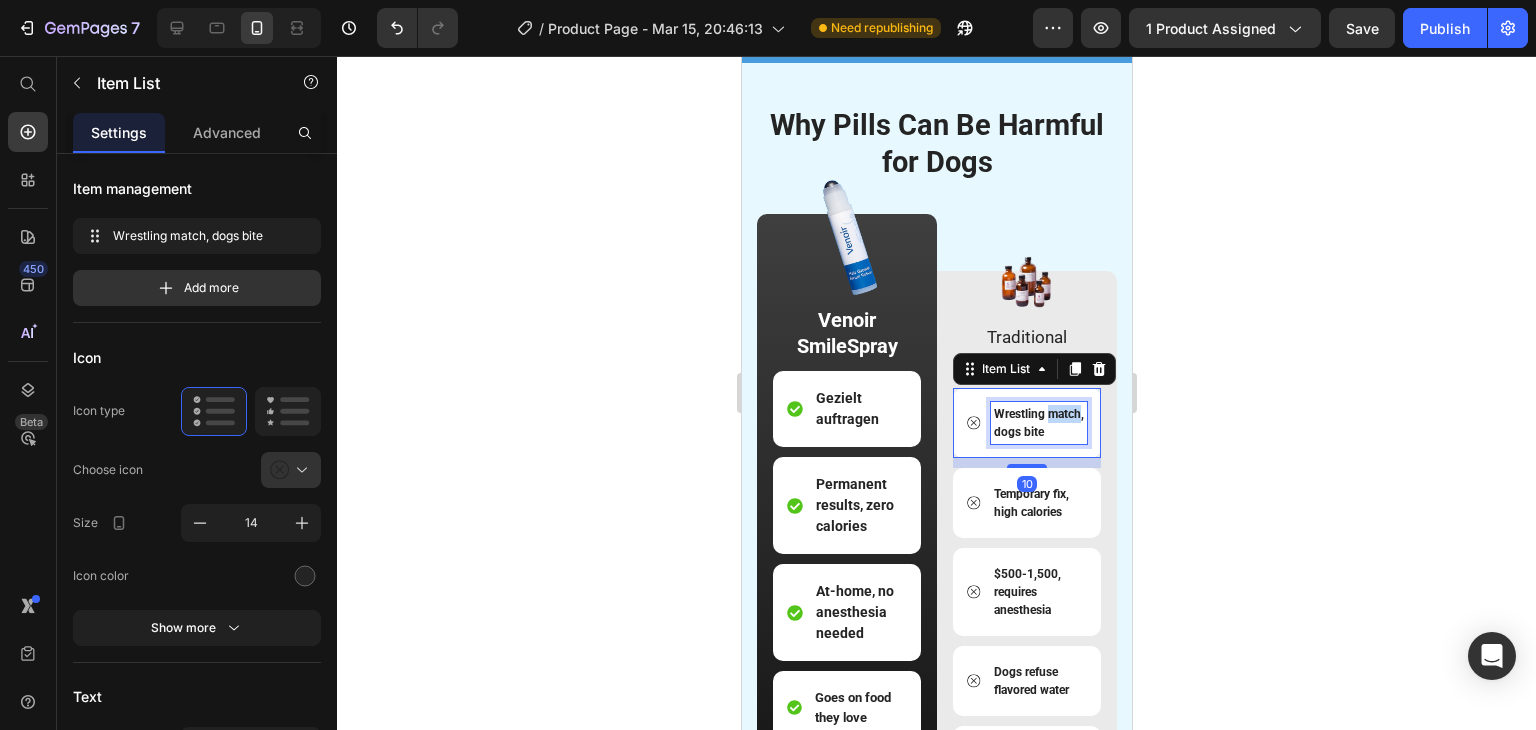 scroll, scrollTop: 2951, scrollLeft: 0, axis: vertical 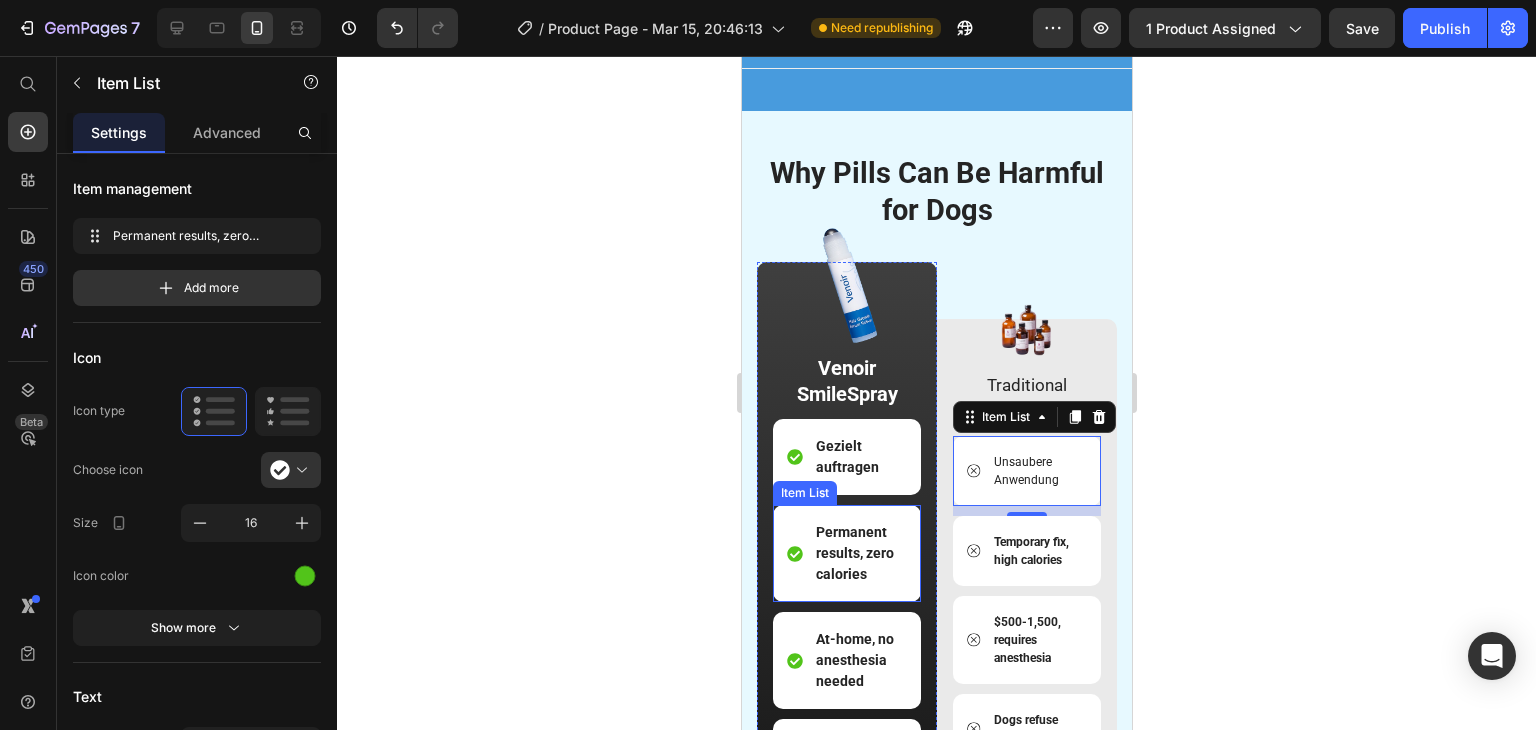 click on "Permanent results, zero calories" at bounding box center (859, 553) 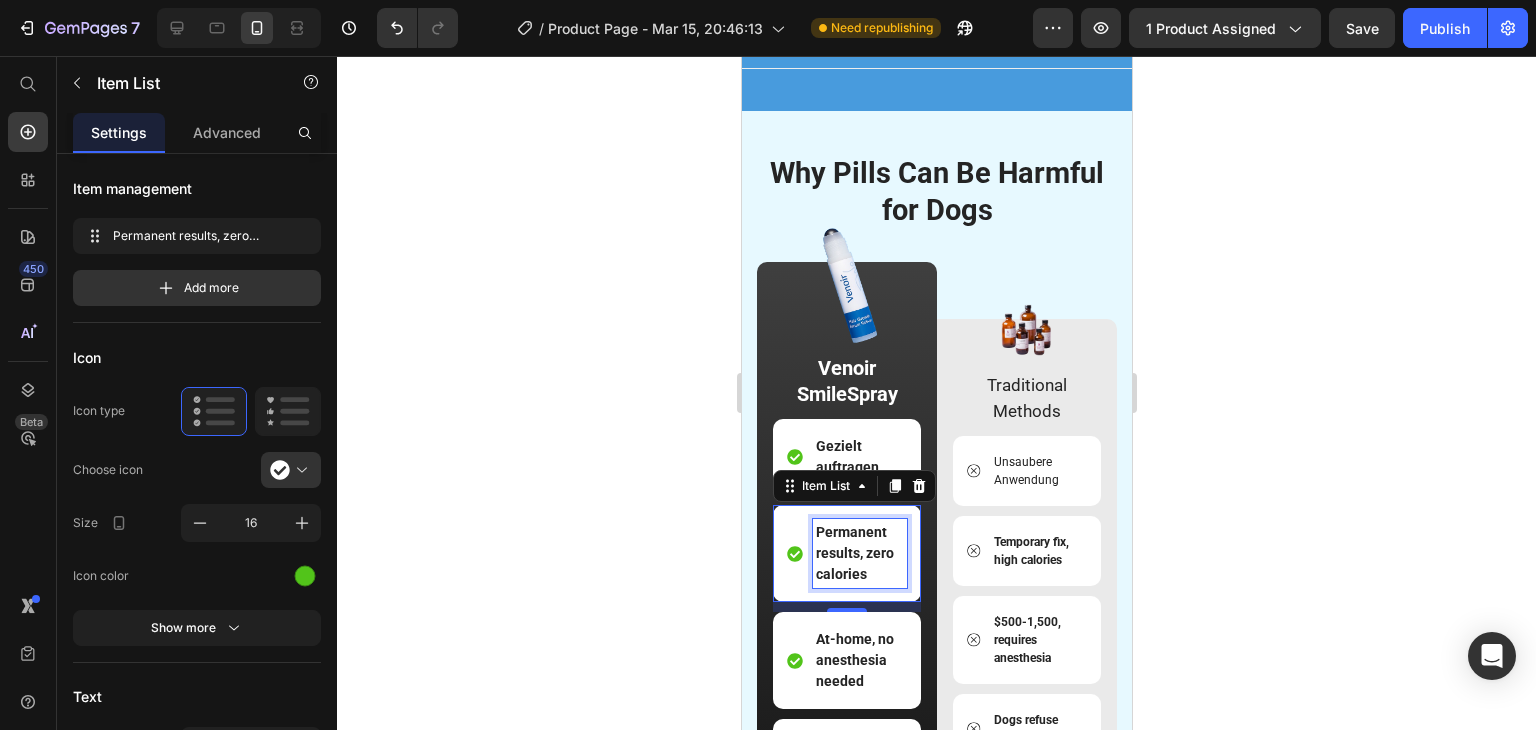 click on "Permanent results, zero calories" at bounding box center (854, 553) 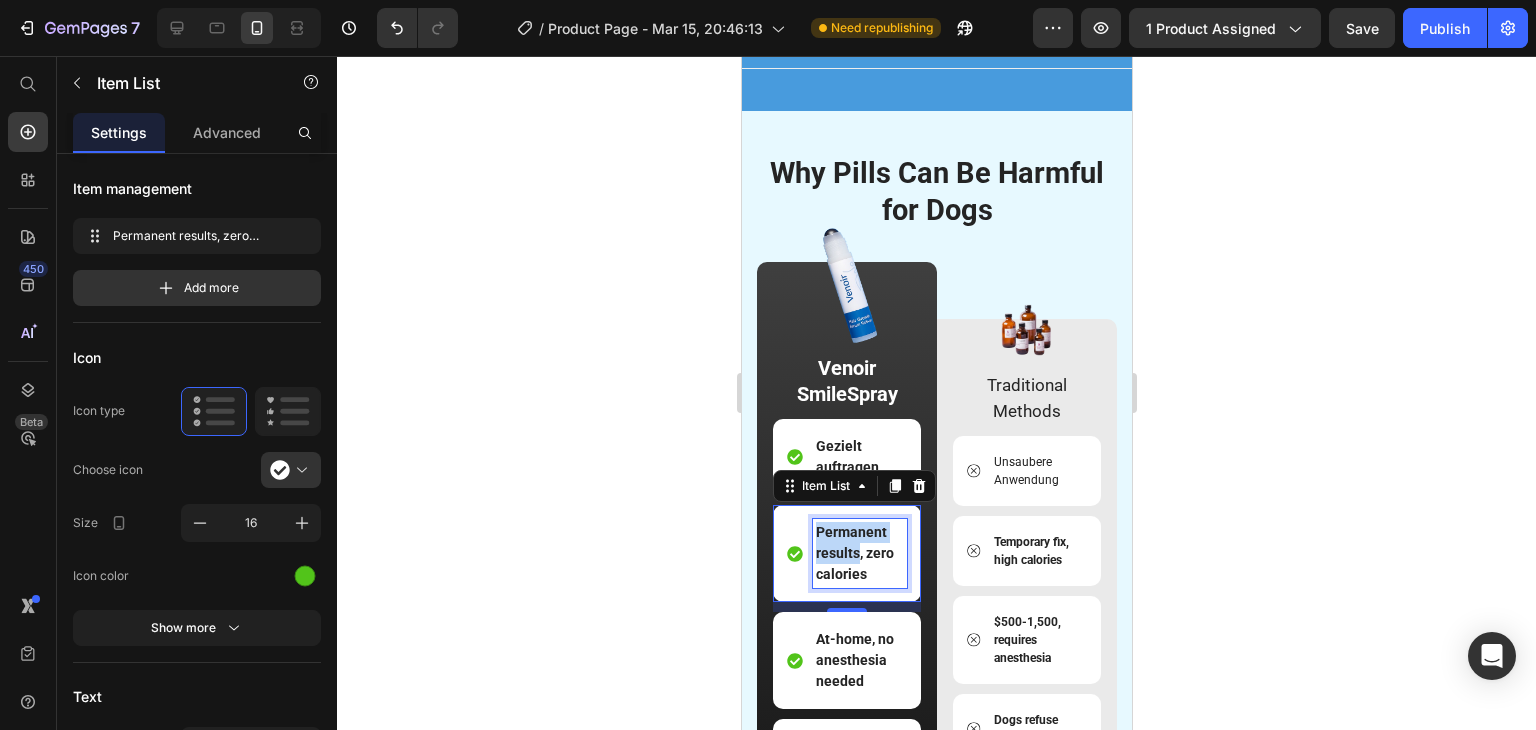 click on "Permanent results, zero calories" at bounding box center [854, 553] 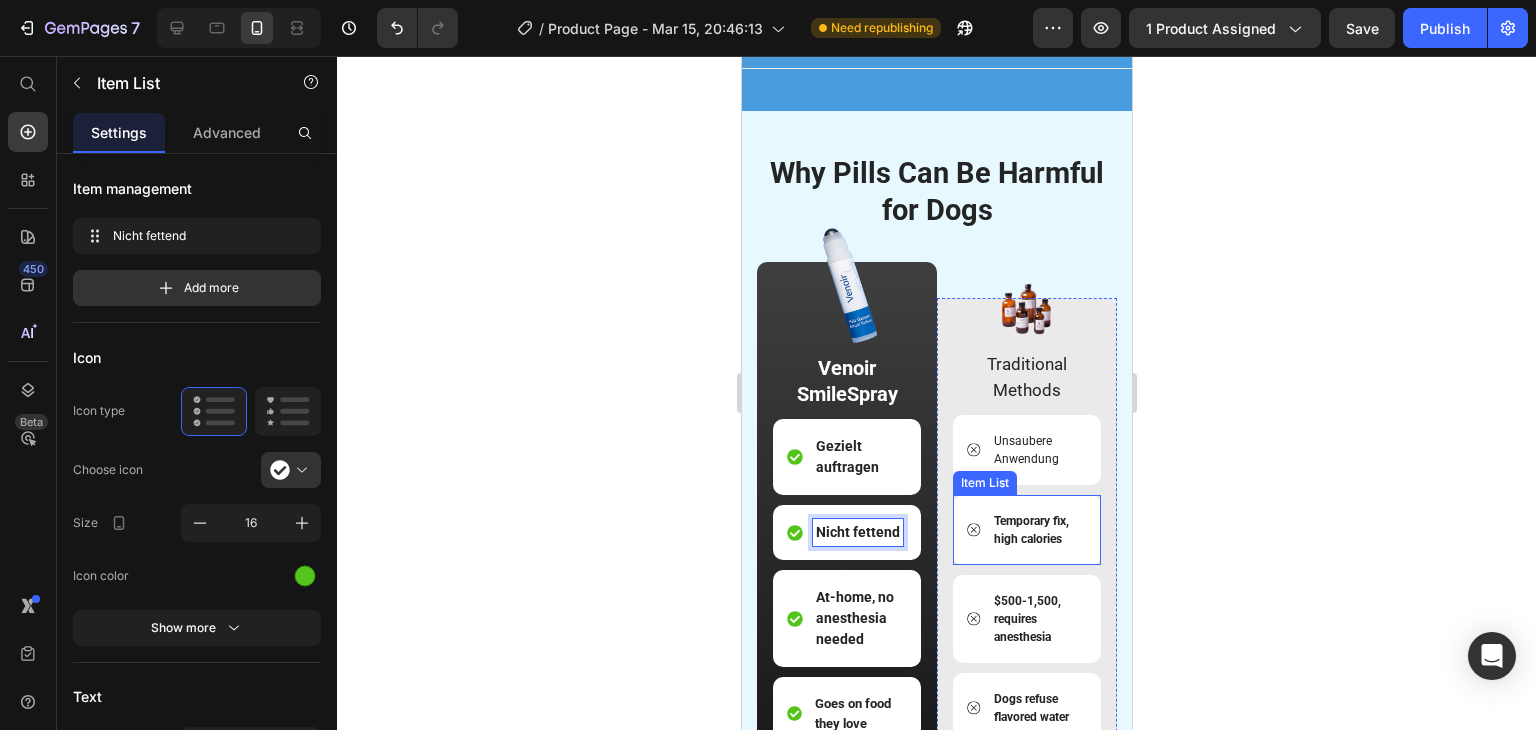 click on "Temporary fix, high calories" at bounding box center [1038, 530] 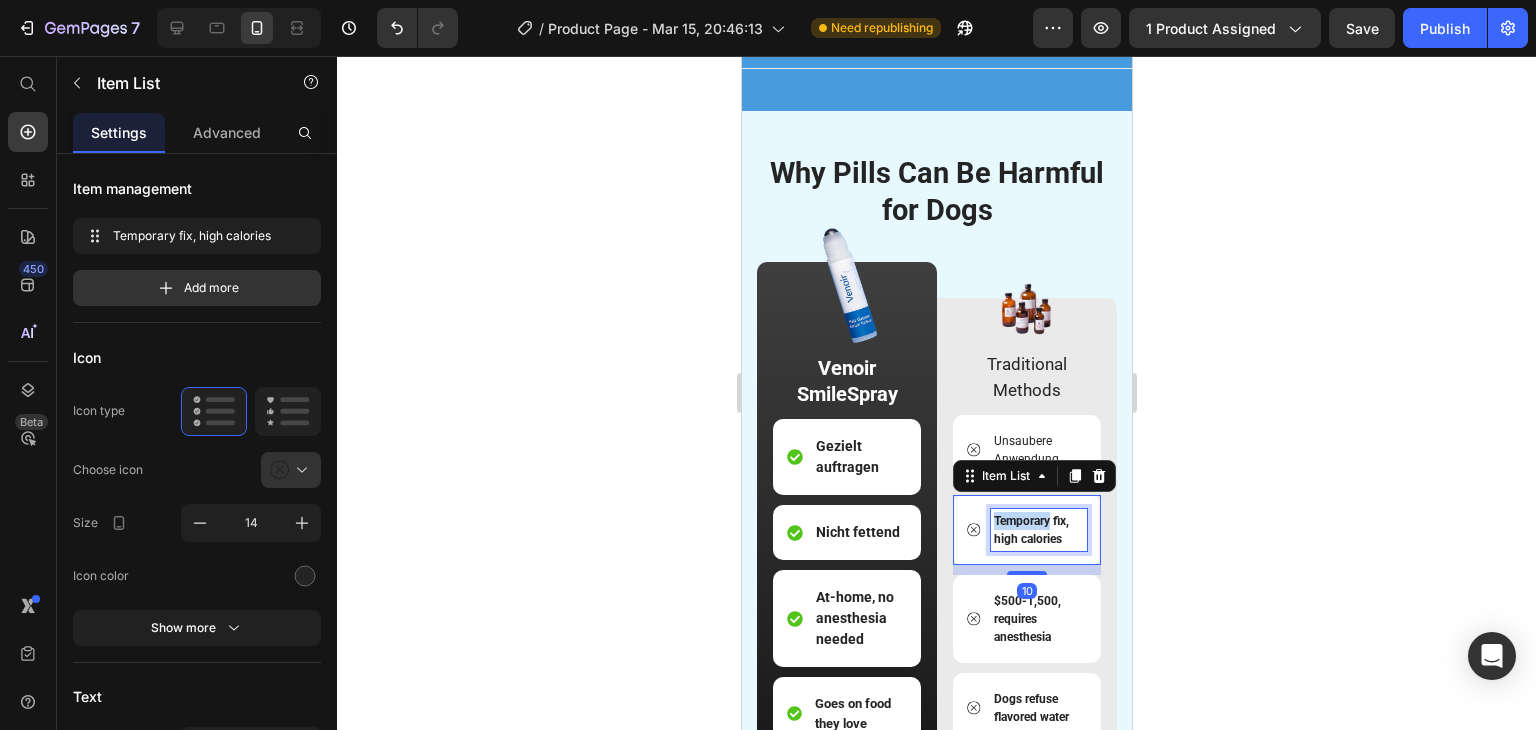 scroll, scrollTop: 2912, scrollLeft: 0, axis: vertical 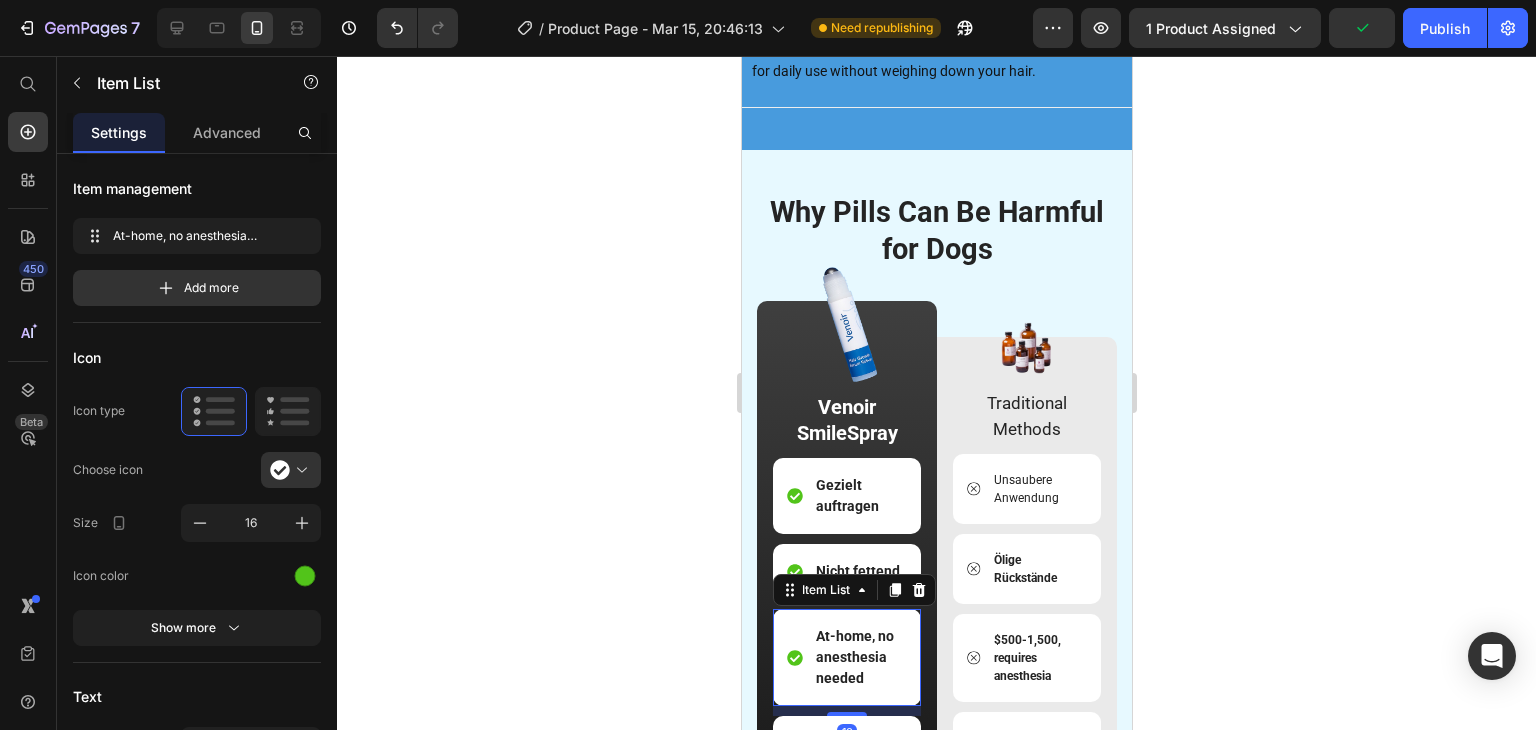 click on "At-home, no anesthesia needed" at bounding box center [859, 657] 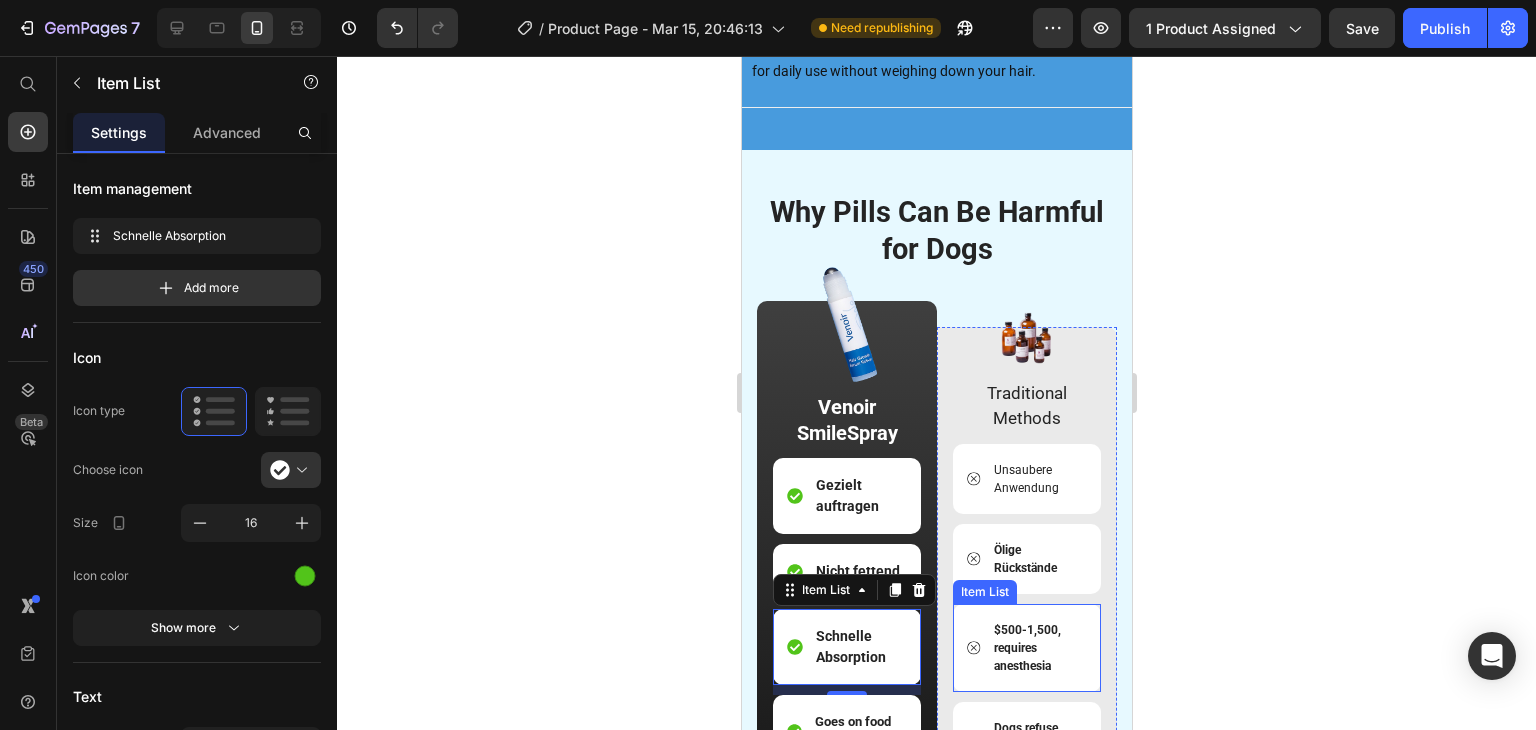 click on "$500-1,500, requires anesthesia" at bounding box center (1026, 648) 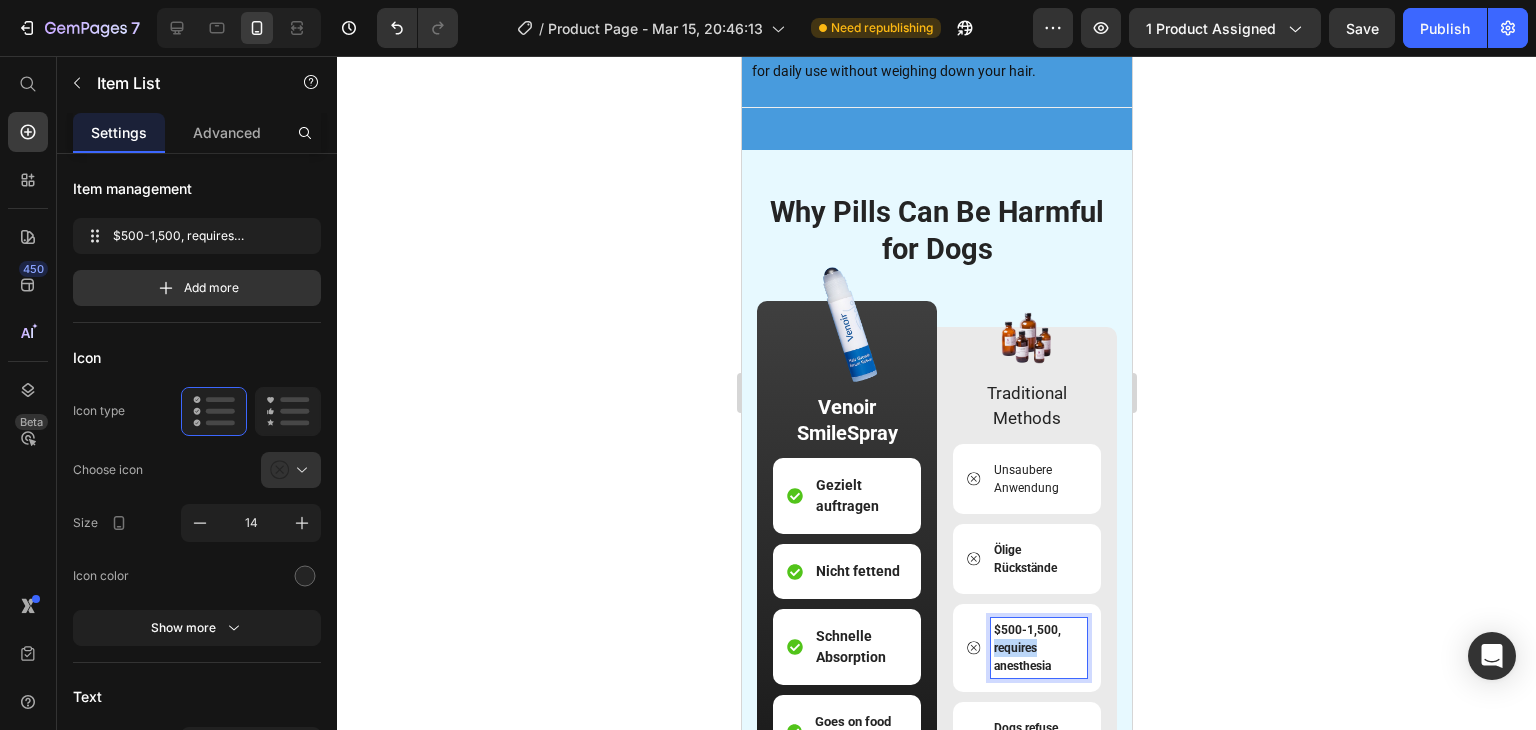 click on "$500-1,500, requires anesthesia" at bounding box center (1026, 648) 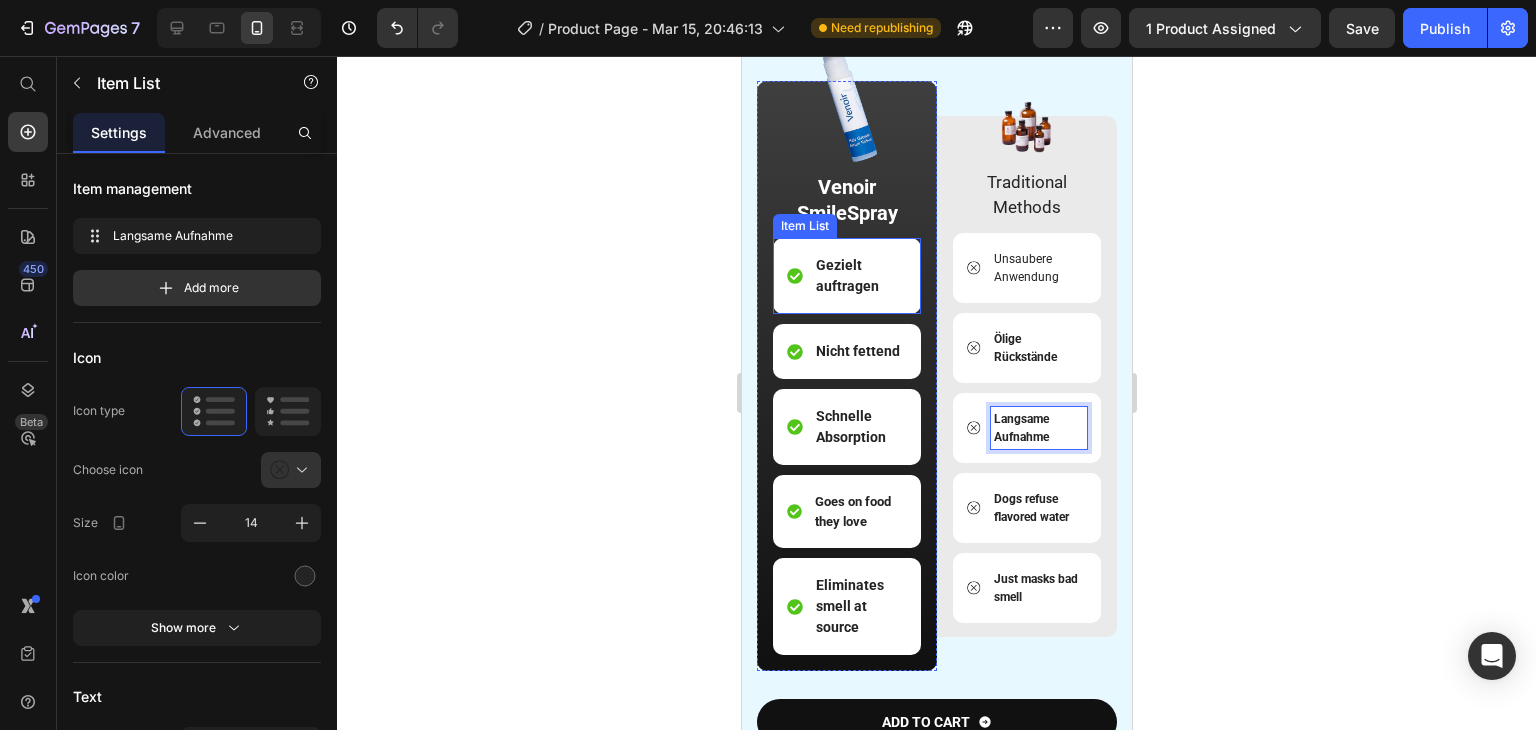 scroll, scrollTop: 3145, scrollLeft: 0, axis: vertical 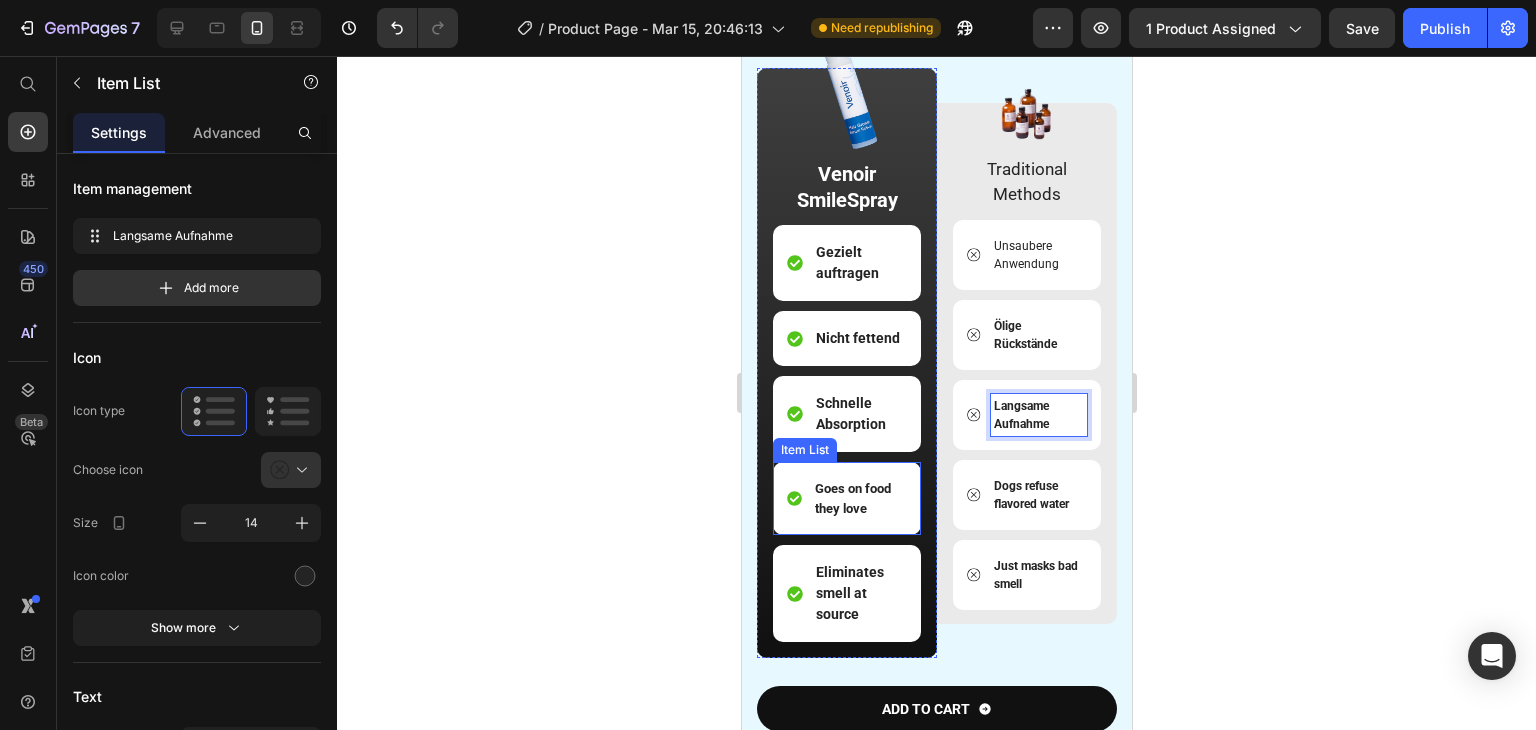 click on "Goes on food they love" at bounding box center [858, 498] 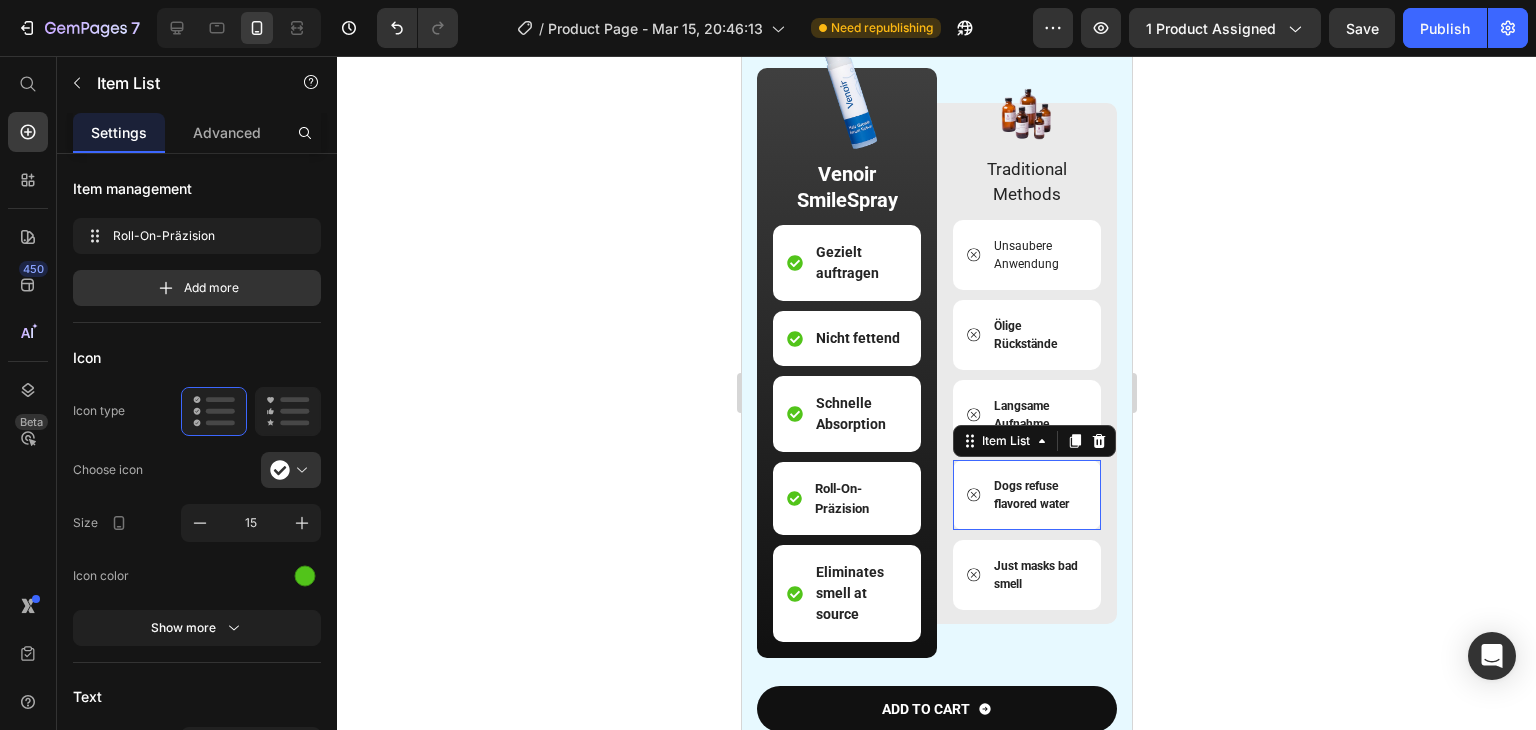 click on "Dogs refuse flavored water" at bounding box center (1038, 495) 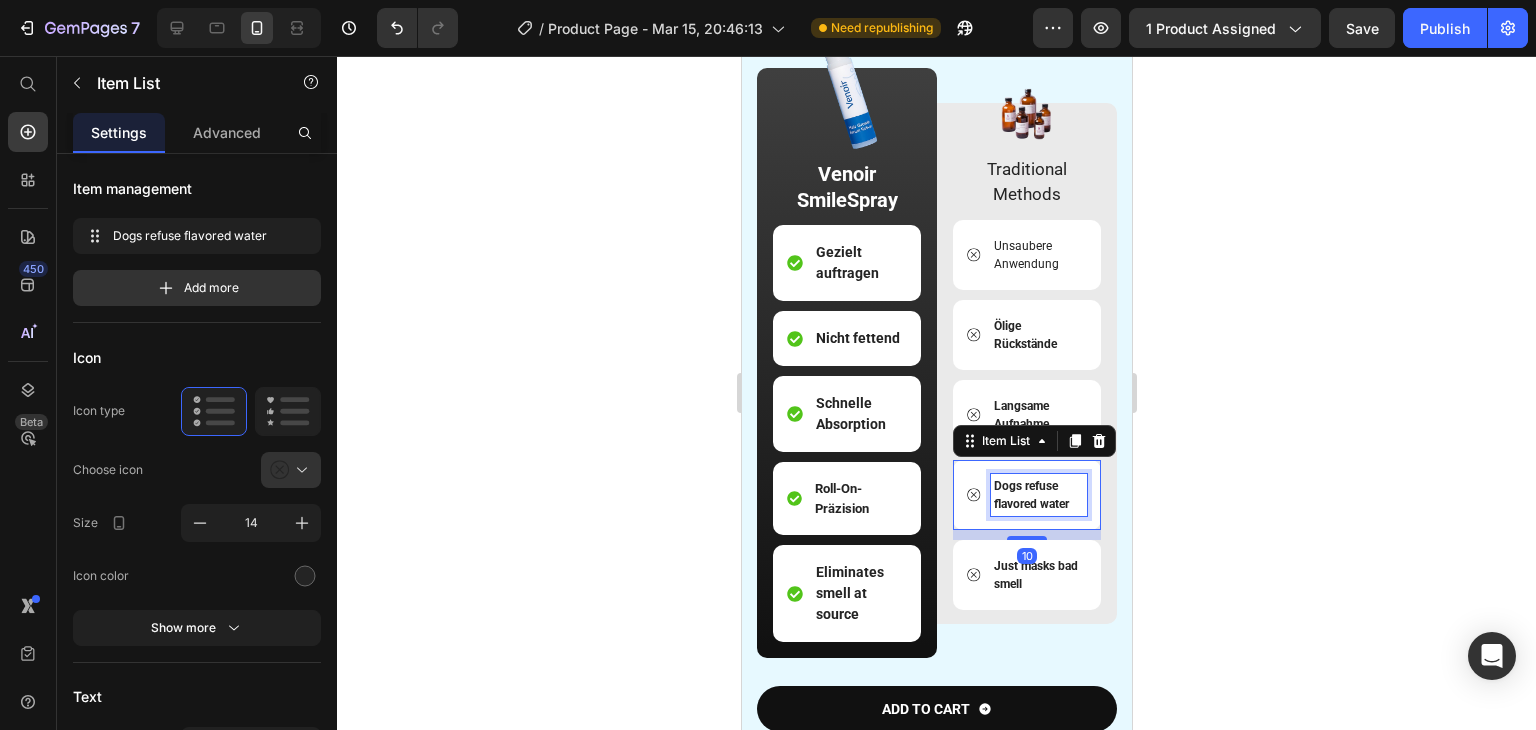 scroll, scrollTop: 3105, scrollLeft: 0, axis: vertical 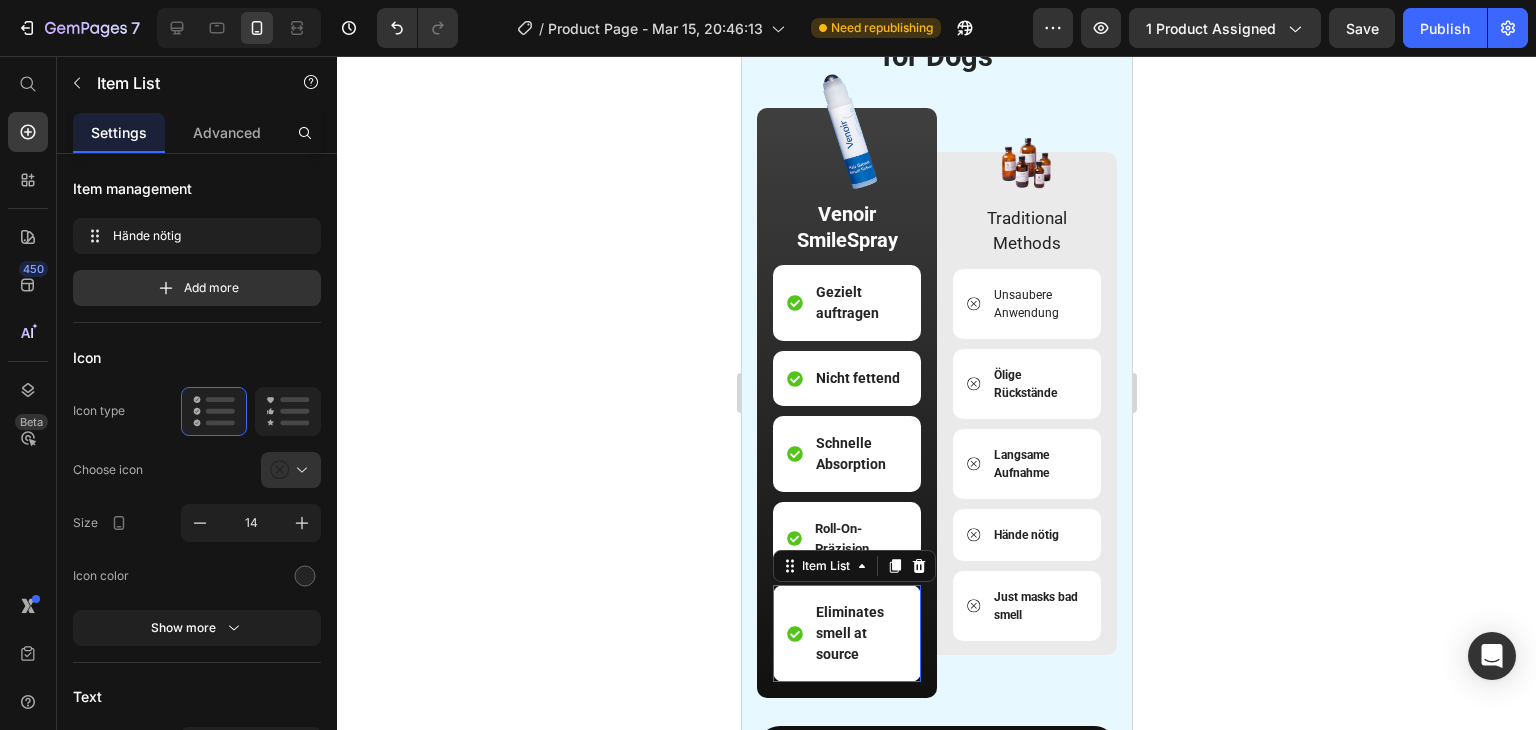 click on "Eliminates smell at source" at bounding box center [859, 633] 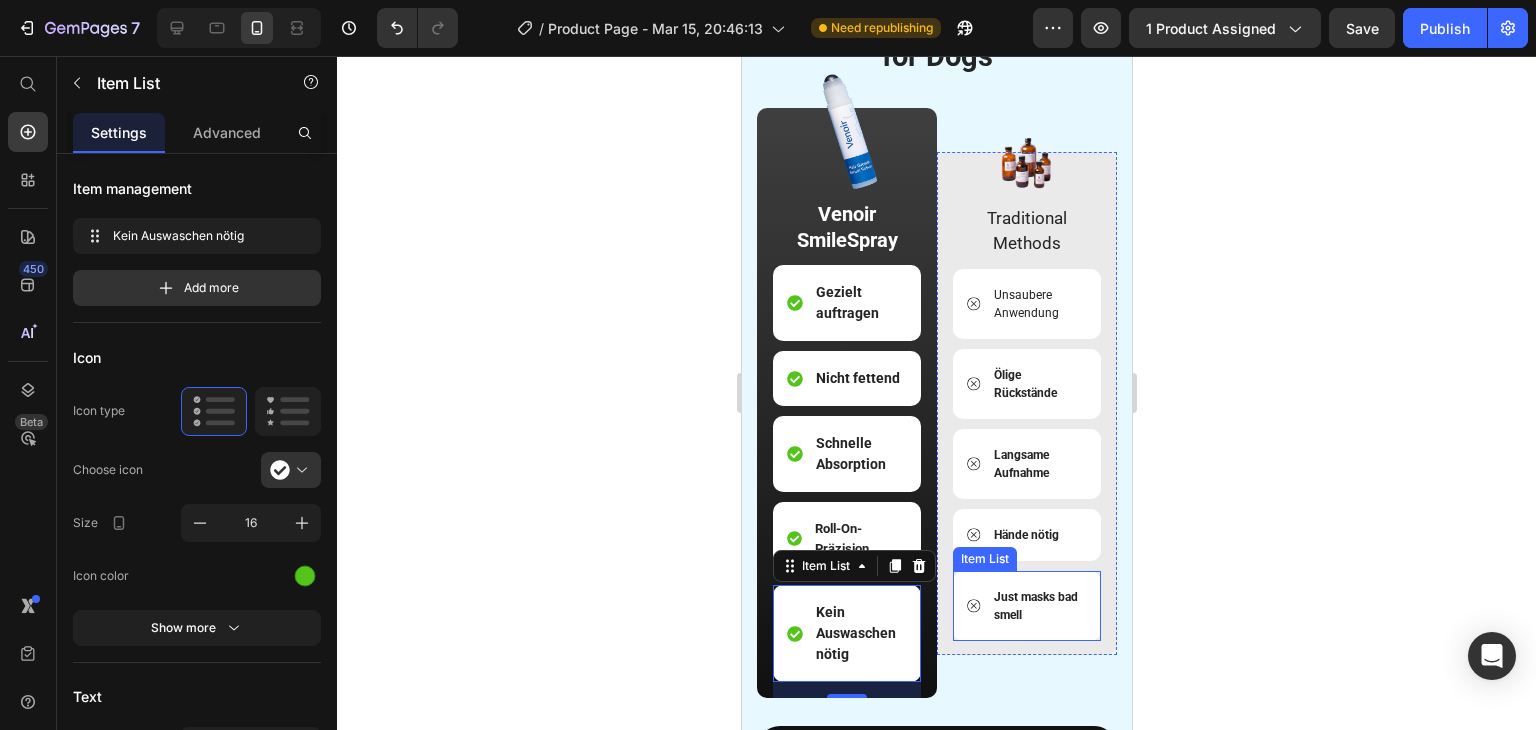 click on "Just masks bad smell" at bounding box center (1035, 606) 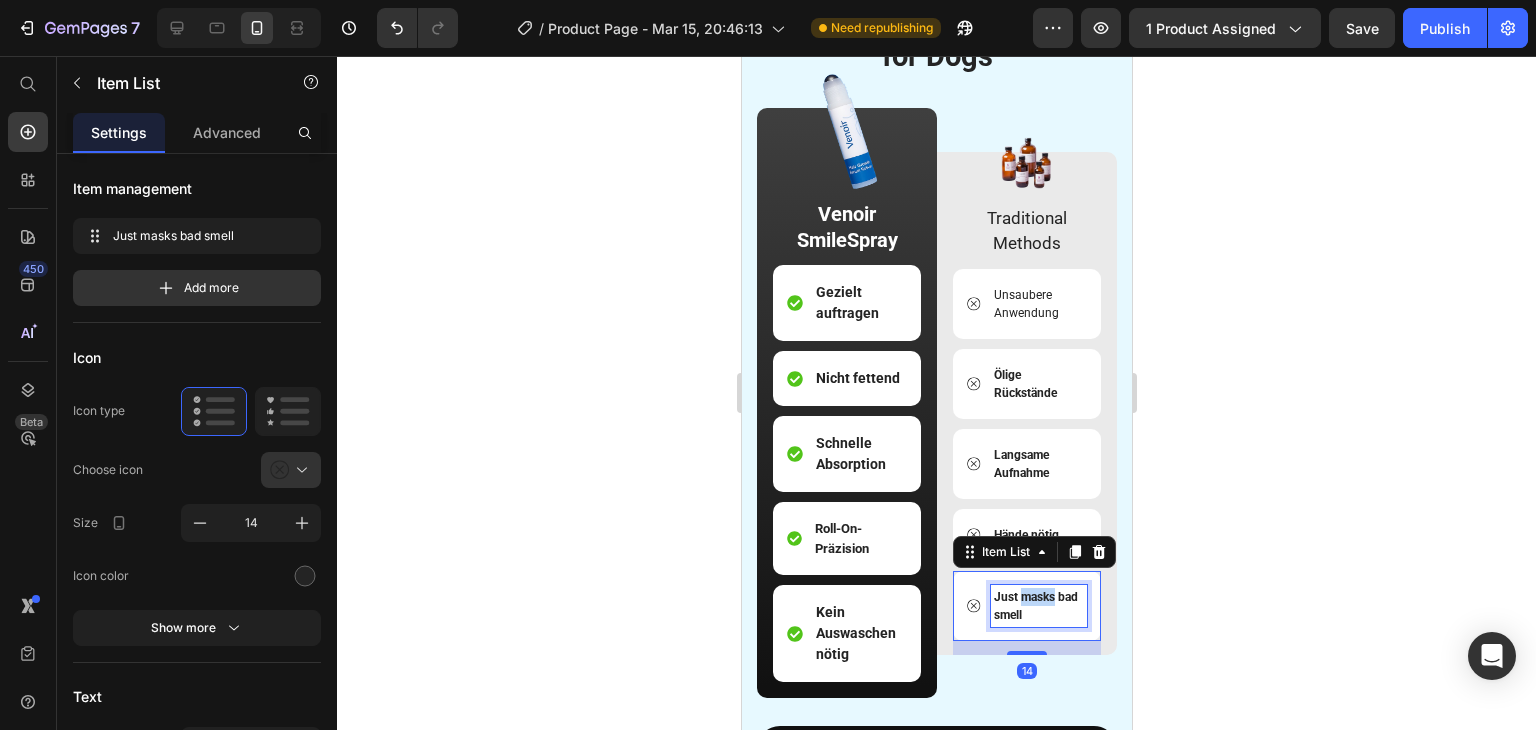 scroll, scrollTop: 3064, scrollLeft: 0, axis: vertical 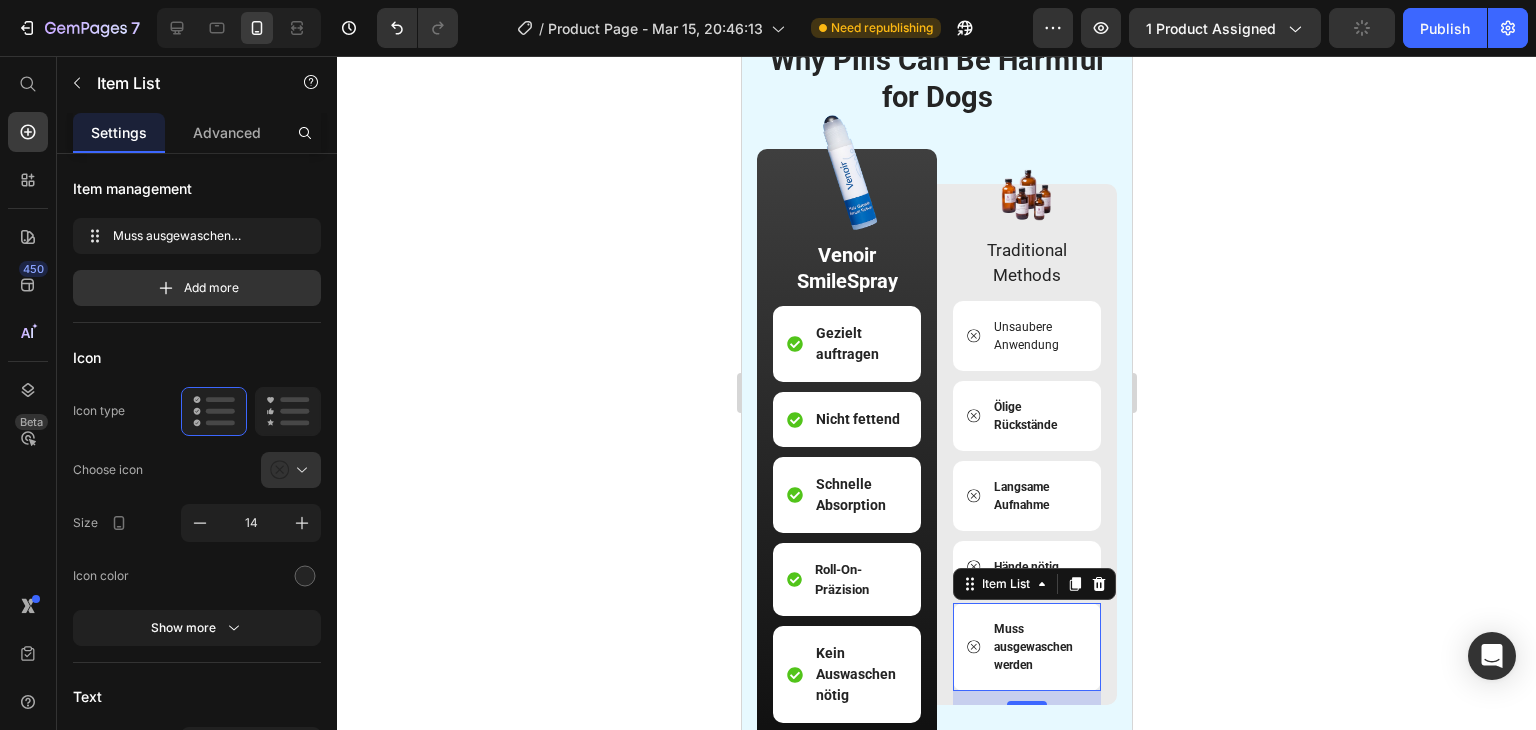 click 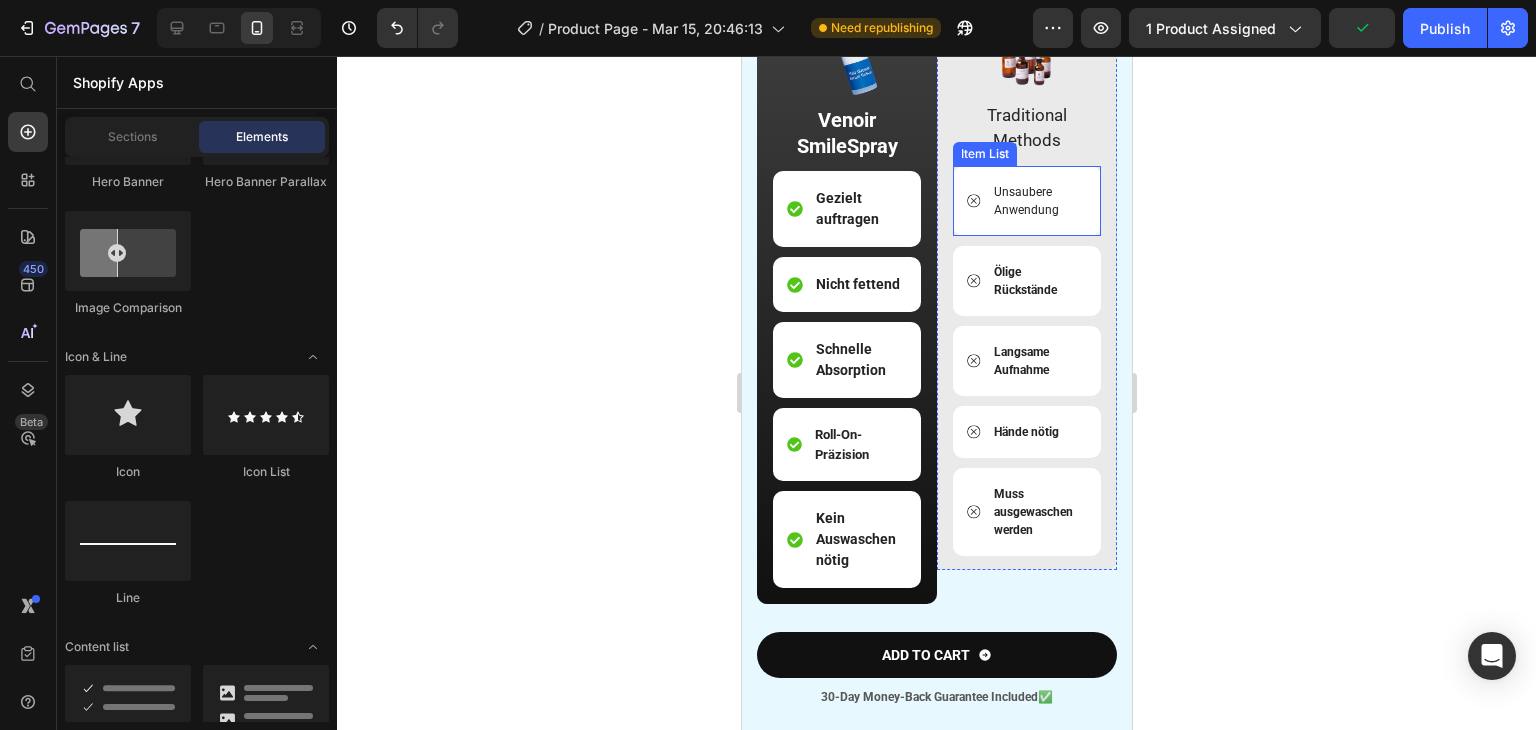 scroll, scrollTop: 3204, scrollLeft: 0, axis: vertical 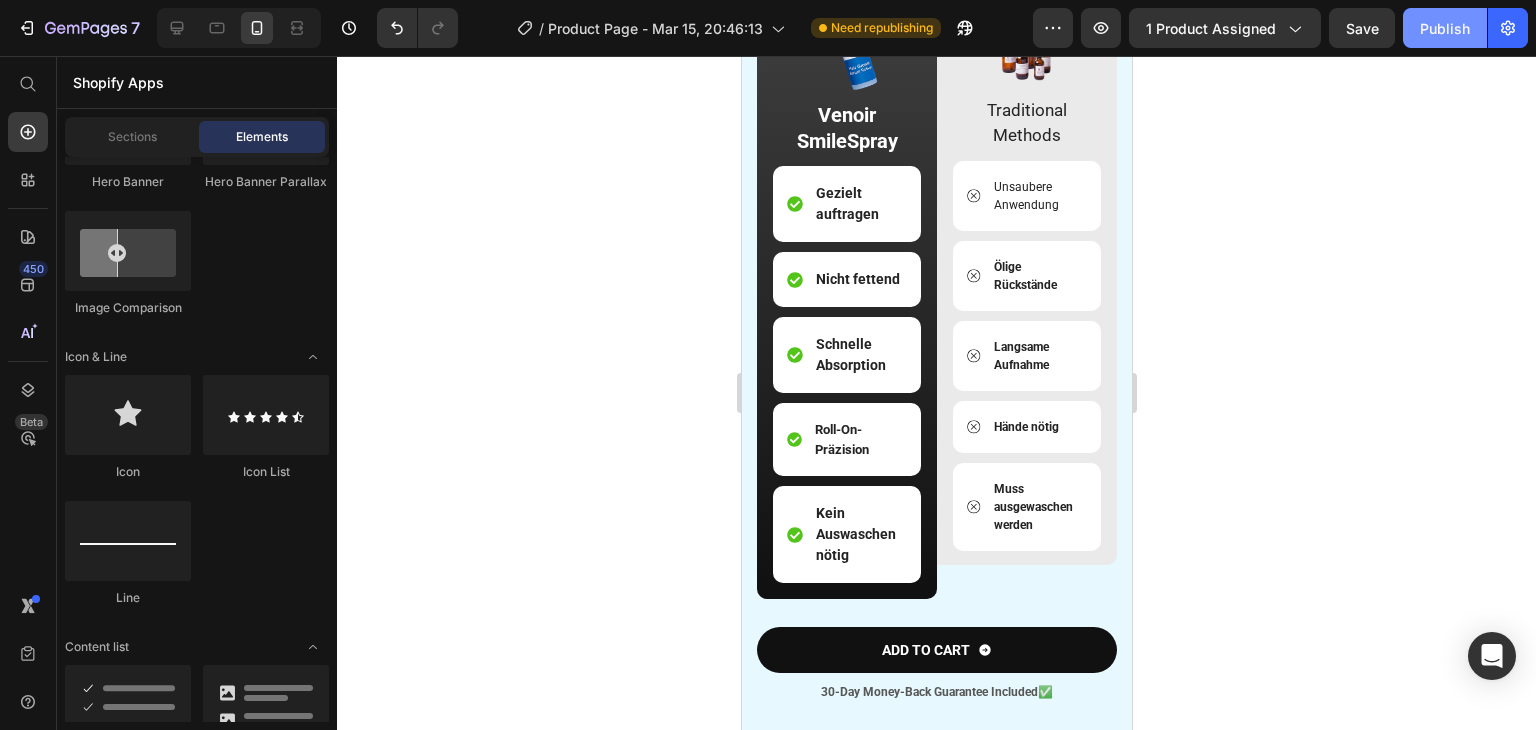 click on "Publish" at bounding box center (1445, 28) 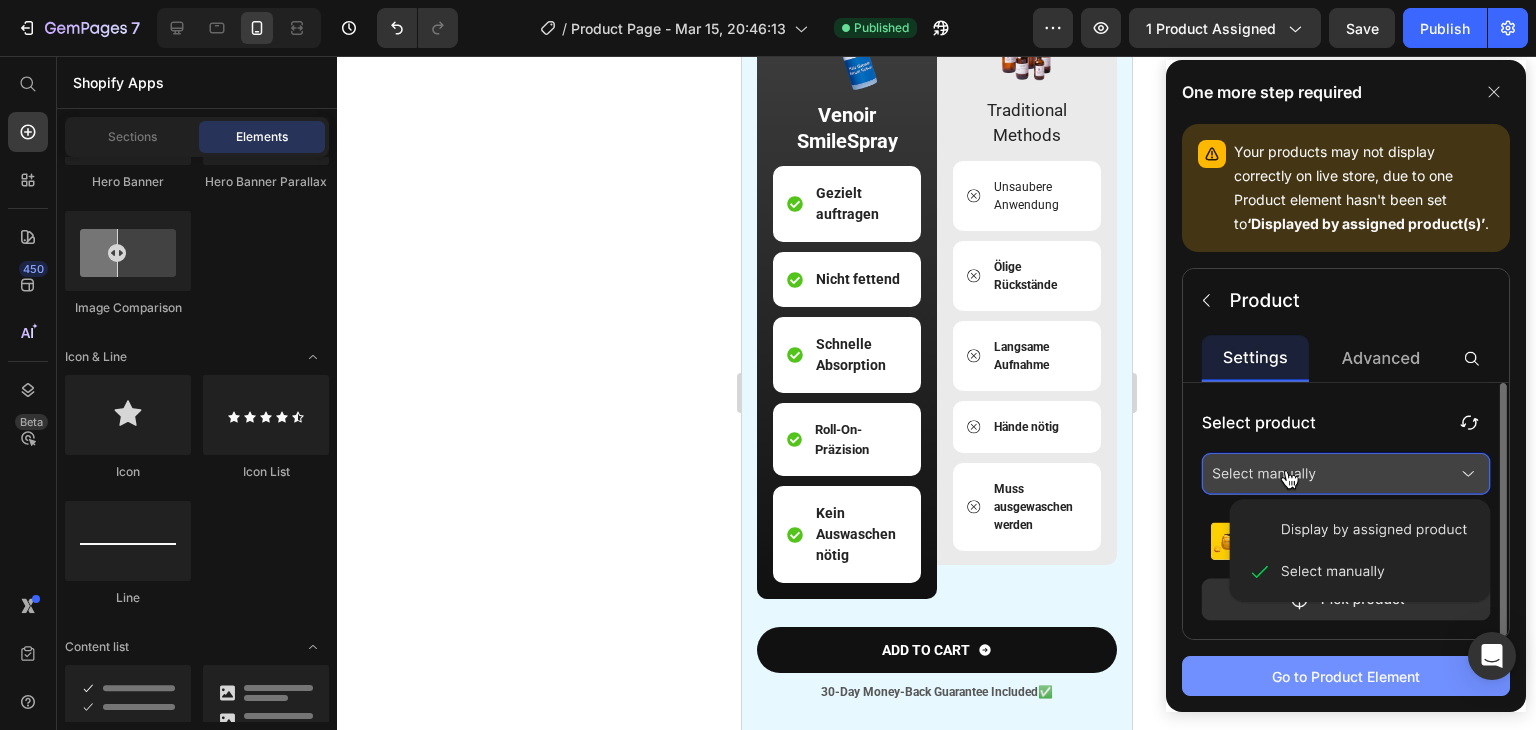 click on "Go to Product Element" at bounding box center [1346, 676] 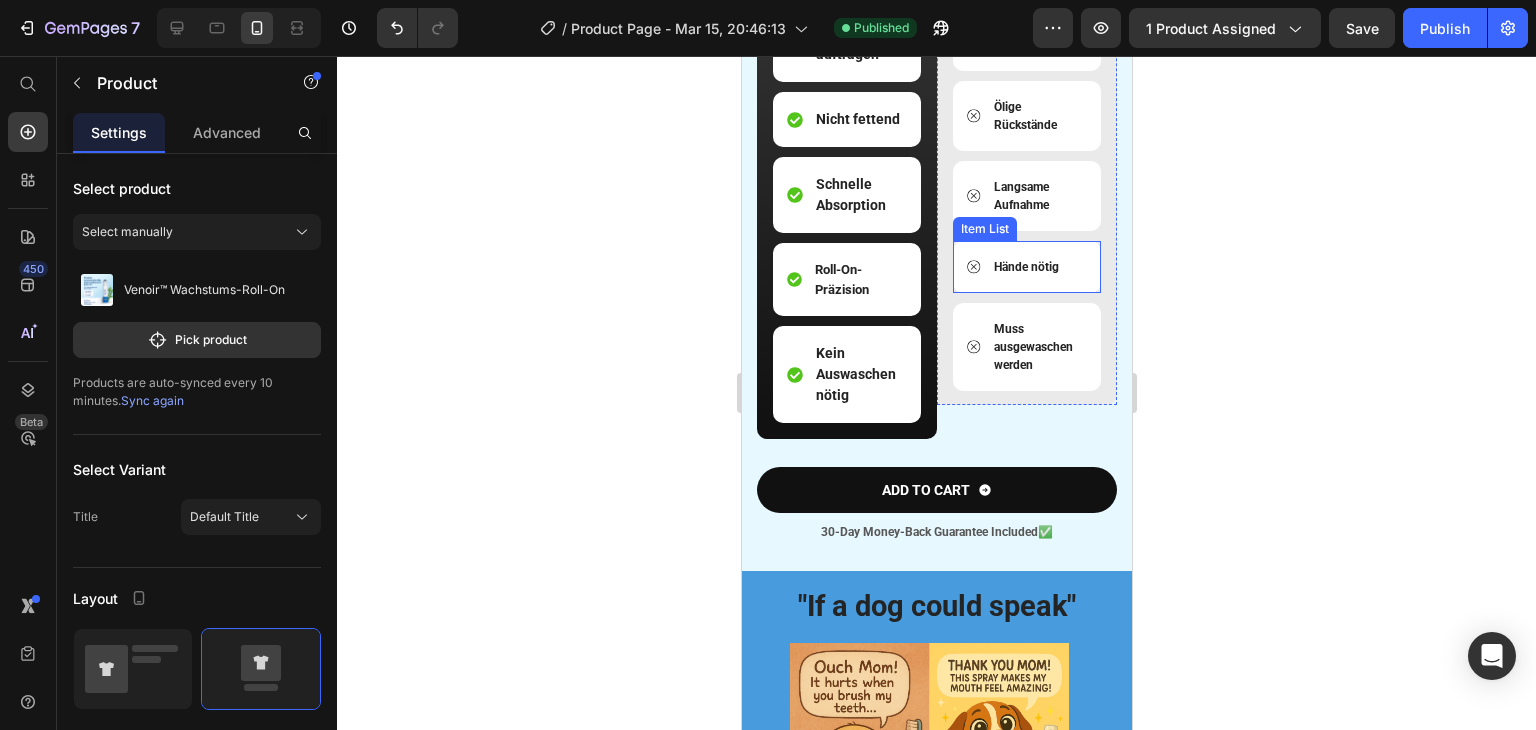 scroll, scrollTop: 3366, scrollLeft: 0, axis: vertical 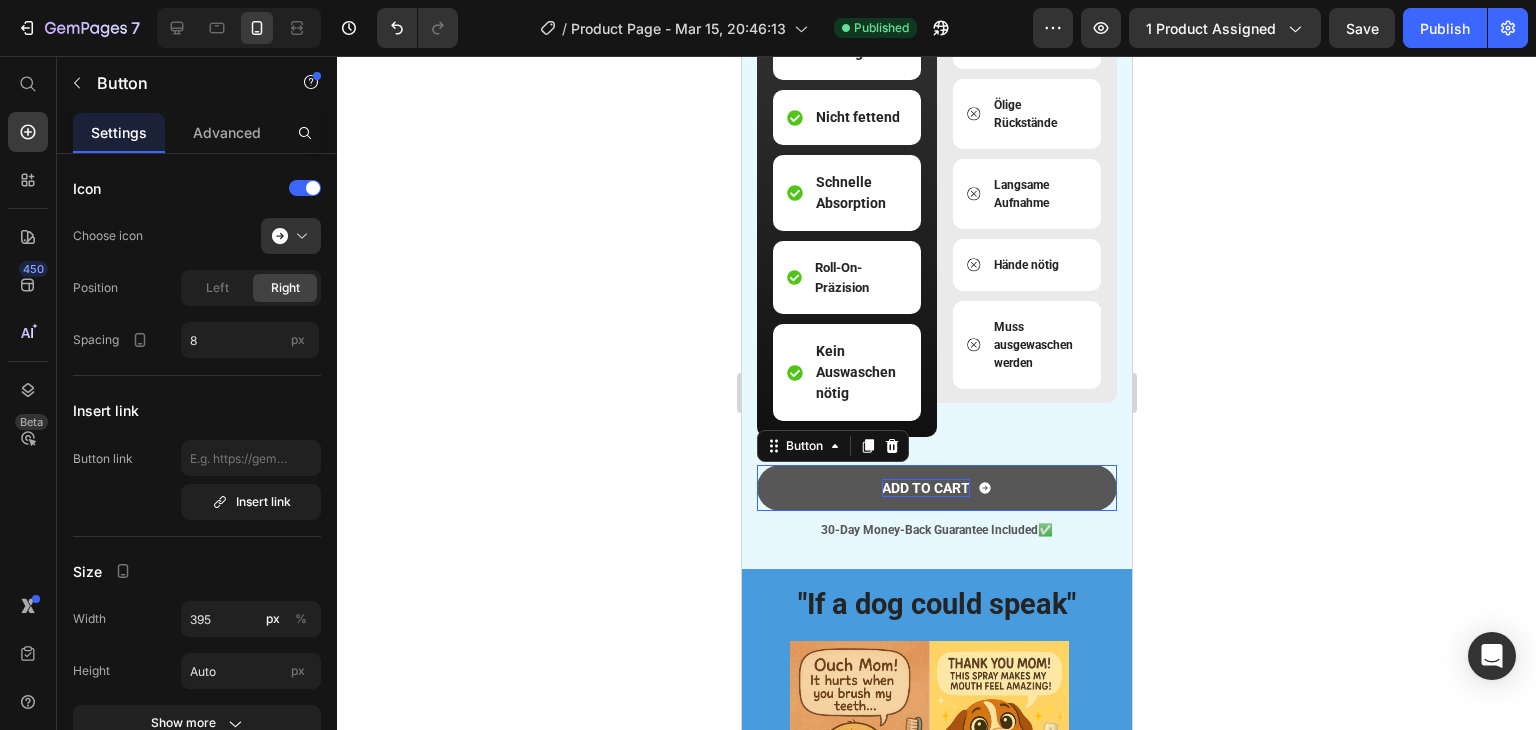 click on "ADD TO CART" at bounding box center [925, 488] 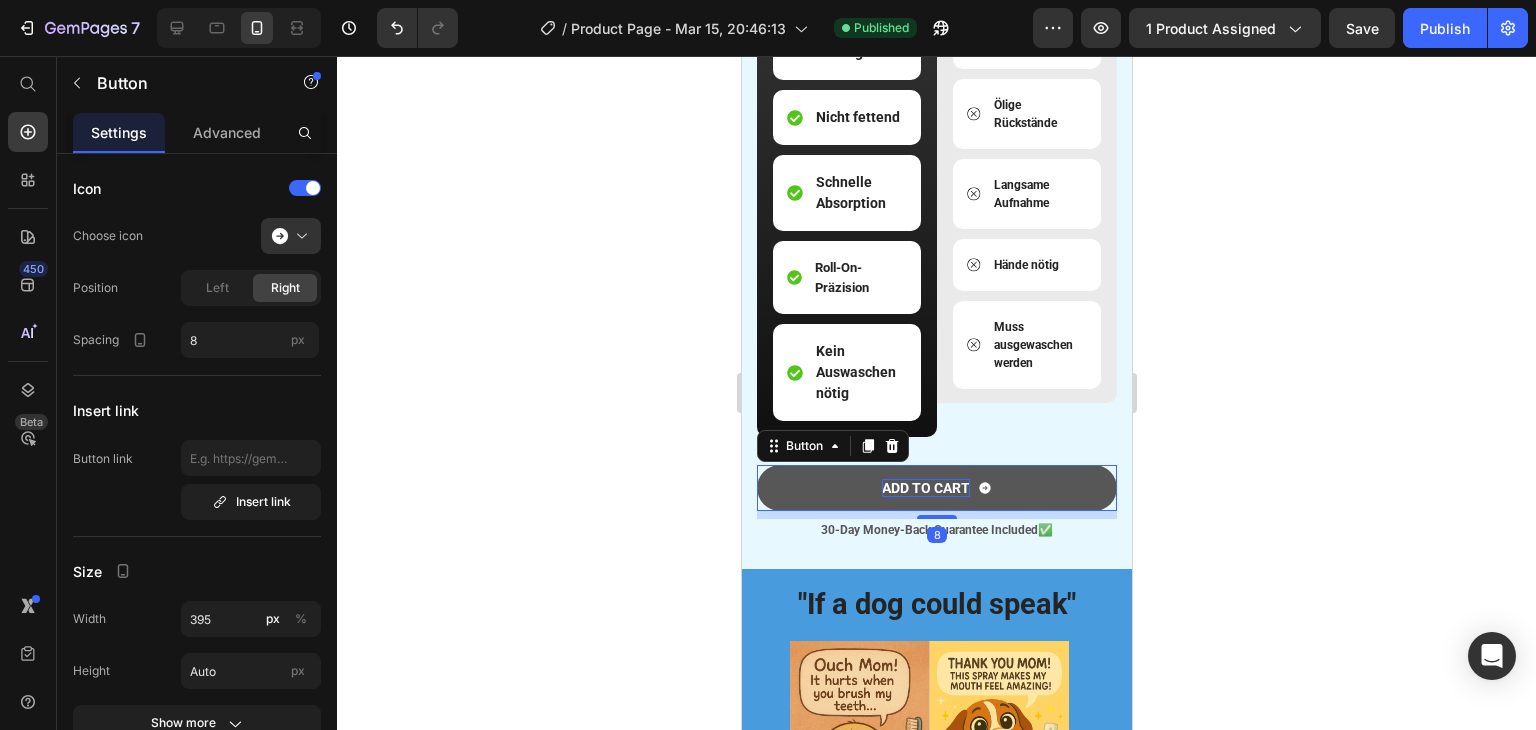 type 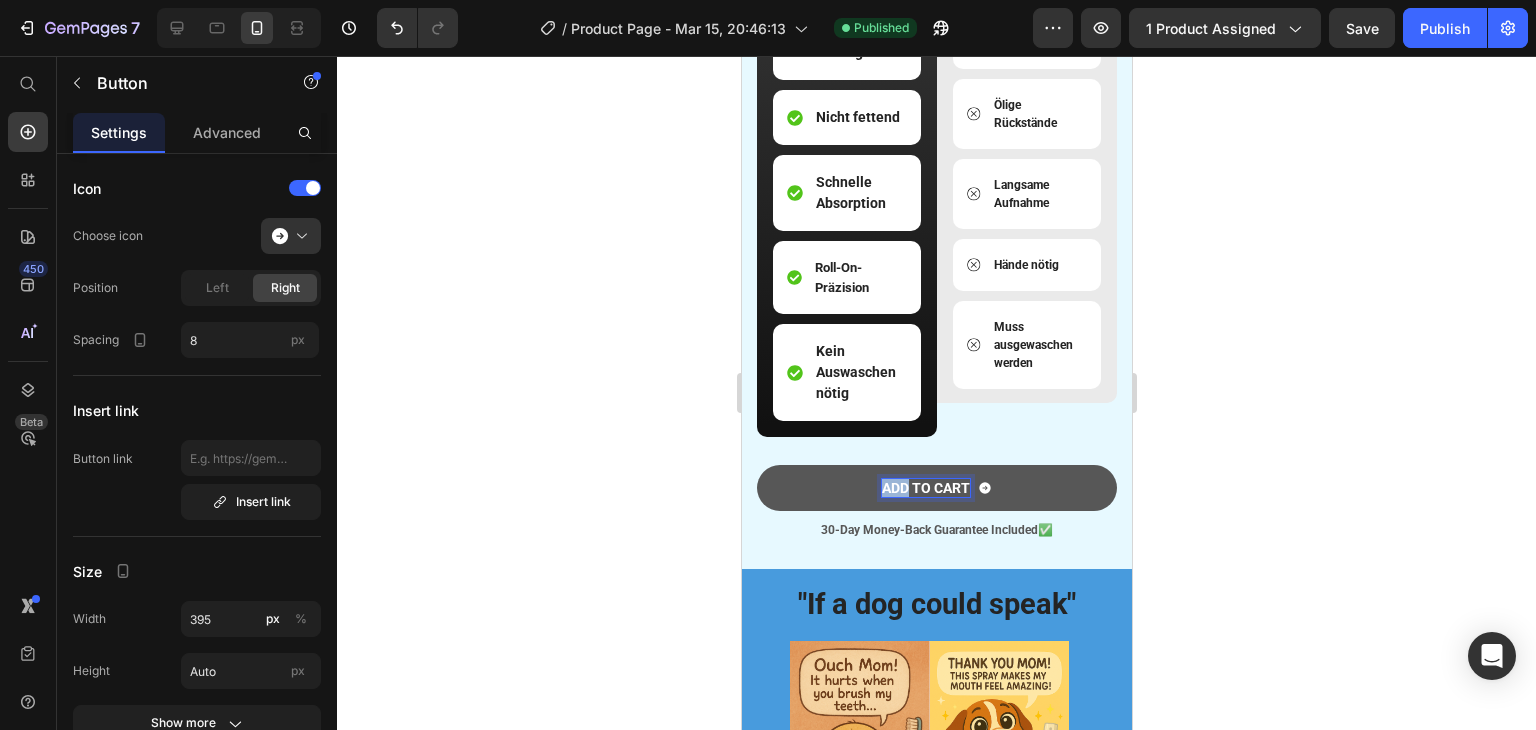 click on "ADD TO CART" at bounding box center (925, 488) 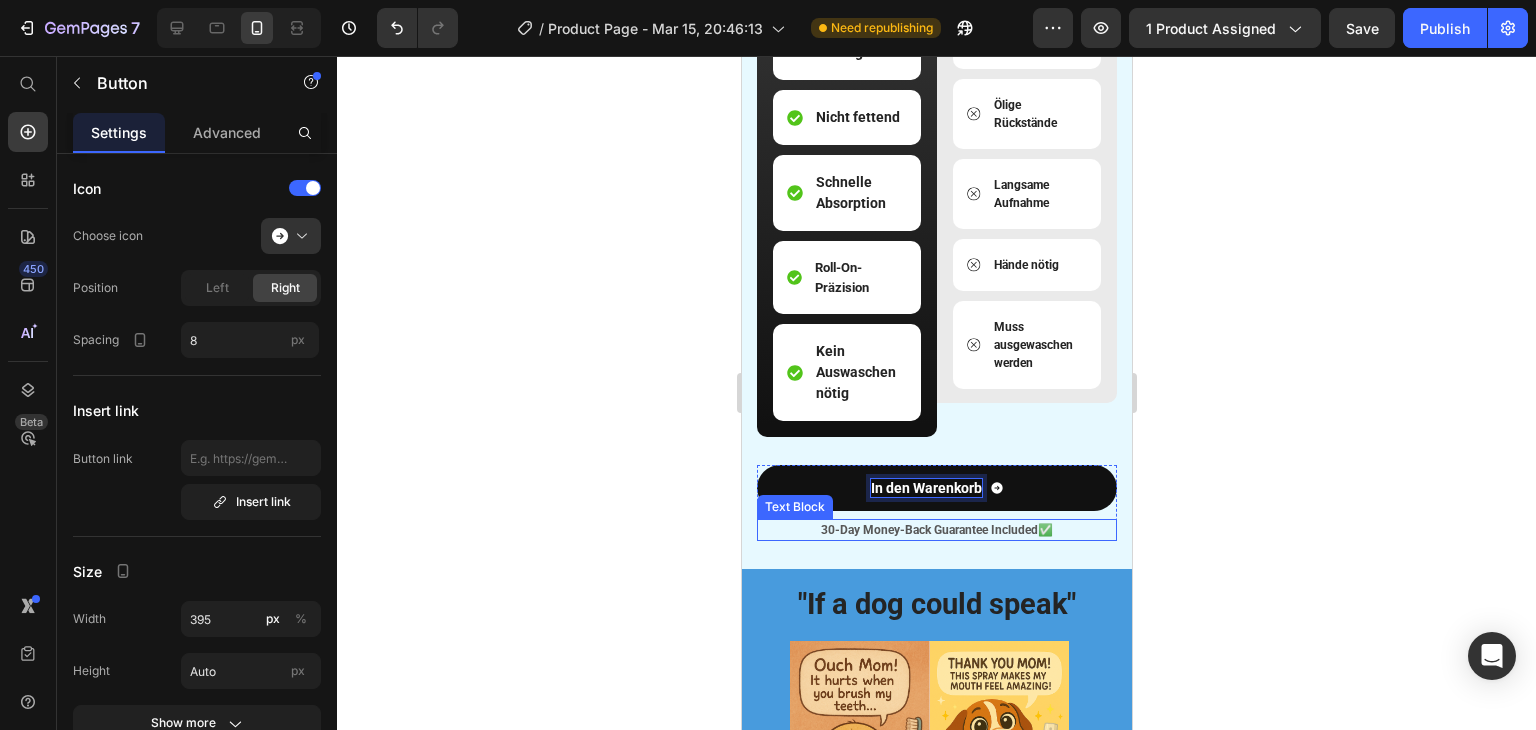 click on "30-Day Money-Back Guarantee Included  ✅" at bounding box center [936, 530] 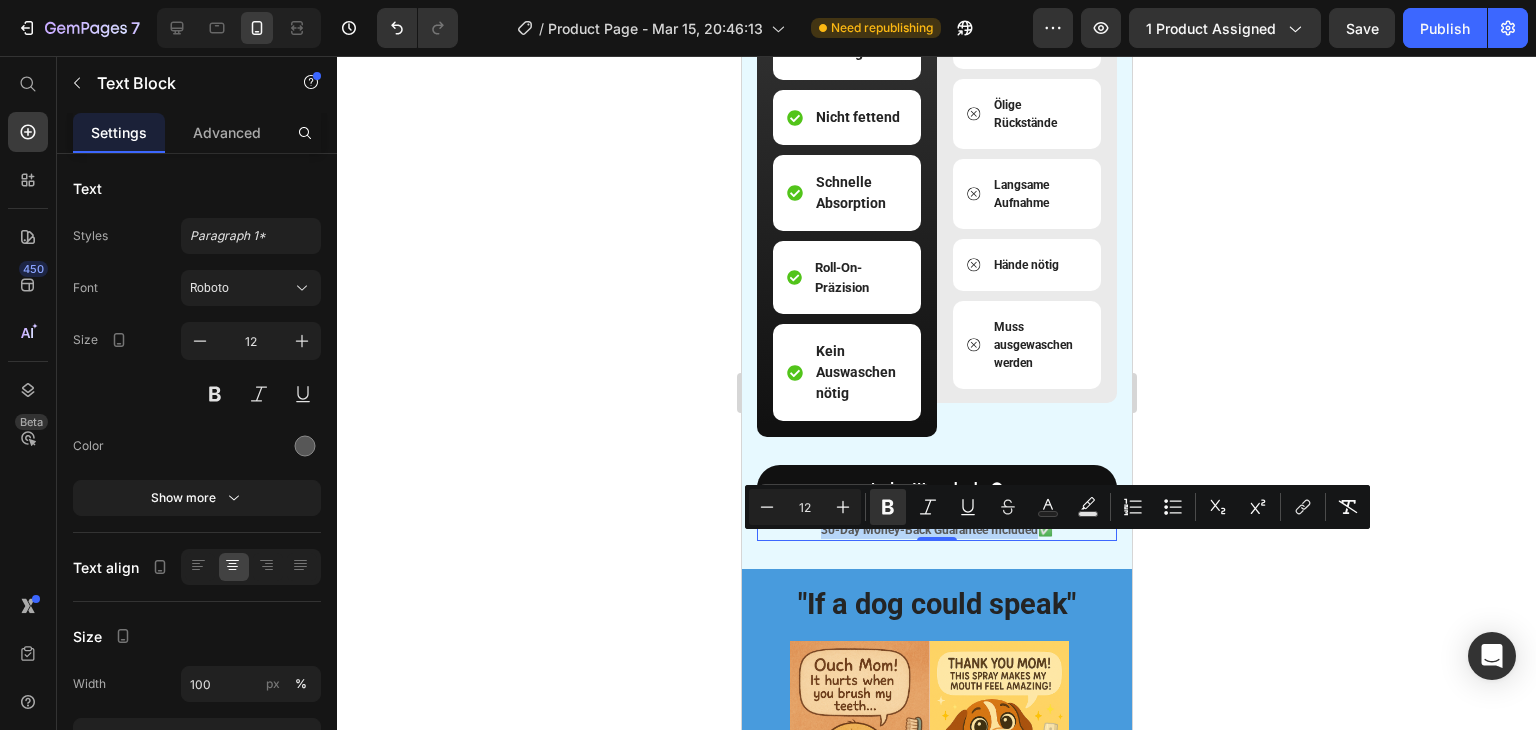 drag, startPoint x: 1025, startPoint y: 547, endPoint x: 813, endPoint y: 545, distance: 212.00943 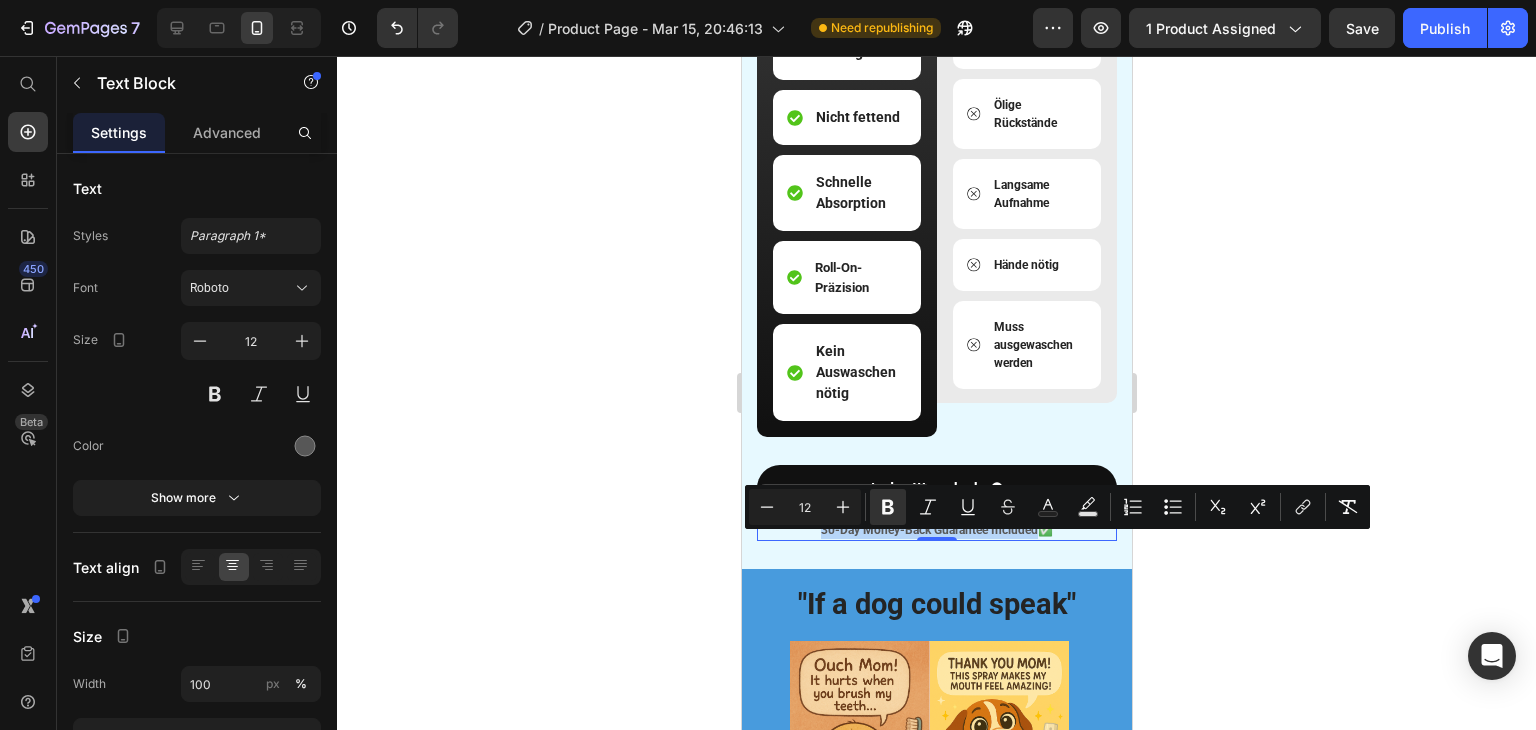 click on "30-Day Money-Back Guarantee Included" at bounding box center (928, 530) 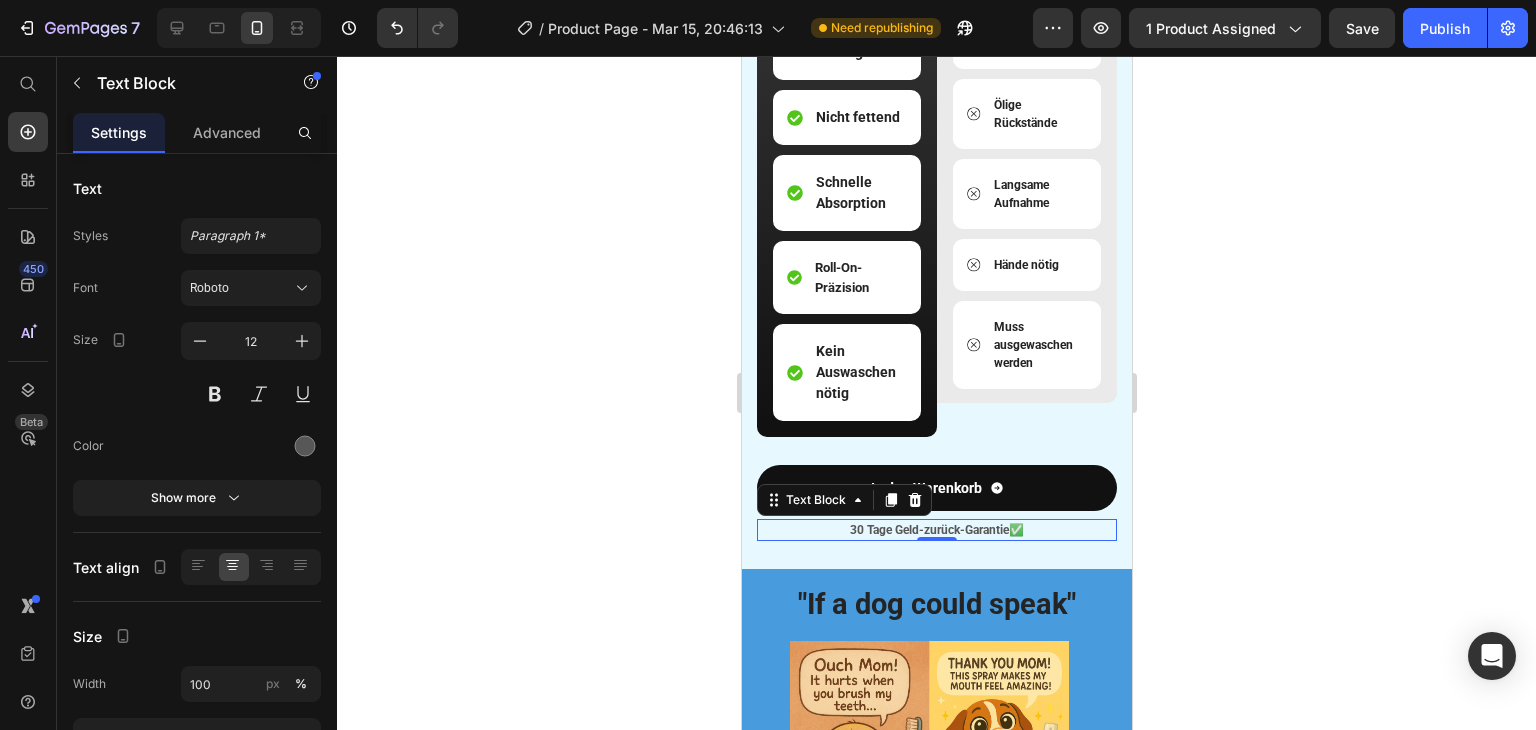 click 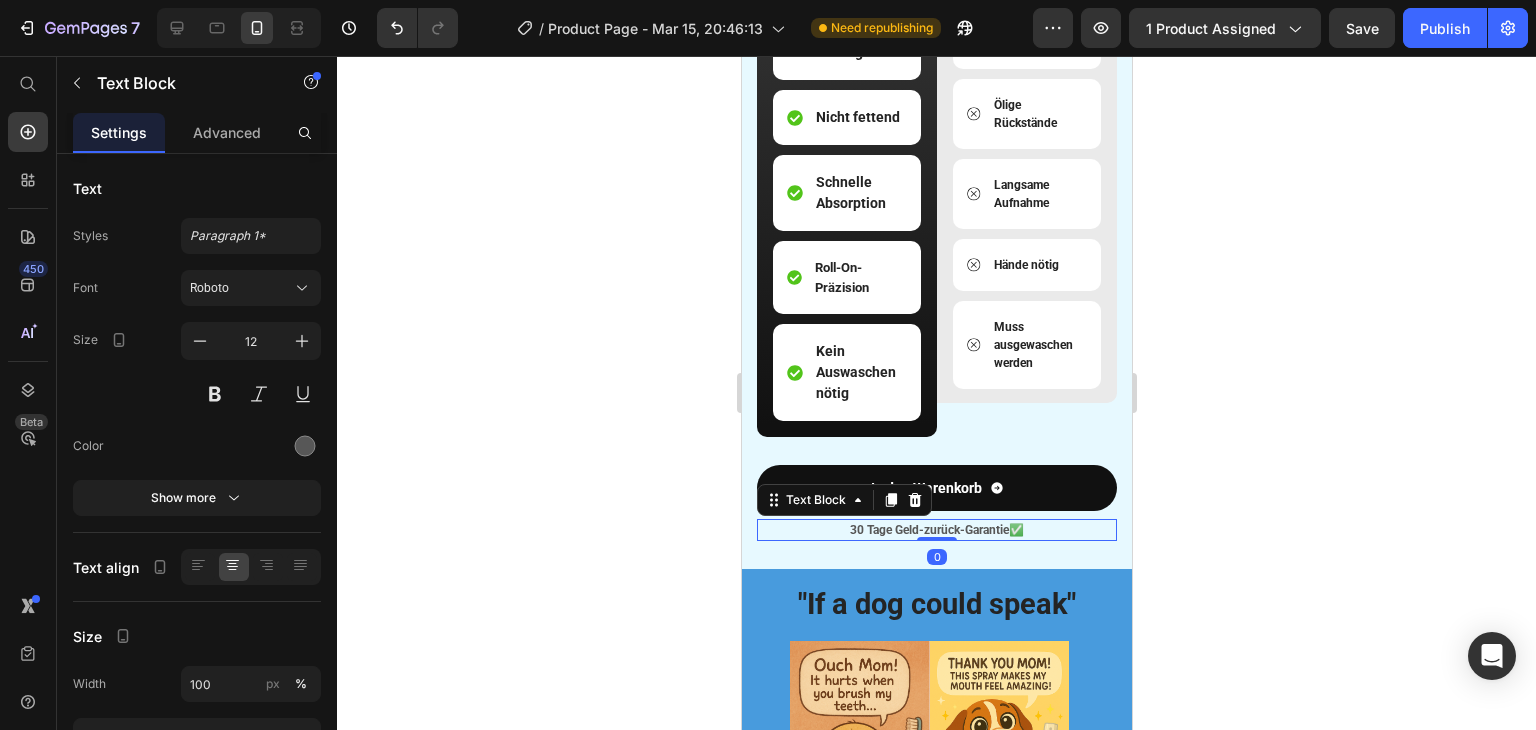 click on "30 Tage Geld-zurück-Garantie  ✅" at bounding box center (936, 530) 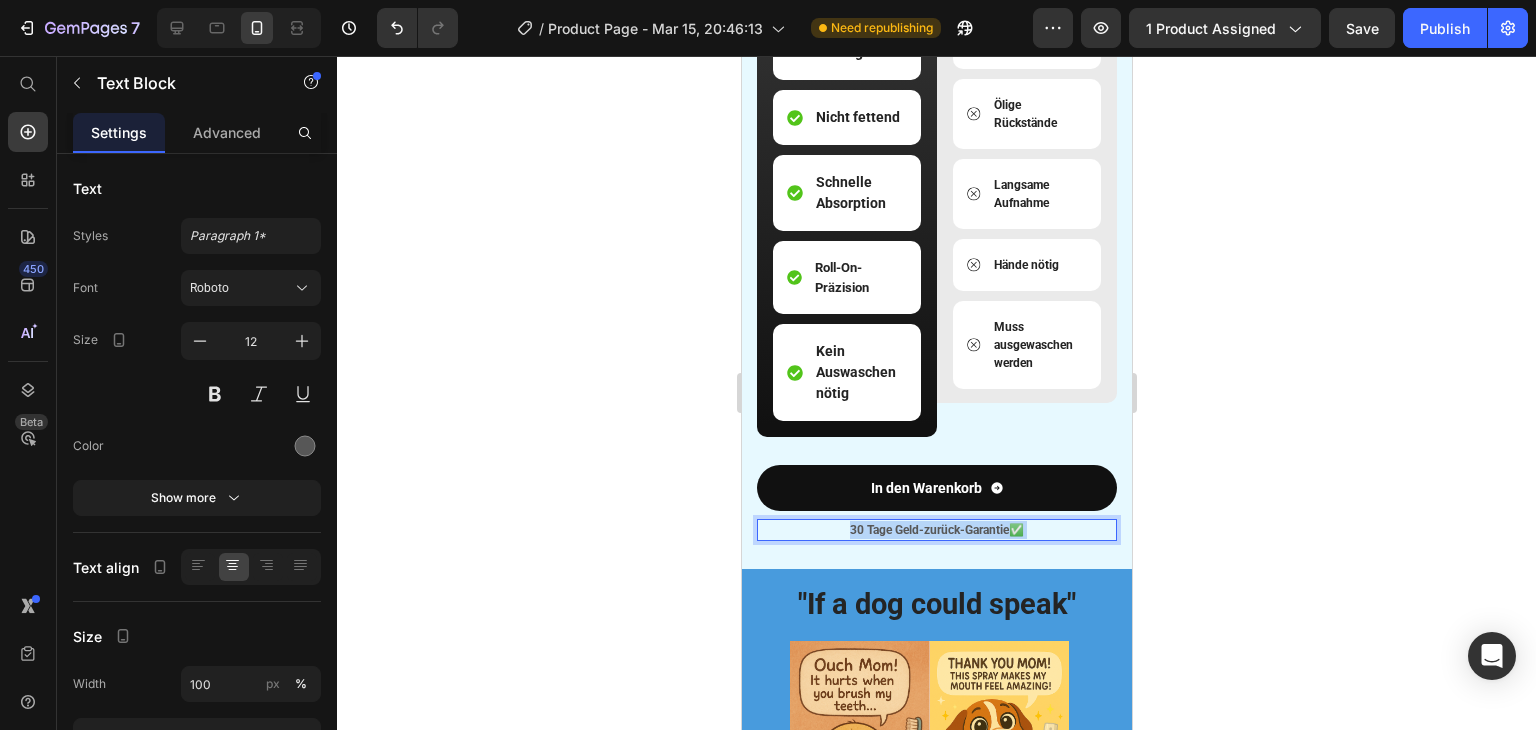 drag, startPoint x: 1015, startPoint y: 550, endPoint x: 1005, endPoint y: 549, distance: 10.049875 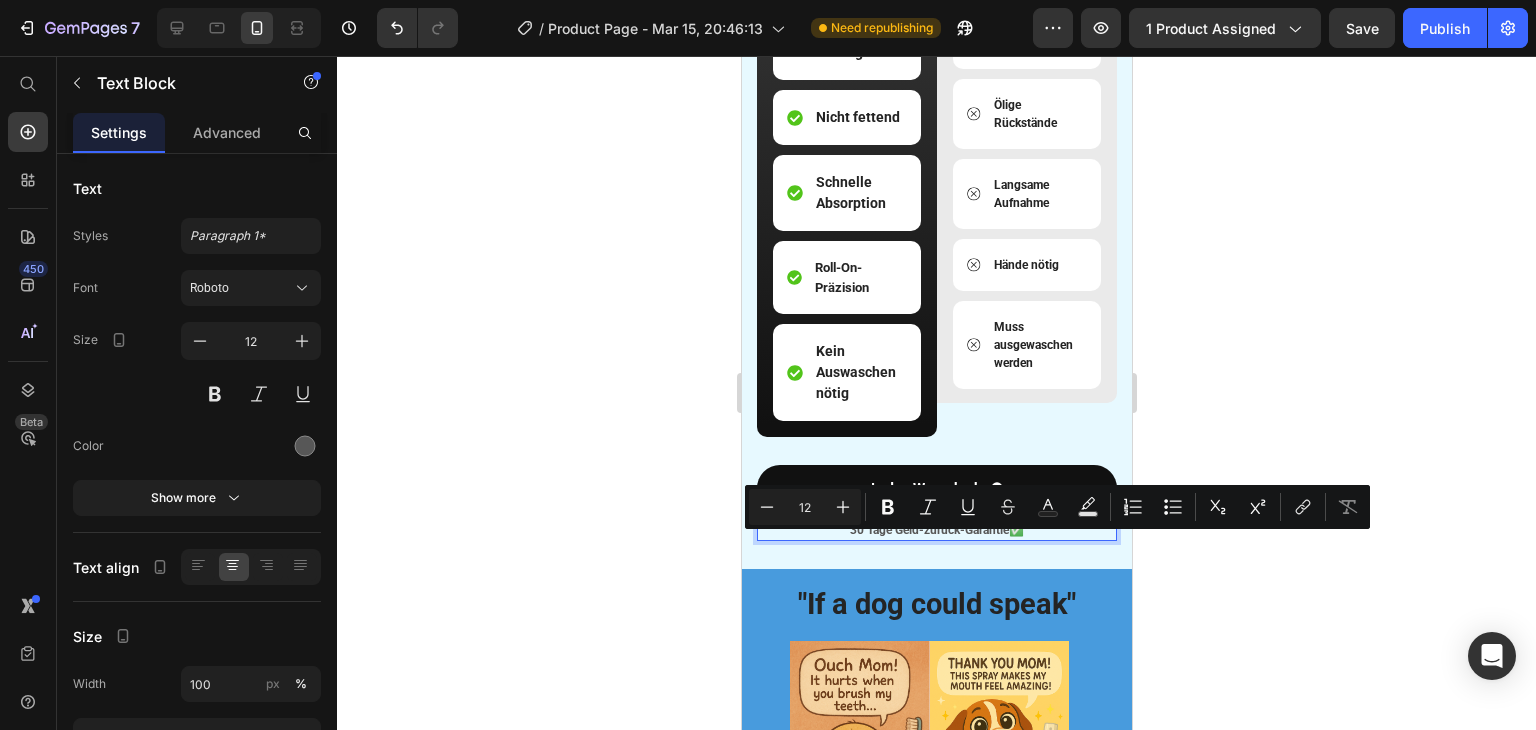 click on "30 Tage Geld-zurück-Garantie  ✅" at bounding box center (936, 530) 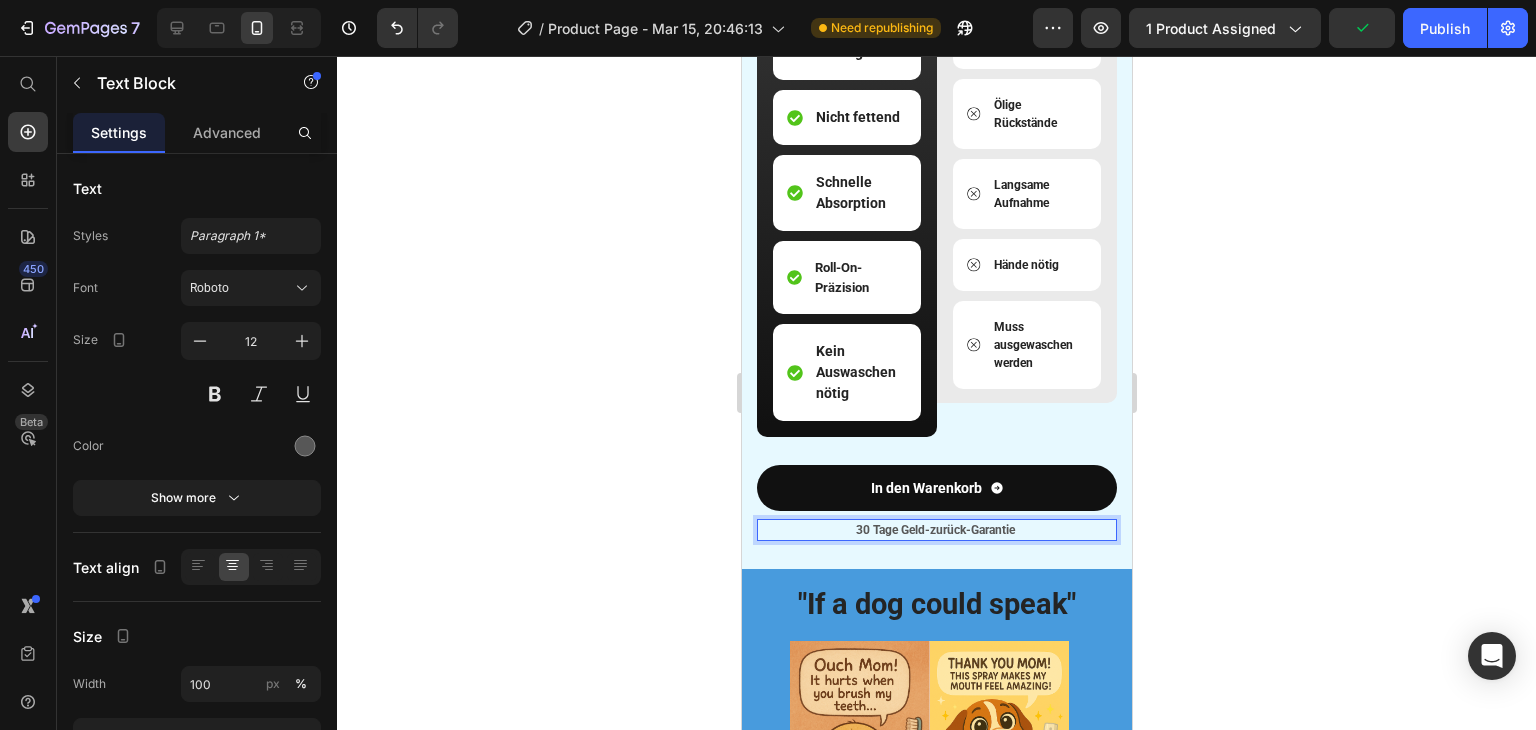click on "30 Tage Geld-zurück-Garantie" at bounding box center (936, 530) 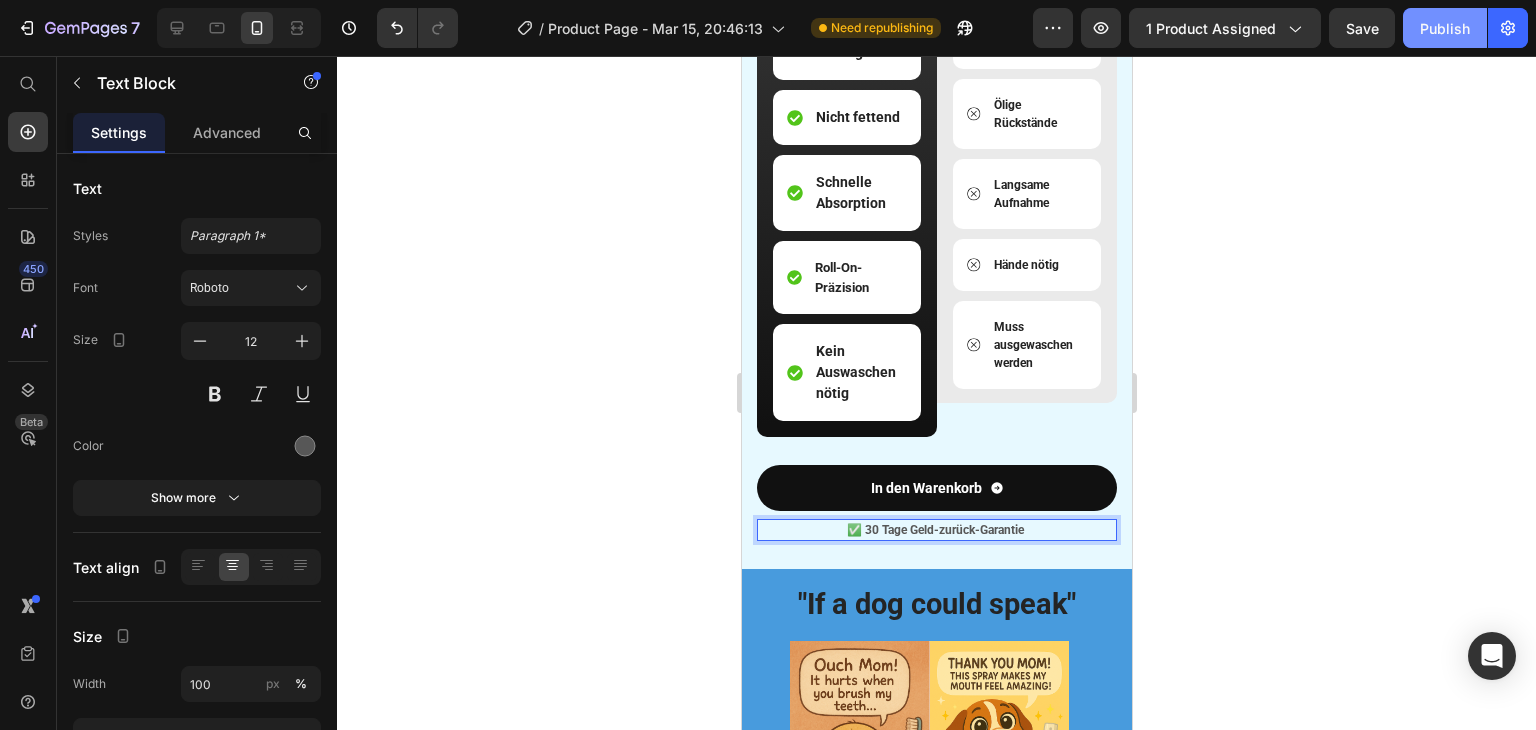 click on "Publish" 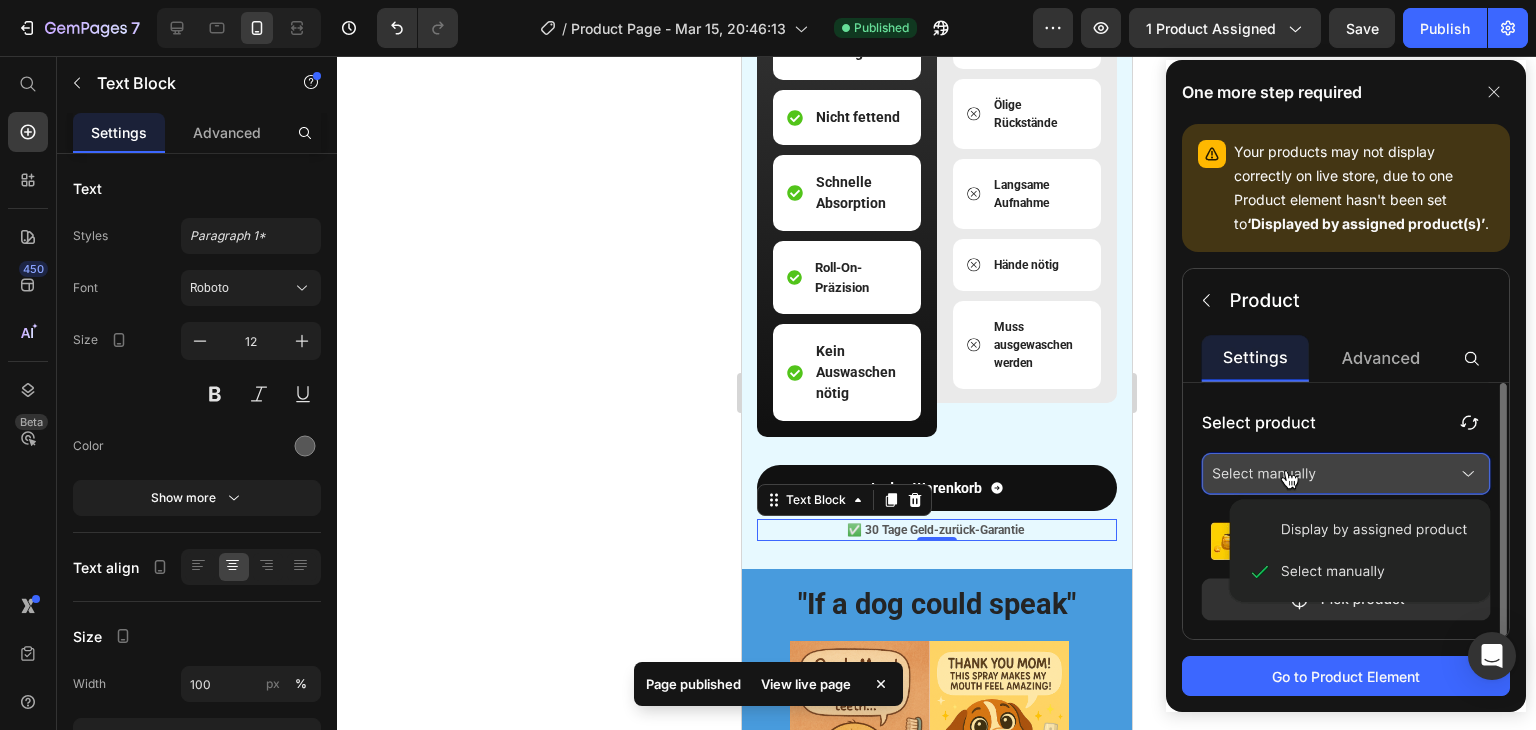 click on "One more step required Your products may not display correctly on live store, due to one Product element hasn't been set to  ‘Displayed by assigned product(s)’ . Go to Product Element" 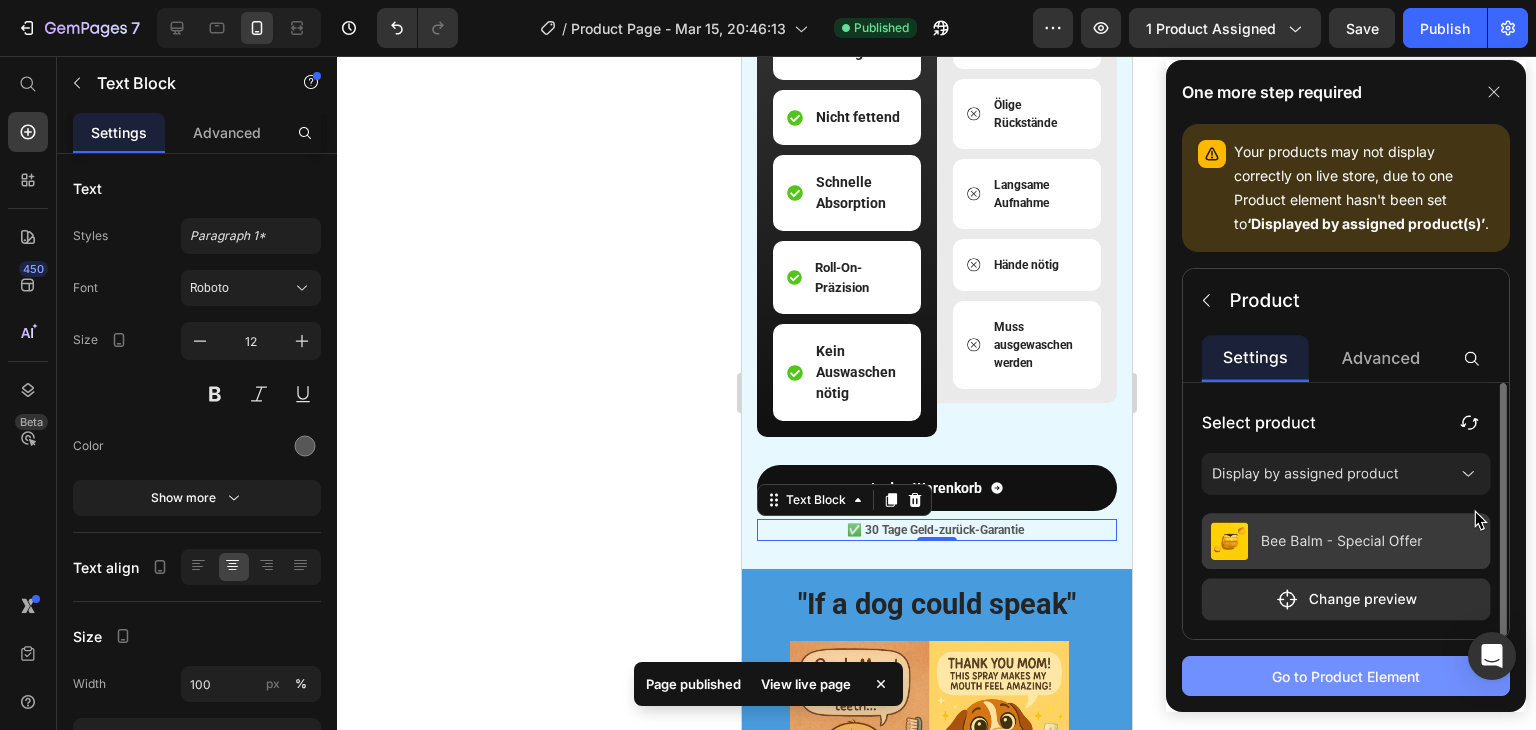 click on "Go to Product Element" at bounding box center [1346, 676] 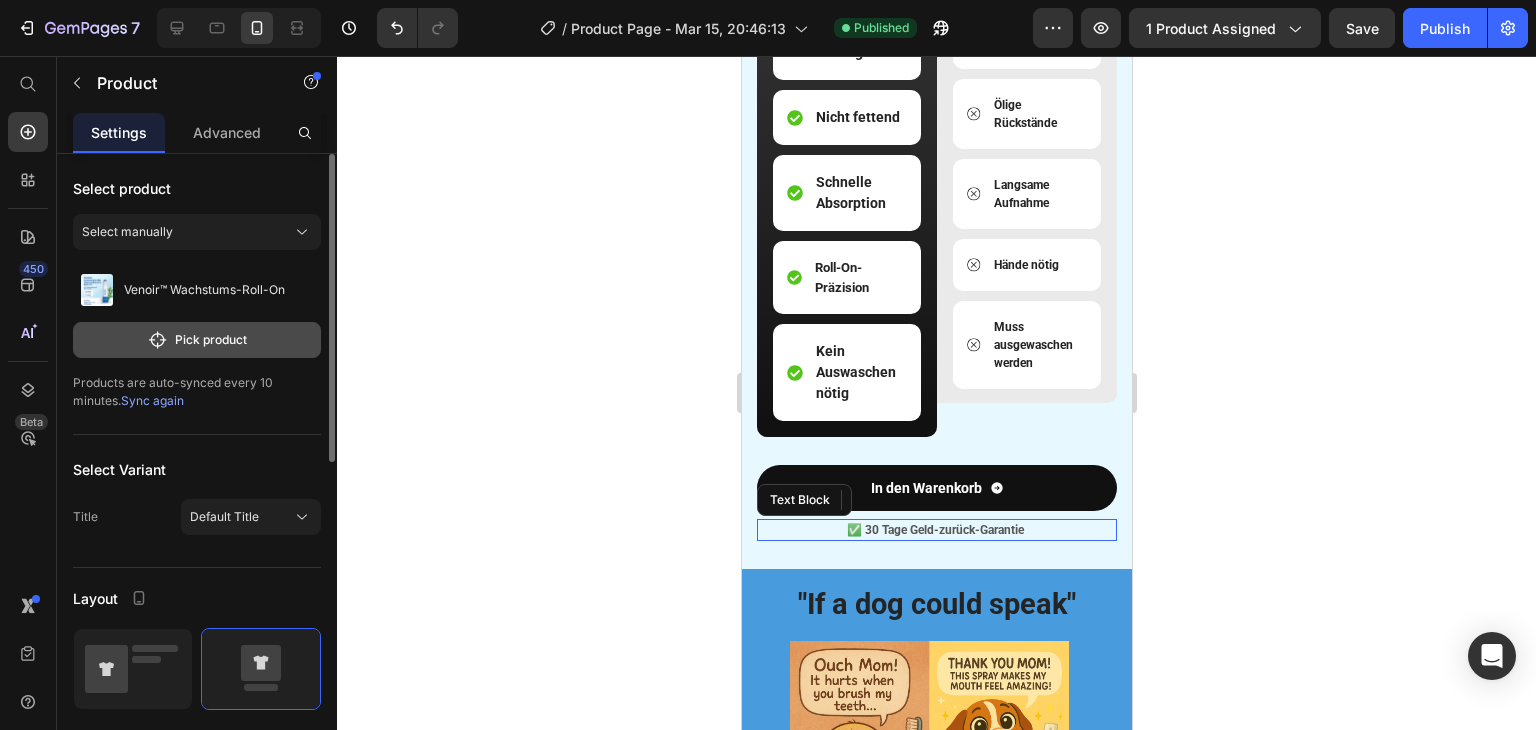click on "Pick product" at bounding box center (197, 340) 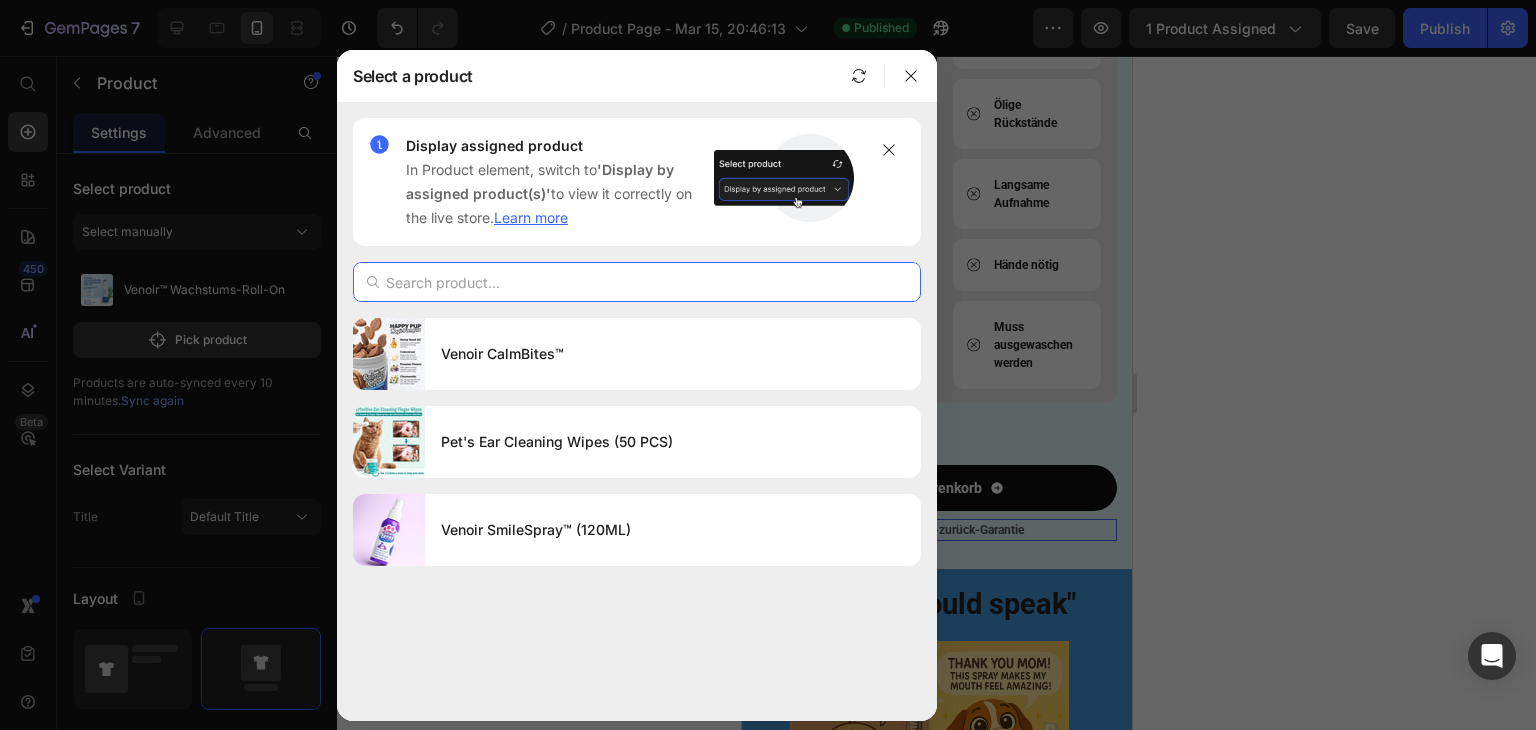 click at bounding box center (637, 282) 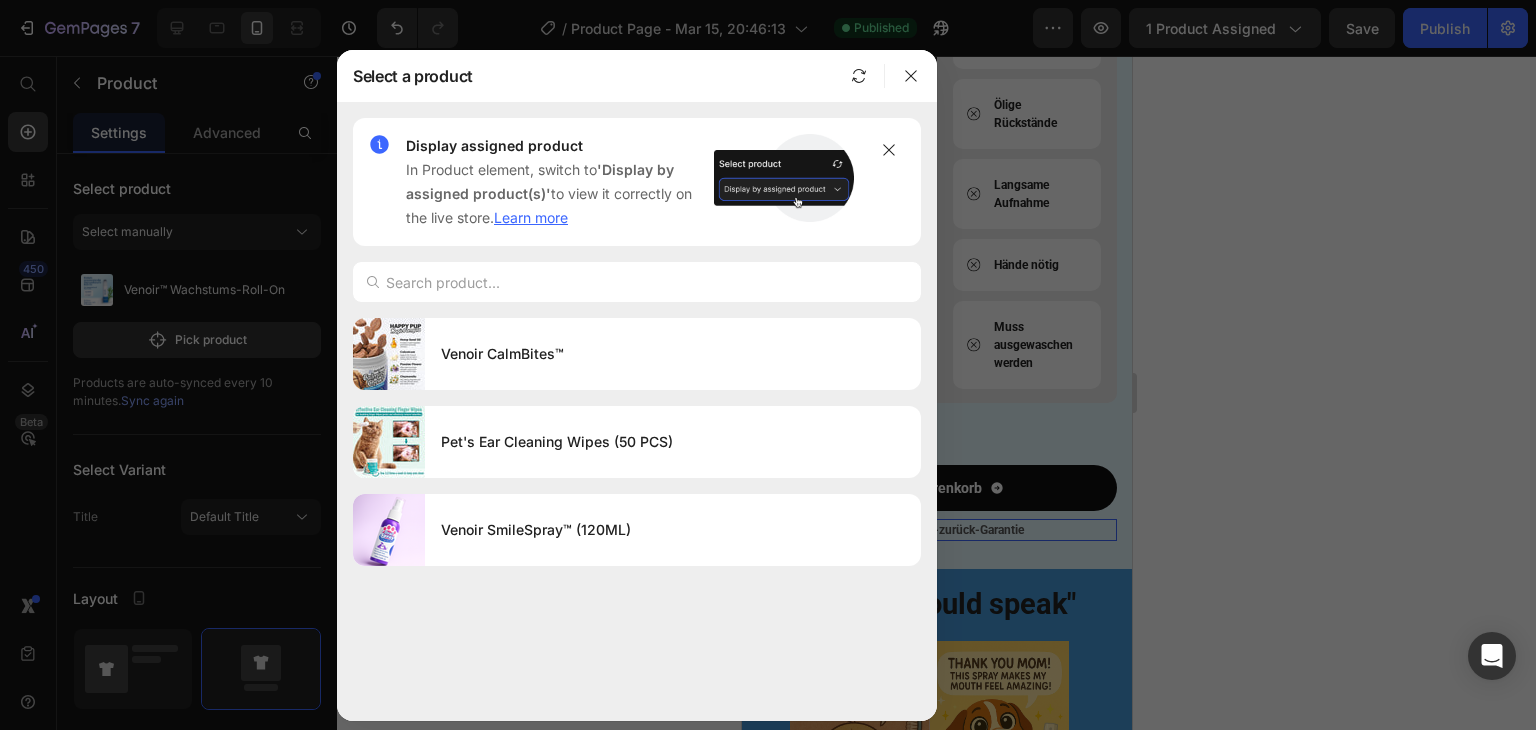 click on "Venoir CalmBites™ Pet's Ear Cleaning Wipes (50 PCS) Venoir SmileSpray™ (120ML)" at bounding box center (637, 511) 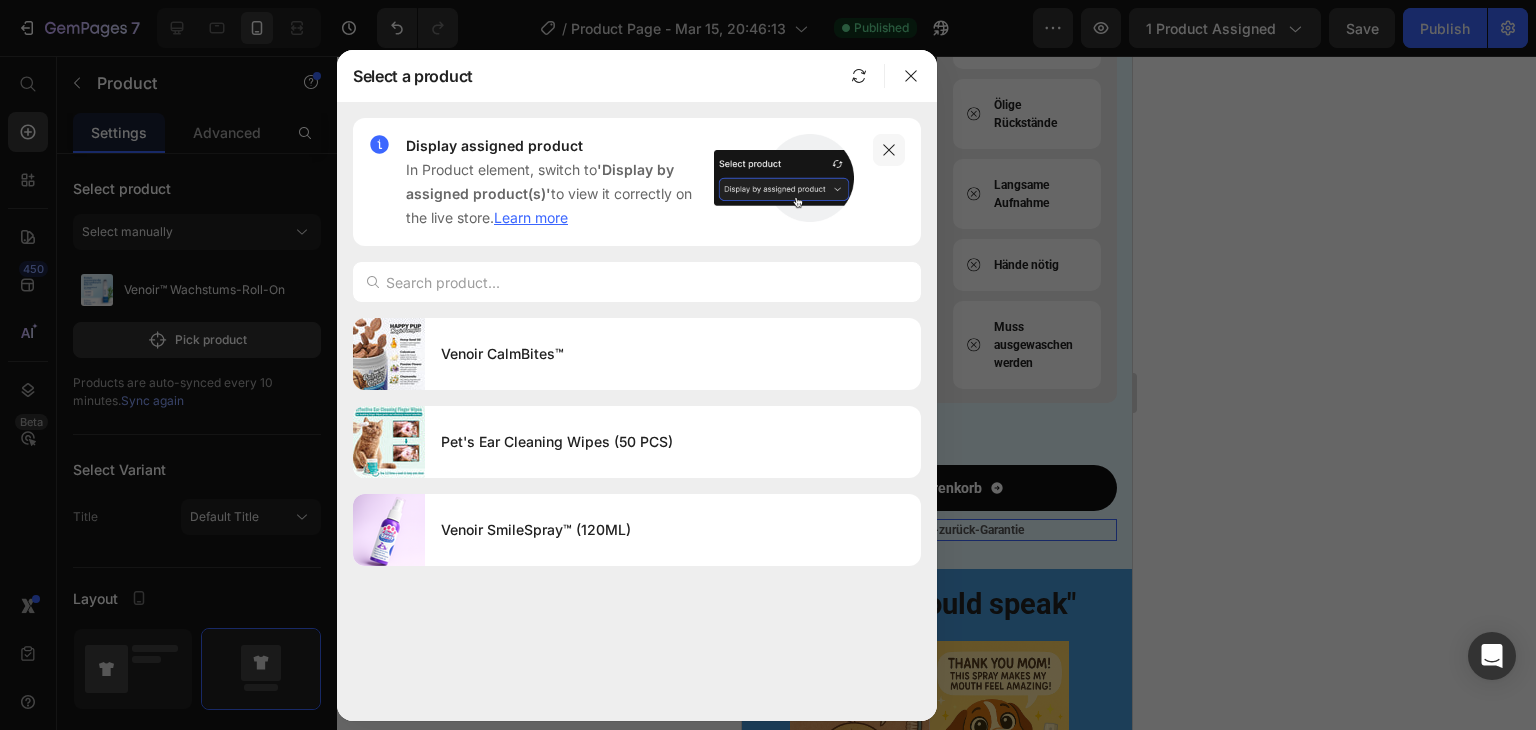 click 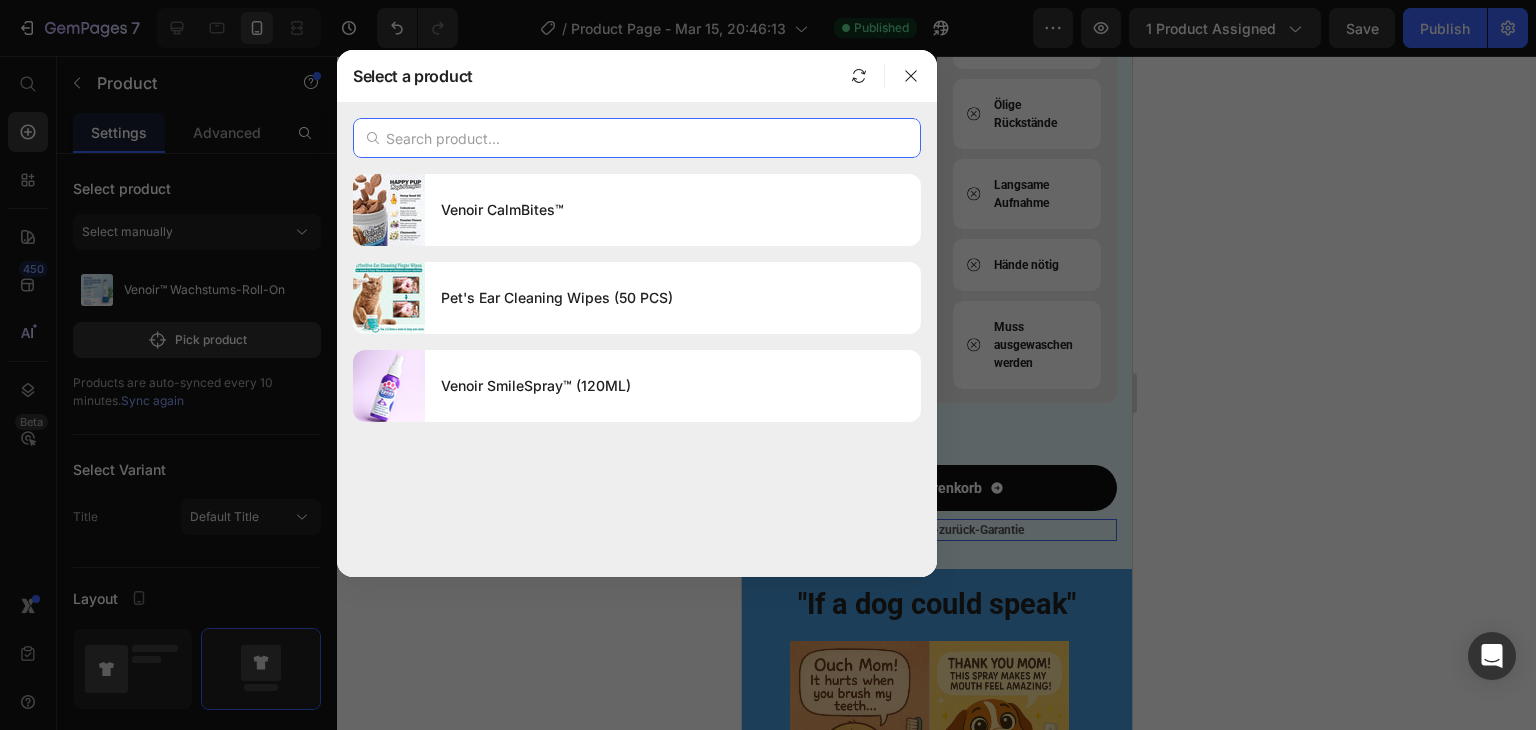 click at bounding box center [637, 138] 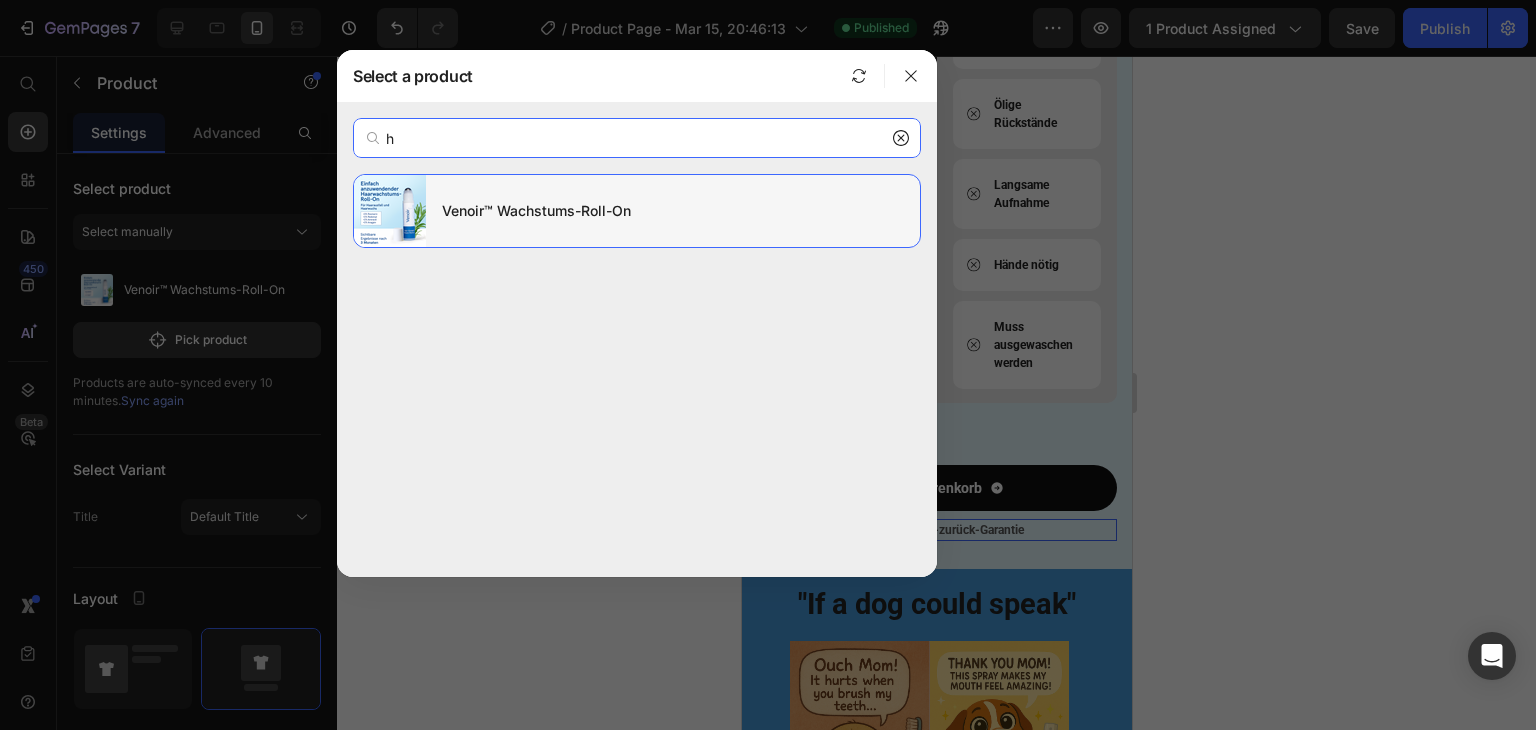 type on "h" 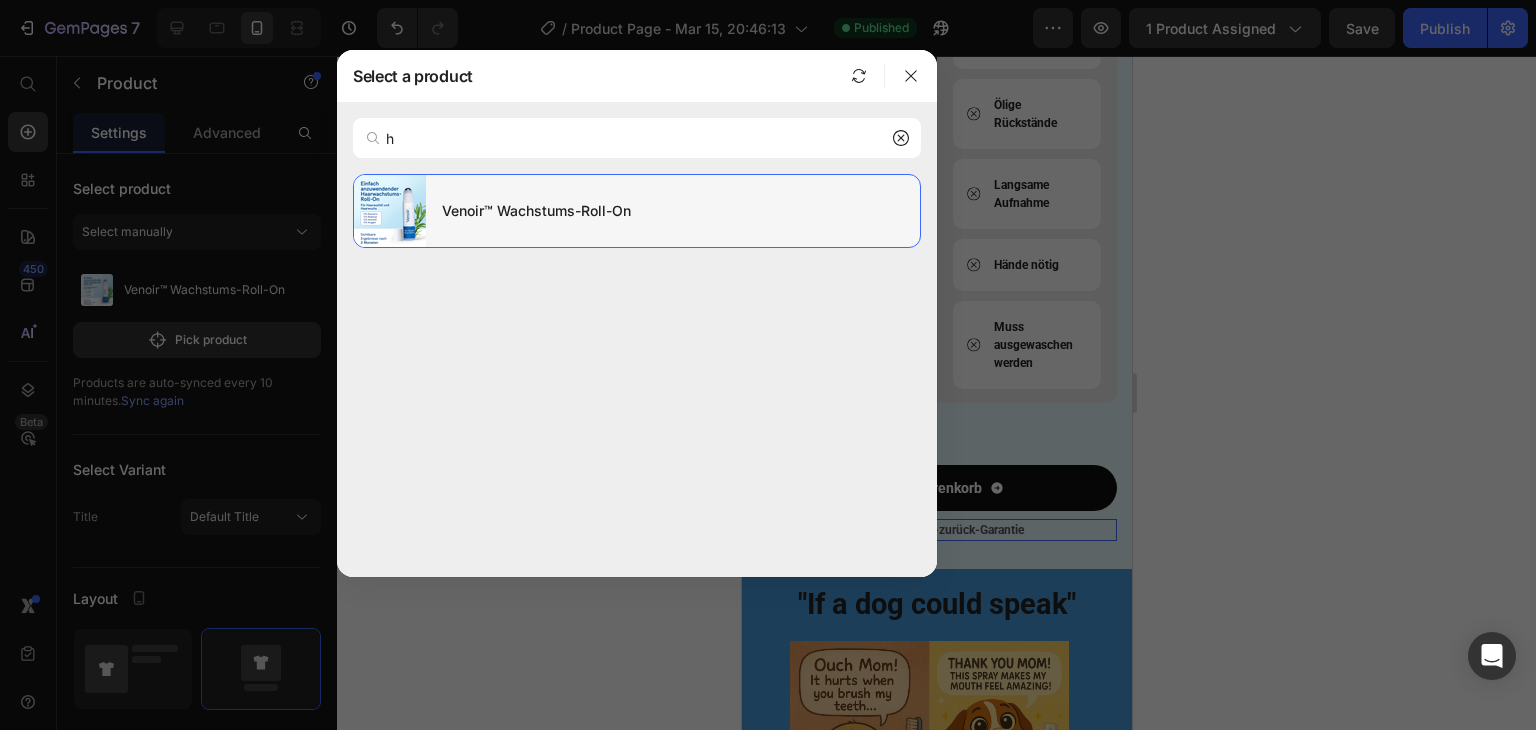 click on "Venoir™ Wachstums-Roll-On" at bounding box center (673, 211) 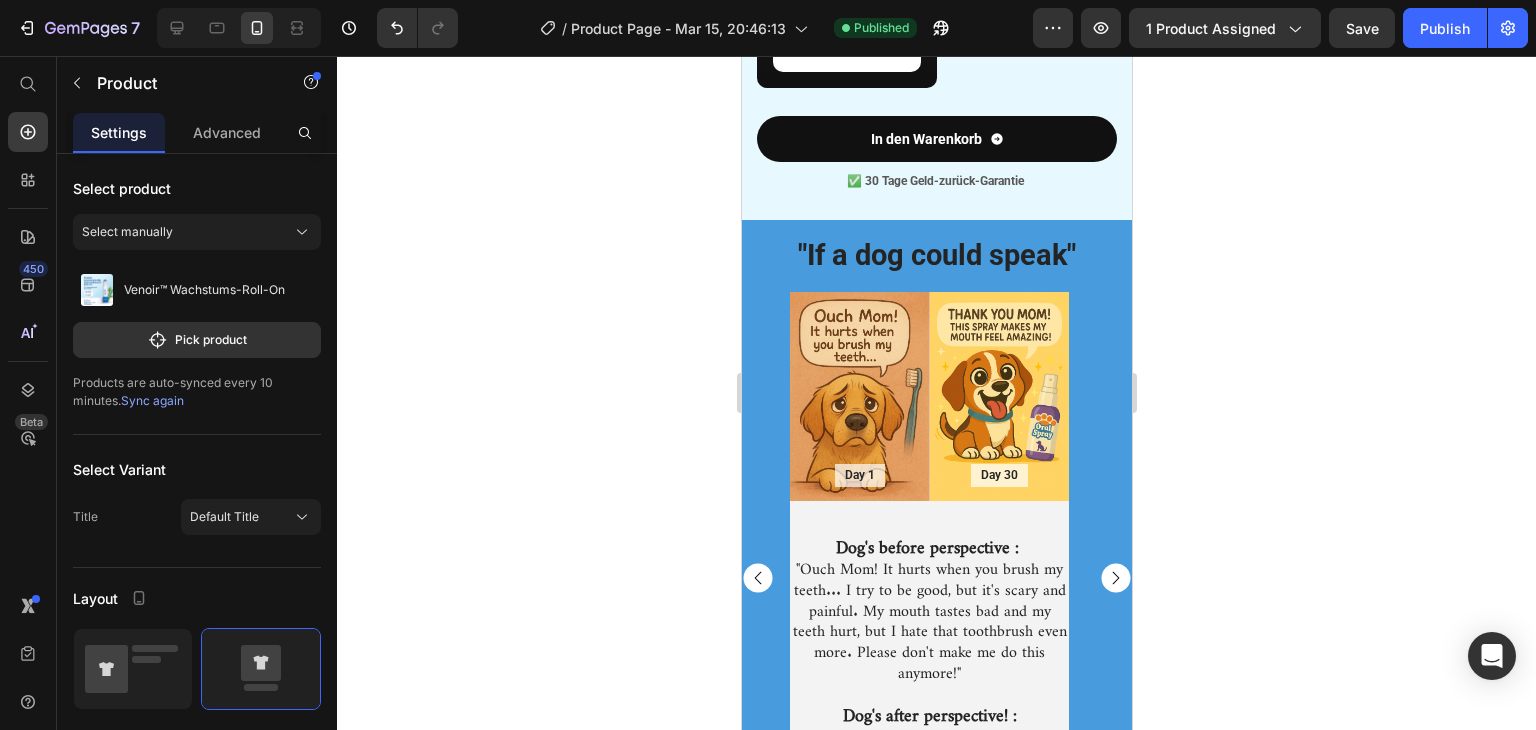 scroll, scrollTop: 3619, scrollLeft: 0, axis: vertical 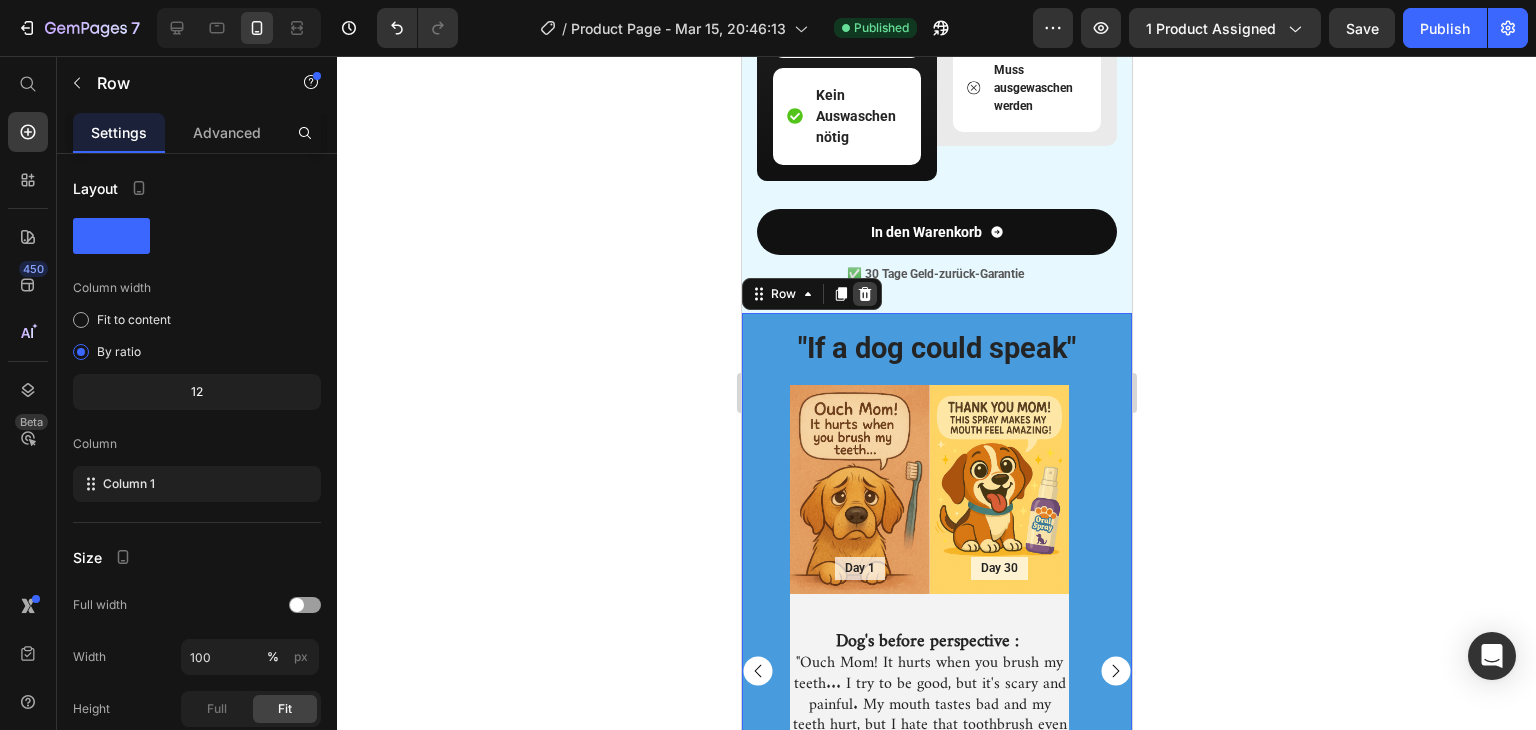 click at bounding box center (864, 294) 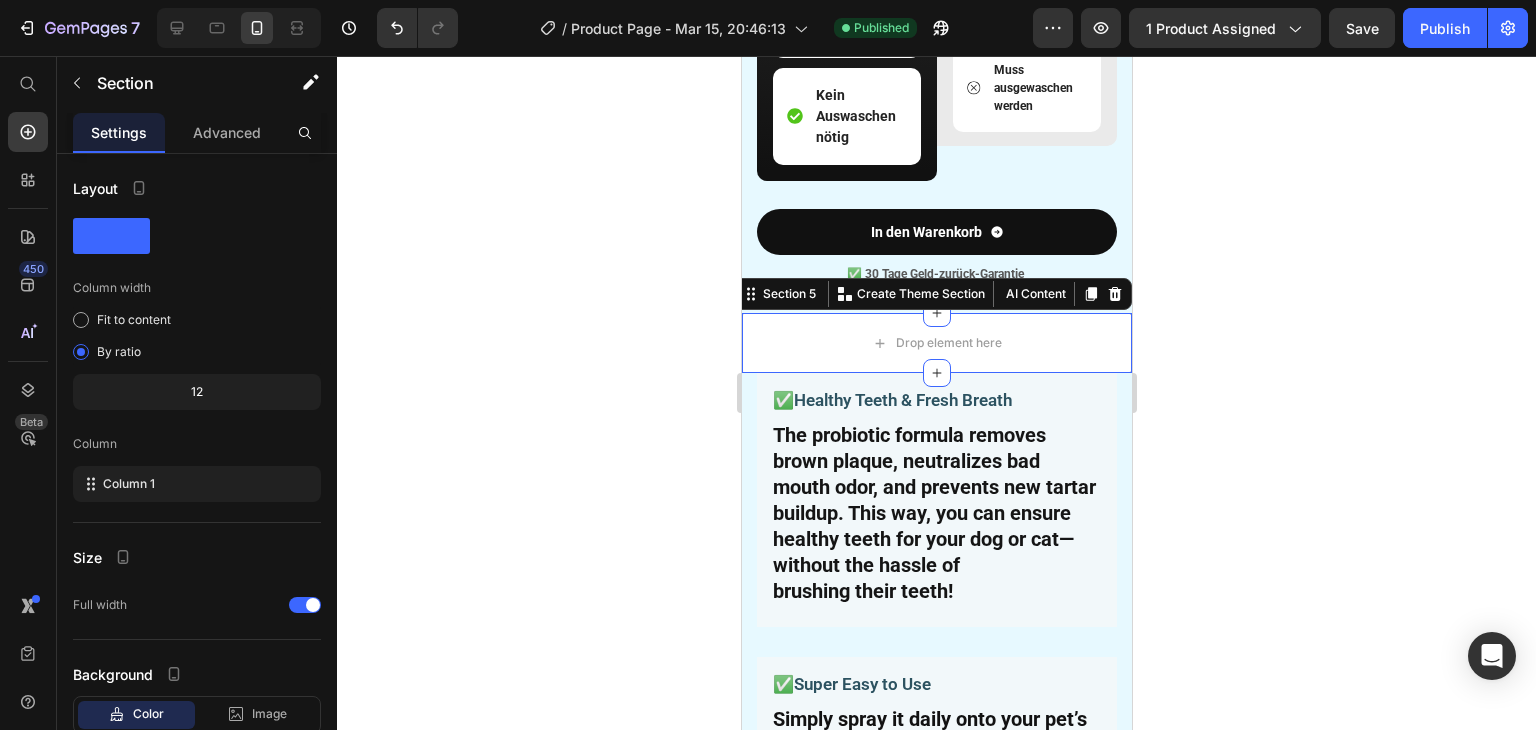 click on "Image Why Pills Can Be Harmful for Dogs Heading Image Venoir SmileSpray Text Block Gezielt auftragen Item List Nicht fettend Item List Schnelle Absorption Item List Roll-On-Präzision Item List Kein Auswaschen nötig Item List Row Image Traditional Methods Text Block
Unsaubere Anwendung Item List
Ölige Rückstände Item List
Langsame Aufnahme Item List
Hände nötig Item List
Muss ausgewaschen werden Item List Row Row Row
In den Warenkorb Button ✅ 30 Tage Geld-zurück-Garantie   Text Block Row Section 4
Drop element here Section 5   You can create reusable sections Create Theme Section AI Content Write with GemAI What would you like to describe here? Tone and Voice Persuasive Product Venoir™ Wachstums-Roll-On Show more Generate Image ✅Healthy Teeth & Fresh Breath Text Block Text Block Row Image ✅Super Easy to Use Text Block Text Block Row Image Text Block Text Block" at bounding box center [936, 421] 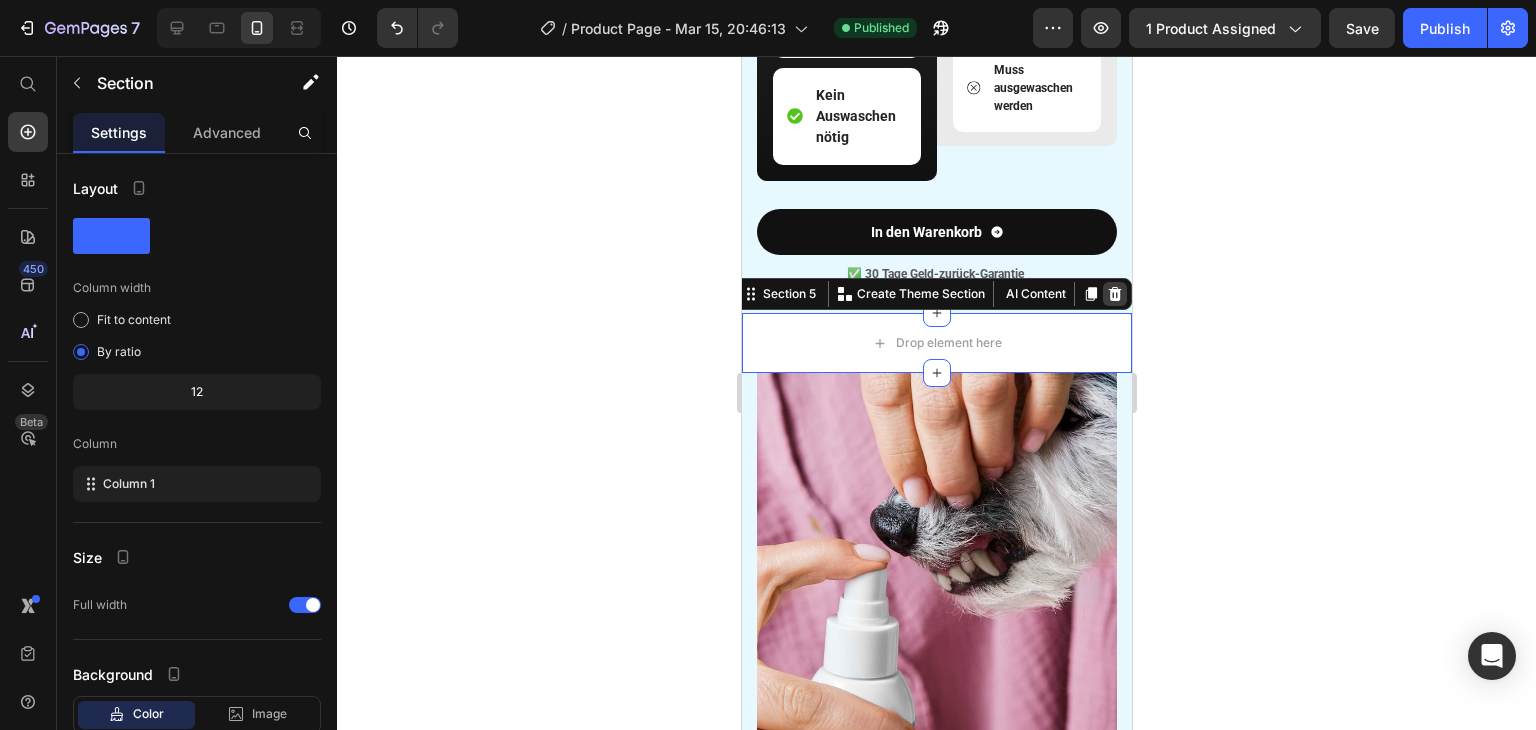 click 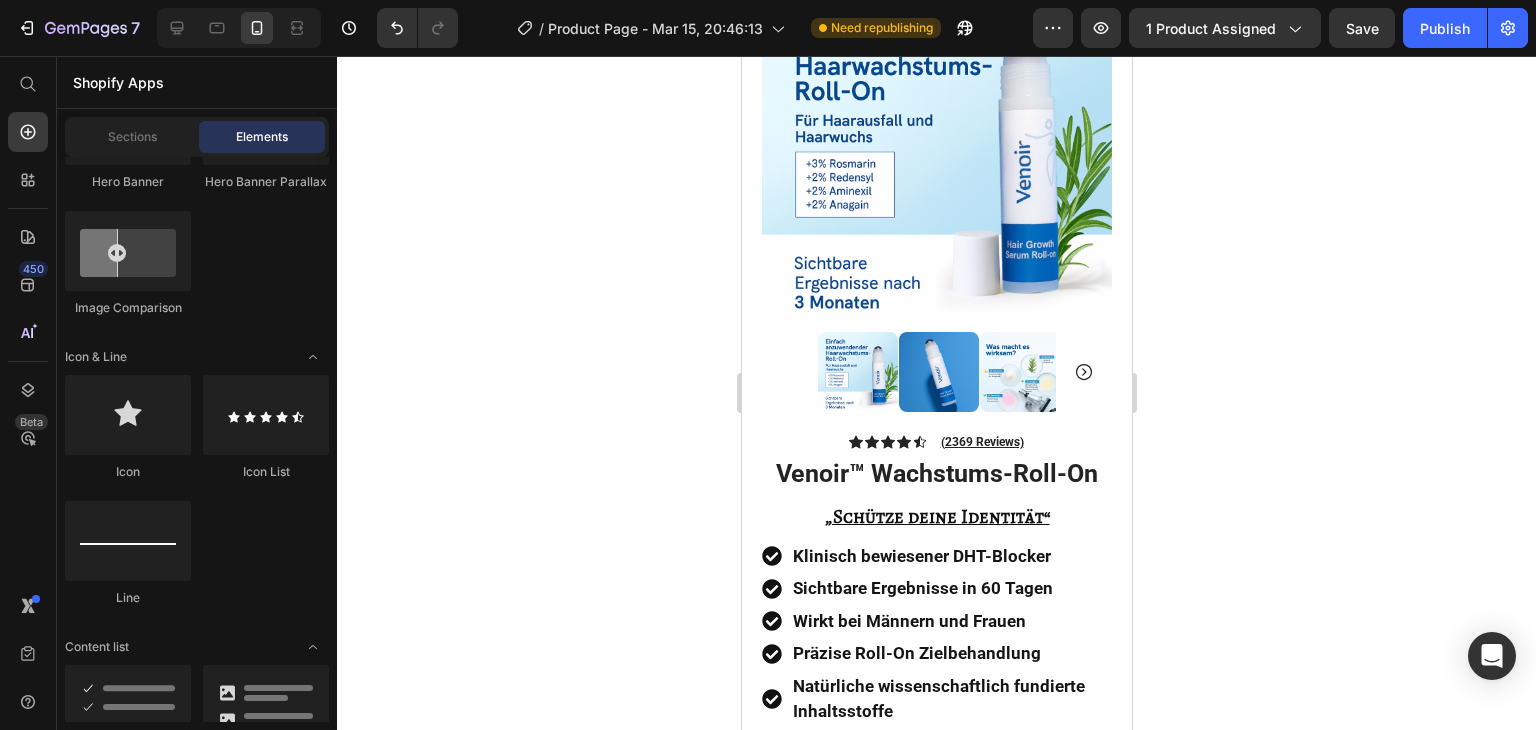 scroll, scrollTop: 0, scrollLeft: 0, axis: both 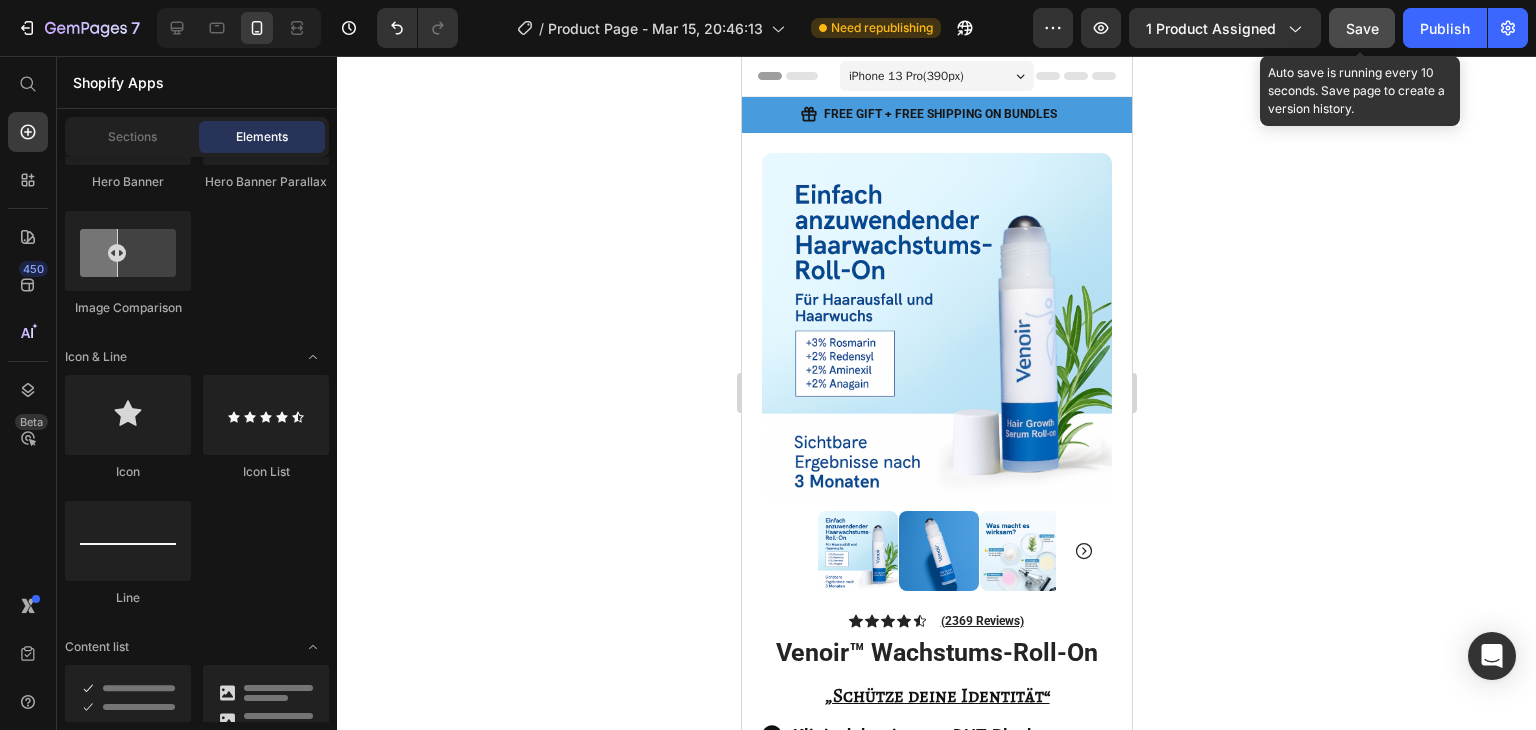 click on "Save" at bounding box center [1362, 28] 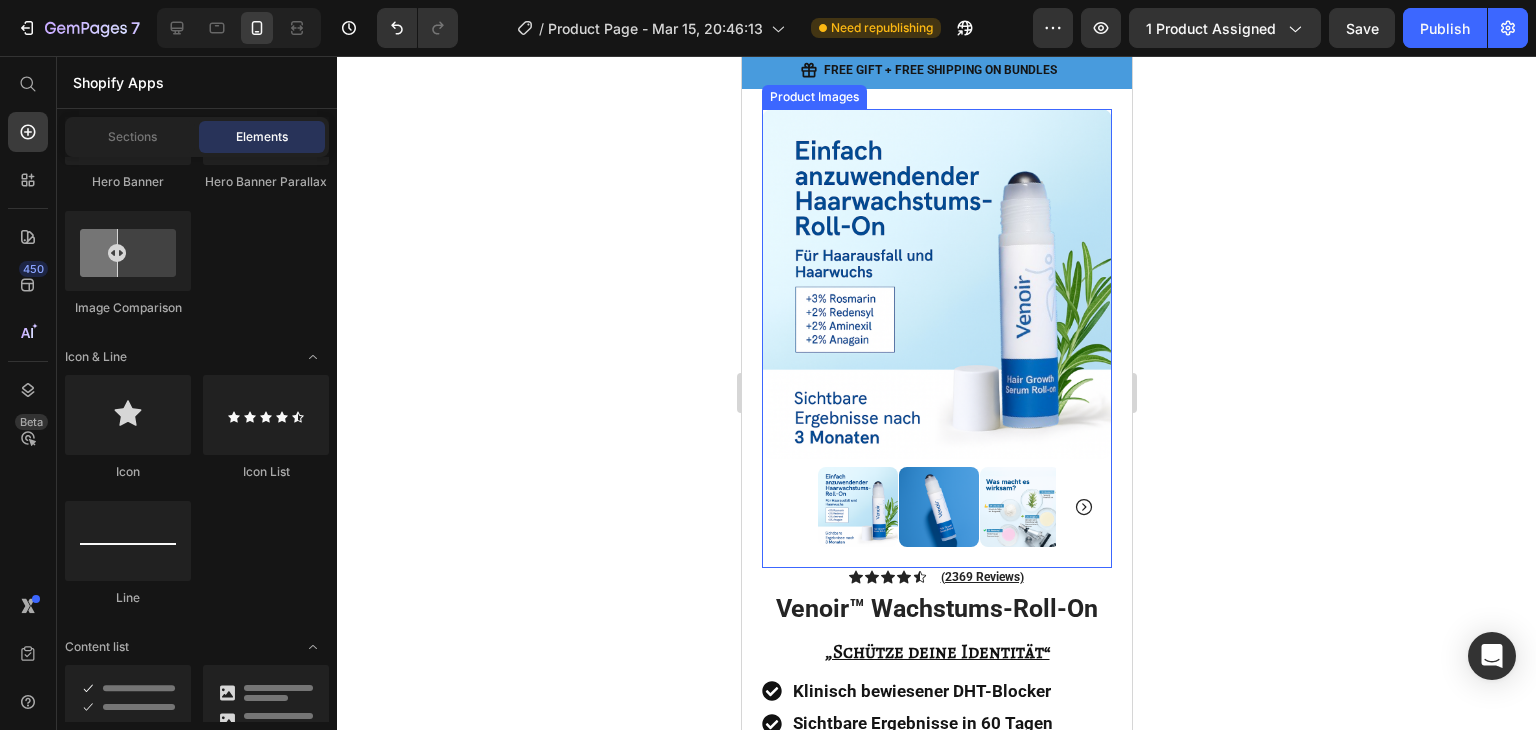 scroll, scrollTop: 0, scrollLeft: 0, axis: both 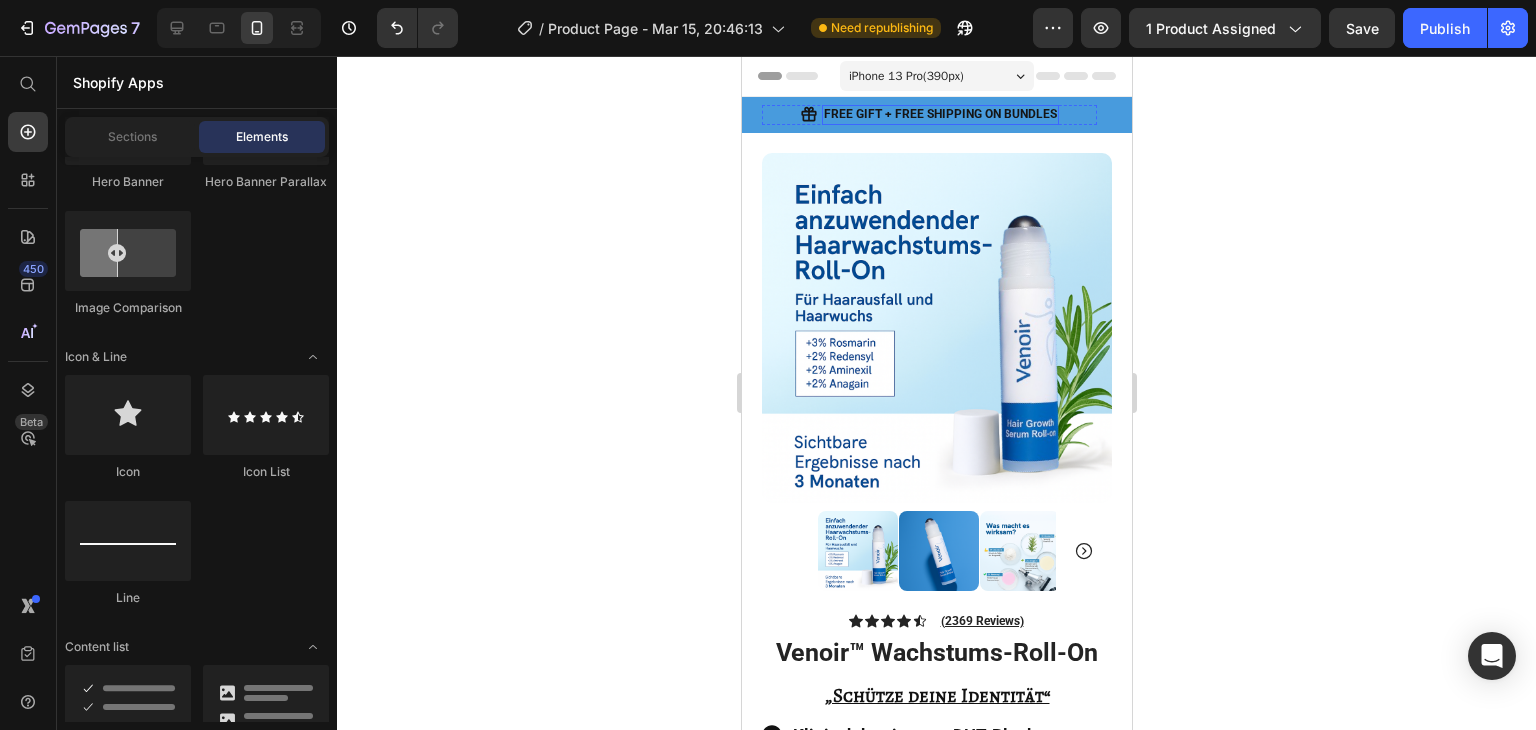 click on "FREE GIFT + FREE SHIPPING ON BUNDLES" at bounding box center (939, 115) 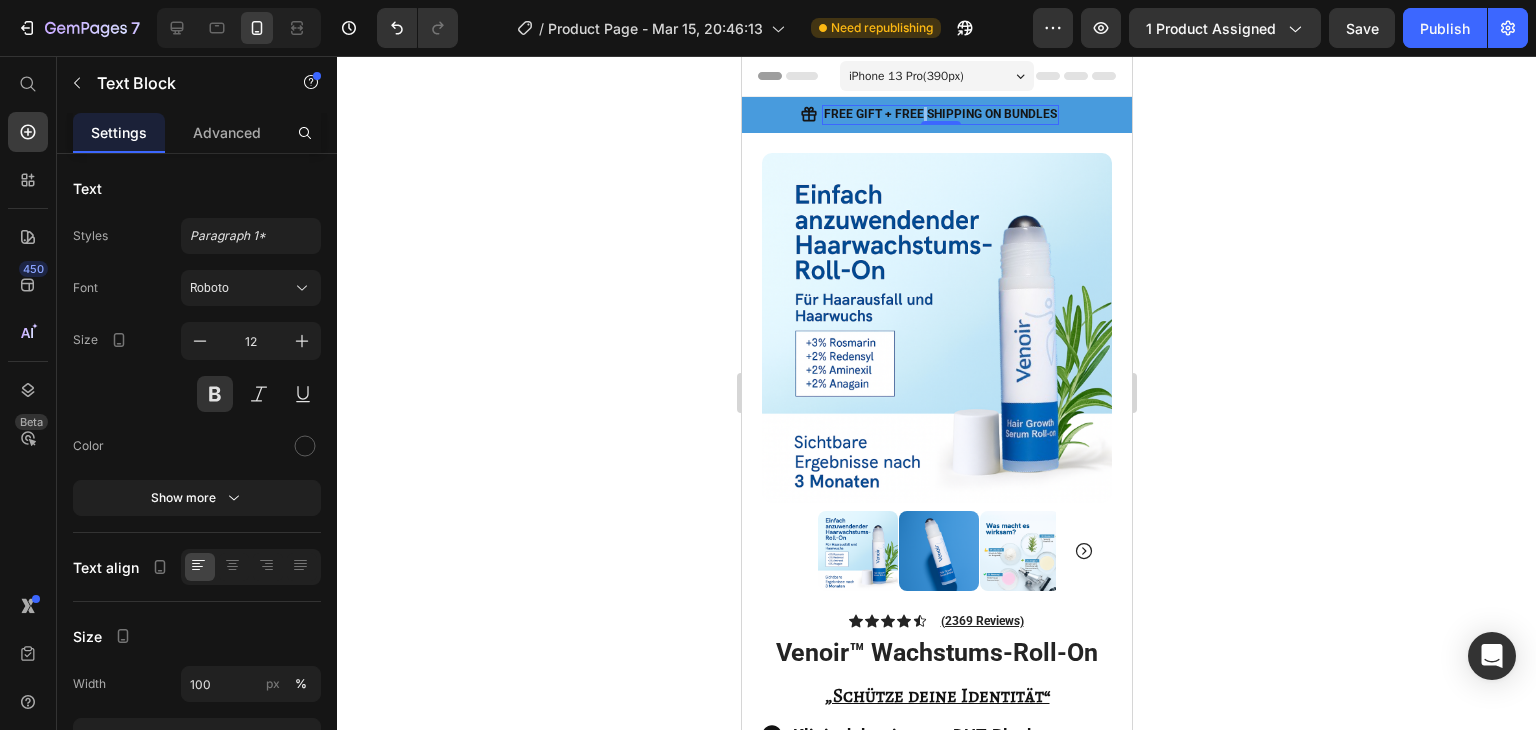 click on "FREE GIFT + FREE SHIPPING ON BUNDLES" at bounding box center [939, 115] 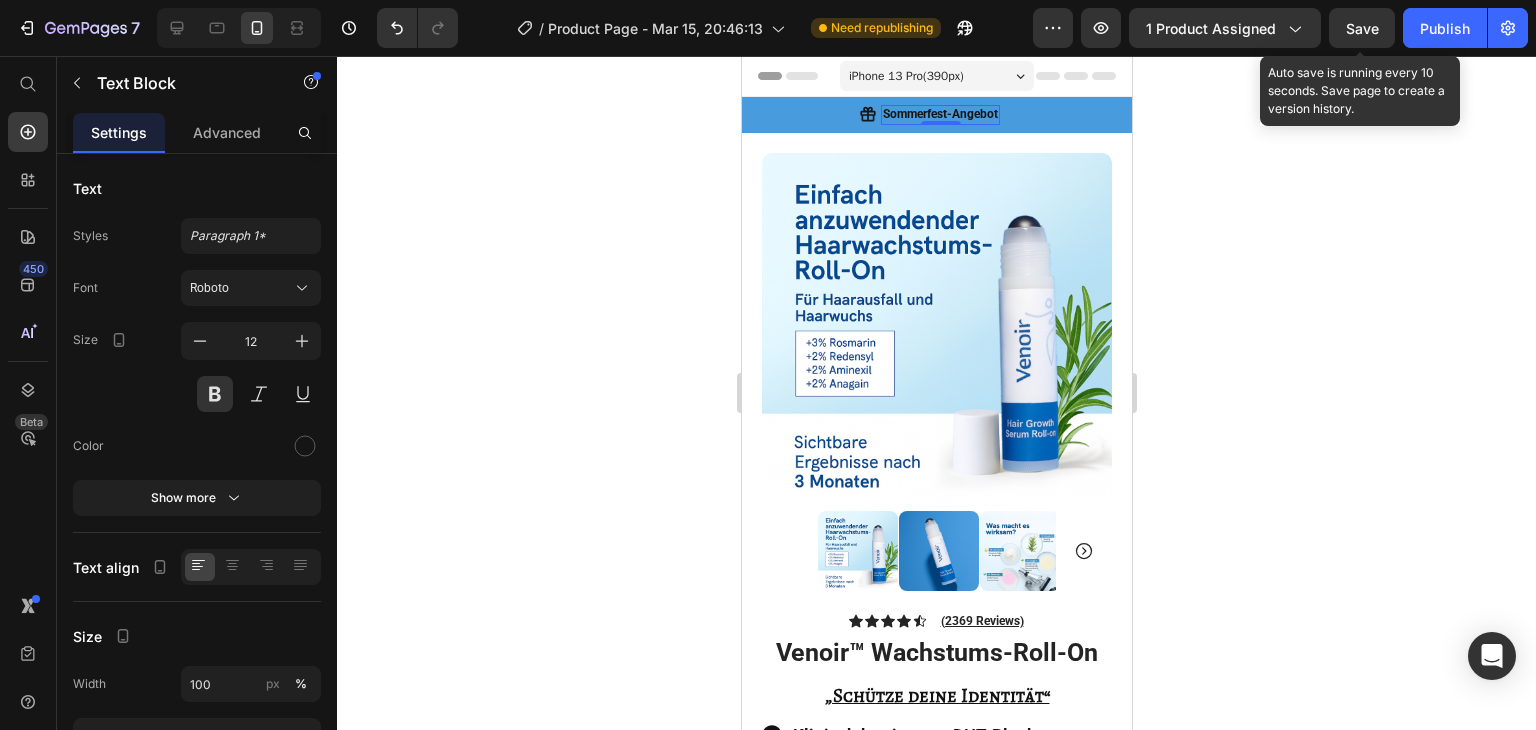 click on "Save" at bounding box center [1362, 28] 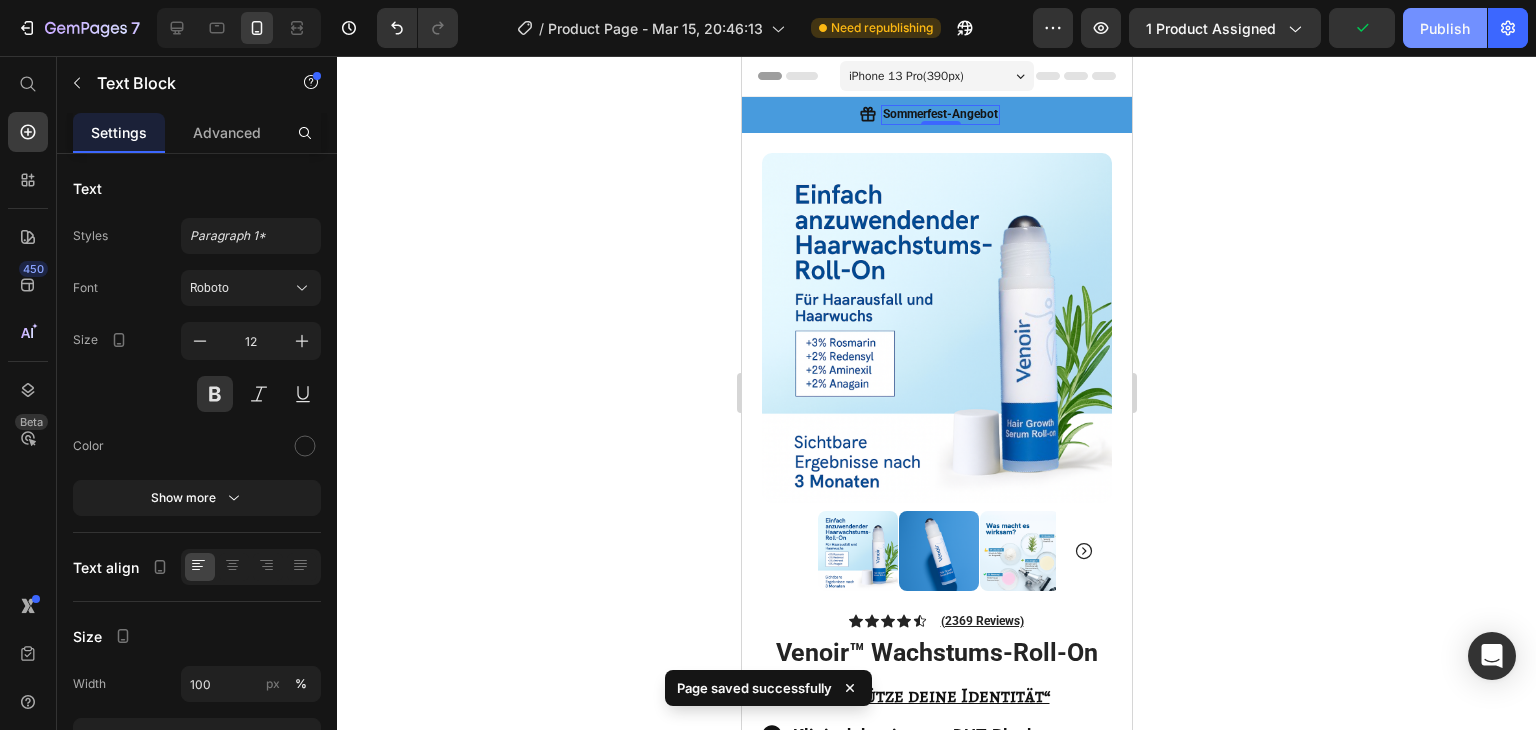 click on "Publish" 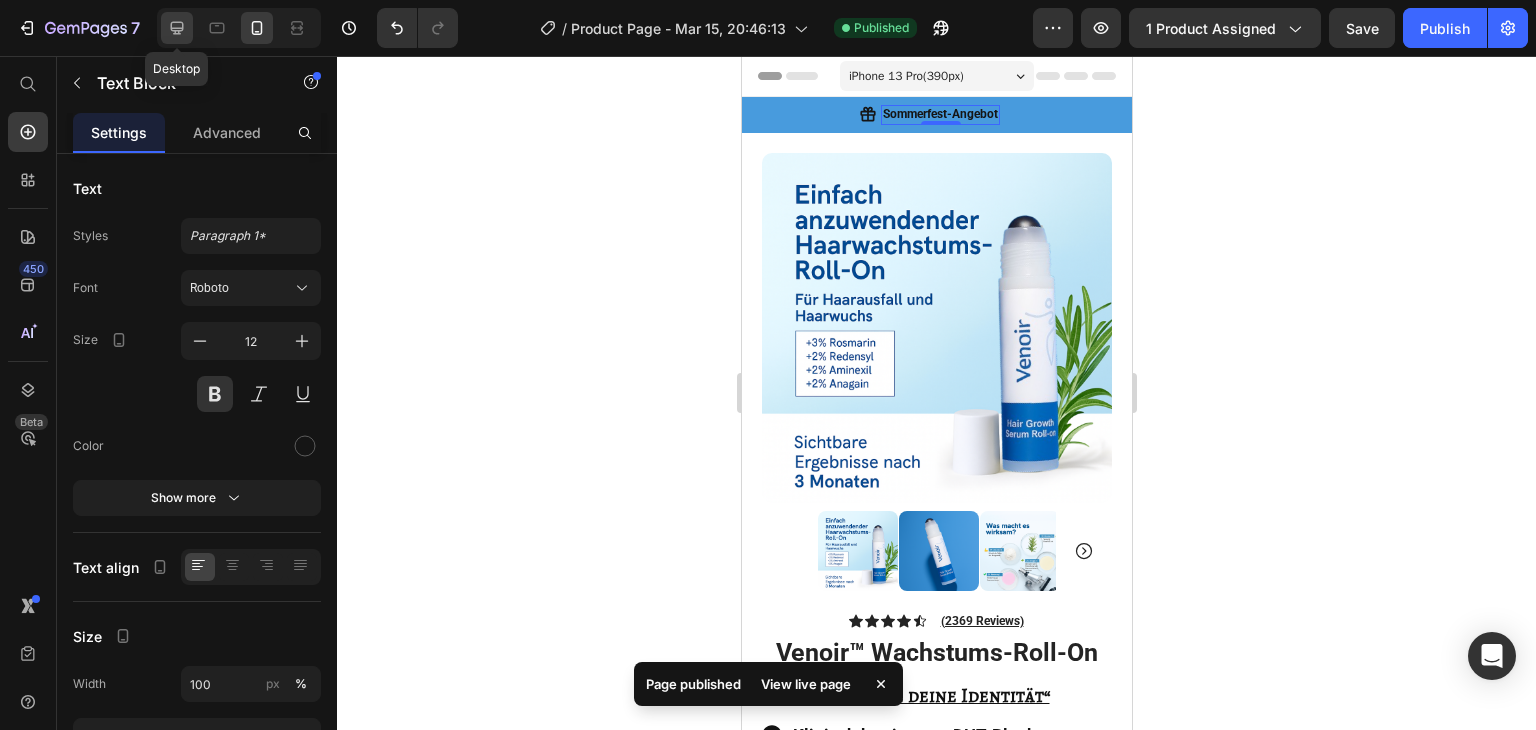 click 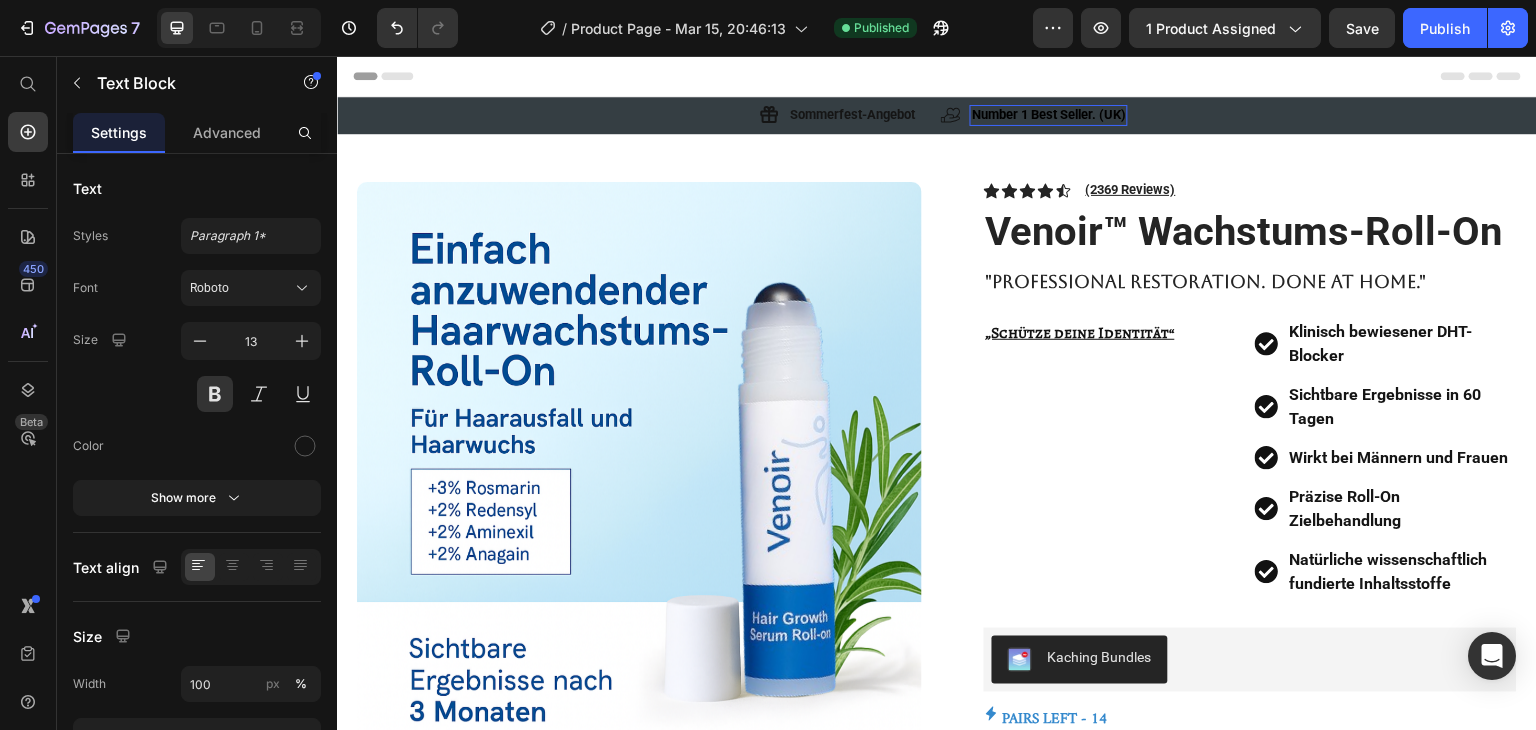 click on "Number 1 Best Seller. (UK)" at bounding box center [1049, 114] 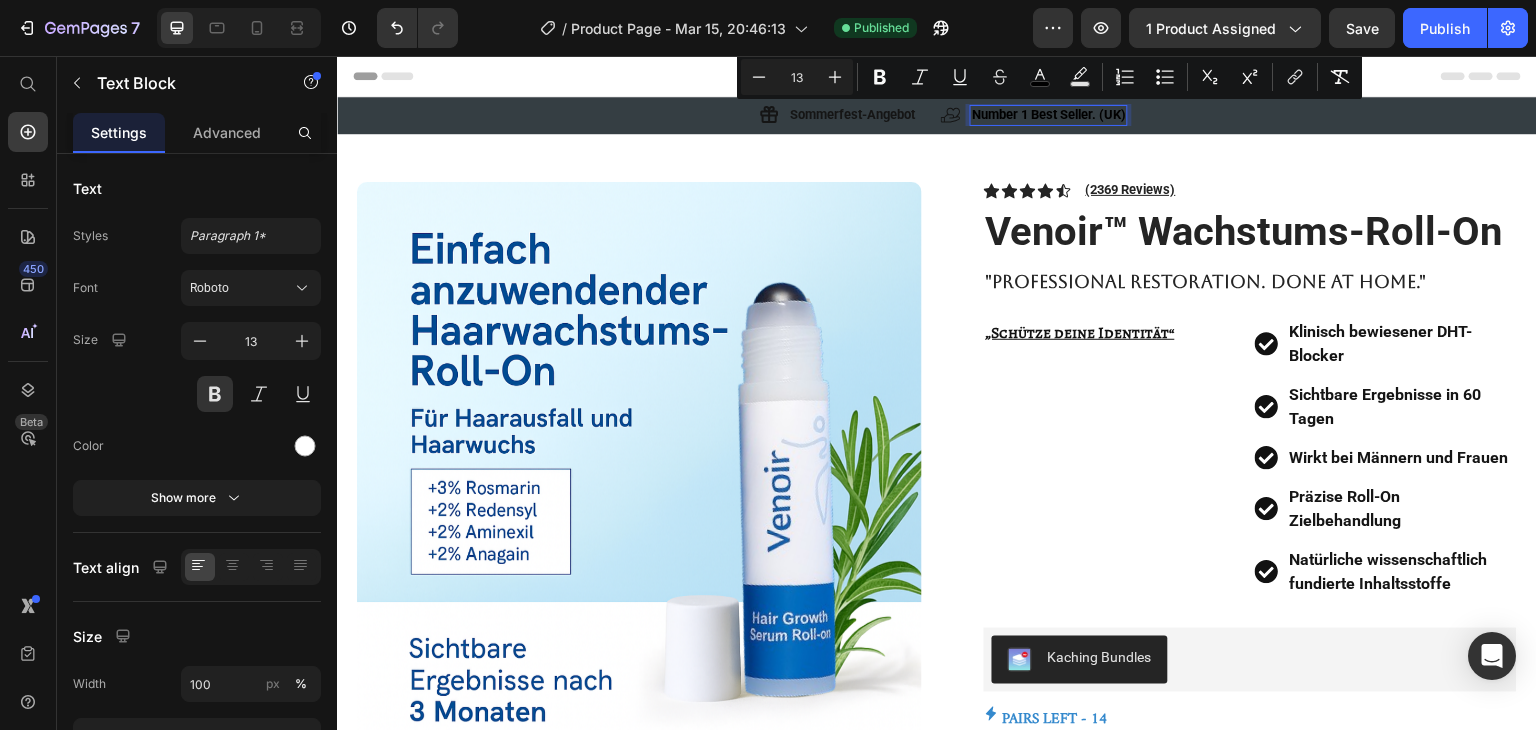 click on "Number 1 Best Seller. (UK)" at bounding box center (1049, 114) 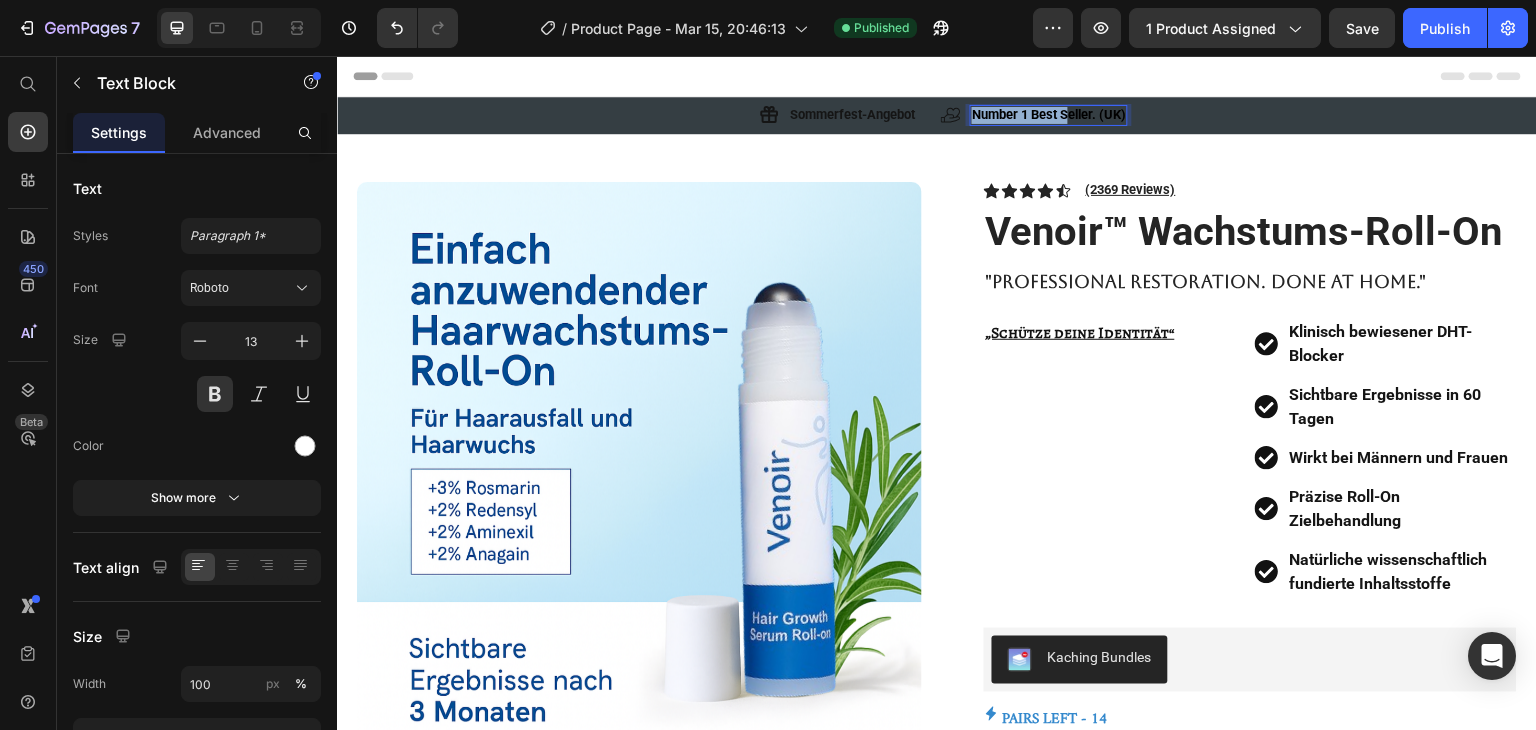 click on "Number 1 Best Seller. (UK)" at bounding box center (1049, 114) 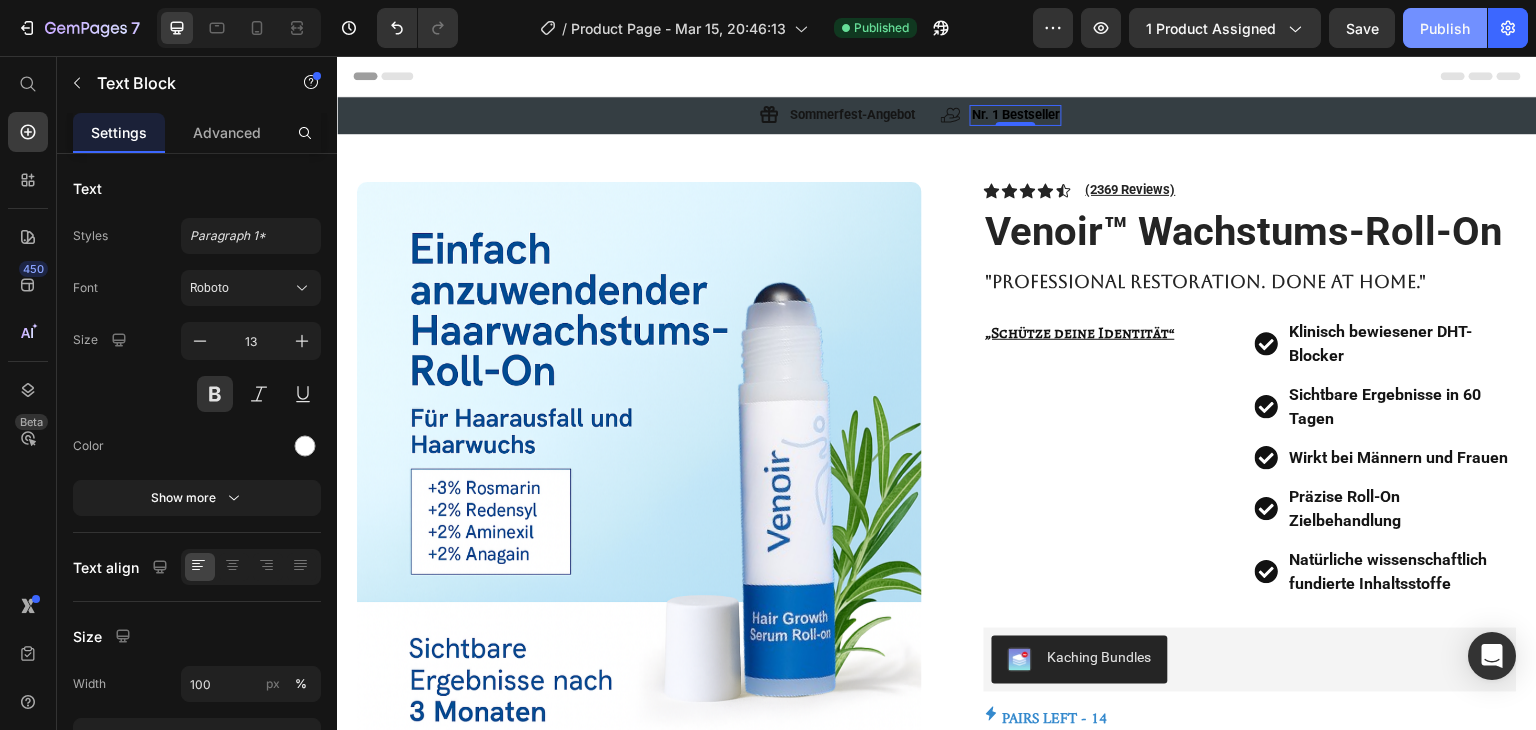 click on "Publish" at bounding box center (1445, 28) 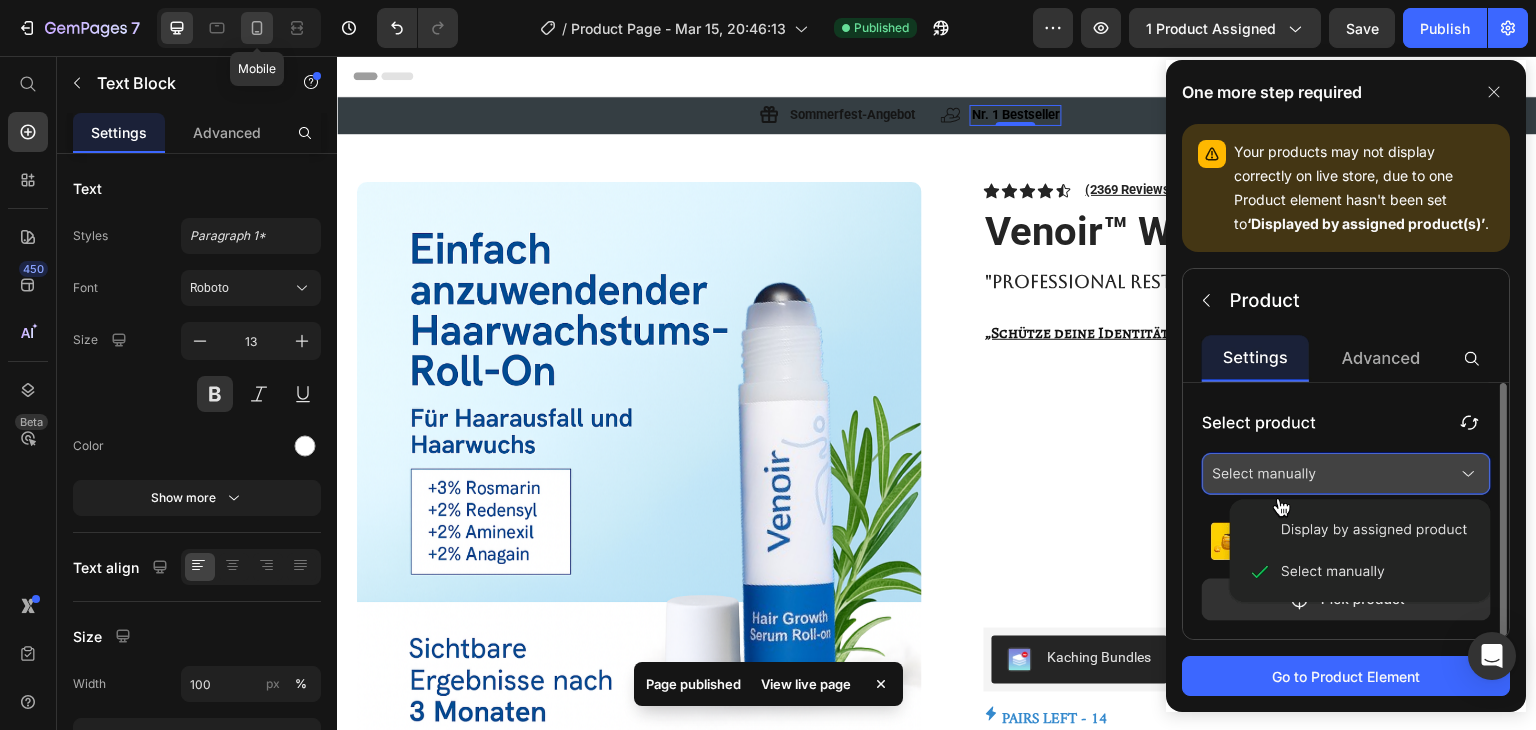 click 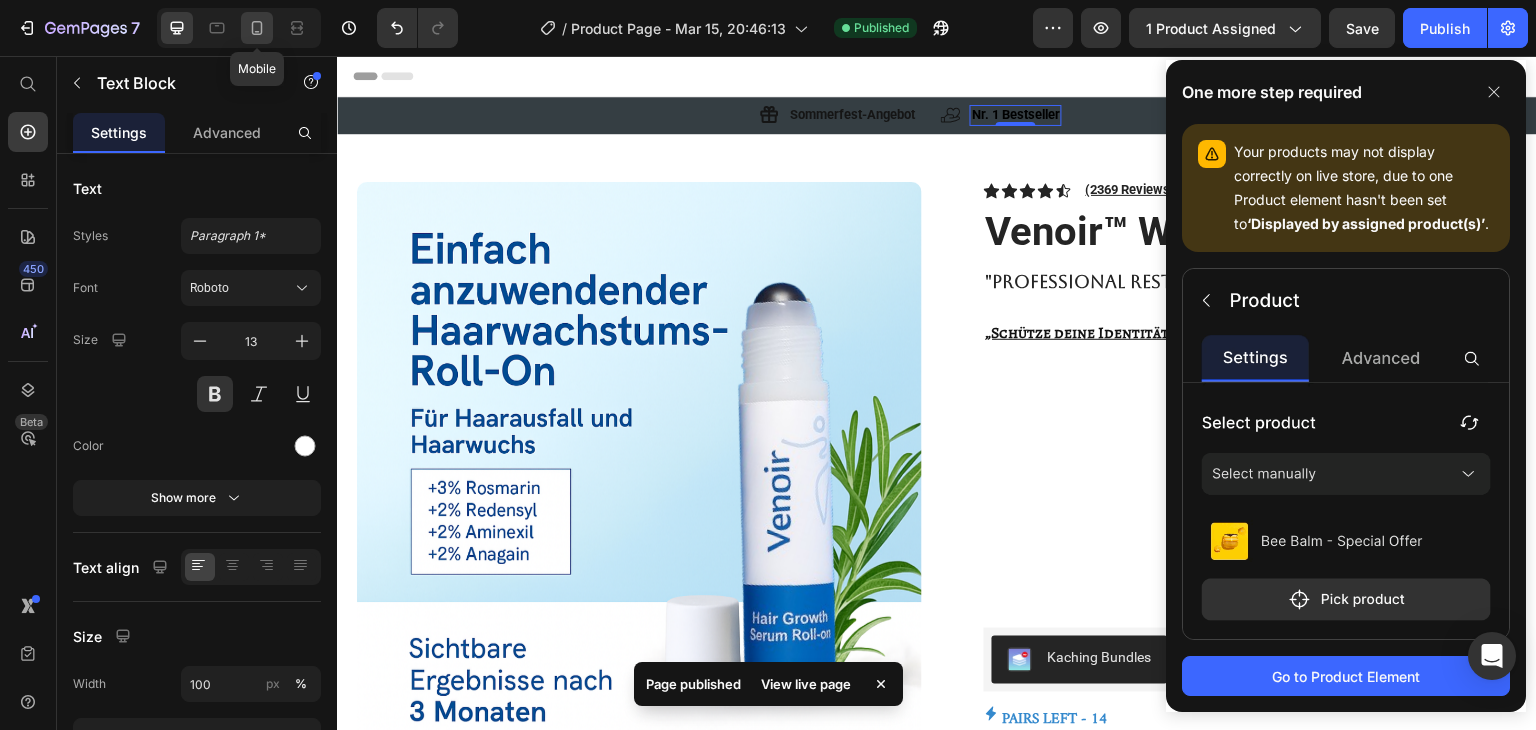 type on "12" 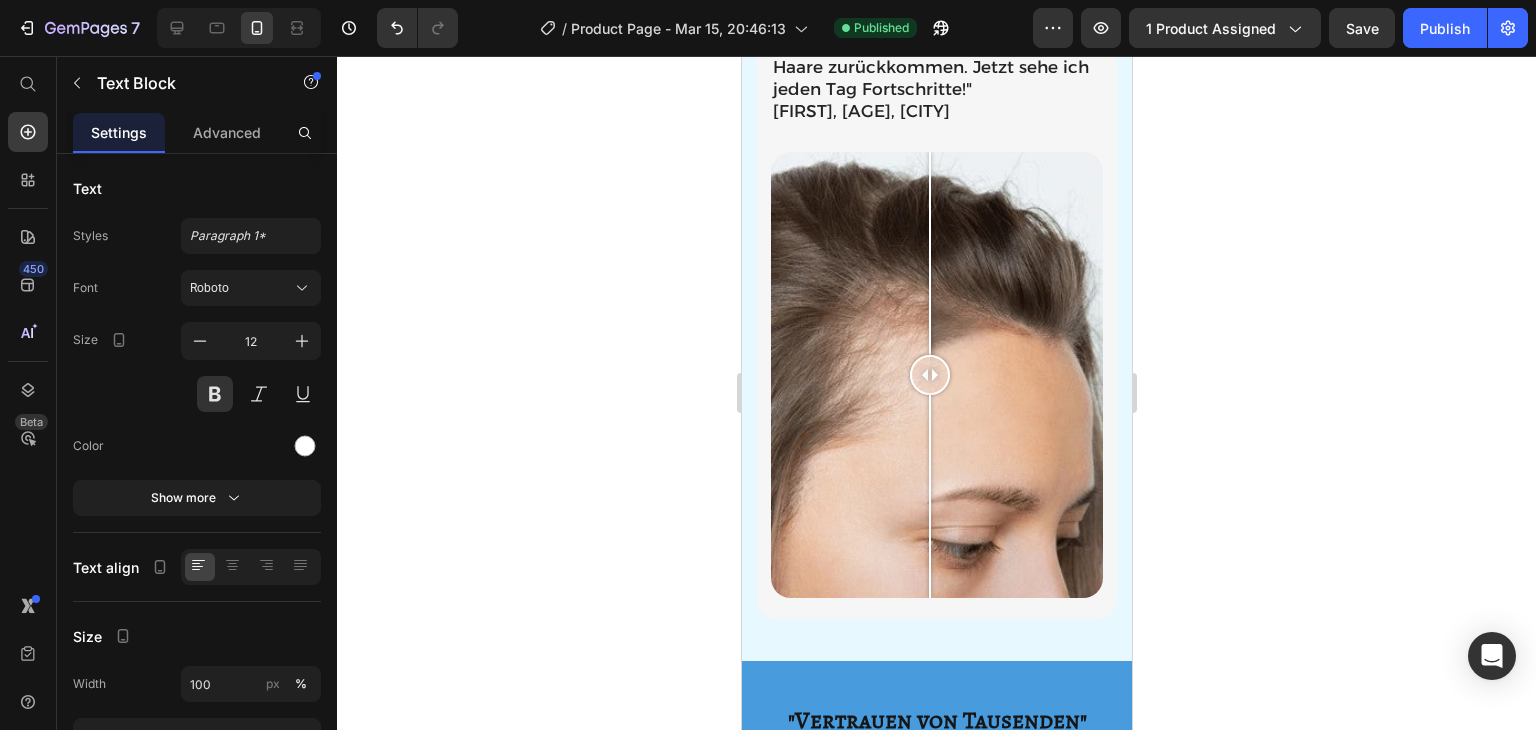 scroll, scrollTop: 1707, scrollLeft: 0, axis: vertical 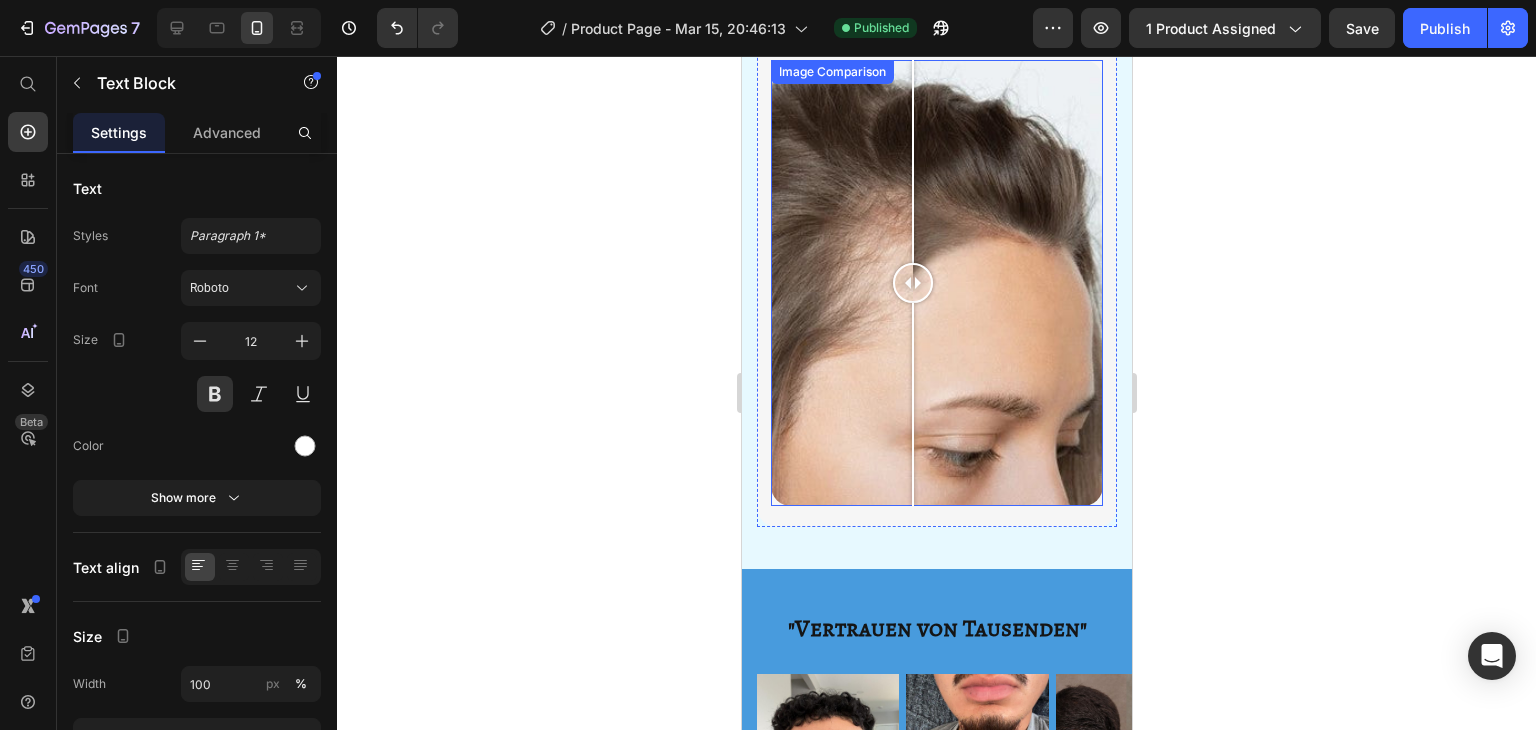 drag, startPoint x: 937, startPoint y: 235, endPoint x: 940, endPoint y: 262, distance: 27.166155 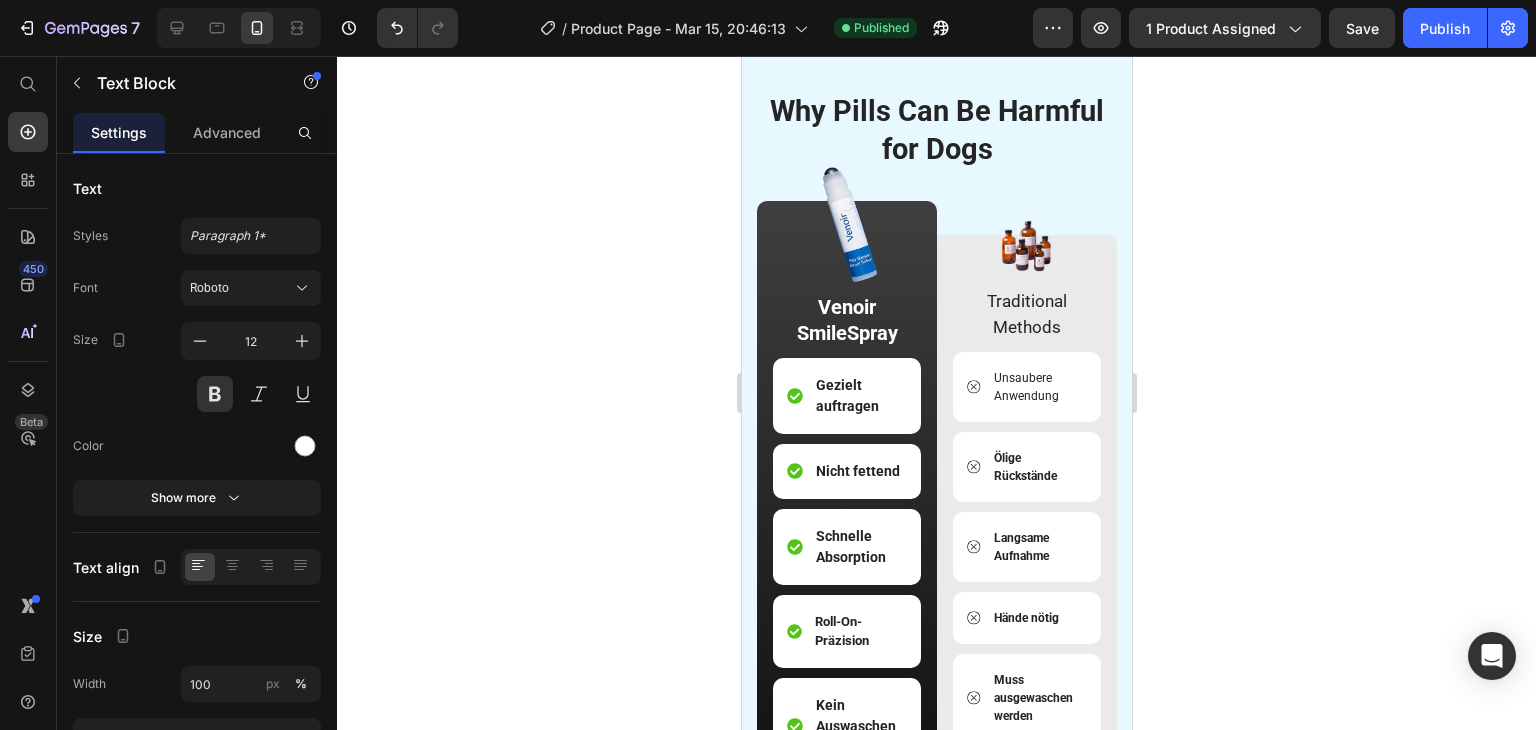 scroll, scrollTop: 3063, scrollLeft: 0, axis: vertical 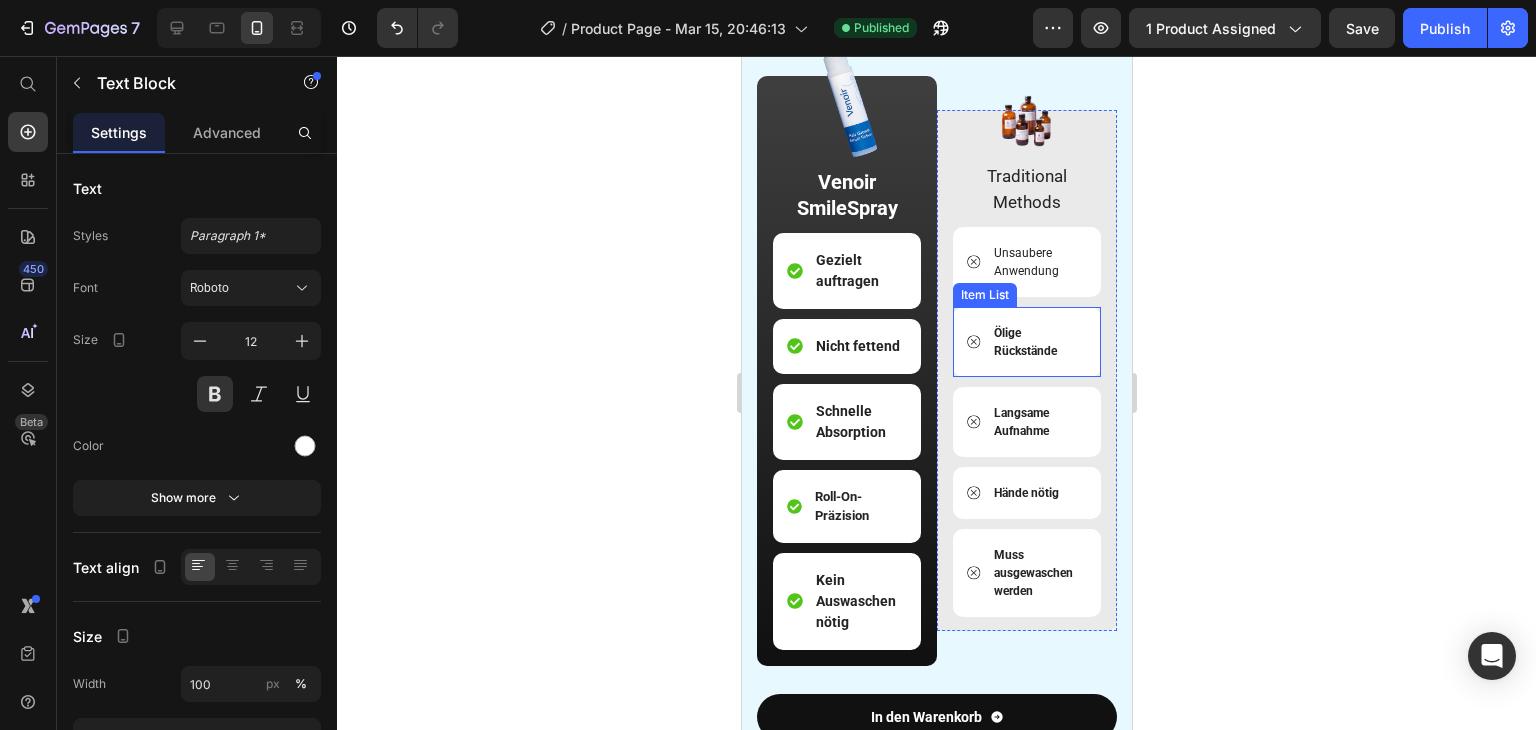 click on "Ölige Rückstände" at bounding box center [1038, 342] 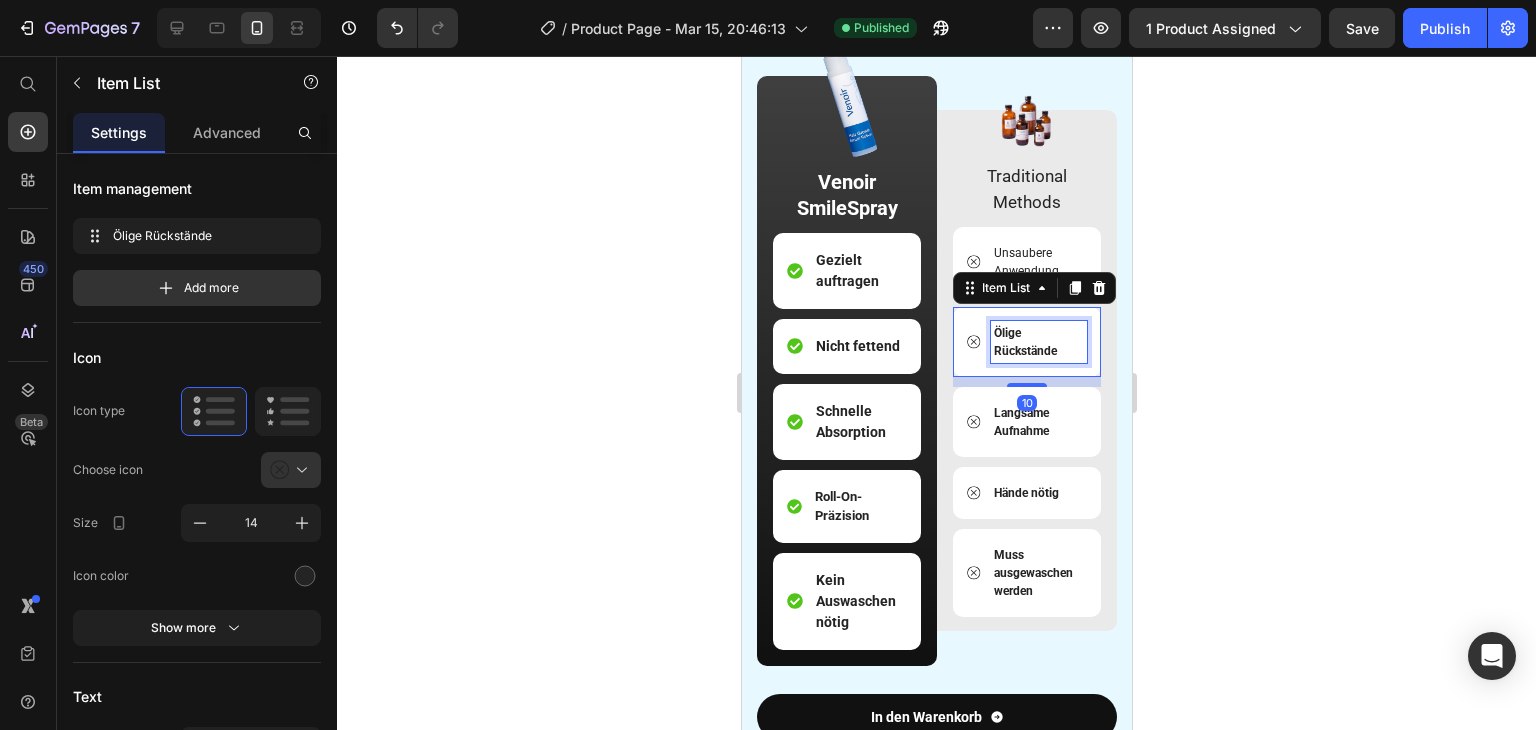 scroll, scrollTop: 3023, scrollLeft: 0, axis: vertical 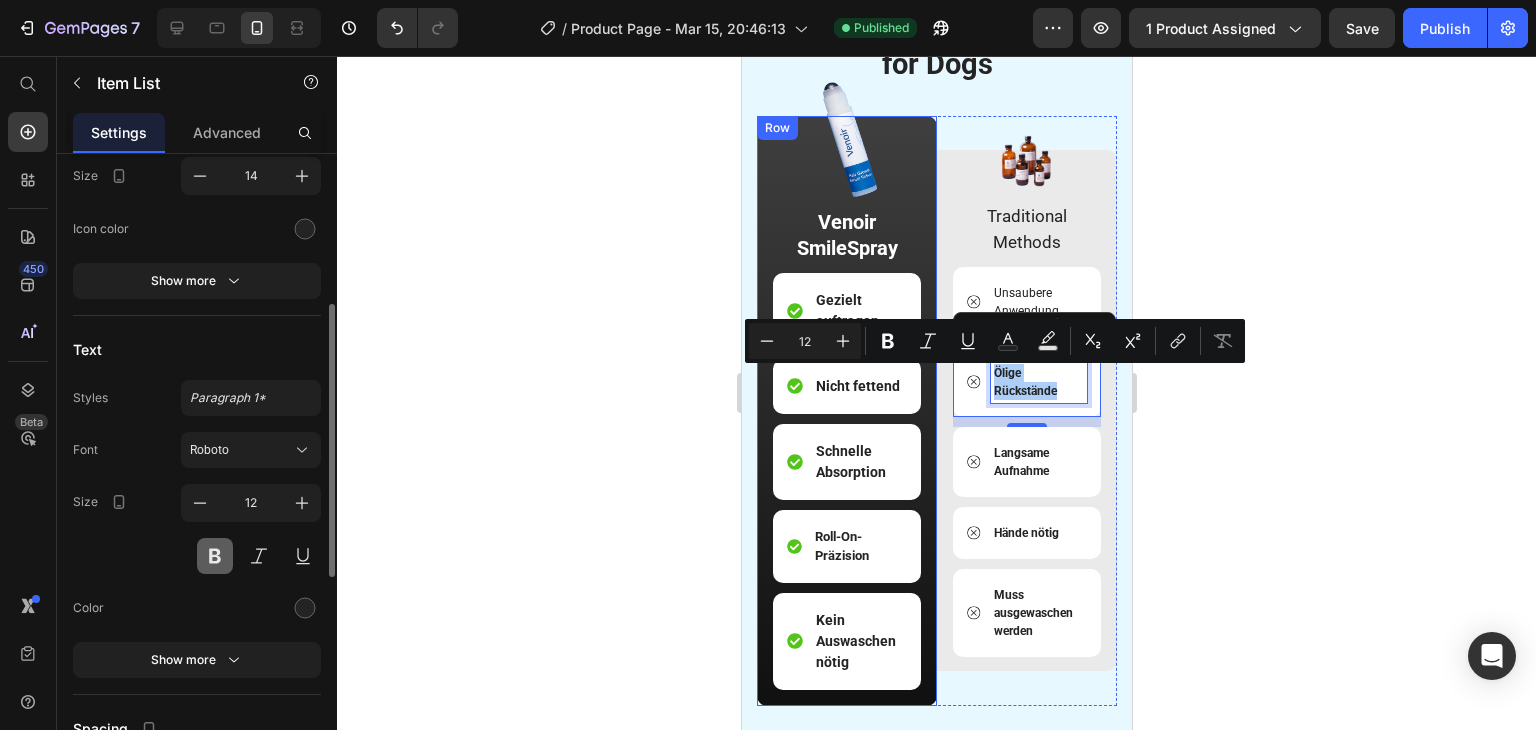 click at bounding box center (215, 556) 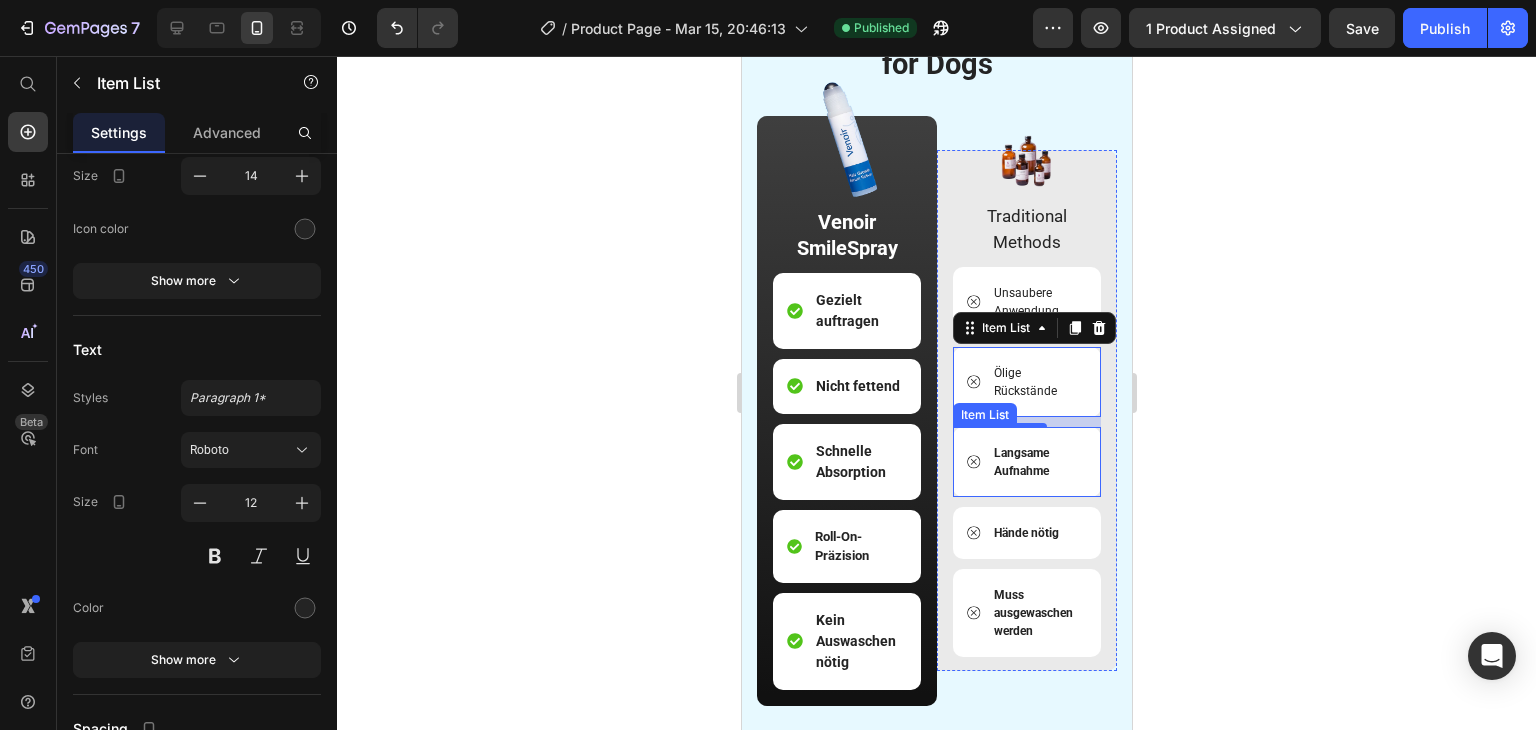 click on "Langsame Aufnahme" at bounding box center (1020, 462) 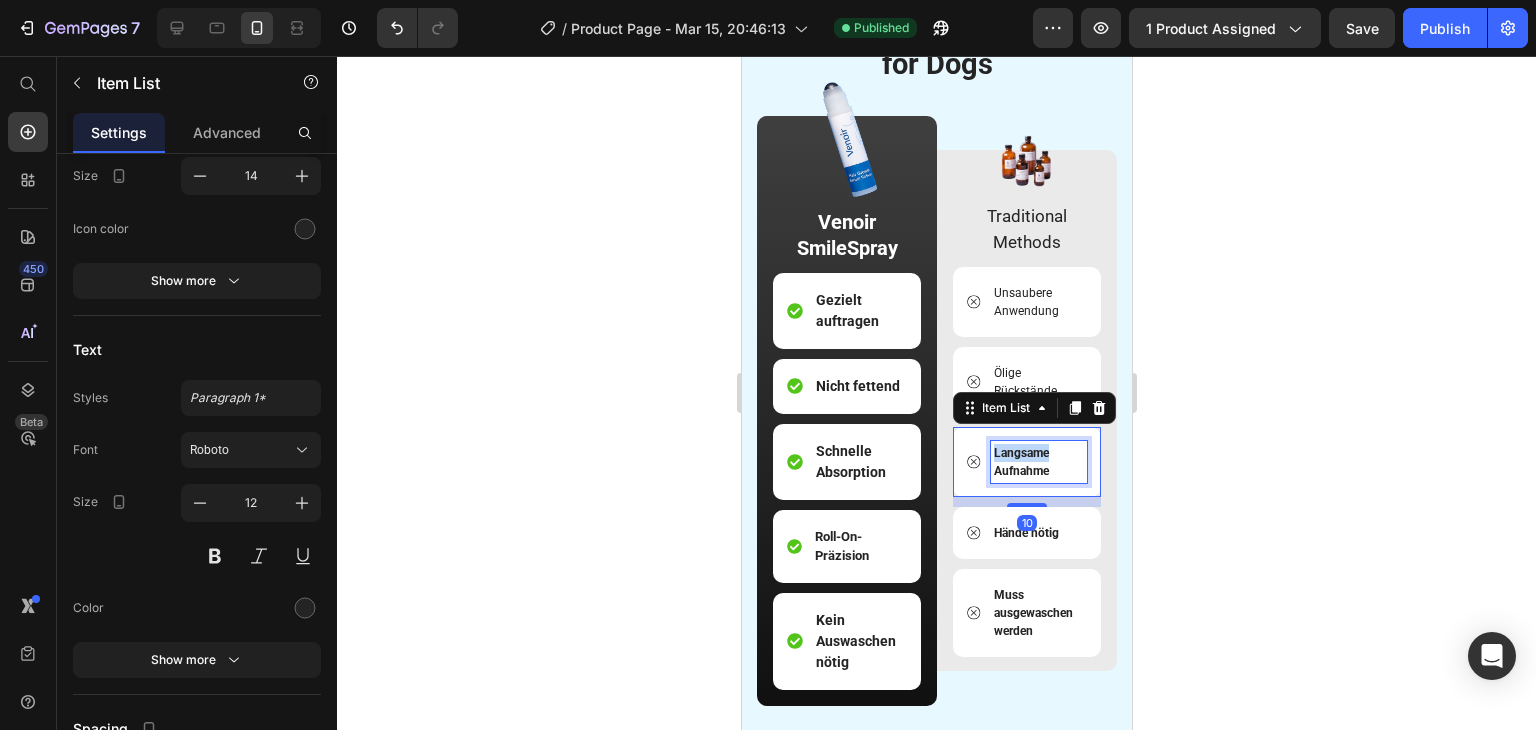 scroll, scrollTop: 2983, scrollLeft: 0, axis: vertical 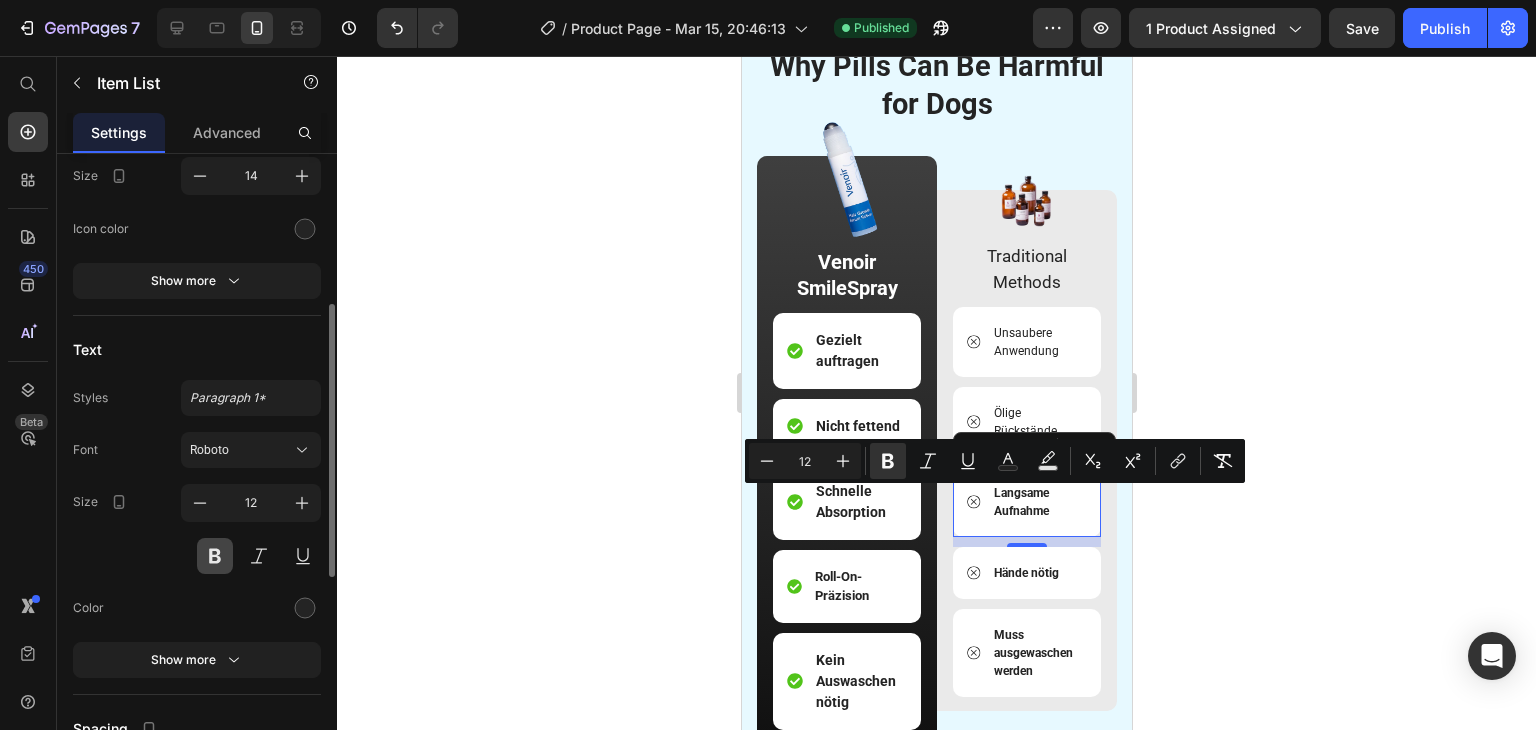 click at bounding box center [215, 556] 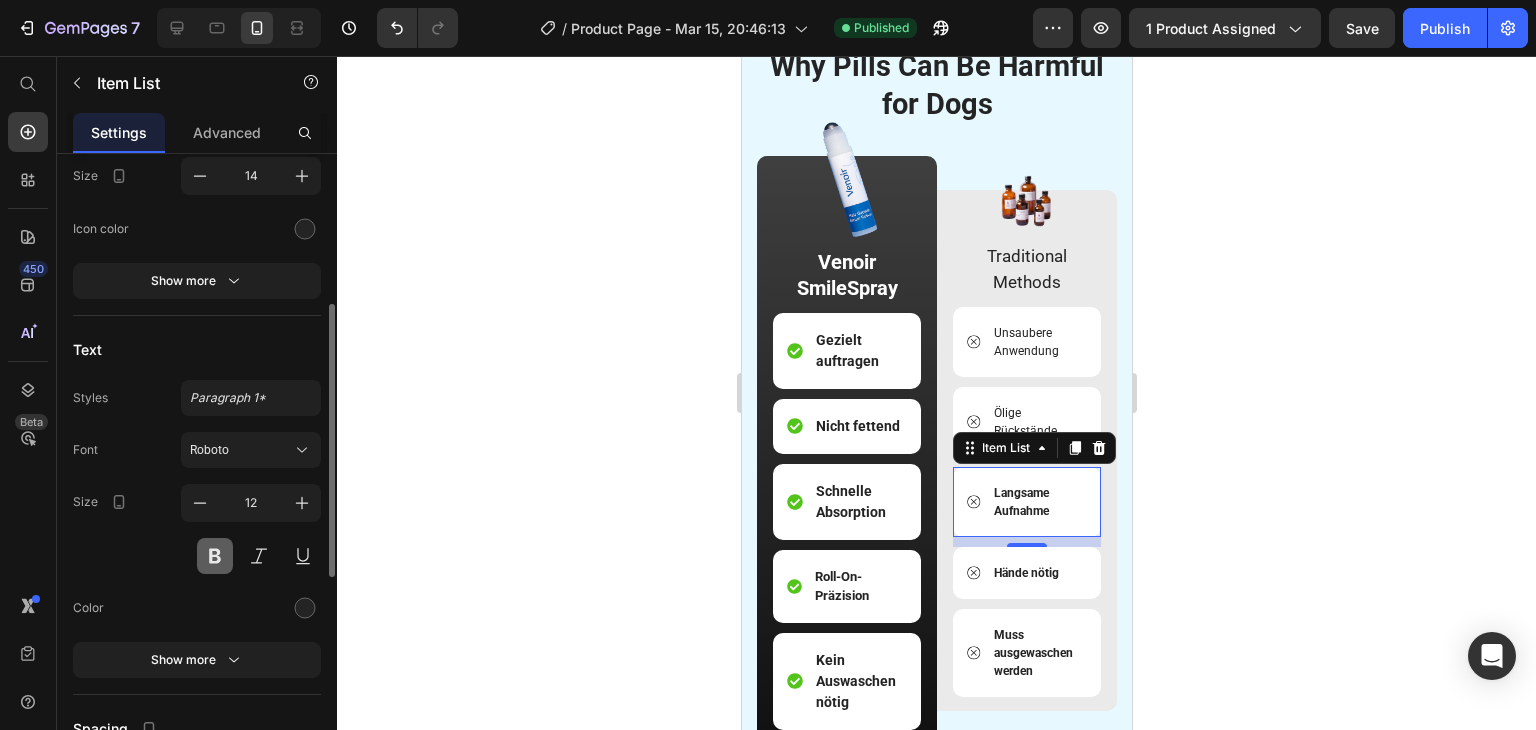 click at bounding box center (215, 556) 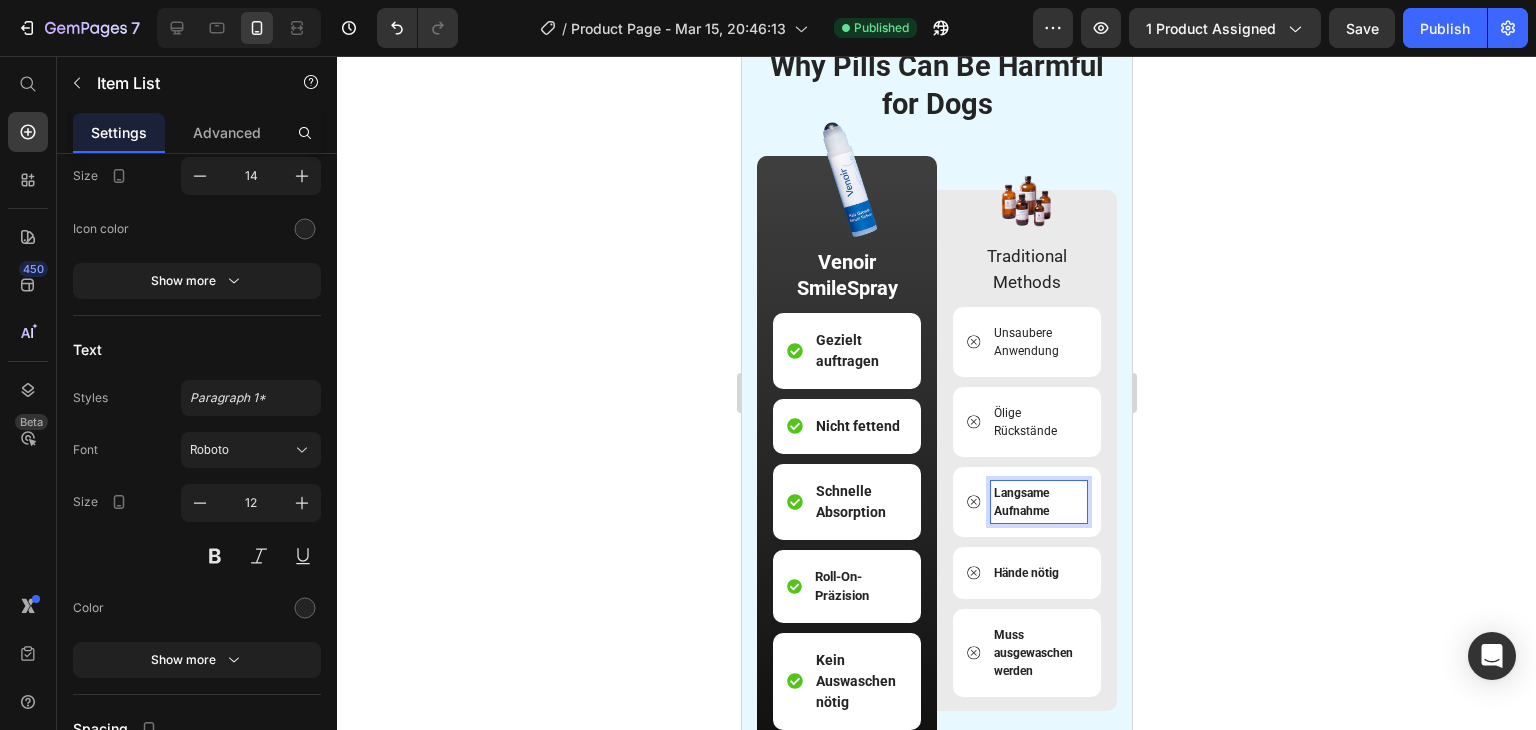 click on "Langsame Aufnahme" at bounding box center [1038, 502] 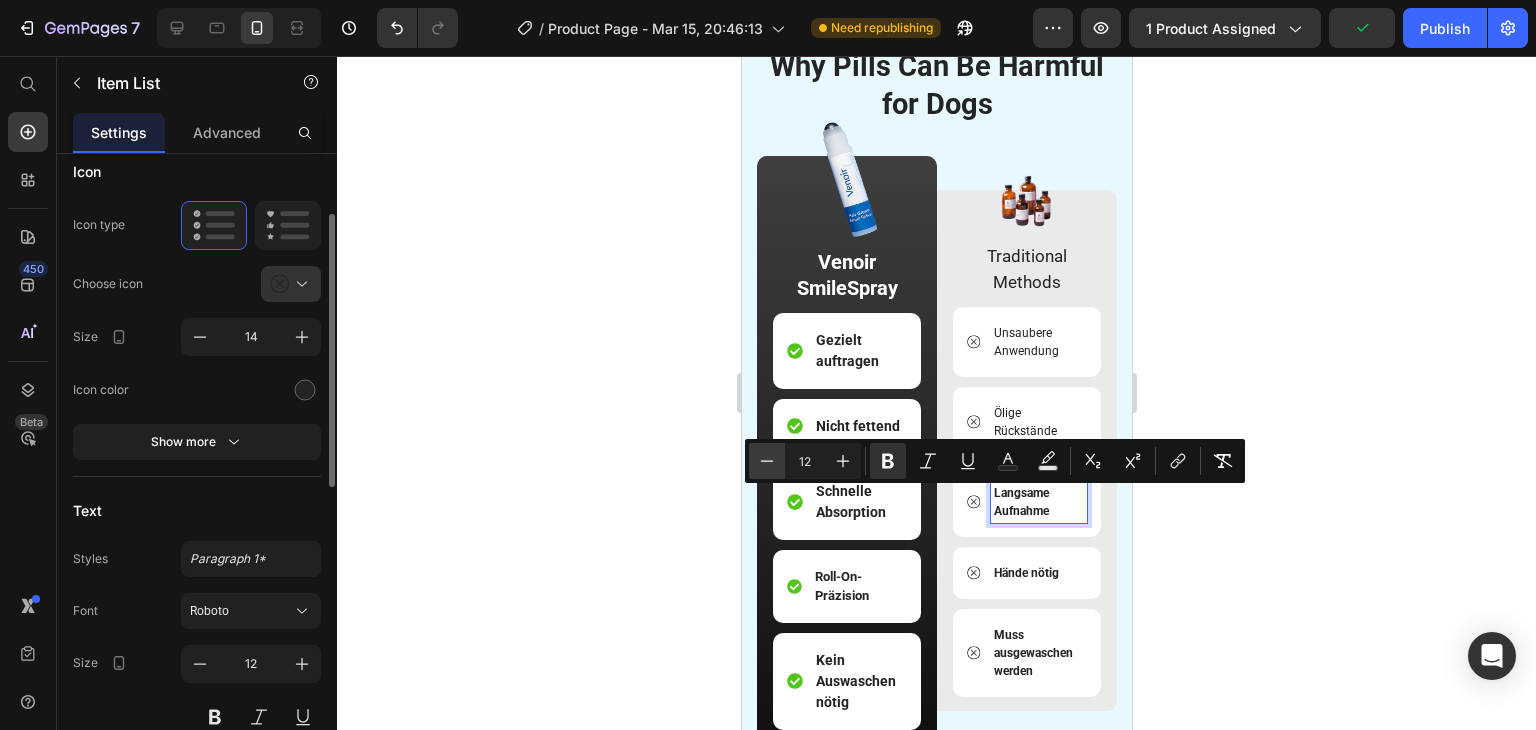 scroll, scrollTop: 170, scrollLeft: 0, axis: vertical 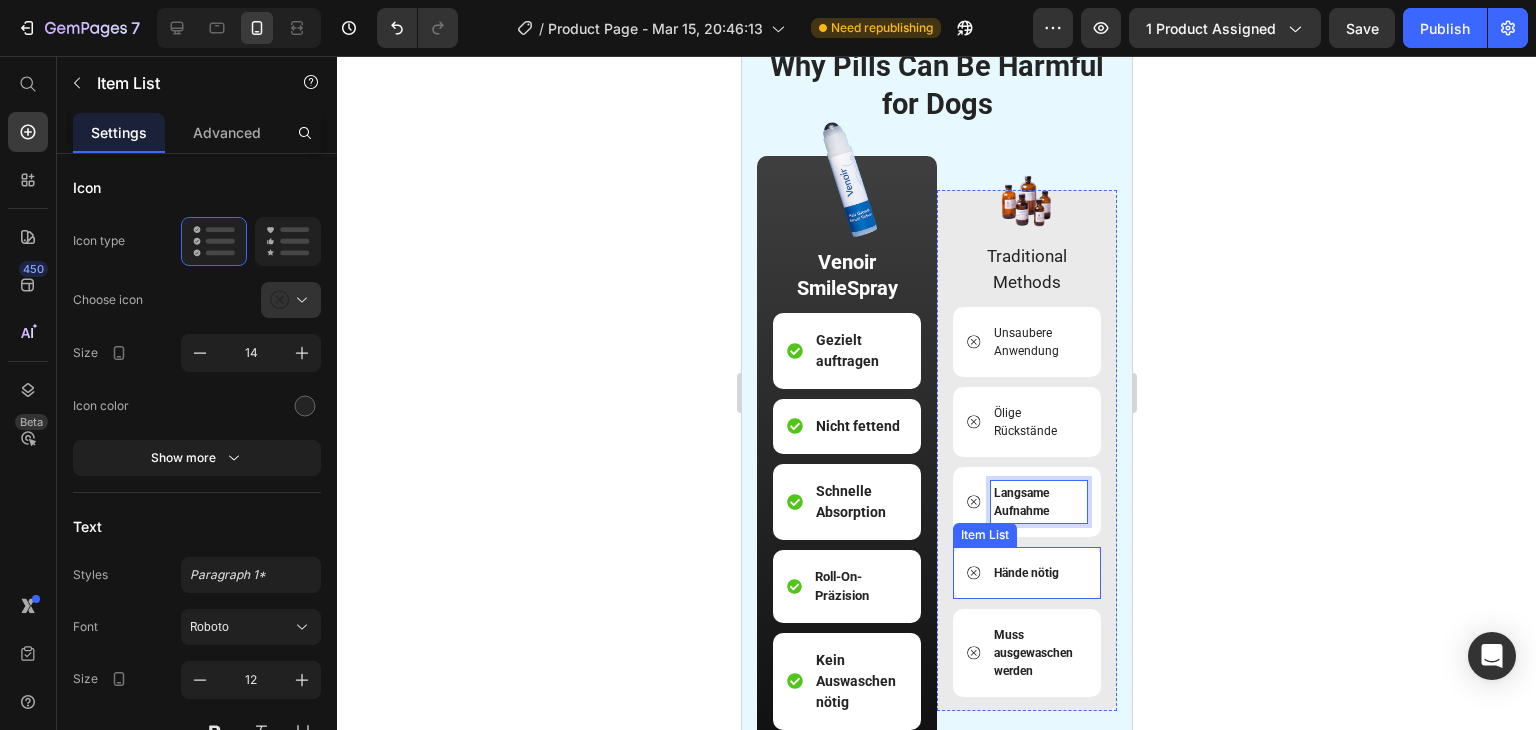 click on "Hände nötig" at bounding box center [1025, 573] 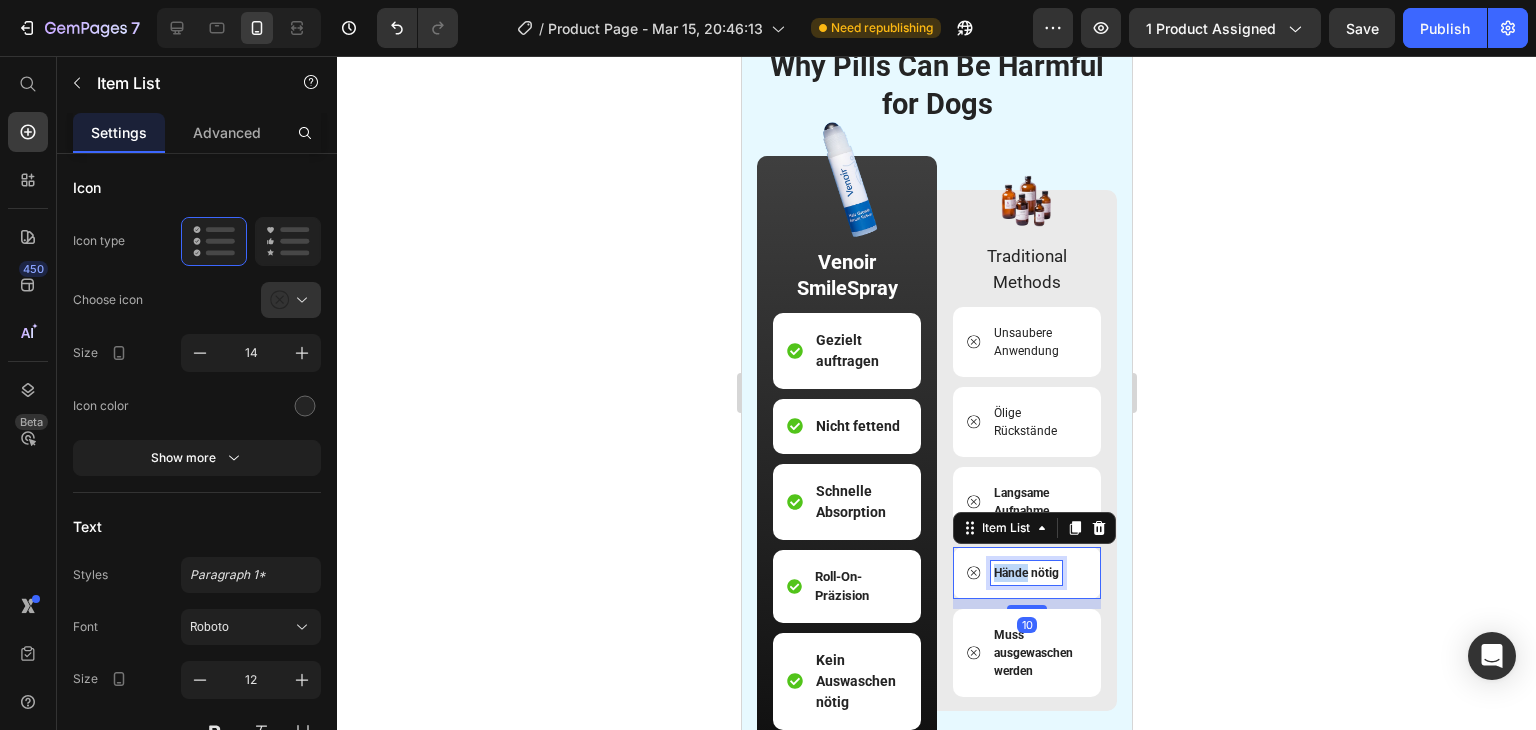 scroll, scrollTop: 2952, scrollLeft: 0, axis: vertical 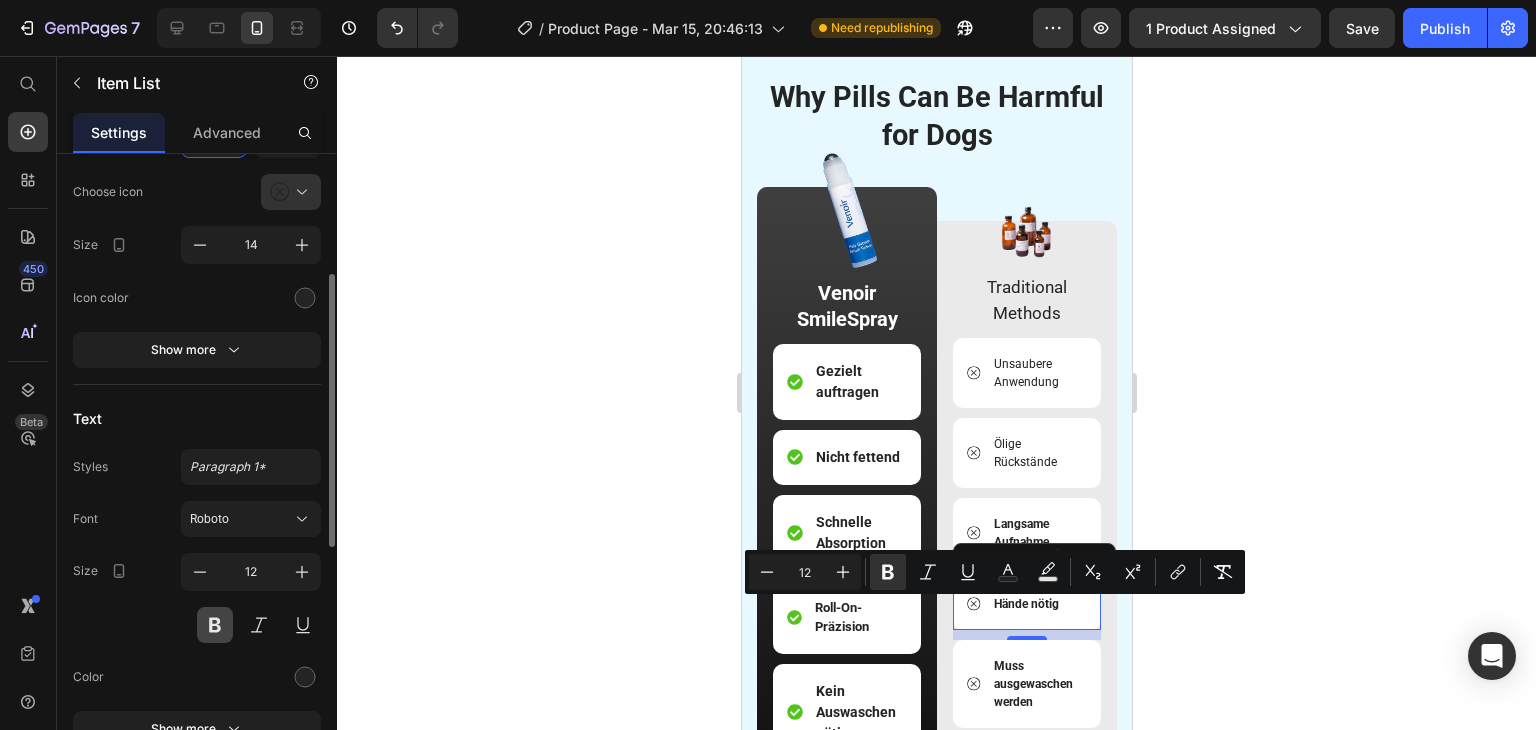 click at bounding box center [215, 625] 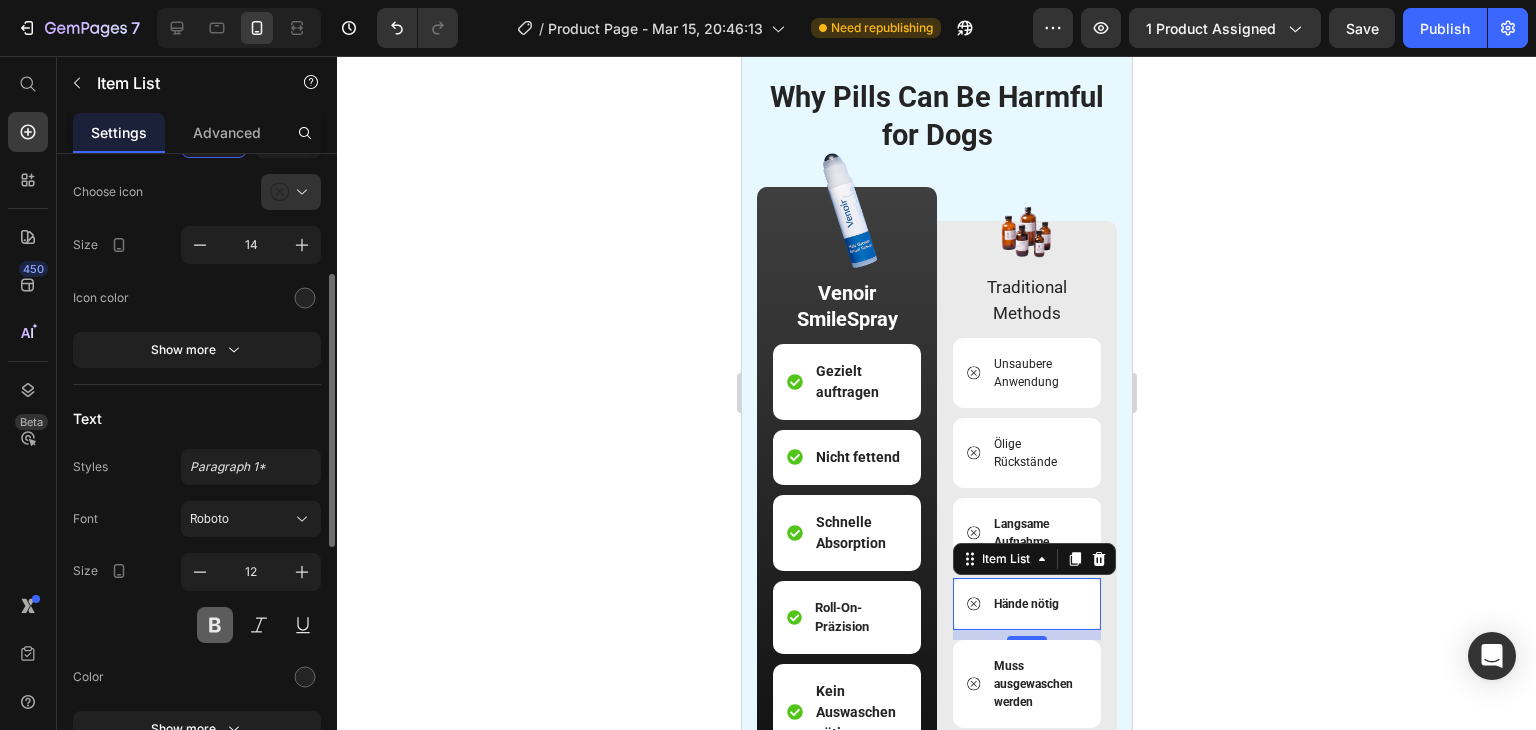 click at bounding box center [215, 625] 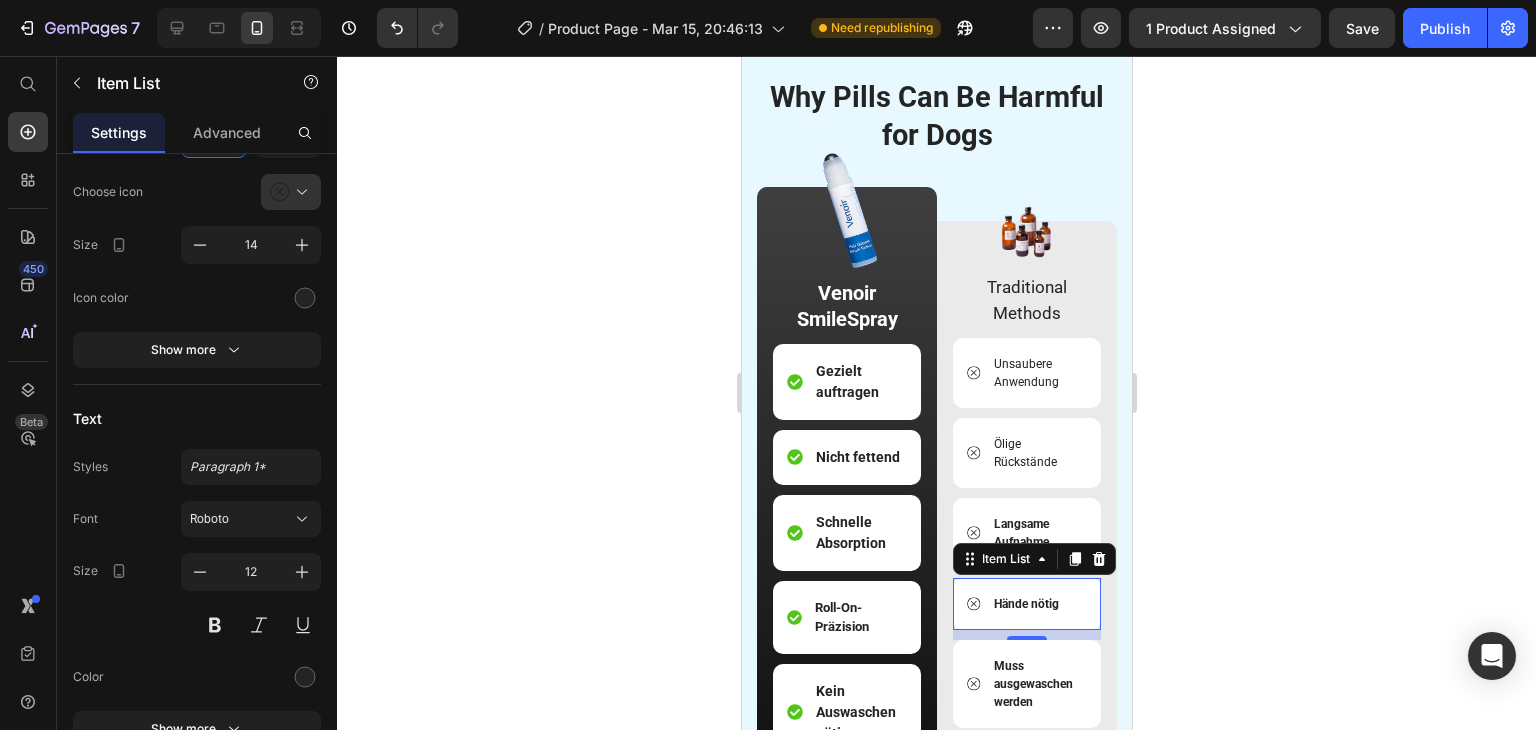 click 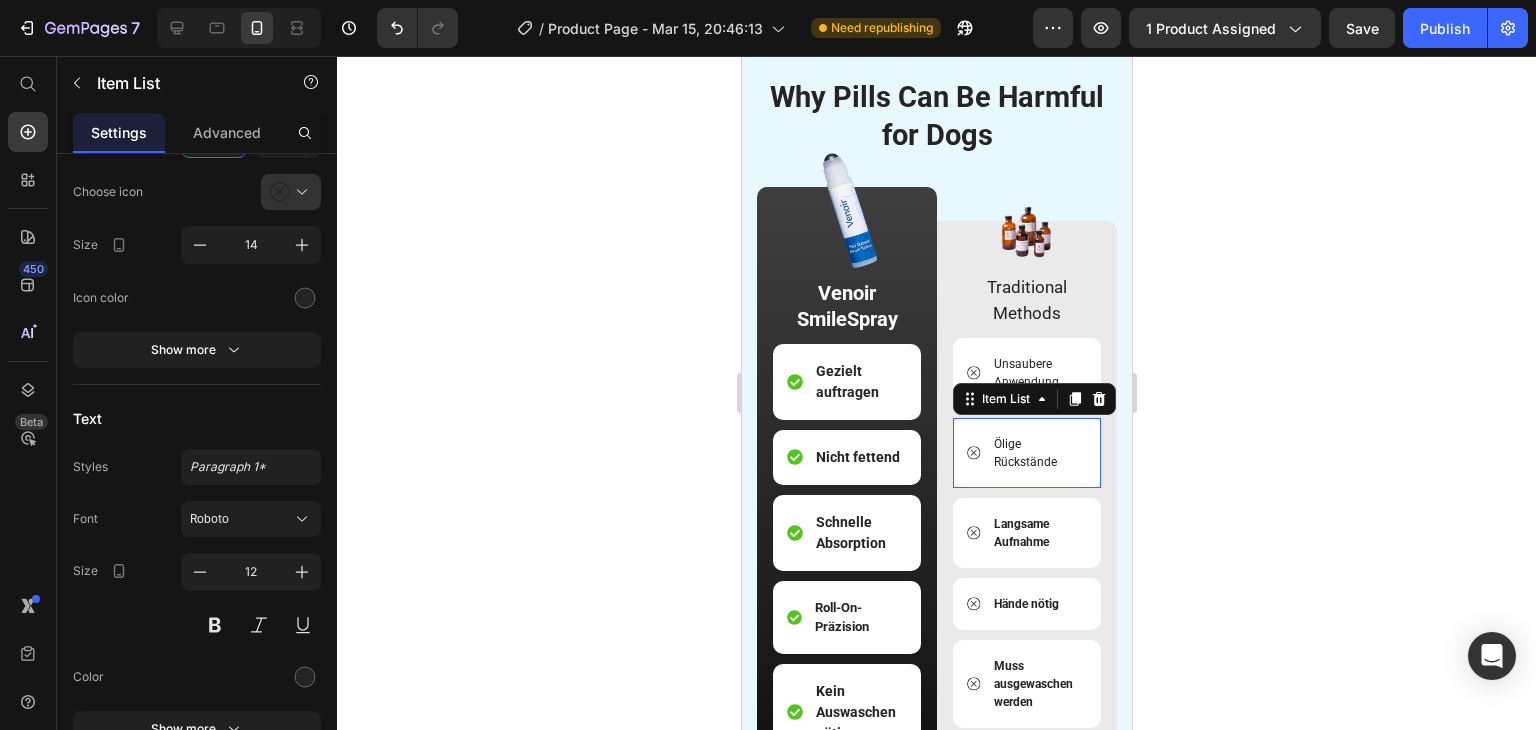 click on "Ölige Rückstände" at bounding box center [1038, 453] 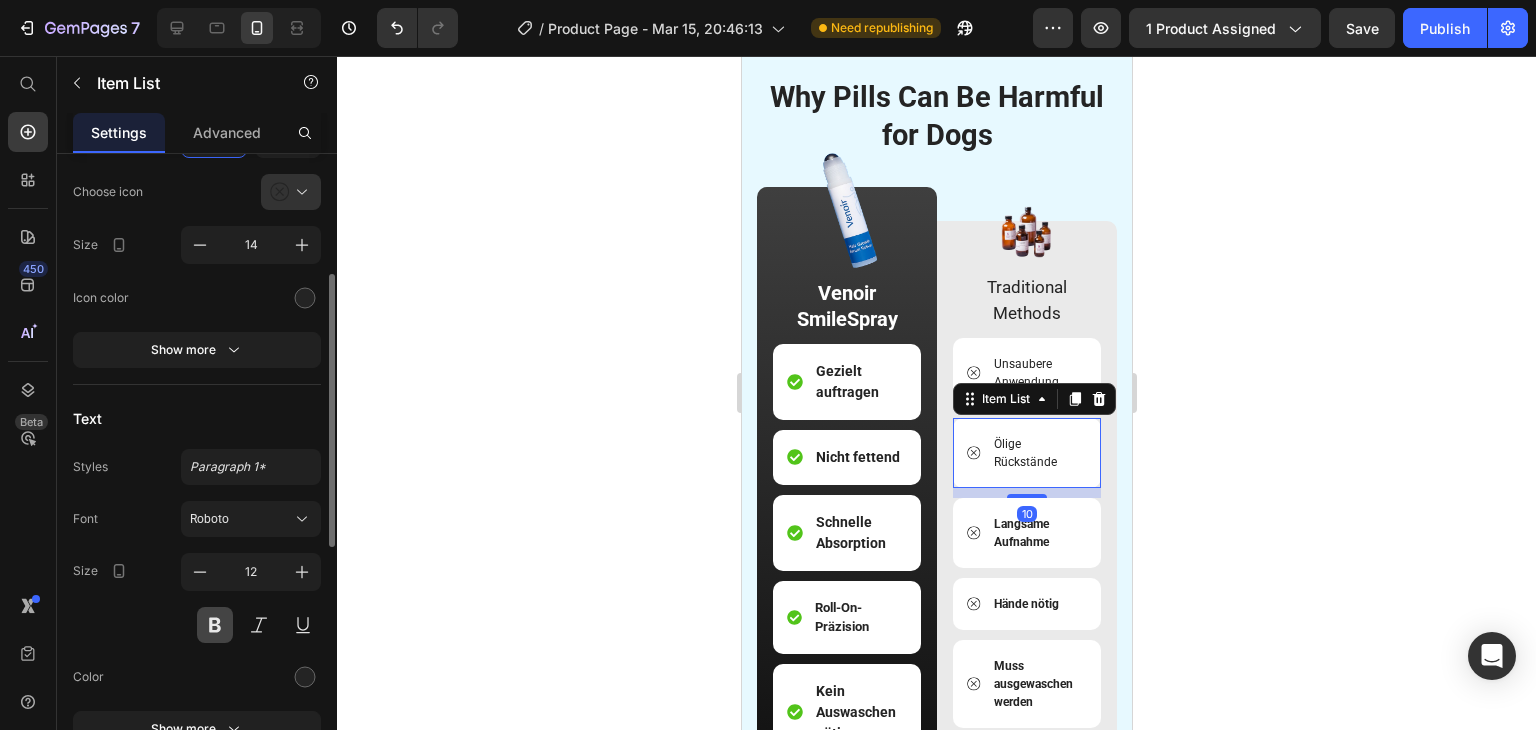 click at bounding box center (215, 625) 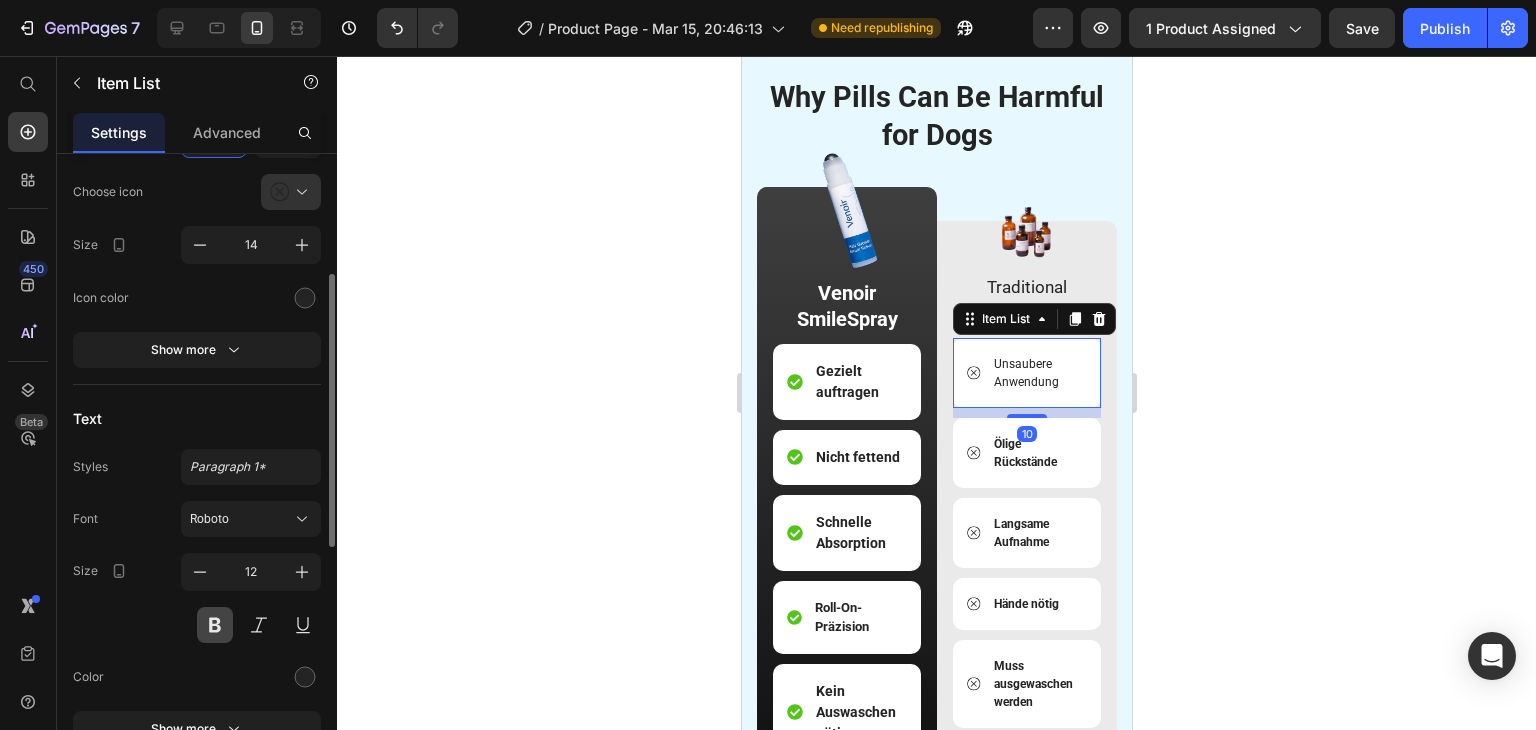 click at bounding box center (215, 625) 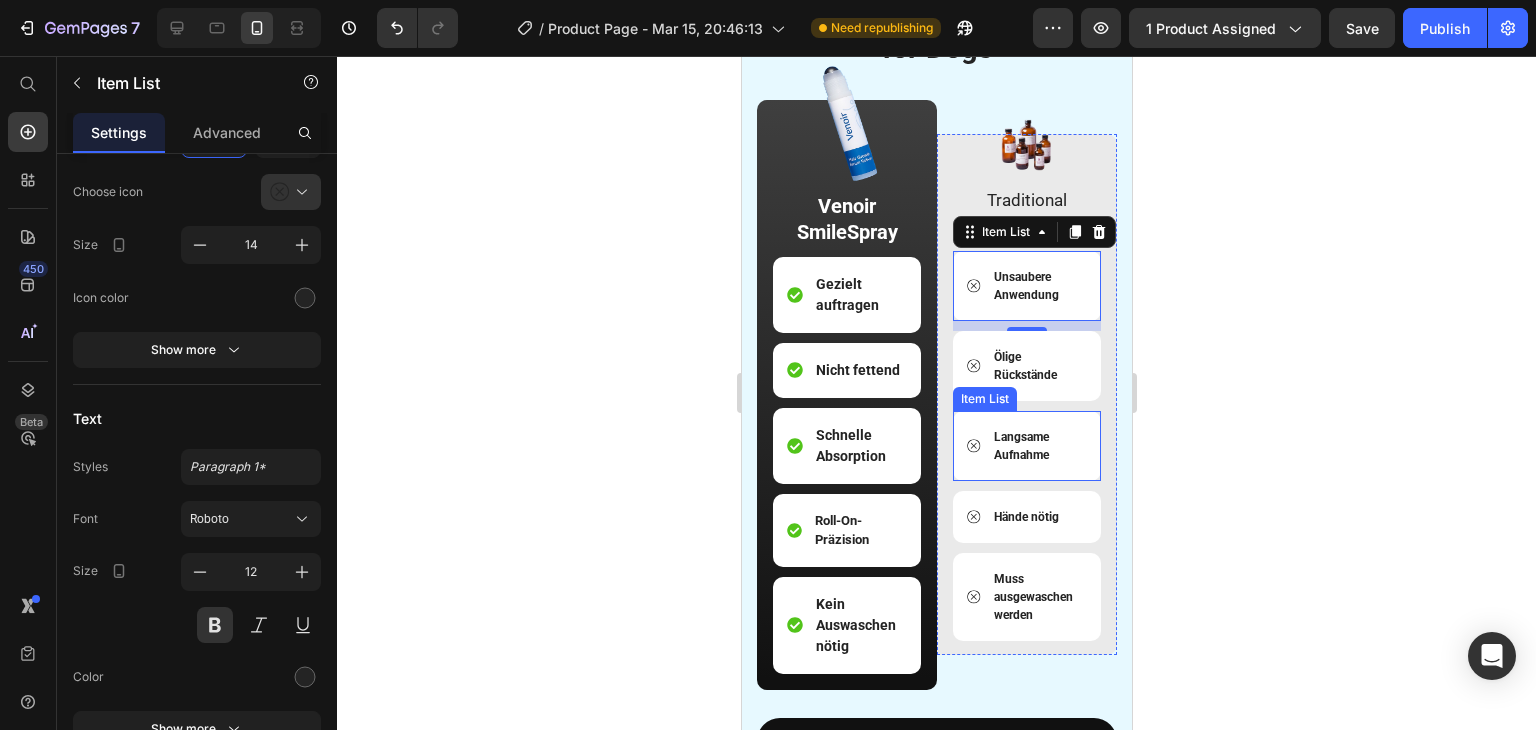 scroll, scrollTop: 3040, scrollLeft: 0, axis: vertical 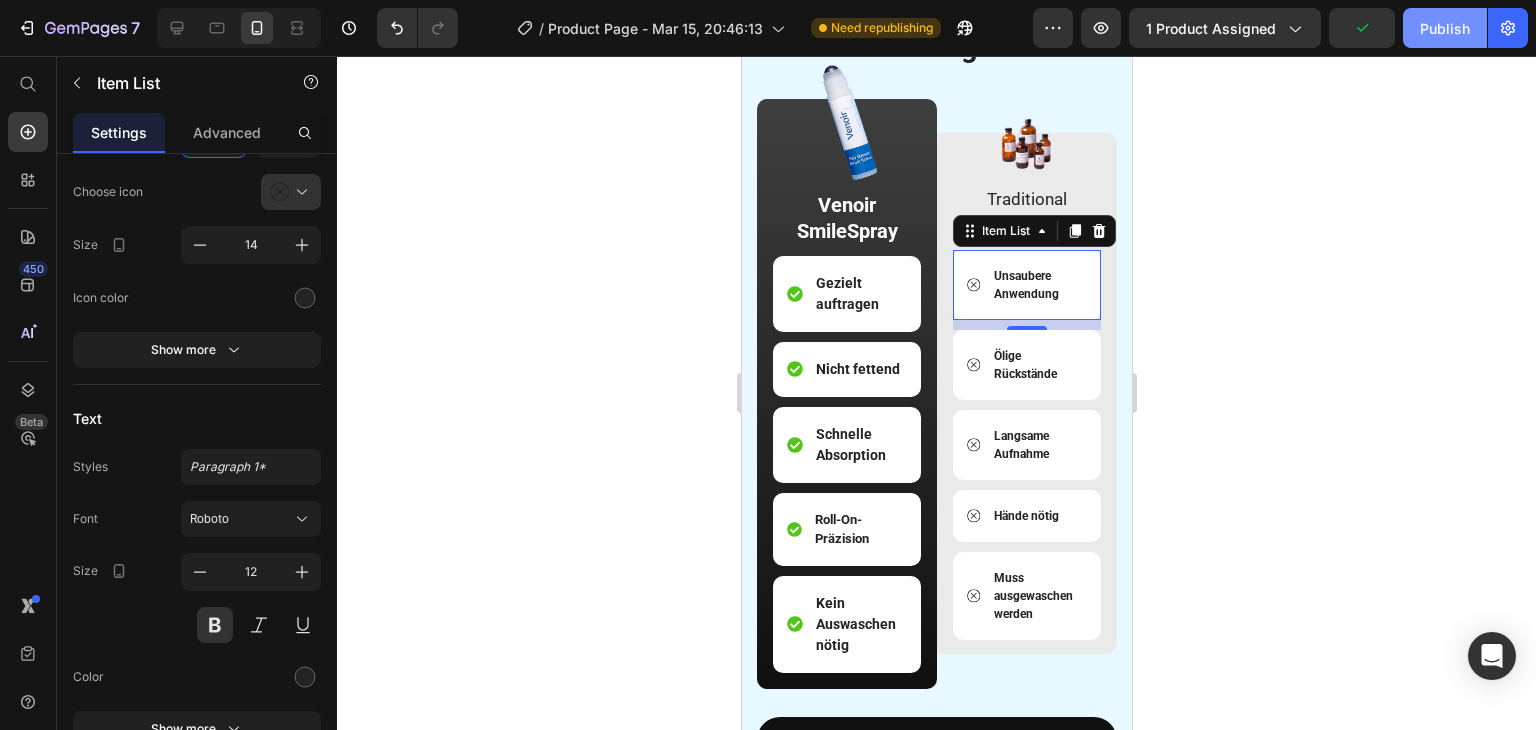 click on "Publish" at bounding box center [1445, 28] 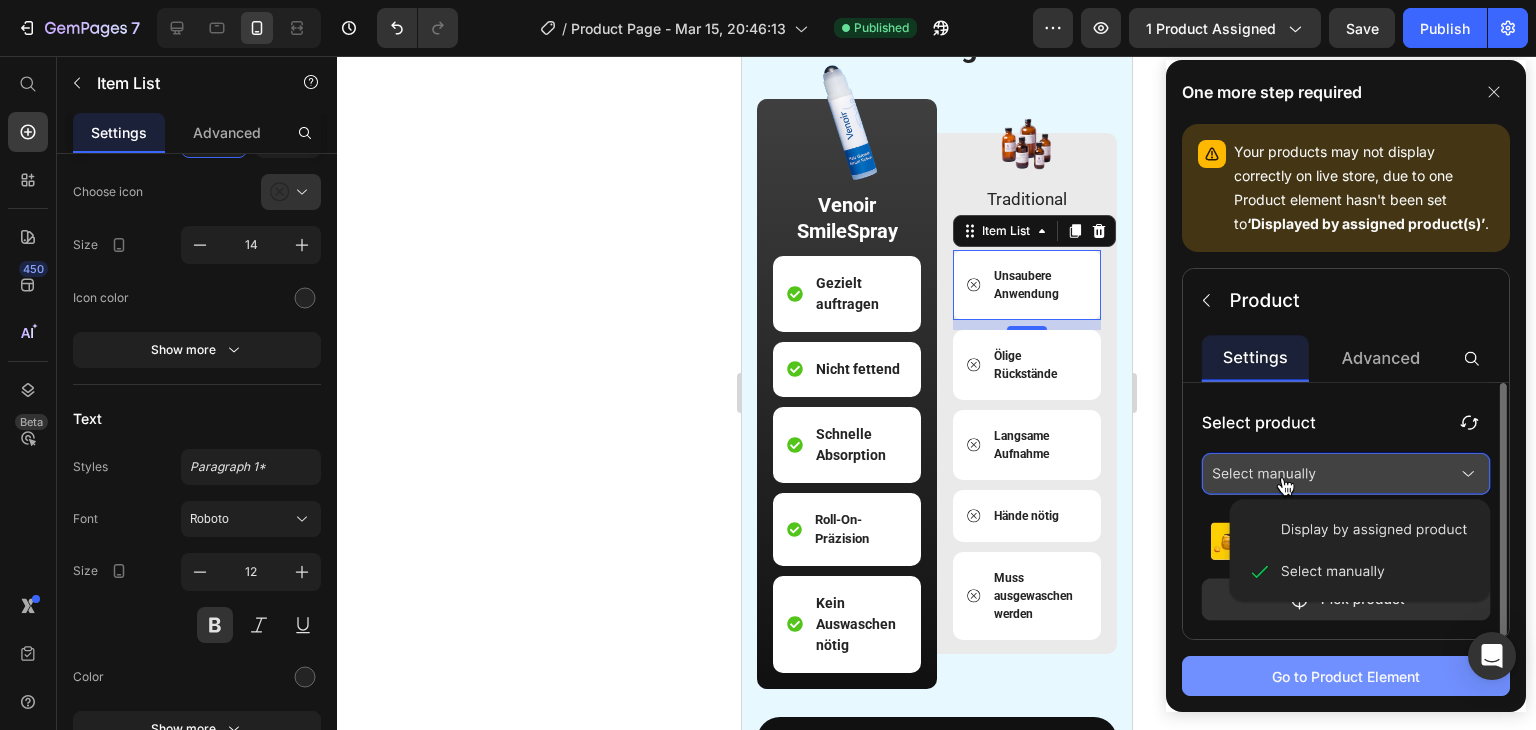 click on "Go to Product Element" at bounding box center [1346, 676] 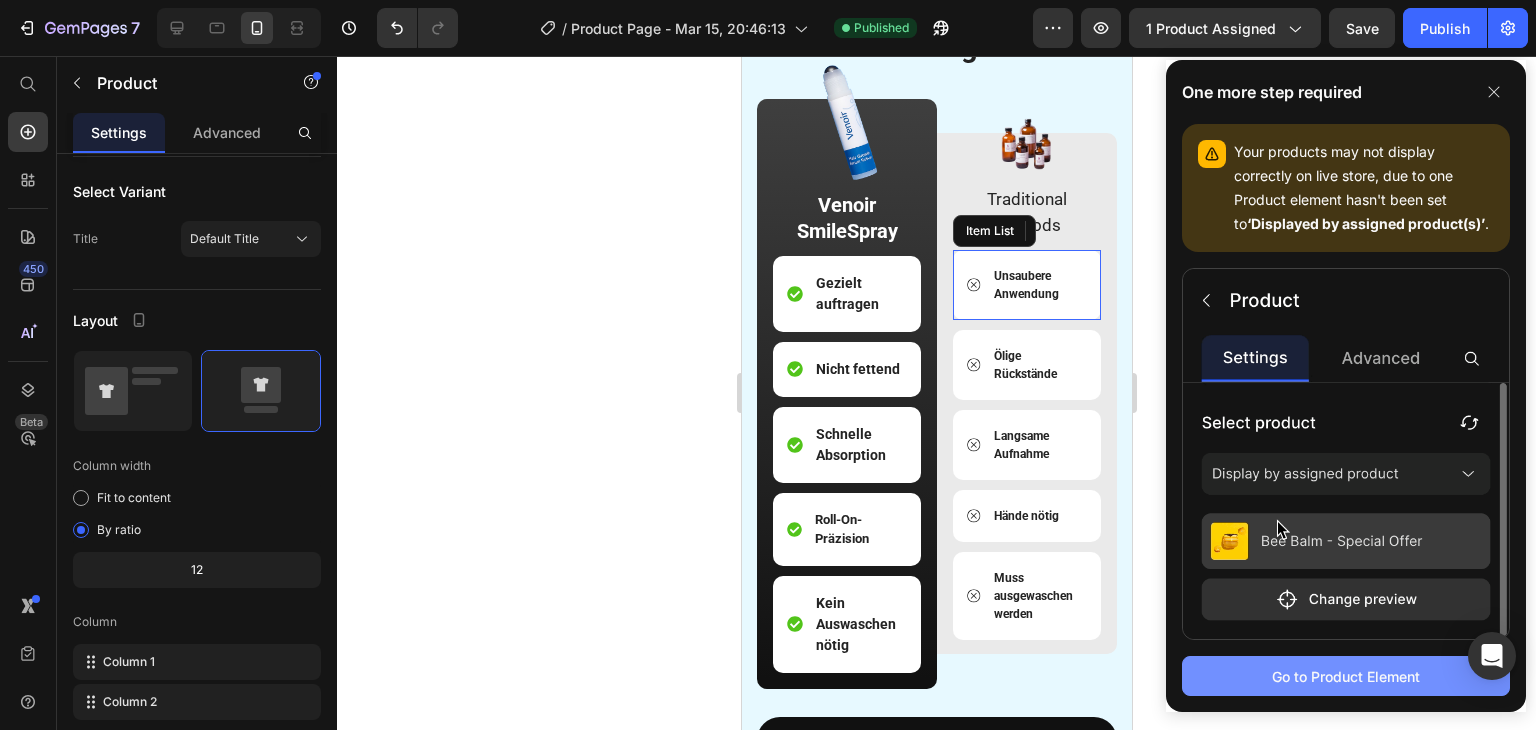 scroll, scrollTop: 0, scrollLeft: 0, axis: both 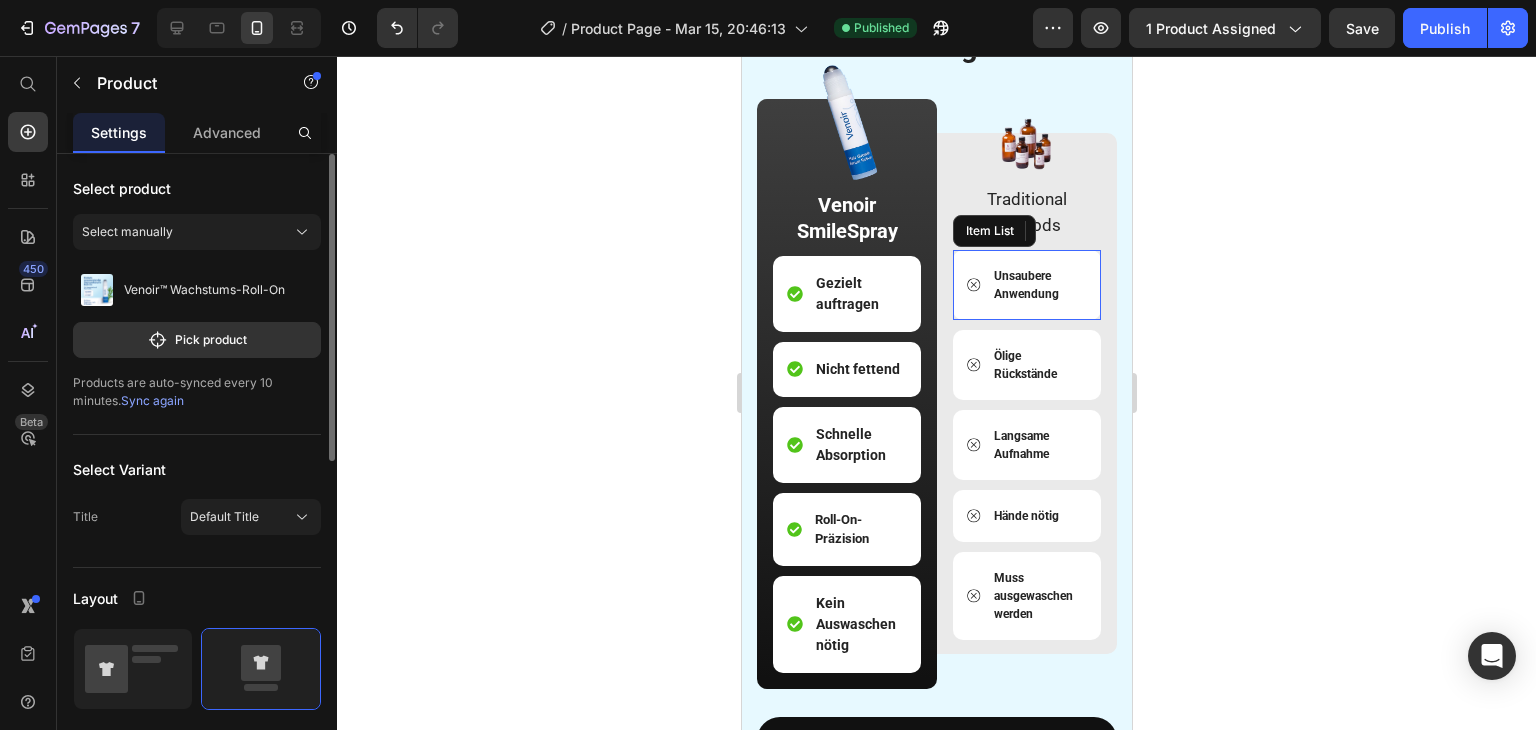 click on "Sync again" at bounding box center [152, 400] 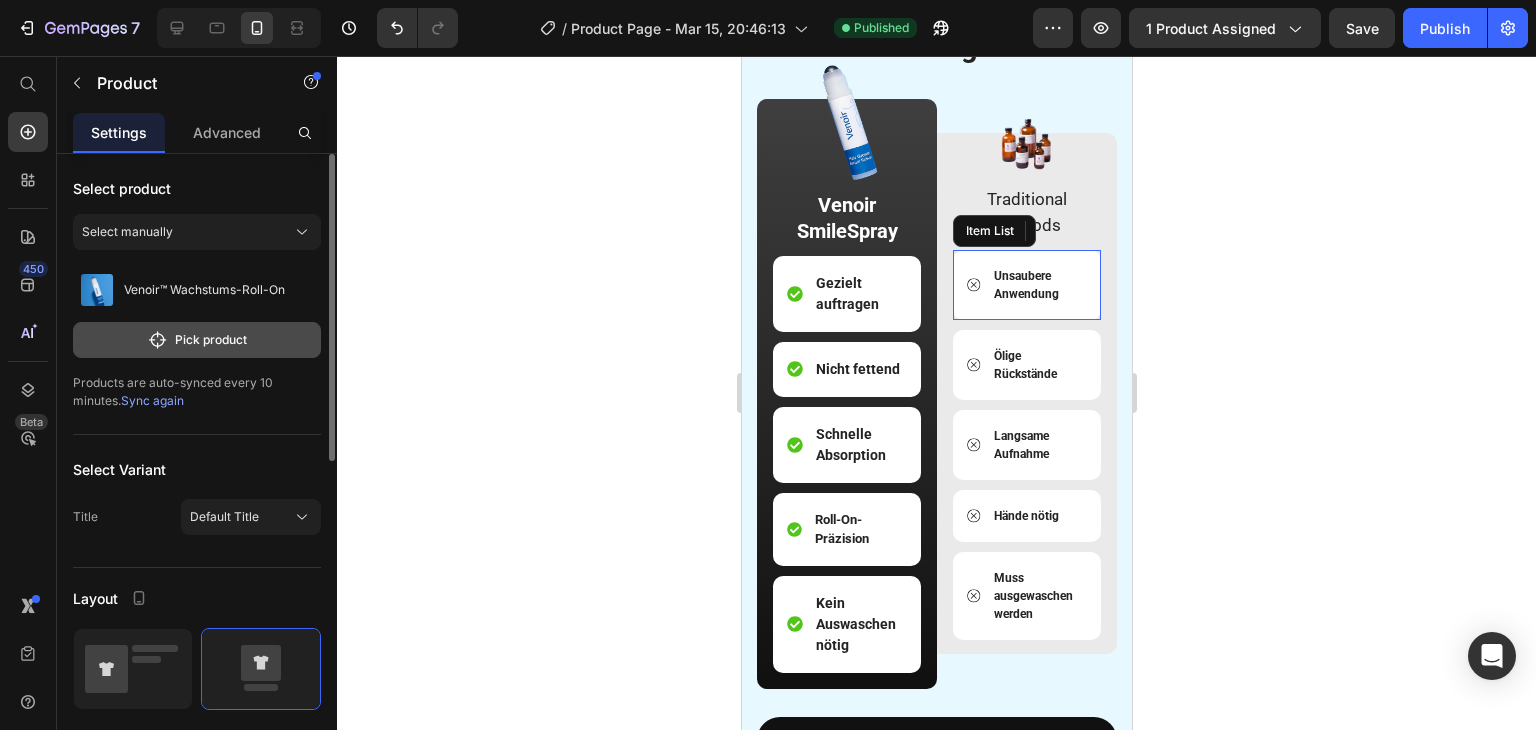 click on "Pick product" at bounding box center (197, 340) 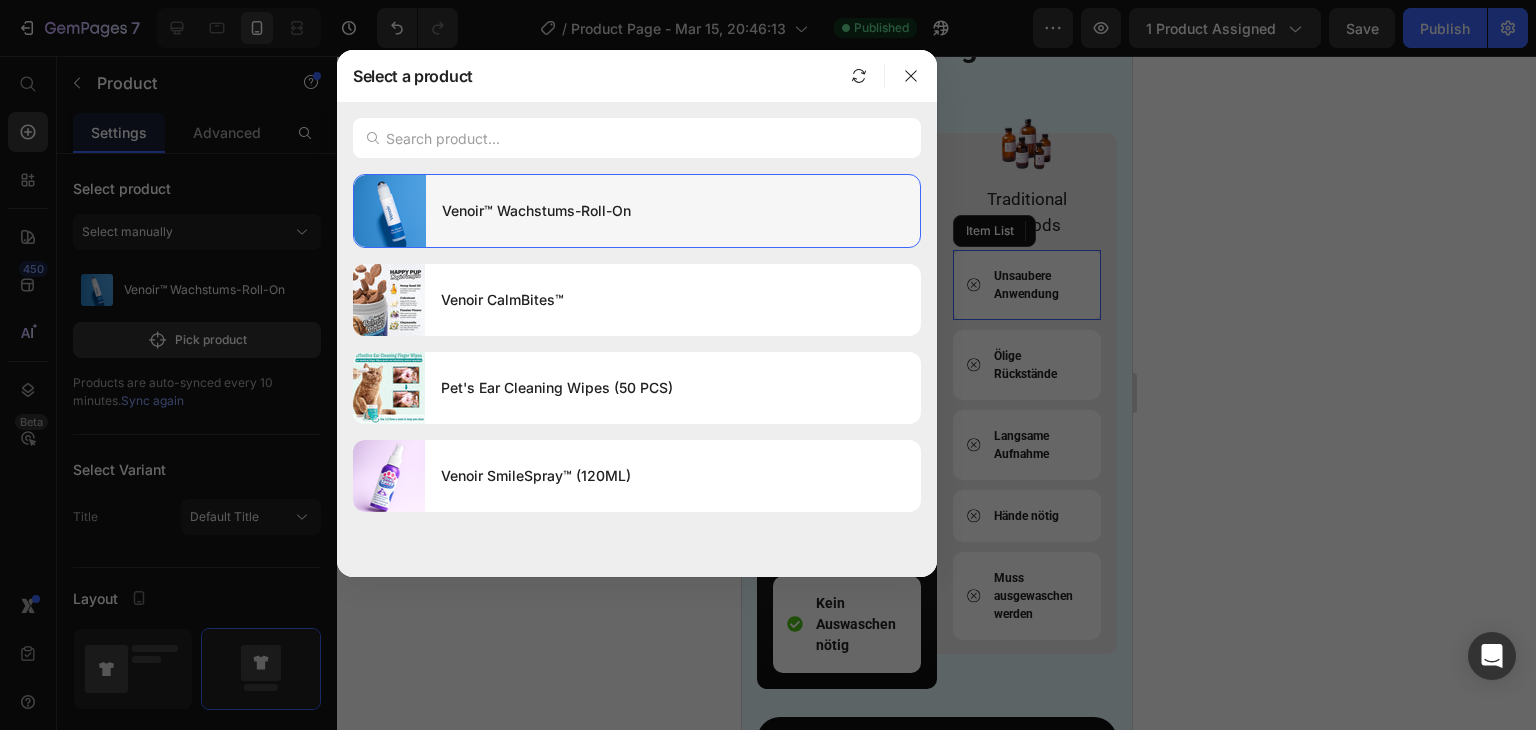 click on "Venoir™ Wachstums-Roll-On" at bounding box center [673, 211] 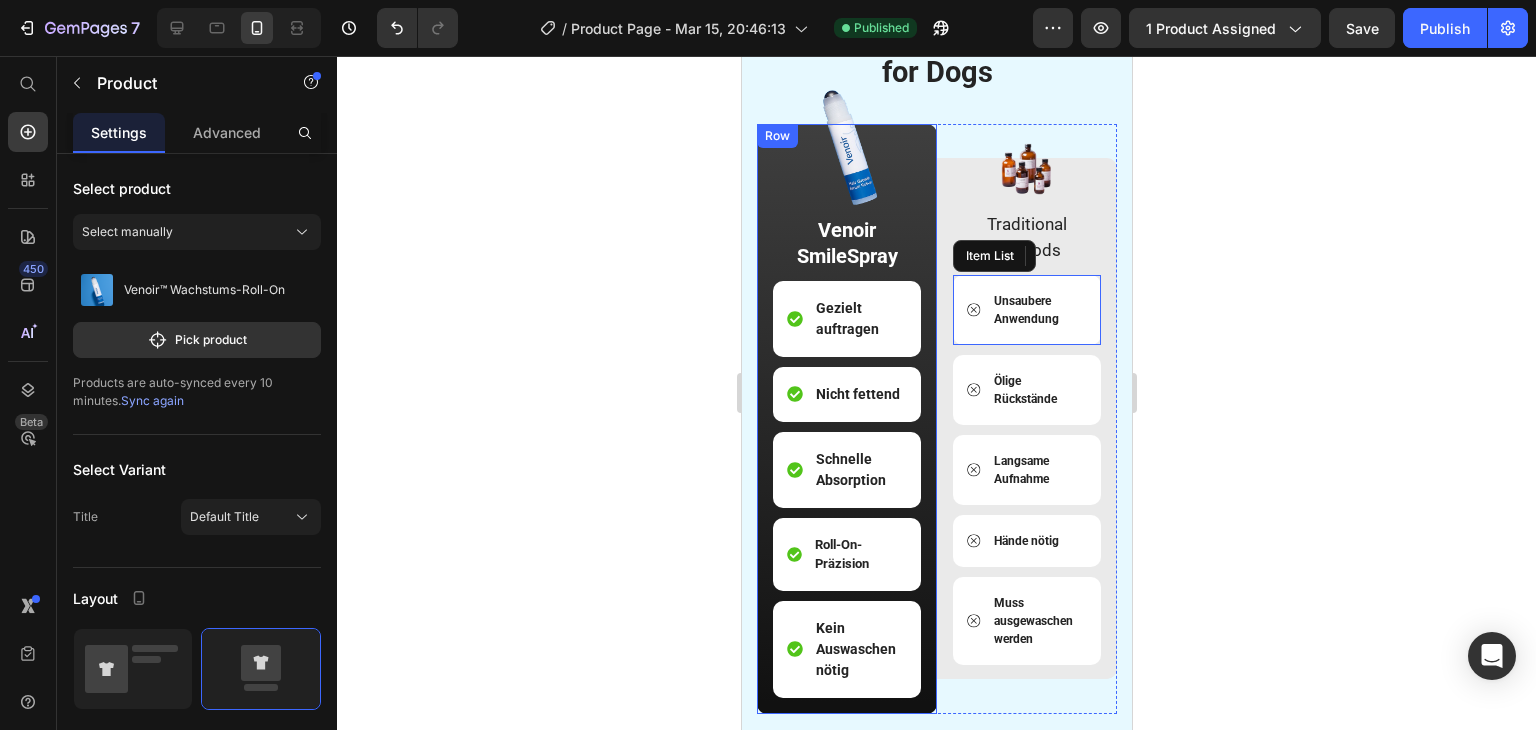 scroll, scrollTop: 3008, scrollLeft: 0, axis: vertical 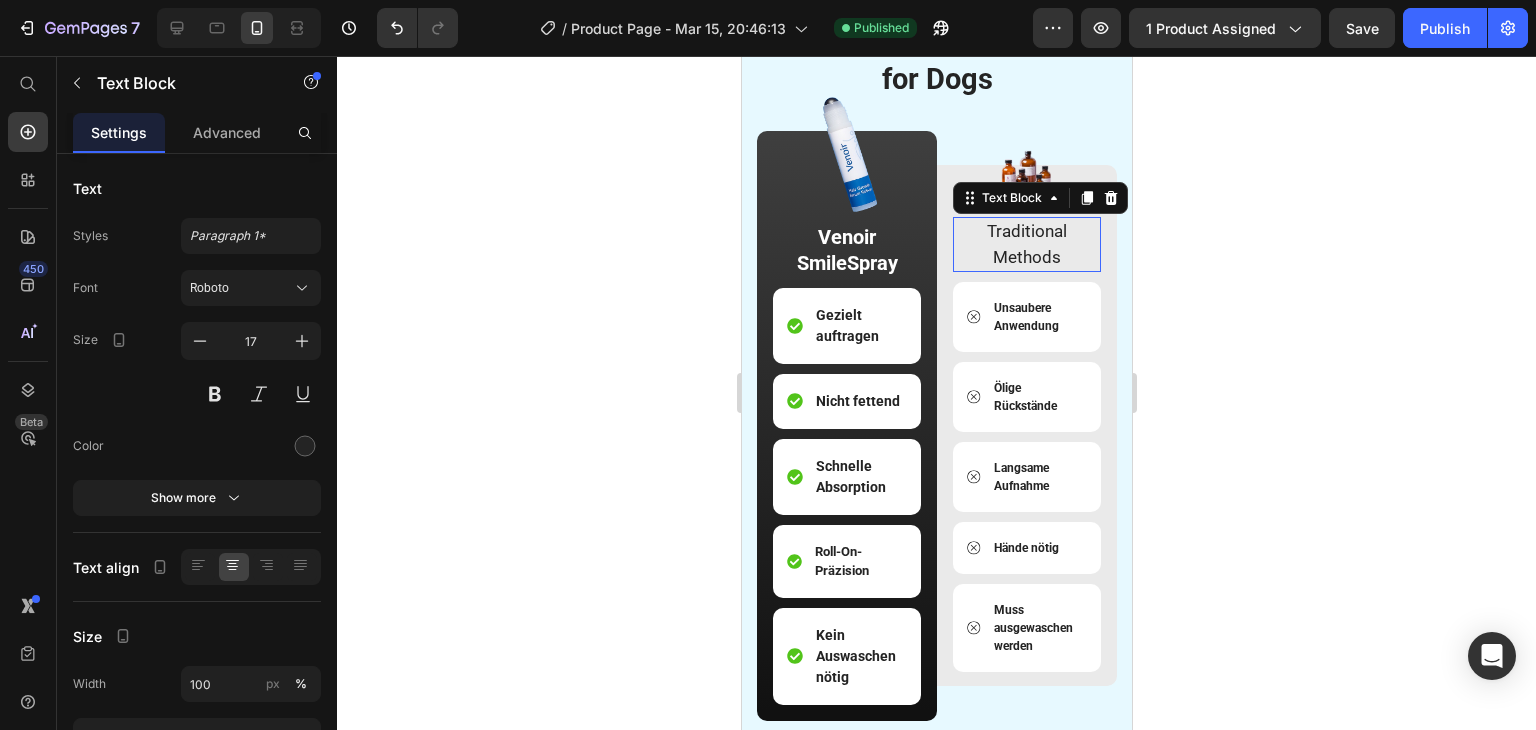 click on "Traditional Methods" at bounding box center [1026, 244] 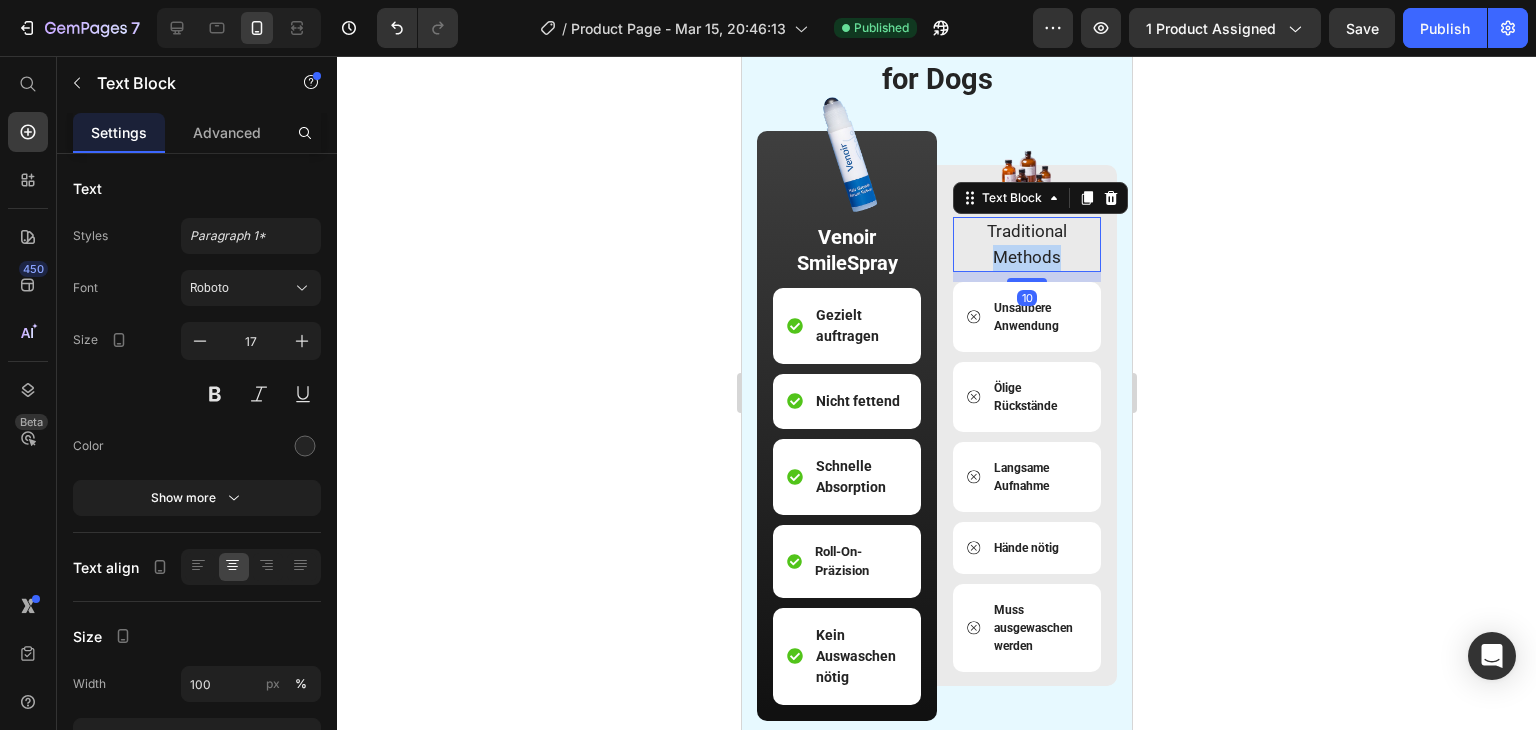 scroll, scrollTop: 2976, scrollLeft: 0, axis: vertical 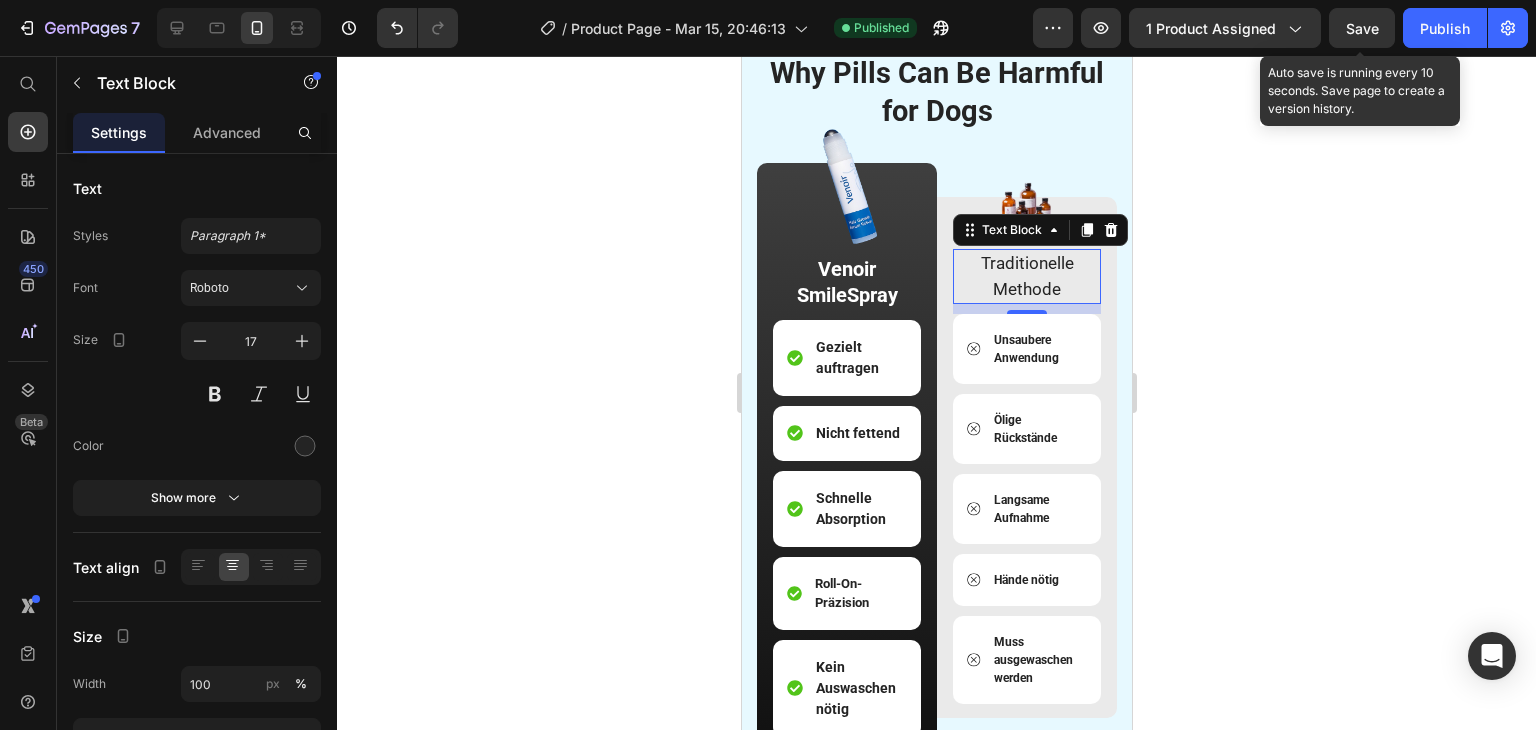 click on "Save" 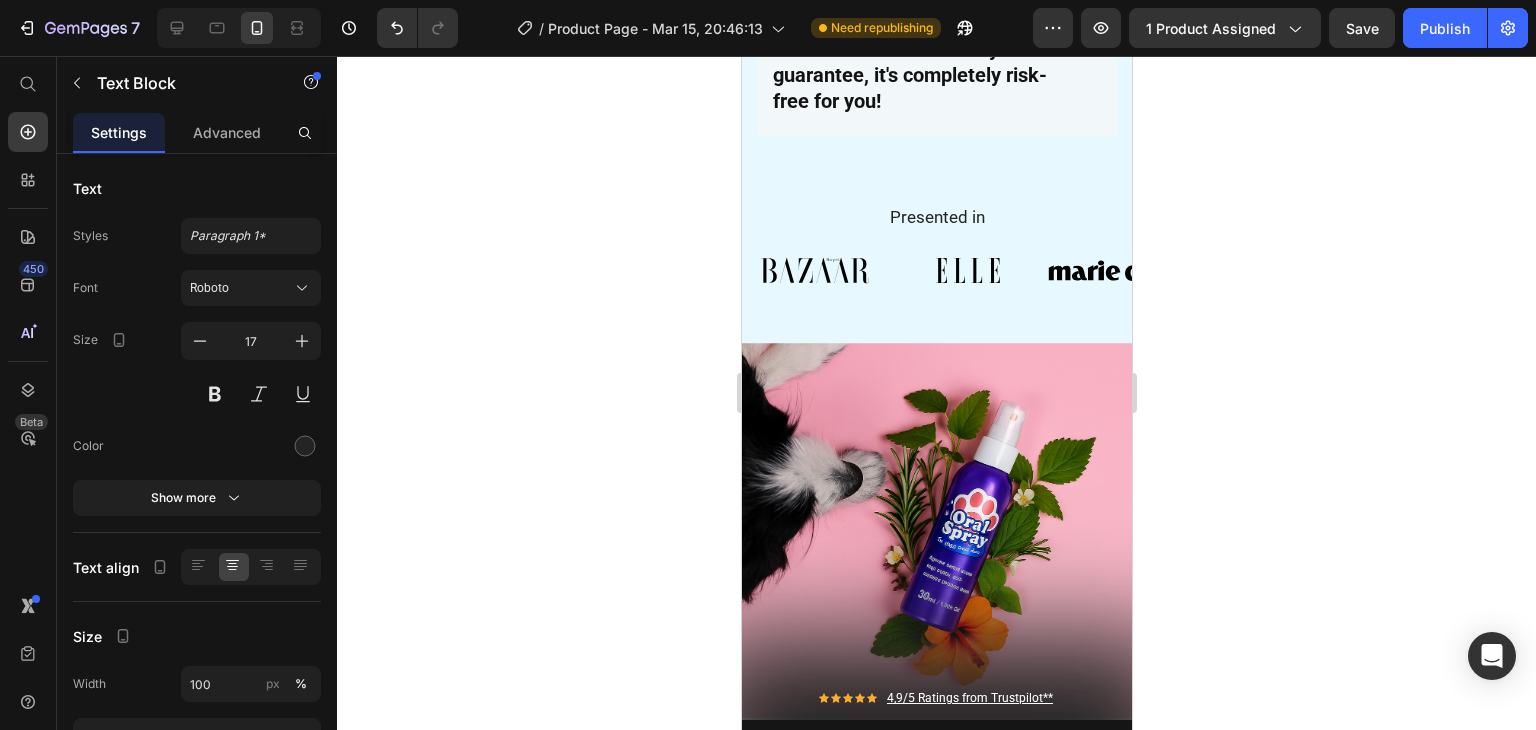 scroll, scrollTop: 5540, scrollLeft: 0, axis: vertical 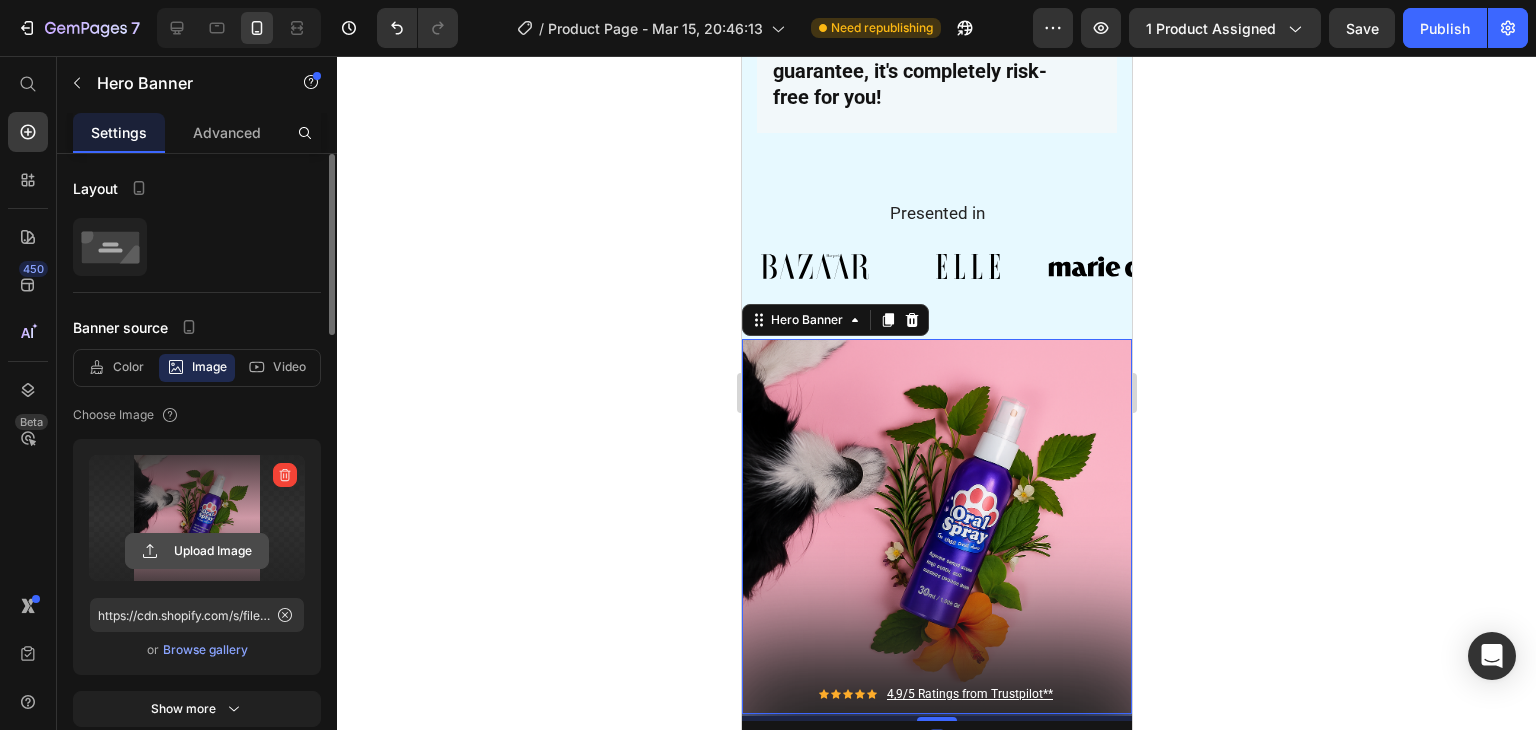 click 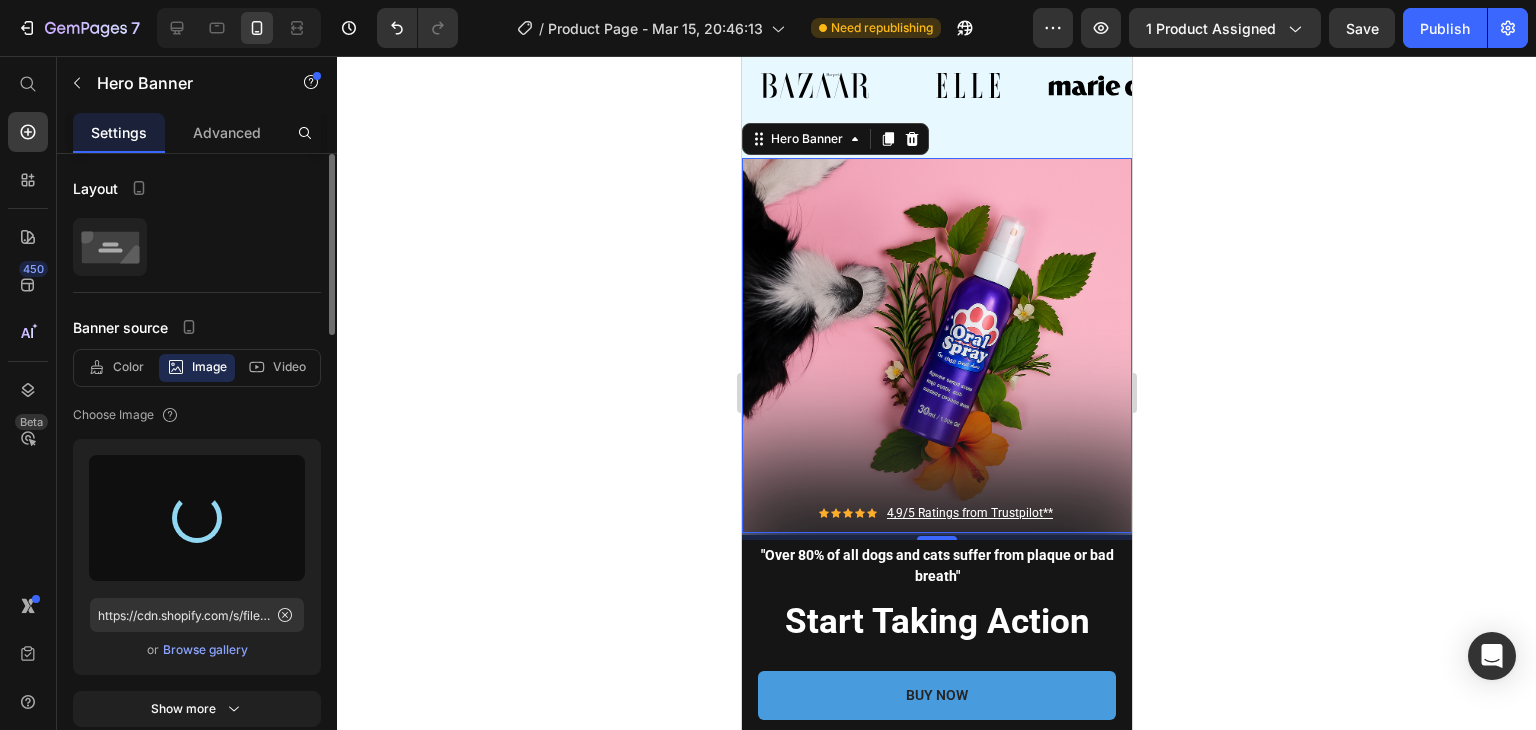 scroll, scrollTop: 5731, scrollLeft: 0, axis: vertical 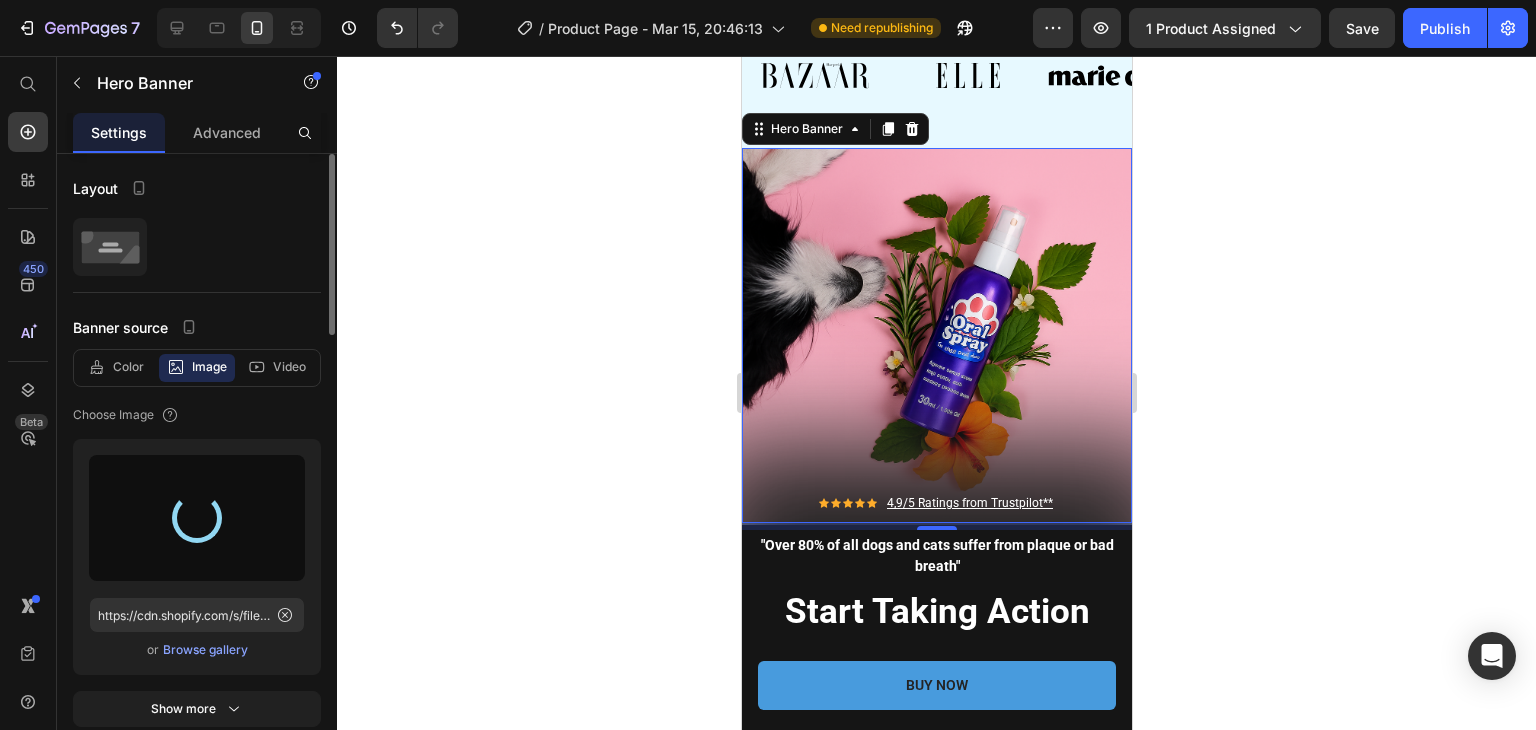 type on "https://cdn.shopify.com/s/files/1/0789/6452/3042/files/gempages_557935574002959353-0c34b354-b278-4449-84fc-53f3c6dddc6e.png" 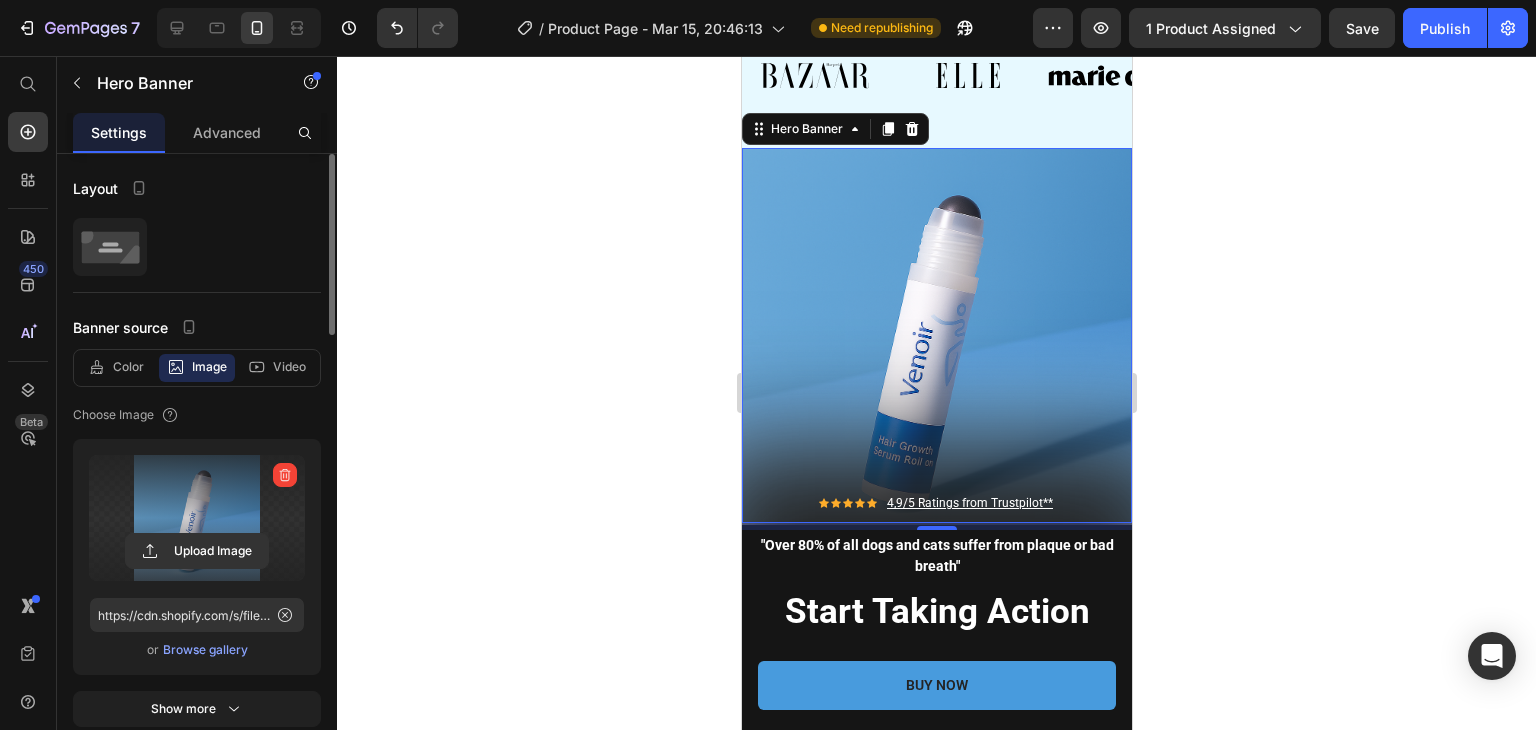 click 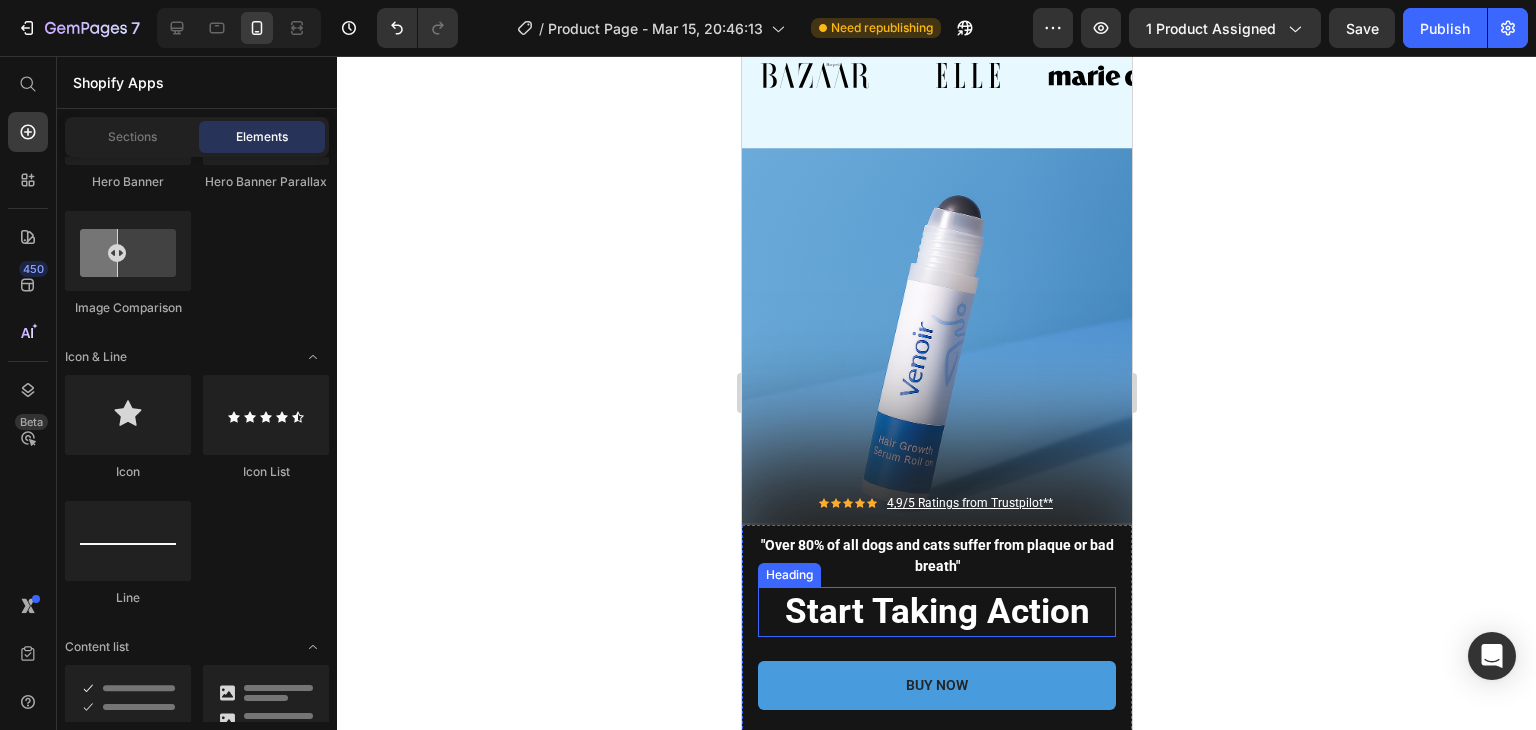 click on "Start Taking Action" at bounding box center (936, 612) 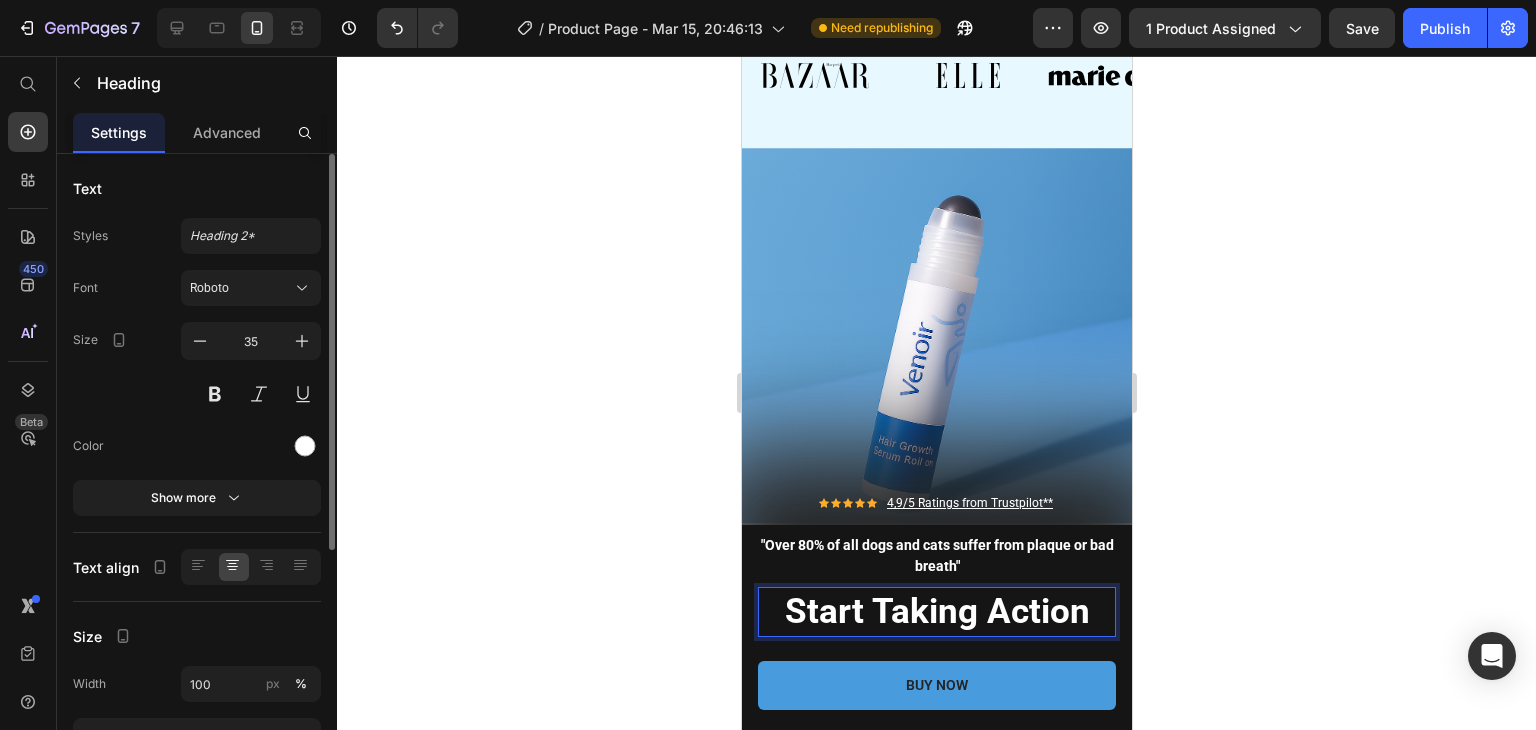 click on "Start Taking Action" at bounding box center [936, 612] 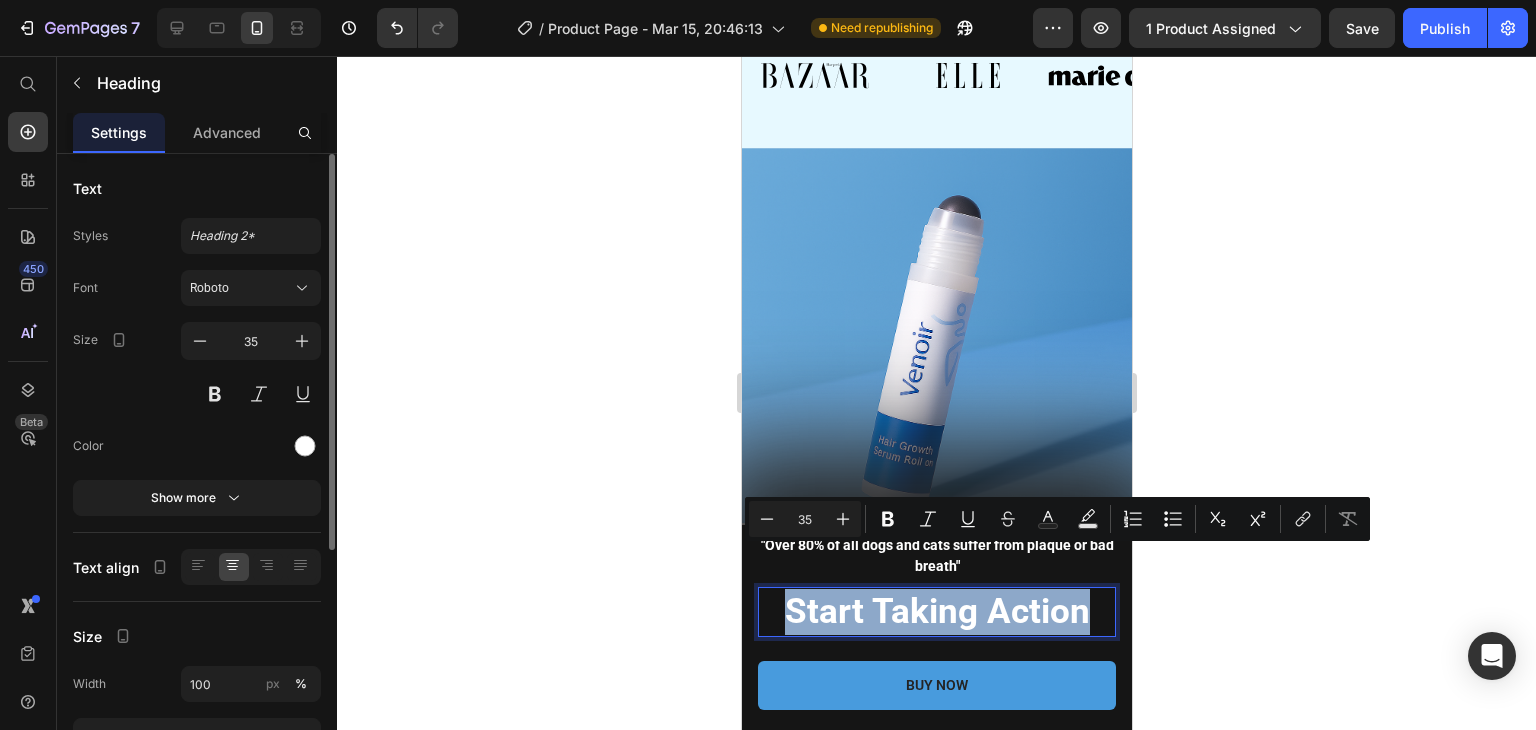 copy on "Start Taking Action" 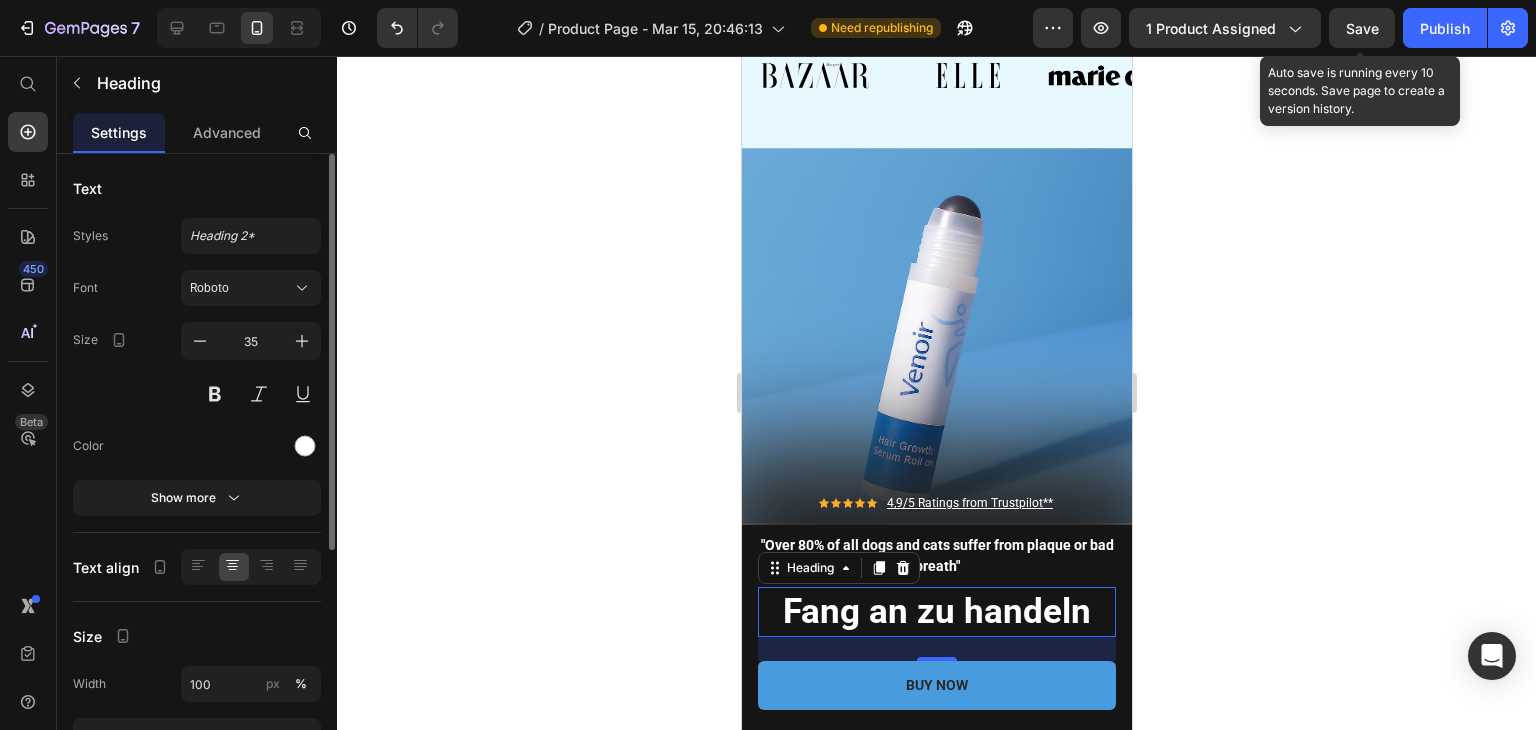 click on "Save" at bounding box center [1362, 28] 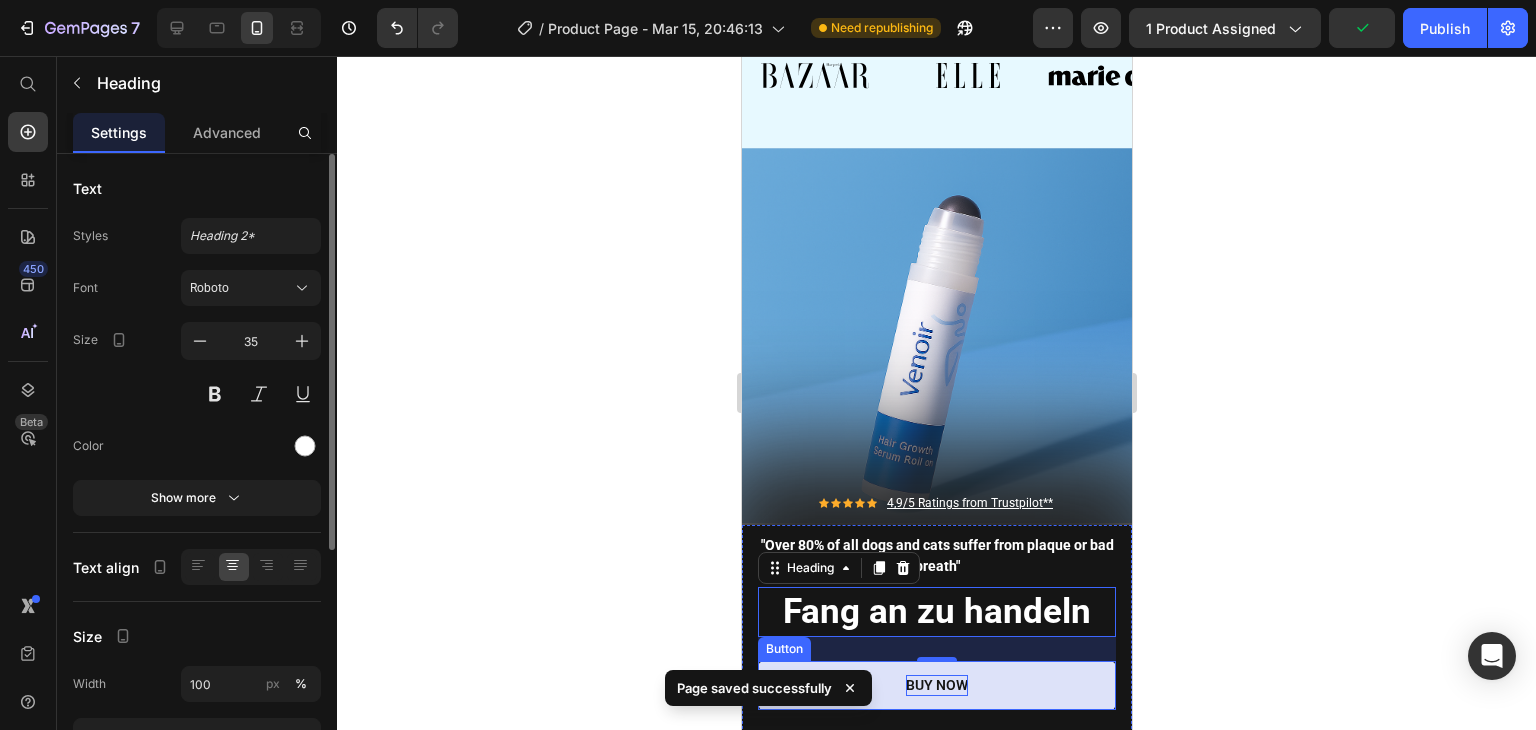 click on "BUY NOW" at bounding box center [936, 685] 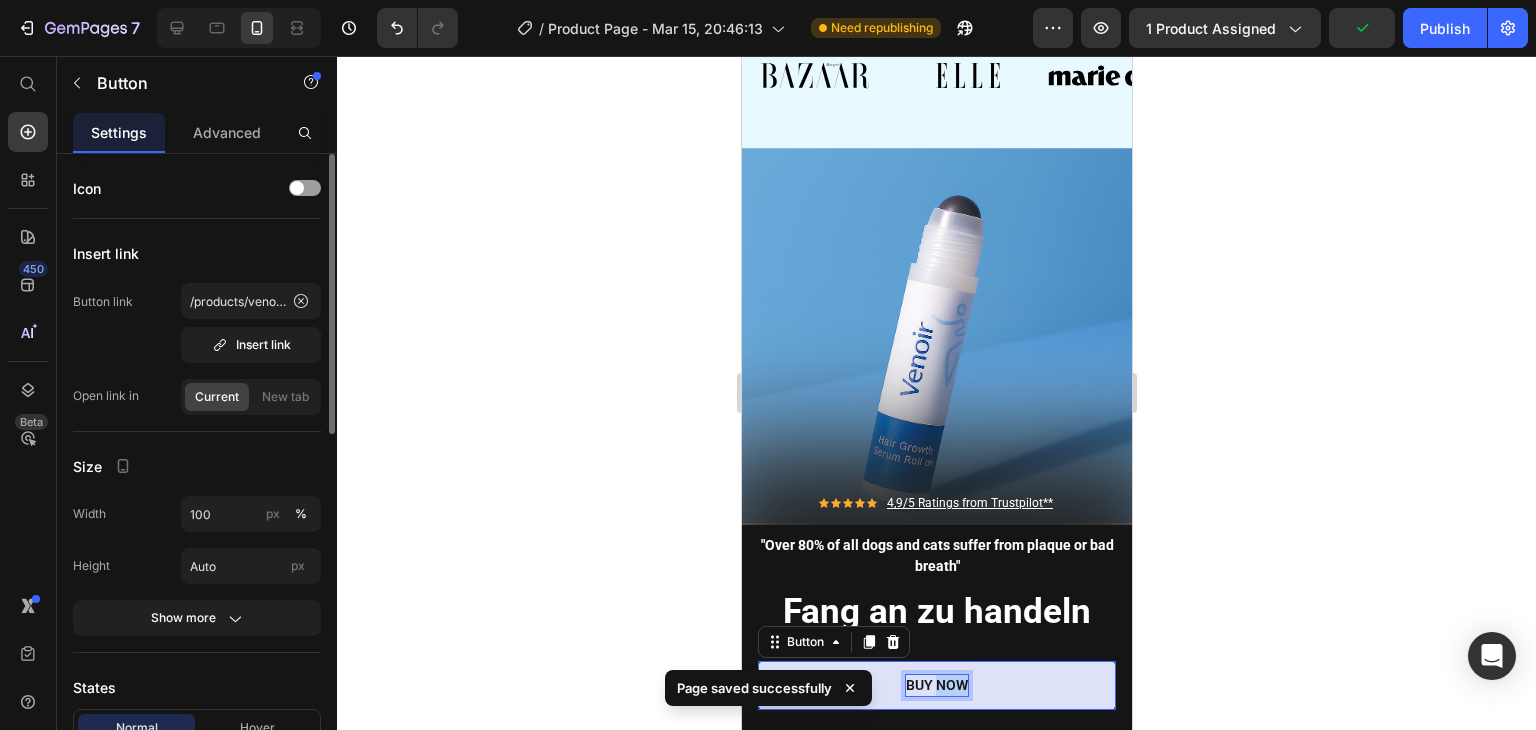 click on "BUY NOW" at bounding box center (936, 685) 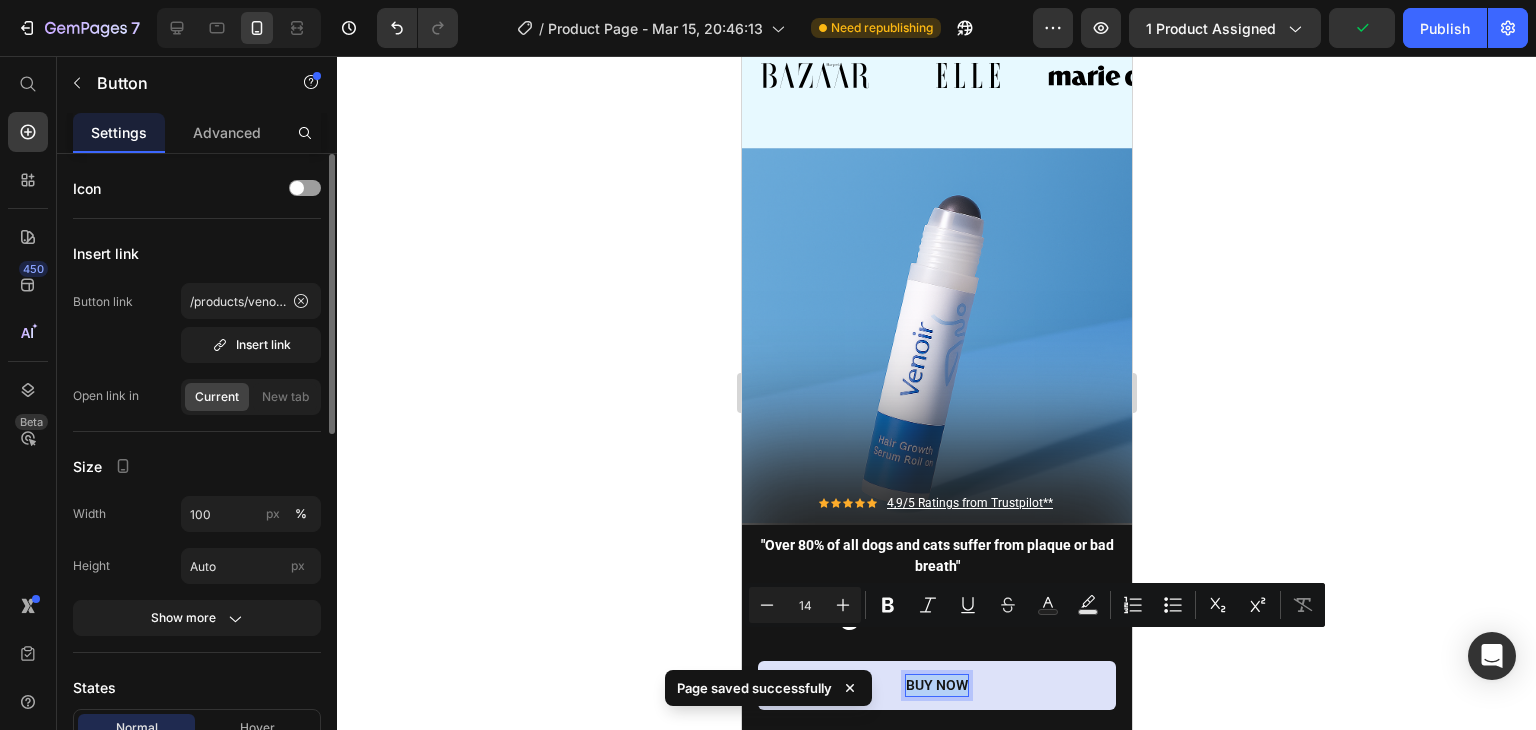 copy on "BUY NOW" 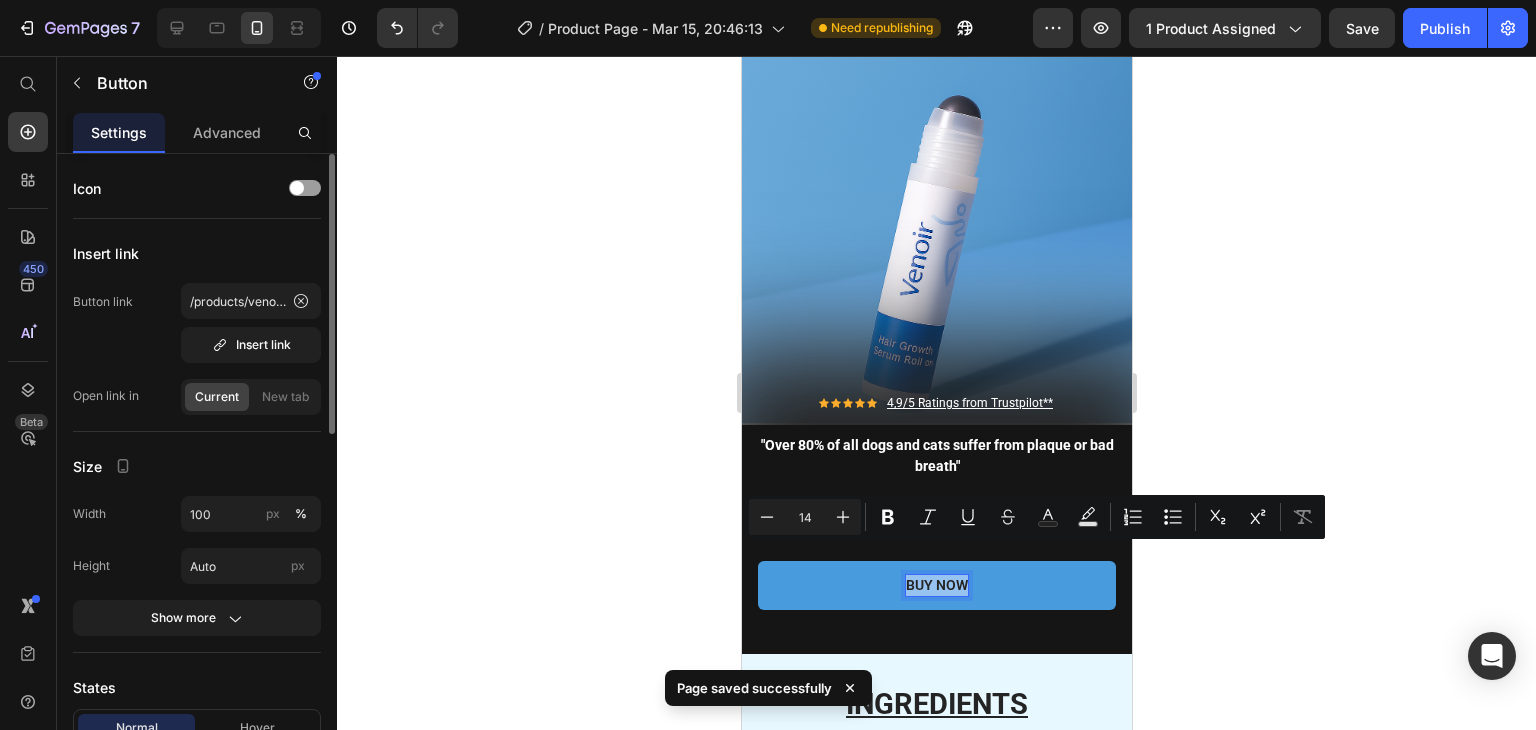 scroll, scrollTop: 5832, scrollLeft: 0, axis: vertical 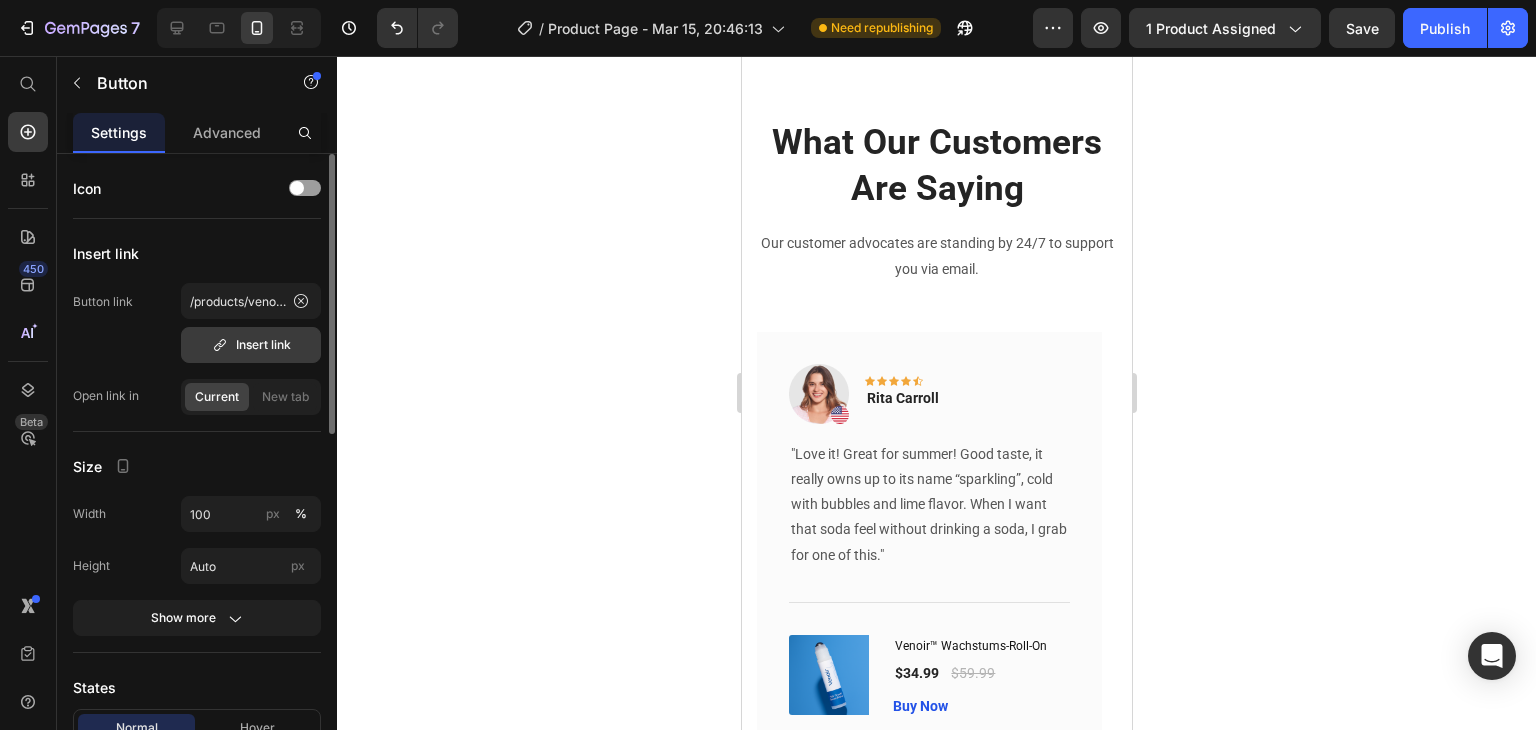 click on "Insert link" at bounding box center [251, 345] 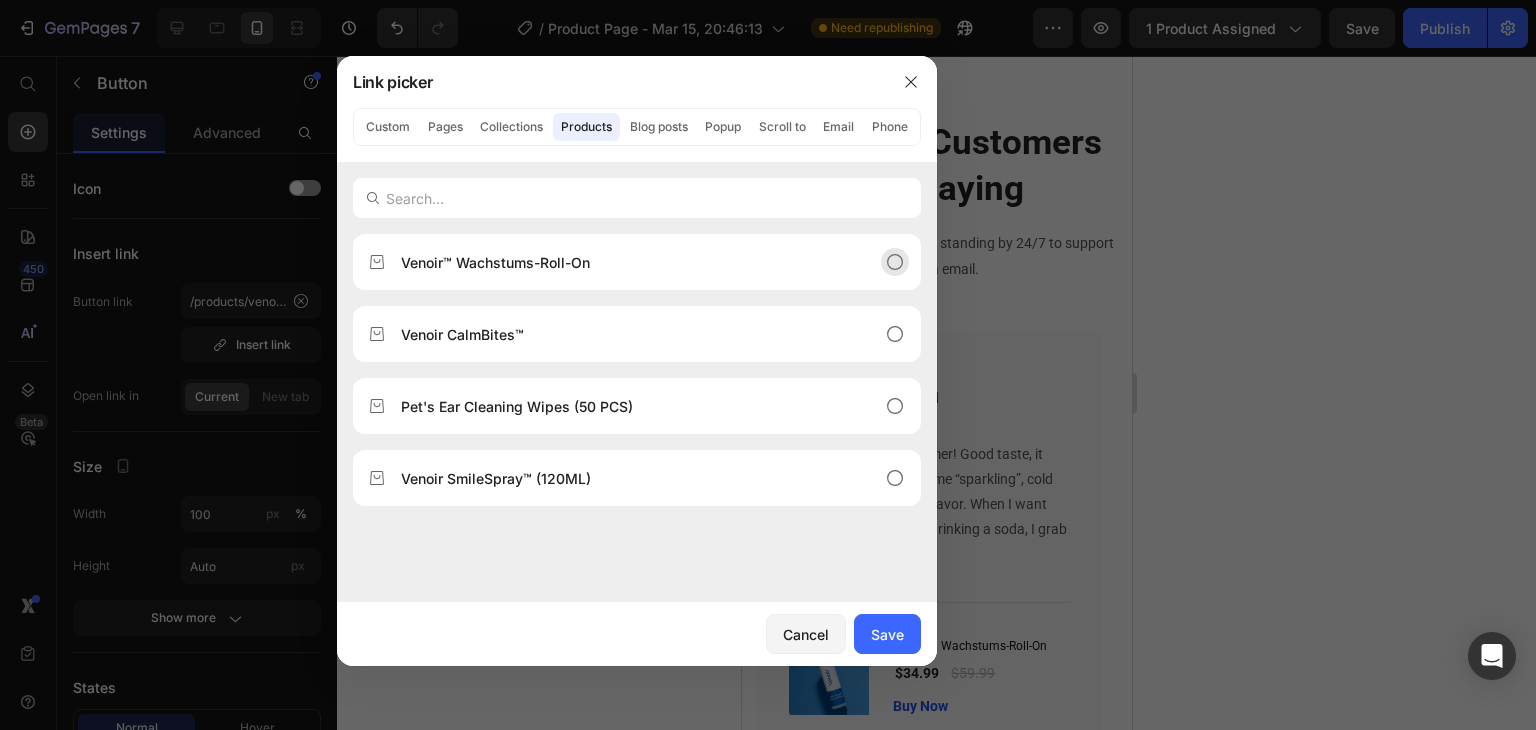 click 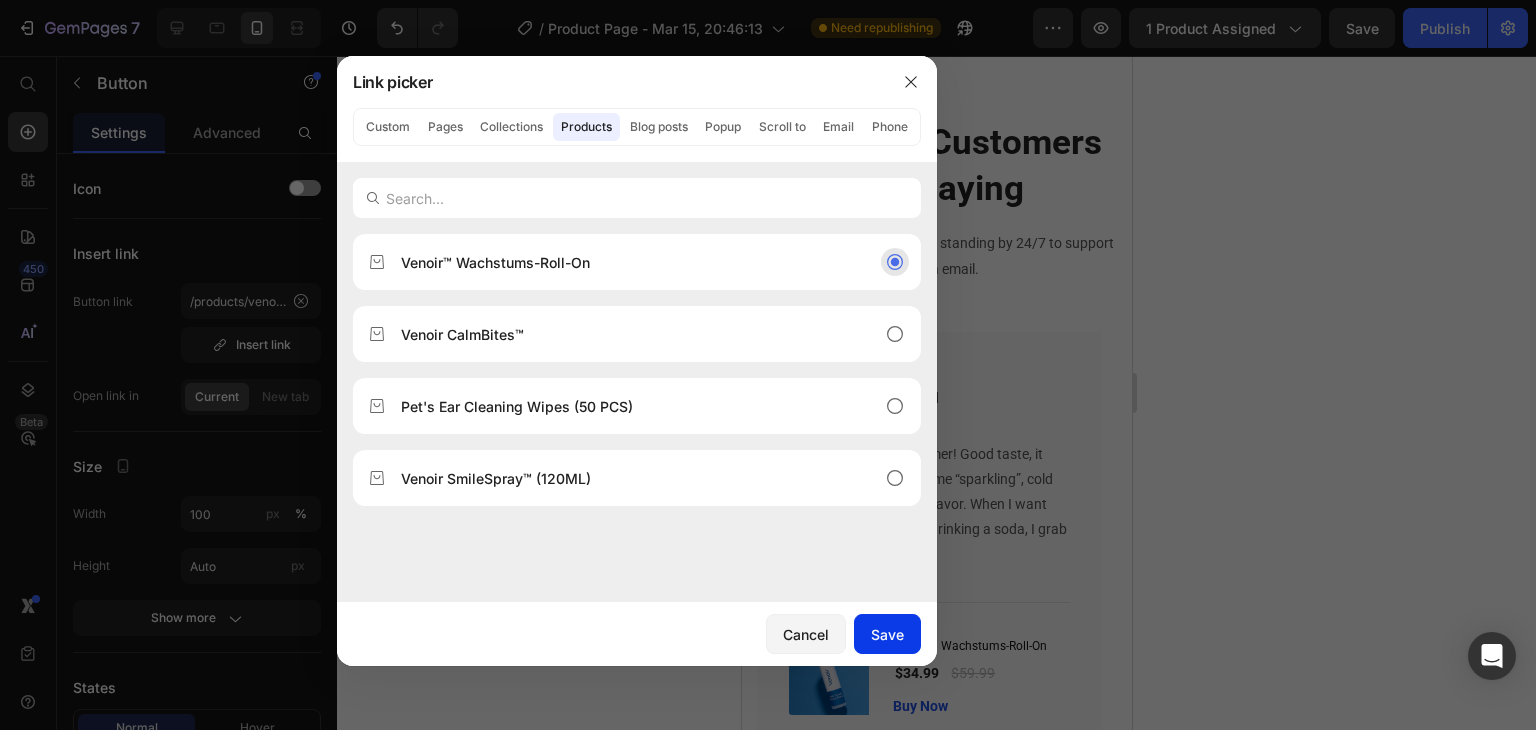 click on "Save" at bounding box center (887, 634) 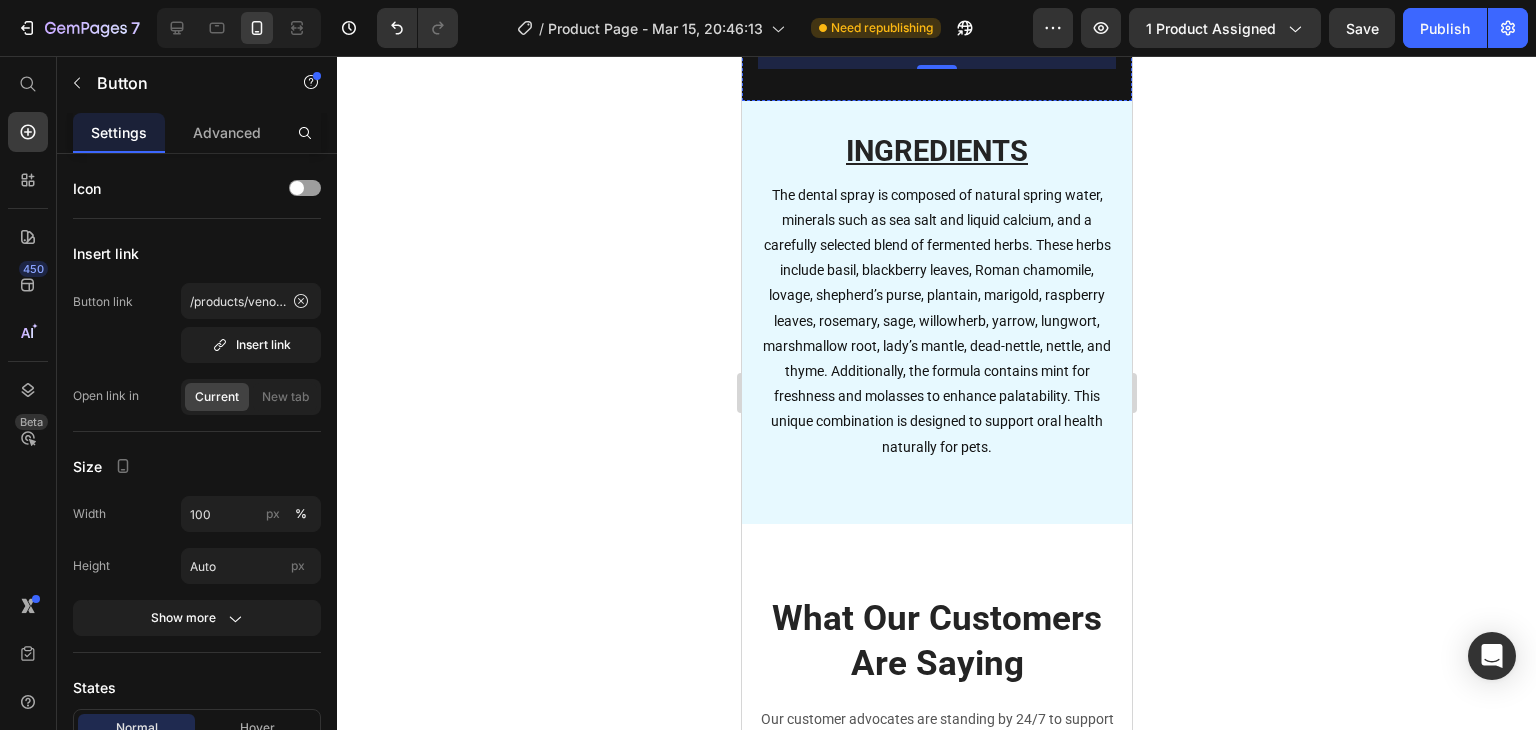scroll, scrollTop: 6341, scrollLeft: 0, axis: vertical 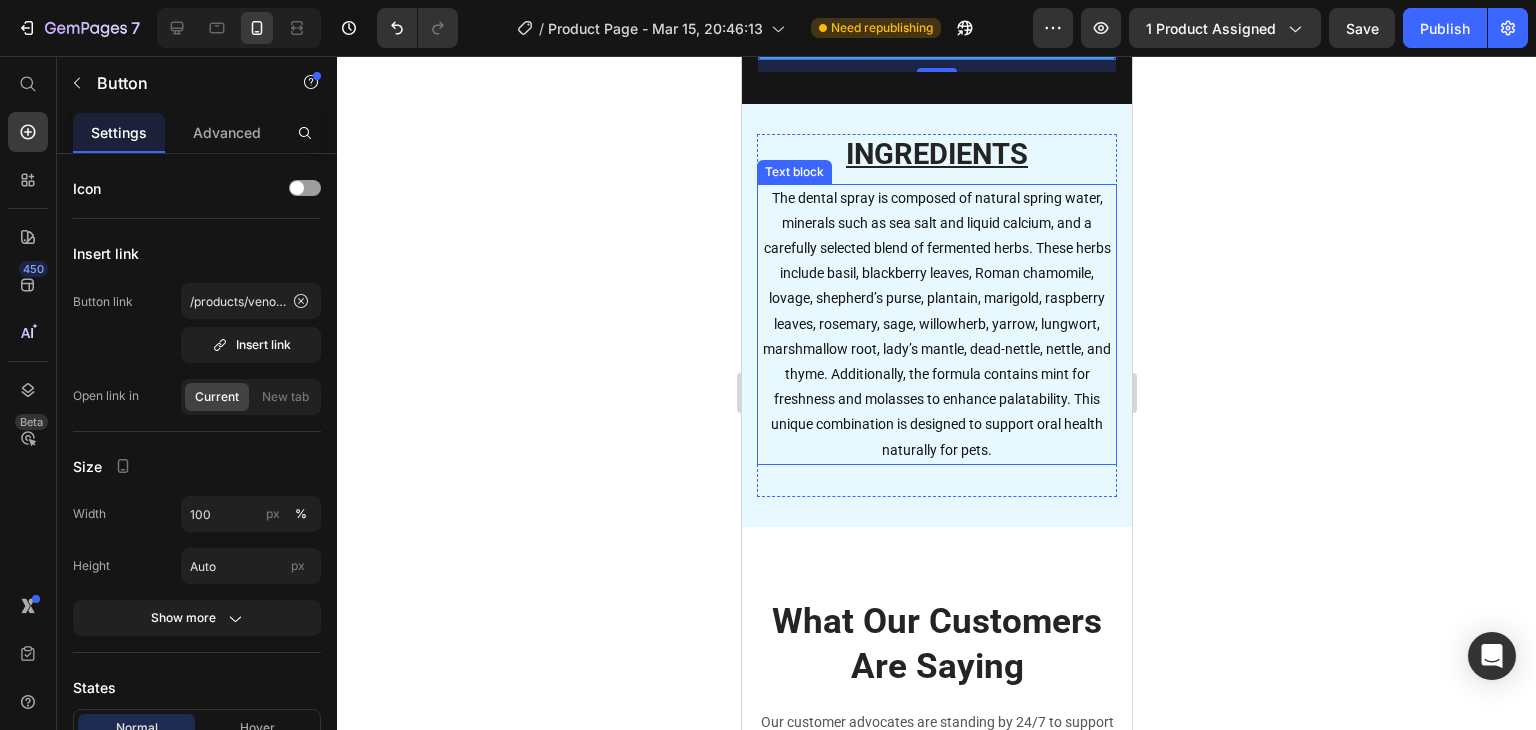 click on "The dental spray is composed of natural spring water, minerals such as sea salt and liquid calcium, and a carefully selected blend of fermented herbs. These herbs include basil, blackberry leaves, Roman chamomile, lovage, shepherd’s purse, plantain, marigold, raspberry leaves, rosemary, sage, willowherb, yarrow, lungwort, marshmallow root, lady’s mantle, dead-nettle, nettle, and thyme. Additionally, the formula contains mint for freshness and molasses to enhance palatability. This unique combination is designed to support oral health naturally for pets." at bounding box center (936, 324) 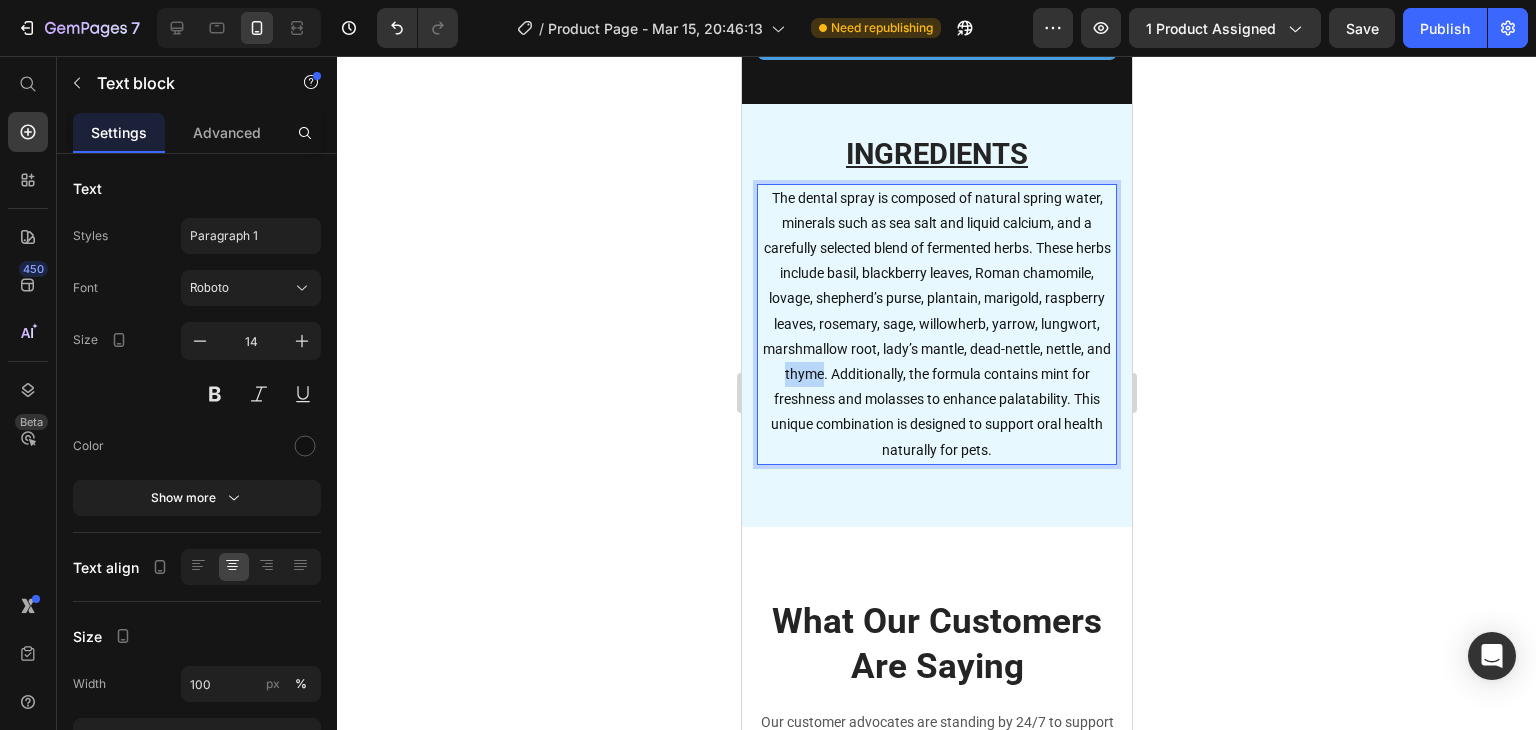 click on "The dental spray is composed of natural spring water, minerals such as sea salt and liquid calcium, and a carefully selected blend of fermented herbs. These herbs include basil, blackberry leaves, Roman chamomile, lovage, shepherd’s purse, plantain, marigold, raspberry leaves, rosemary, sage, willowherb, yarrow, lungwort, marshmallow root, lady’s mantle, dead-nettle, nettle, and thyme. Additionally, the formula contains mint for freshness and molasses to enhance palatability. This unique combination is designed to support oral health naturally for pets." at bounding box center [936, 324] 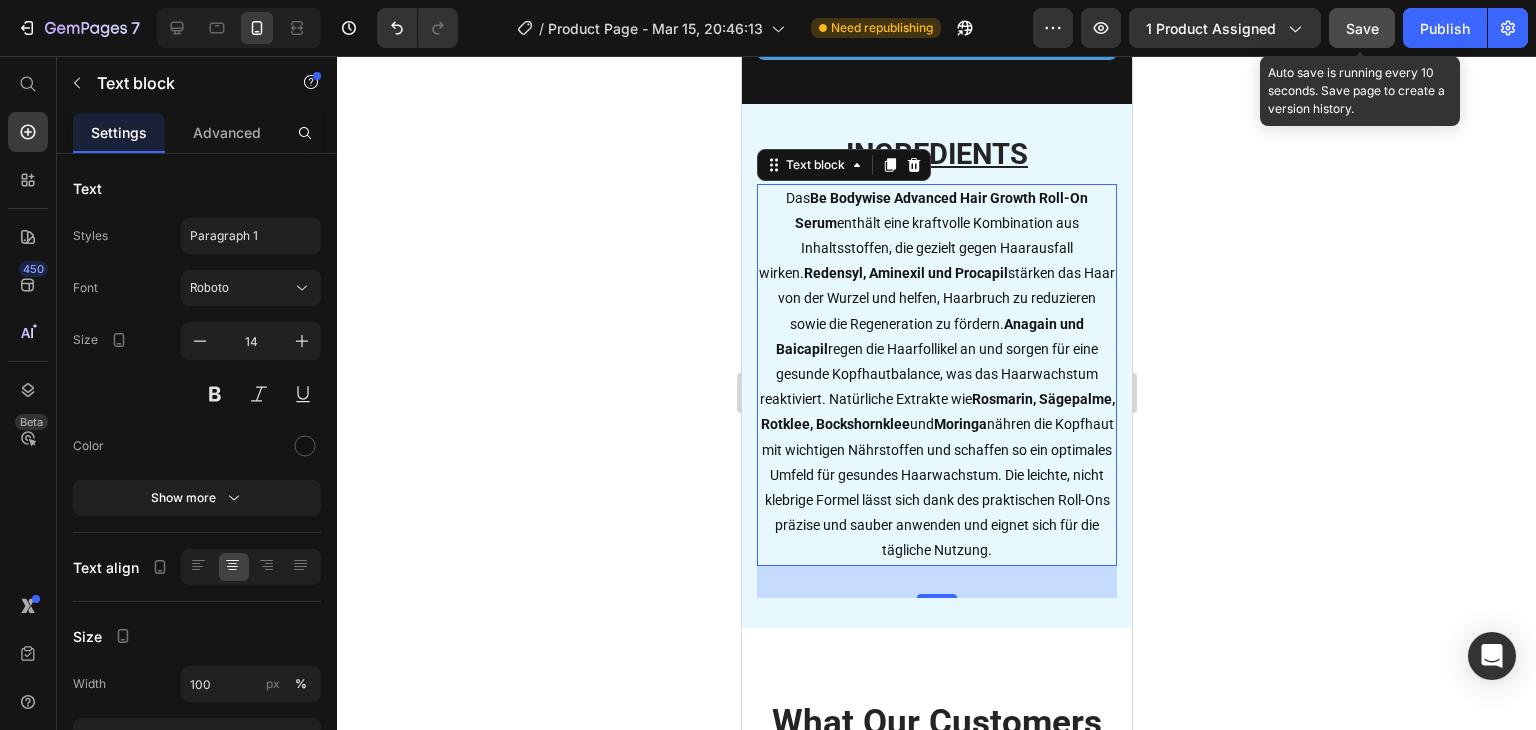 drag, startPoint x: 1363, startPoint y: 42, endPoint x: 339, endPoint y: 209, distance: 1037.5283 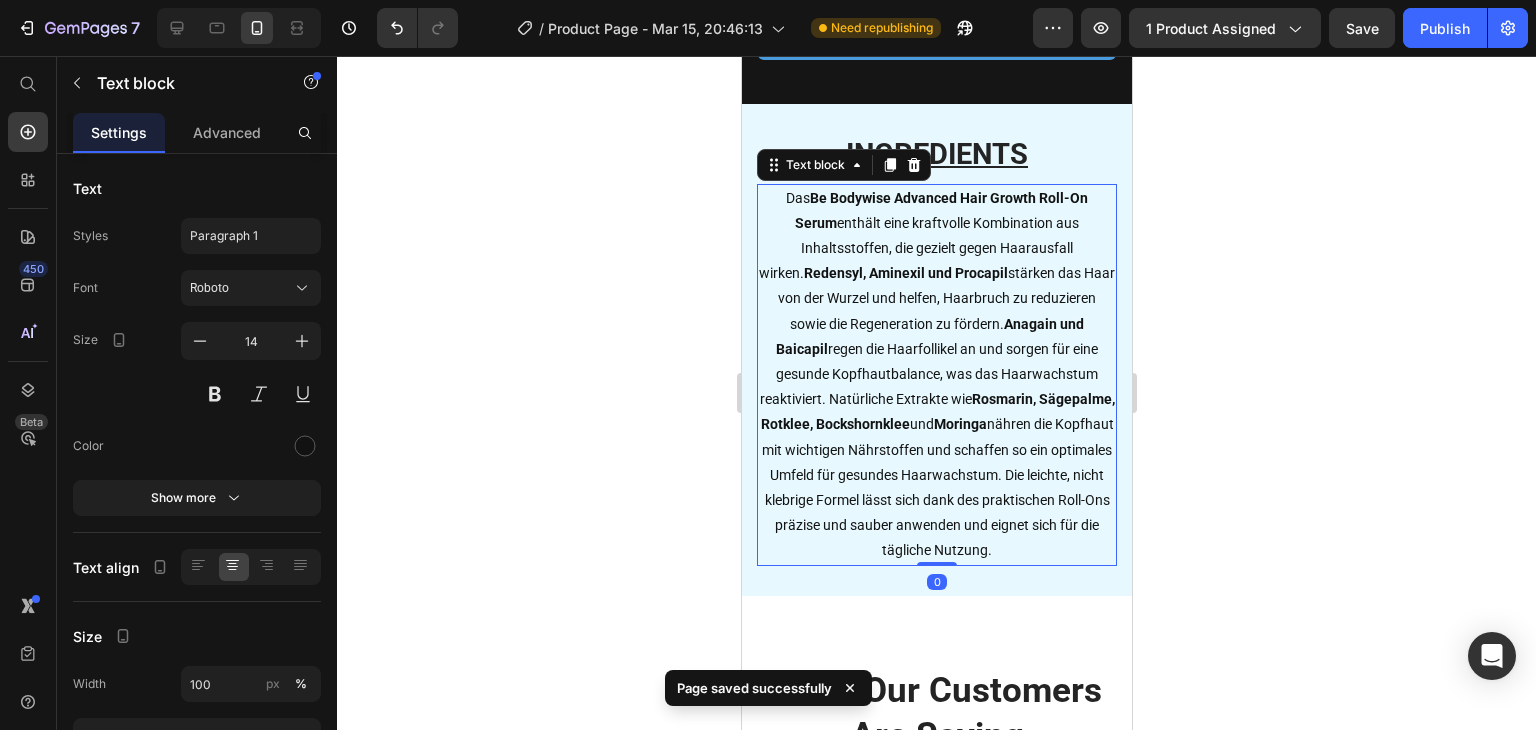 drag, startPoint x: 919, startPoint y: 593, endPoint x: 961, endPoint y: 556, distance: 55.97321 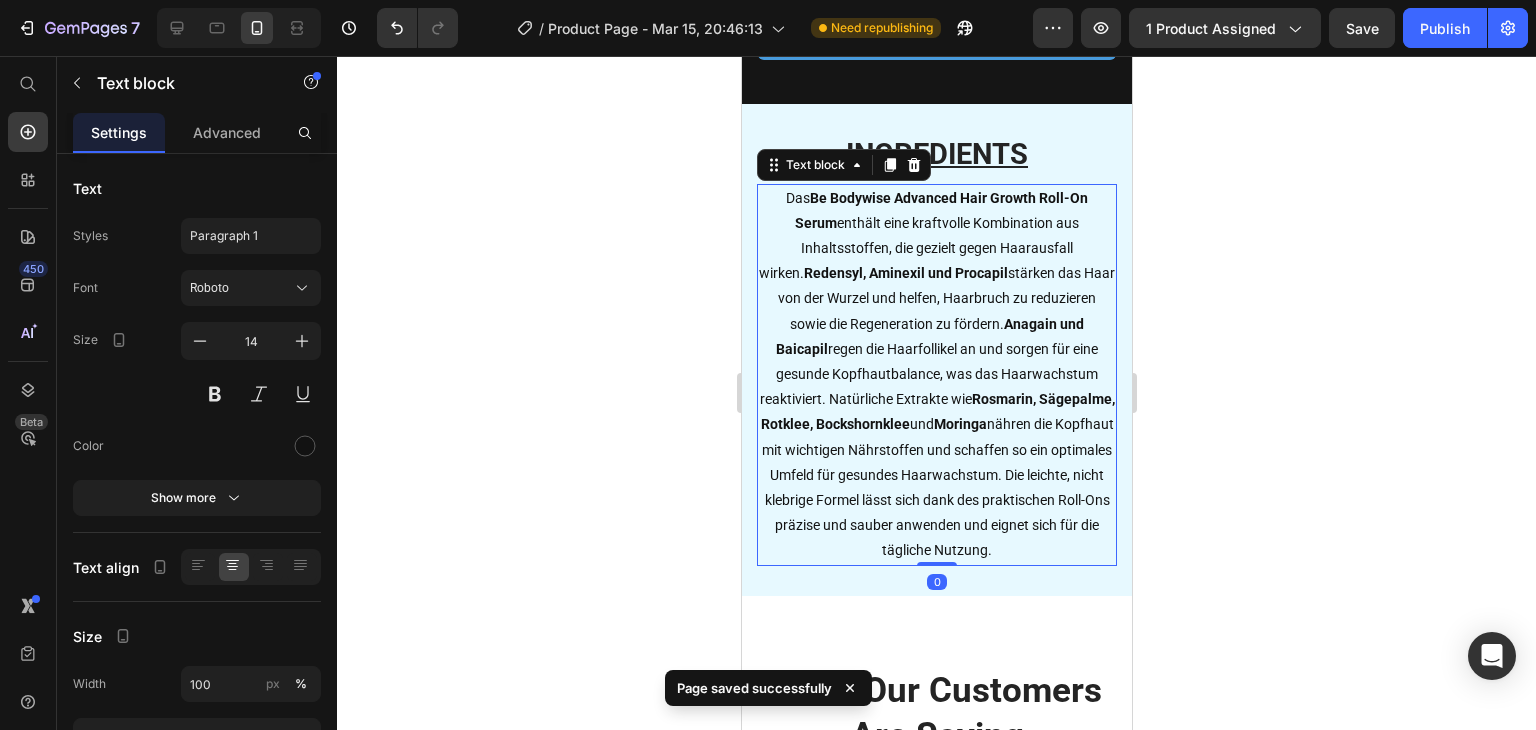 click 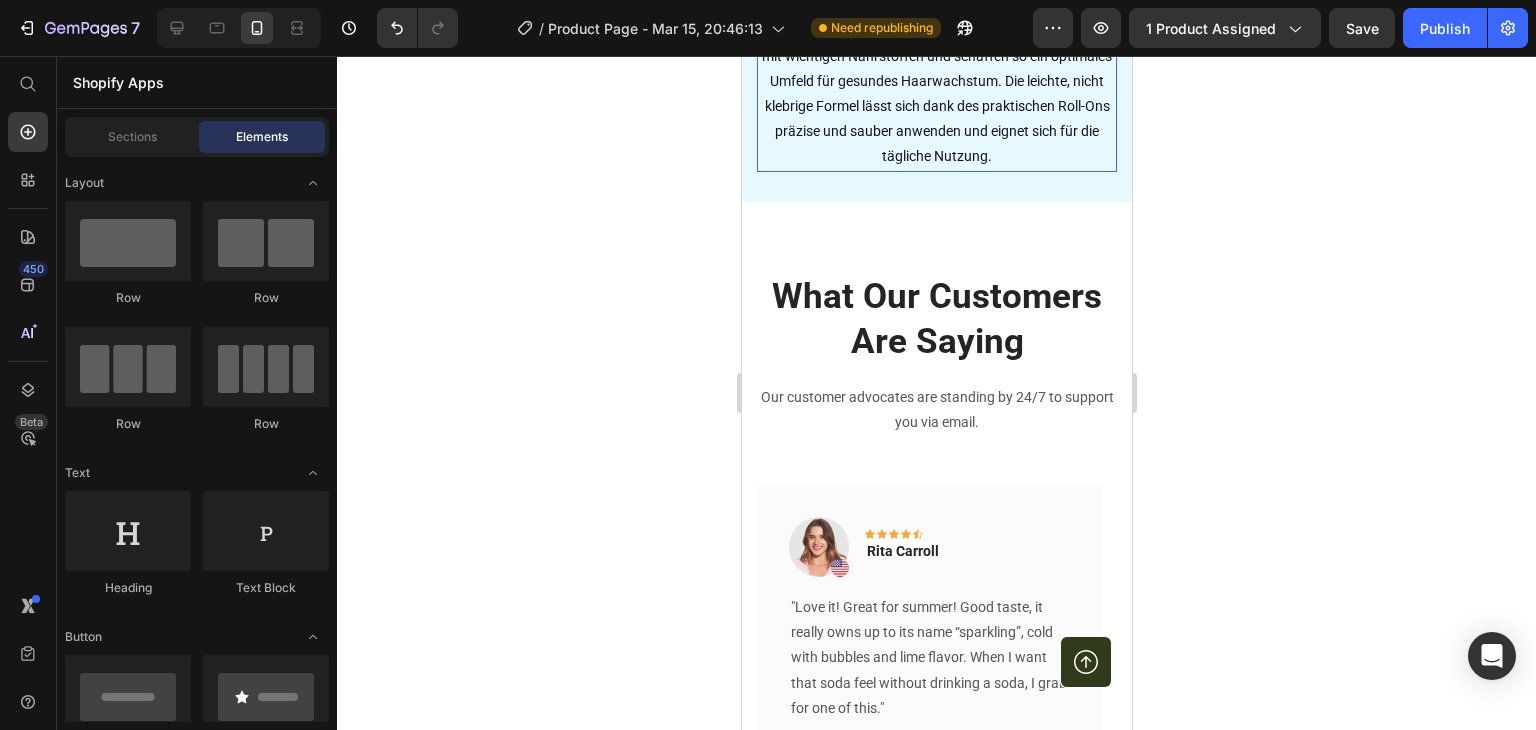 scroll, scrollTop: 6820, scrollLeft: 0, axis: vertical 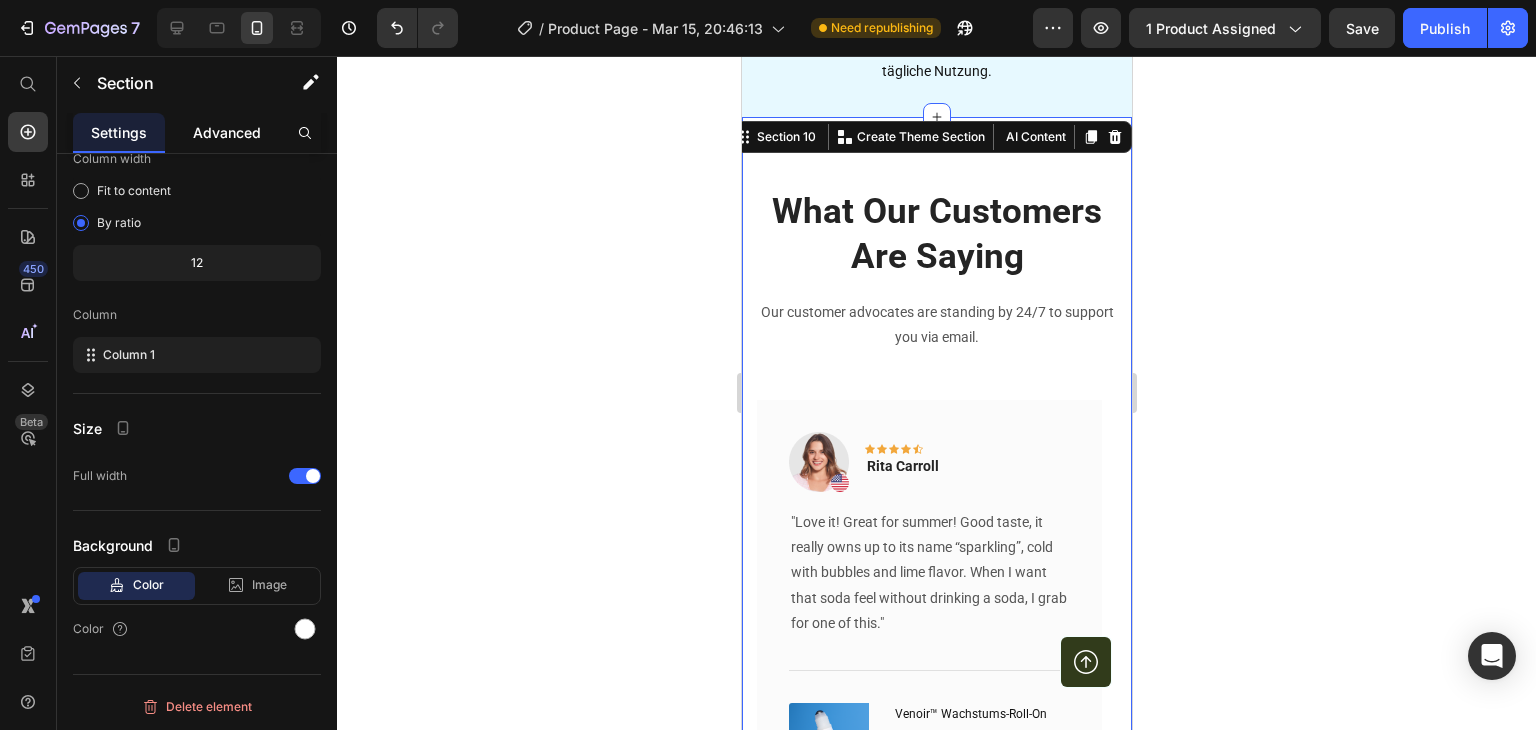click on "Advanced" 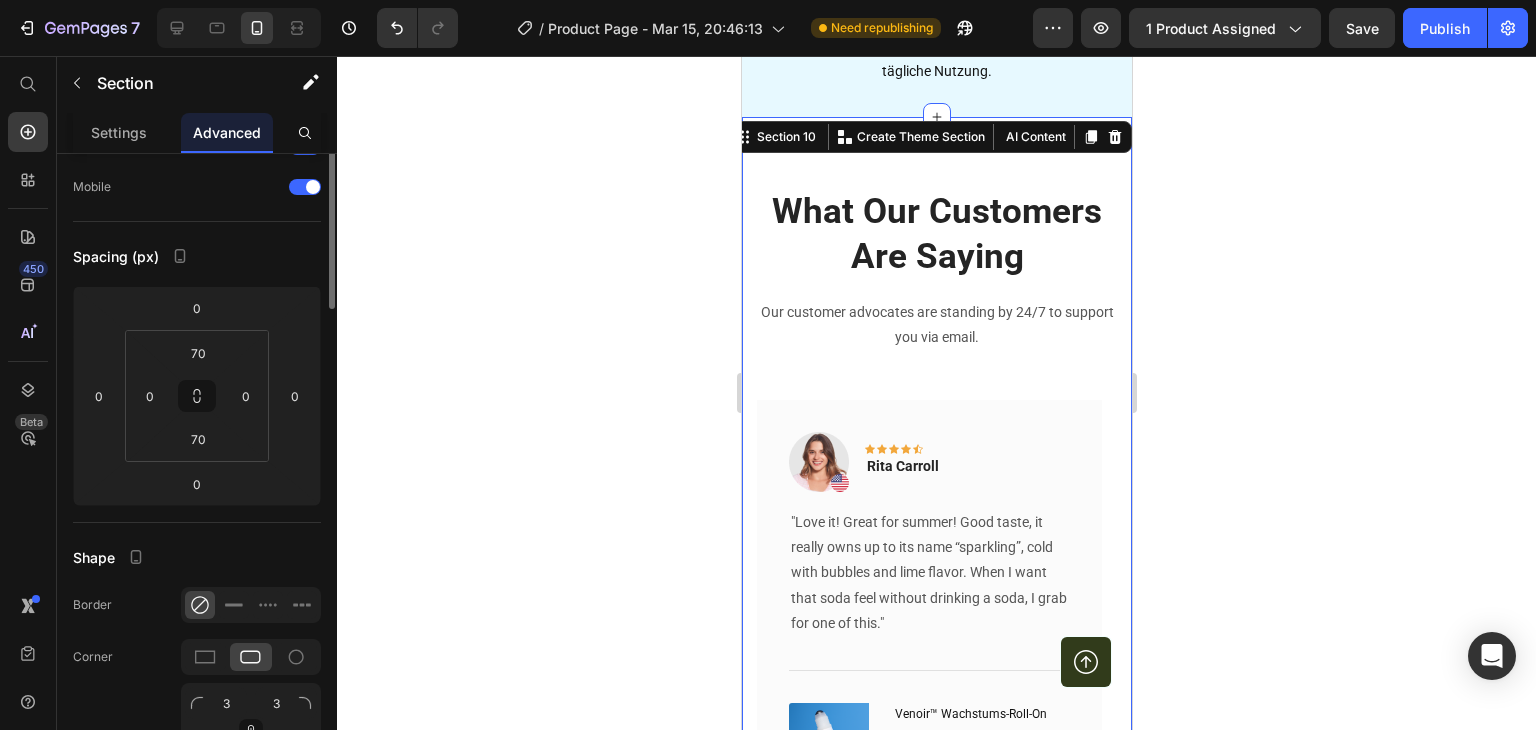 scroll, scrollTop: 0, scrollLeft: 0, axis: both 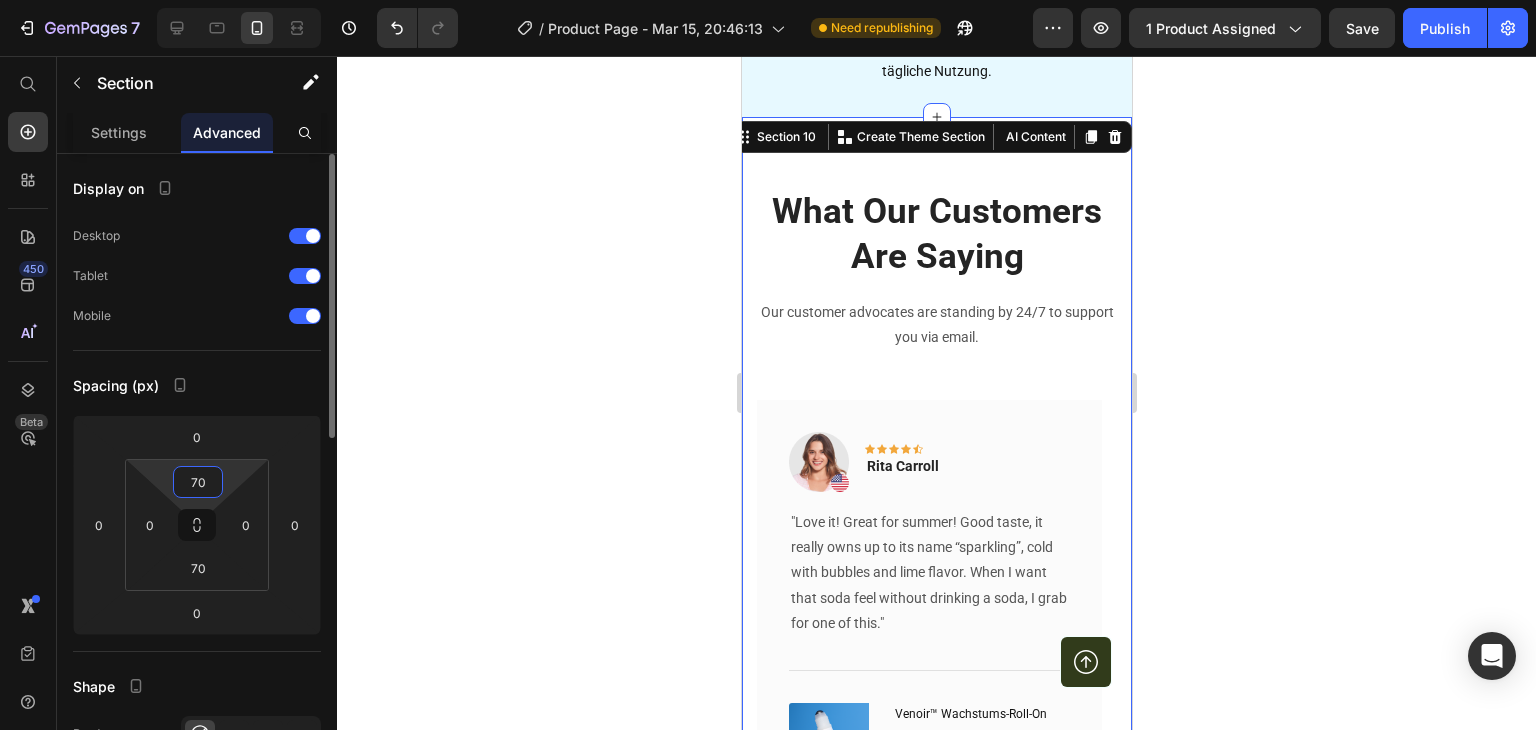 click on "70" at bounding box center [198, 482] 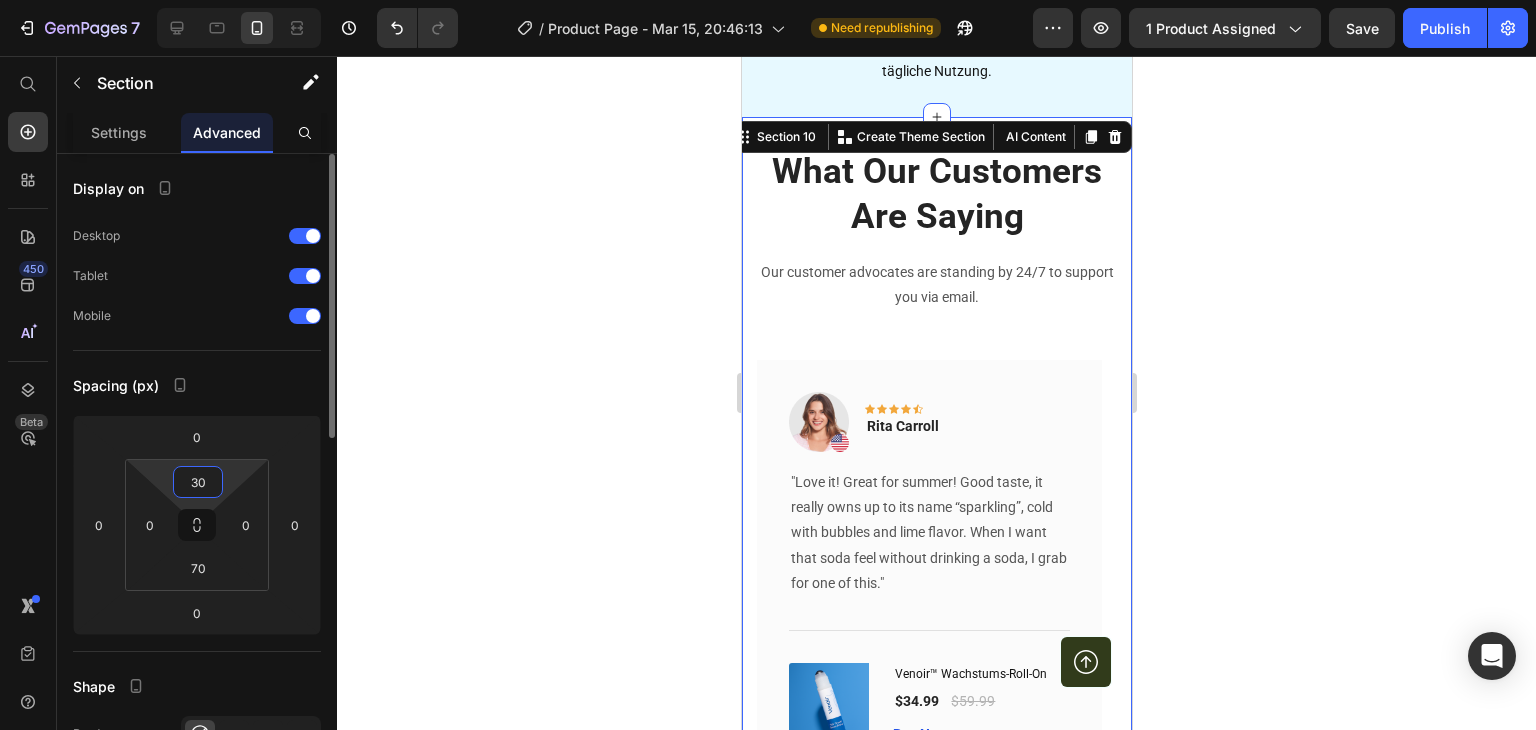 type on "3" 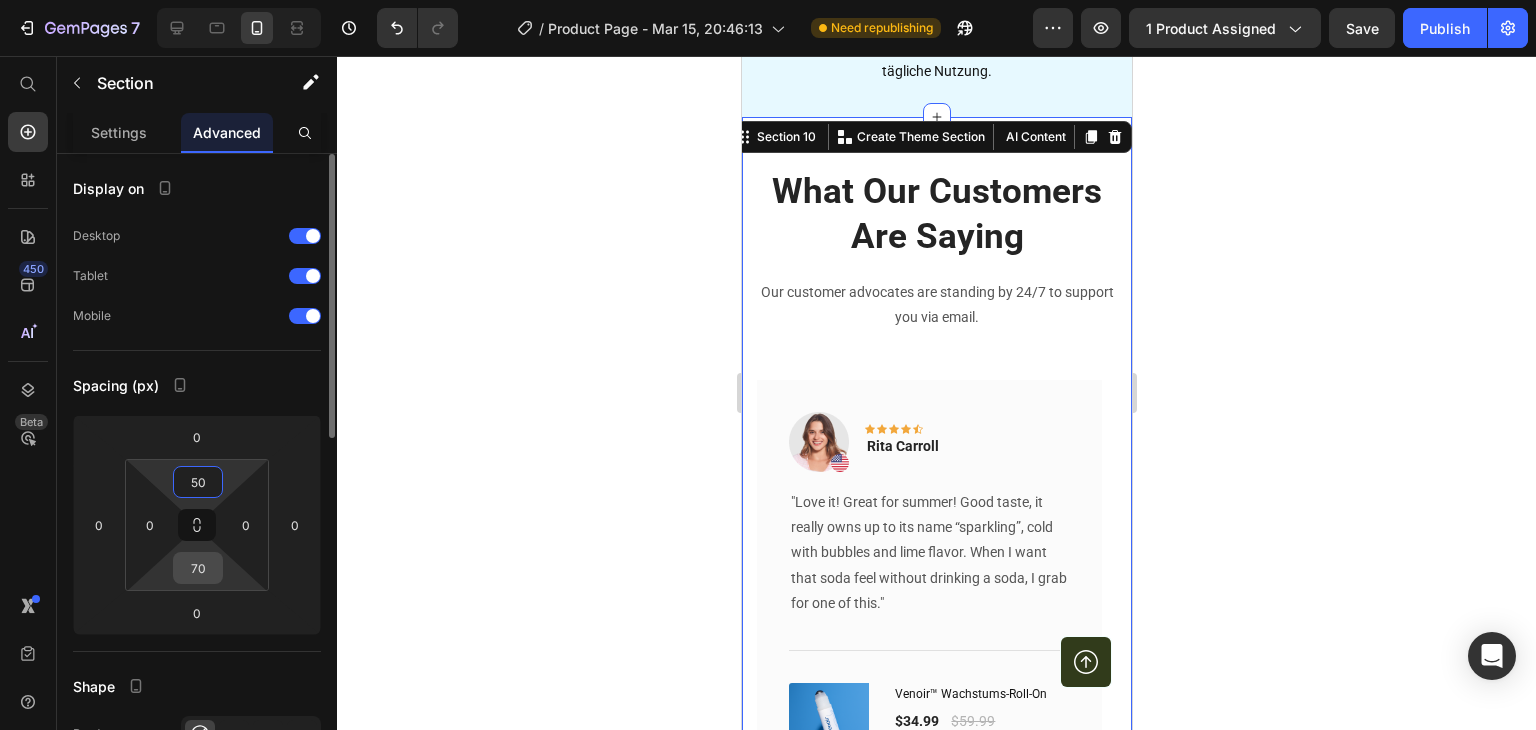 type on "50" 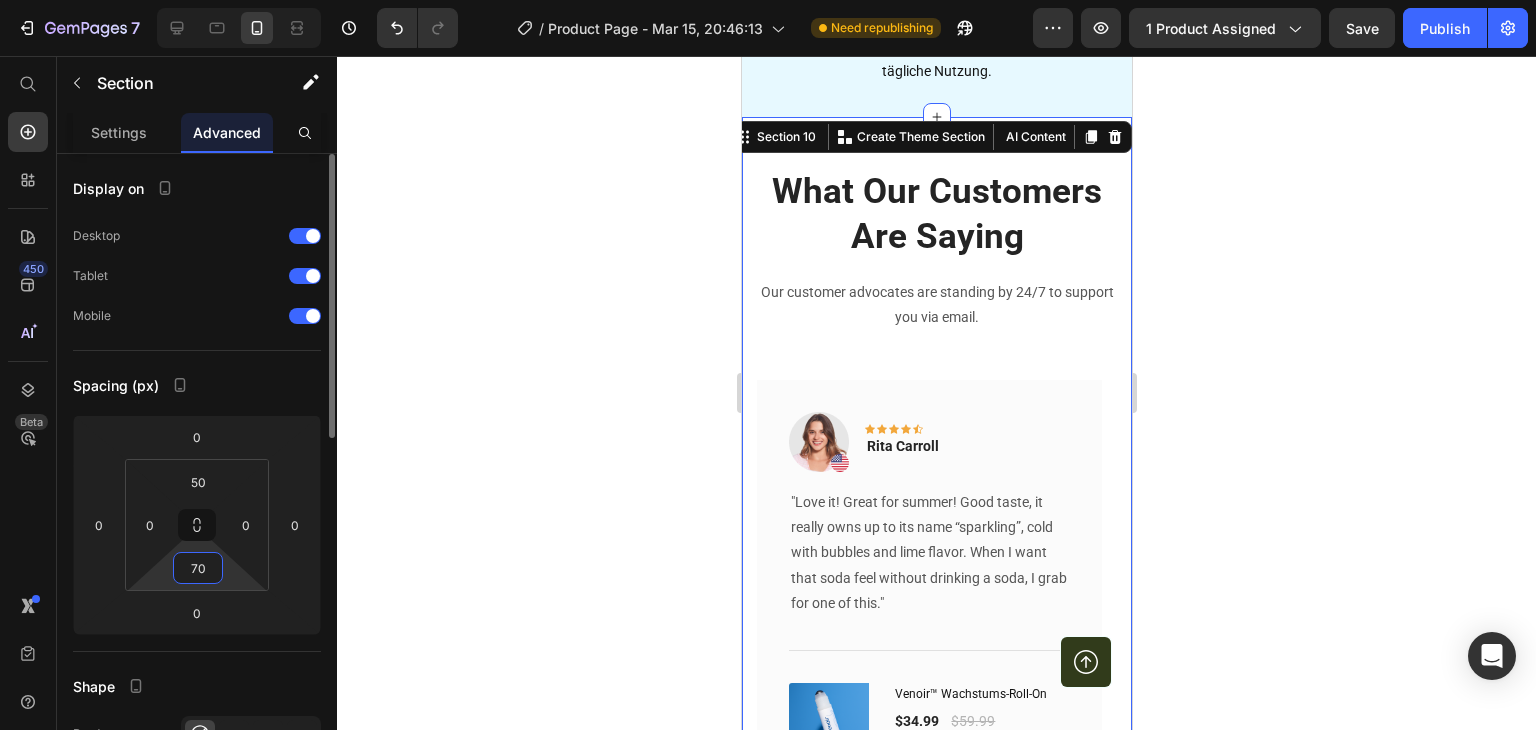 click on "70" at bounding box center (198, 568) 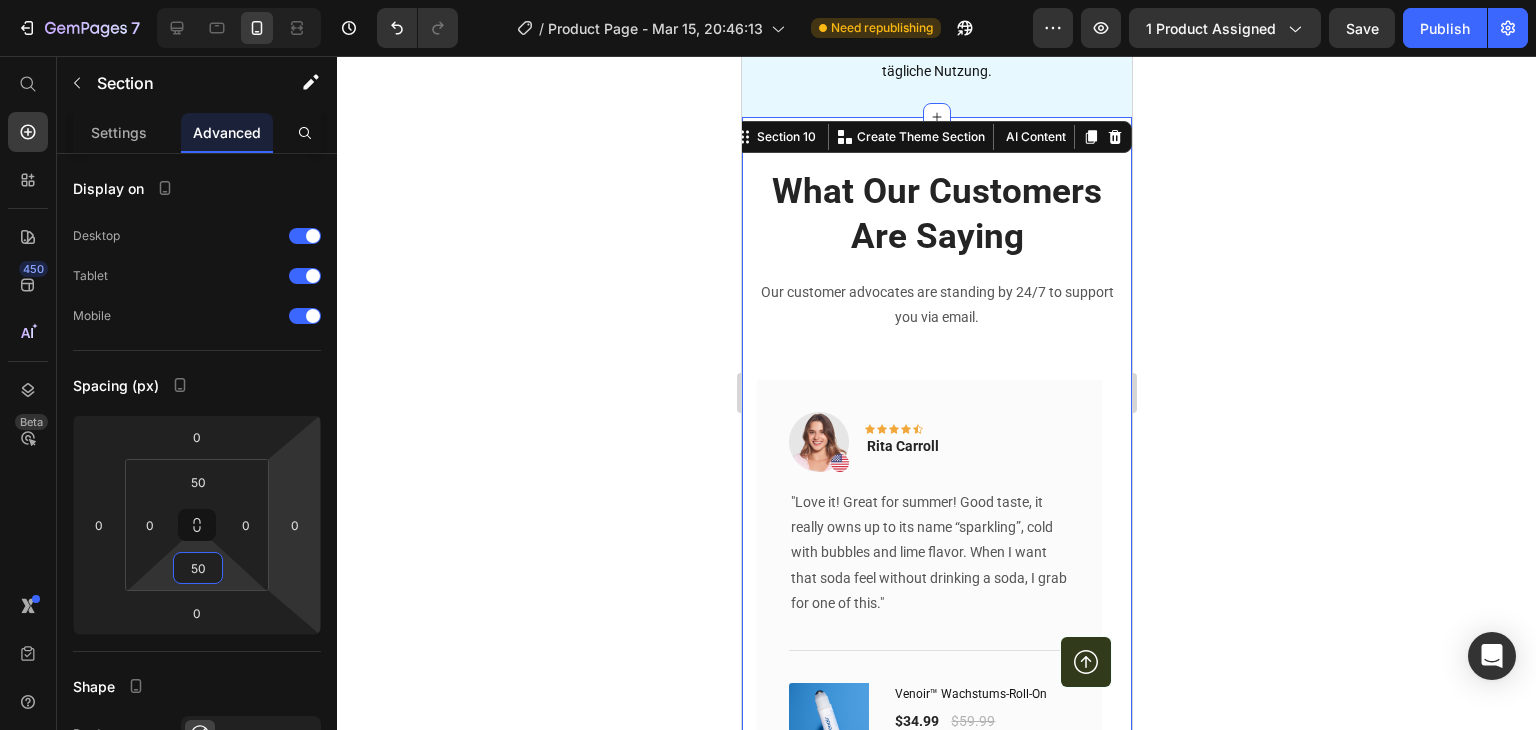 type on "50" 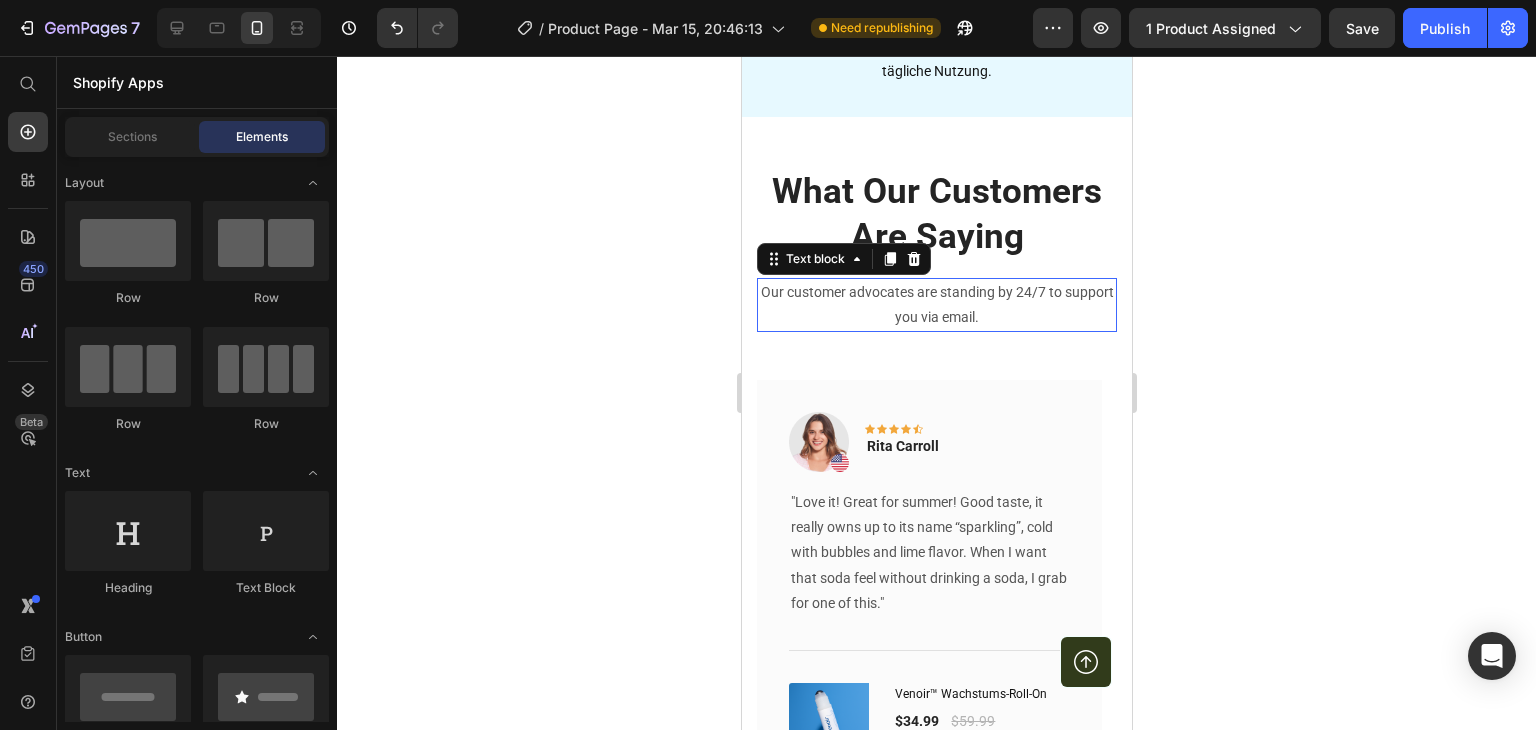 click on "Our customer advocates are standing by 24/7 to support you via email." at bounding box center [936, 305] 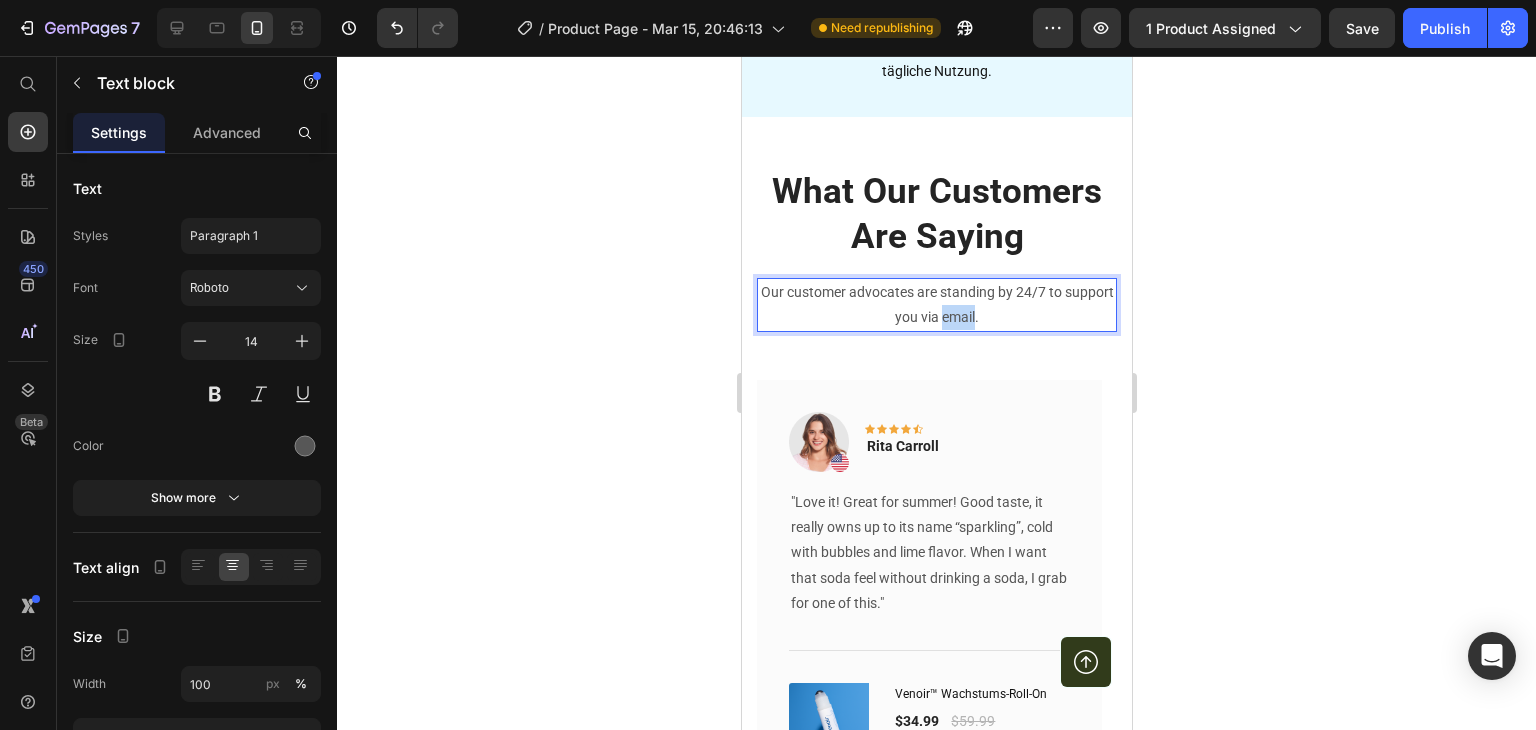 click on "Our customer advocates are standing by 24/7 to support you via email." at bounding box center [936, 305] 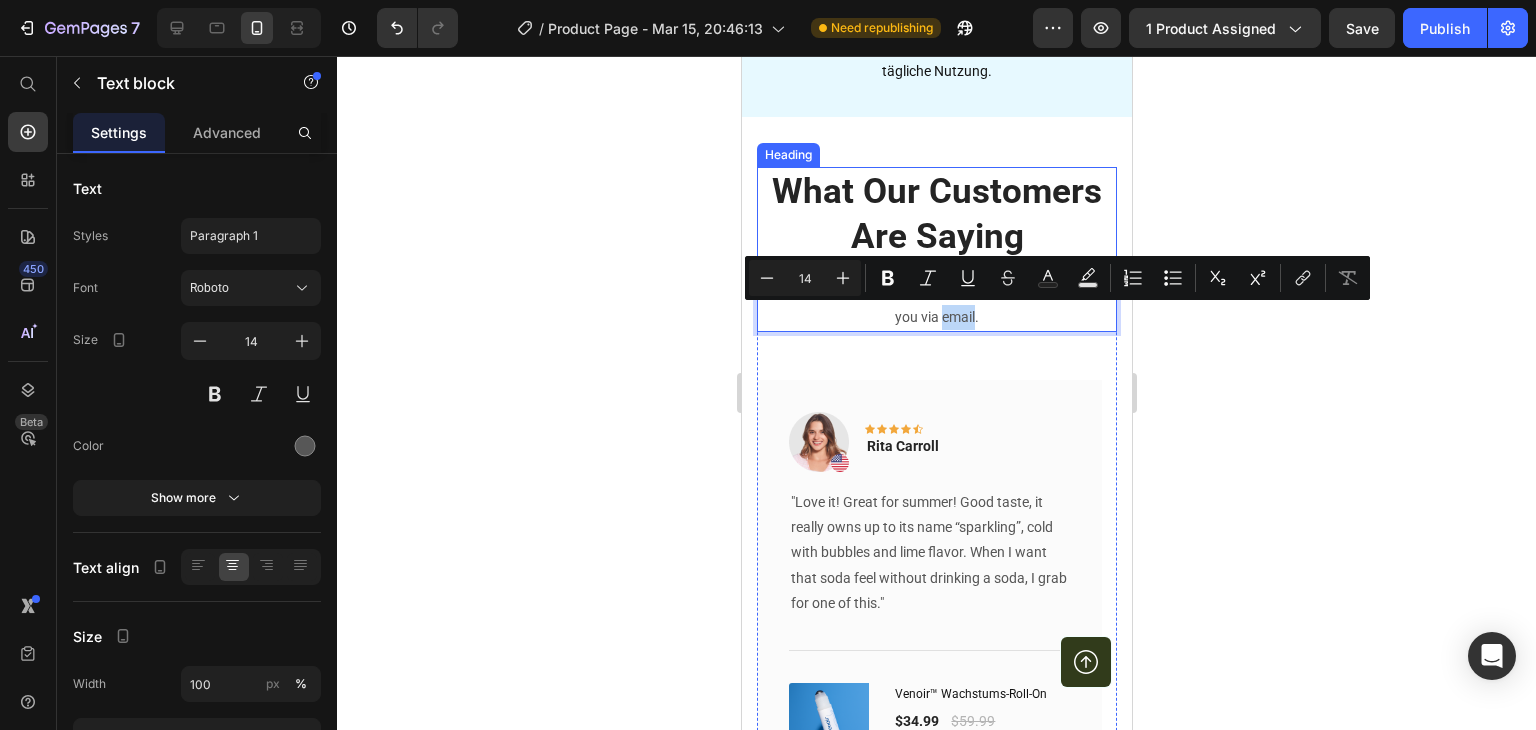 click on "What Our Customers Are Saying" at bounding box center [936, 214] 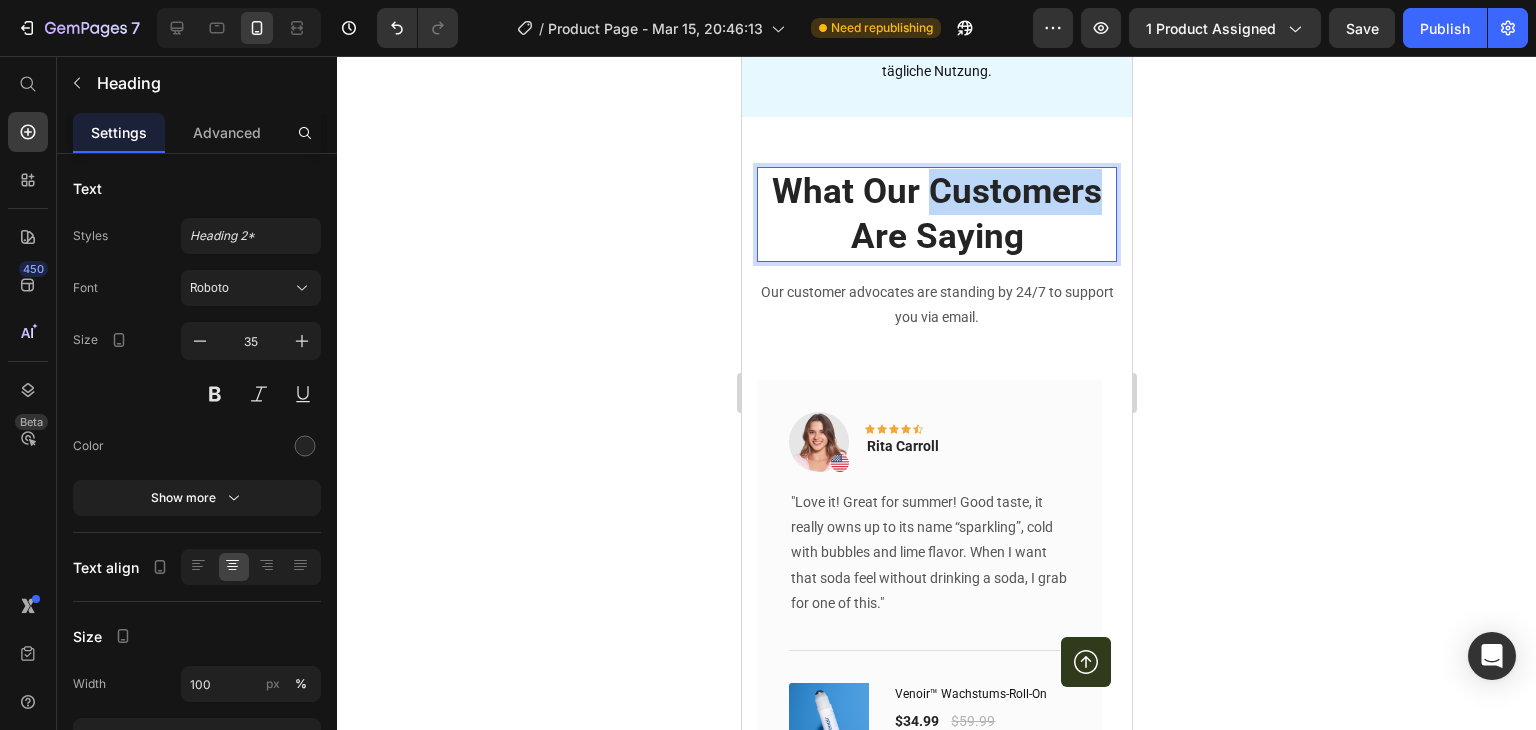 click on "What Our Customers Are Saying" at bounding box center [936, 214] 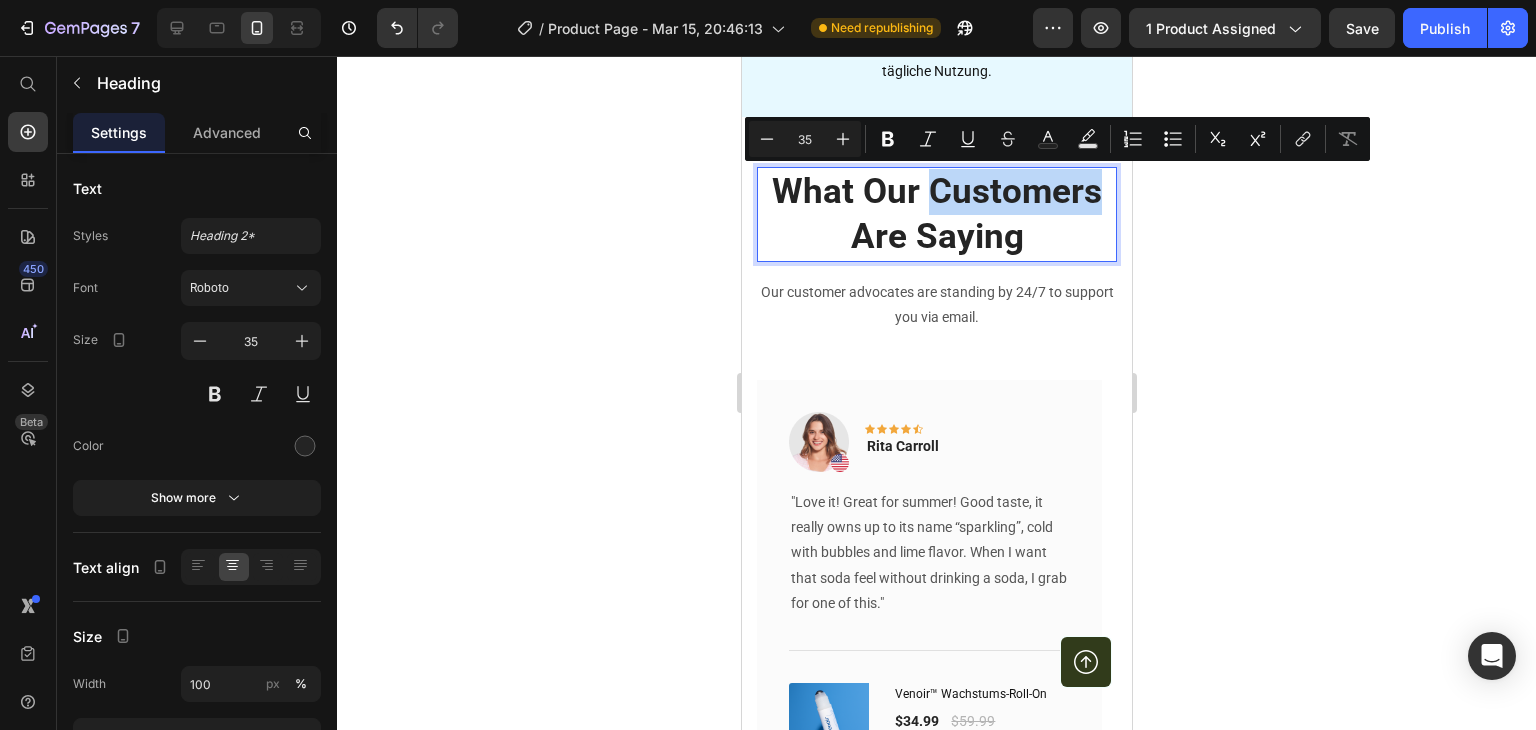 click on "What Our Customers Are Saying" at bounding box center [936, 214] 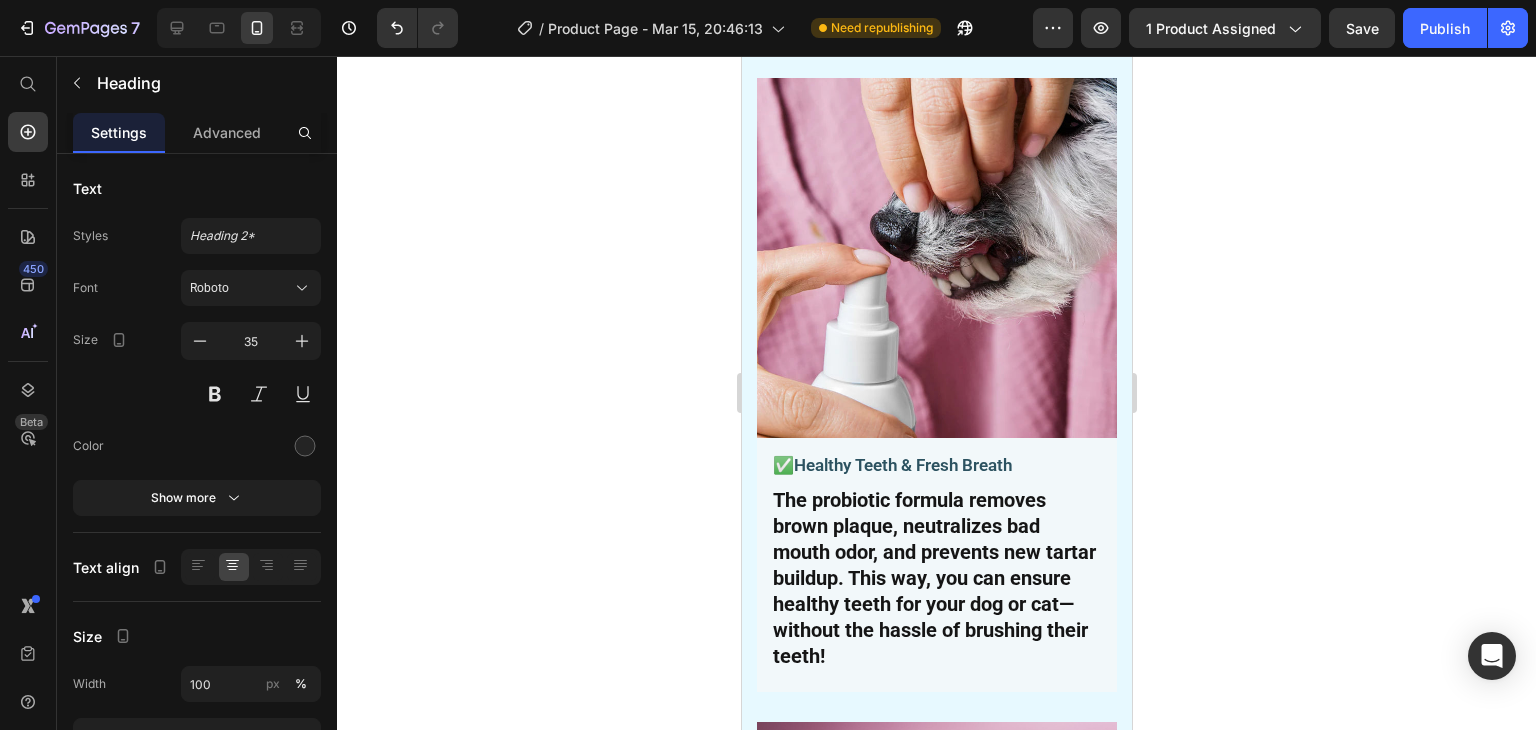 scroll, scrollTop: 3641, scrollLeft: 0, axis: vertical 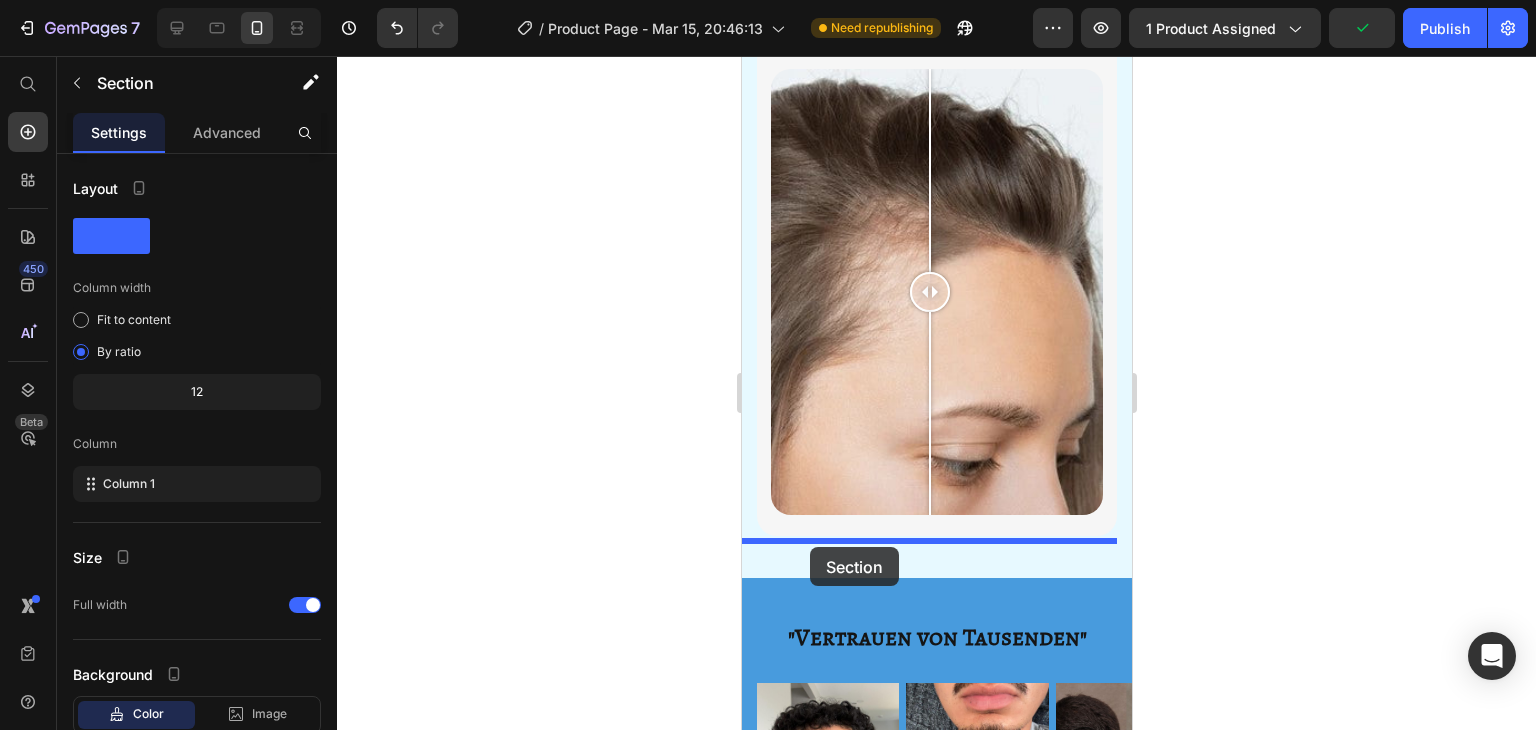 drag, startPoint x: 780, startPoint y: 166, endPoint x: 809, endPoint y: 547, distance: 382.10208 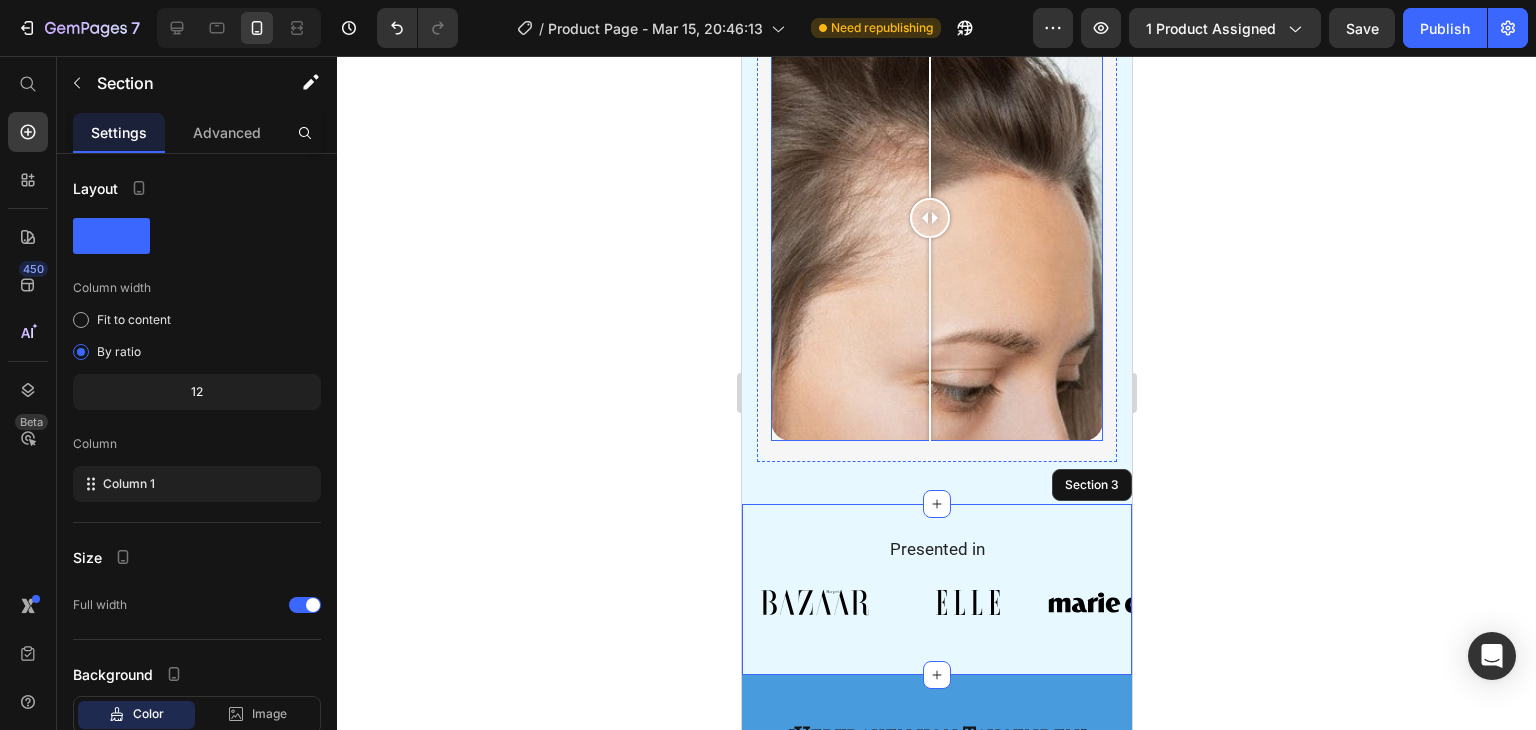 scroll, scrollTop: 1773, scrollLeft: 0, axis: vertical 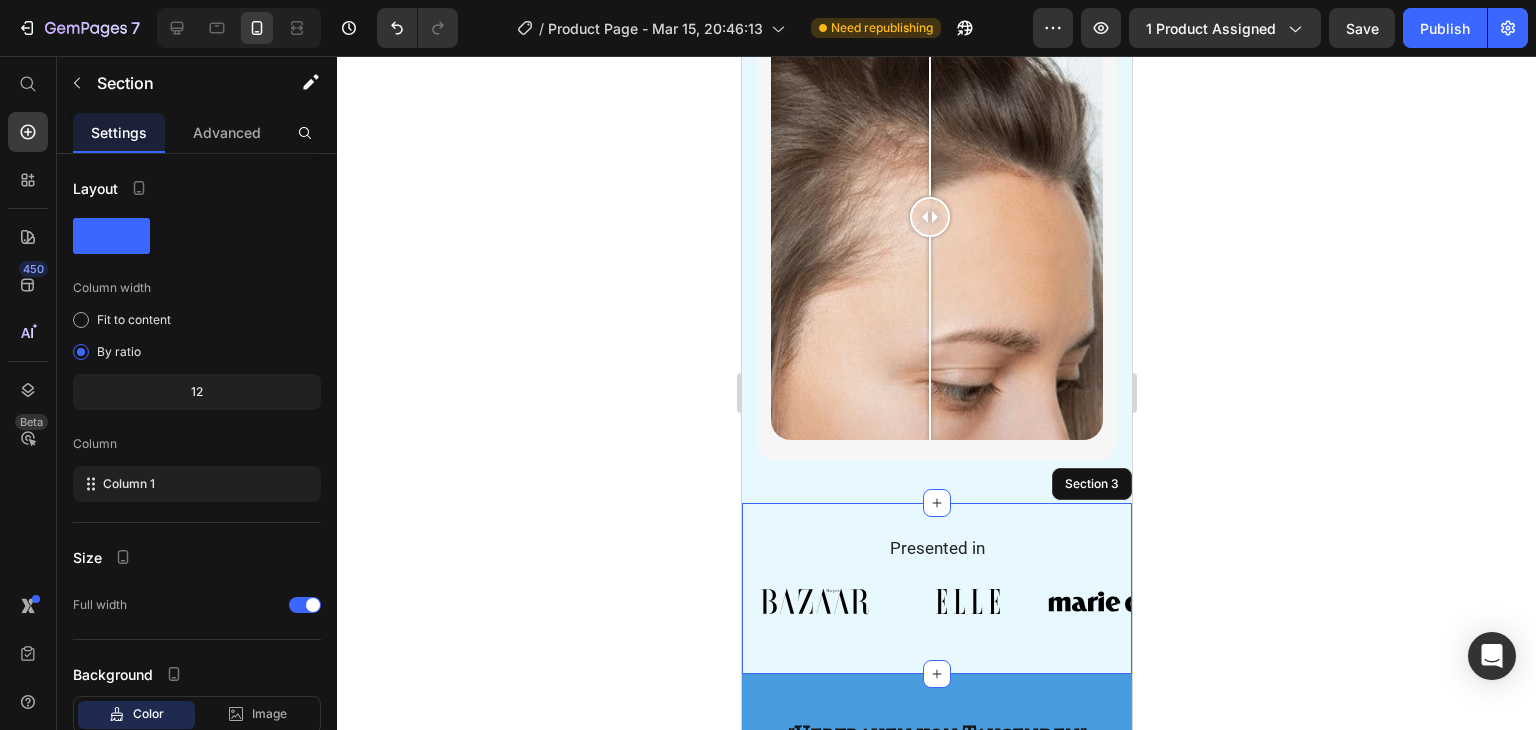 click 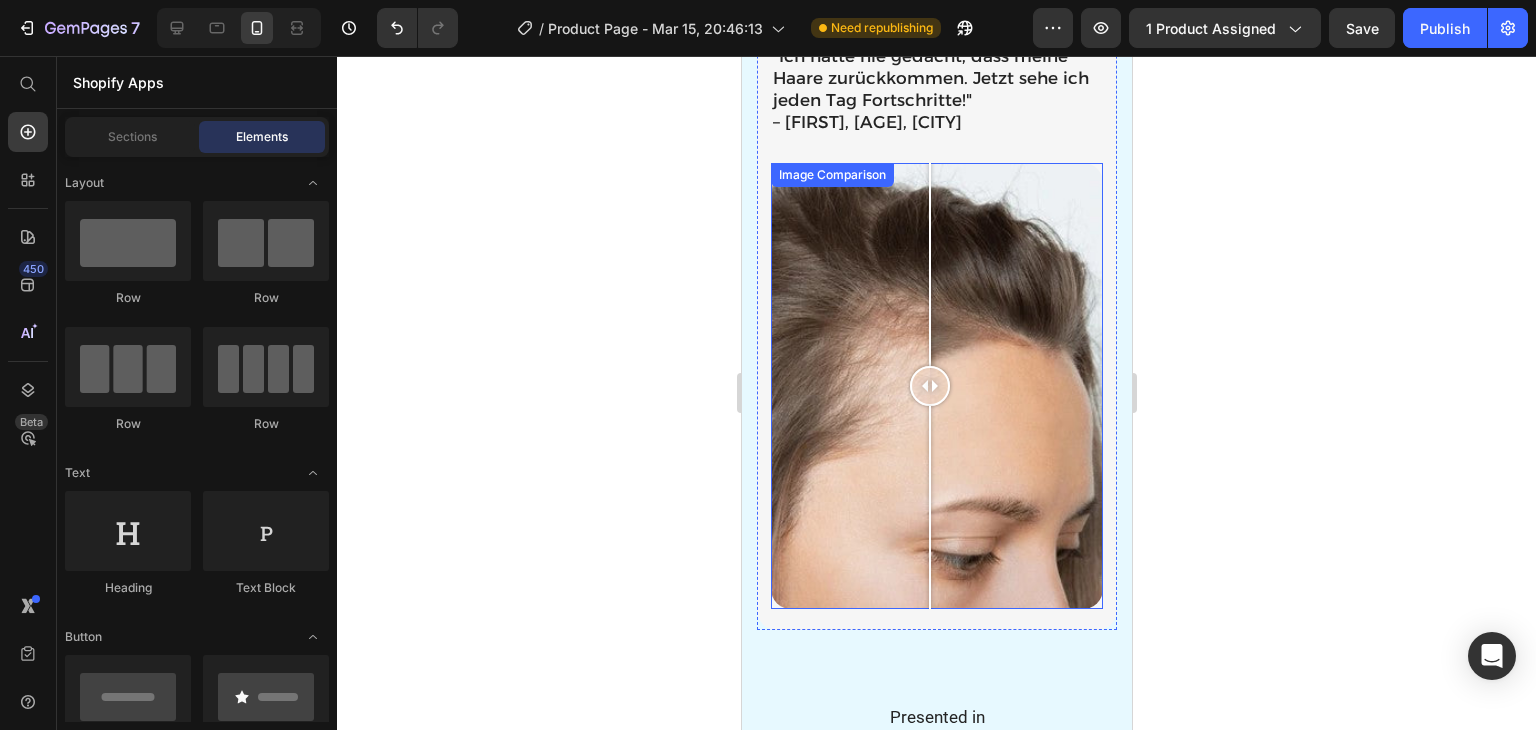 scroll, scrollTop: 1637, scrollLeft: 0, axis: vertical 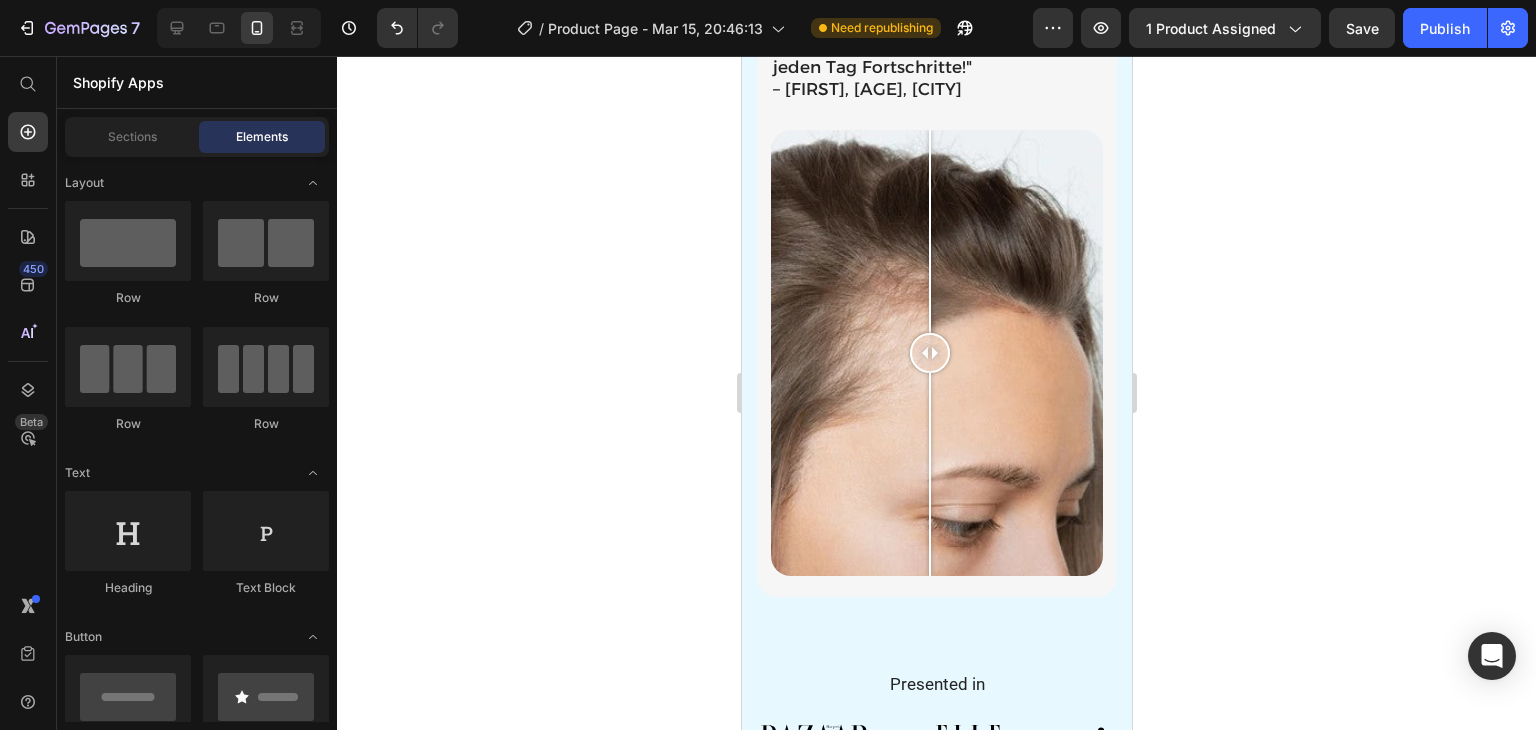 click 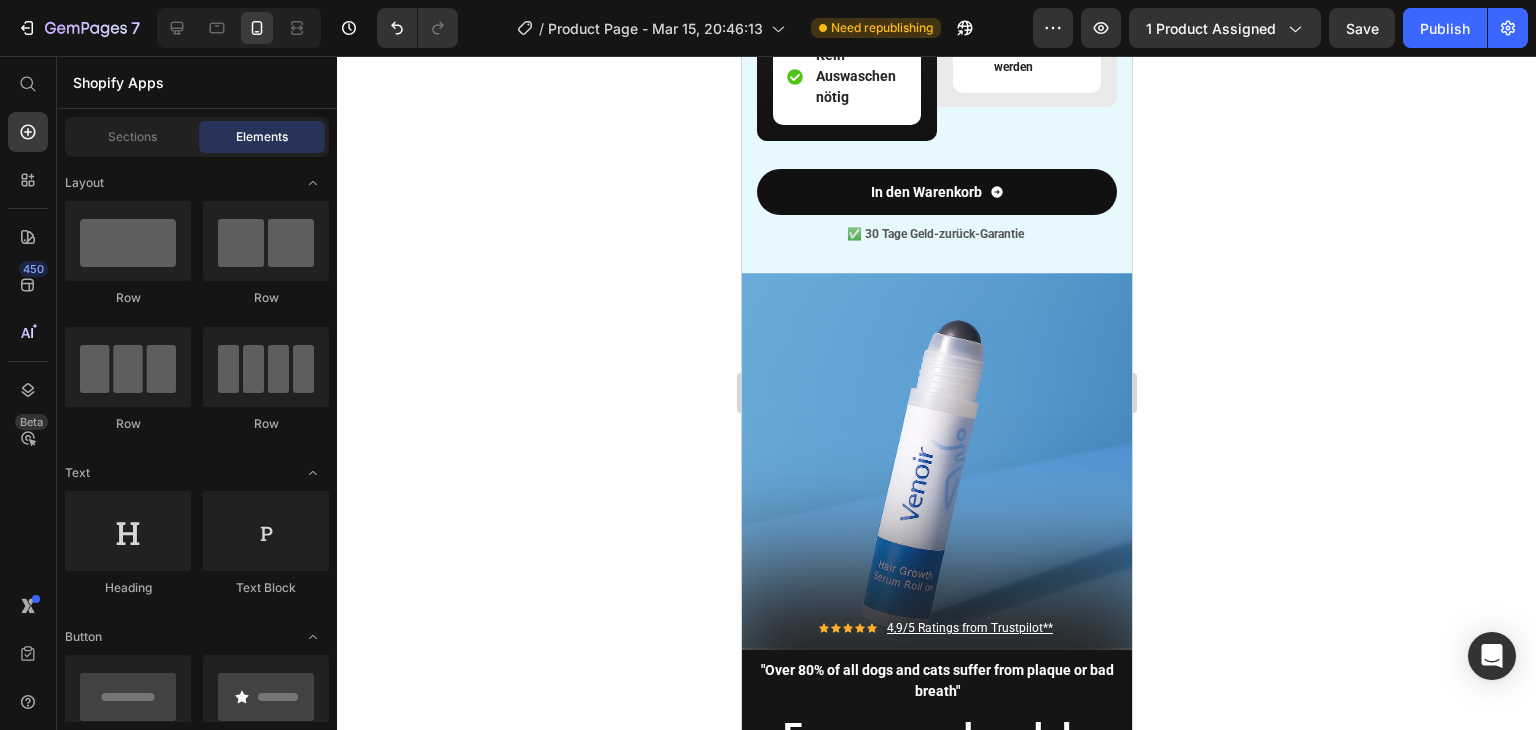 scroll, scrollTop: 4022, scrollLeft: 0, axis: vertical 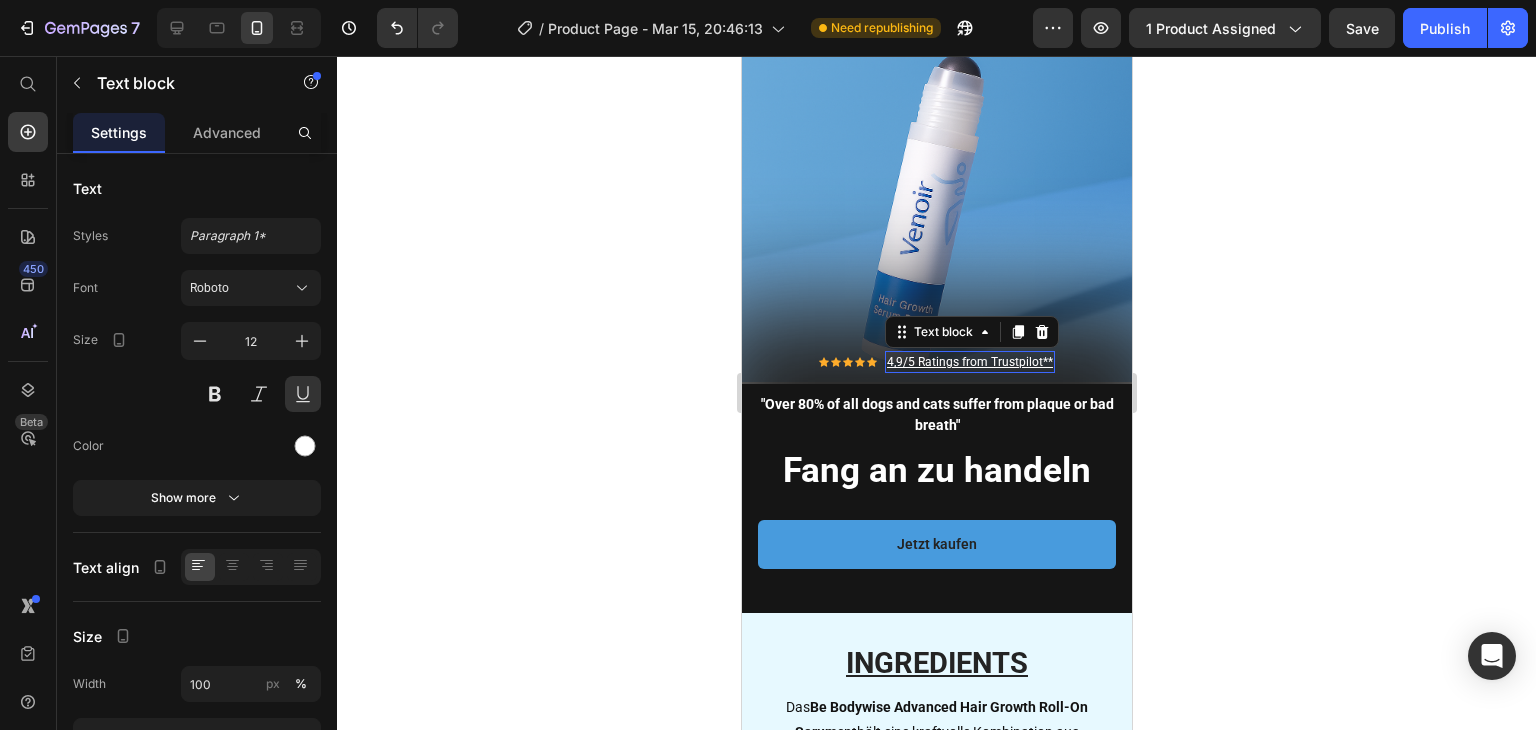 click on "4,9/5 Ratings from Trustpilot**" at bounding box center [969, 362] 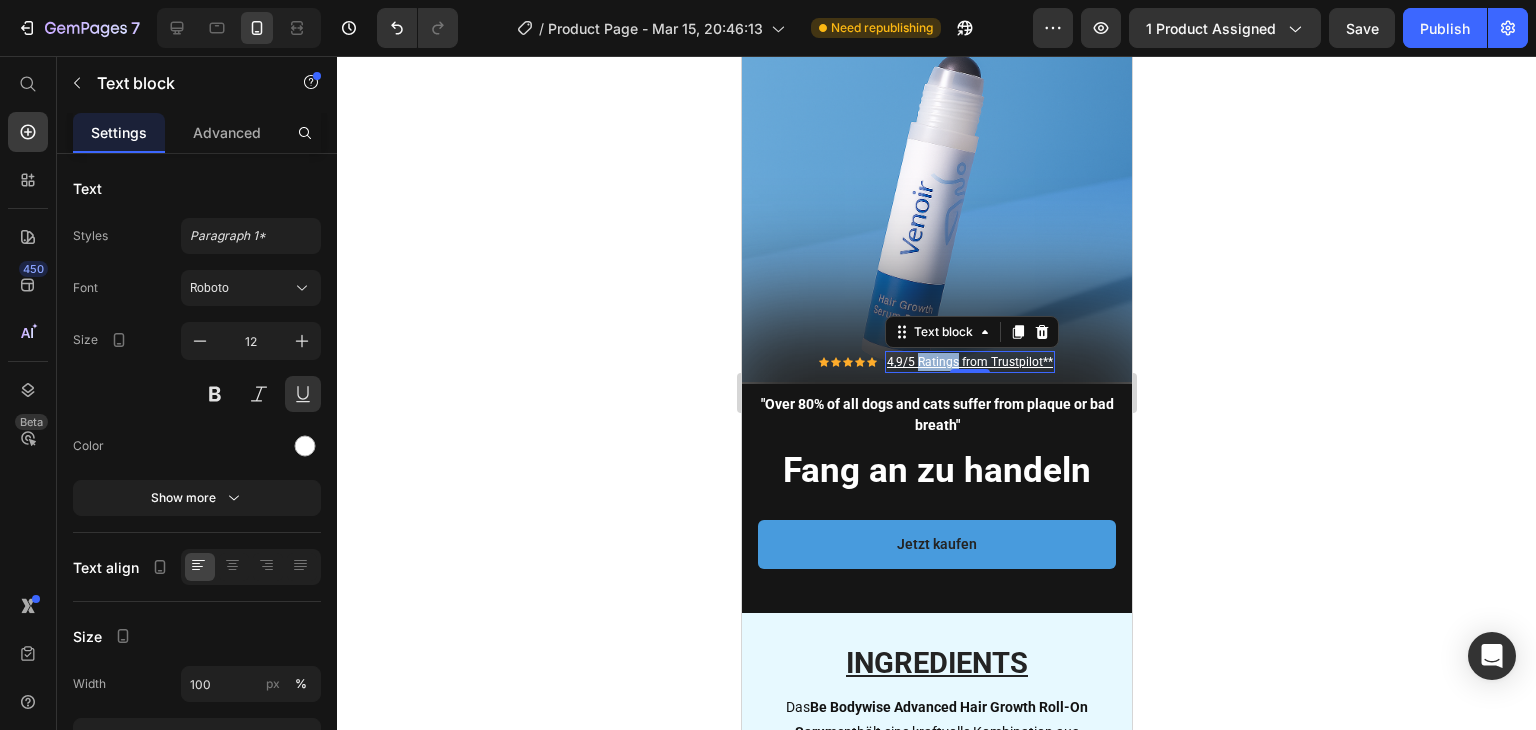 scroll, scrollTop: 4000, scrollLeft: 0, axis: vertical 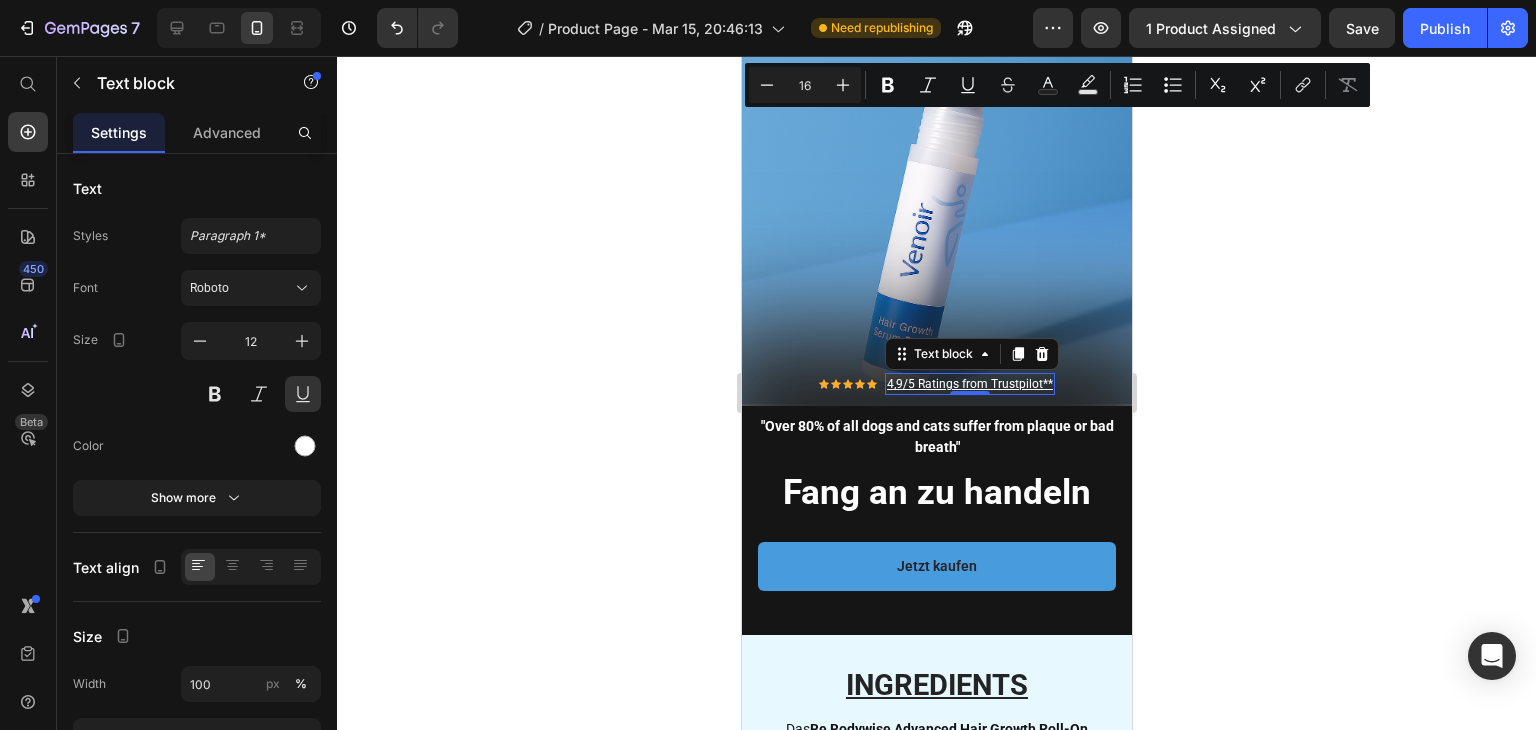 type on "12" 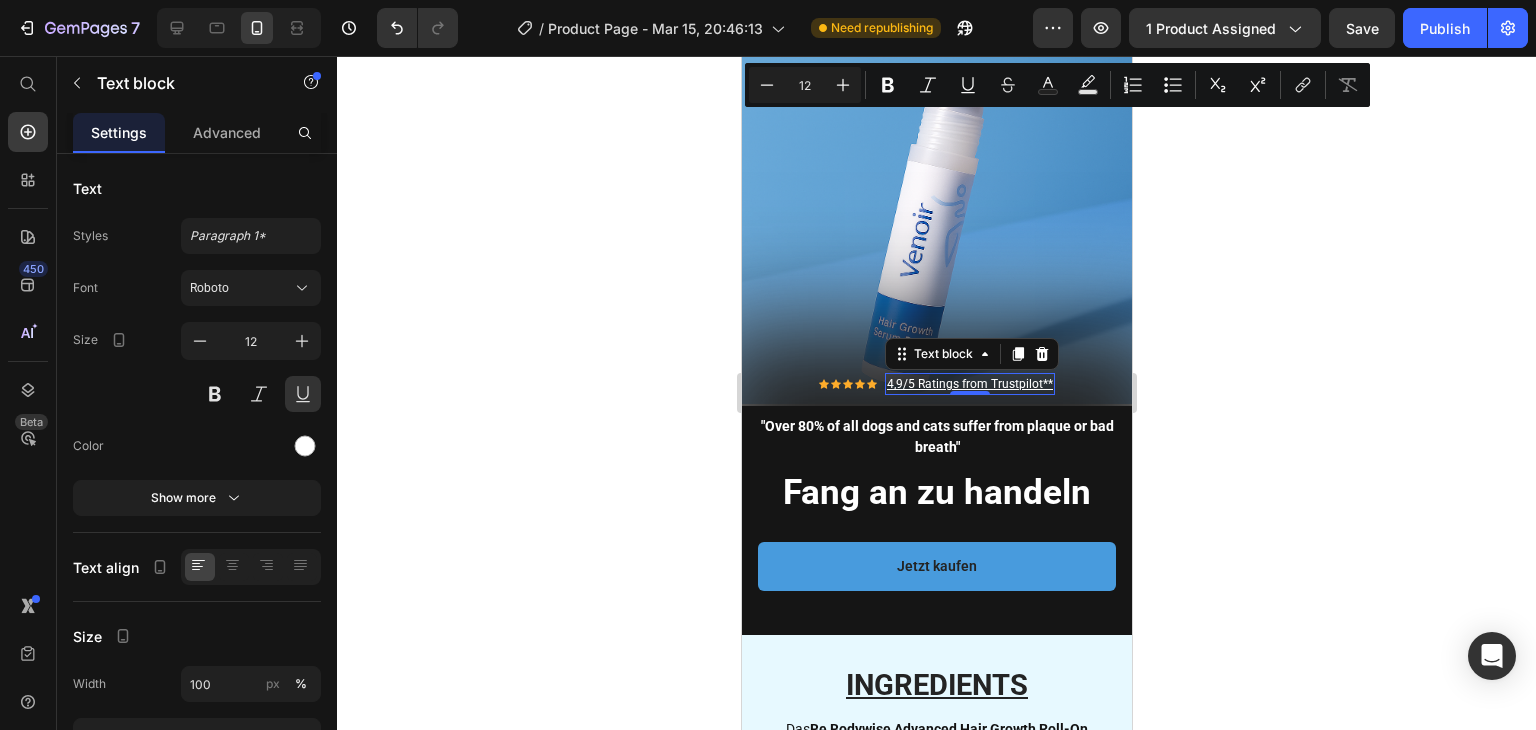 click on "4,9/5 Ratings from Trustpilot**" at bounding box center (969, 384) 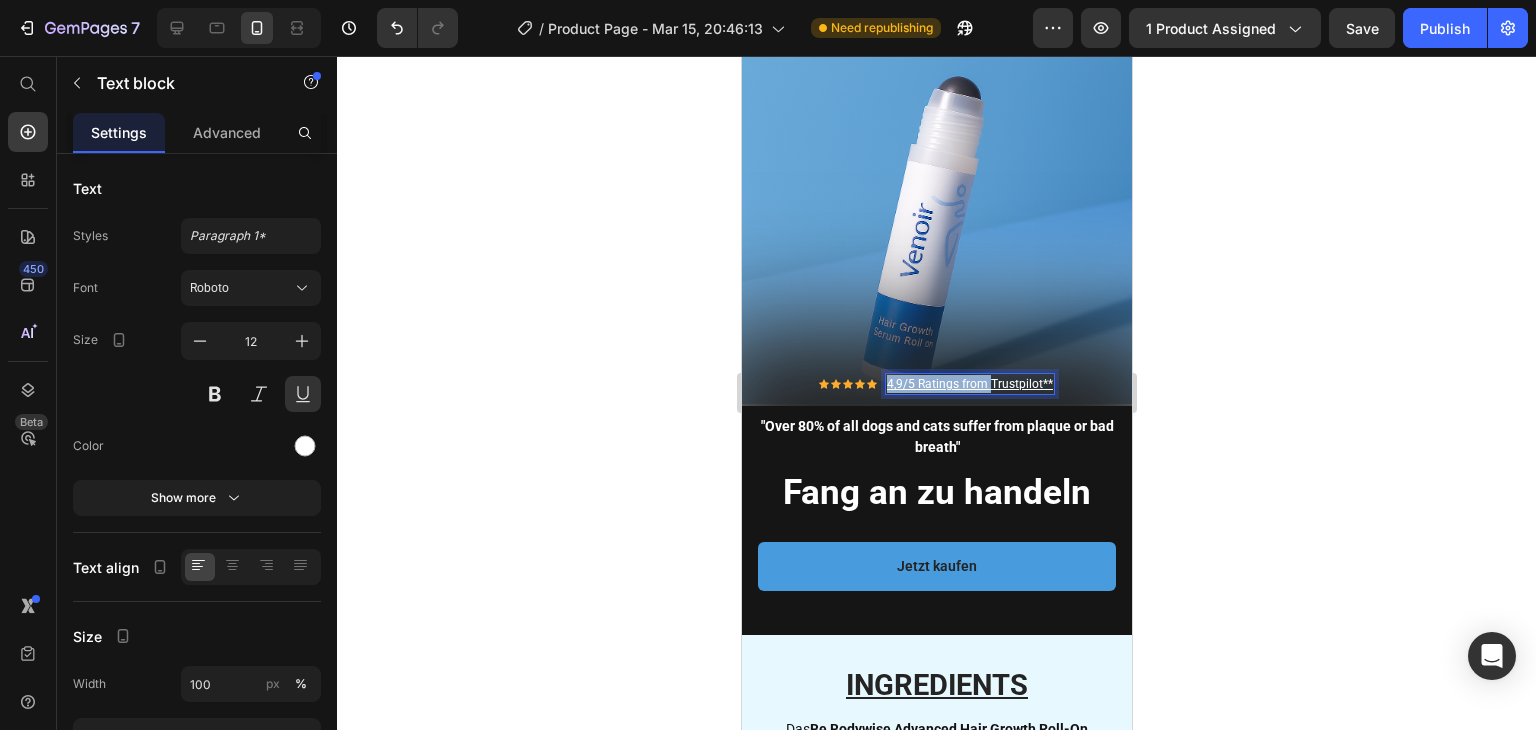 click on "4,9/5 Ratings from Trustpilot**" at bounding box center [969, 384] 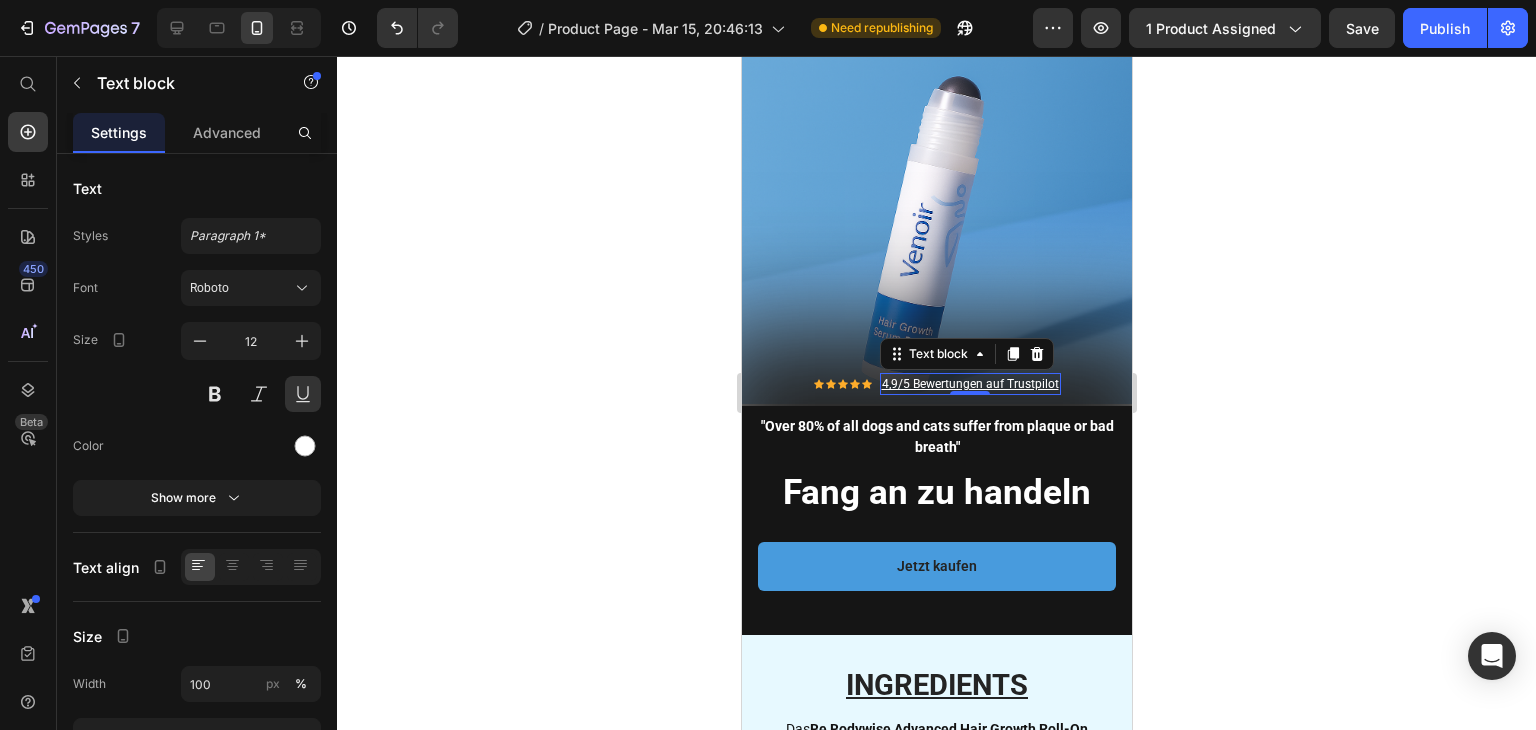 click 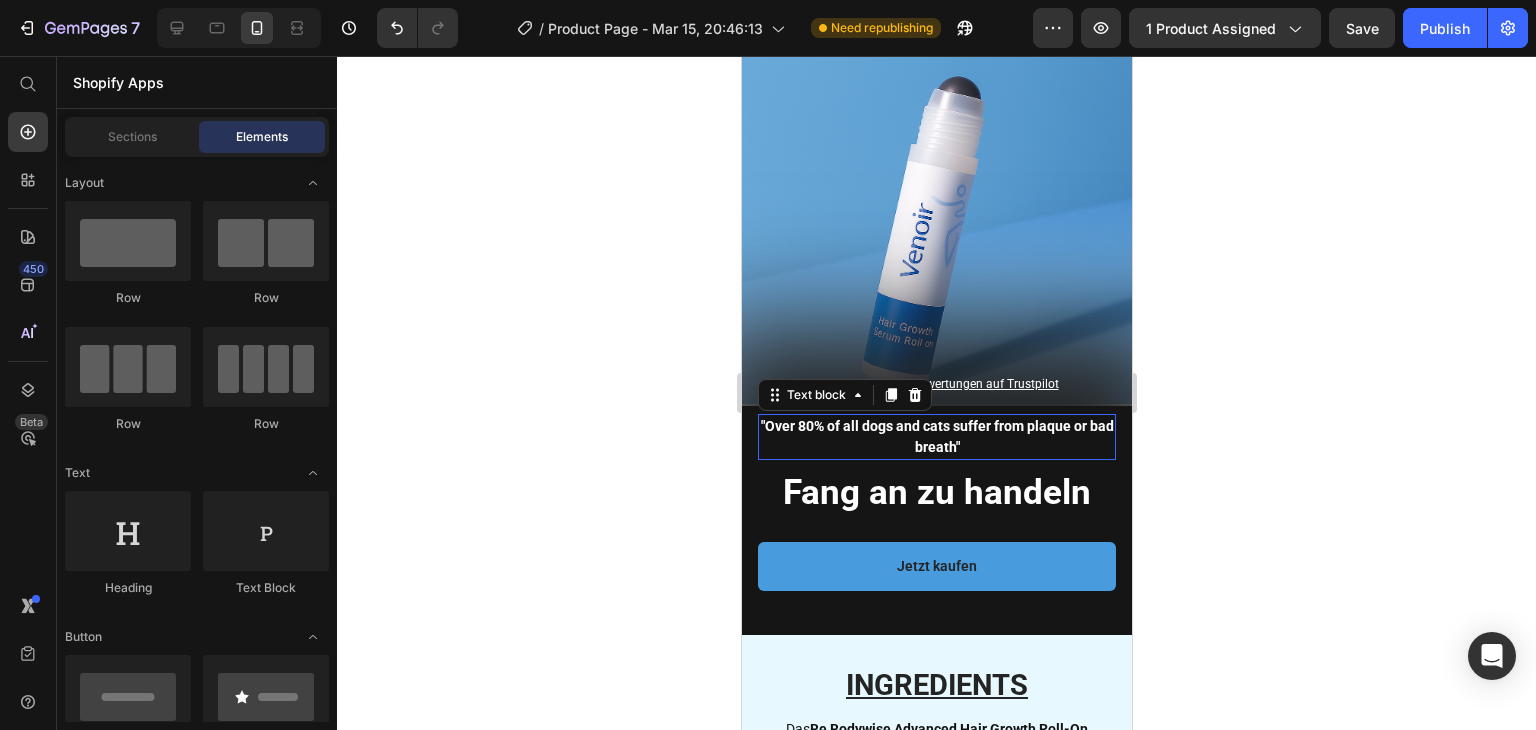 click on ""Over 80% of all dogs and cats suffer from plaque or bad breath"" at bounding box center [936, 437] 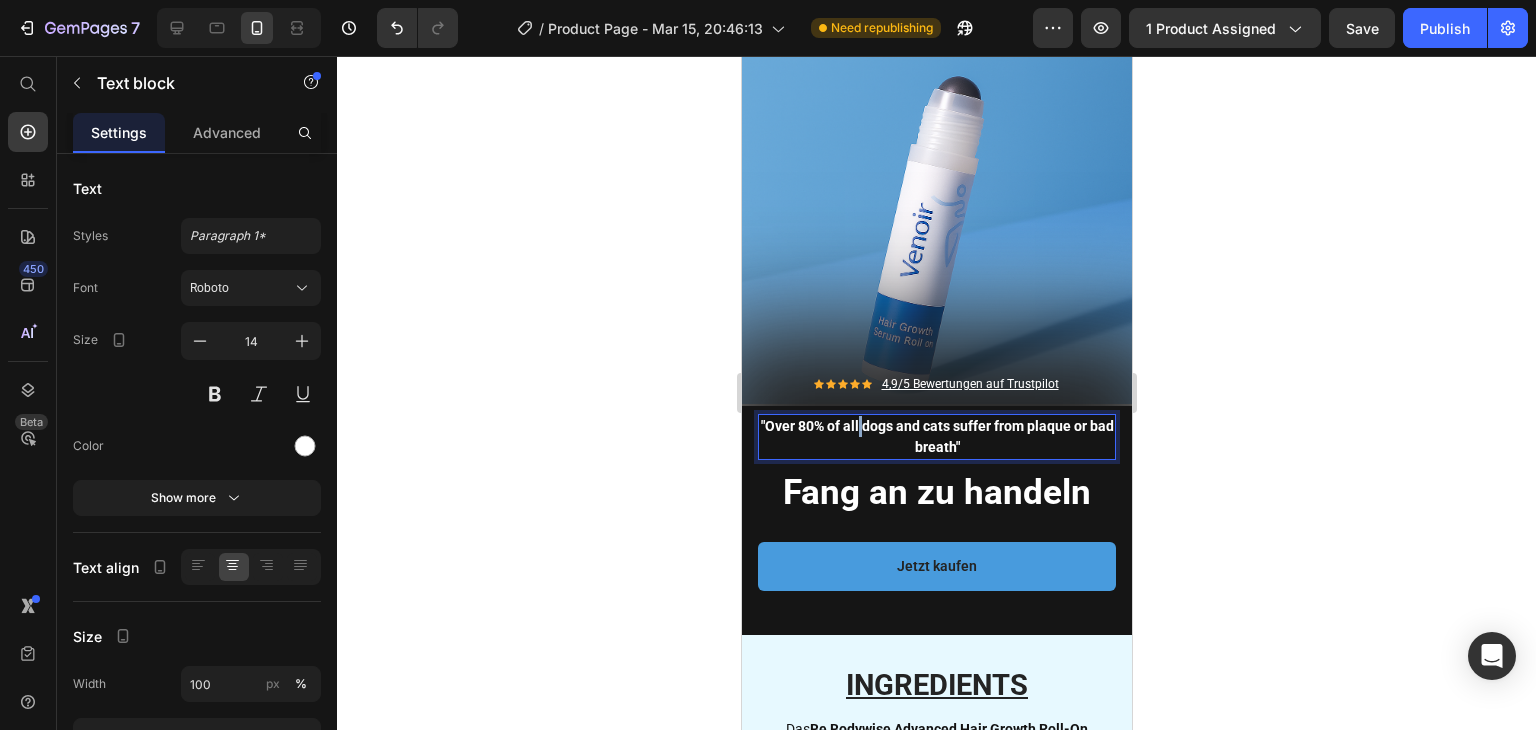 click on ""Over 80% of all dogs and cats suffer from plaque or bad breath"" at bounding box center [936, 437] 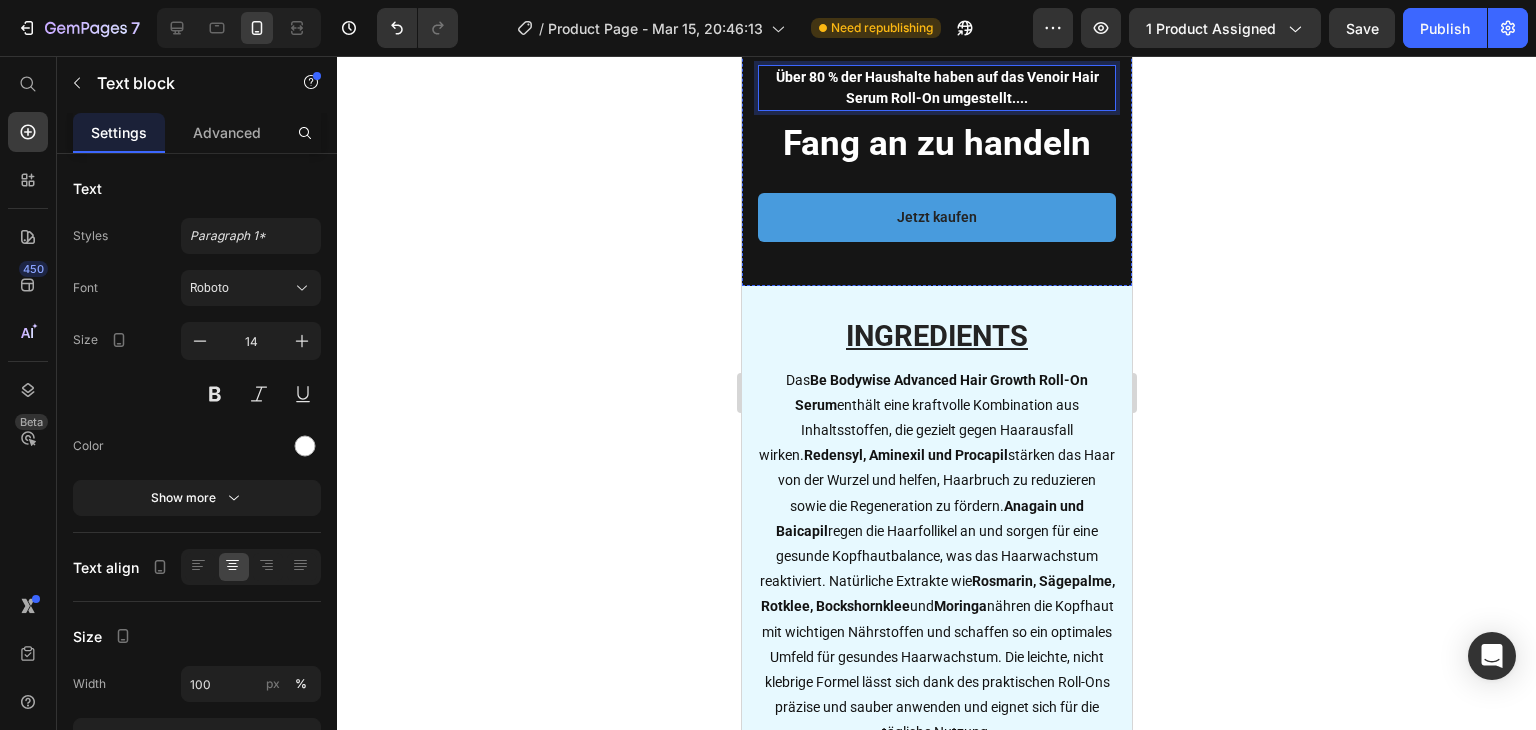 scroll, scrollTop: 4448, scrollLeft: 0, axis: vertical 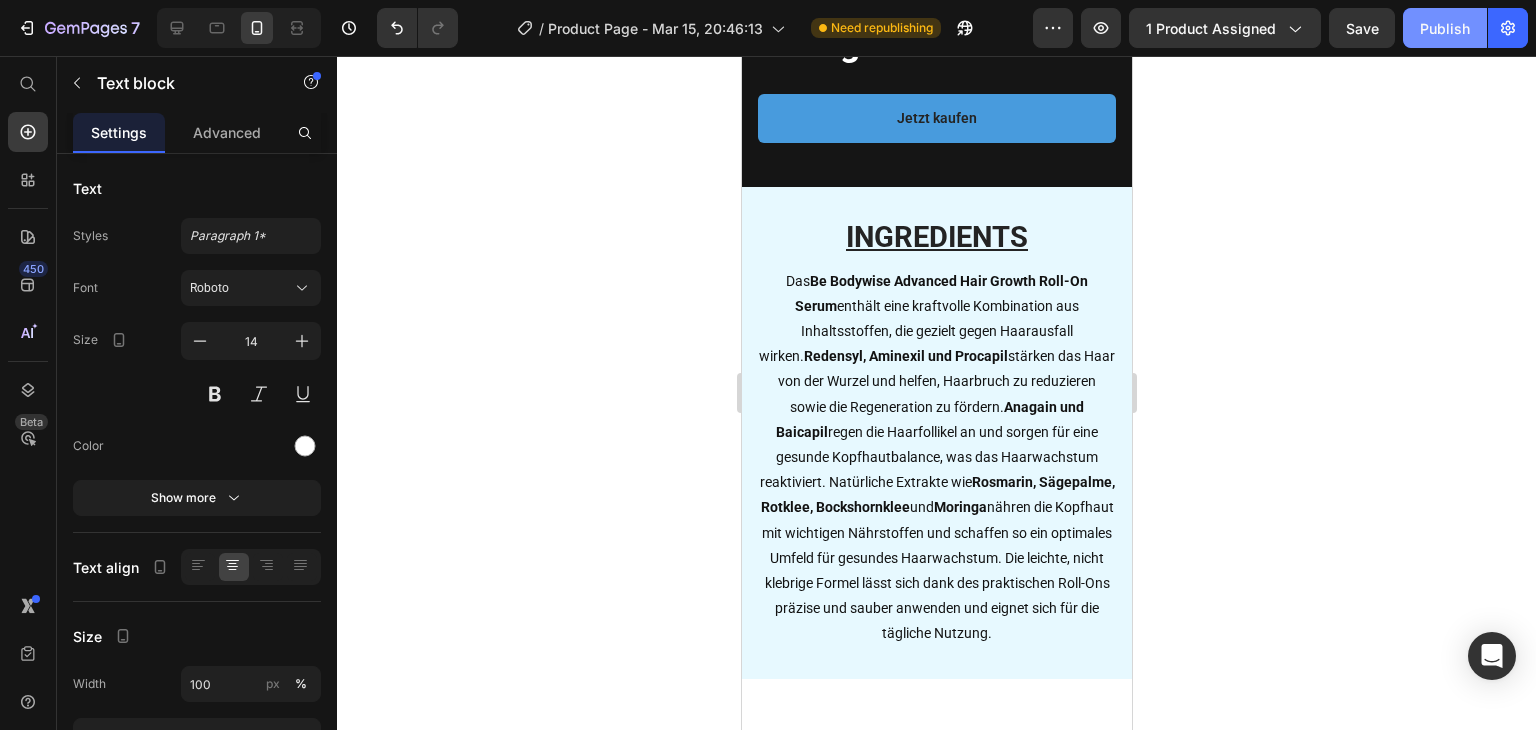 click on "Publish" at bounding box center [1445, 28] 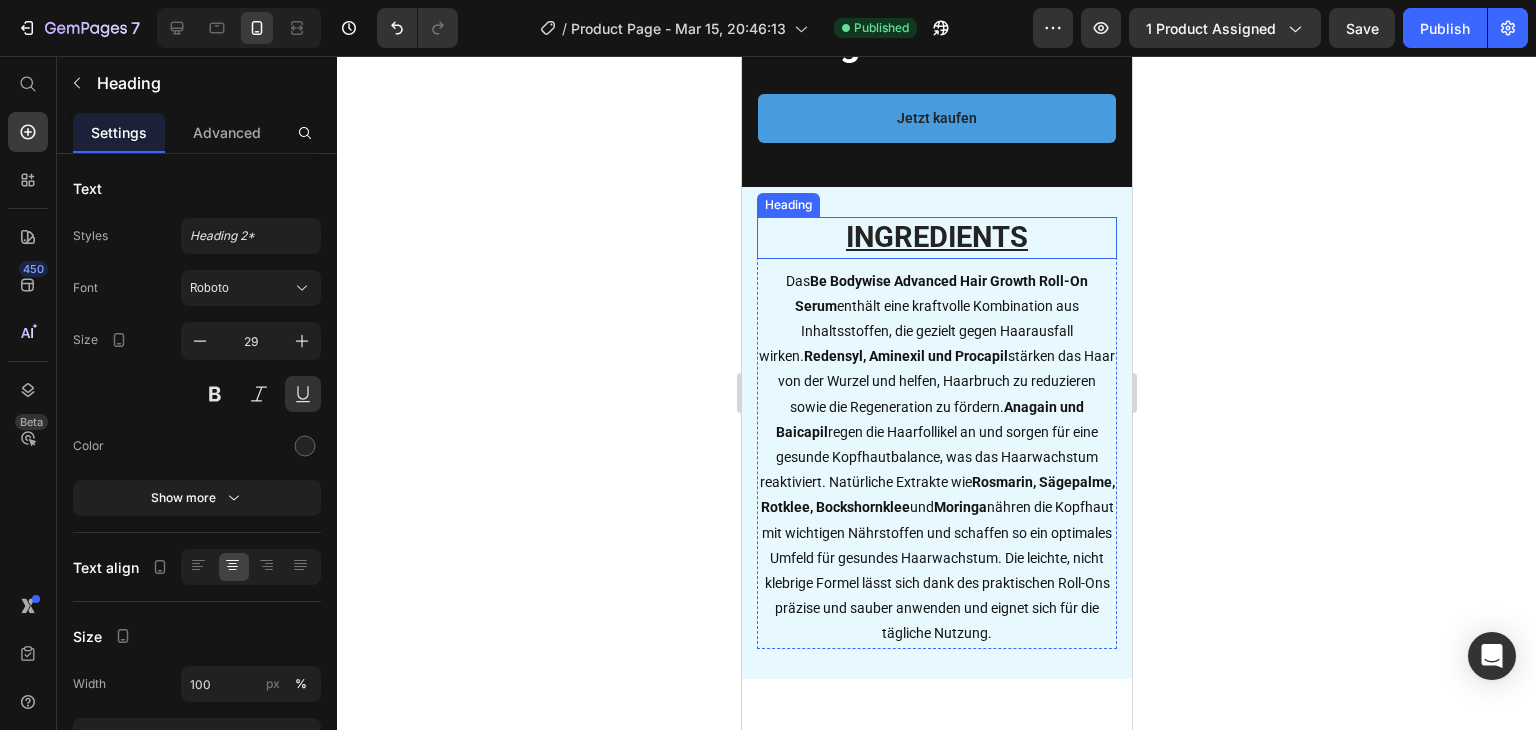 click on "INGREDIENTS" at bounding box center (936, 238) 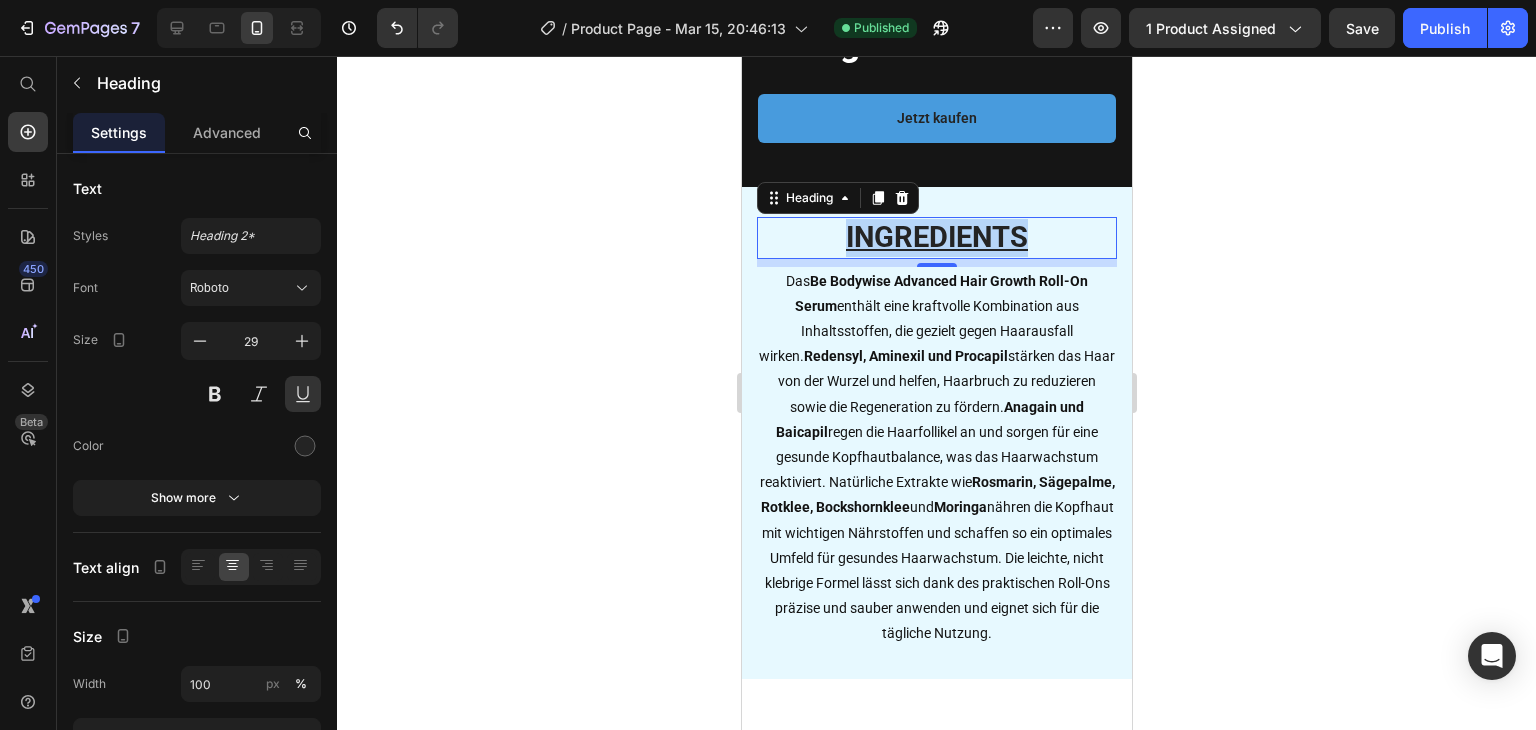 click on "INGREDIENTS" at bounding box center (936, 238) 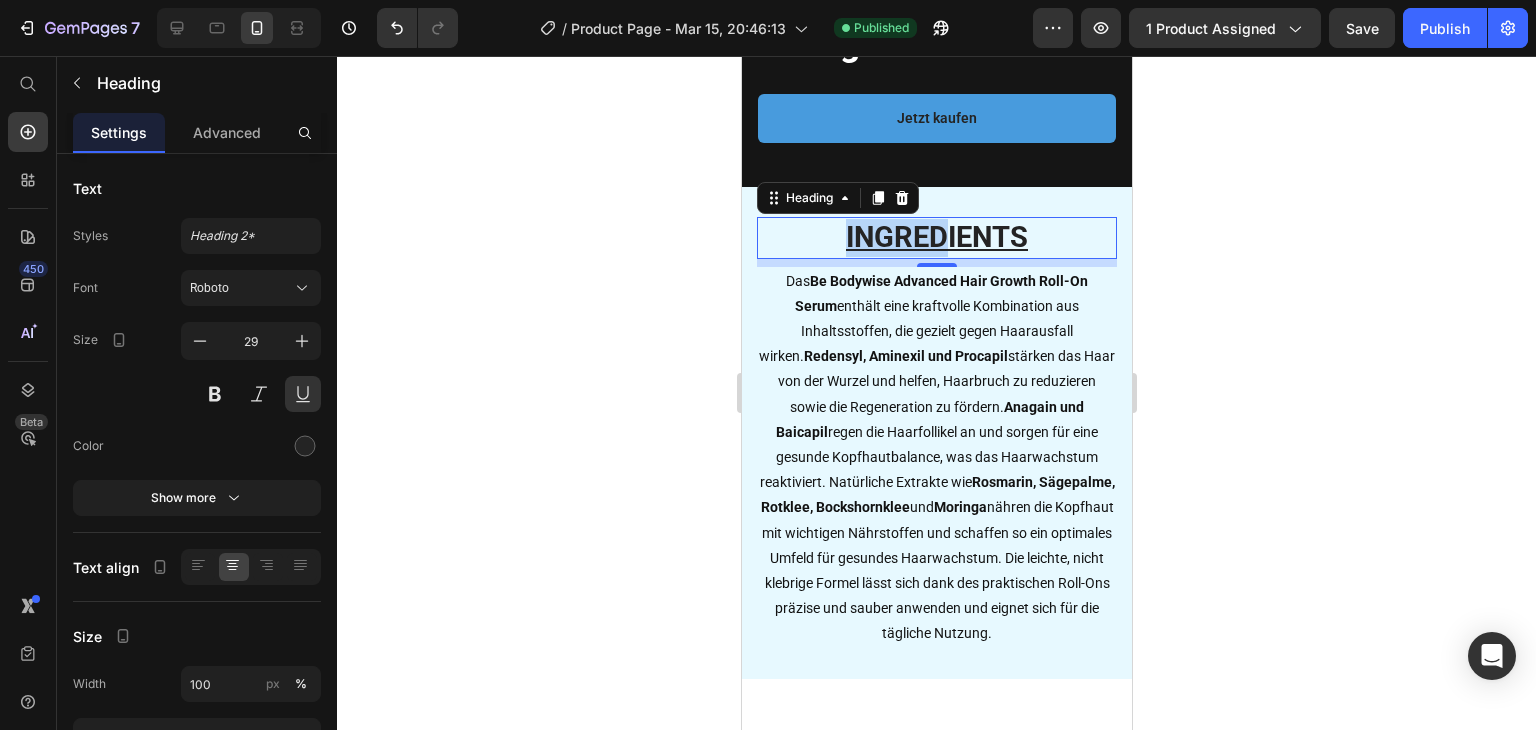 click on "INGREDIENTS" at bounding box center [936, 238] 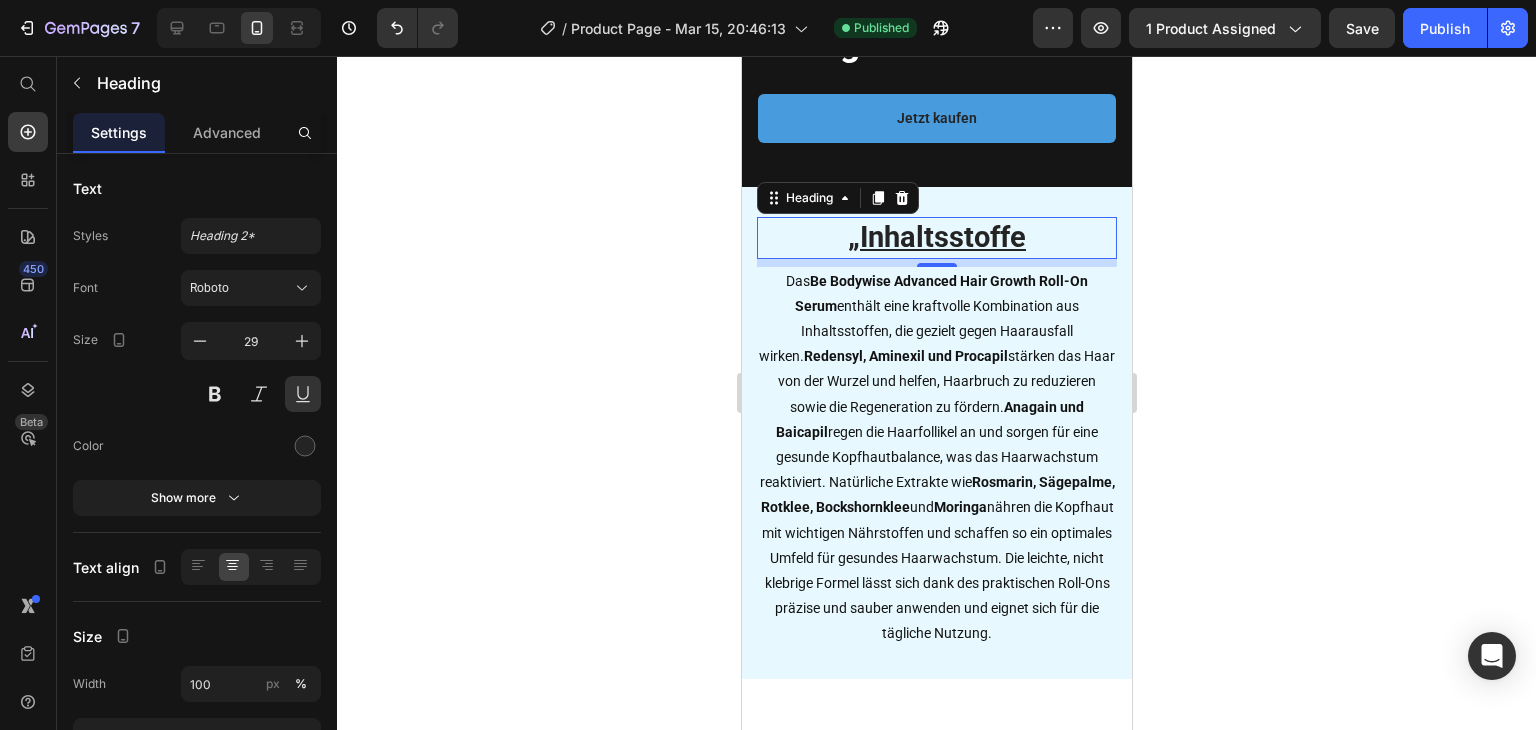 click on "„Inhaltsstoffe" at bounding box center [936, 238] 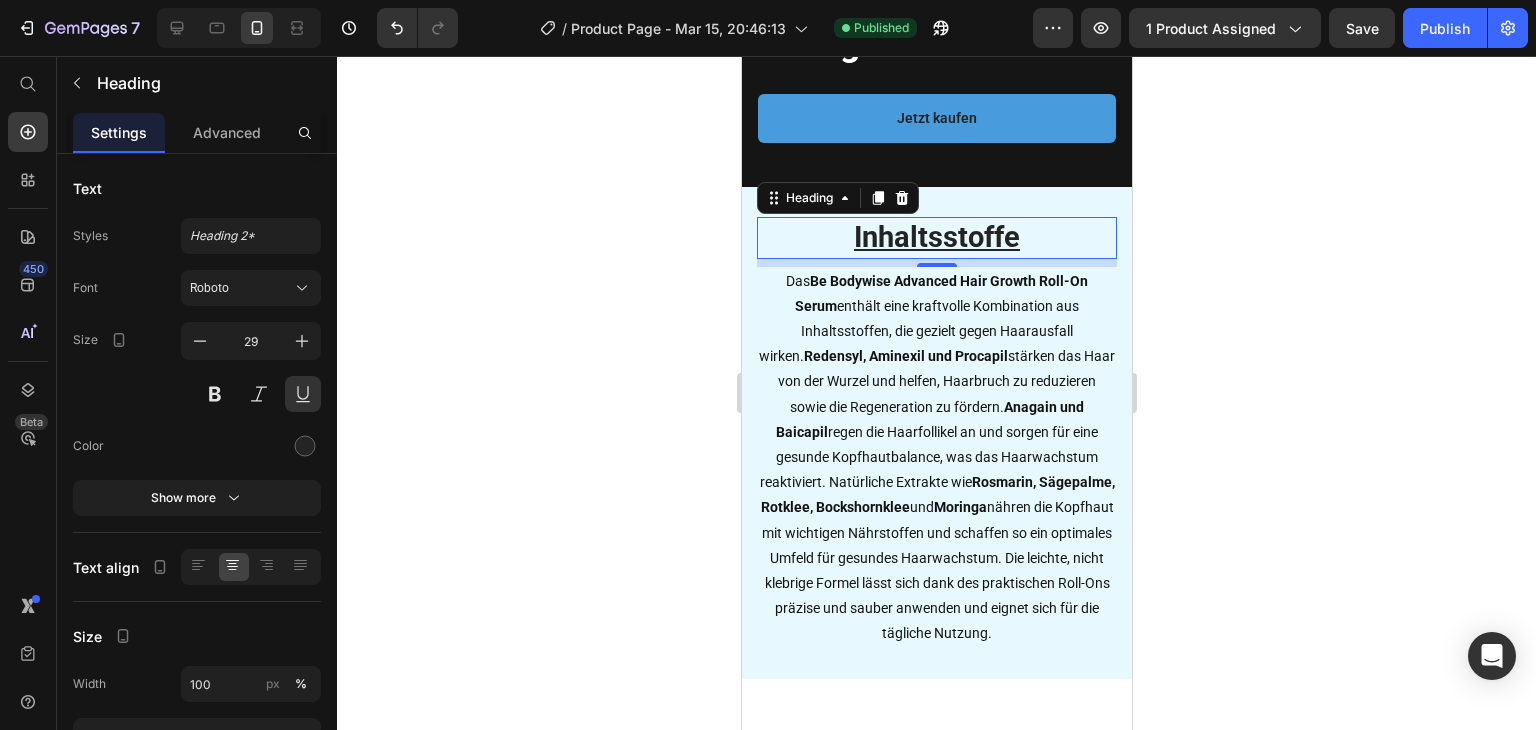 click 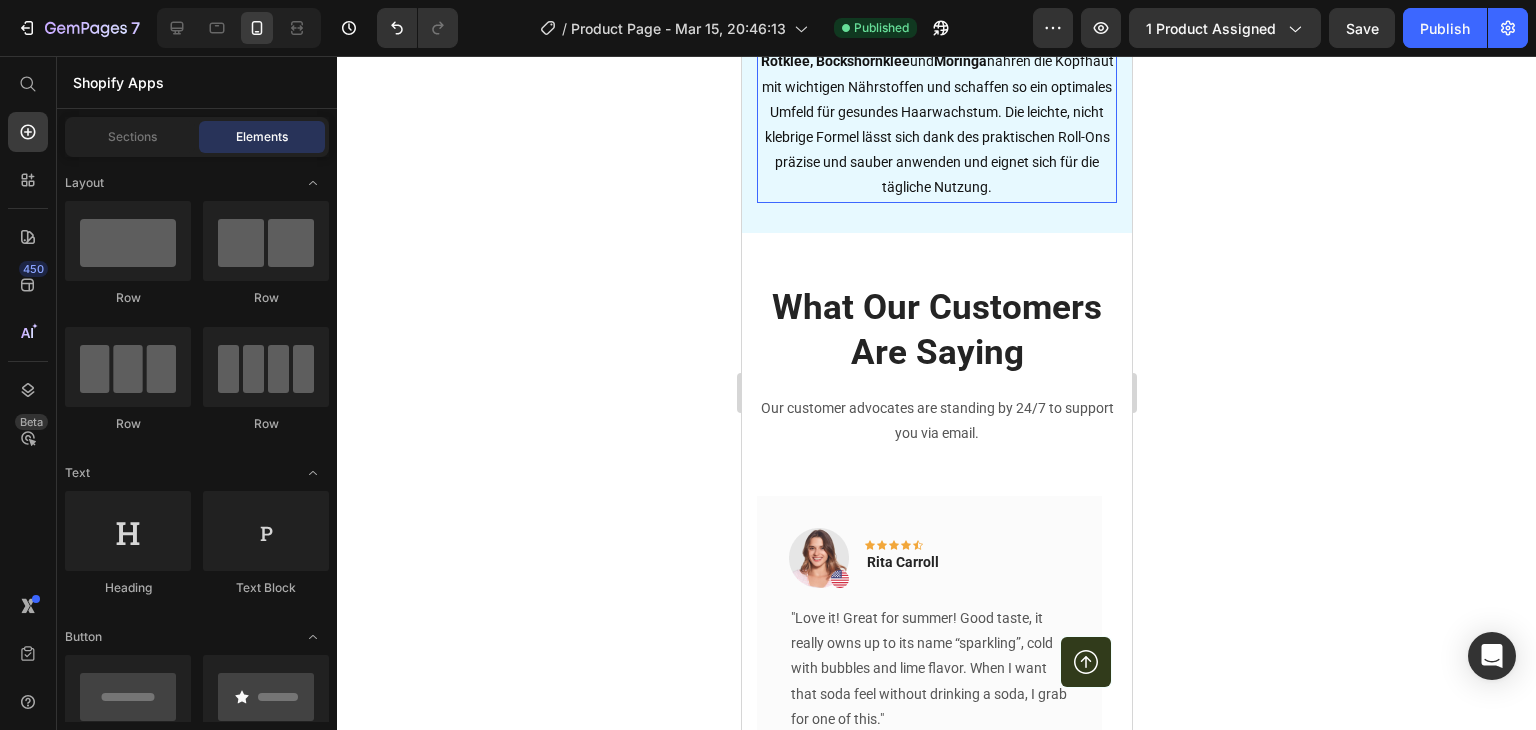 scroll, scrollTop: 4908, scrollLeft: 0, axis: vertical 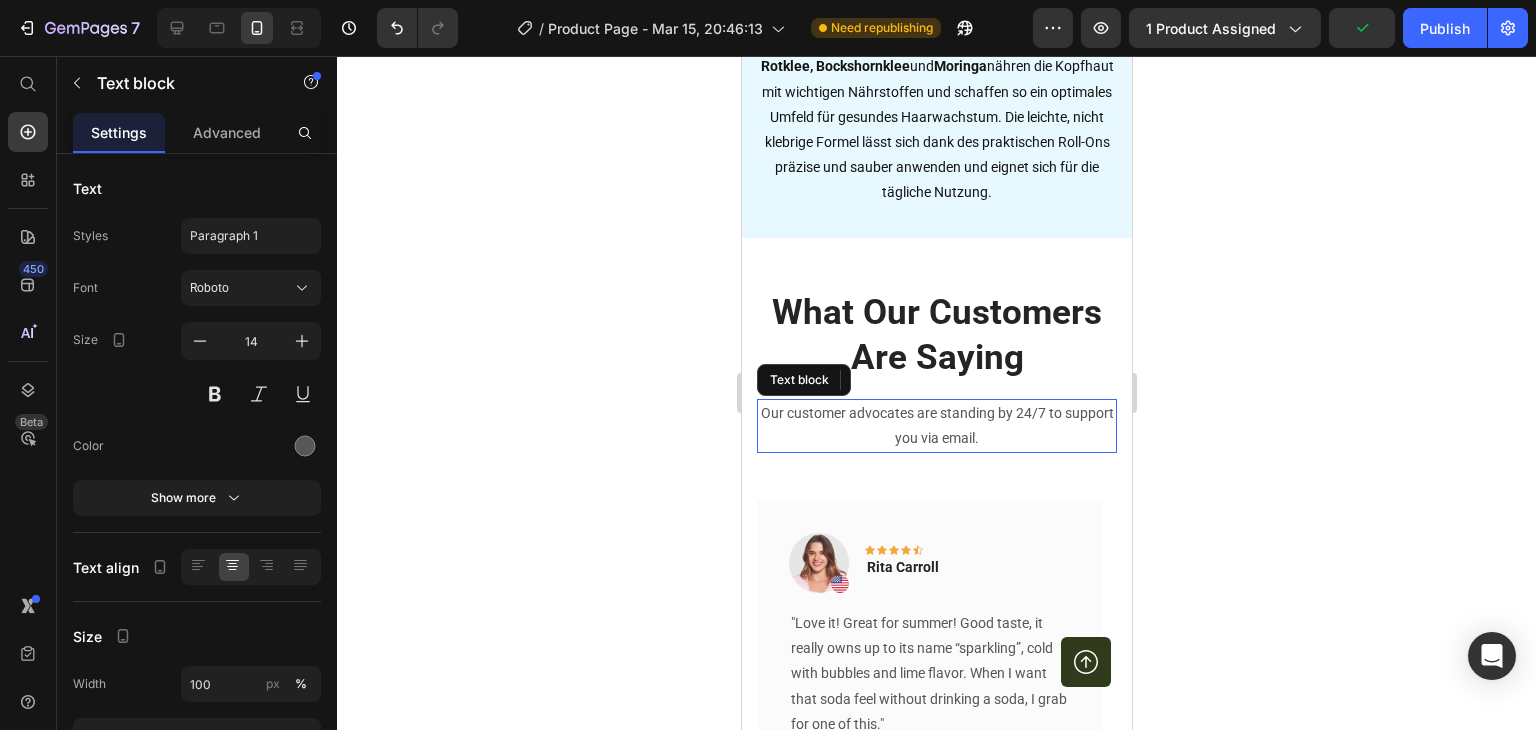 click on "Our customer advocates are standing by 24/7 to support you via email." at bounding box center (936, 426) 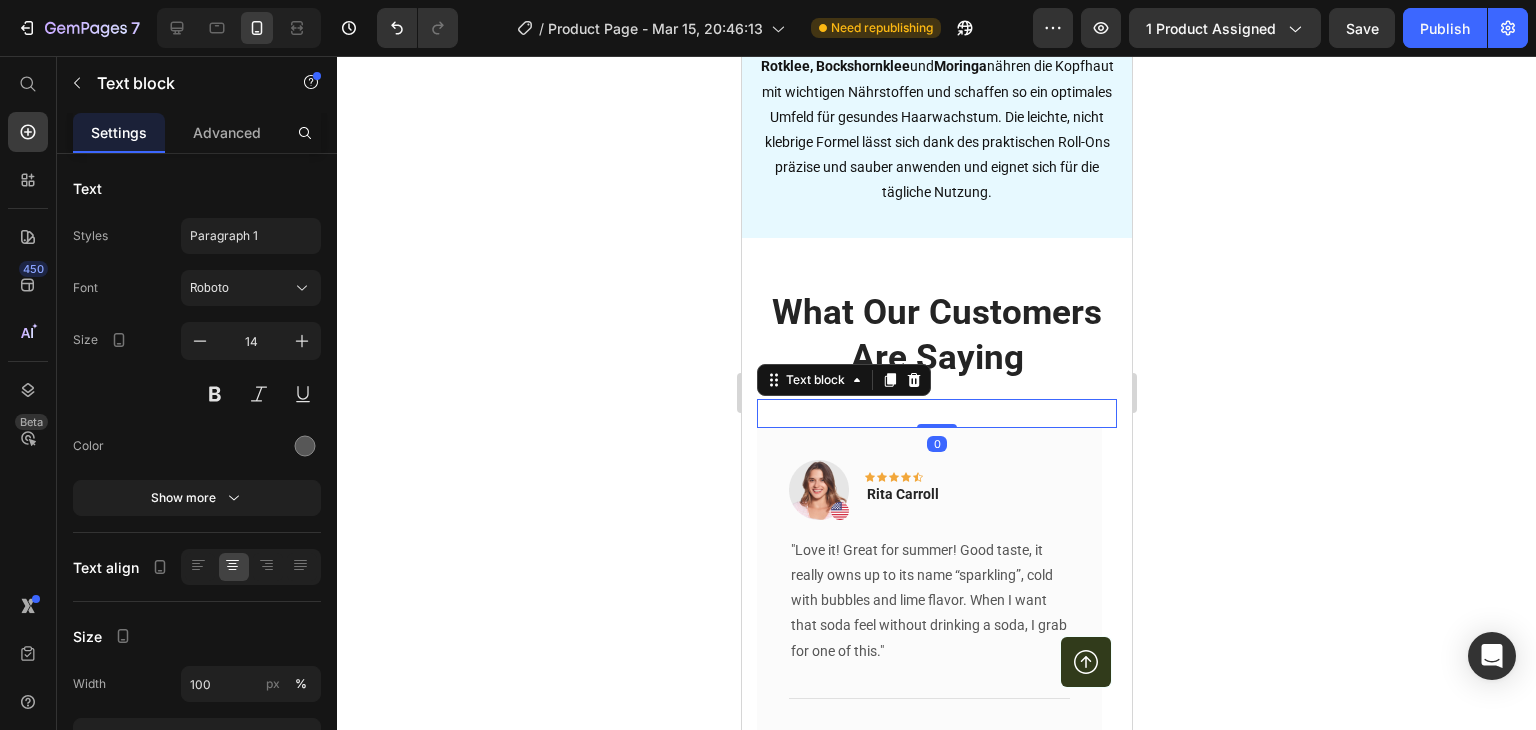 drag, startPoint x: 944, startPoint y: 473, endPoint x: 945, endPoint y: 418, distance: 55.00909 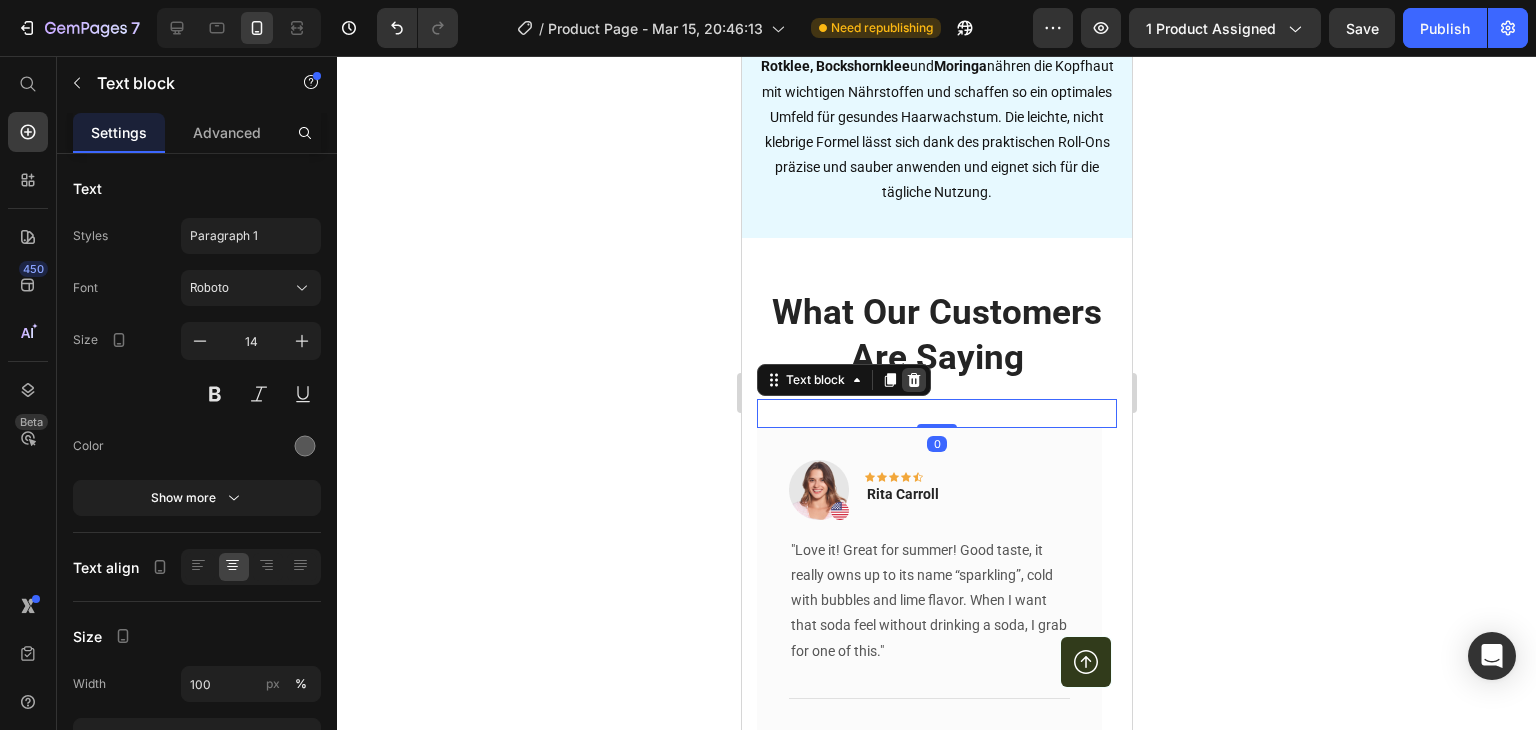 click at bounding box center (913, 380) 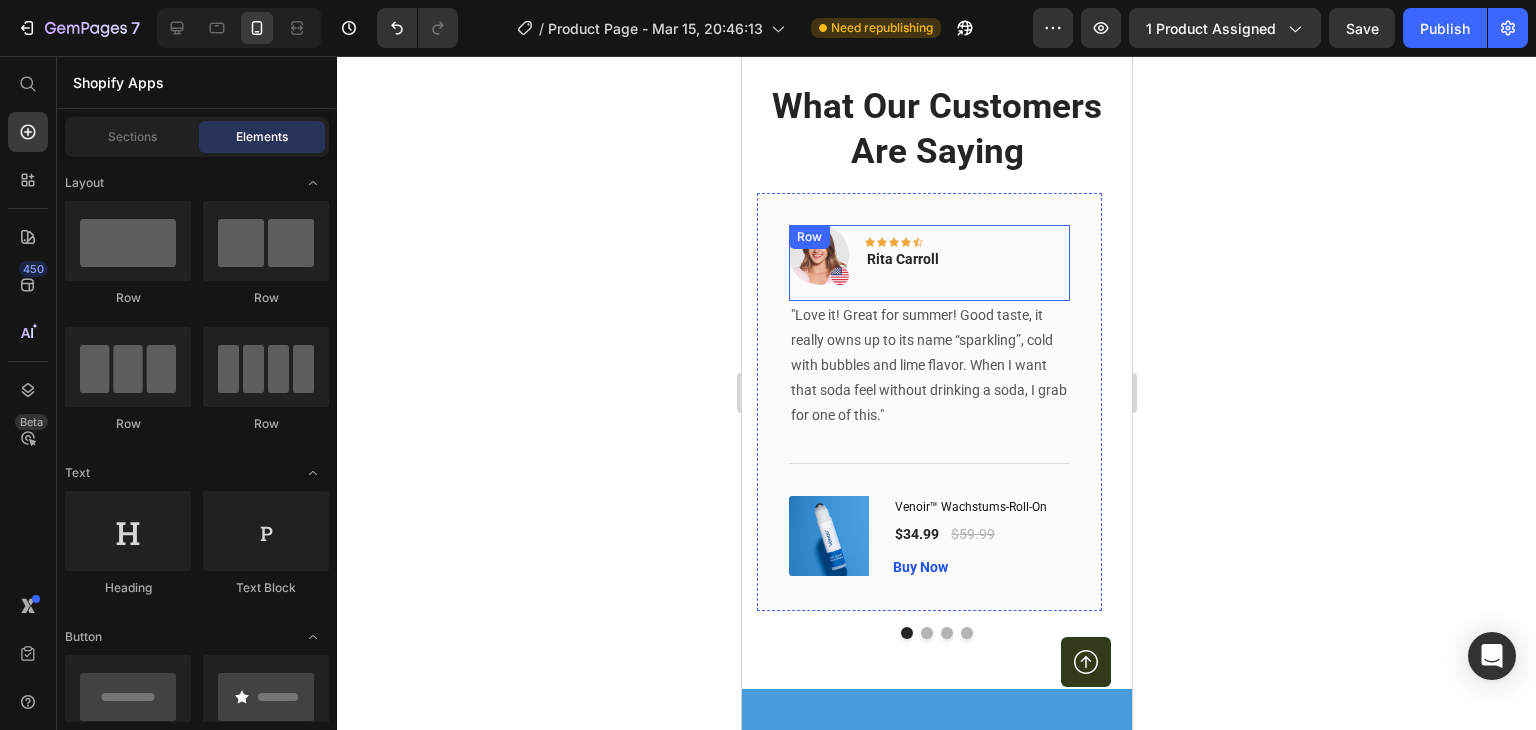 scroll, scrollTop: 5108, scrollLeft: 0, axis: vertical 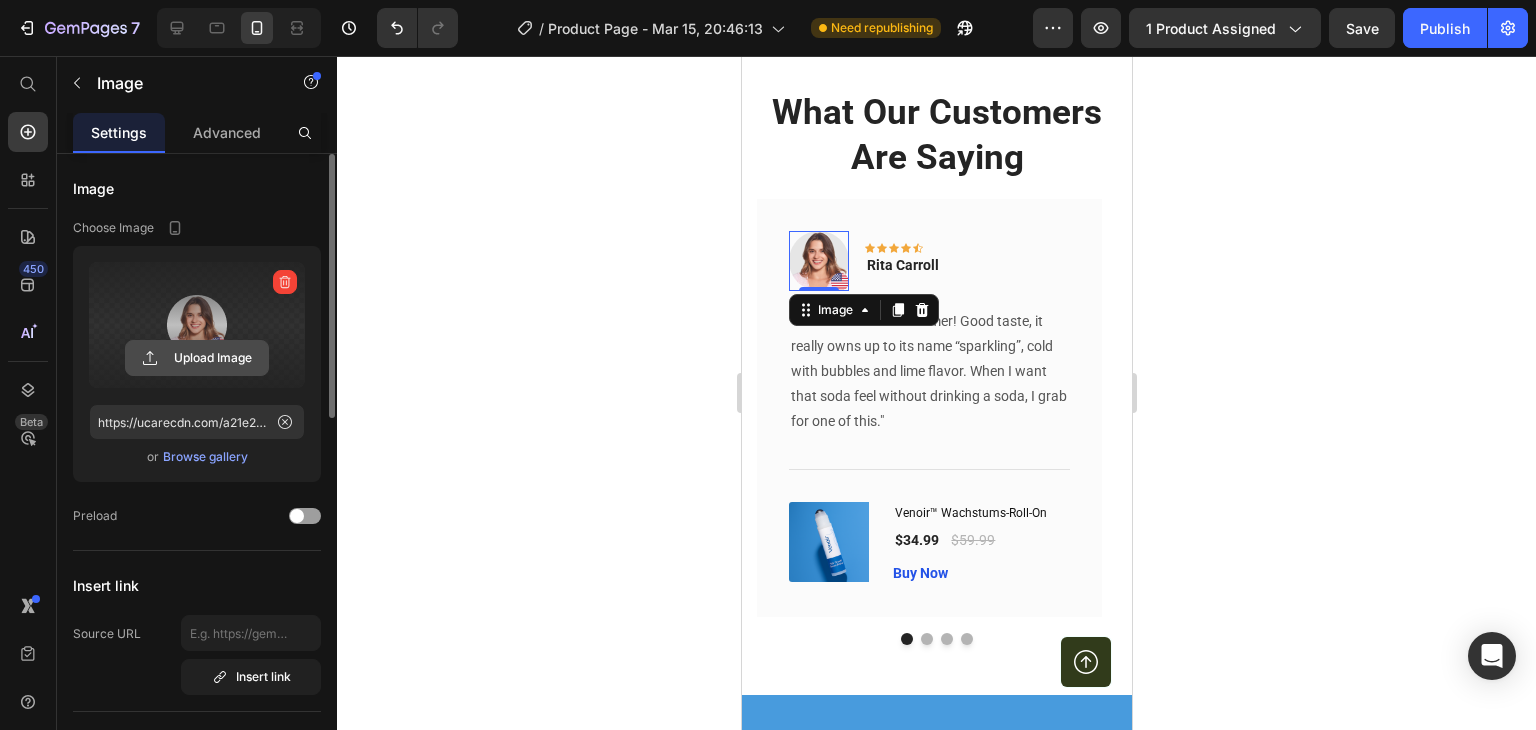 click 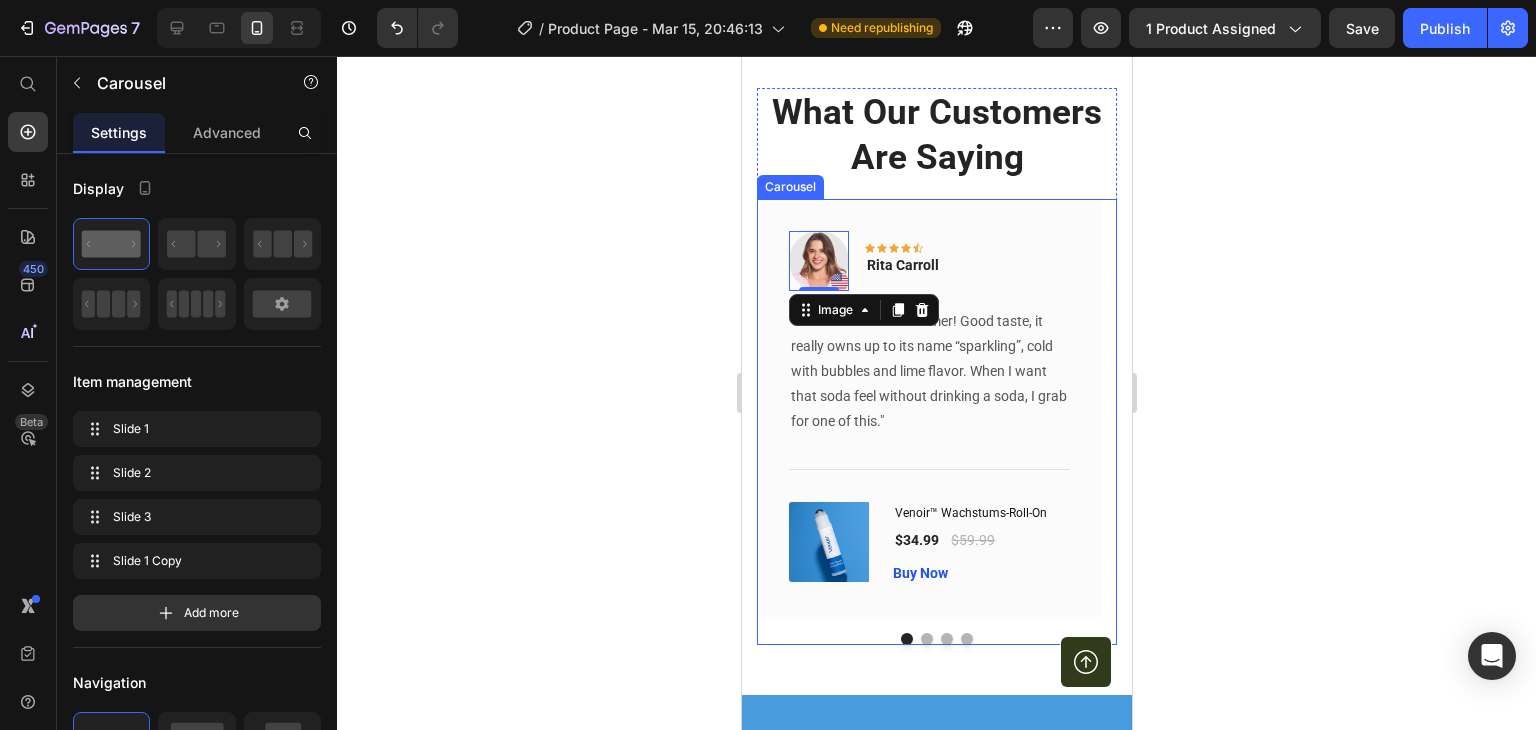 click on "Image 0
Icon
Icon
Icon
Icon
Icon Row [FIRST] [LAST] Text block Row "Love it! Great for summer! Good taste, it really owns up to its name “sparkling”, cold with bubbles and lime flavor. When I want that soda feel without drinking a soda, I grab for one of this." Text block                Title Line (P) Images & Gallery Venoir™ Wachstums-Roll-On (P) Title $34.99 (P) Price $59.99 (P) Price Row Buy Now (P) Cart Button Product Row Image
Icon
Icon
Icon
Icon
Icon Row [FIRST] [LAST] Text block Row "I have been looking for this flavor online for like ever and I am so happy that I found it finally! I’m so in love with this, it really is a great tasting water, super fast shipping. Thanks." Text block                Title Line (P) Images & Gallery Venoir™ Wachstums-Roll-On (P) Title $34.99 (P) Price $59.99 (P) Price Row Buy Now (P) Cart Button Product" at bounding box center [936, 422] 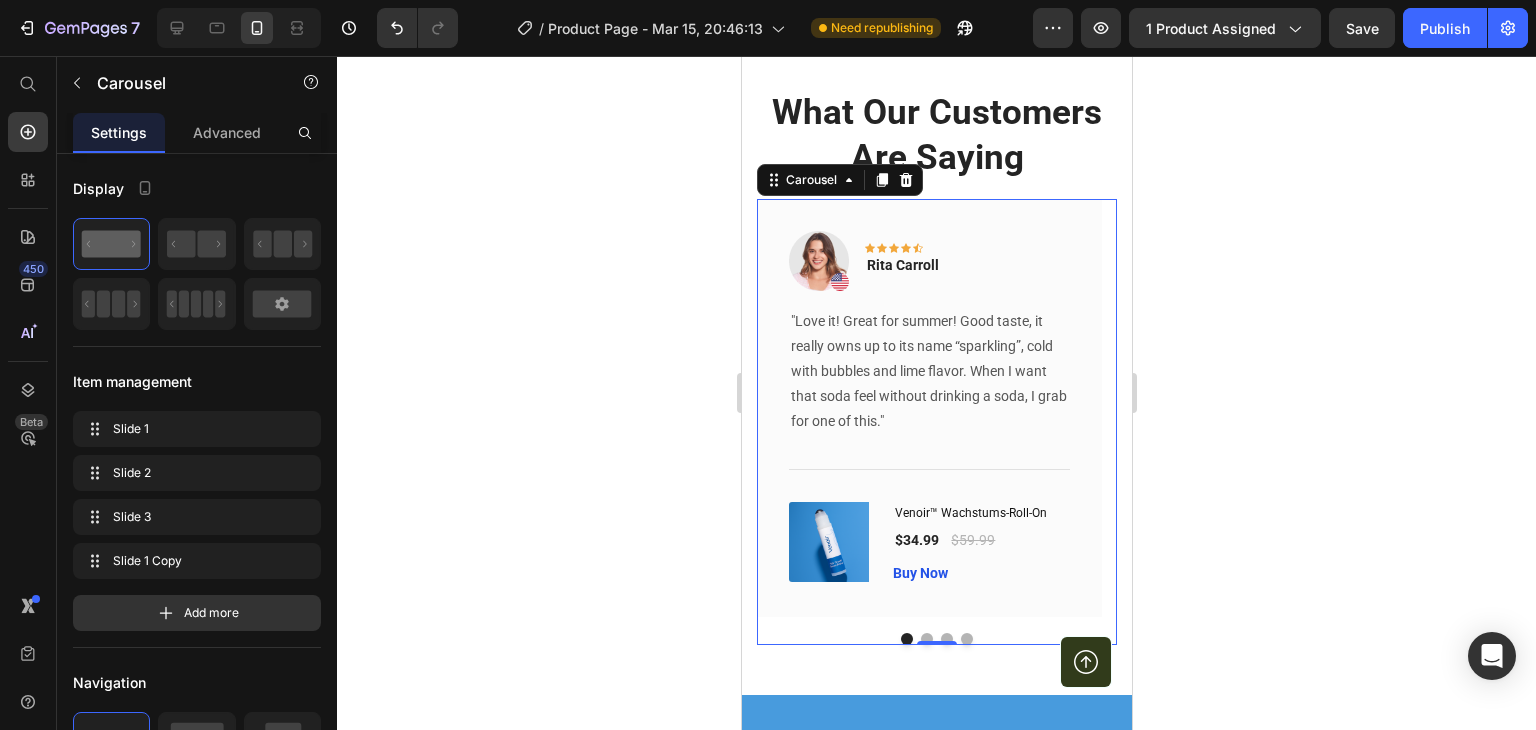 click 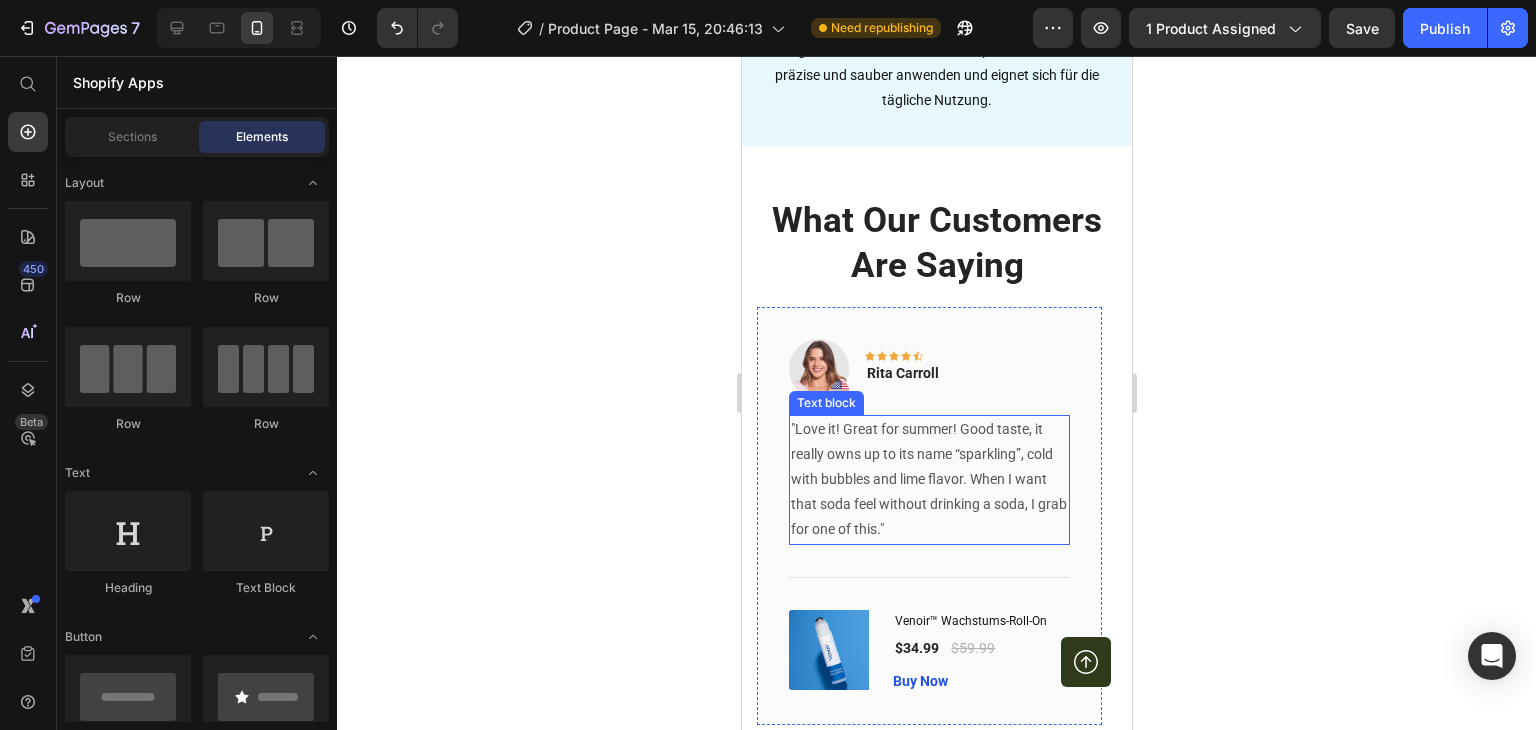scroll, scrollTop: 5038, scrollLeft: 0, axis: vertical 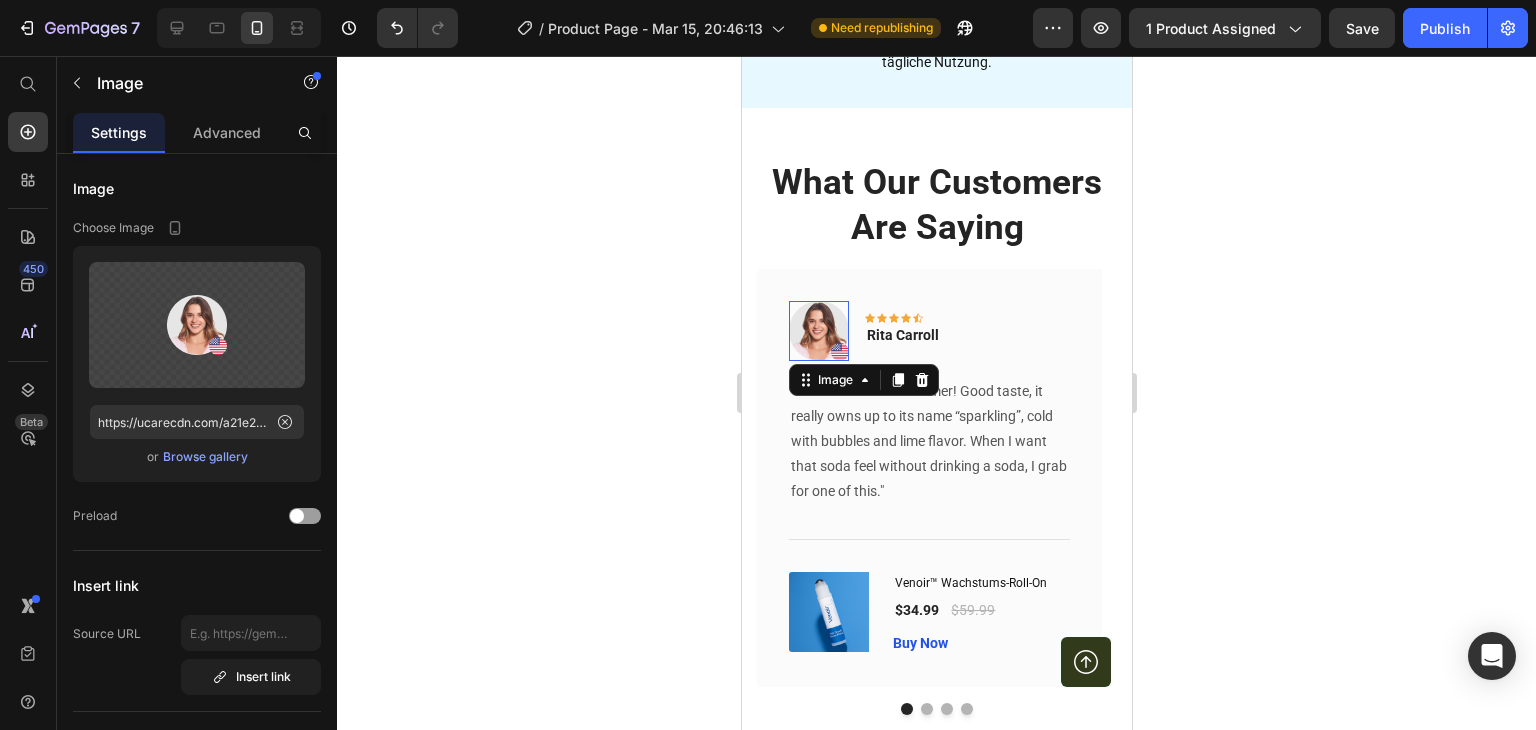 click at bounding box center [818, 331] 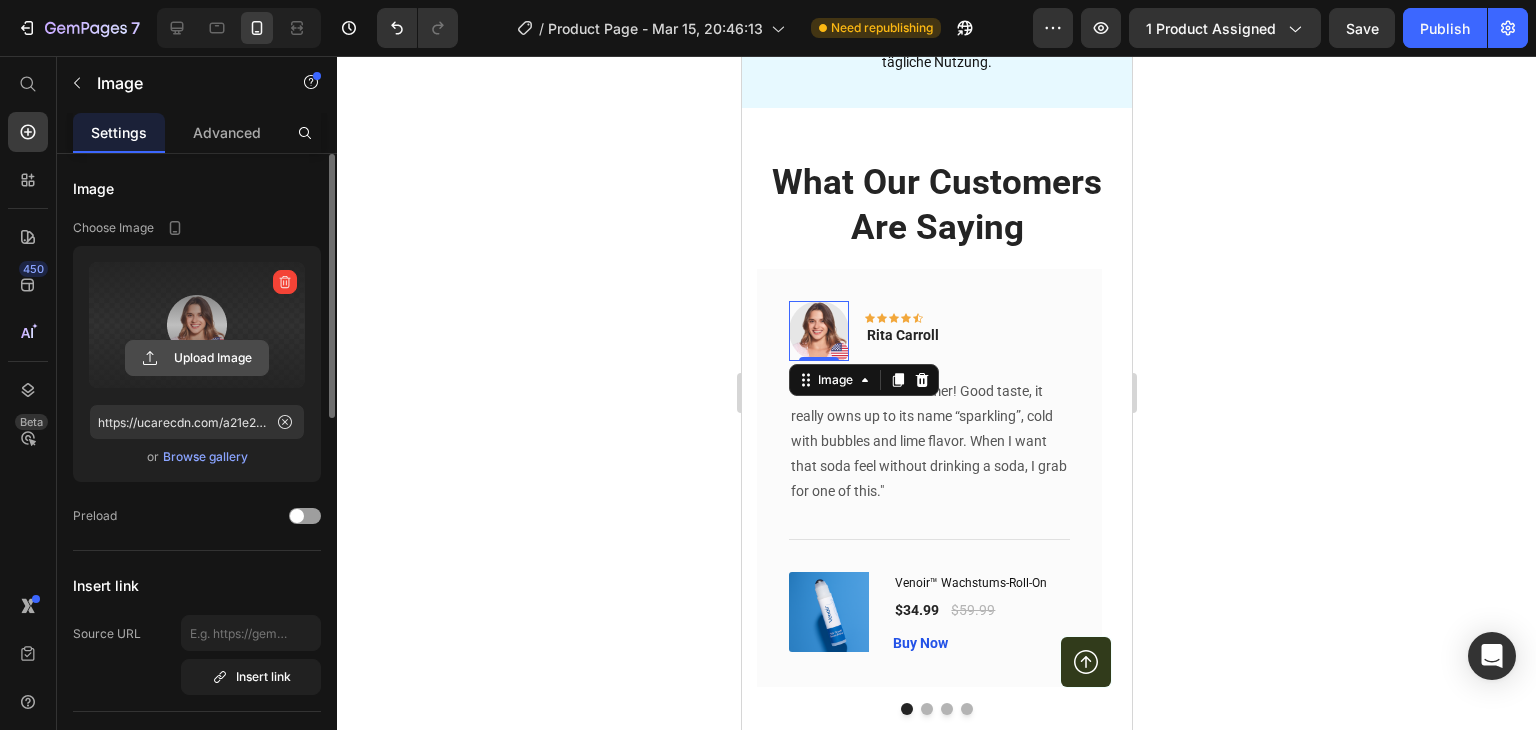 click 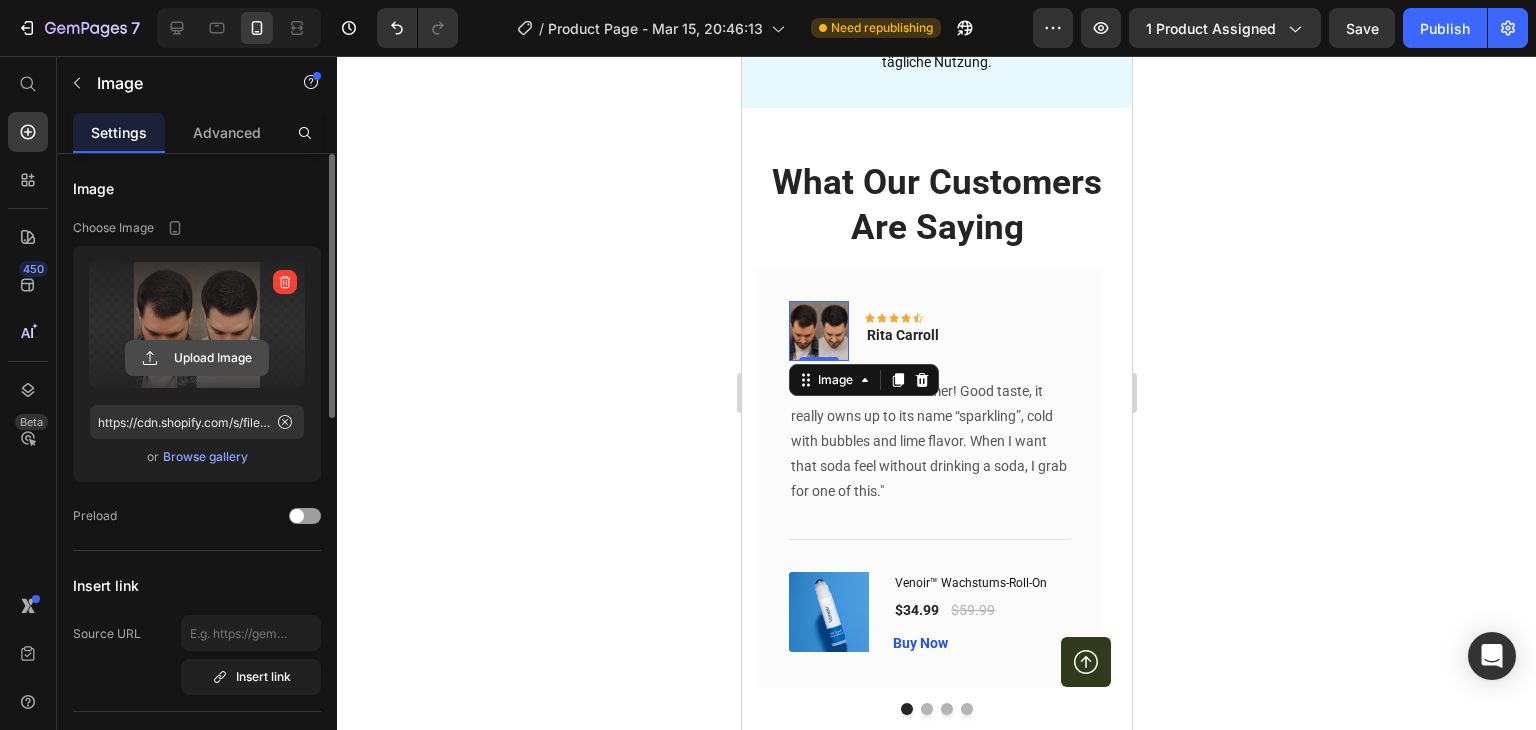 click 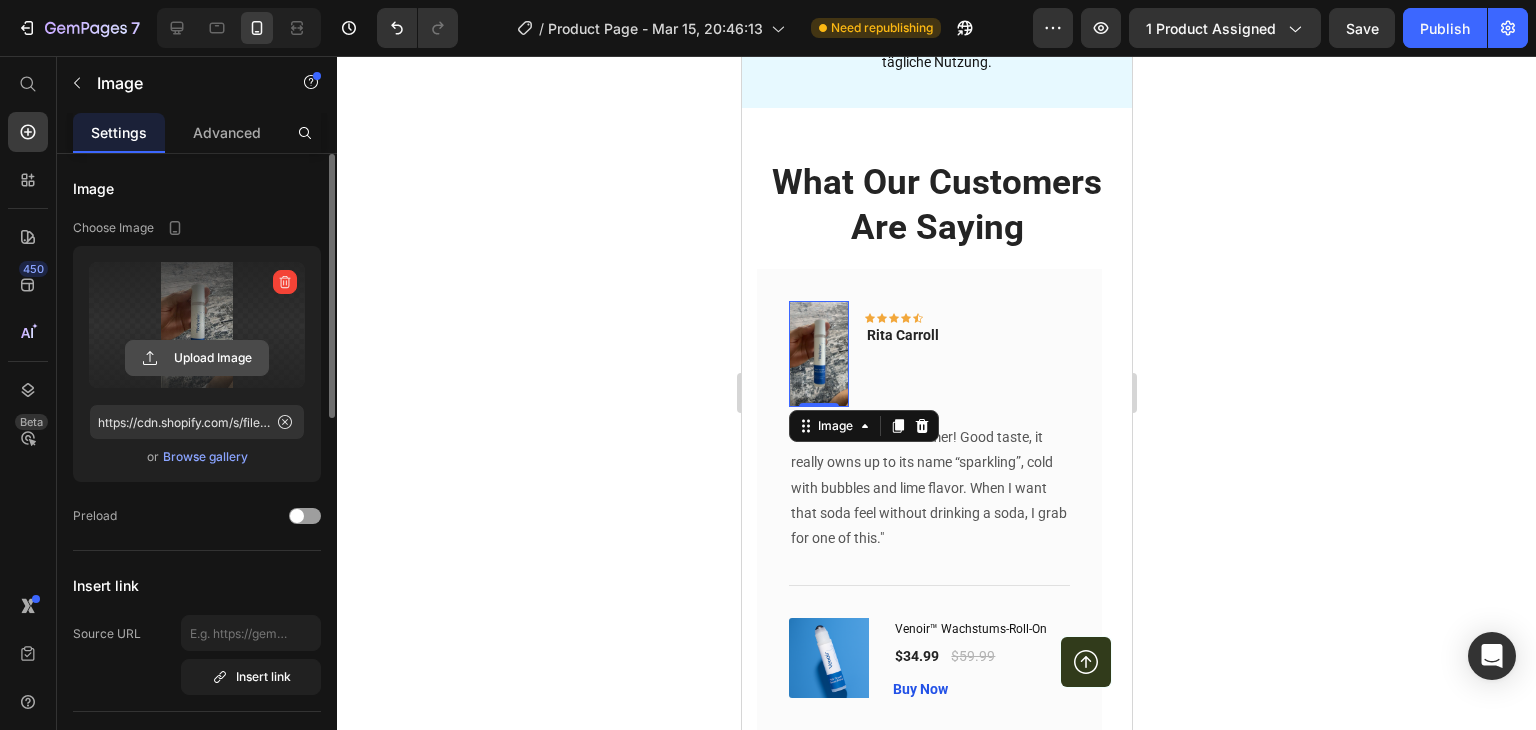click 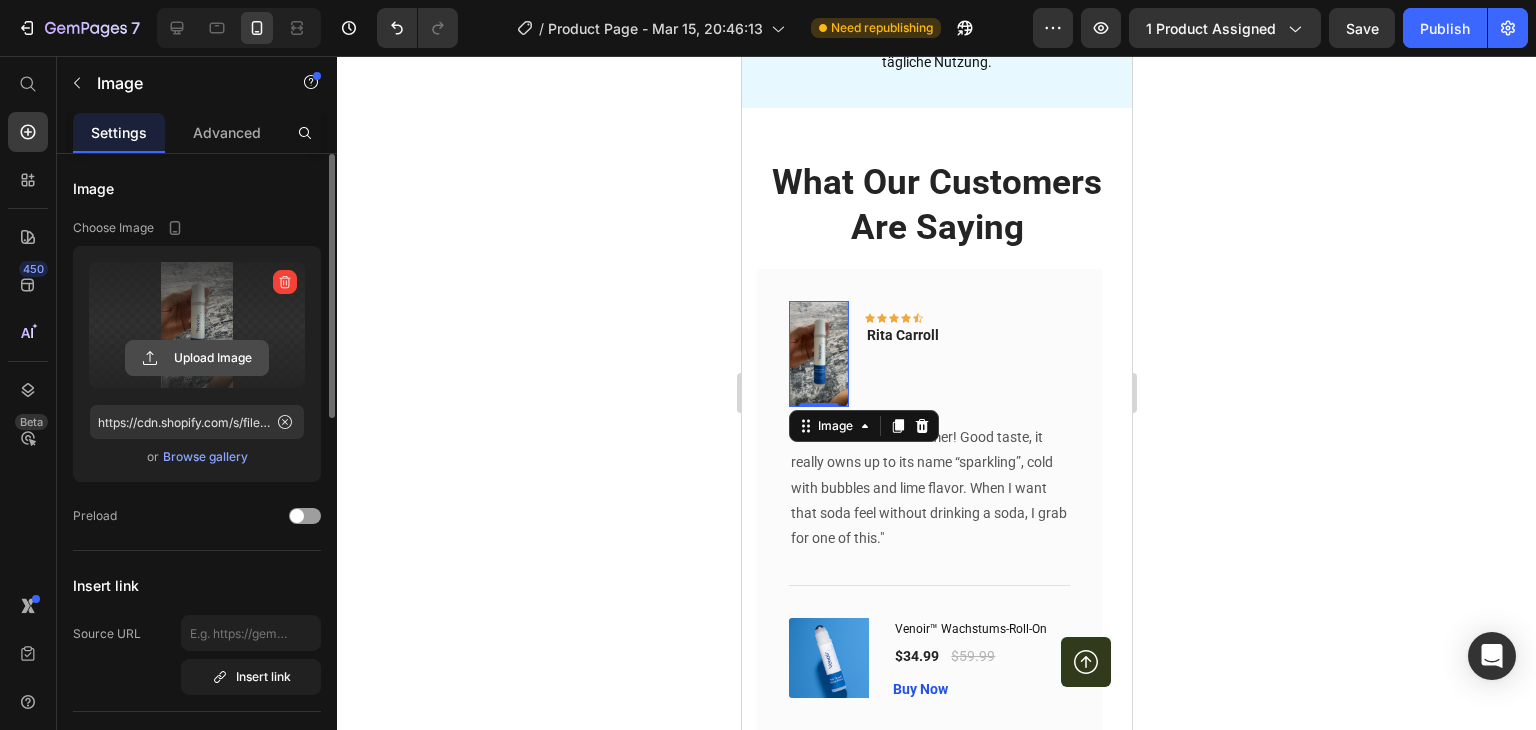 click 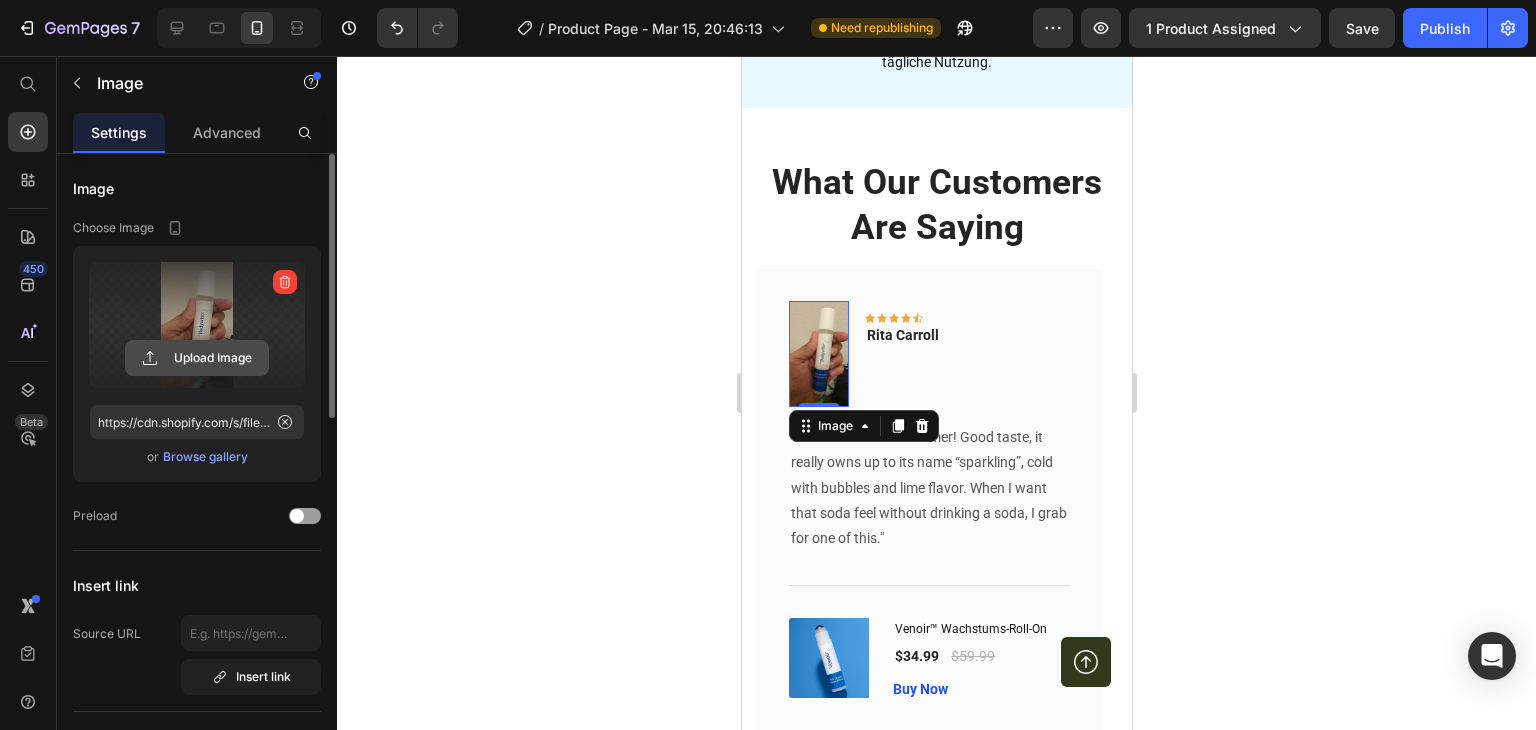 click 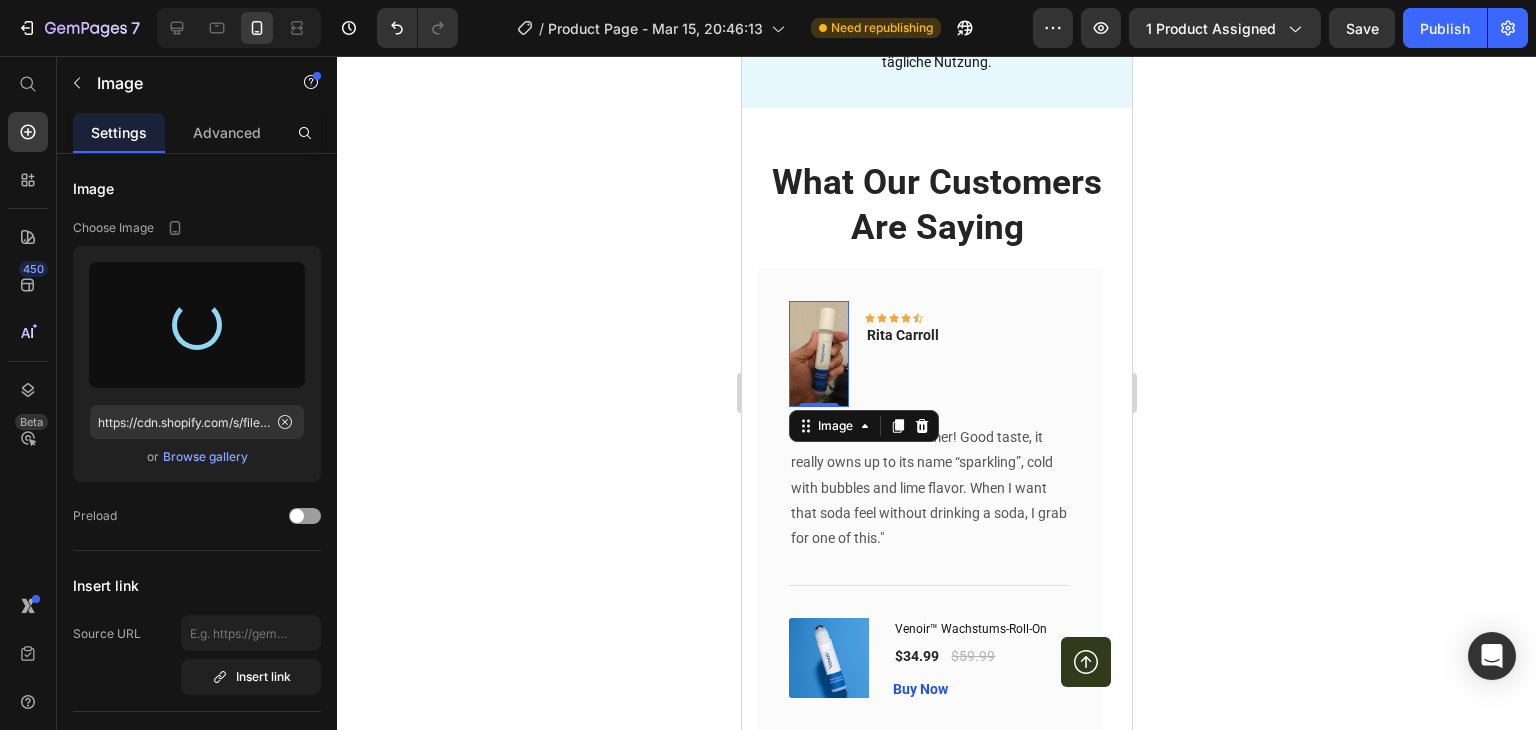 type on "https://cdn.shopify.com/s/files/1/0789/6452/3042/files/gempages_557935574002959353-85c939ed-a051-4fdb-97ff-7d5821cc62ea.jpg" 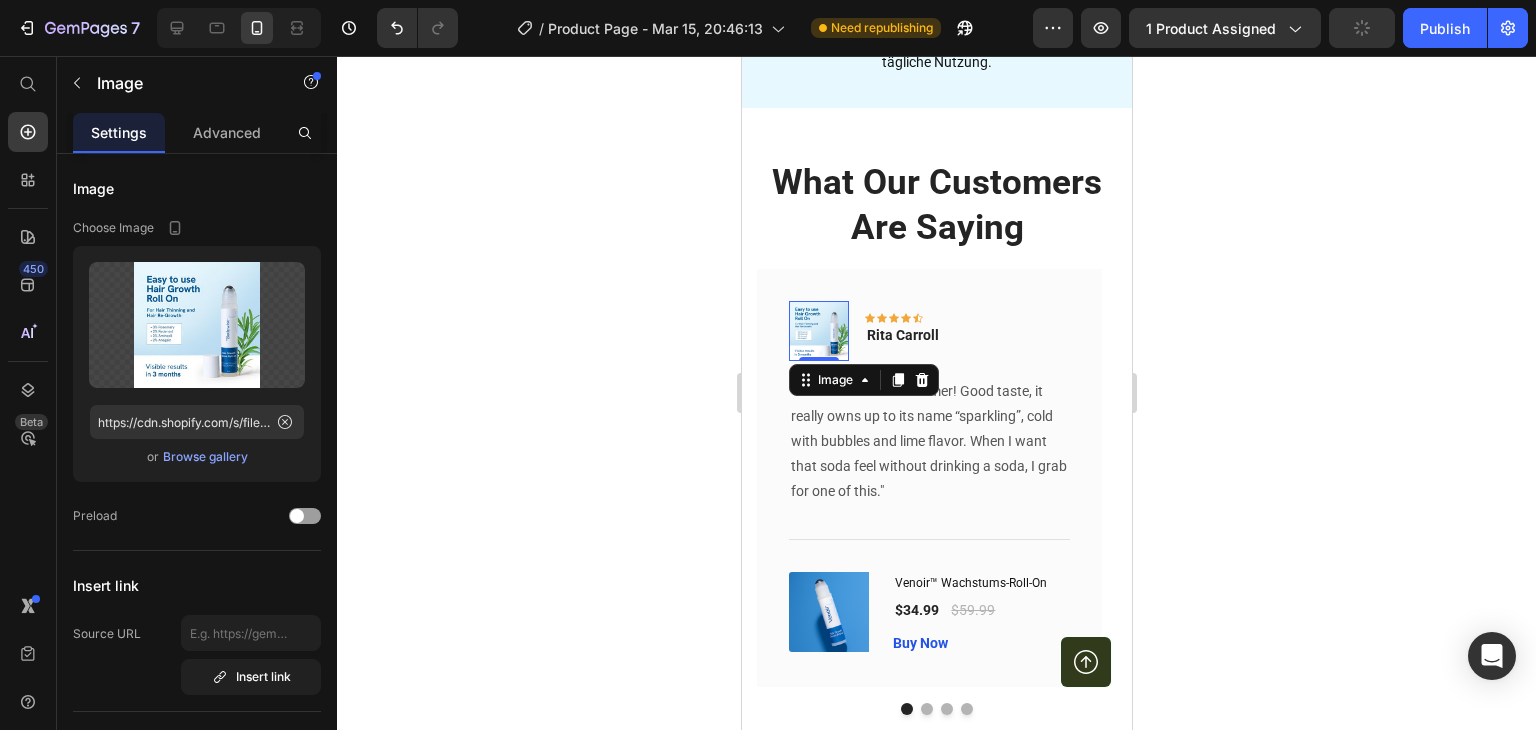 click 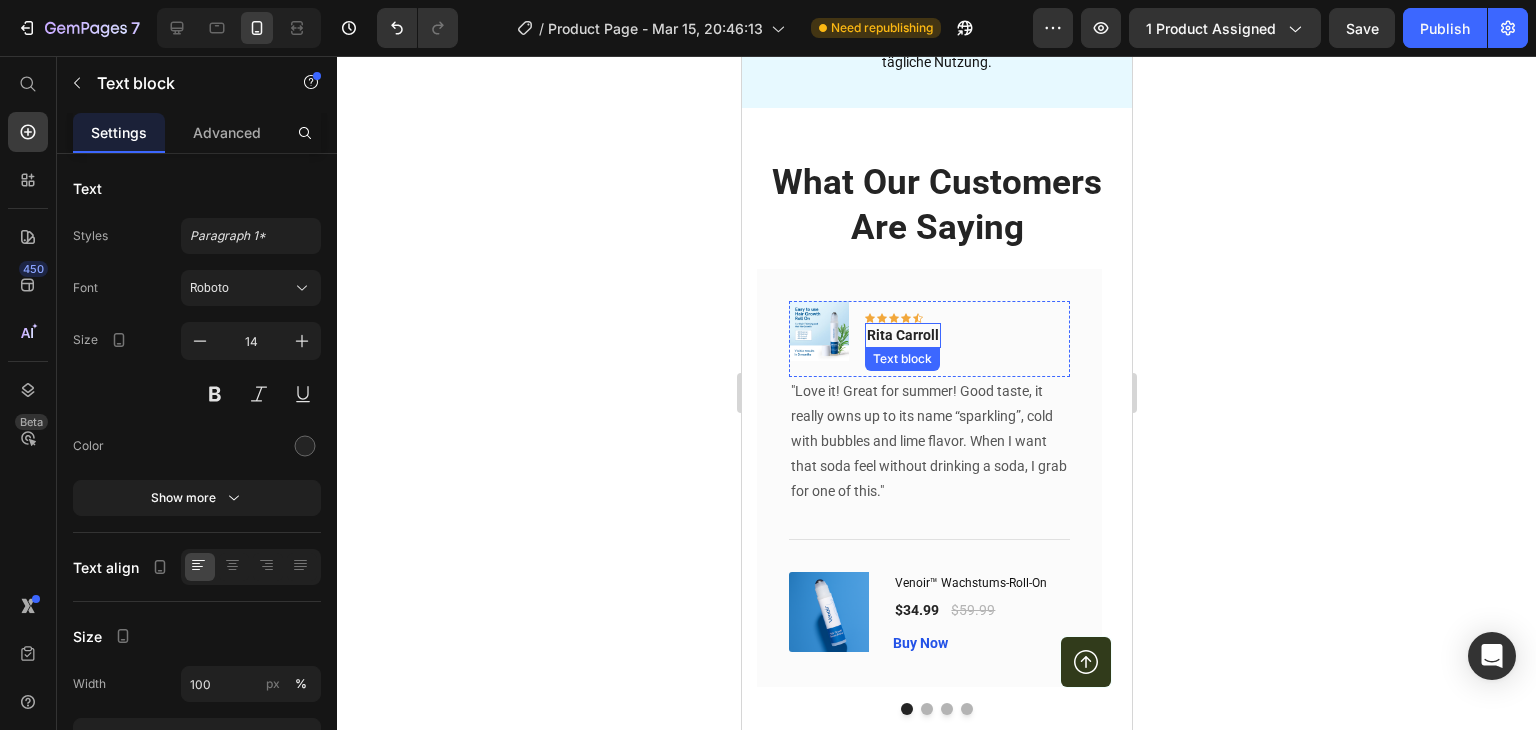 click on "[FIRST] [LAST] Text block" at bounding box center [902, 335] 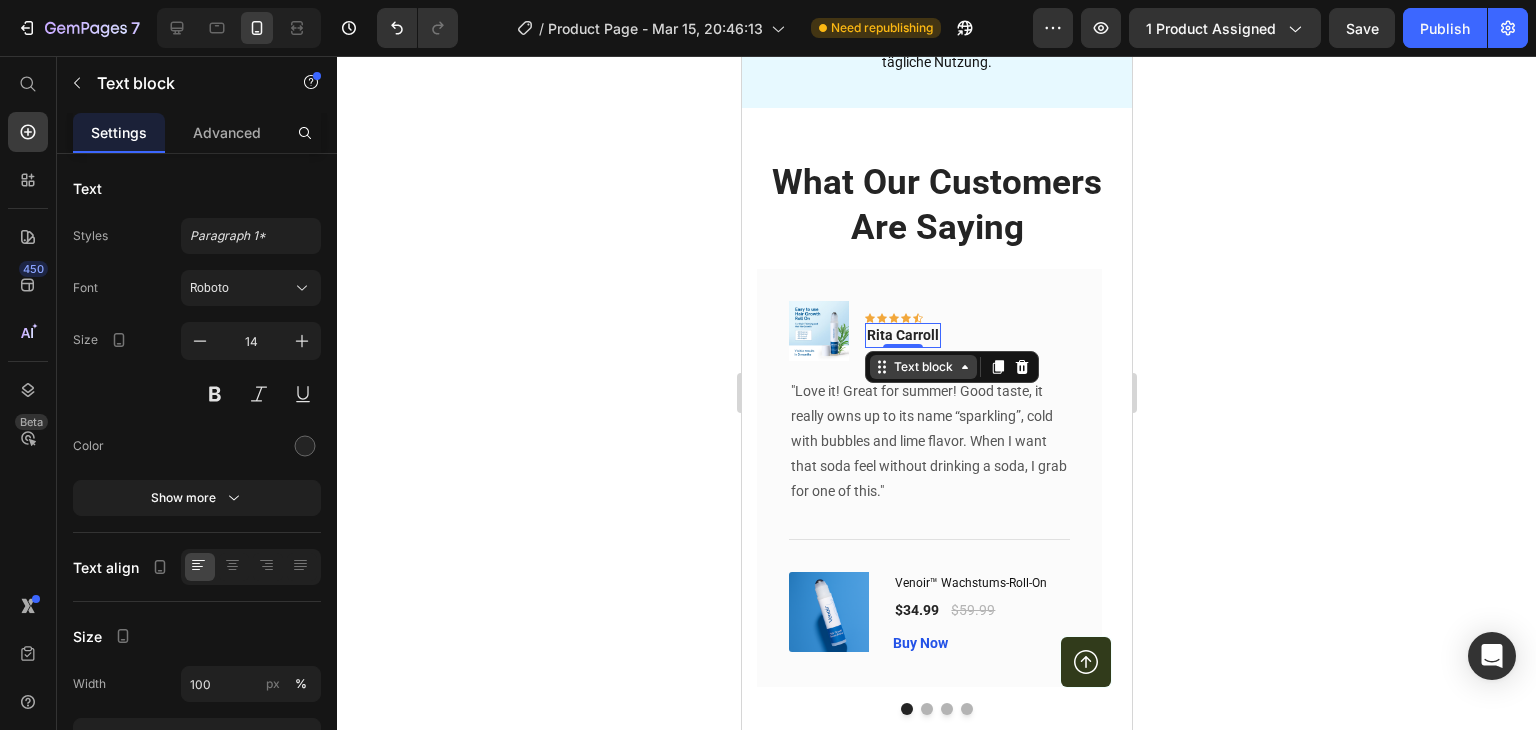 click on "0" at bounding box center [902, 348] 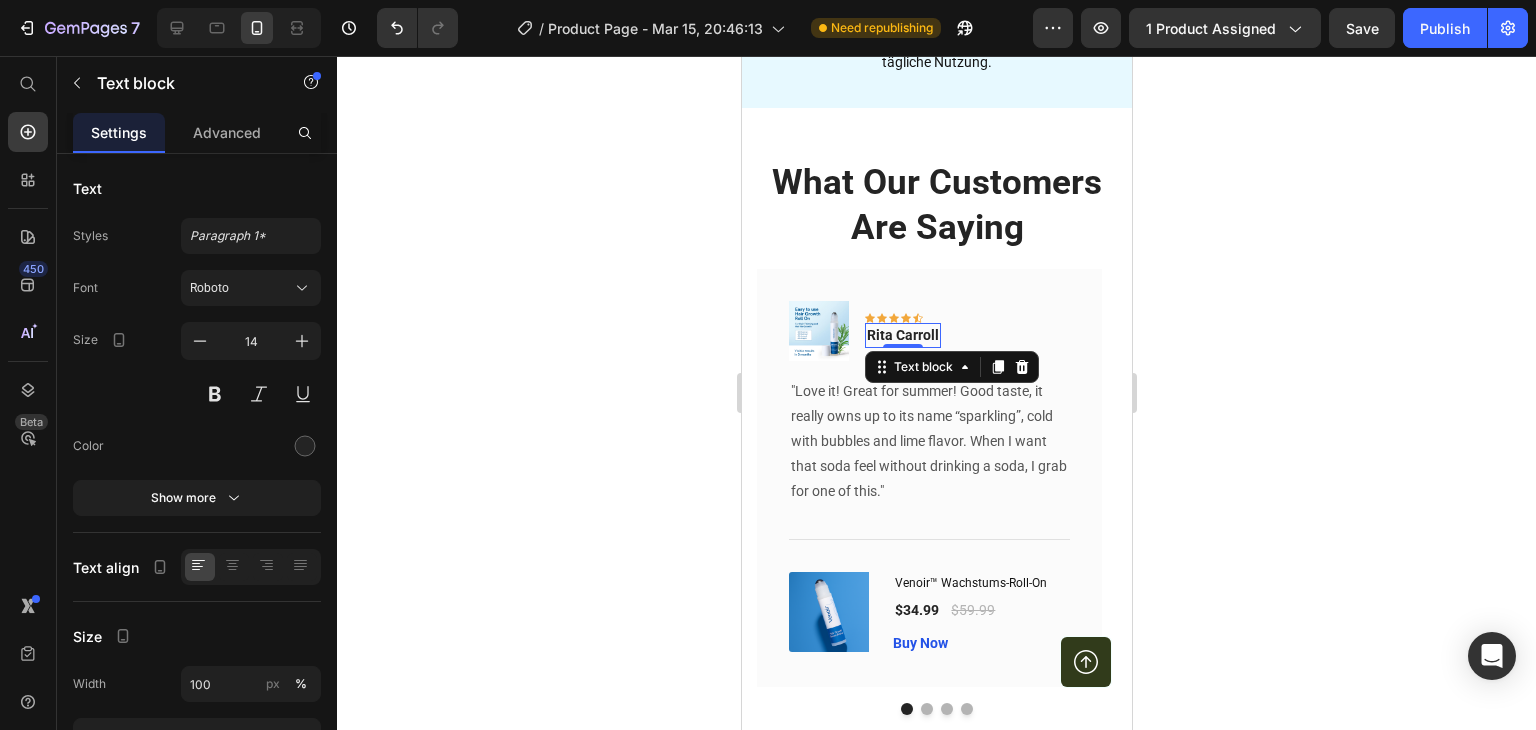 click on "Rita Carroll" at bounding box center [902, 335] 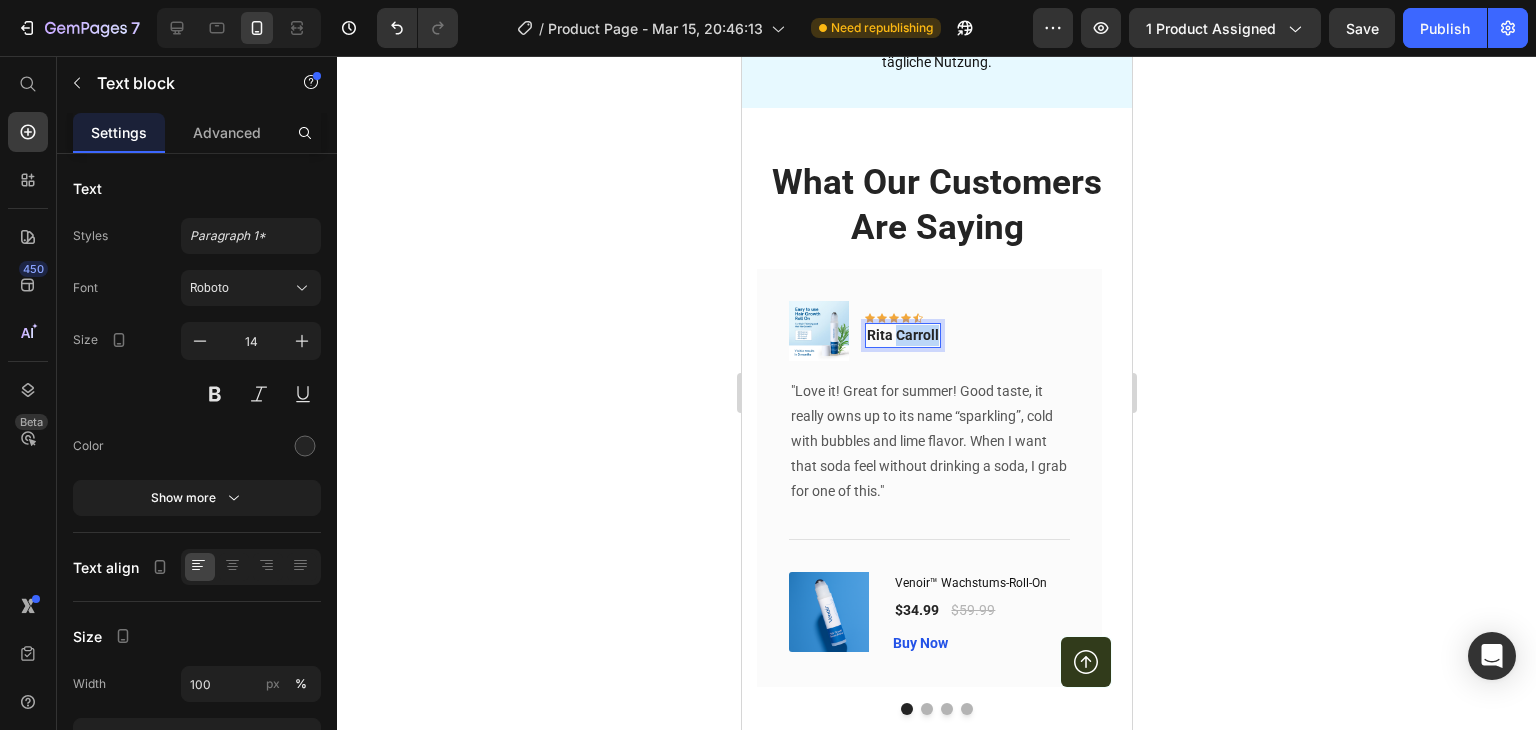 click on "Rita Carroll" at bounding box center (902, 335) 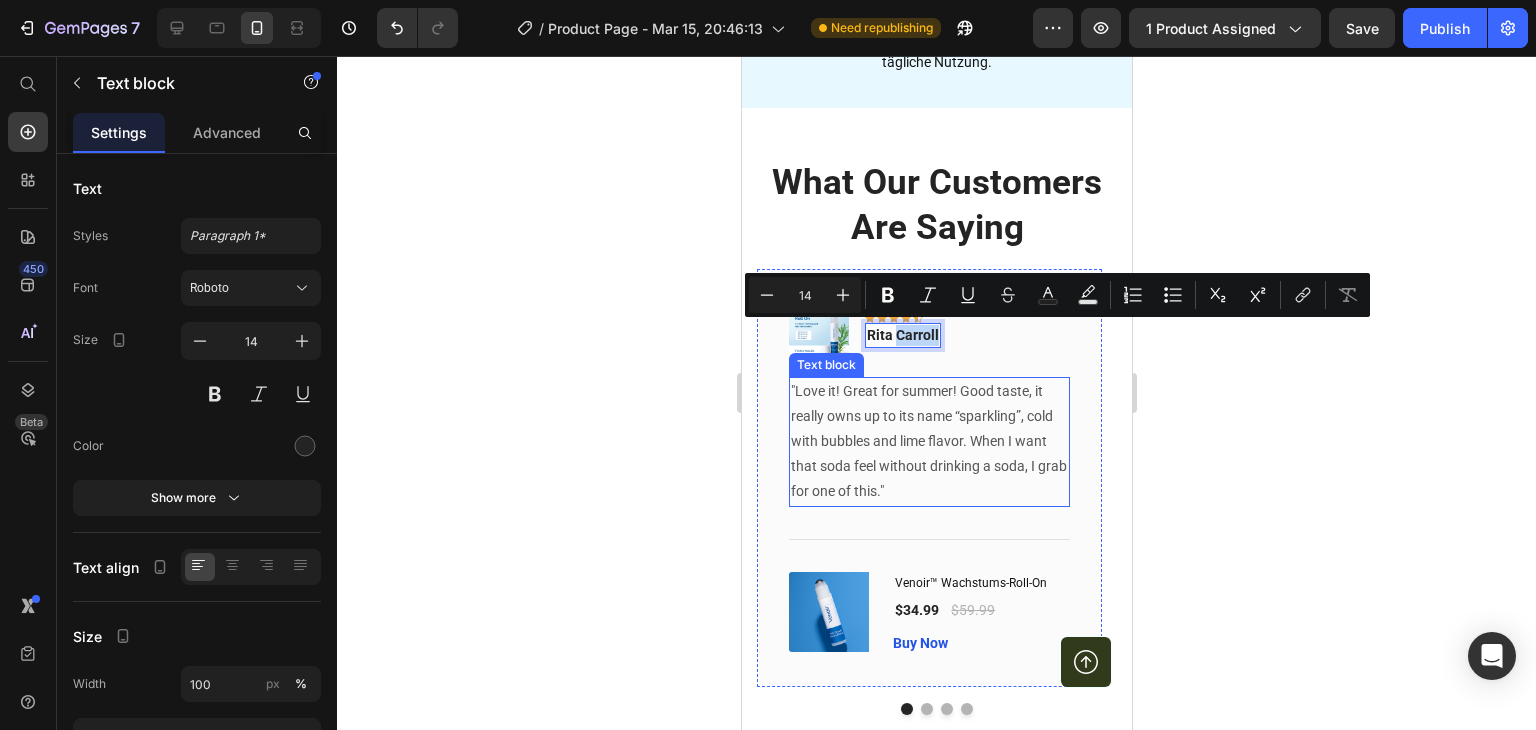 click on ""Love it! Great for summer! Good taste, it really owns up to its name “sparkling”, cold with bubbles and lime flavor. When I want that soda feel without drinking a soda, I grab for one of this."" at bounding box center (928, 442) 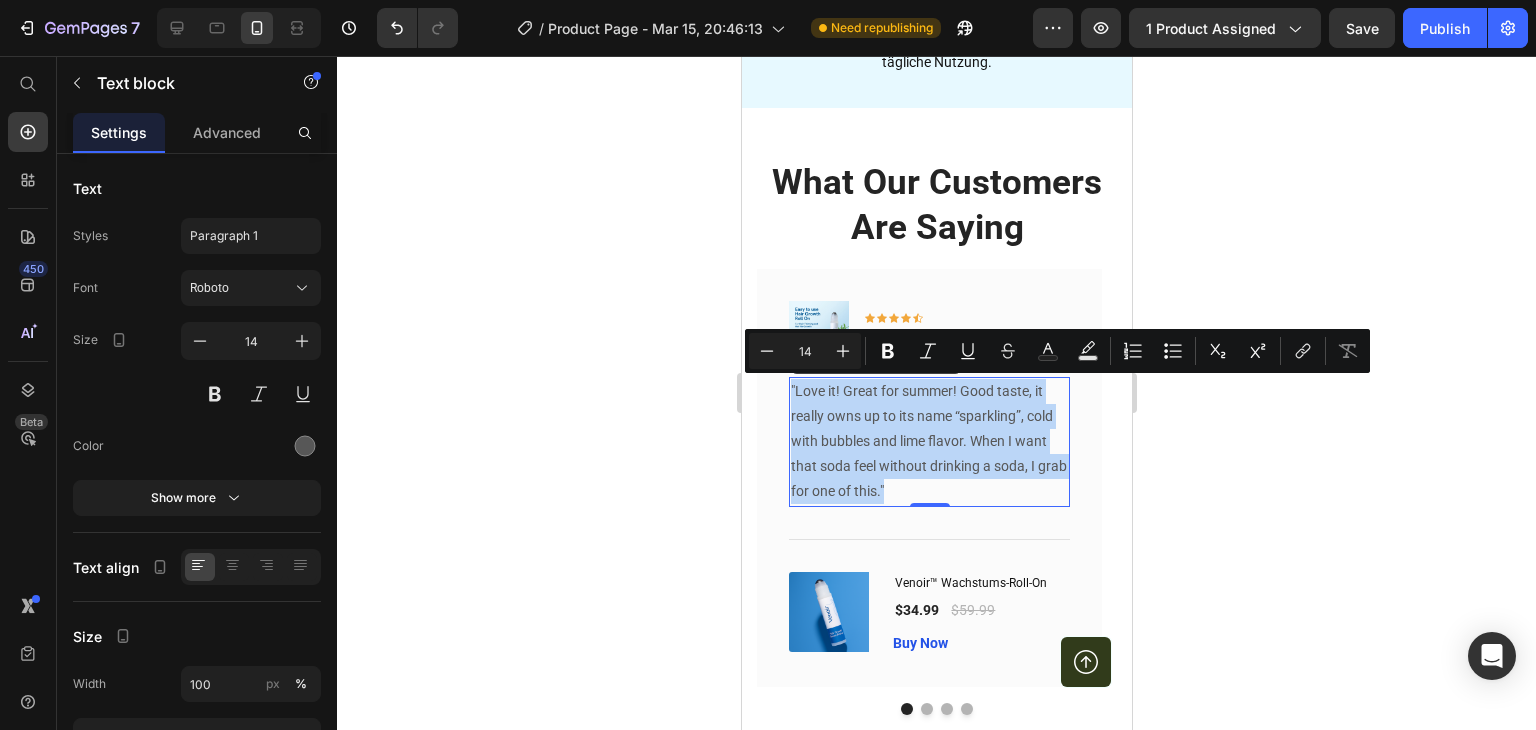 click on ""Love it! Great for summer! Good taste, it really owns up to its name “sparkling”, cold with bubbles and lime flavor. When I want that soda feel without drinking a soda, I grab for one of this."" at bounding box center [928, 442] 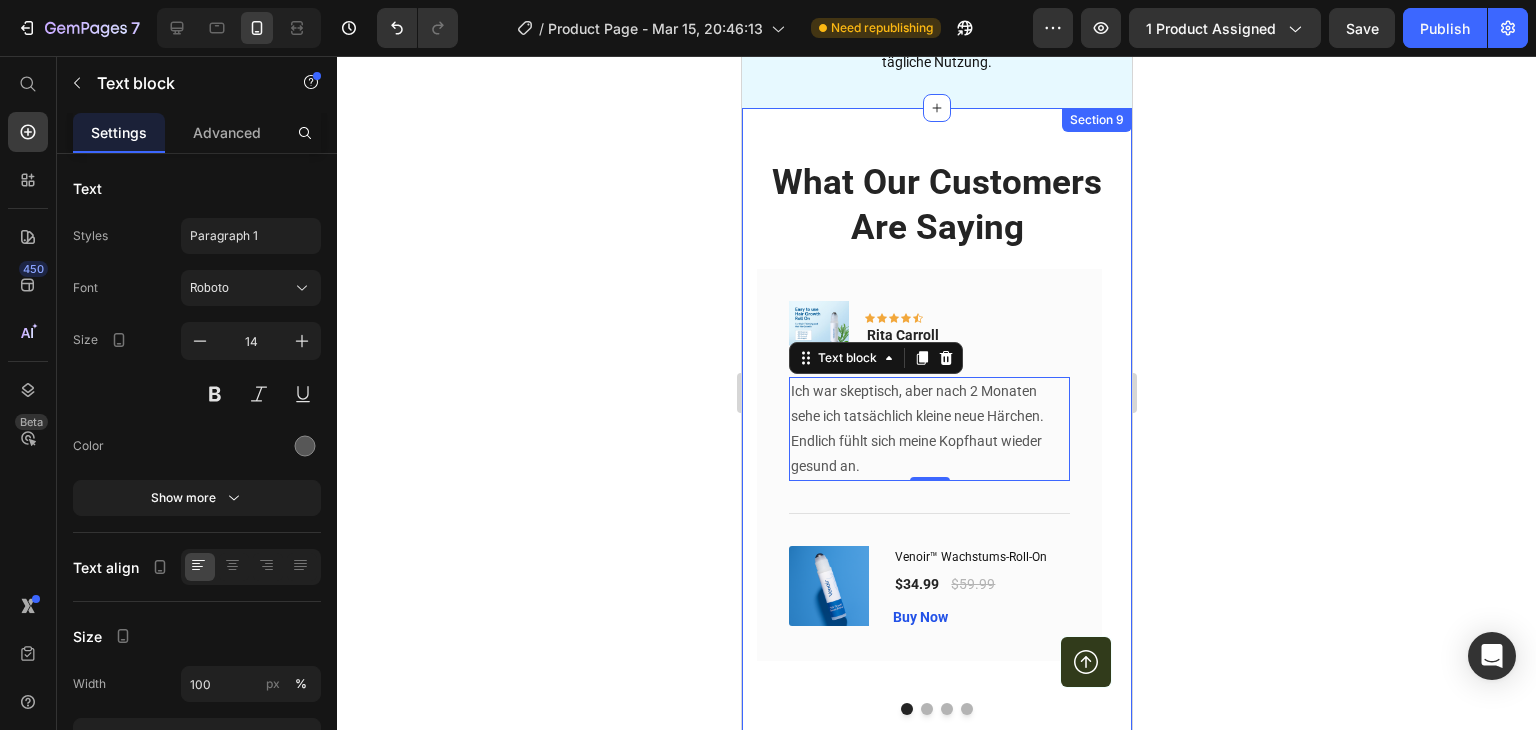 click 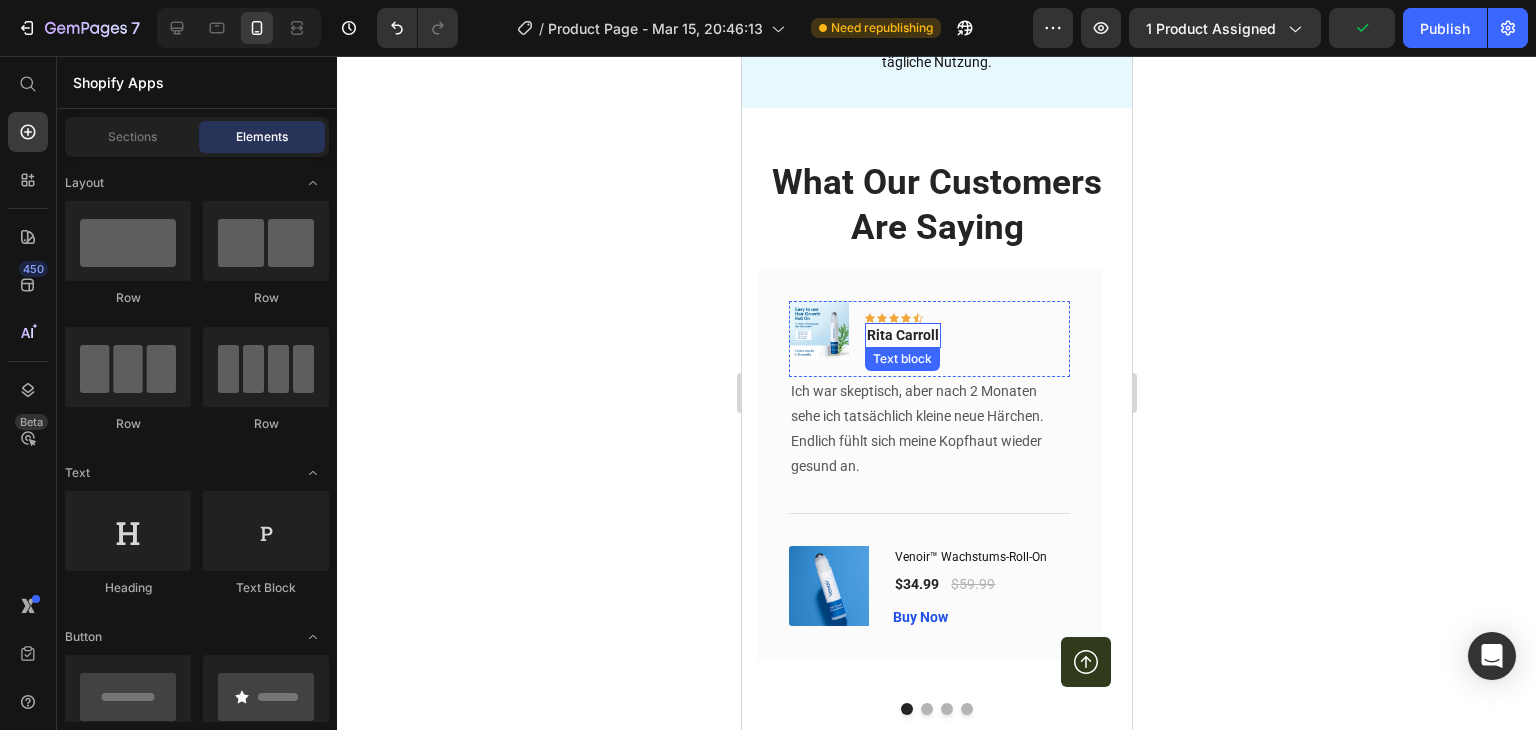 click on "Rita Carroll" at bounding box center (902, 335) 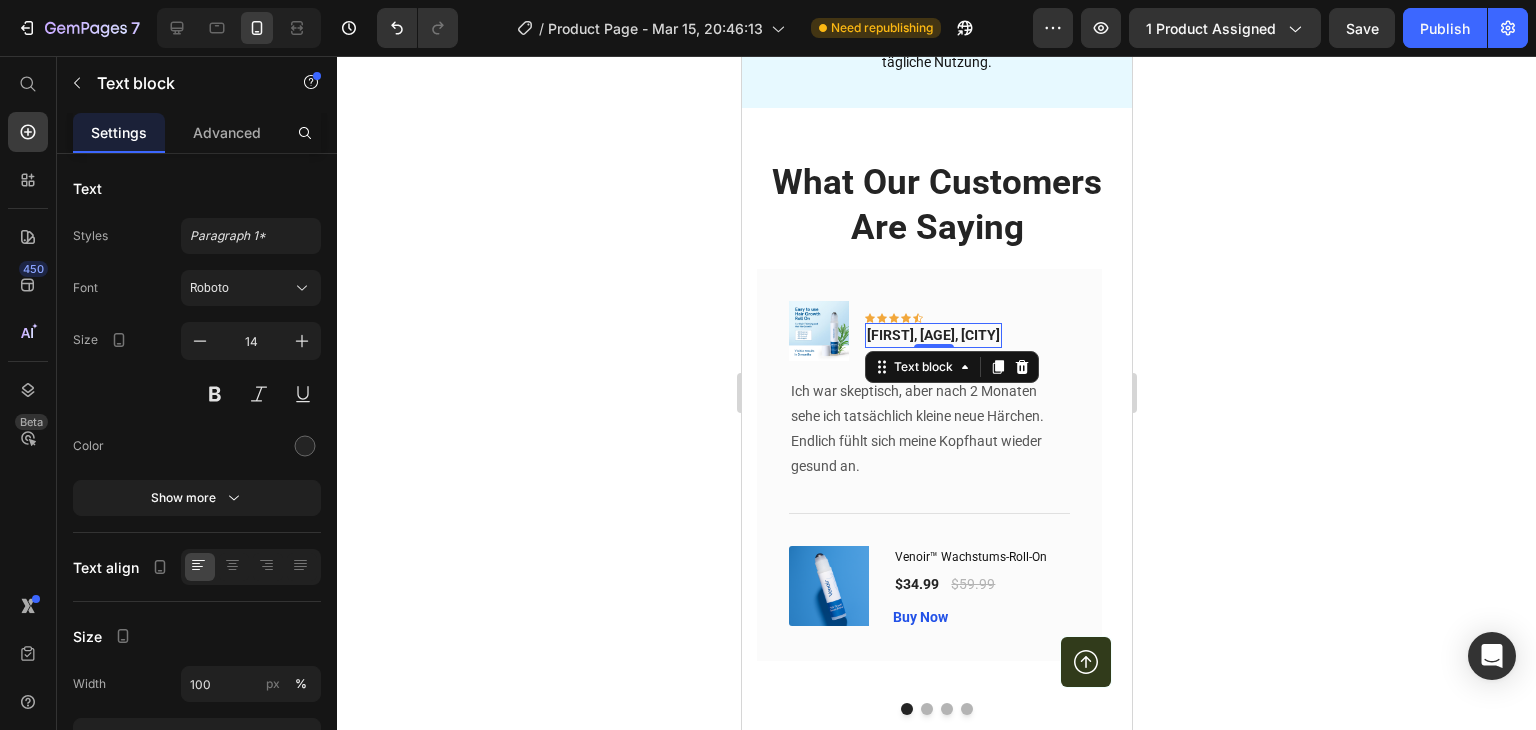 click 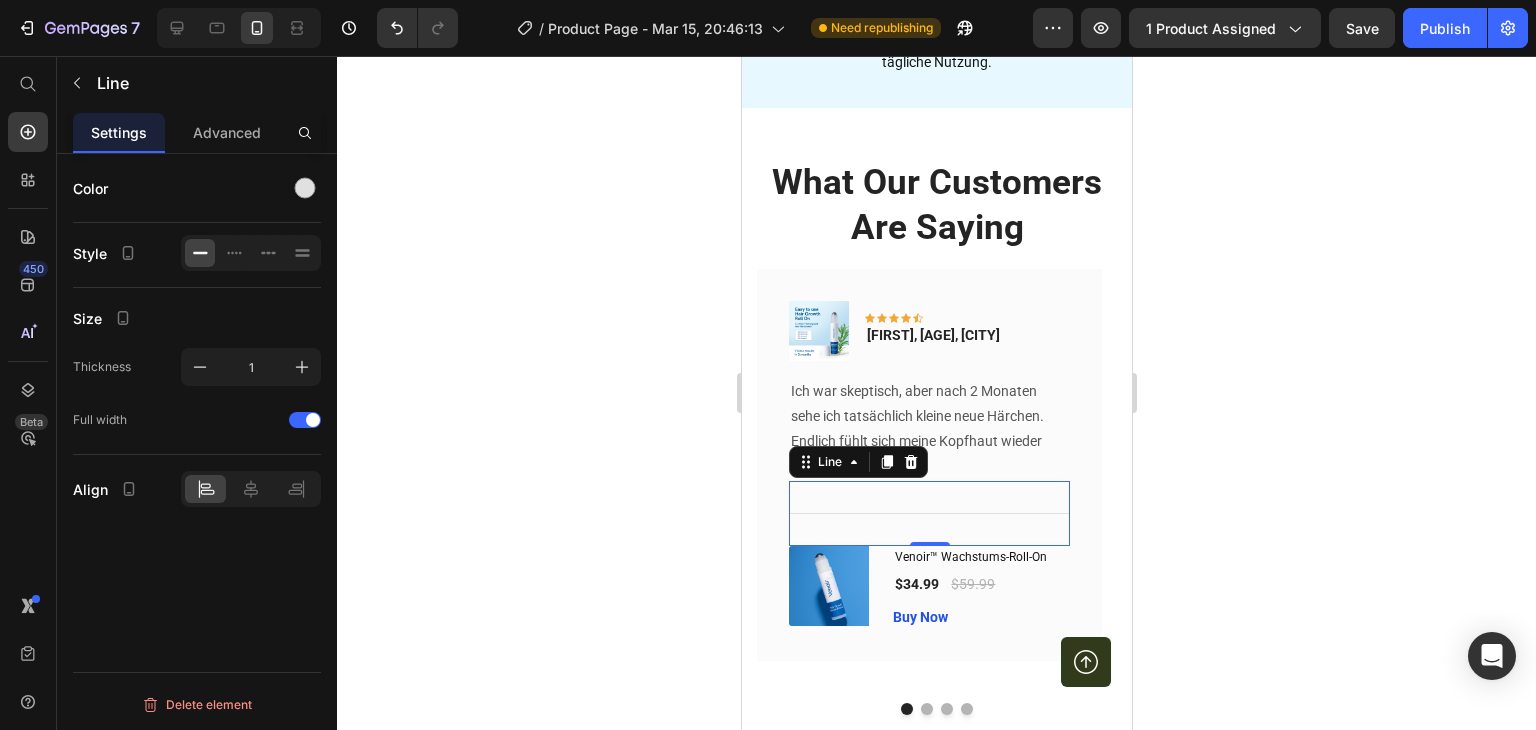 drag, startPoint x: 924, startPoint y: 544, endPoint x: 935, endPoint y: 501, distance: 44.38468 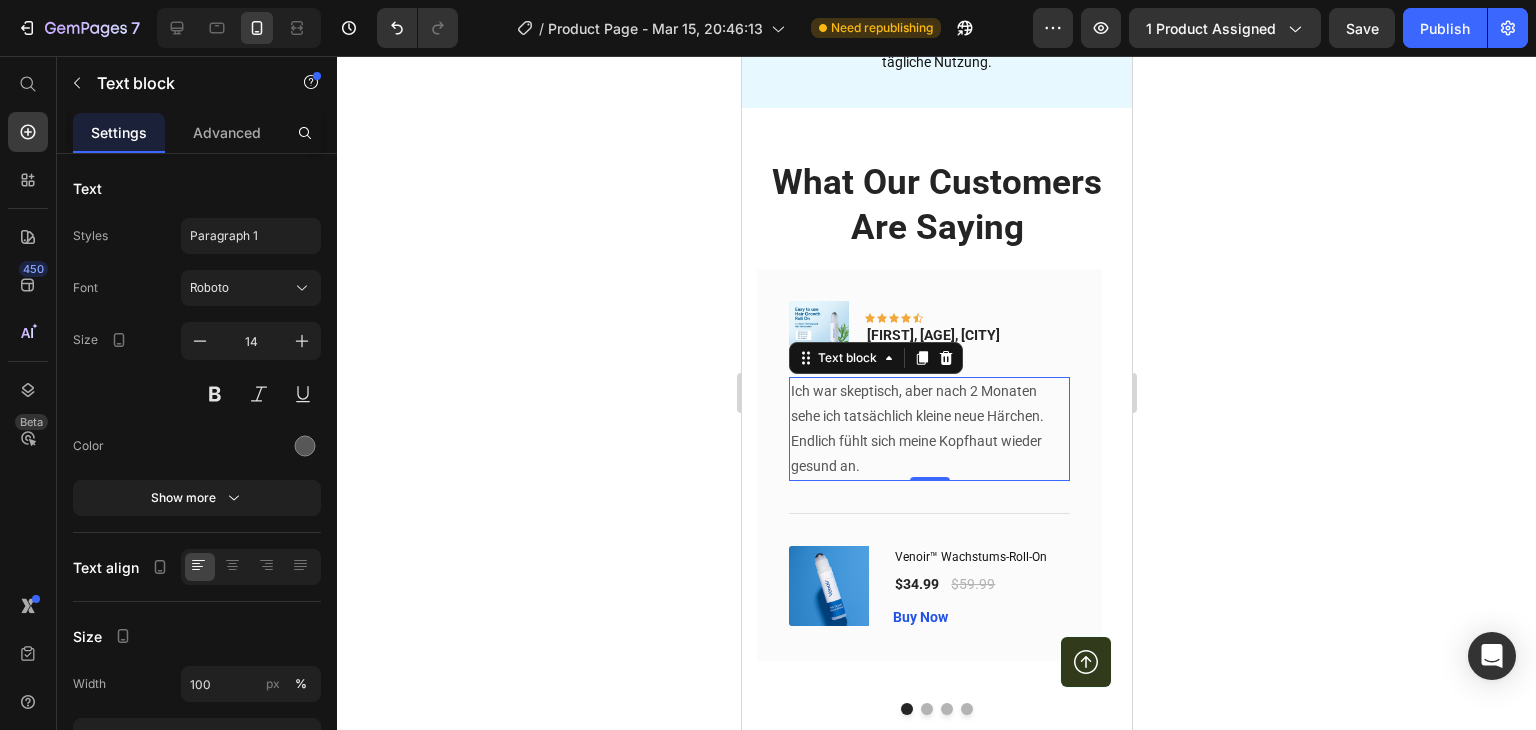 click 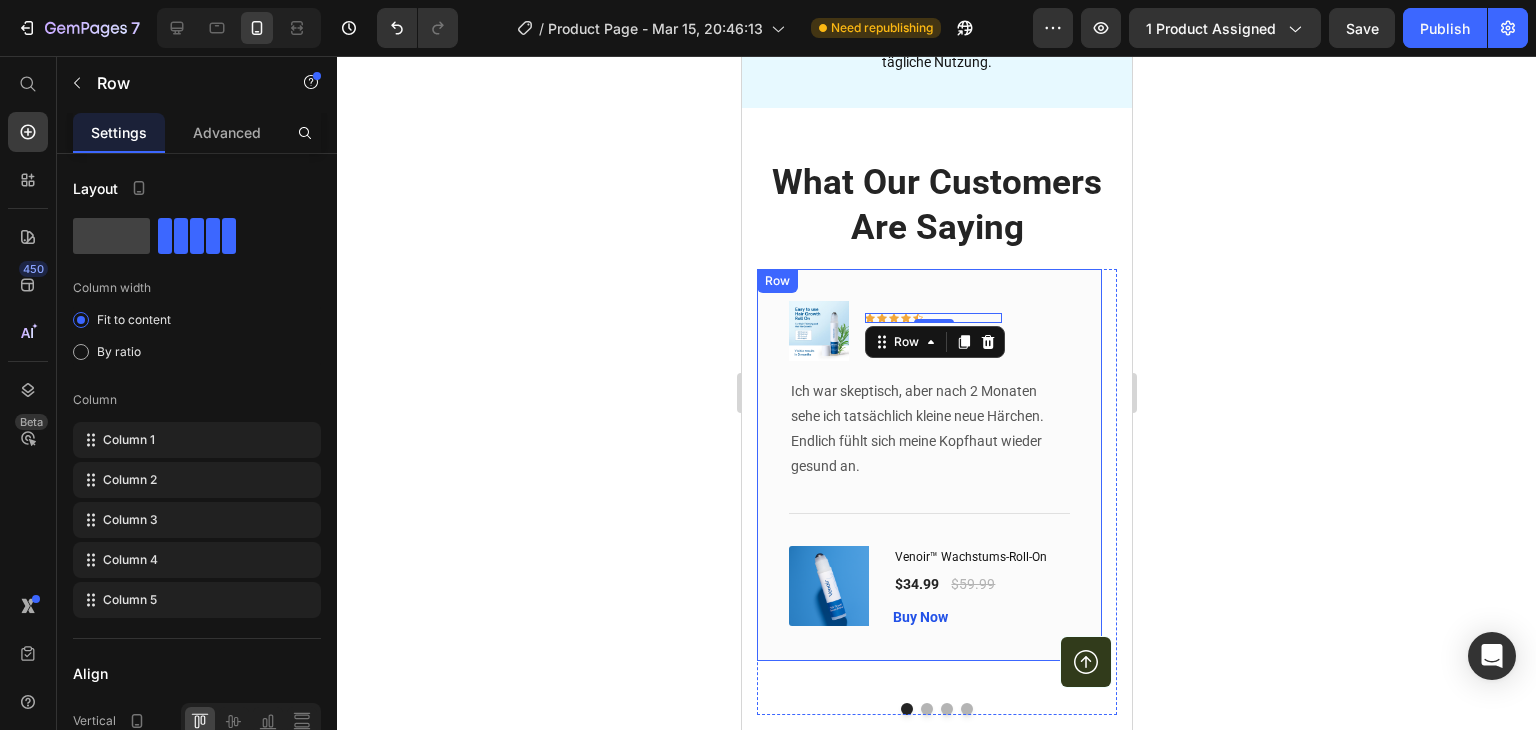 click 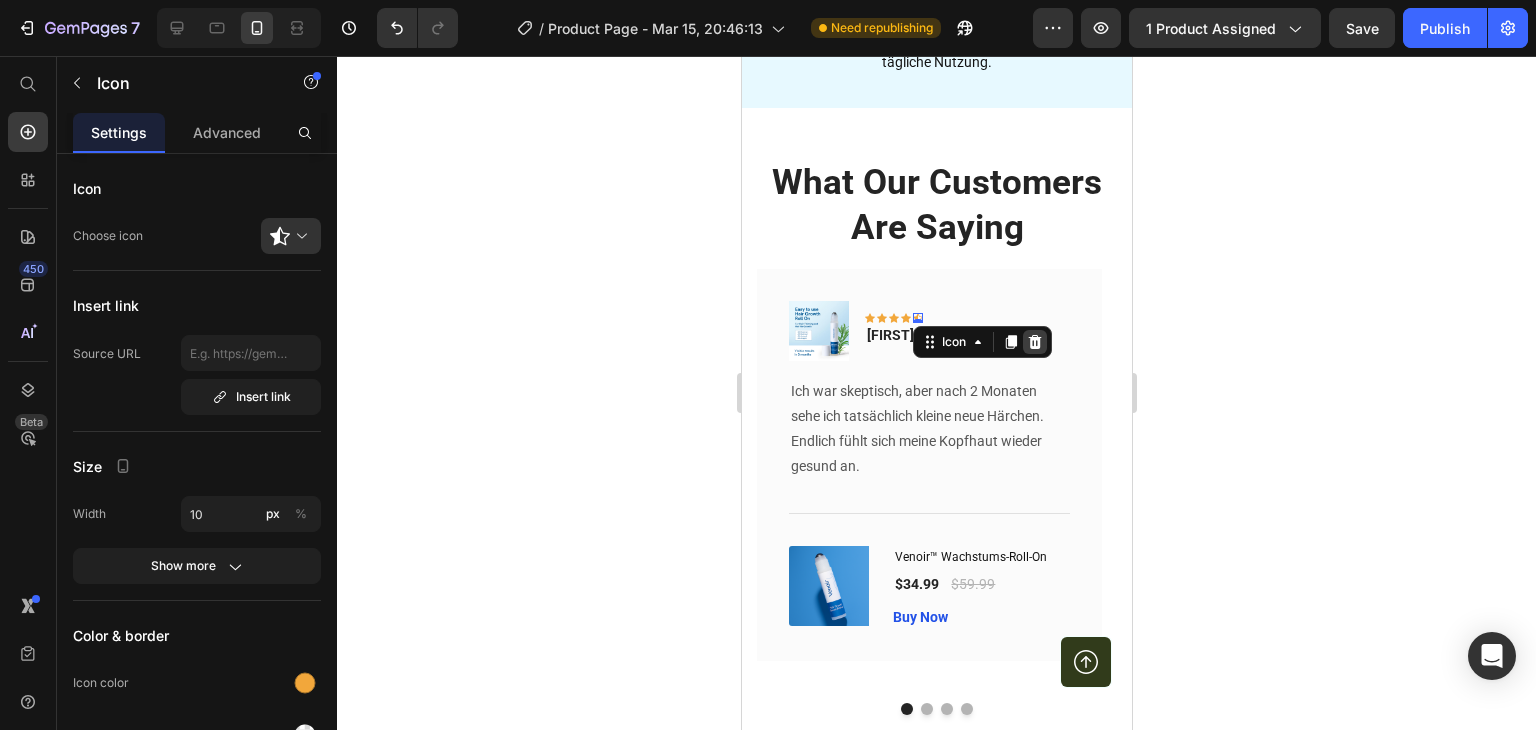 click 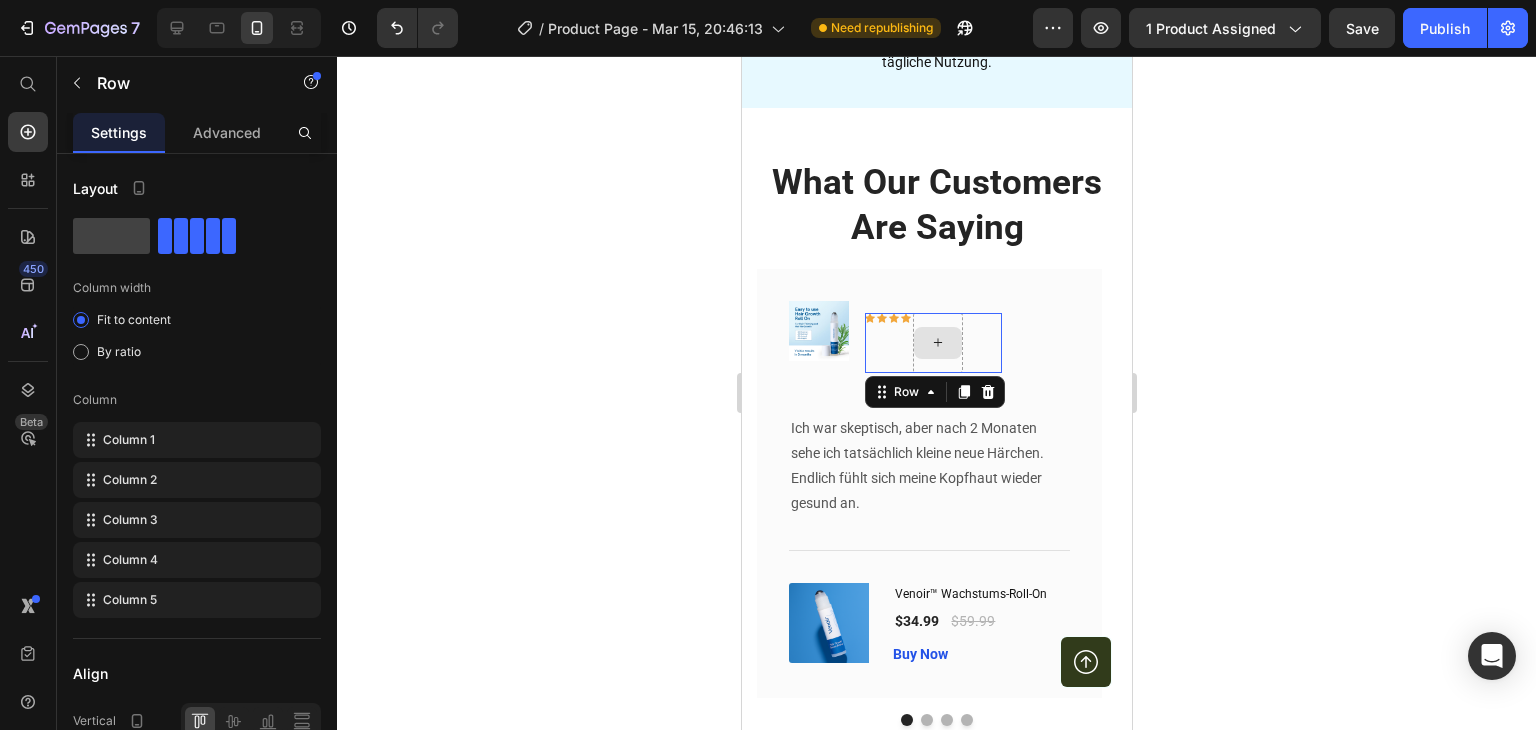 click at bounding box center (937, 343) 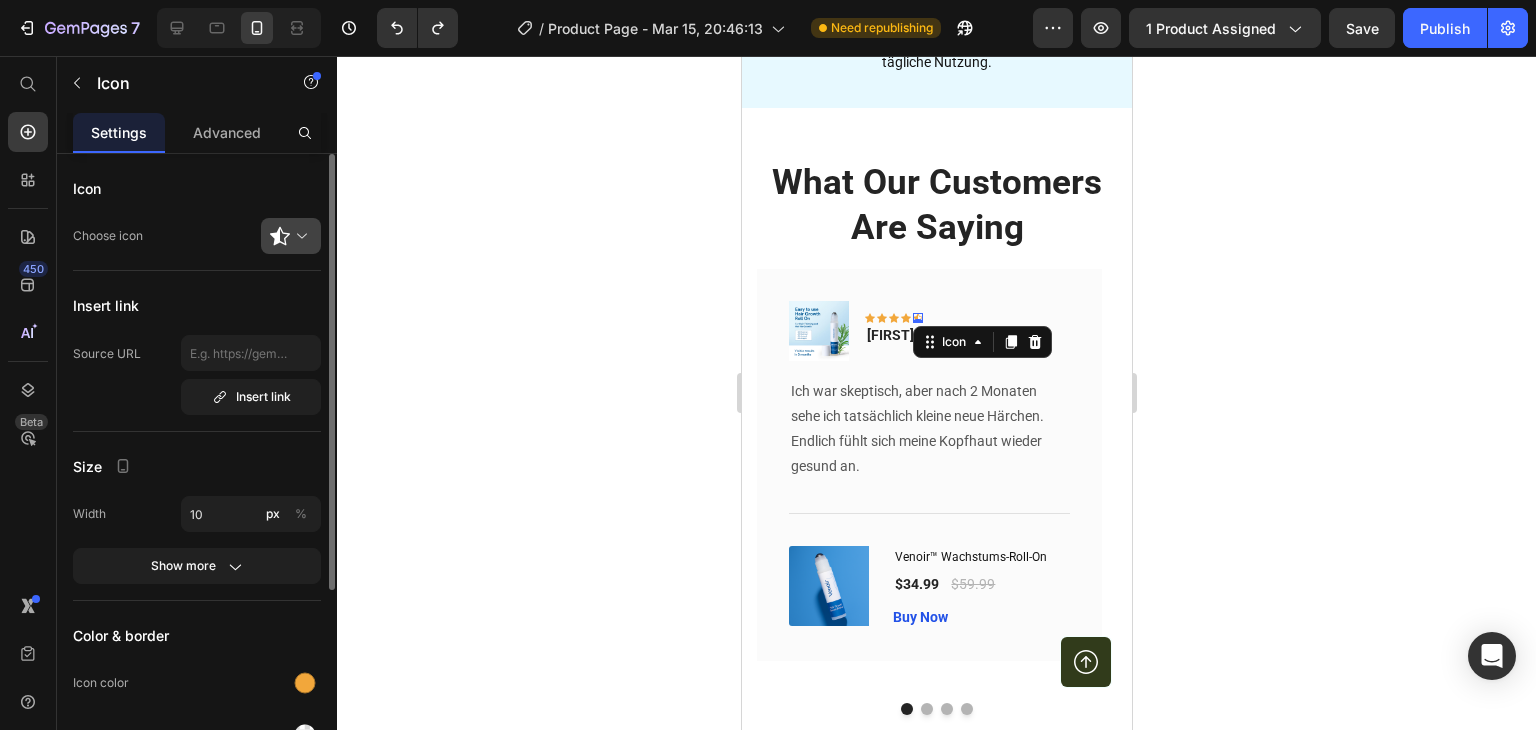 click at bounding box center [299, 236] 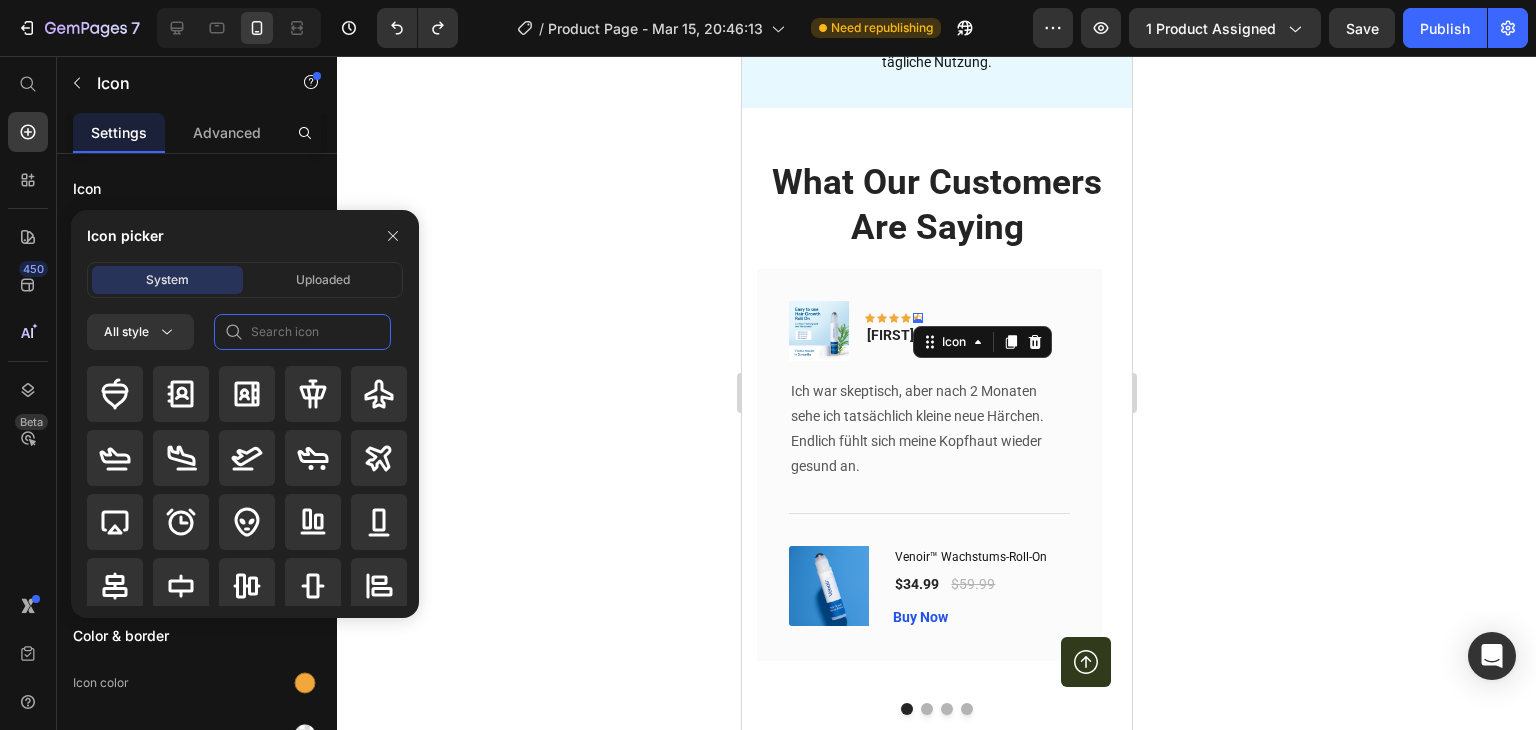 click 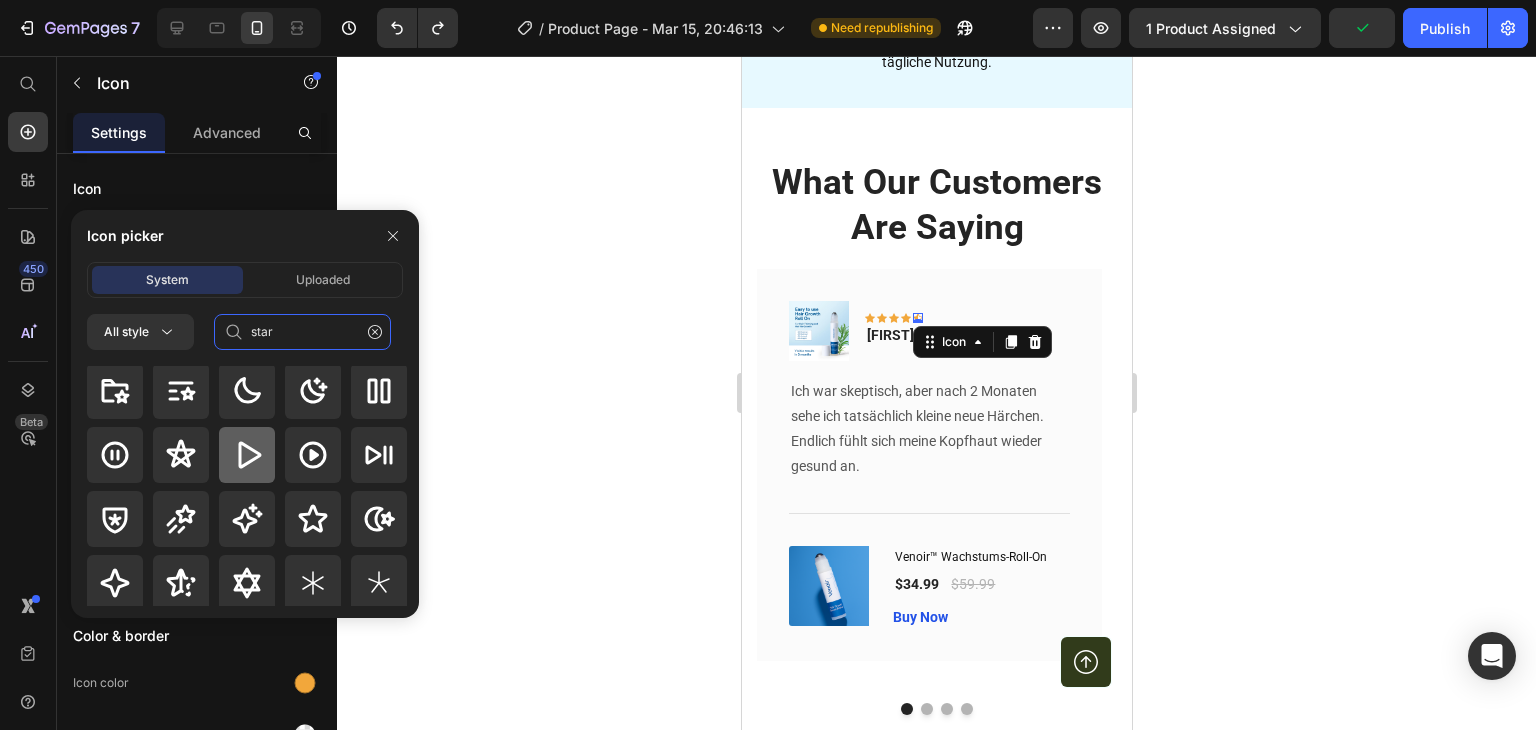 scroll, scrollTop: 68, scrollLeft: 0, axis: vertical 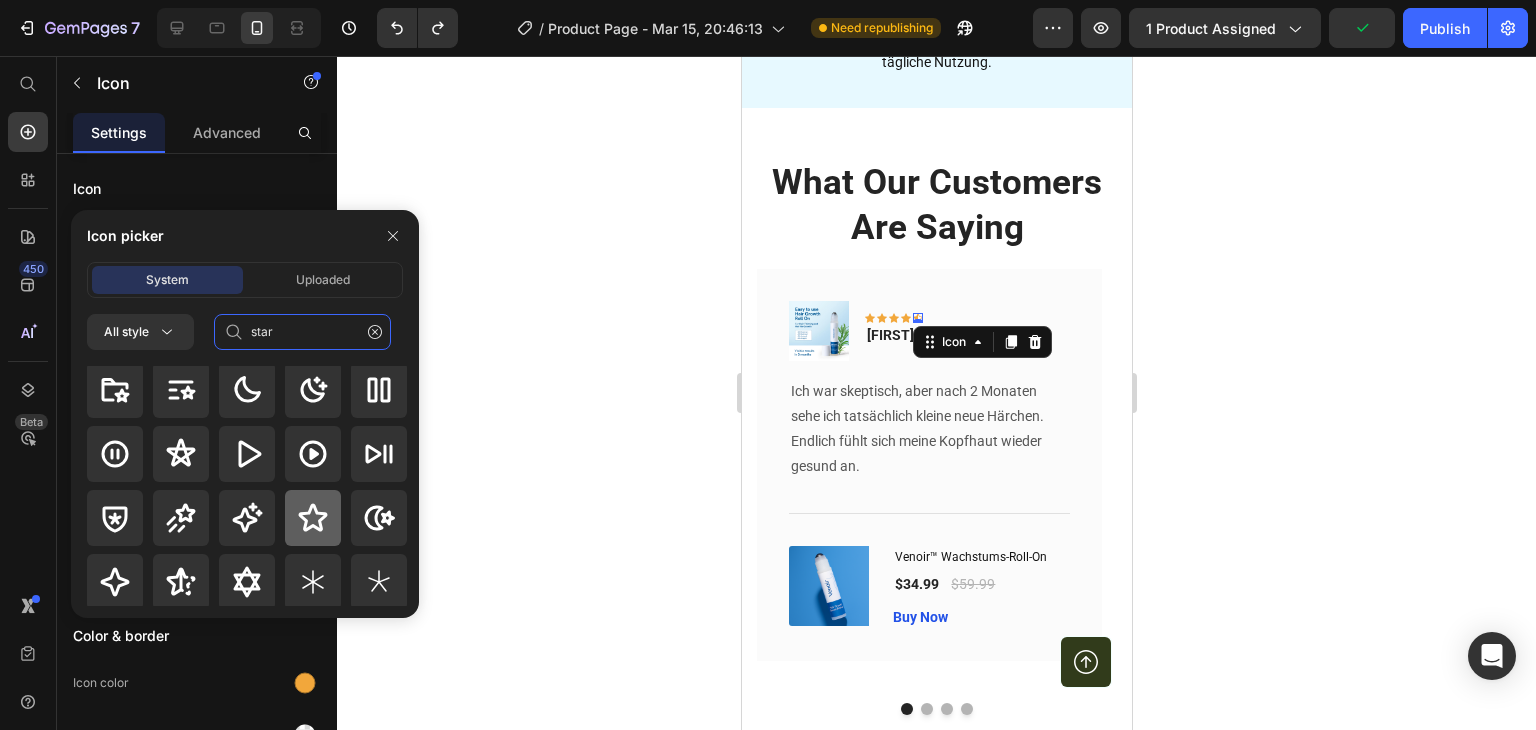 type on "star" 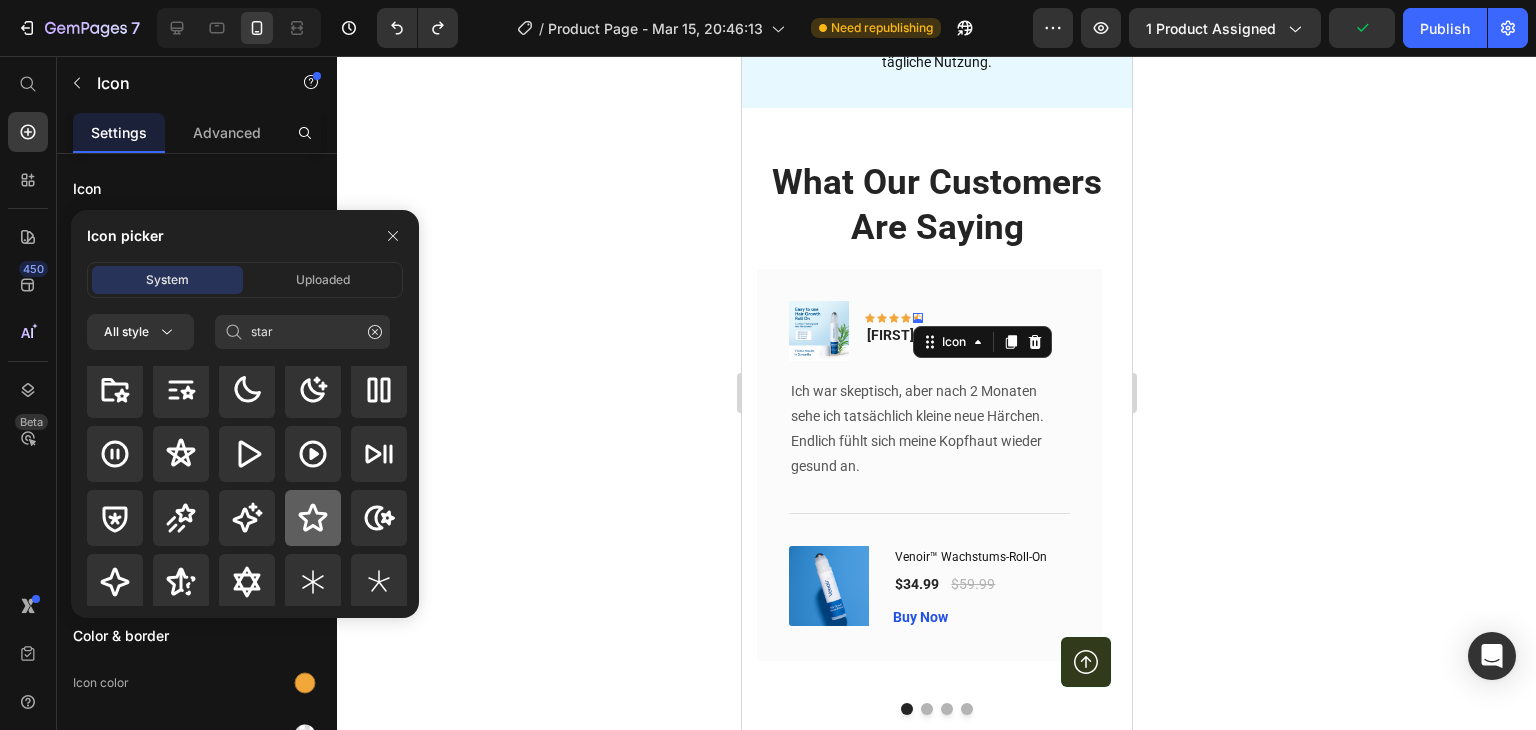 click 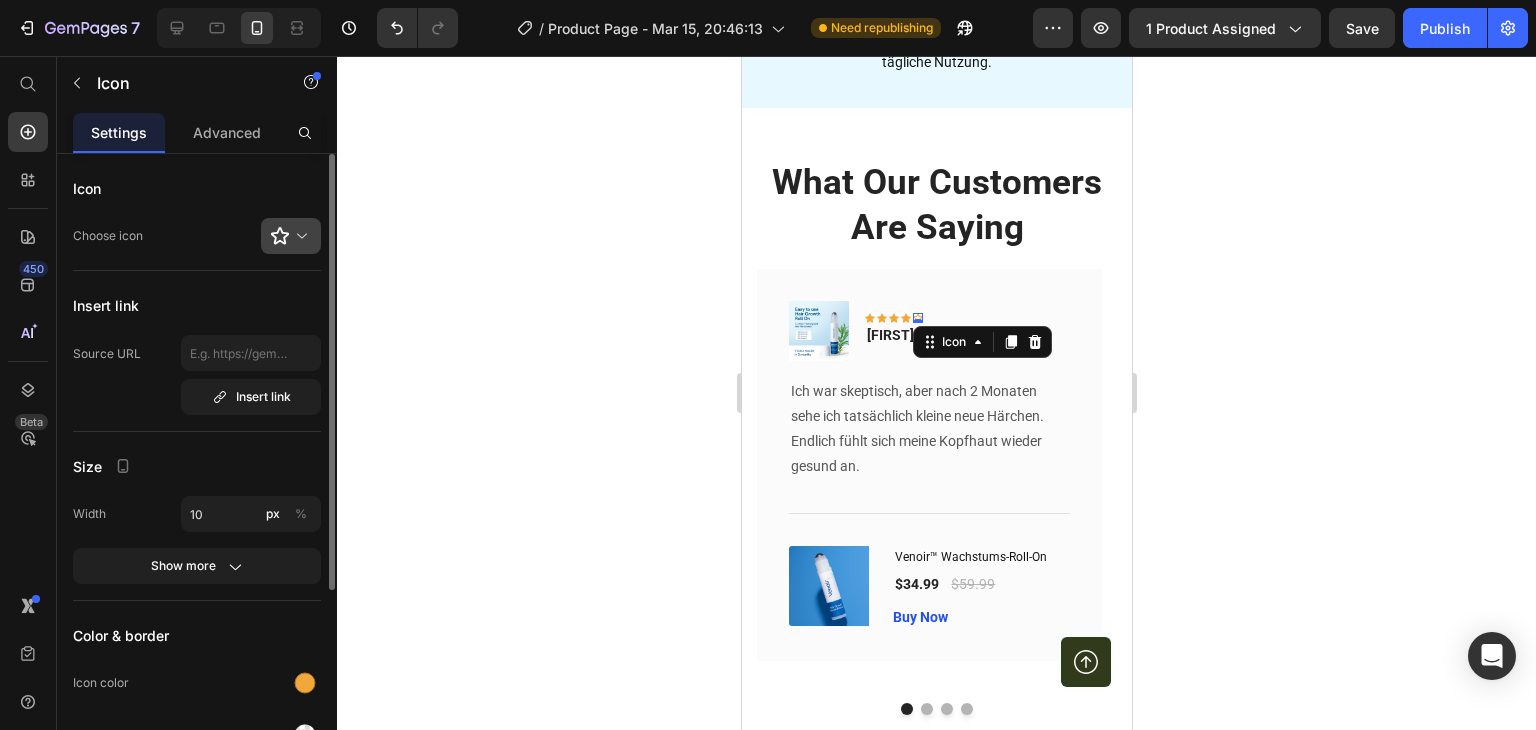 click at bounding box center [299, 236] 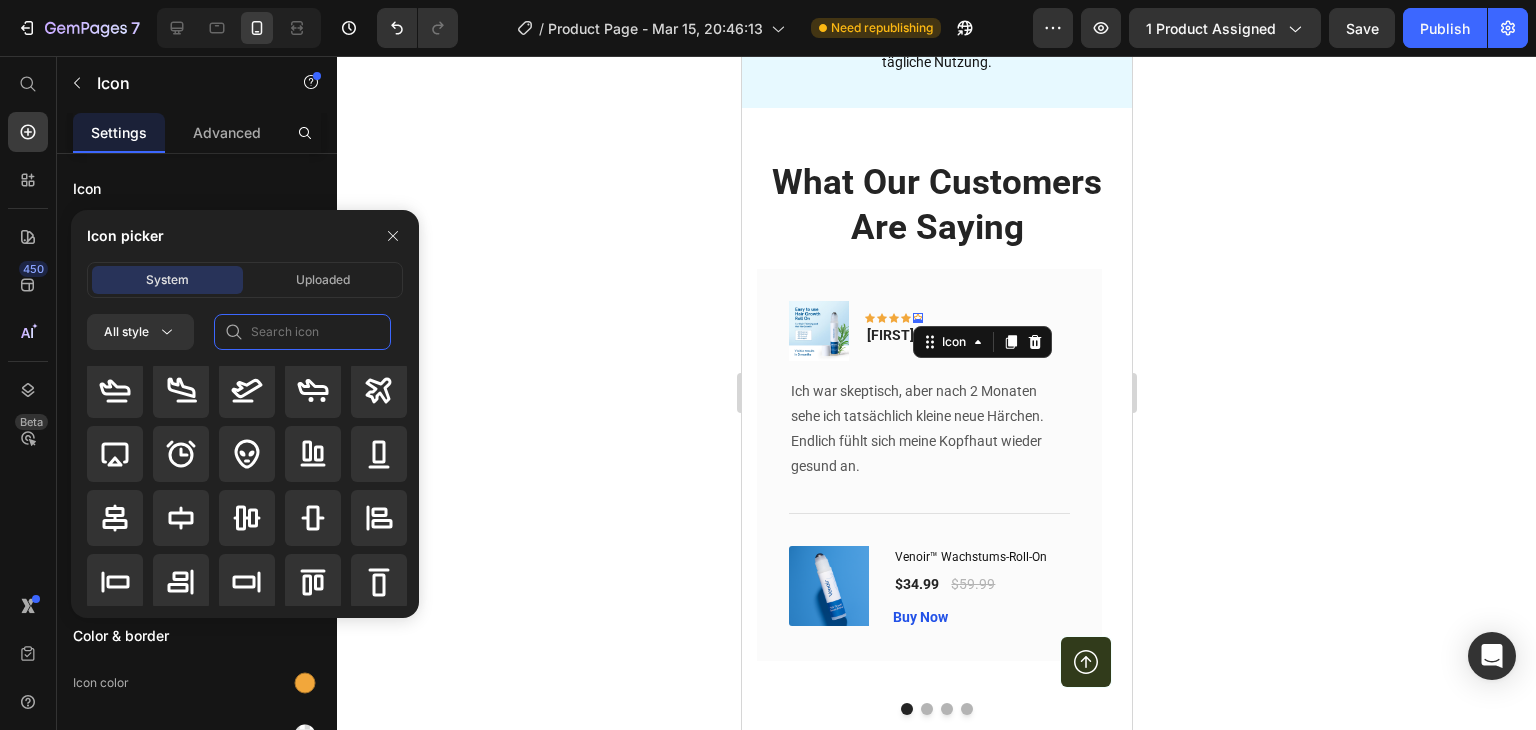 click 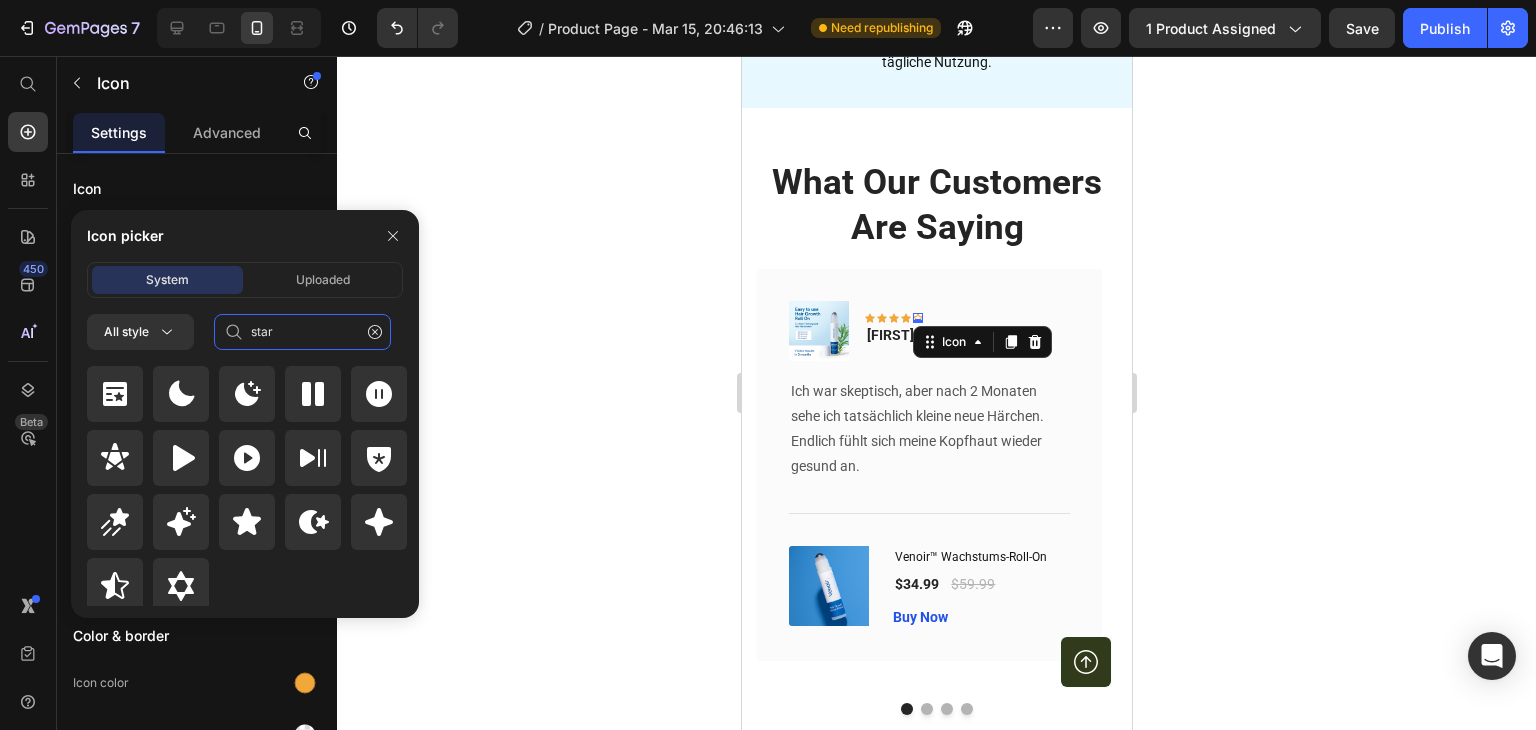 scroll, scrollTop: 872, scrollLeft: 0, axis: vertical 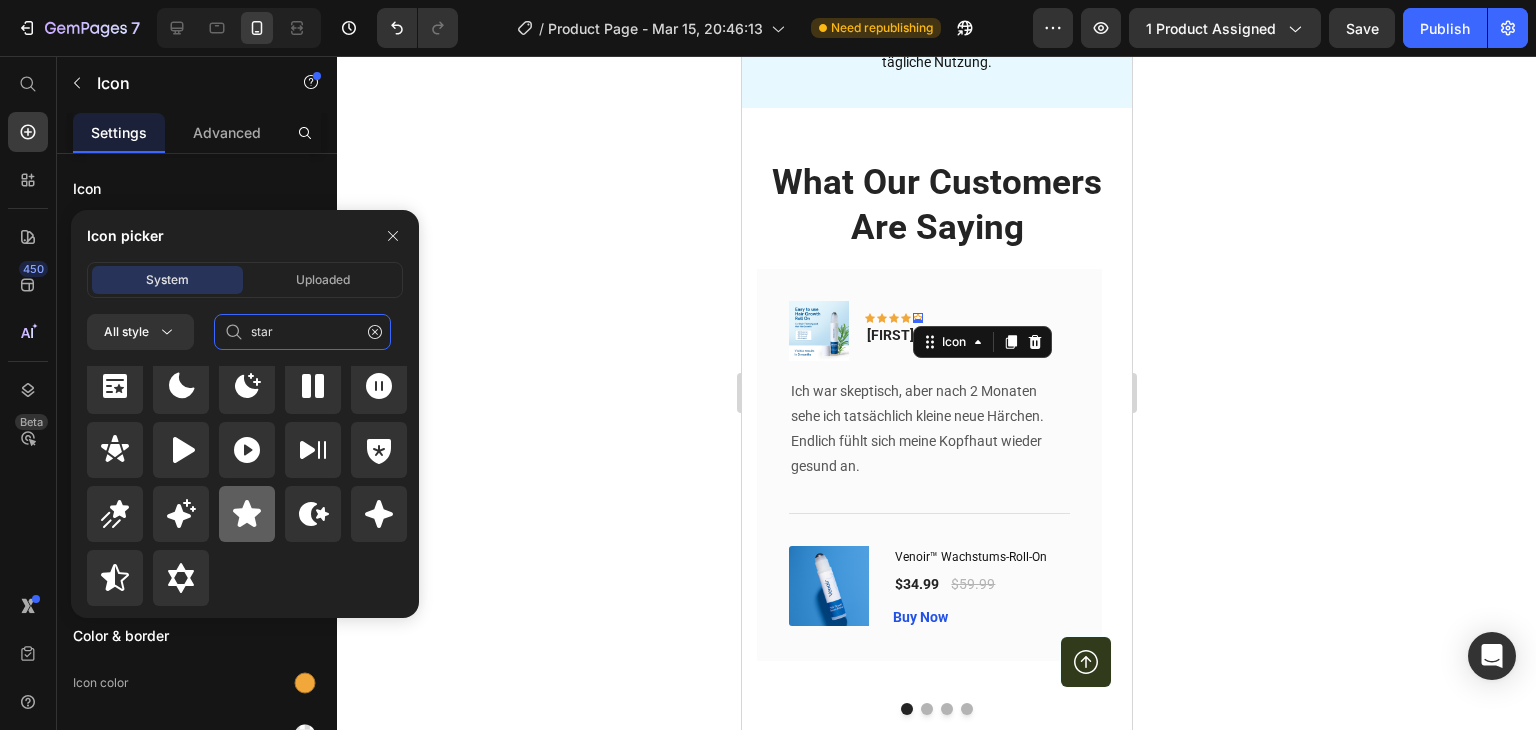 type on "star" 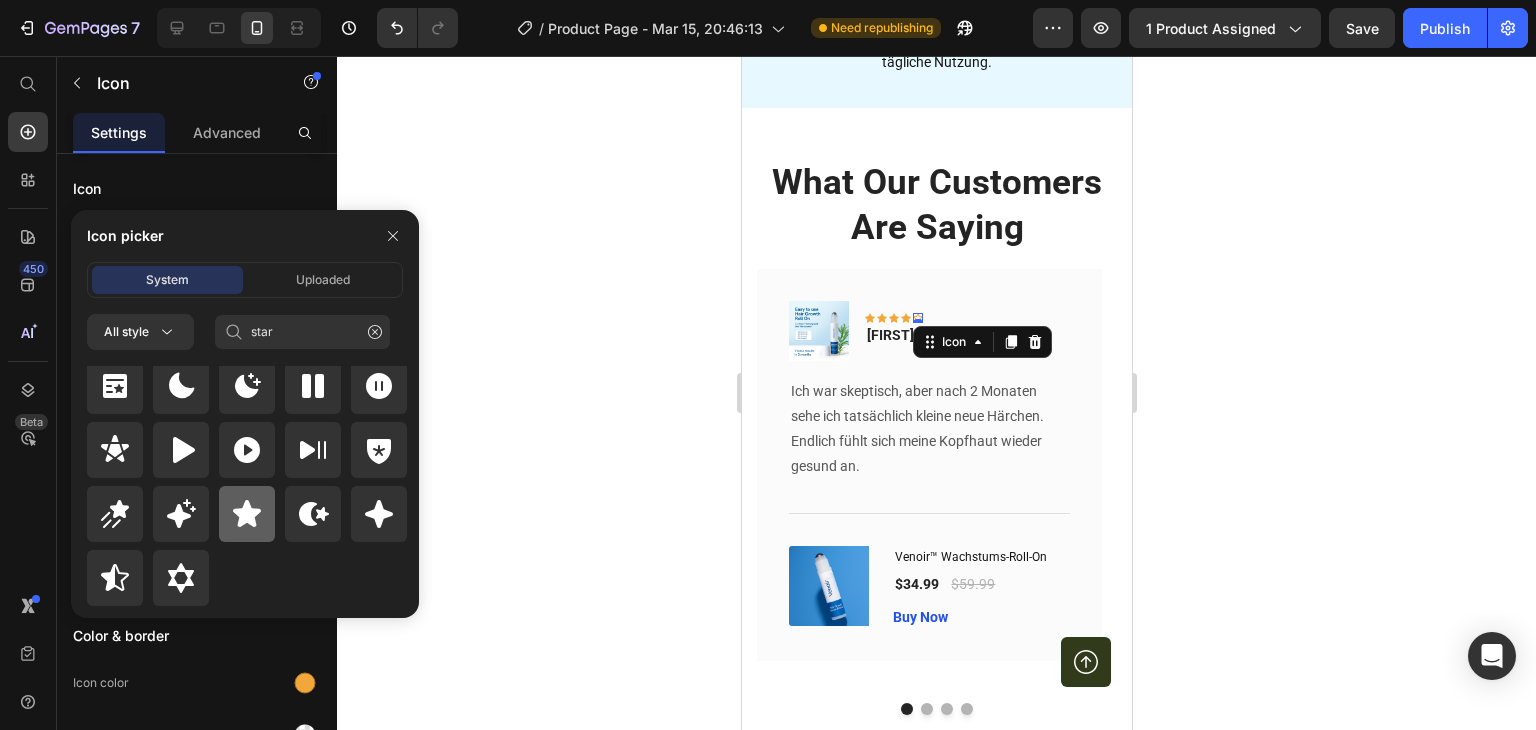 click 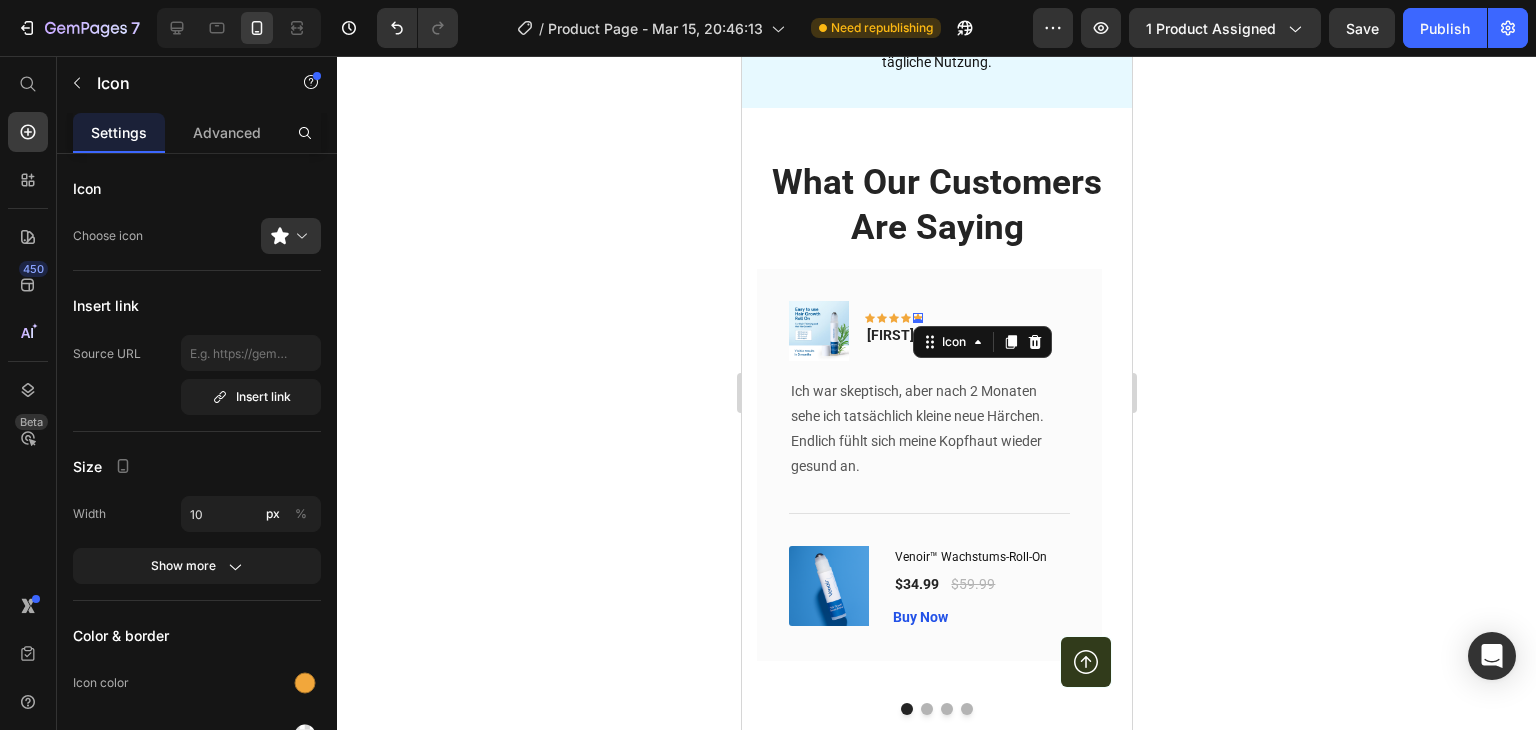 click 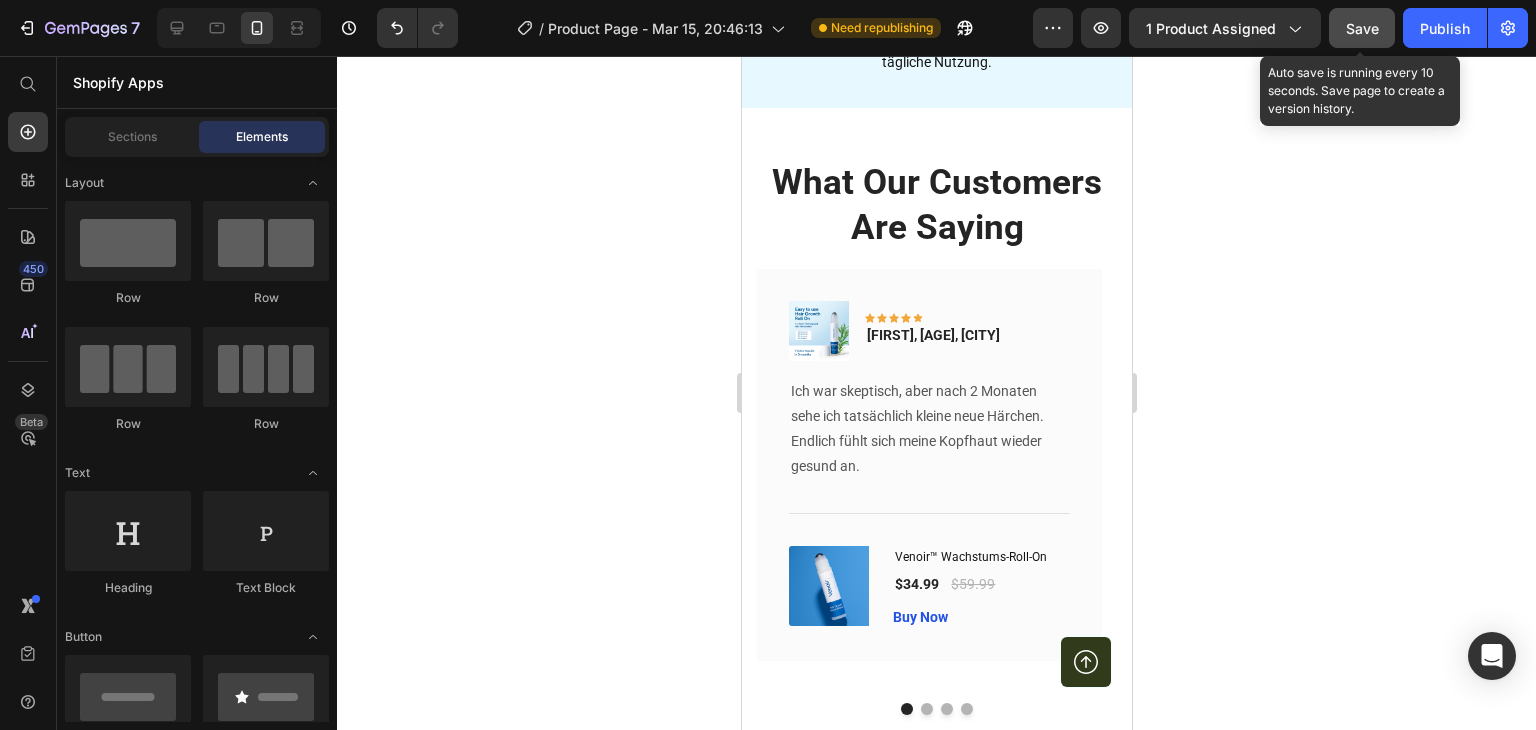 drag, startPoint x: 1370, startPoint y: 13, endPoint x: 203, endPoint y: 309, distance: 1203.9539 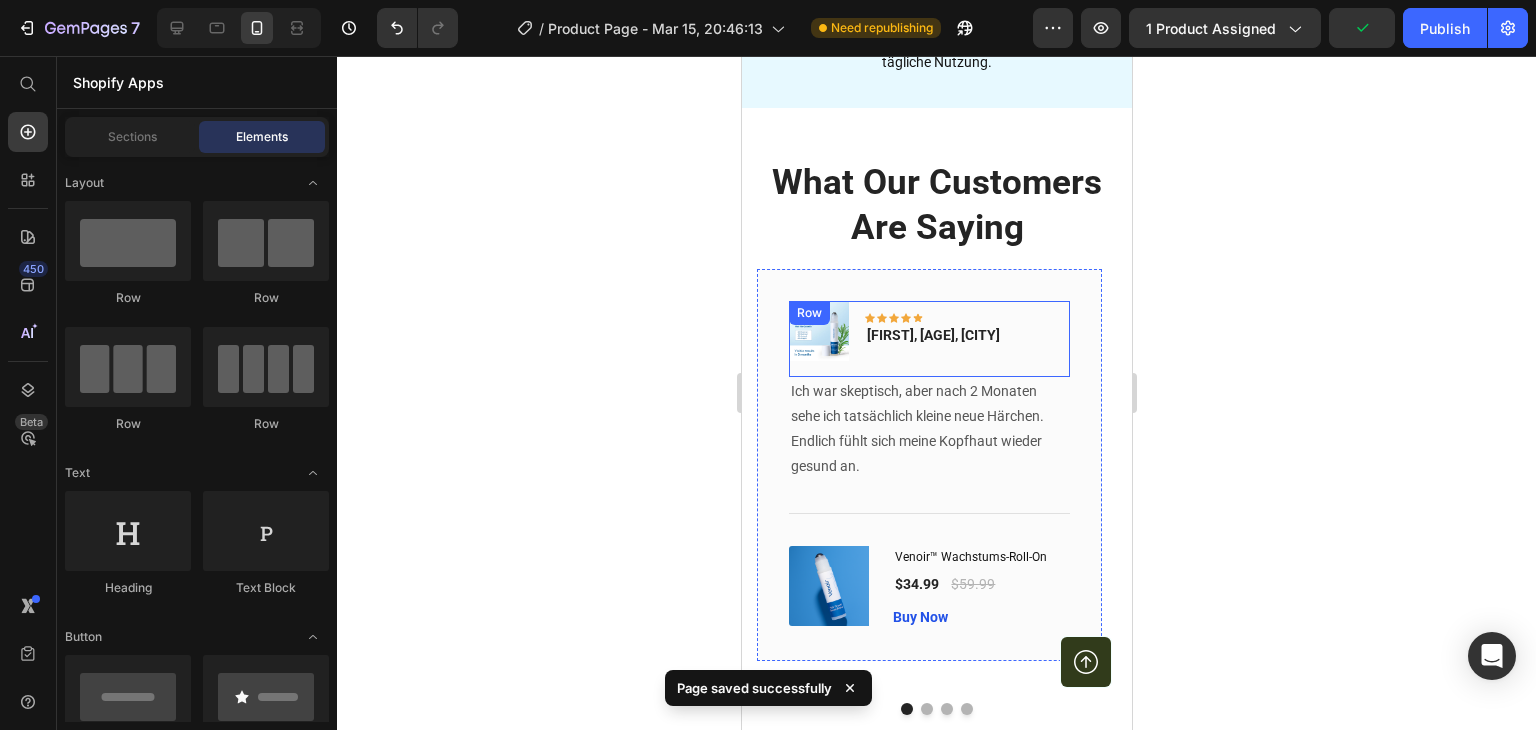 scroll, scrollTop: 5066, scrollLeft: 0, axis: vertical 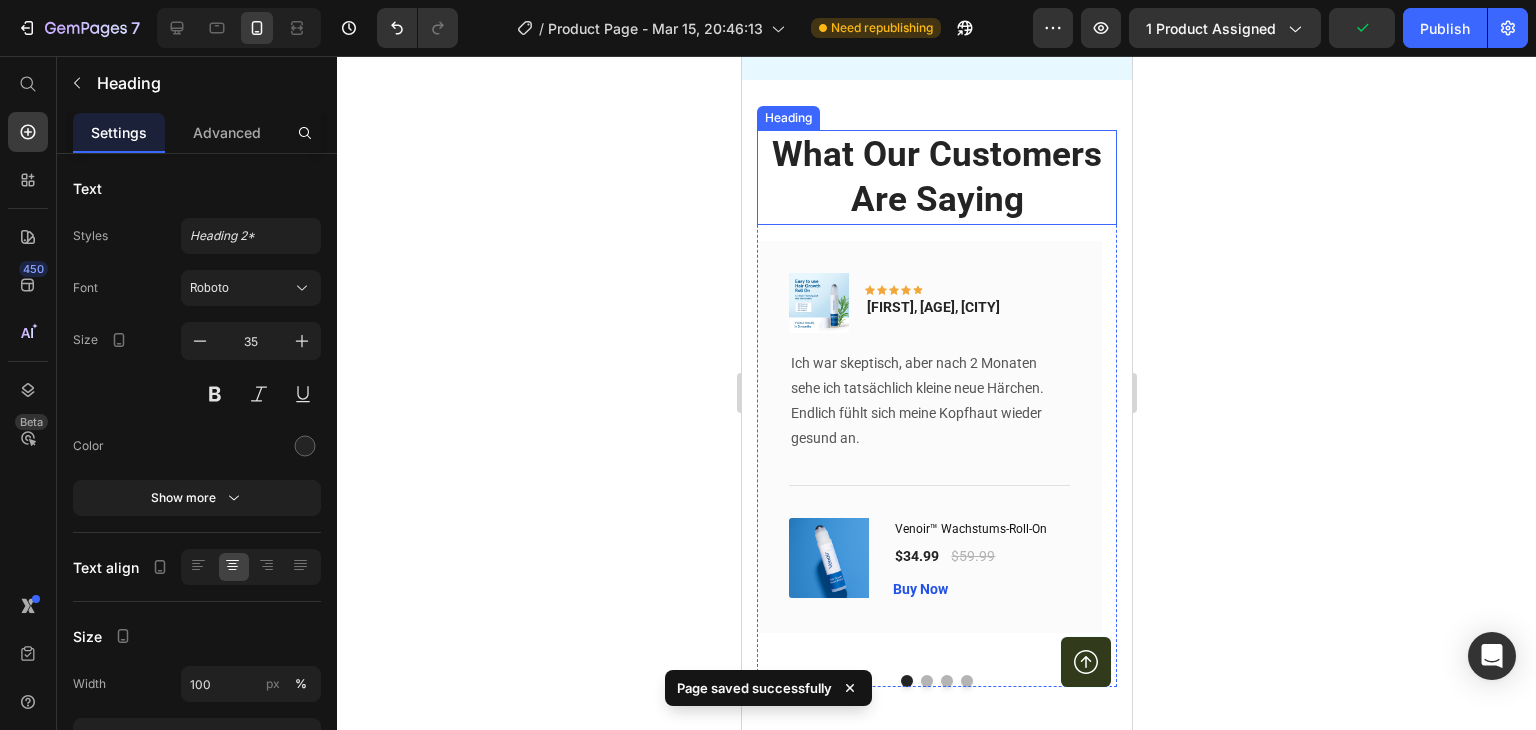 click on "What Our Customers Are Saying" at bounding box center (936, 177) 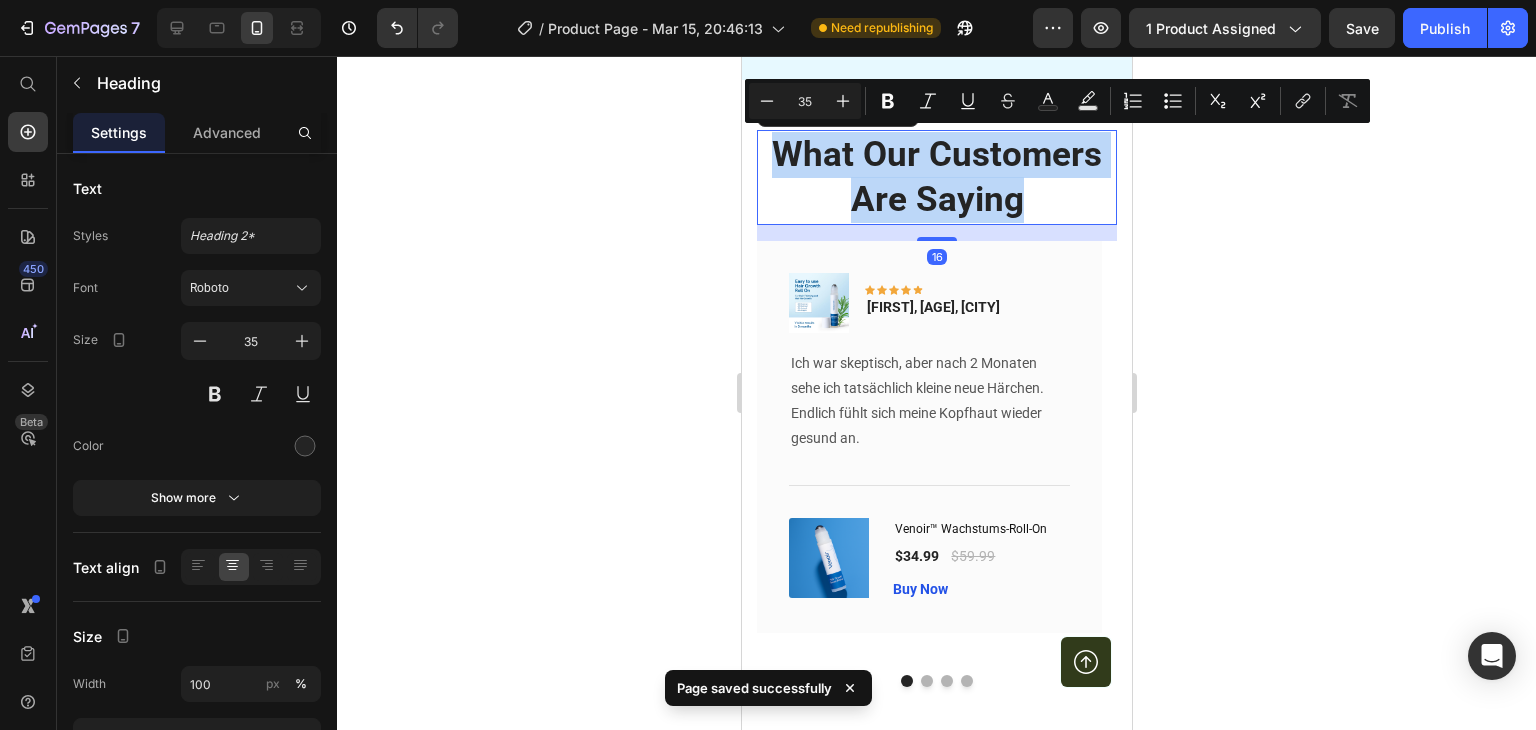 copy on "What Our Customers Are Saying" 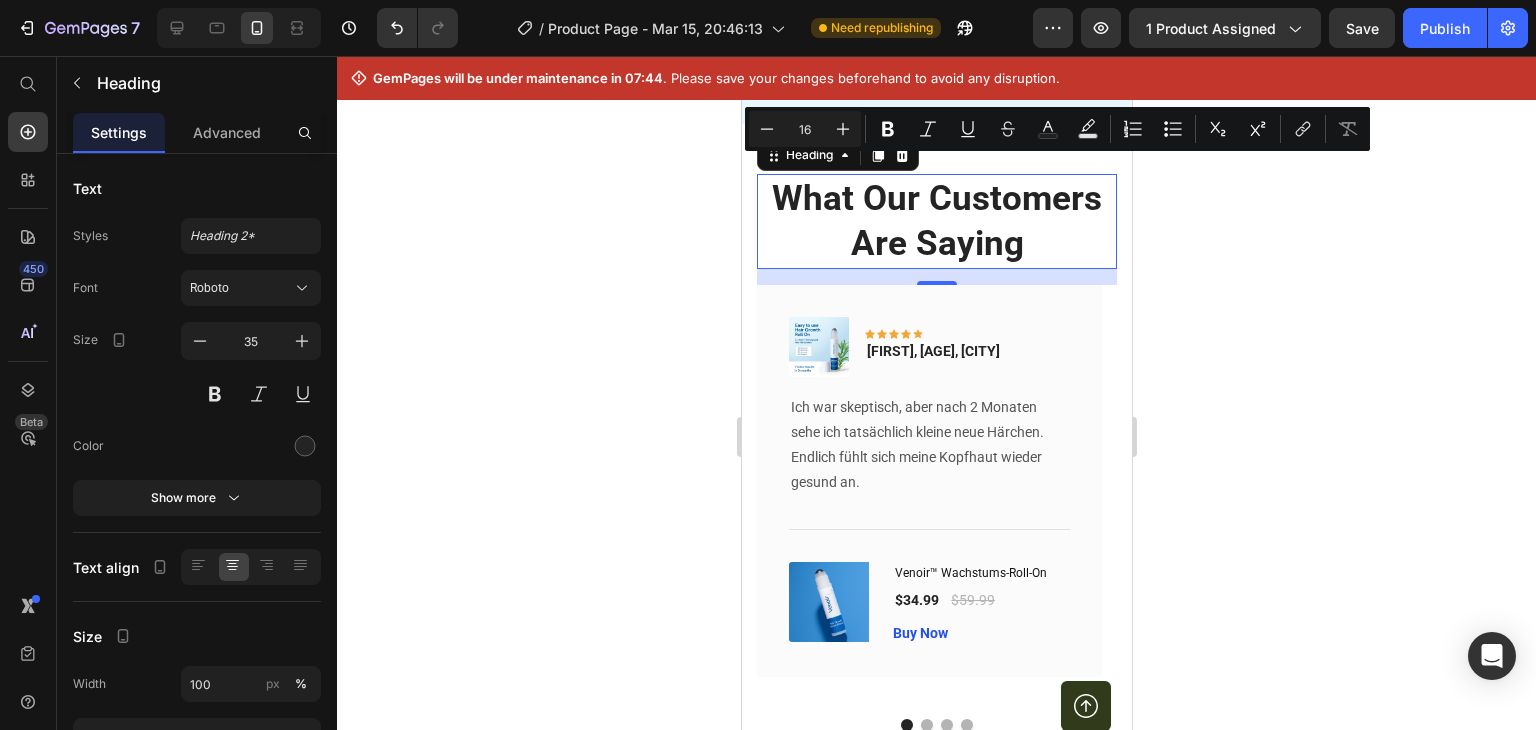 type on "35" 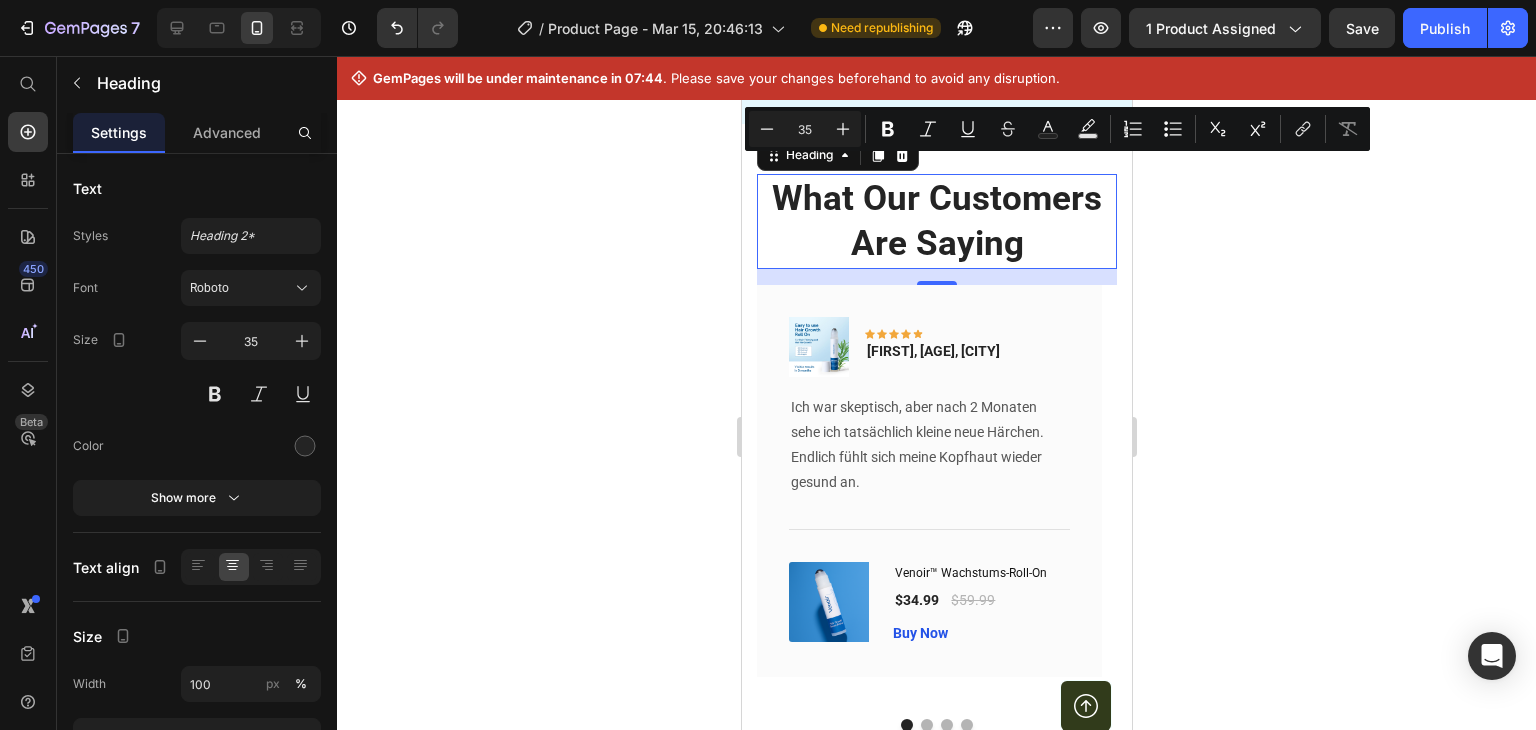 click on "What Our Customers Are Saying" at bounding box center (936, 221) 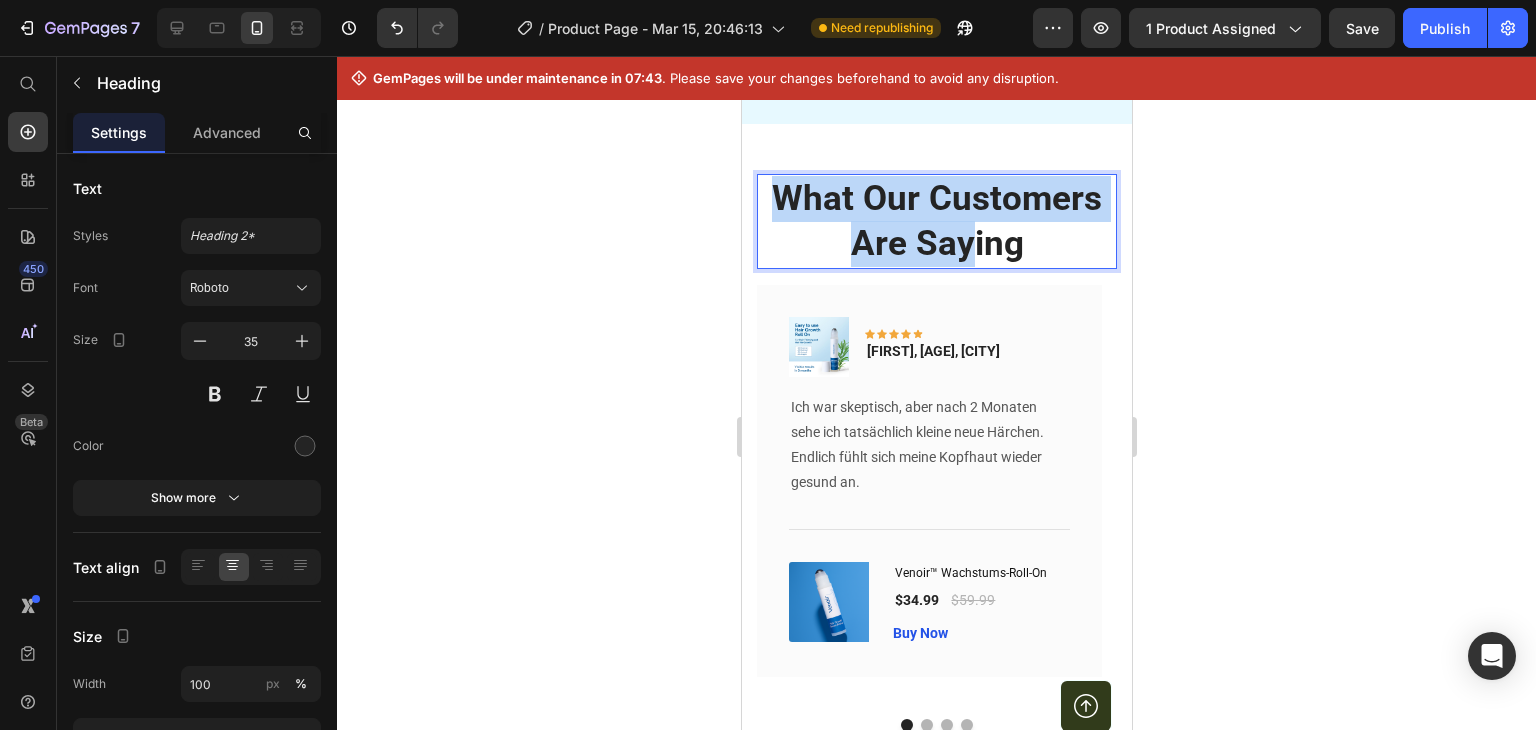 click on "What Our Customers Are Saying" at bounding box center [936, 221] 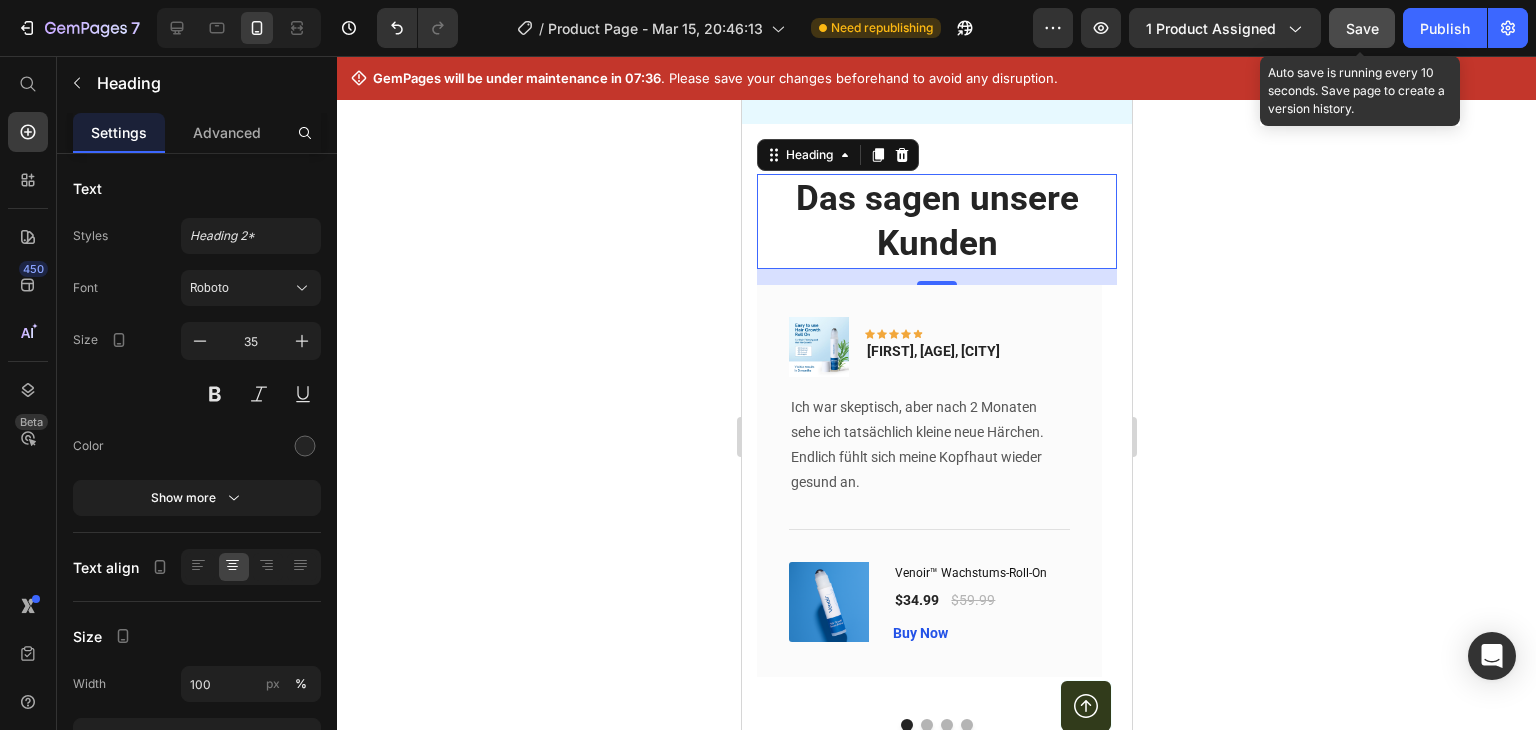 click on "Save" at bounding box center [1362, 28] 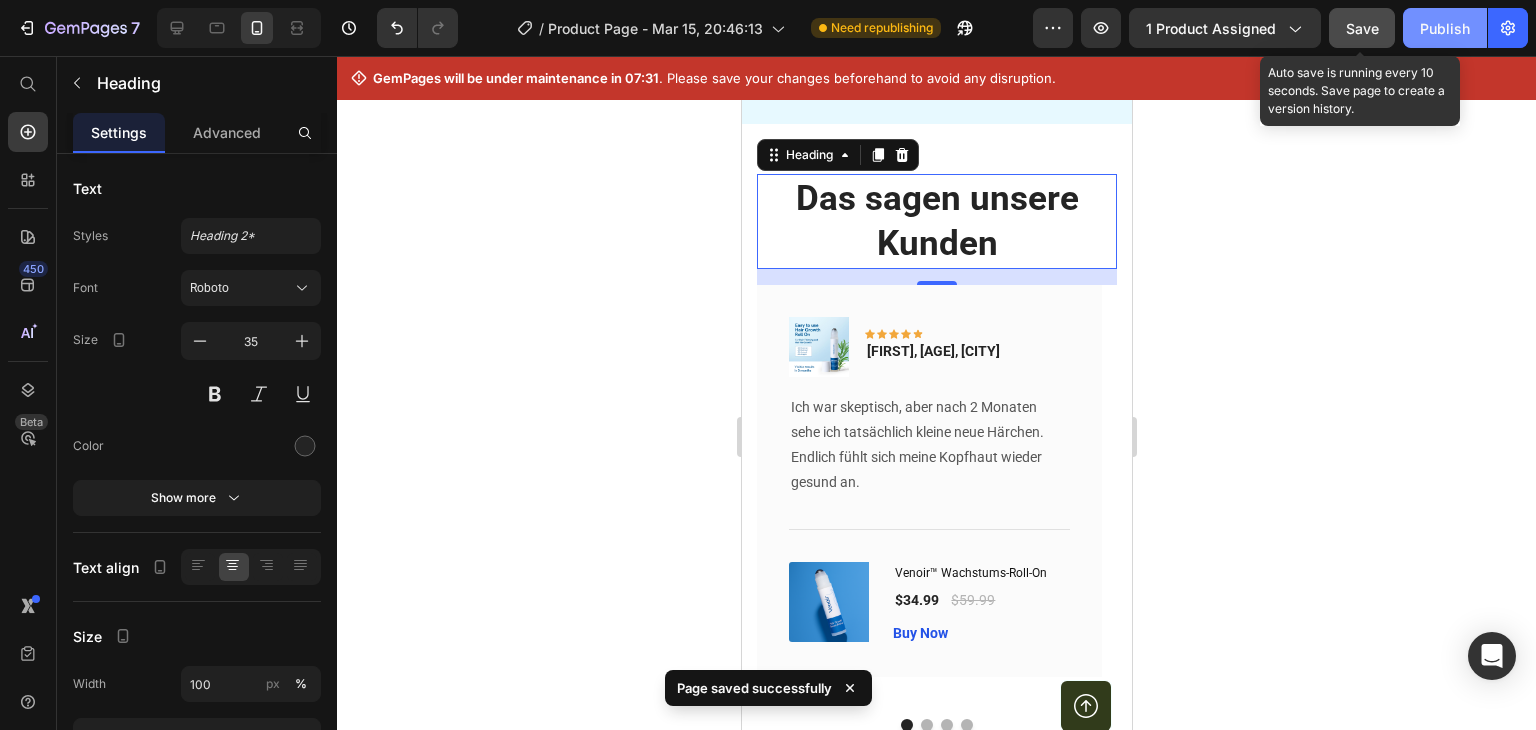 click on "Publish" at bounding box center (1445, 28) 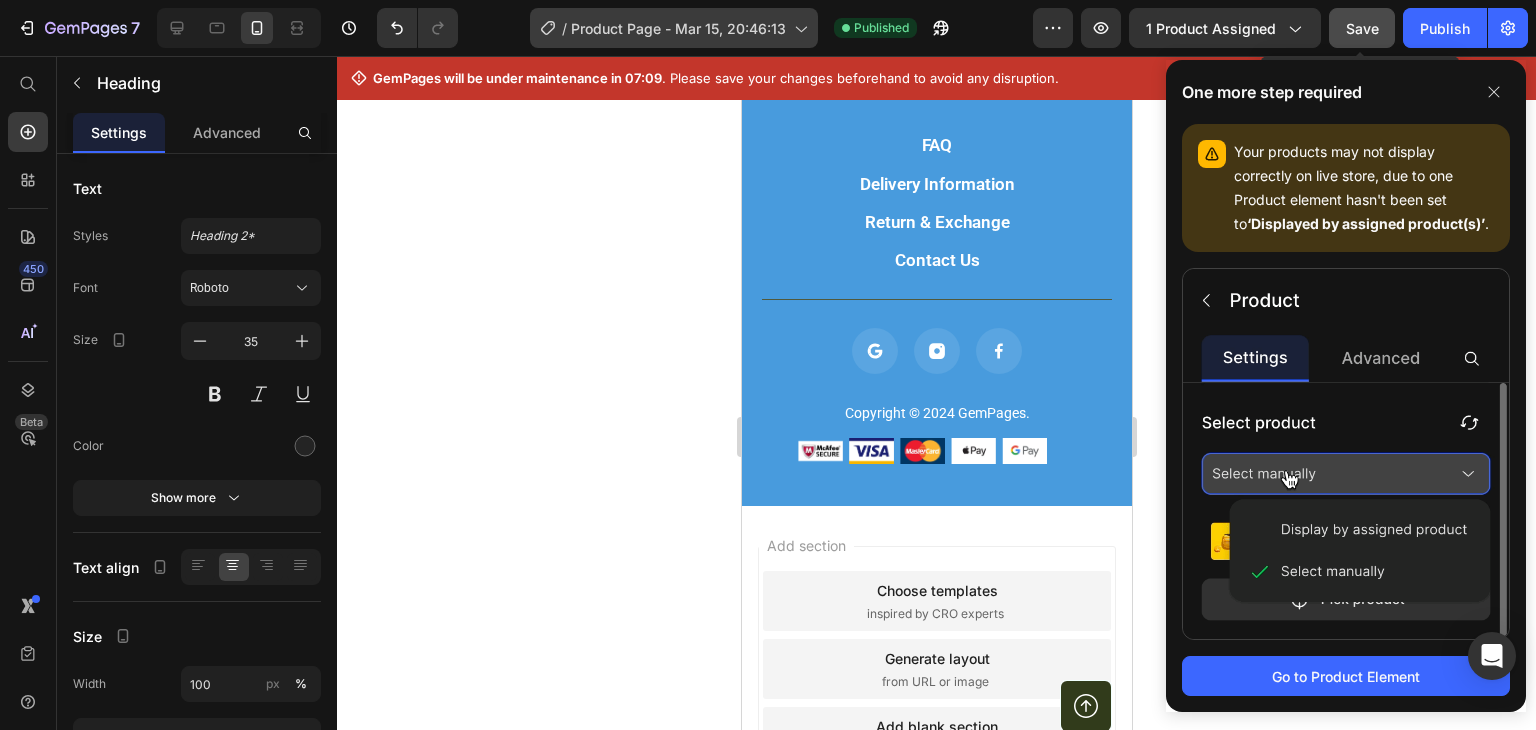 scroll, scrollTop: 5768, scrollLeft: 0, axis: vertical 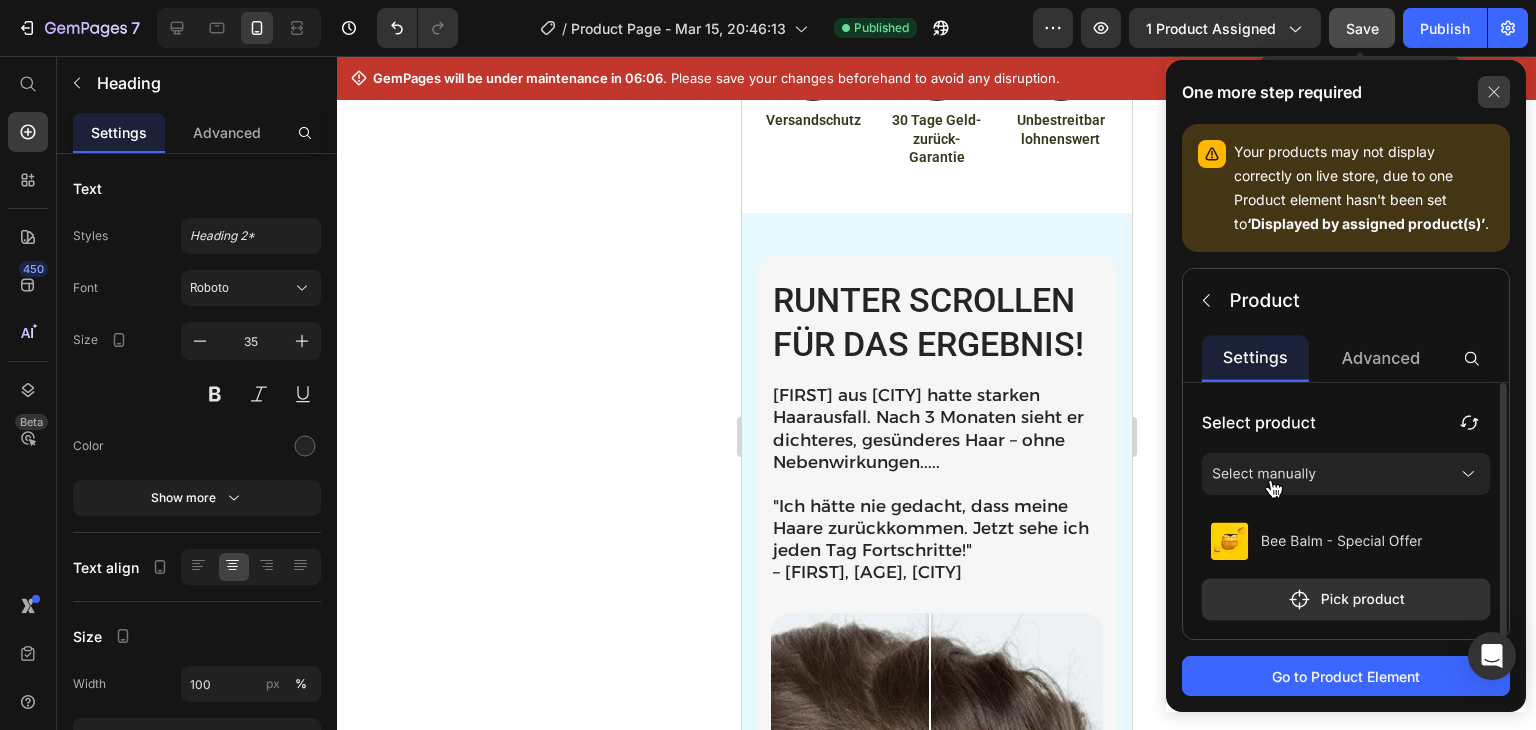 click 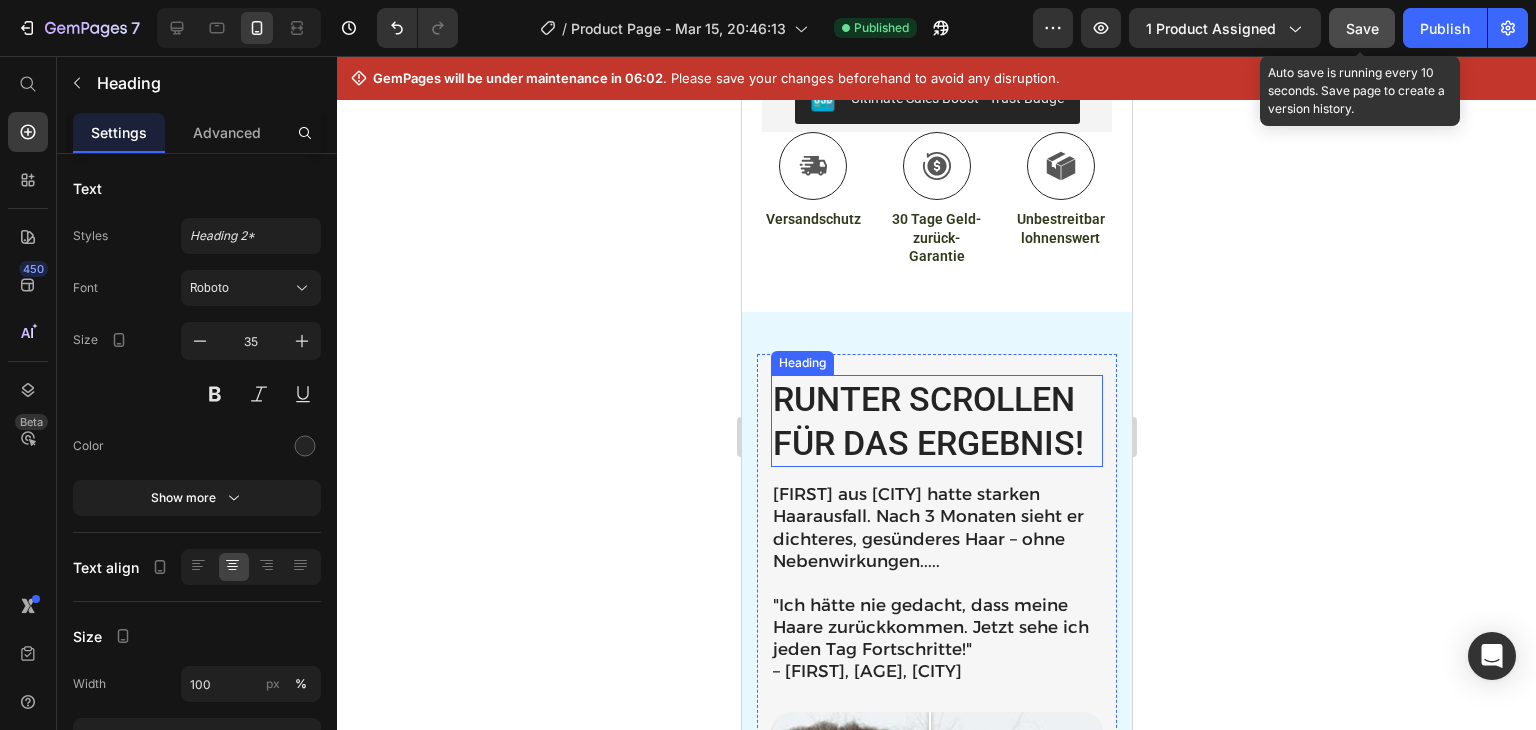 scroll, scrollTop: 1100, scrollLeft: 0, axis: vertical 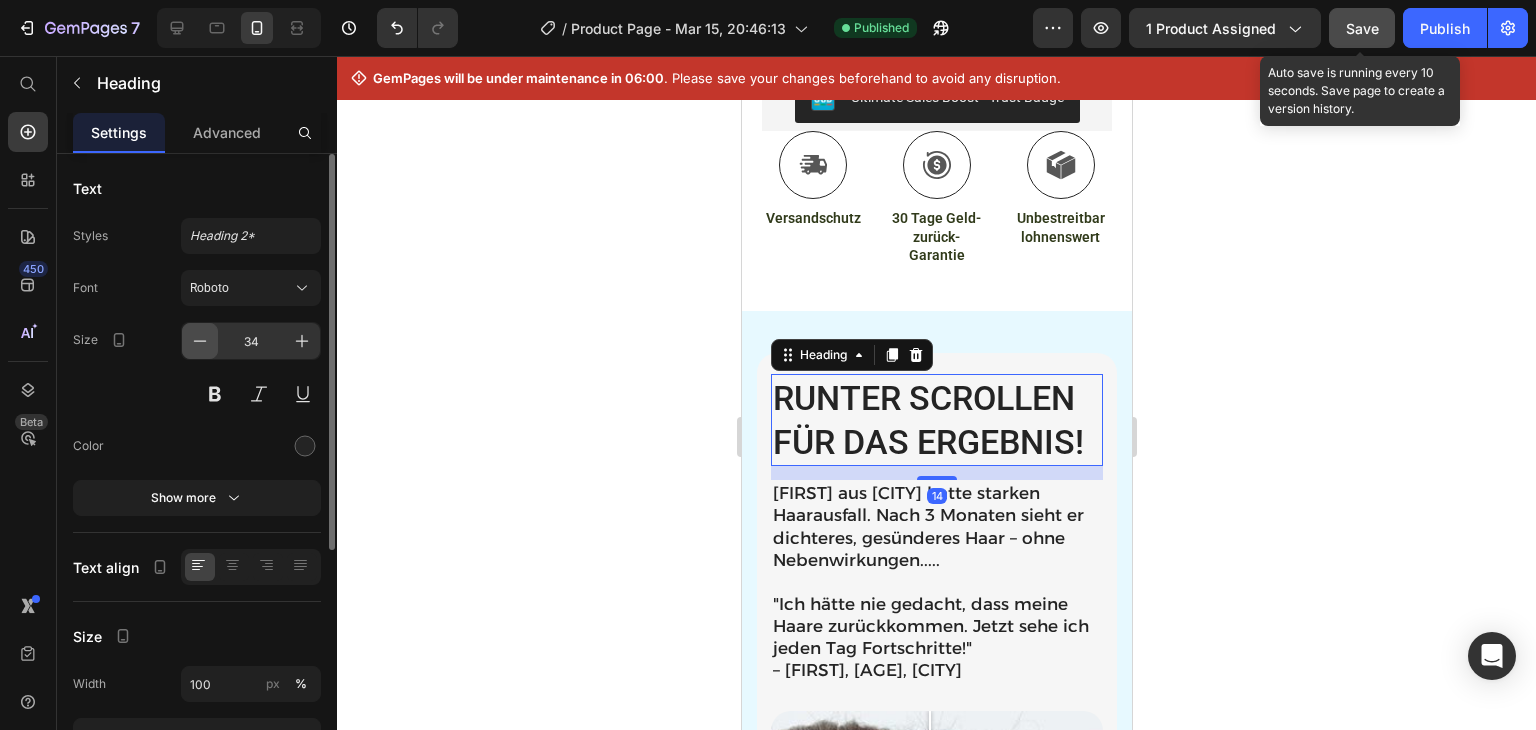 click 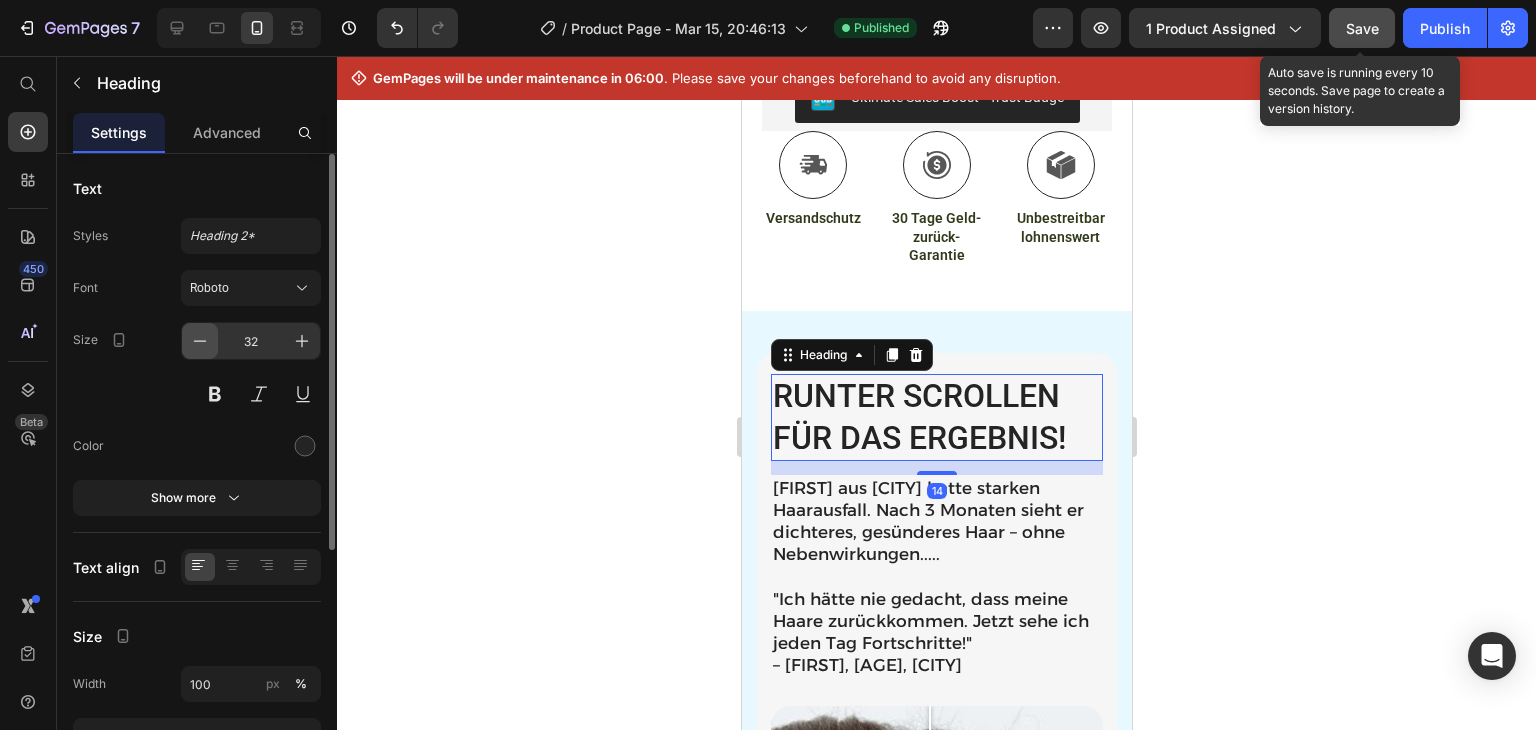click 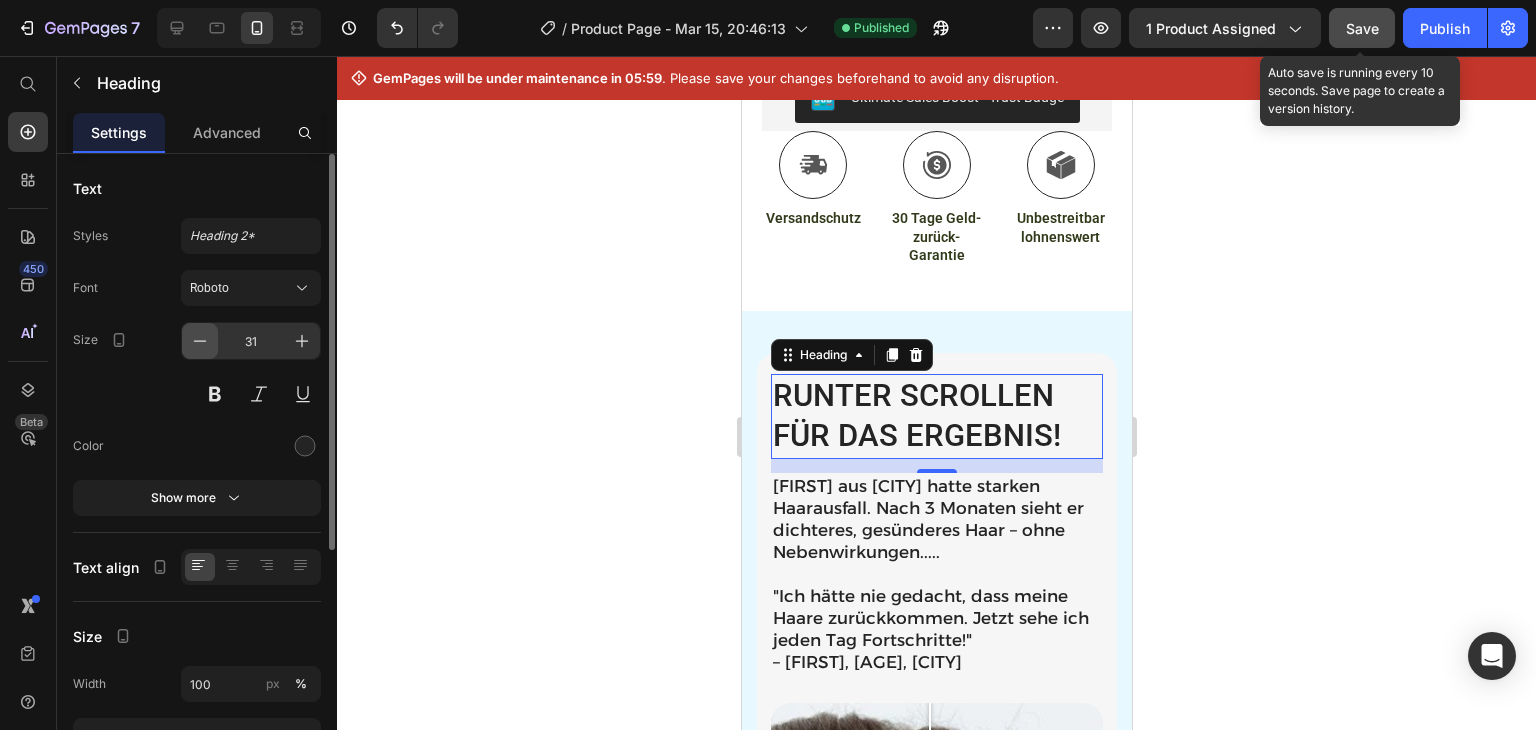 click 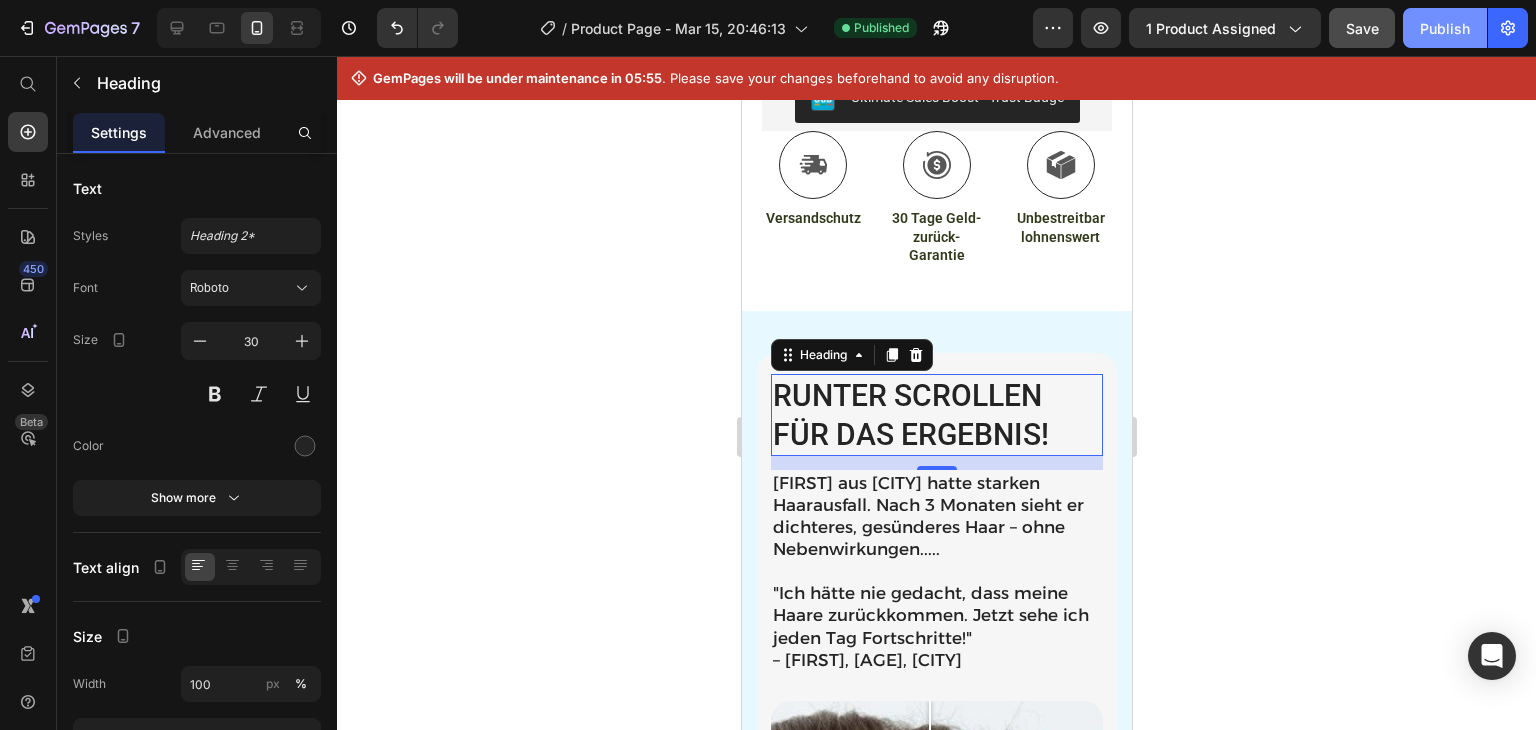 click on "Publish" at bounding box center [1445, 28] 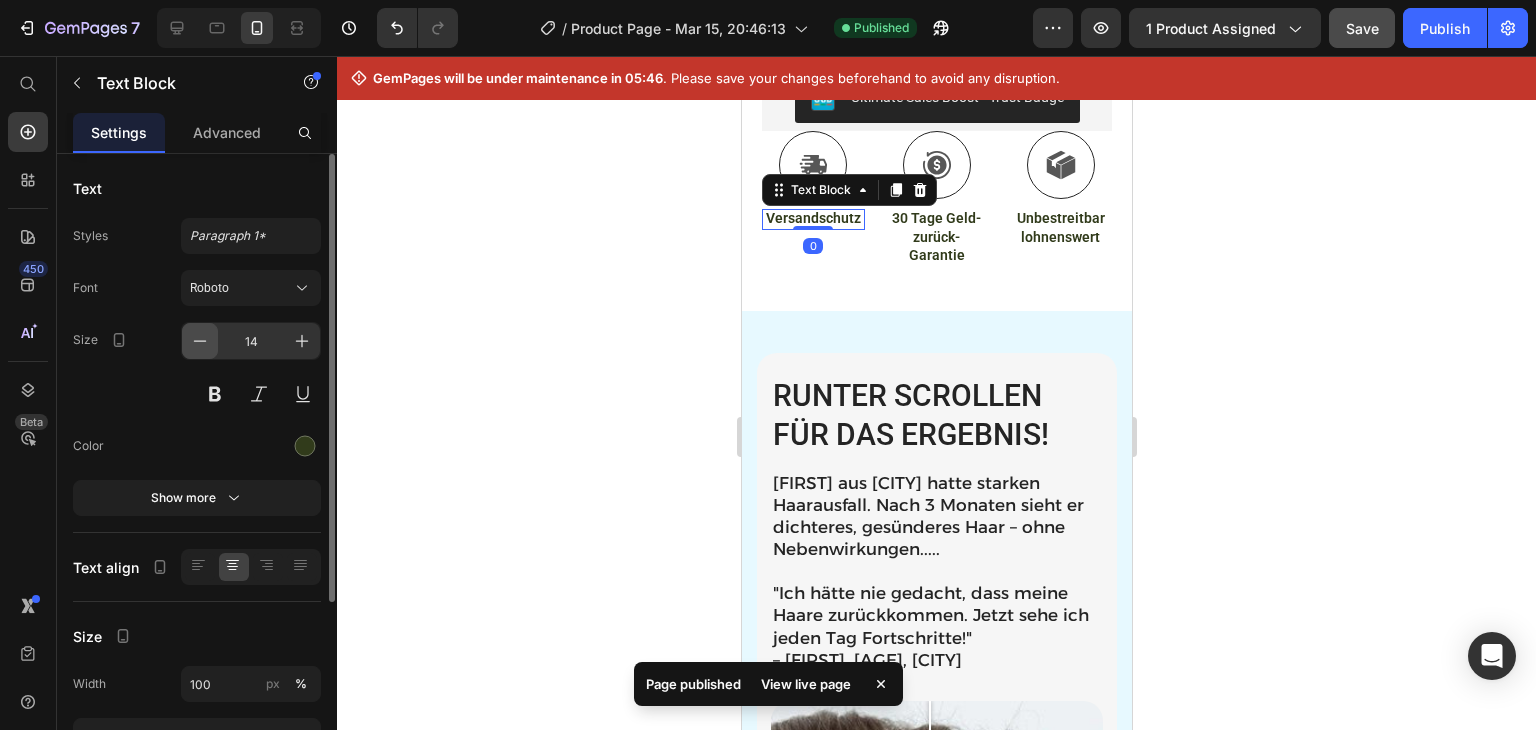 click 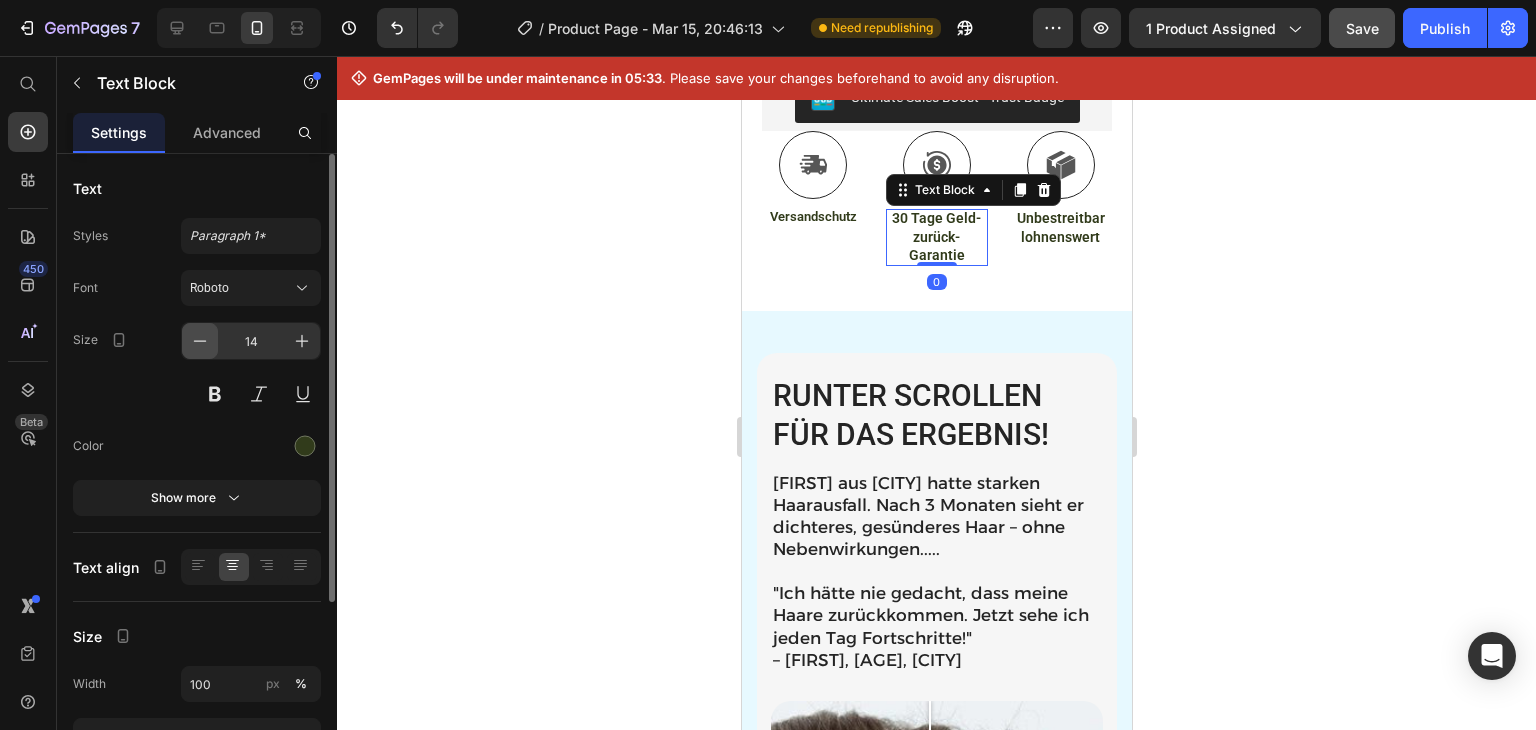 click at bounding box center [200, 341] 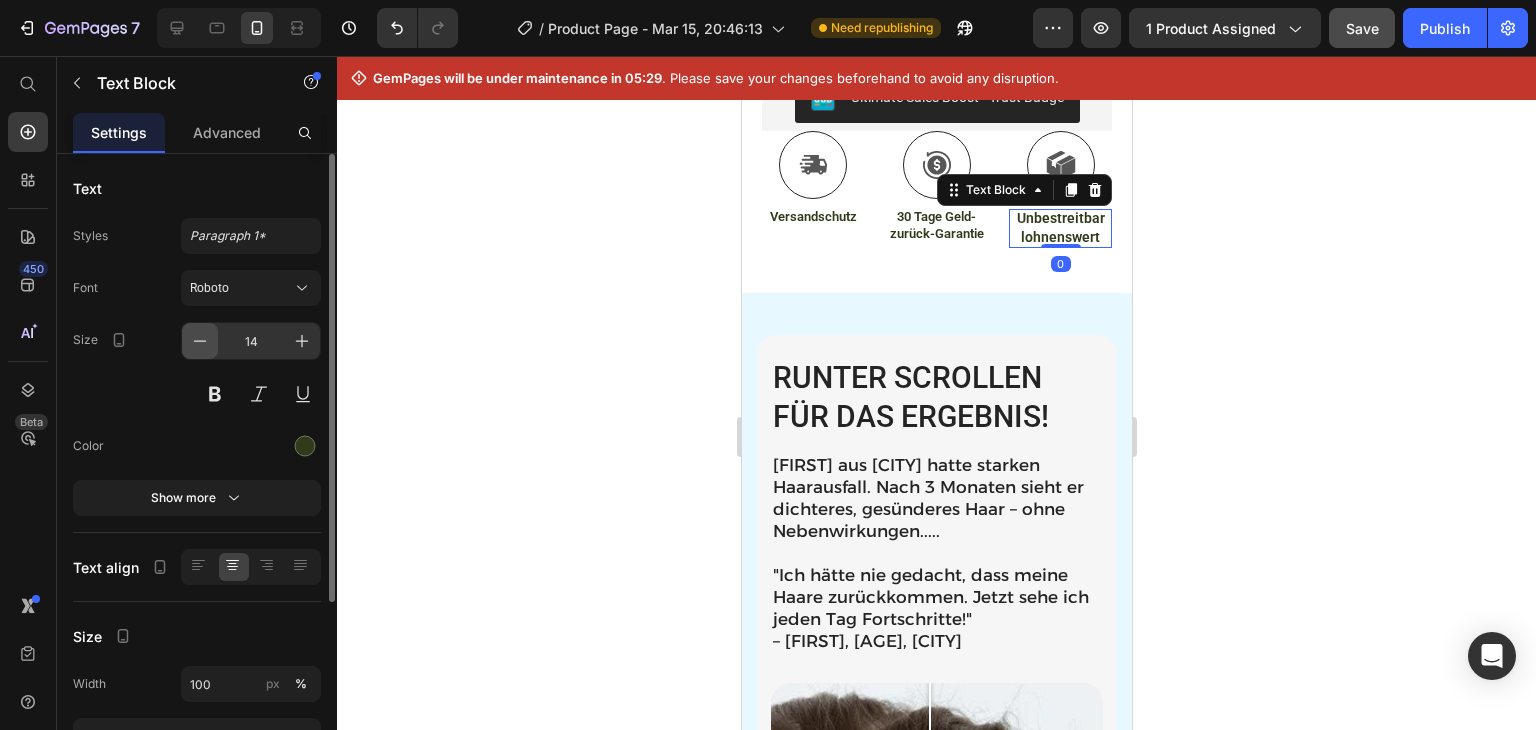 click 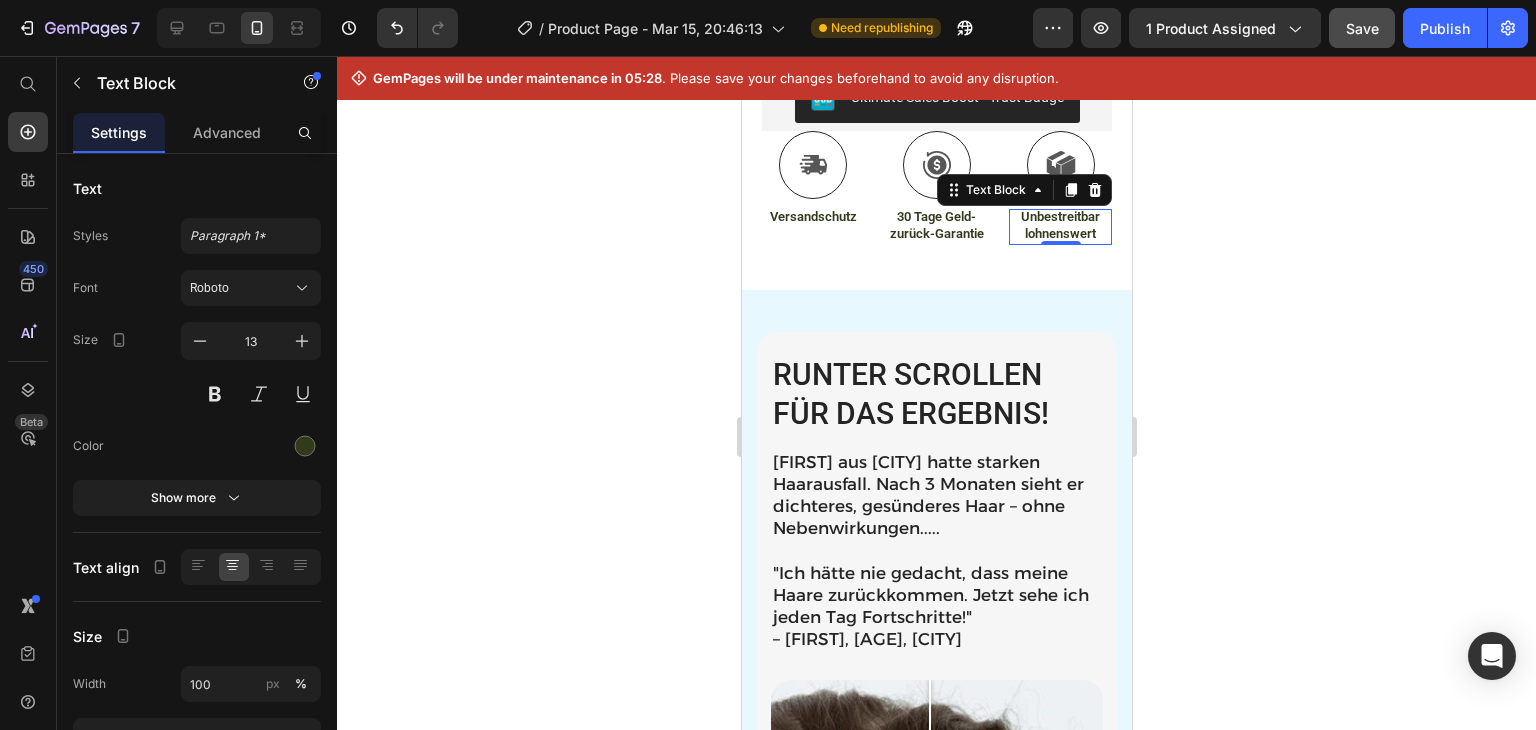 click 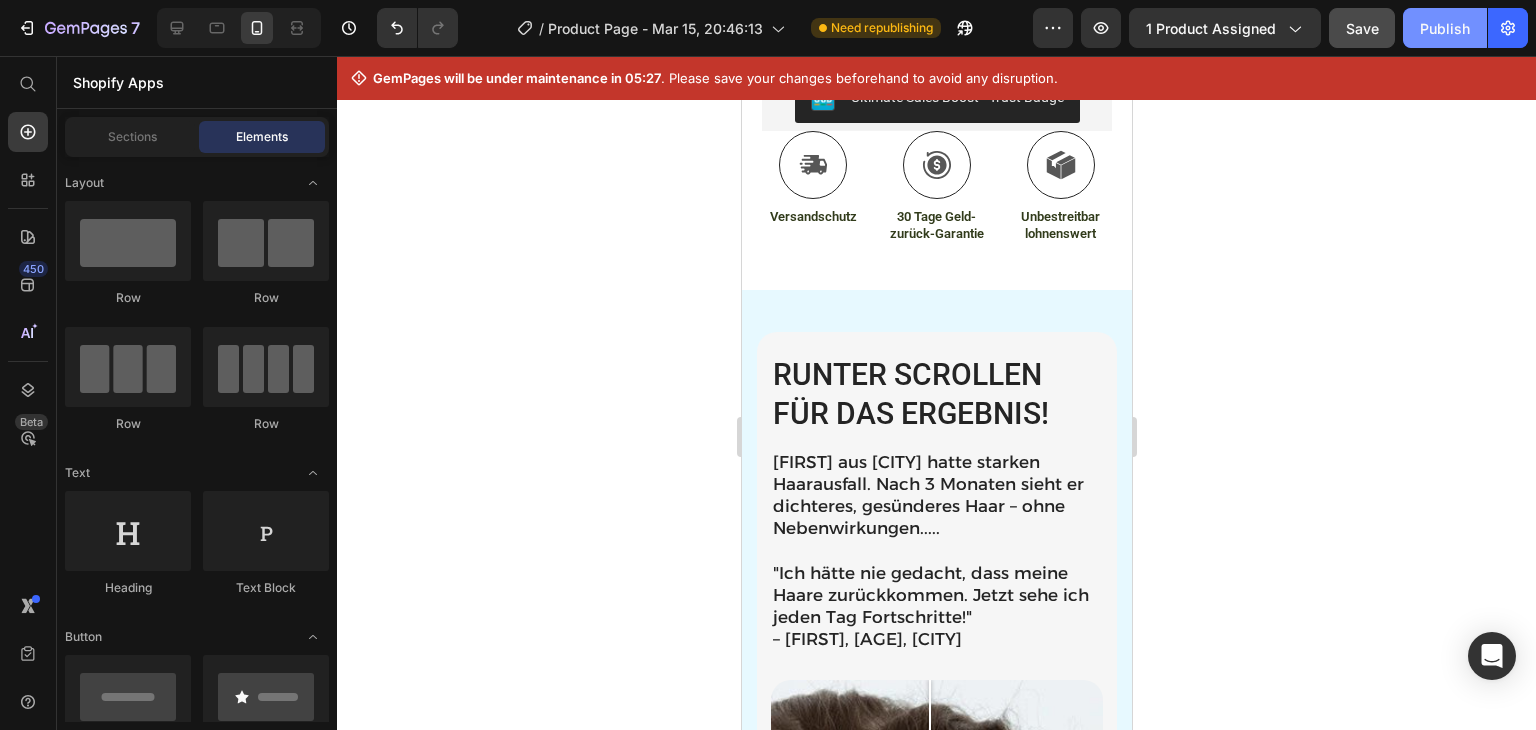 click on "Publish" at bounding box center (1445, 28) 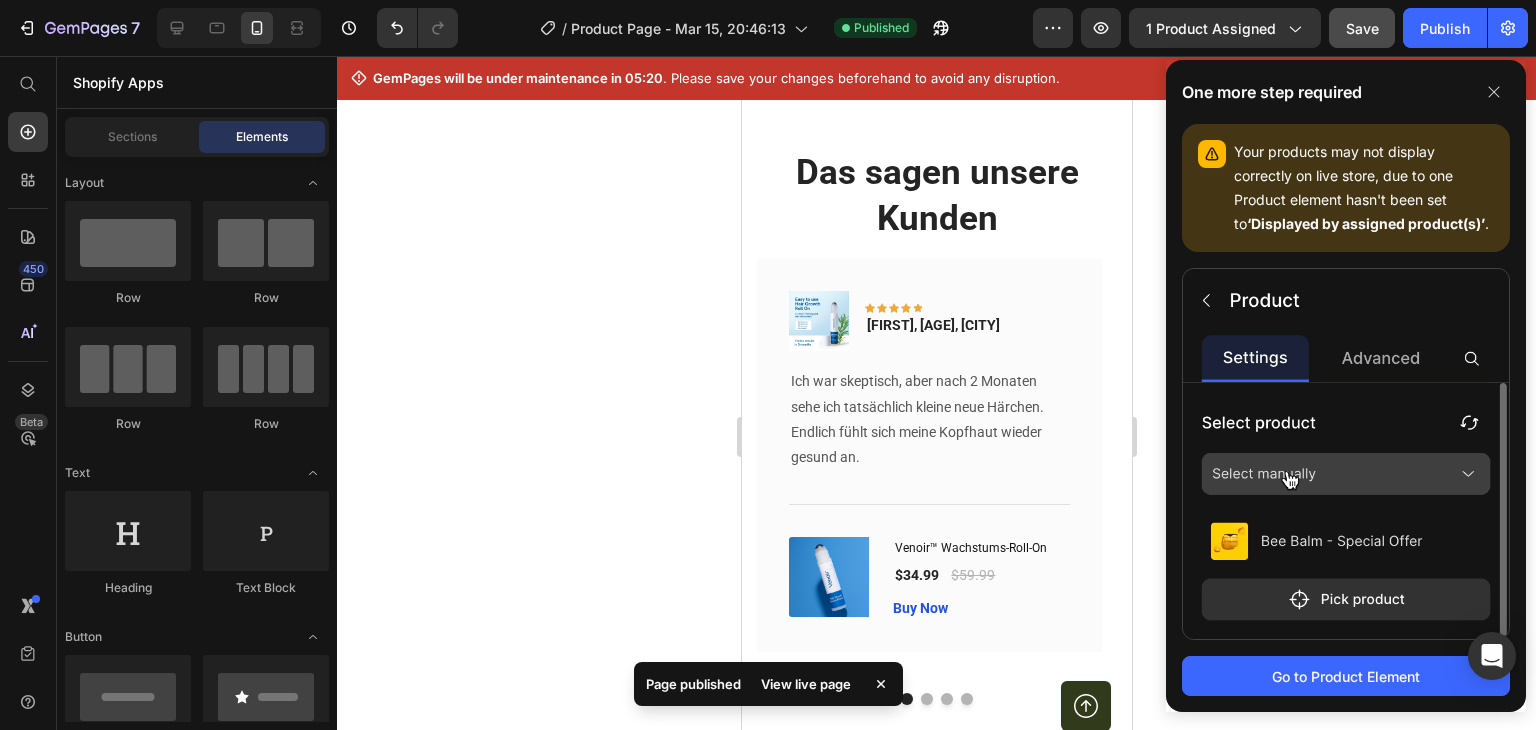 scroll, scrollTop: 5064, scrollLeft: 0, axis: vertical 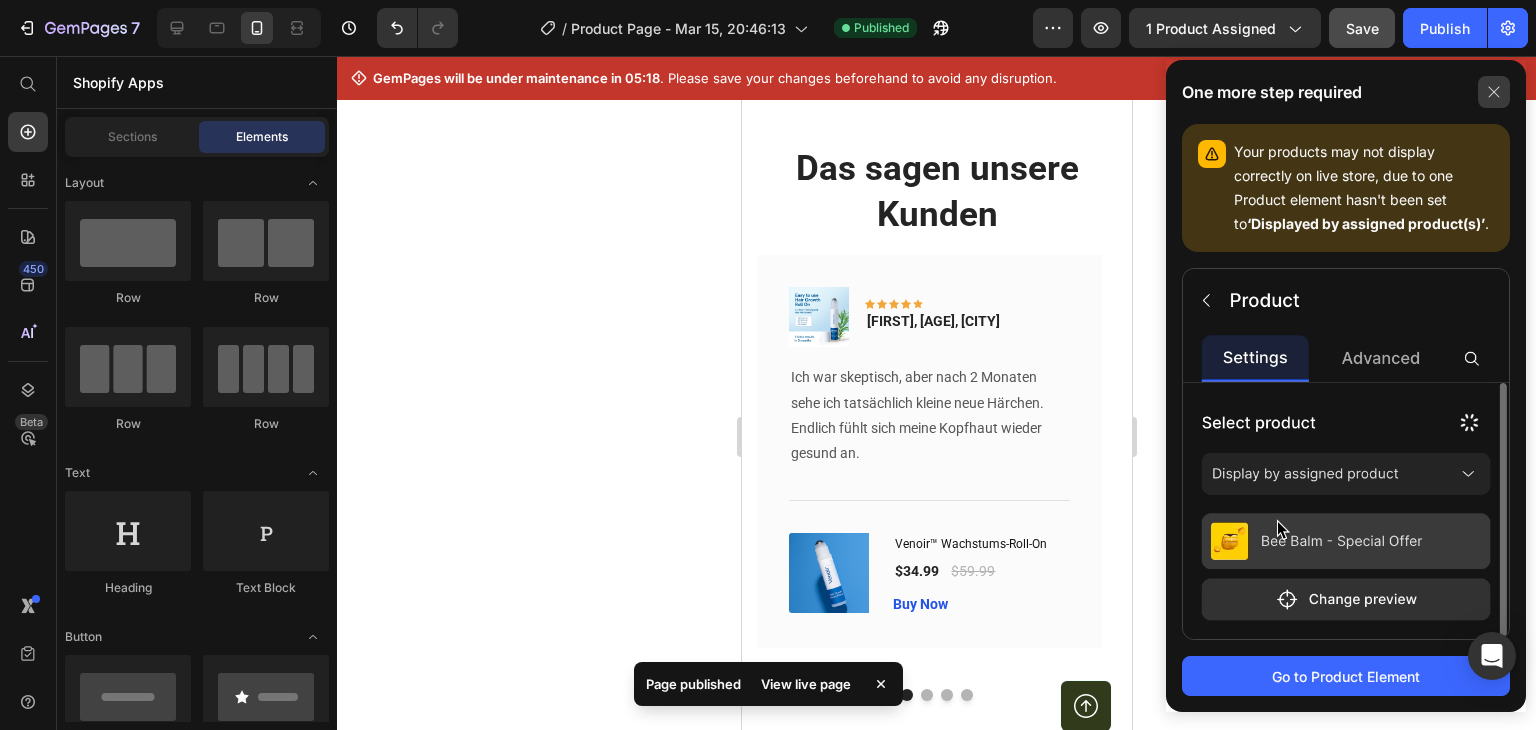 click 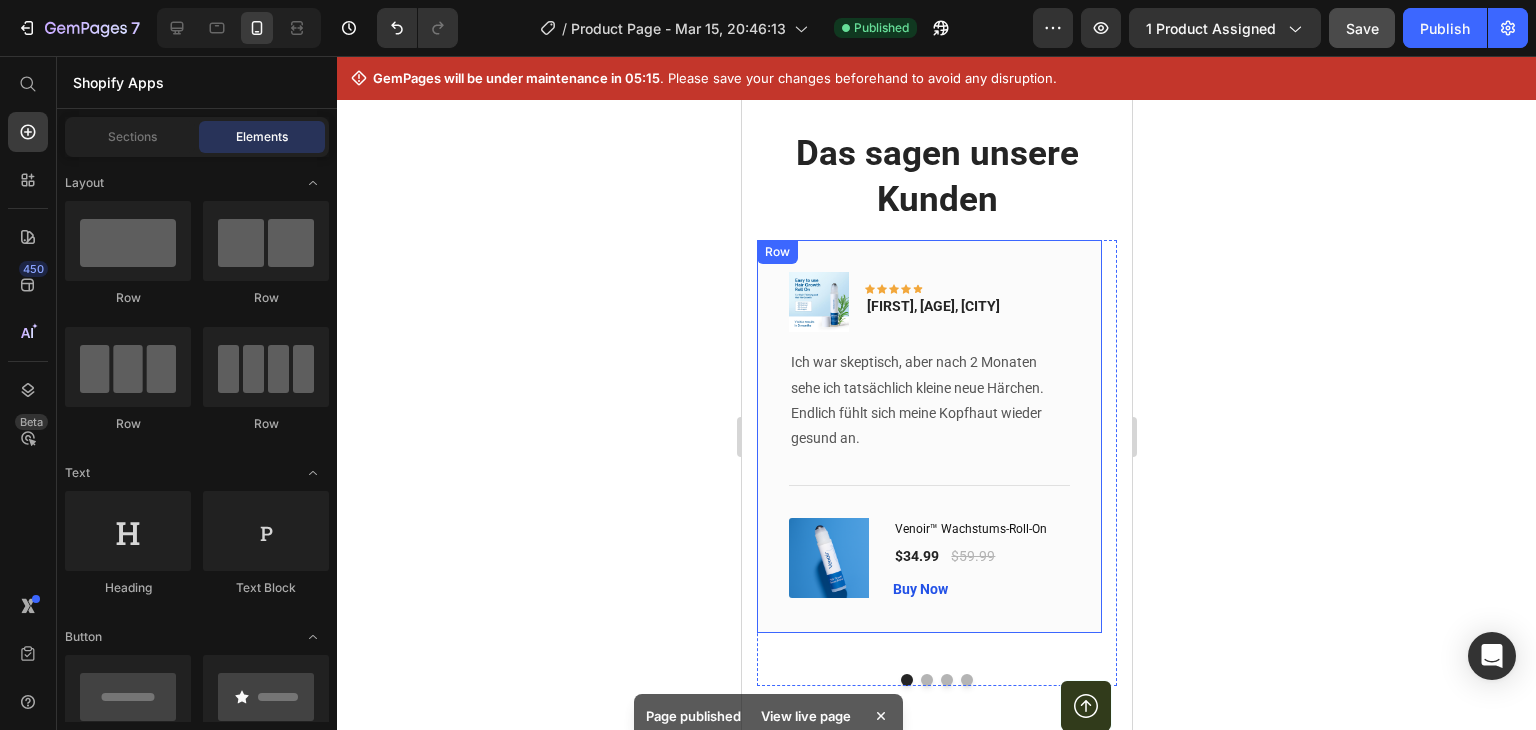 scroll, scrollTop: 5083, scrollLeft: 0, axis: vertical 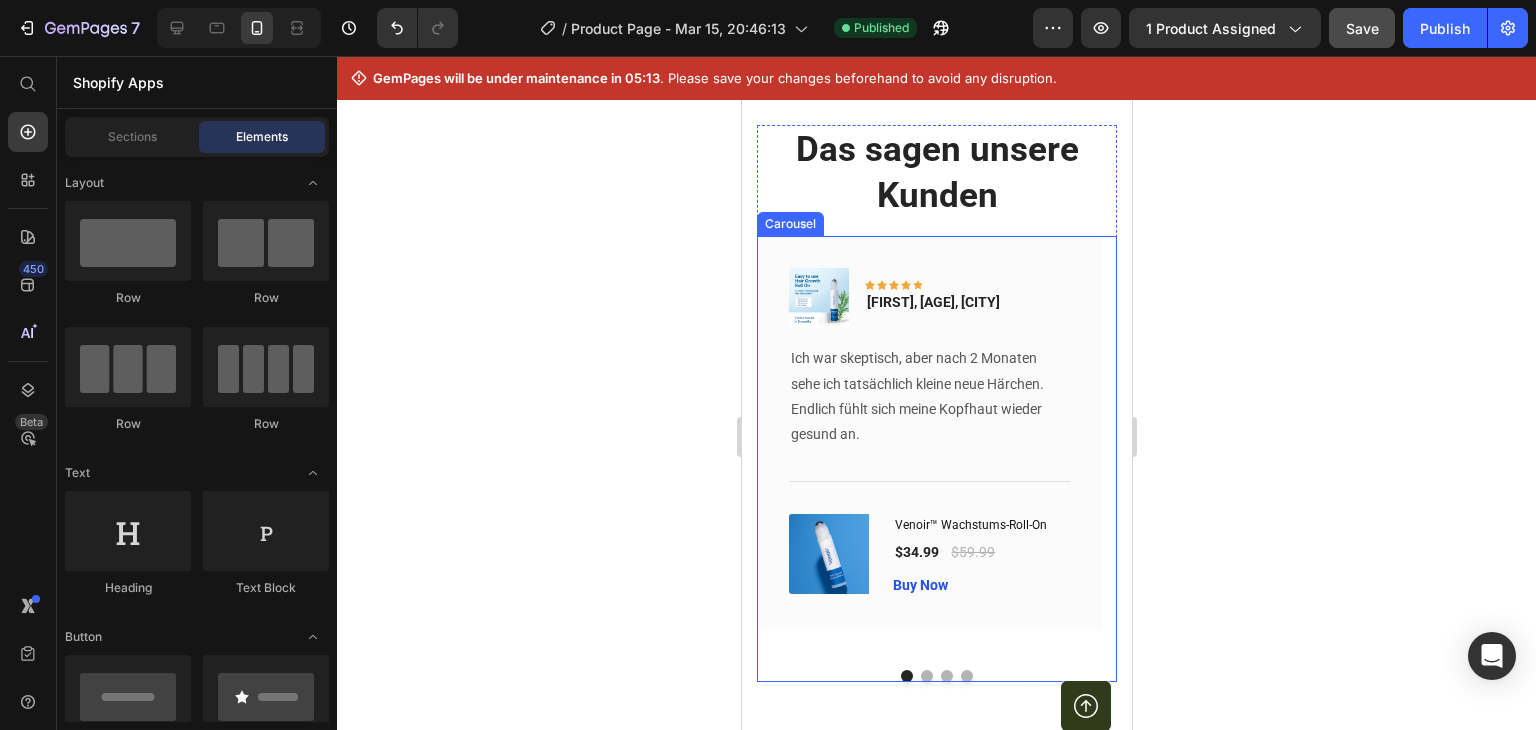 click at bounding box center (926, 676) 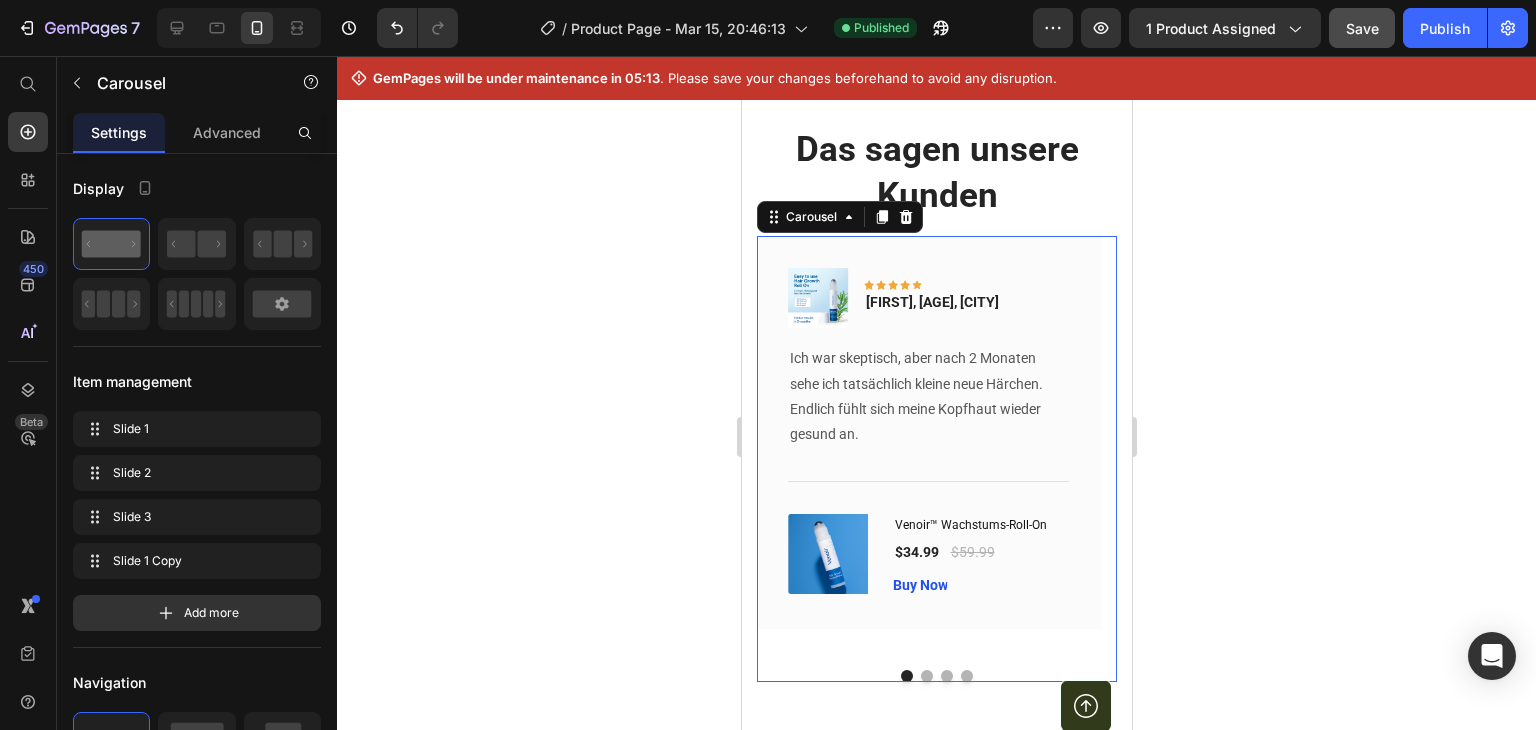 click at bounding box center (926, 676) 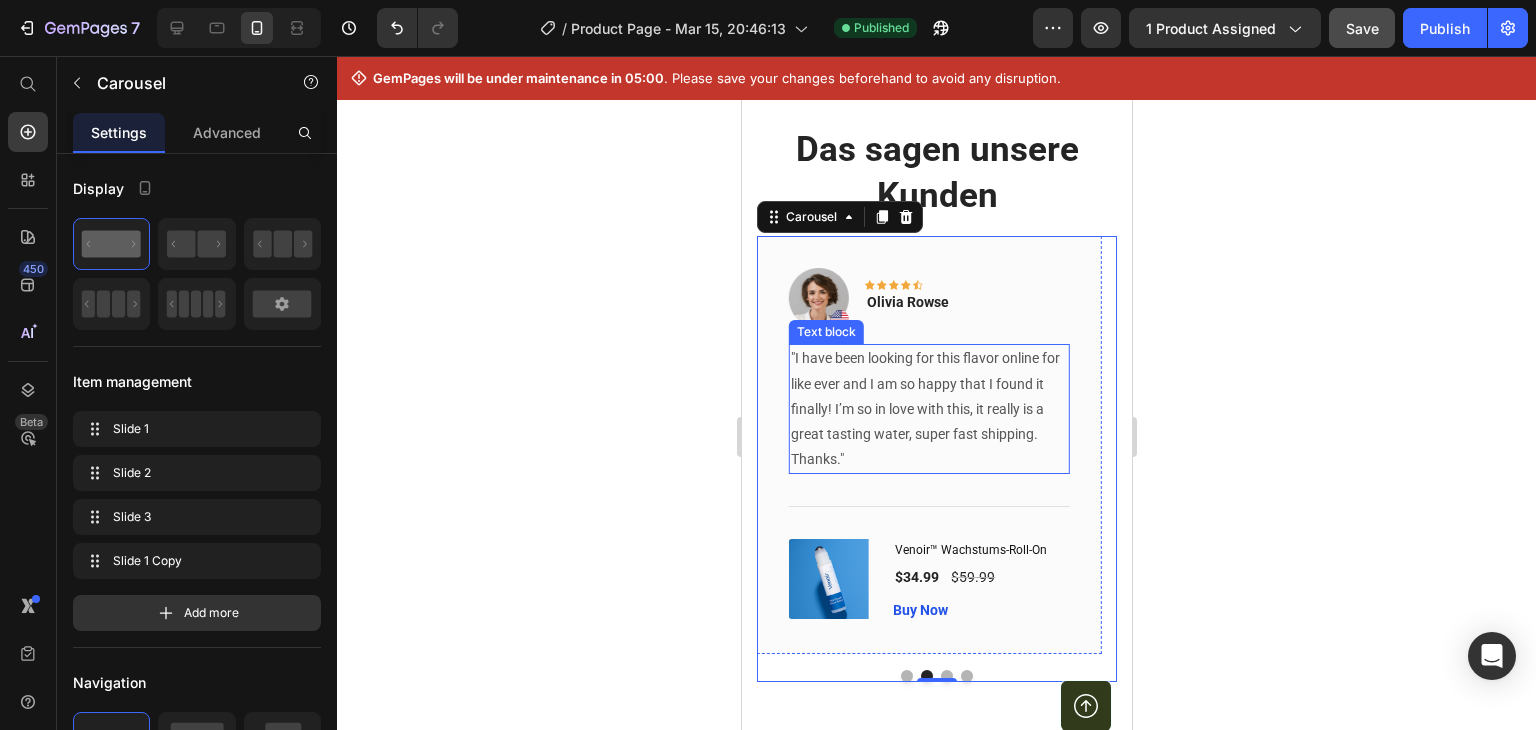 click on ""I have been looking for this flavor online for like ever and I am so happy that I found it finally! I’m so in love with this, it really is a great tasting water, super fast shipping." at bounding box center (928, 396) 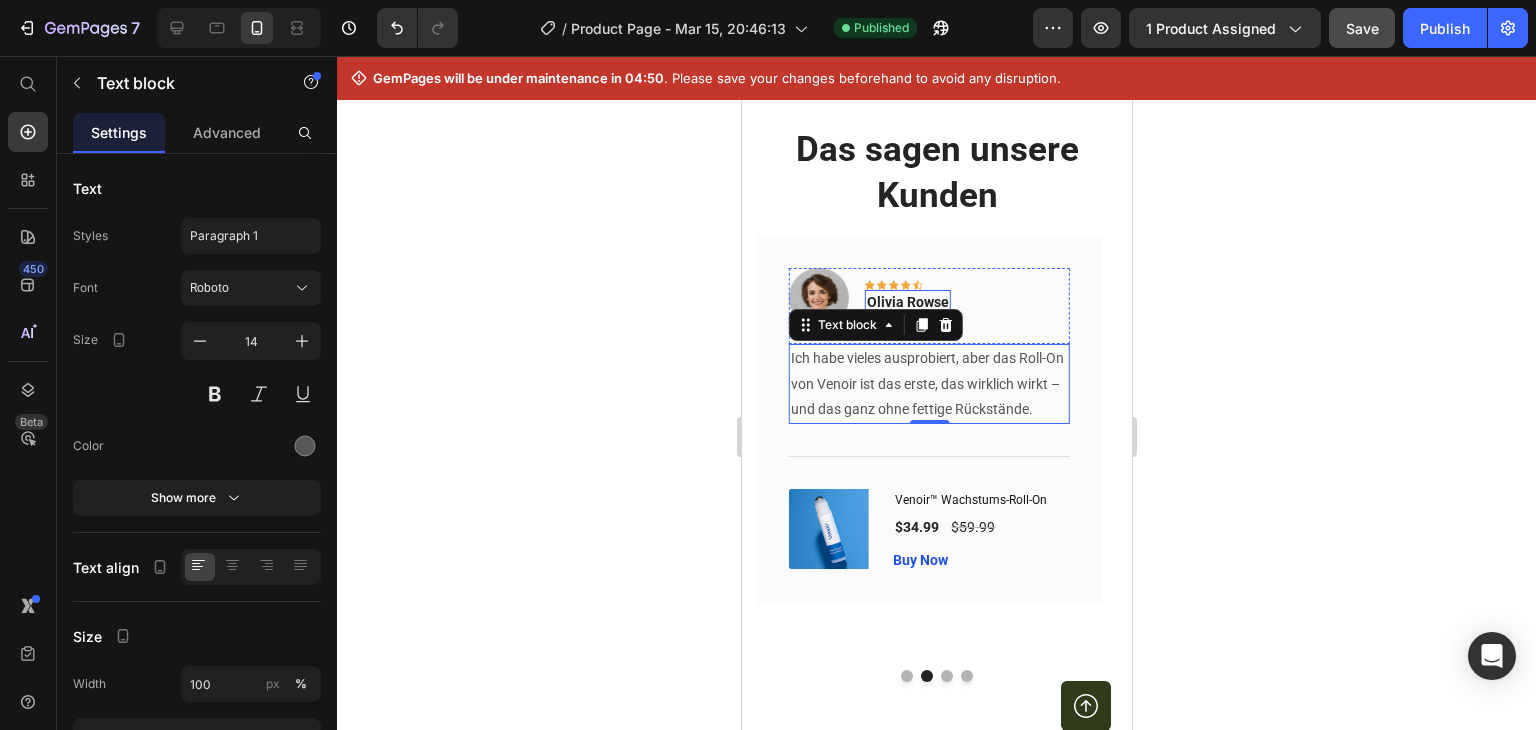click on "Olivia Rowse" at bounding box center (907, 302) 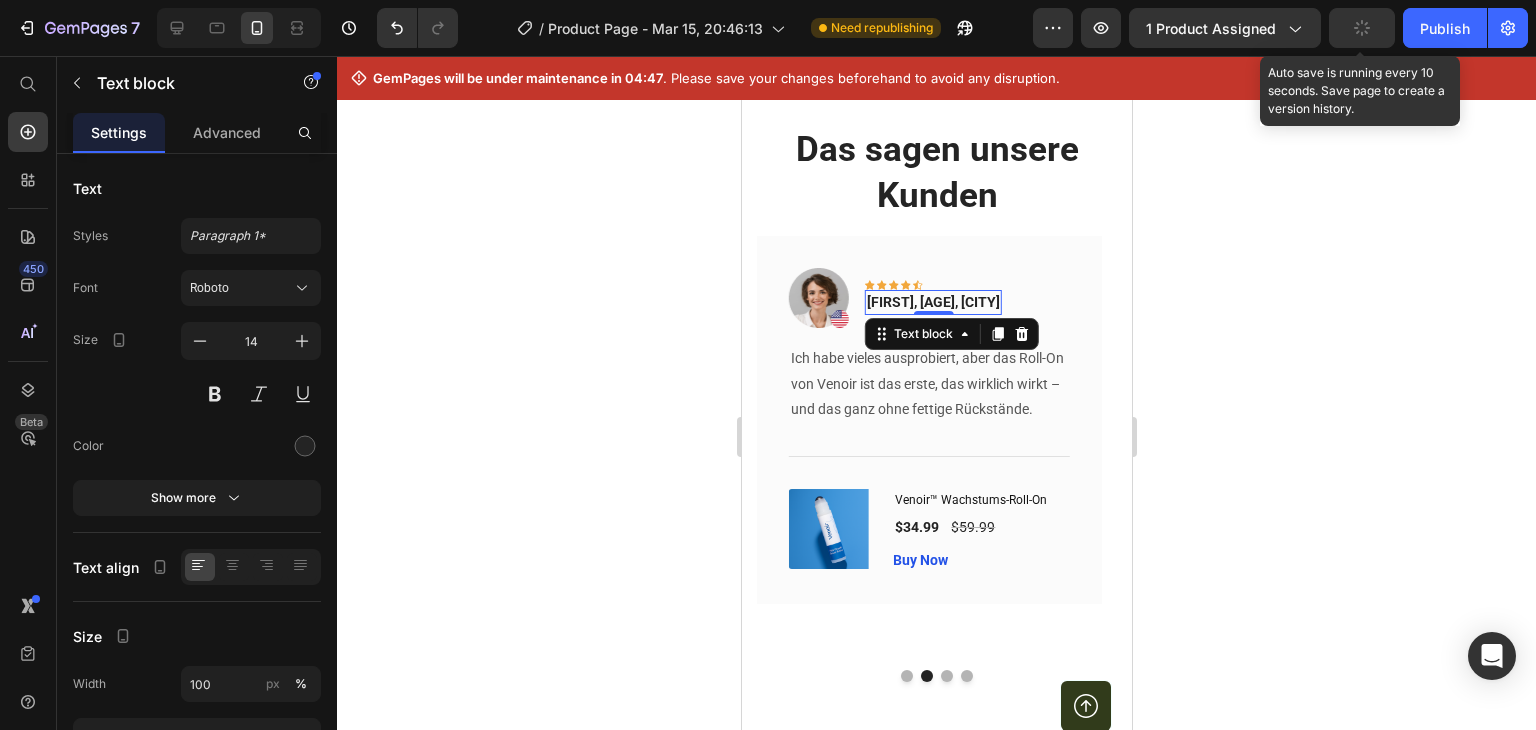 click 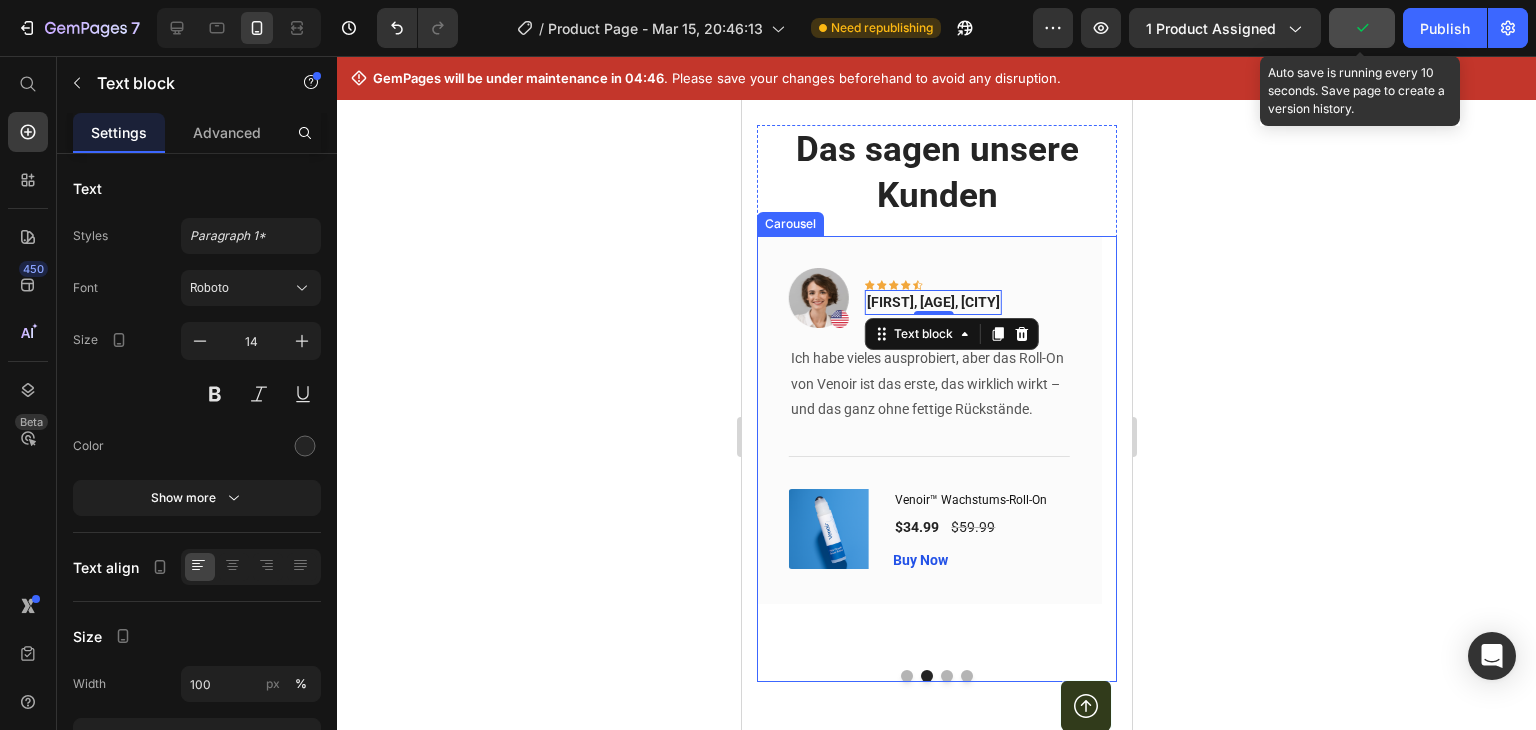 click at bounding box center (906, 676) 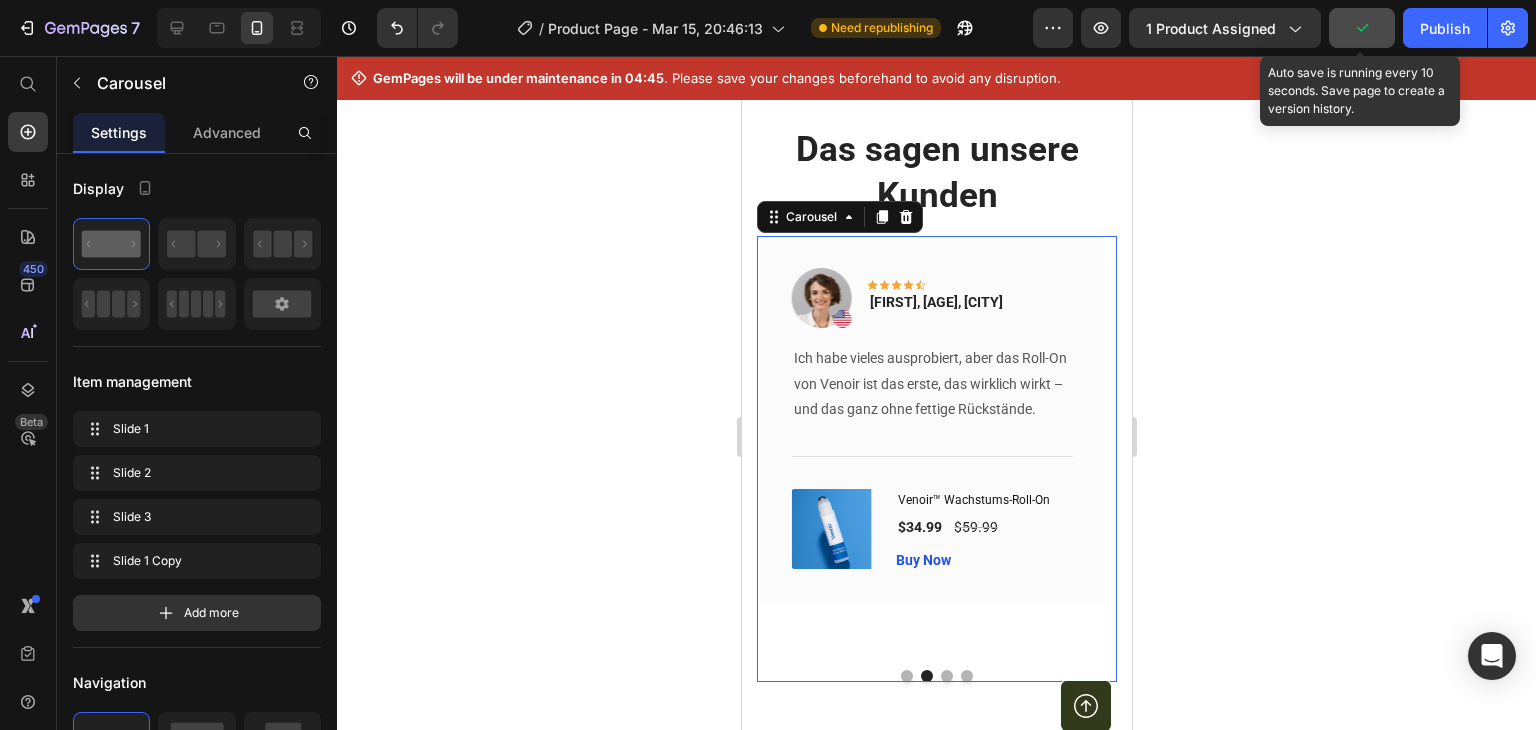 click at bounding box center [906, 676] 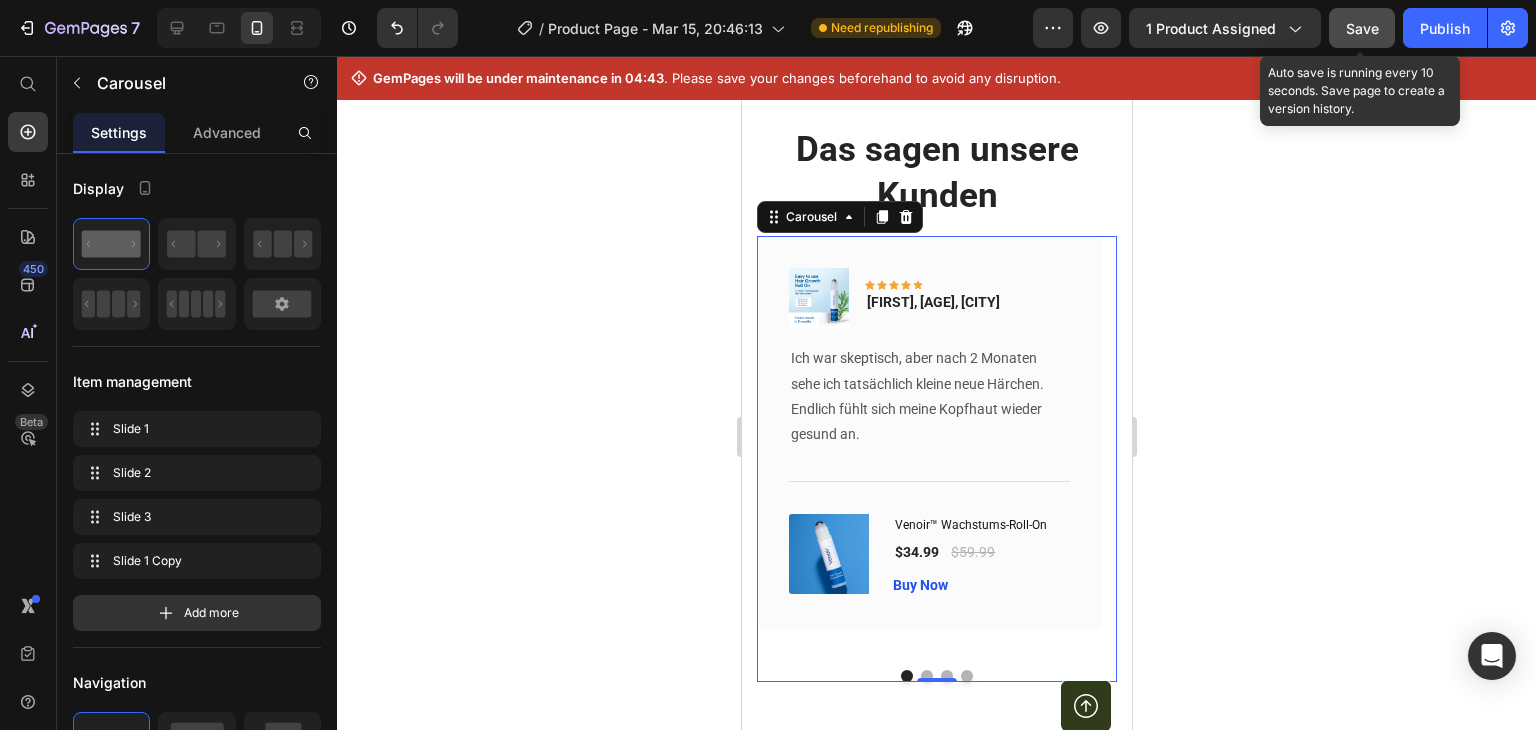 click at bounding box center [936, 676] 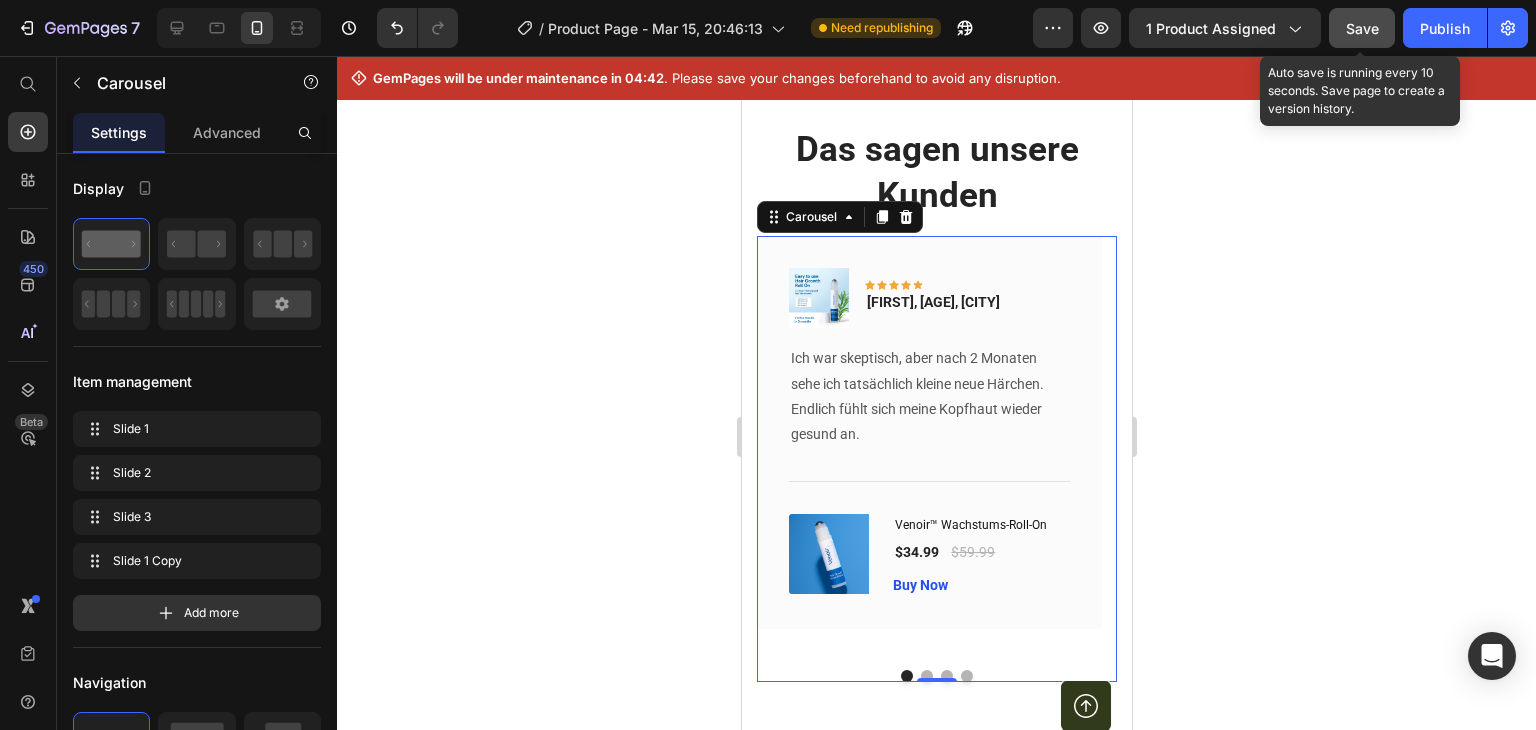 click at bounding box center [926, 676] 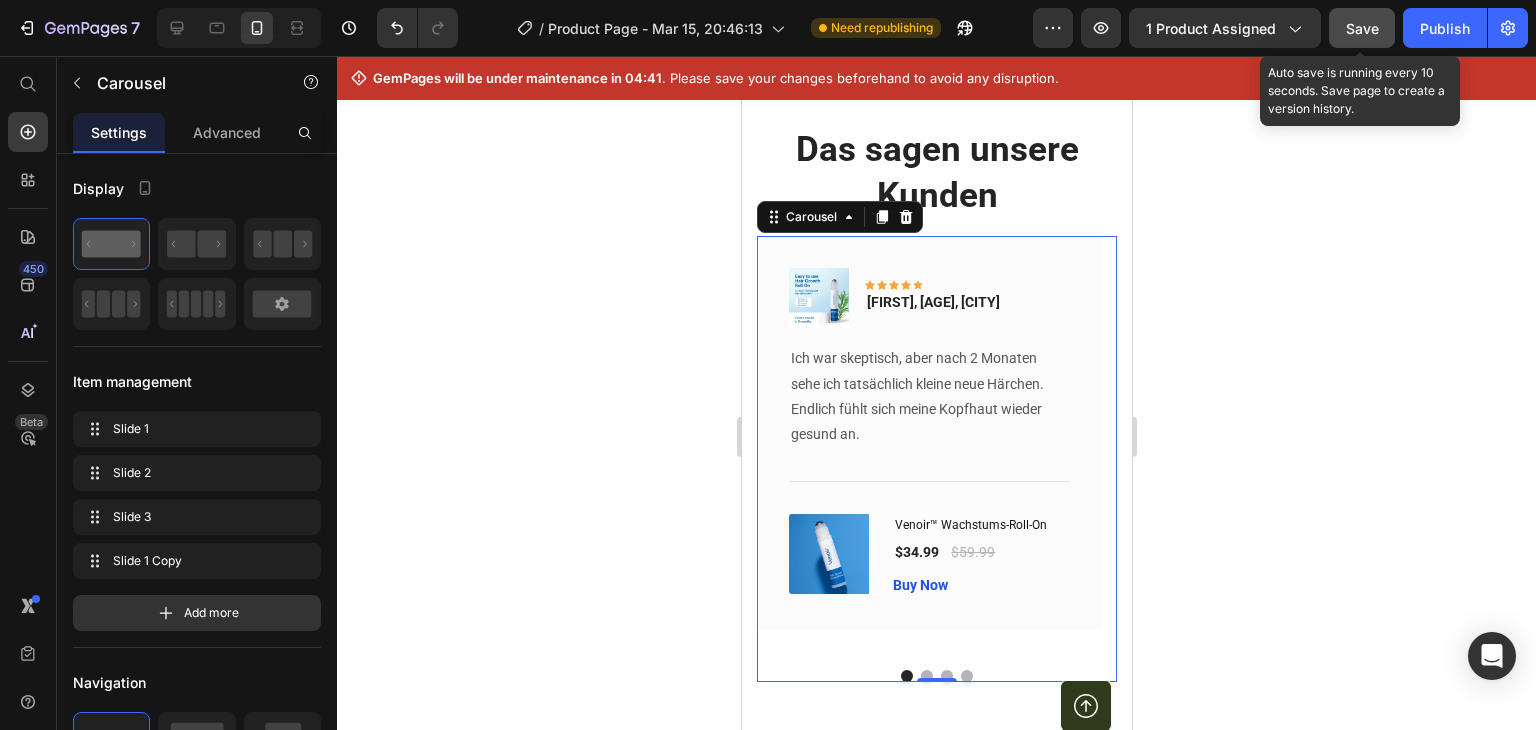 click at bounding box center (926, 676) 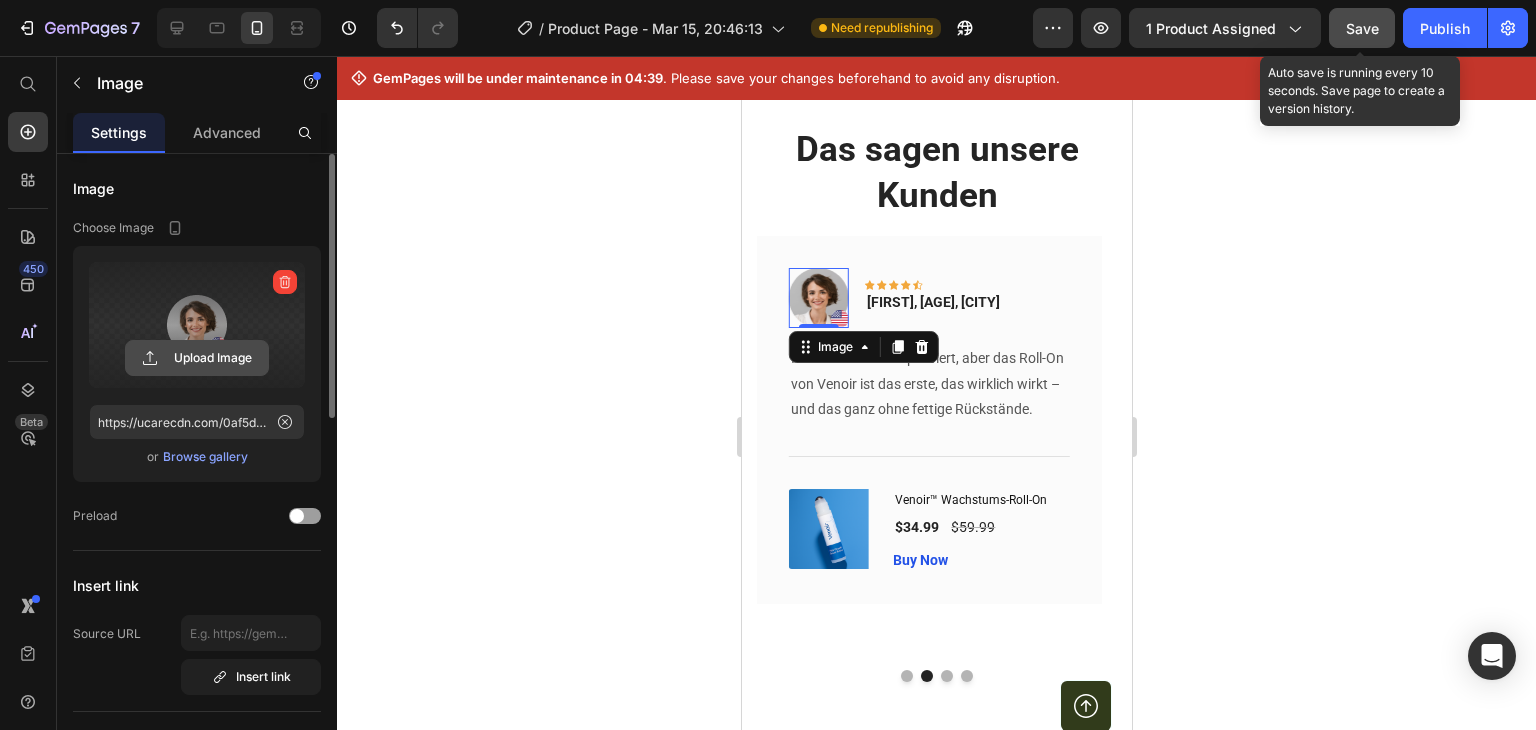 click 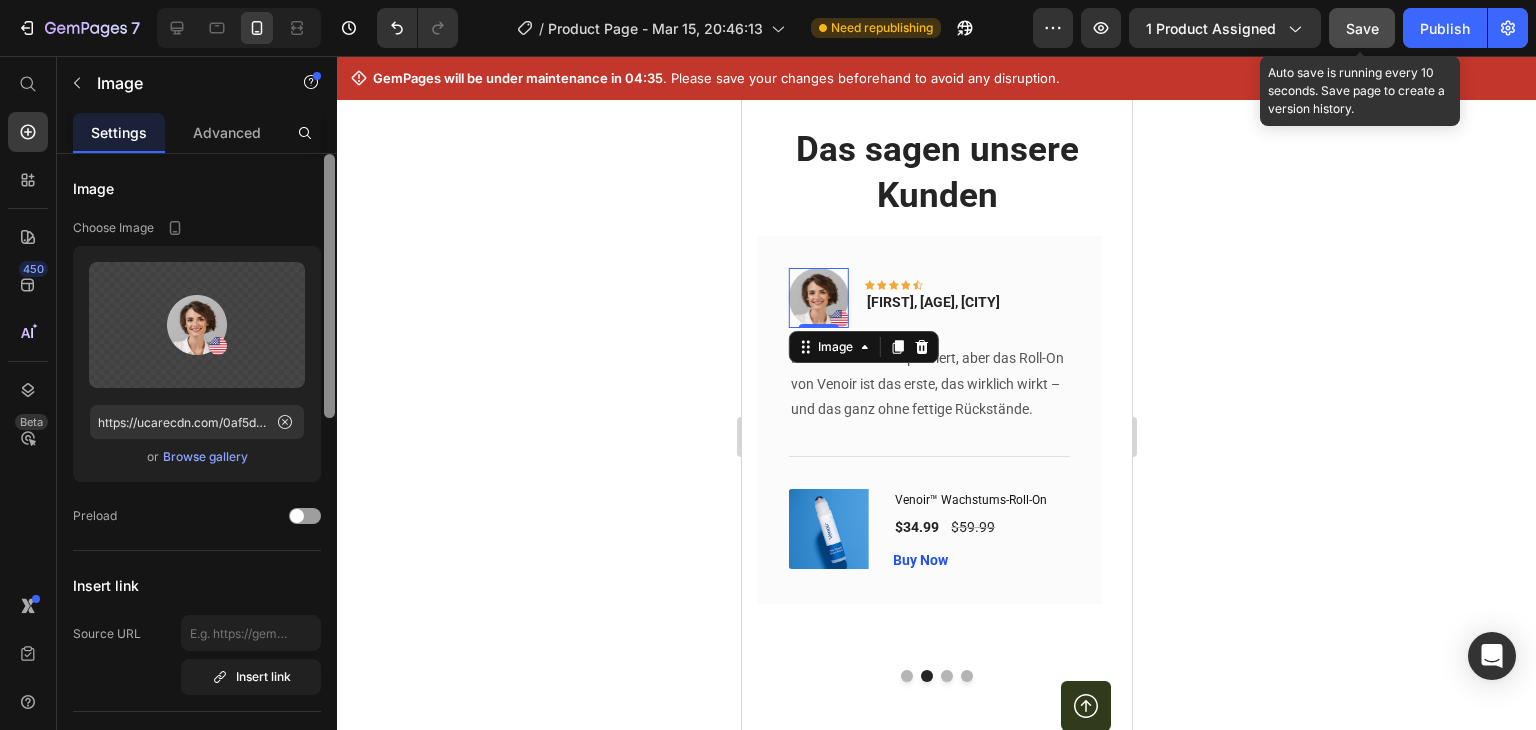 type on "https://cdn.shopify.com/s/files/1/0789/6452/3042/files/gempages_557935574002959353-85c939ed-a051-4fdb-97ff-7d5821cc62ea.jpg" 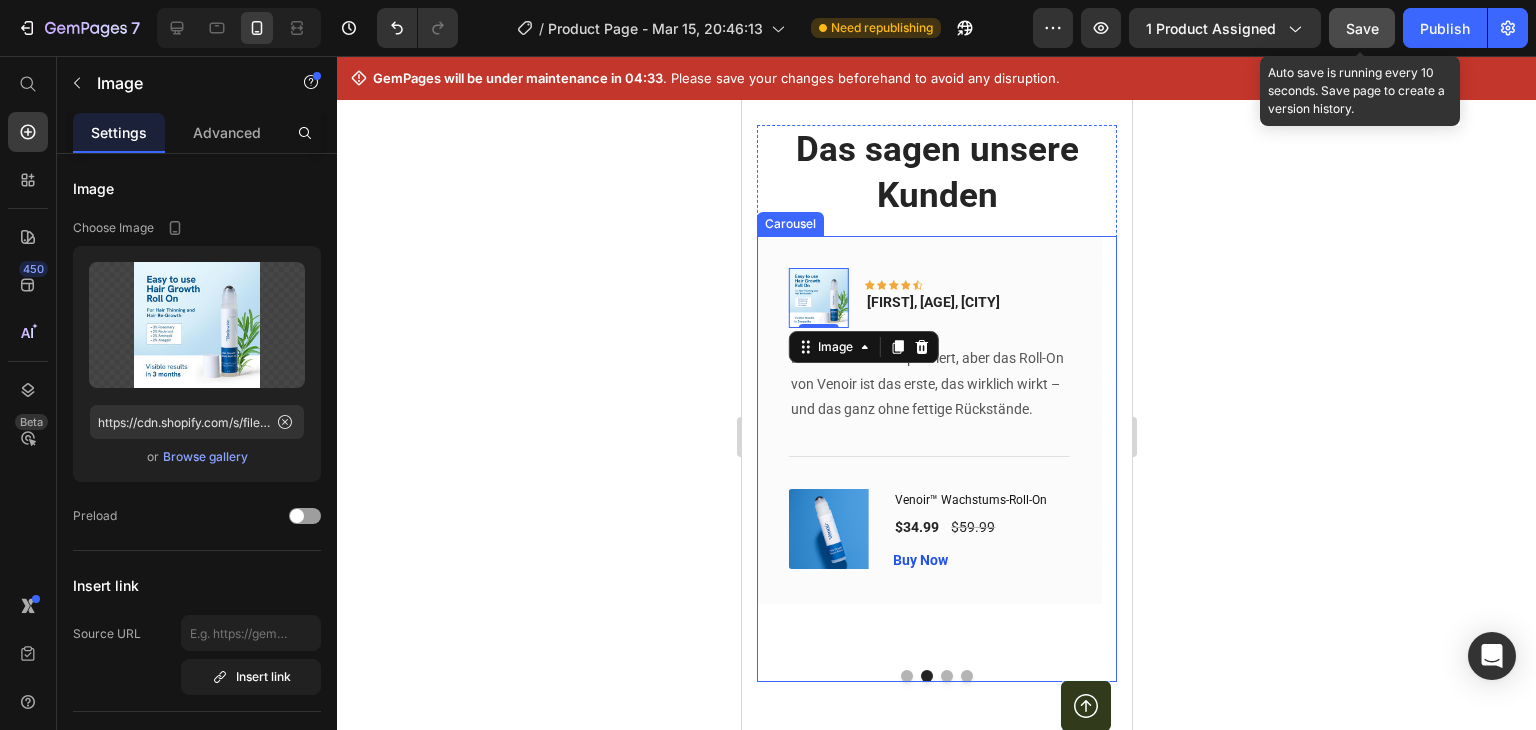 click at bounding box center [946, 676] 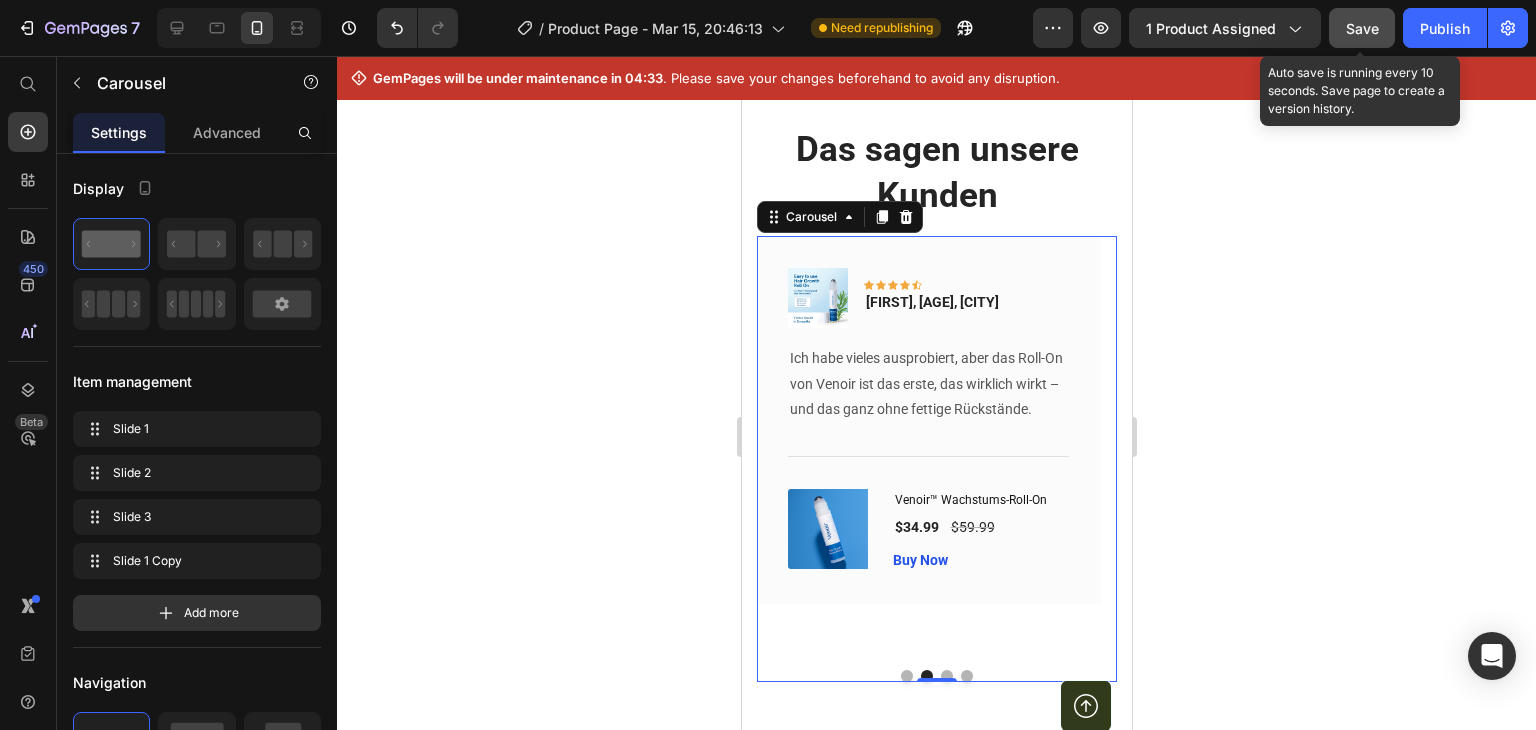 click on "Image
Icon
Icon
Icon
Icon
Icon Row [FIRST], [AGE], [CITY] Text block Row Ich war skeptisch, aber nach 2 Monaten sehe ich tatsächlich kleine neue Härchen. Endlich fühlt sich meine Kopfhaut wieder gesund an. Text block                Title Line (P) Images & Gallery Venoir™ Wachstums-Roll-On (P) Title $34.99 (P) Price $59.99 (P) Price Row Buy Now (P) Cart Button Product Row Image
Icon
Icon
Icon
Icon
Icon Row [FIRST], [AGE], [CITY] Text block Row Ich habe vieles ausprobiert, aber das Roll-On von Venoir ist das erste, das wirklich wirkt – und das ganz ohne fettige Rückstände. Text block                Title Line (P) Images & Gallery Venoir™ Wachstums-Roll-On (P) Title $34.99 (P) Price $59.99 (P) Price Row Buy Now (P) Cart Button Product Row Image
Icon
Icon
Icon
Icon
Icon Row" at bounding box center [936, 459] 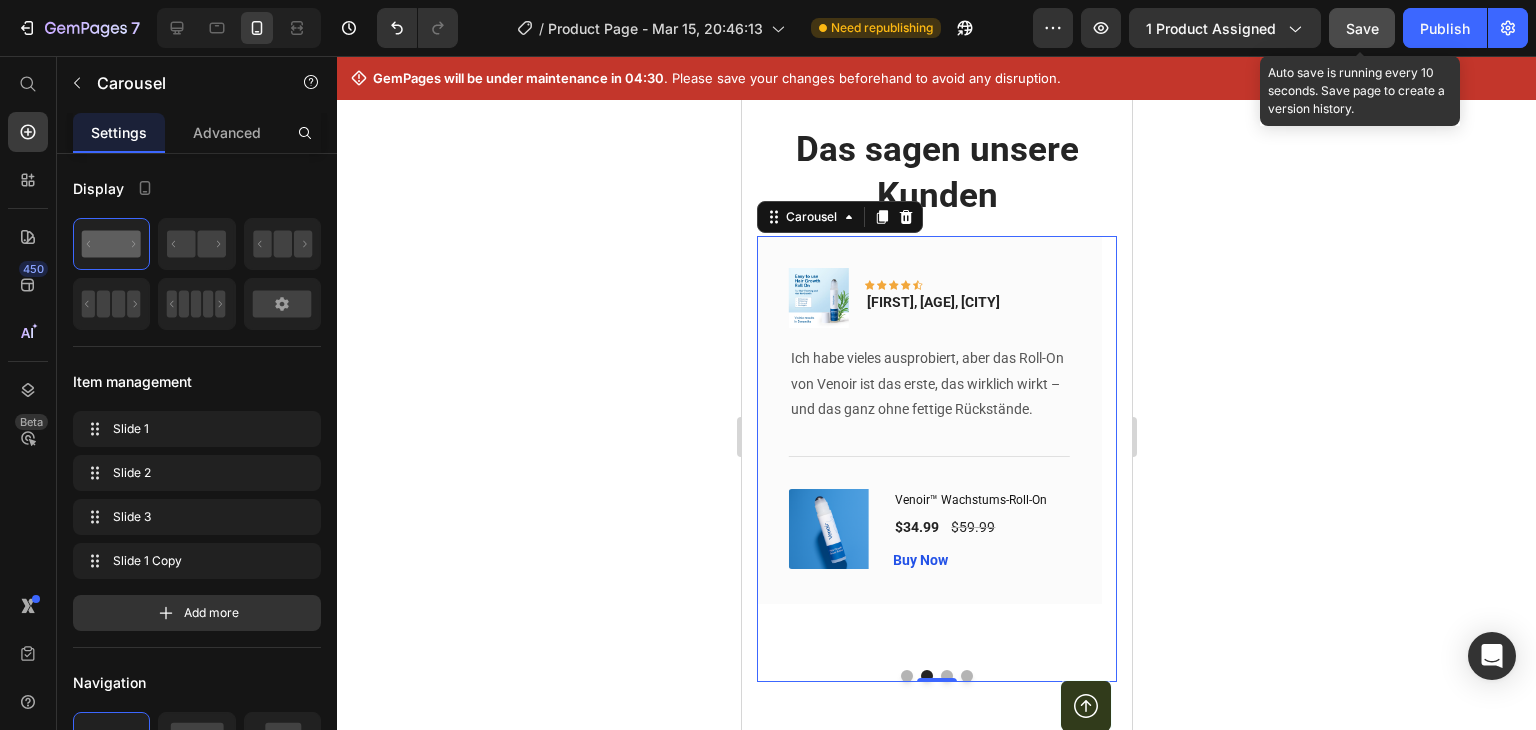click at bounding box center [946, 676] 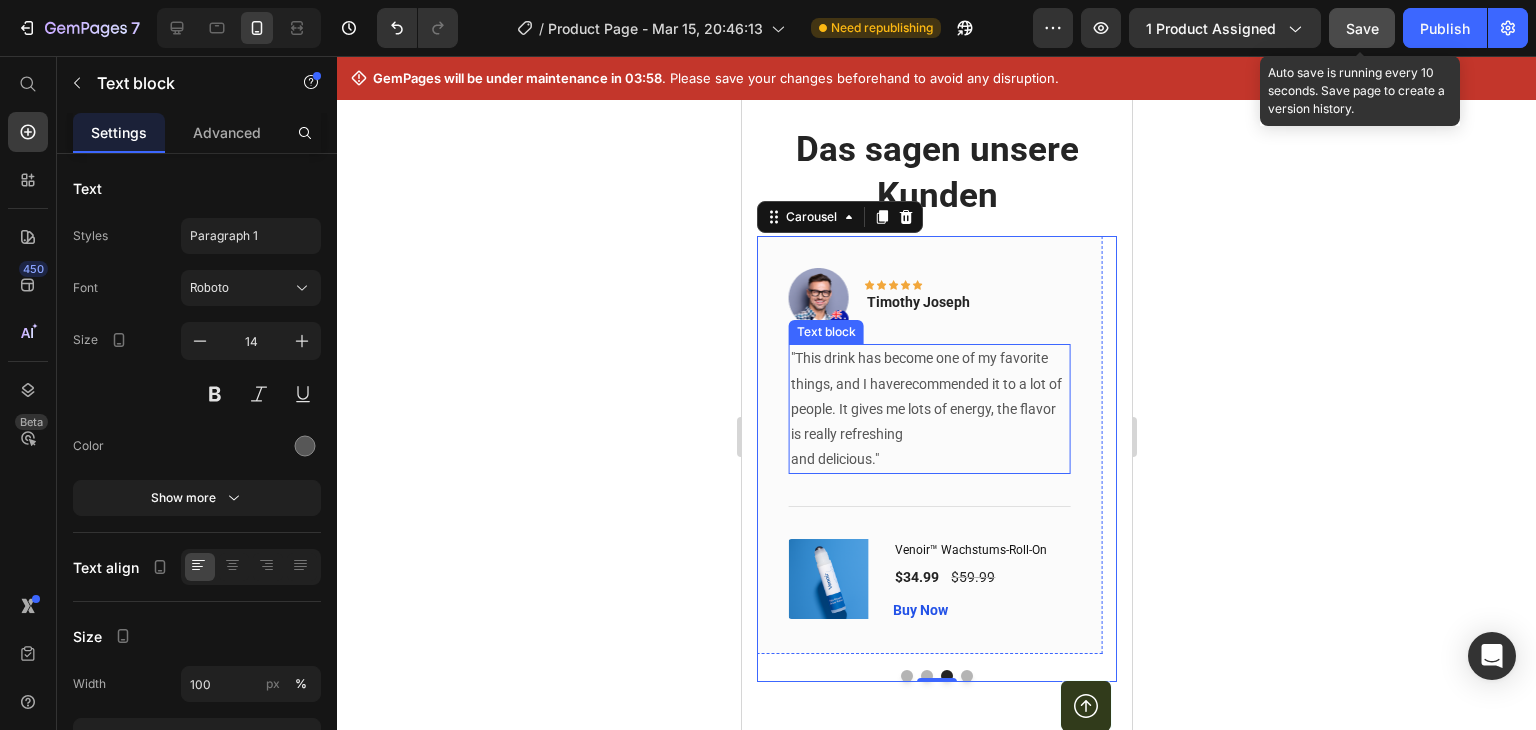 click on ""This drink has become one of my favorite things, and I haverecommended it to a lot of people. It gives me lots of energy, the flavor is really refreshing  and delicious."" at bounding box center (928, 409) 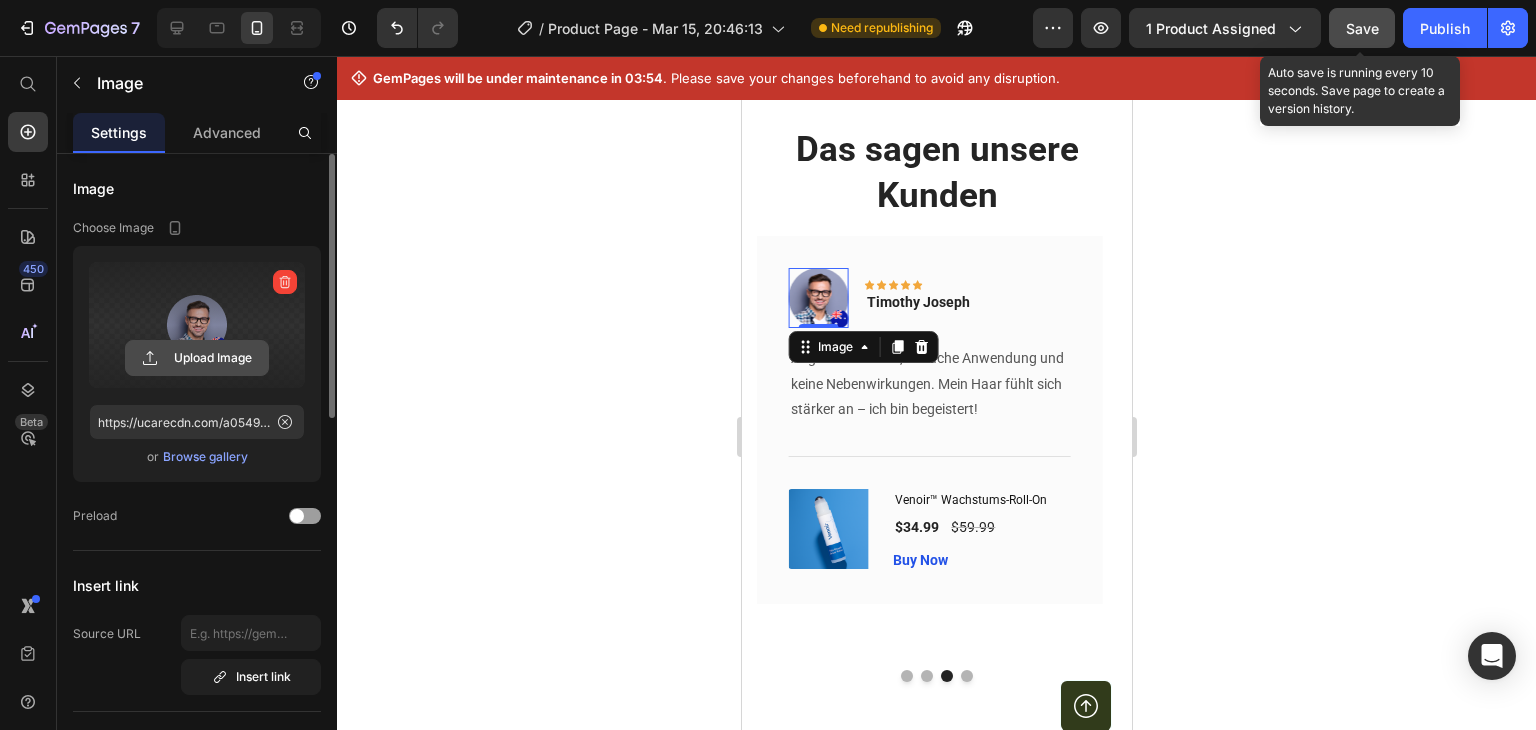 click 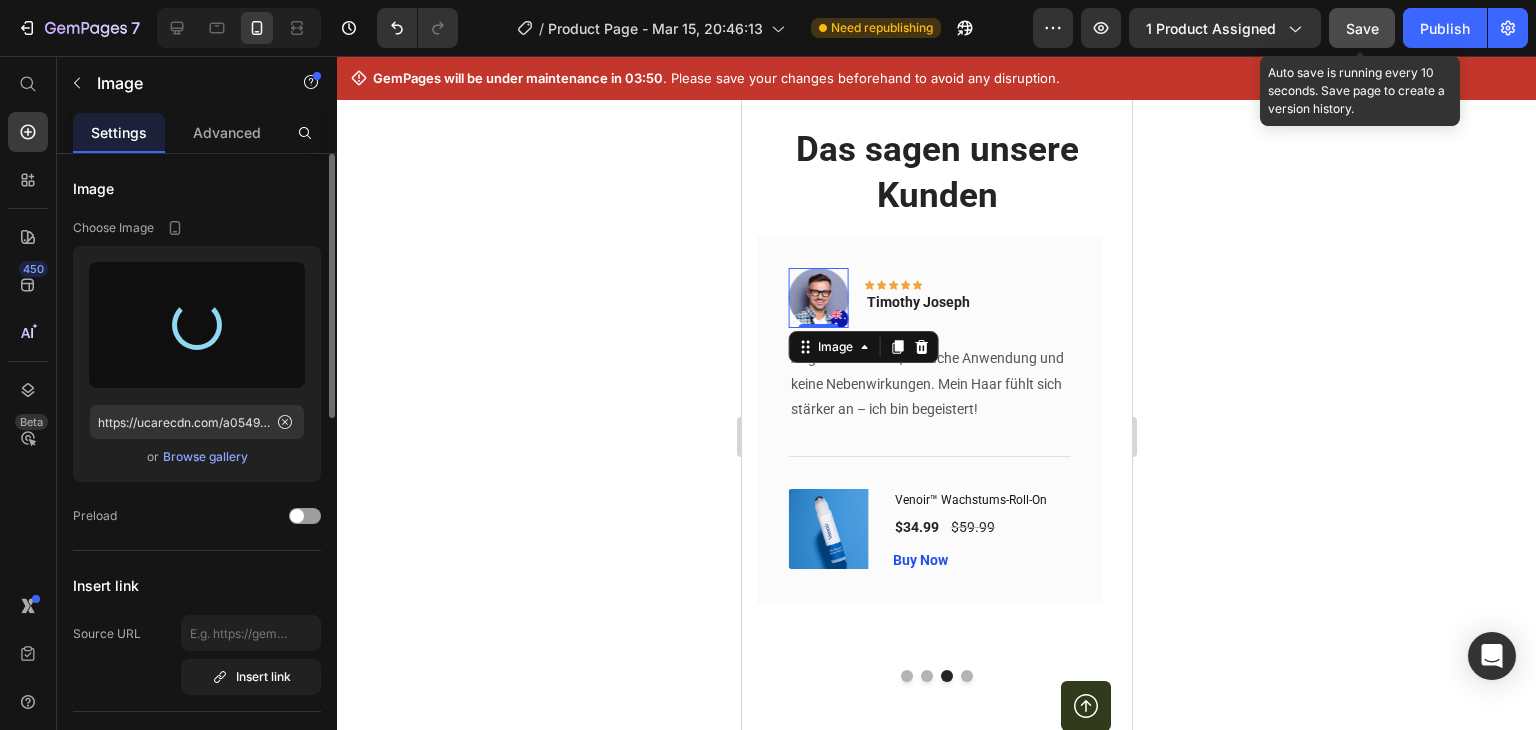 type on "https://cdn.shopify.com/s/files/1/0789/6452/3042/files/gempages_557935574002959353-85c939ed-a051-4fdb-97ff-7d5821cc62ea.jpg" 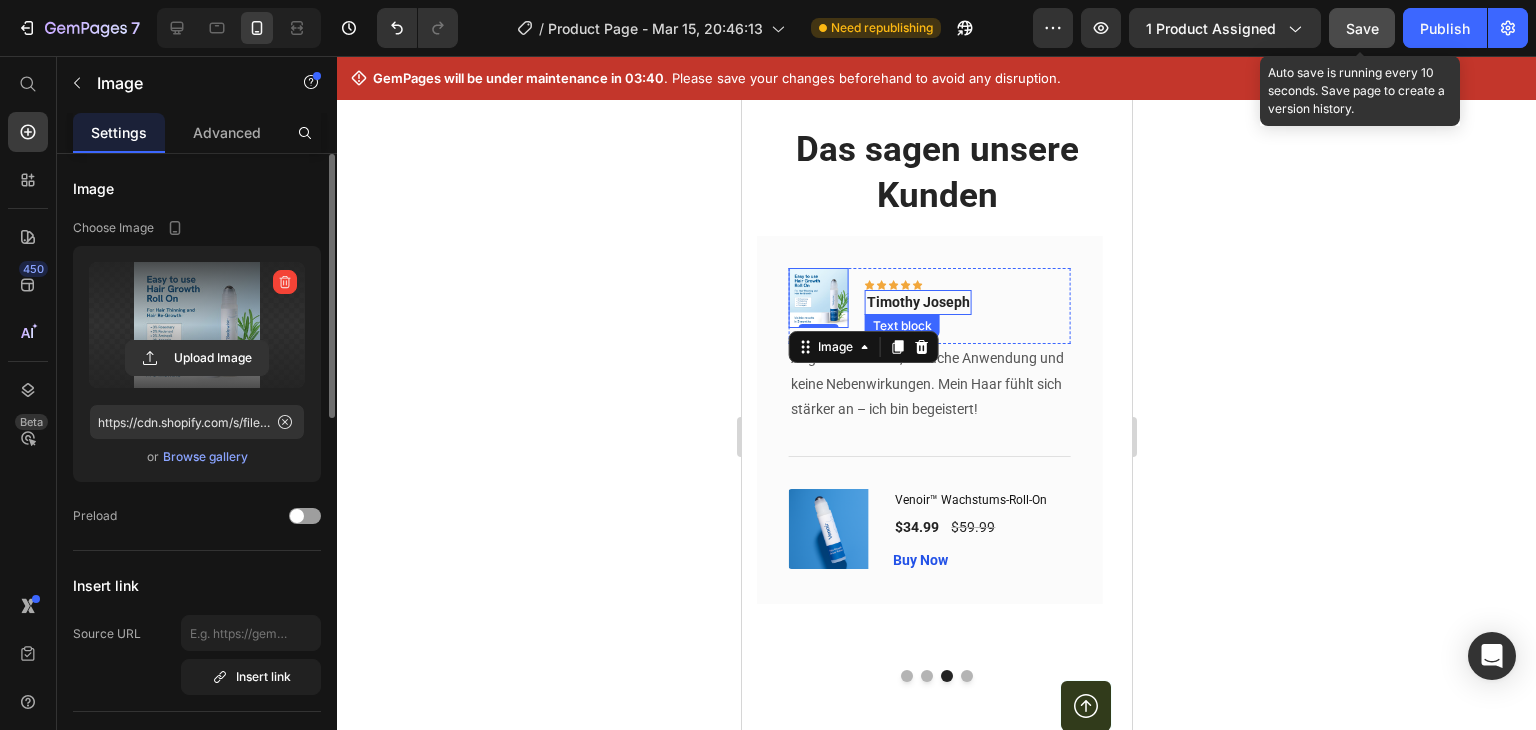 click on "Timothy Joseph" at bounding box center (917, 302) 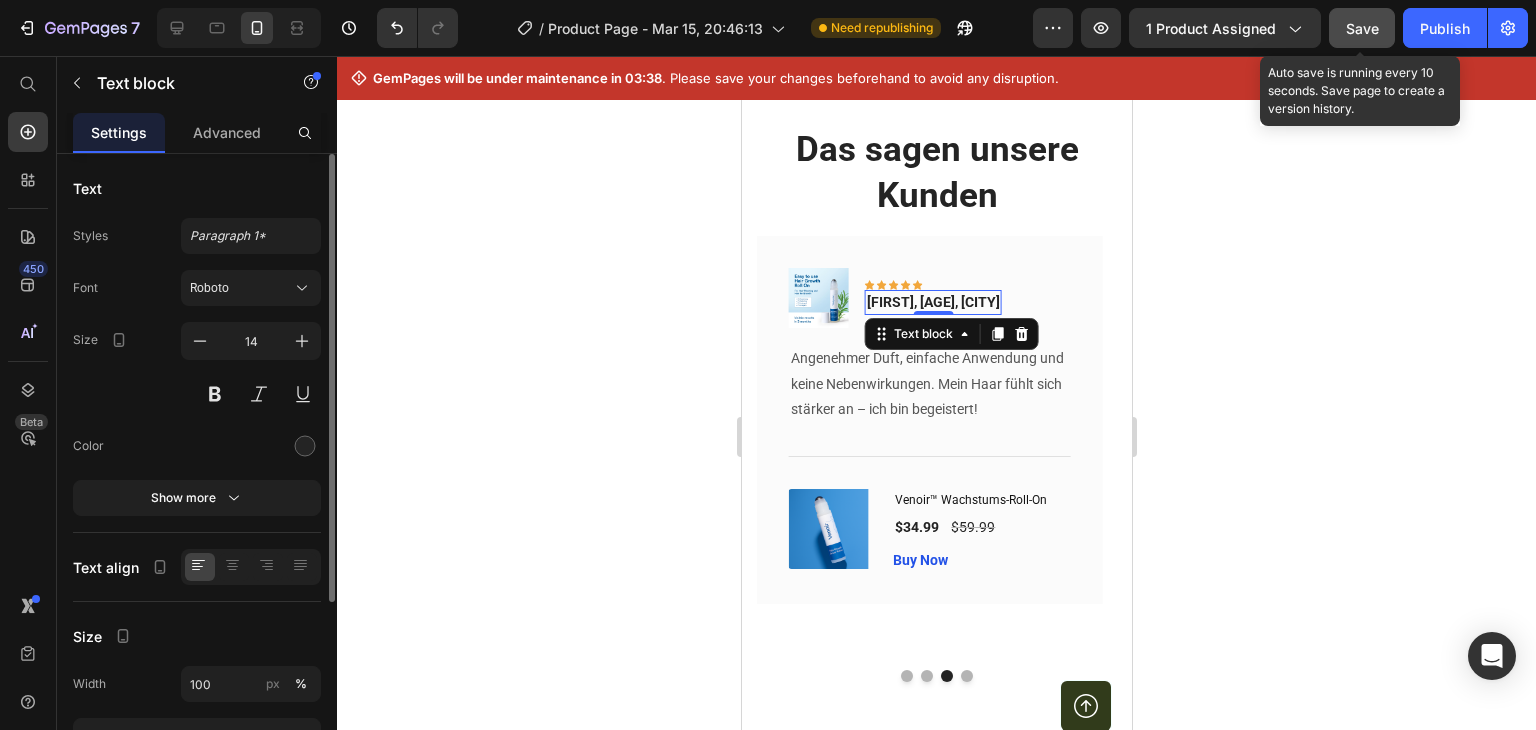 click 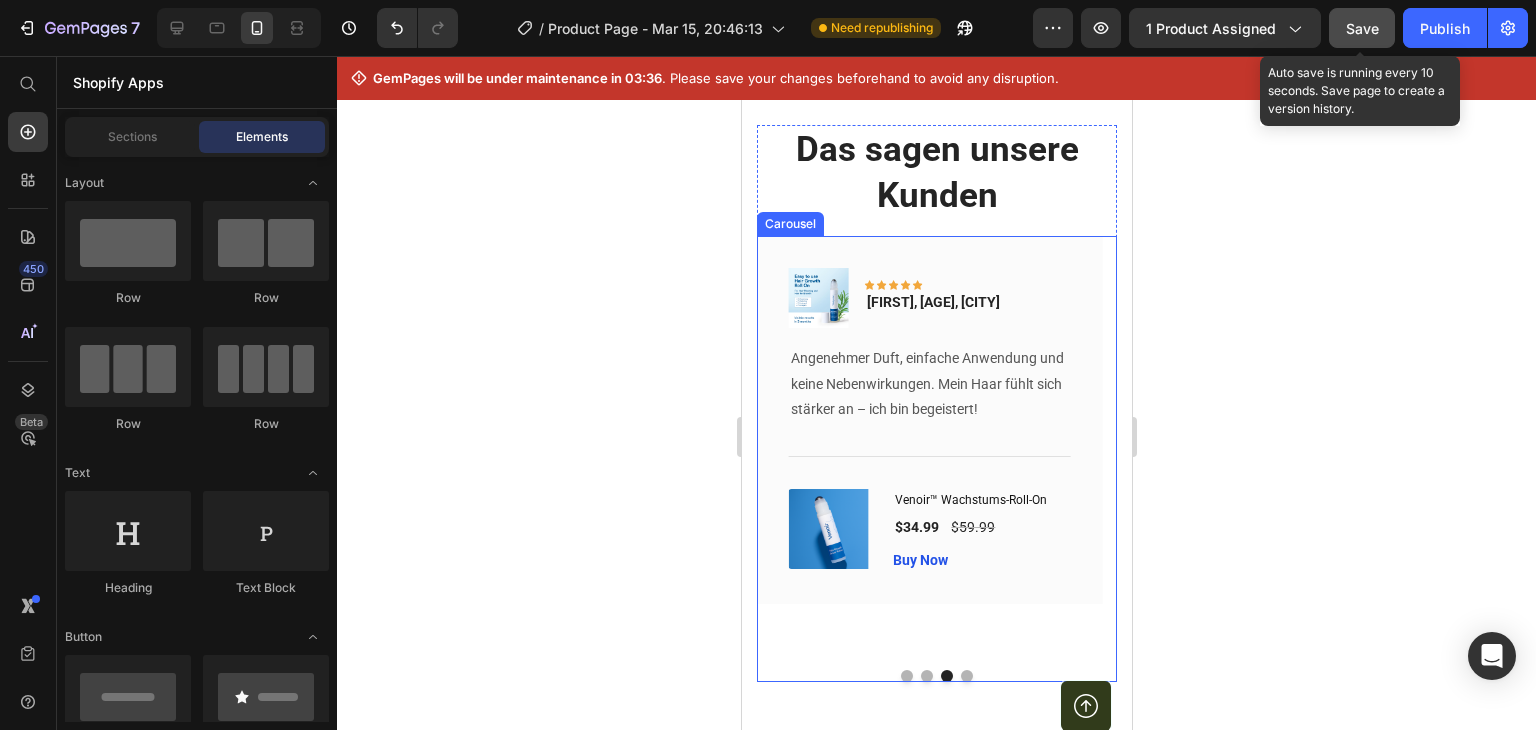 click at bounding box center [966, 676] 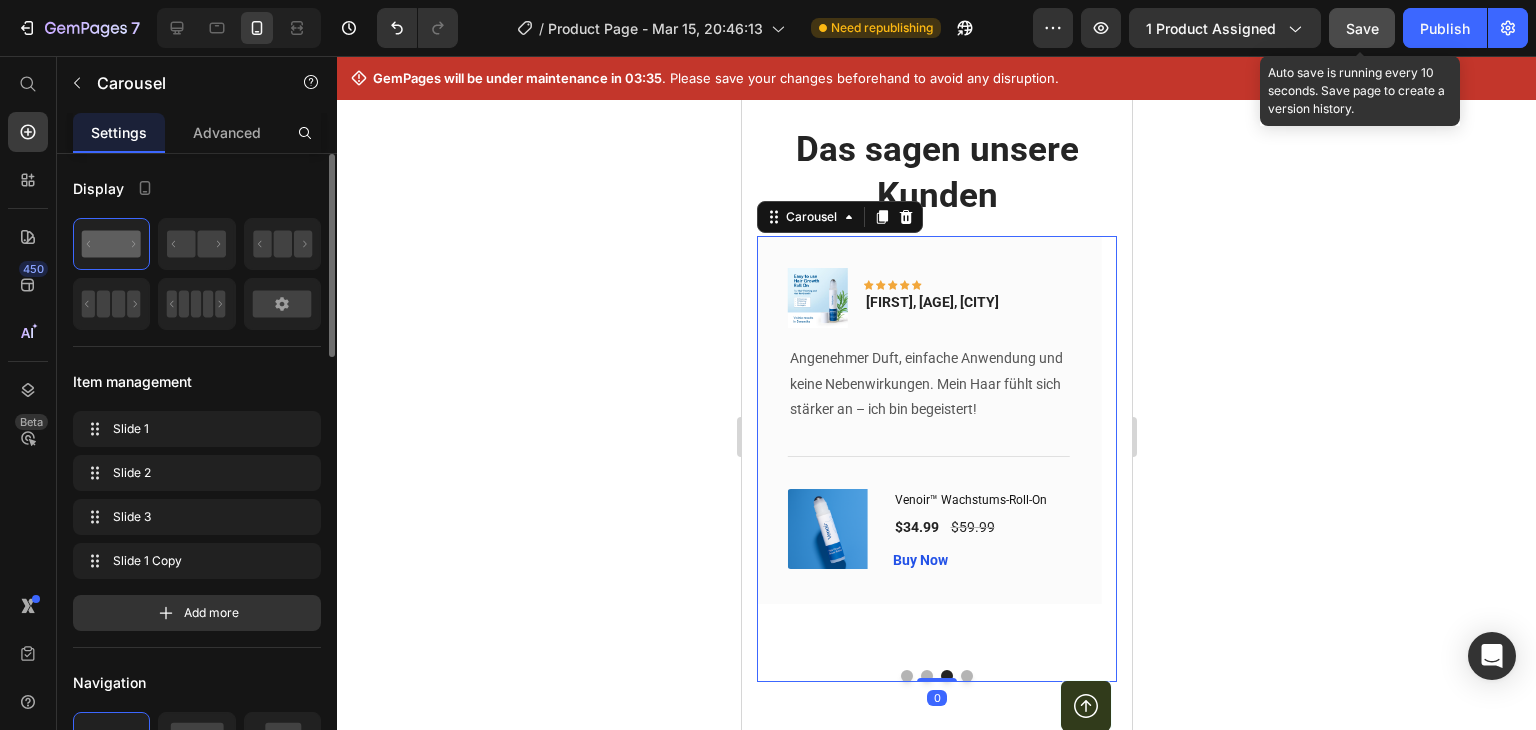 click at bounding box center (966, 676) 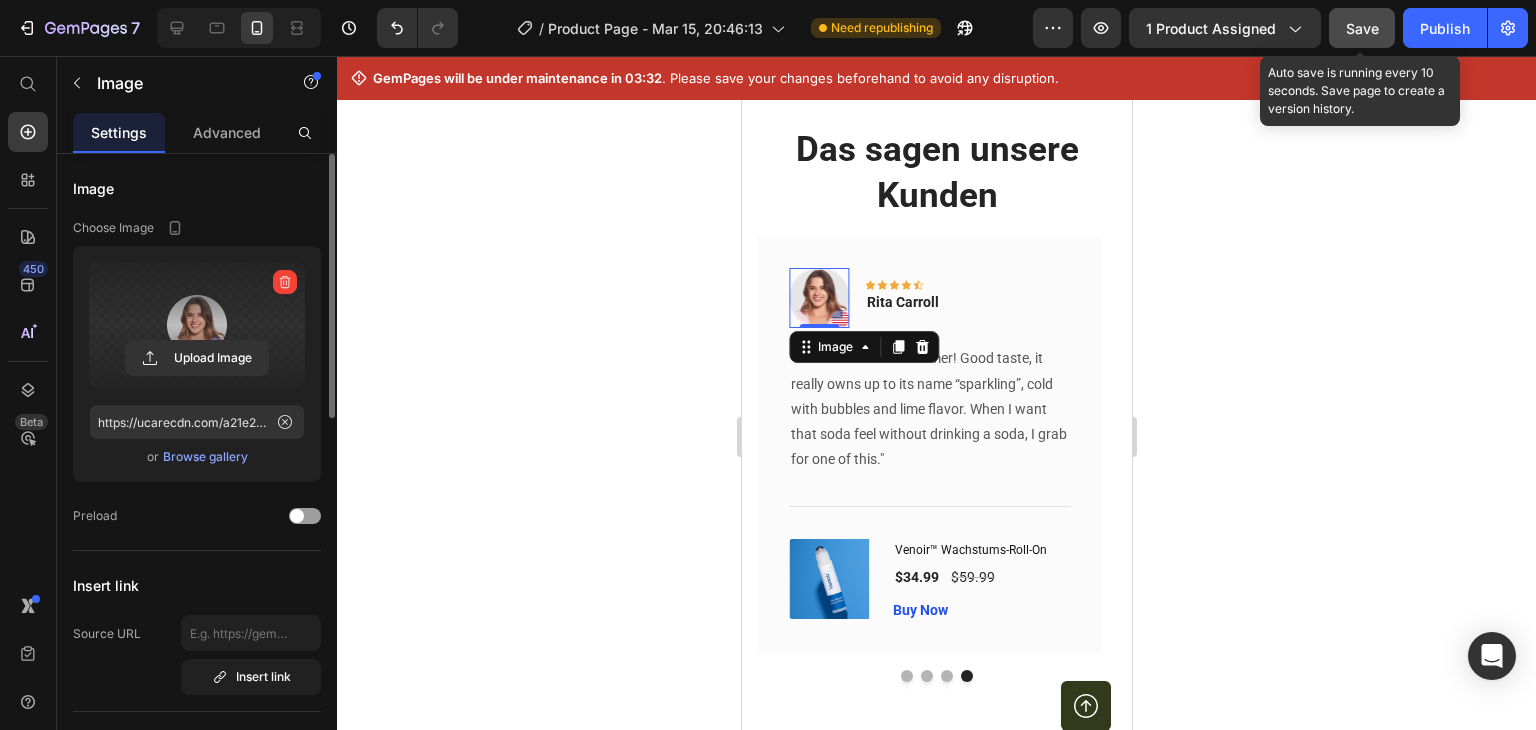 click at bounding box center (197, 325) 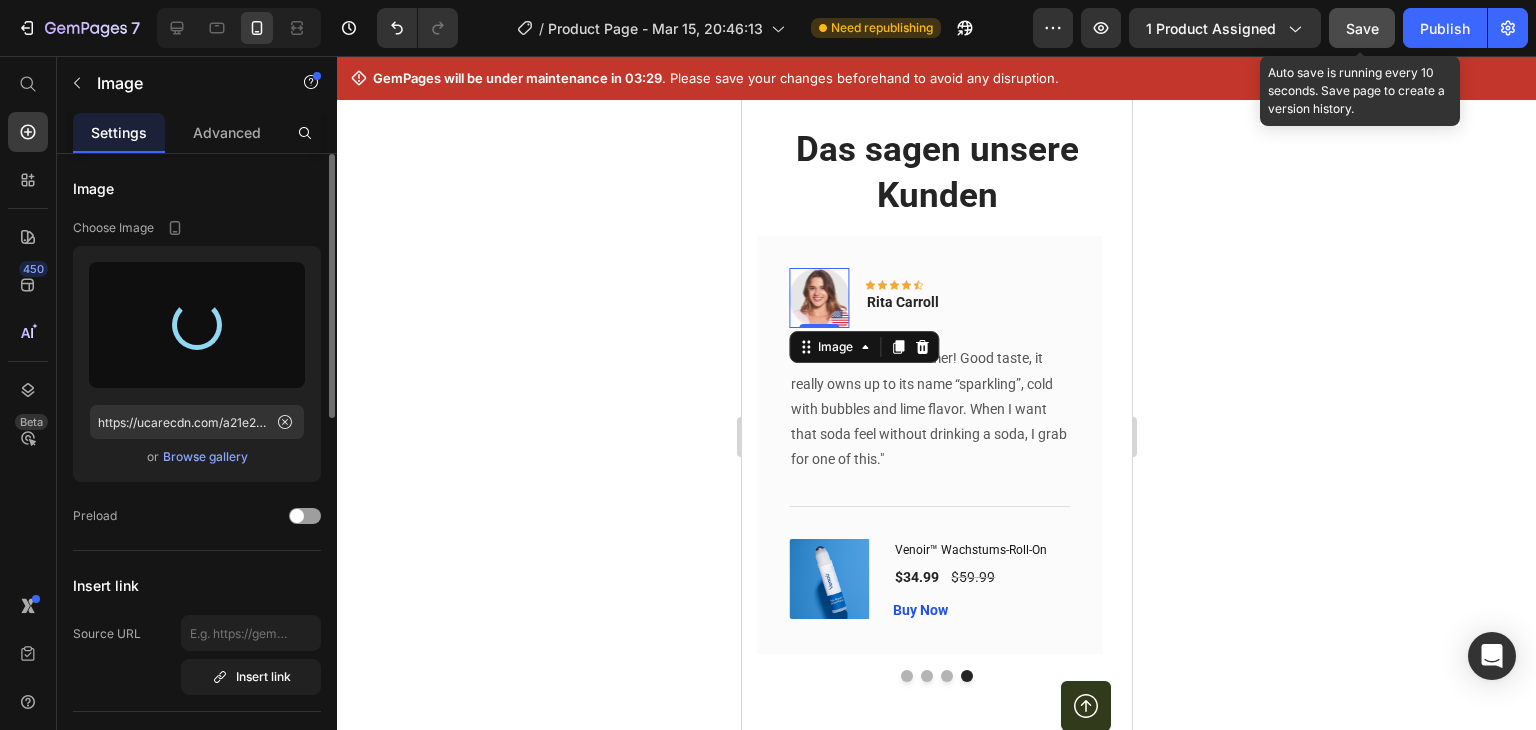 type on "https://cdn.shopify.com/s/files/1/0789/6452/3042/files/gempages_557935574002959353-85c939ed-a051-4fdb-97ff-7d5821cc62ea.jpg" 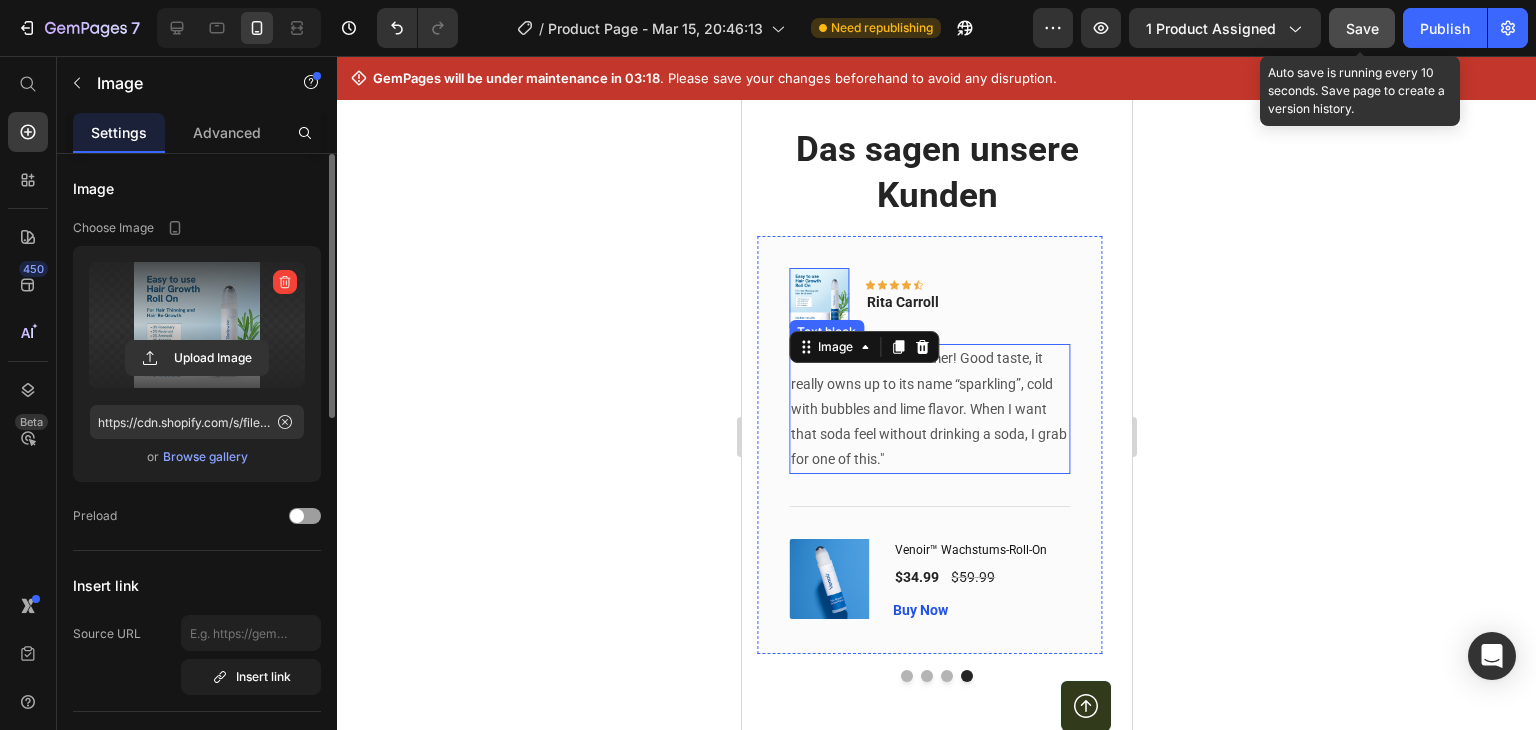 click on ""Love it! Great for summer! Good taste, it really owns up to its name “sparkling”, cold with bubbles and lime flavor. When I want that soda feel without drinking a soda, I grab for one of this."" at bounding box center (928, 409) 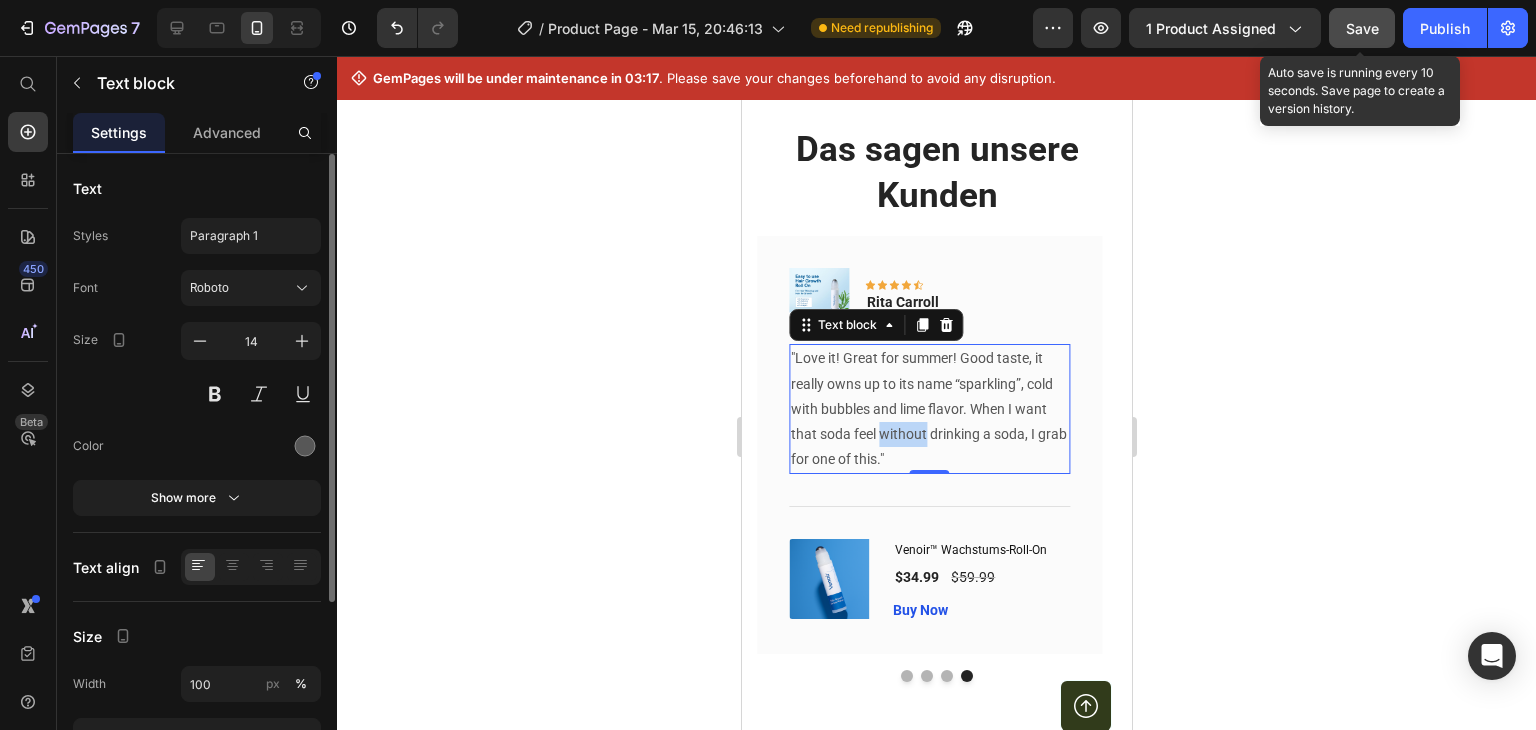 click on ""Love it! Great for summer! Good taste, it really owns up to its name “sparkling”, cold with bubbles and lime flavor. When I want that soda feel without drinking a soda, I grab for one of this."" at bounding box center (928, 409) 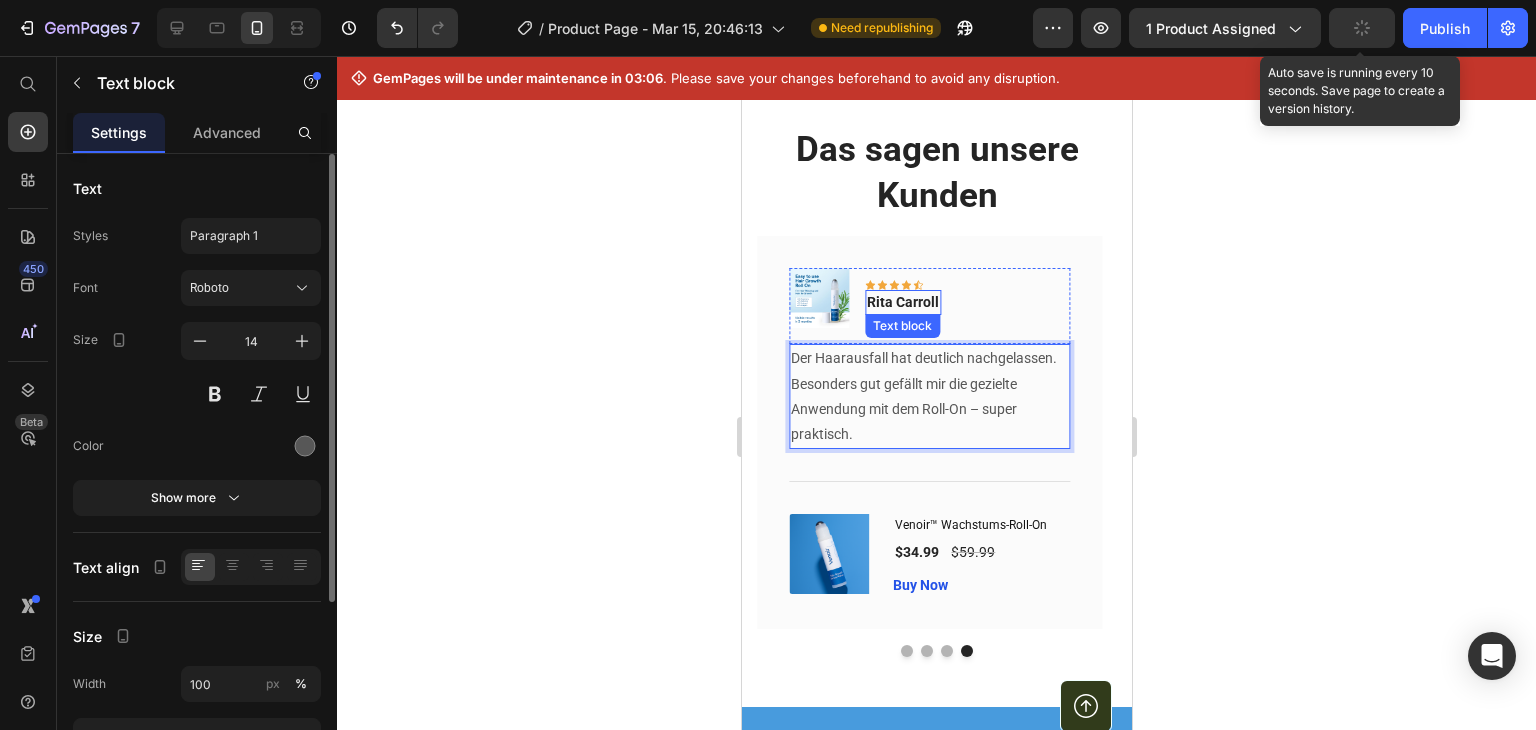 click on "Rita Carroll" at bounding box center [902, 302] 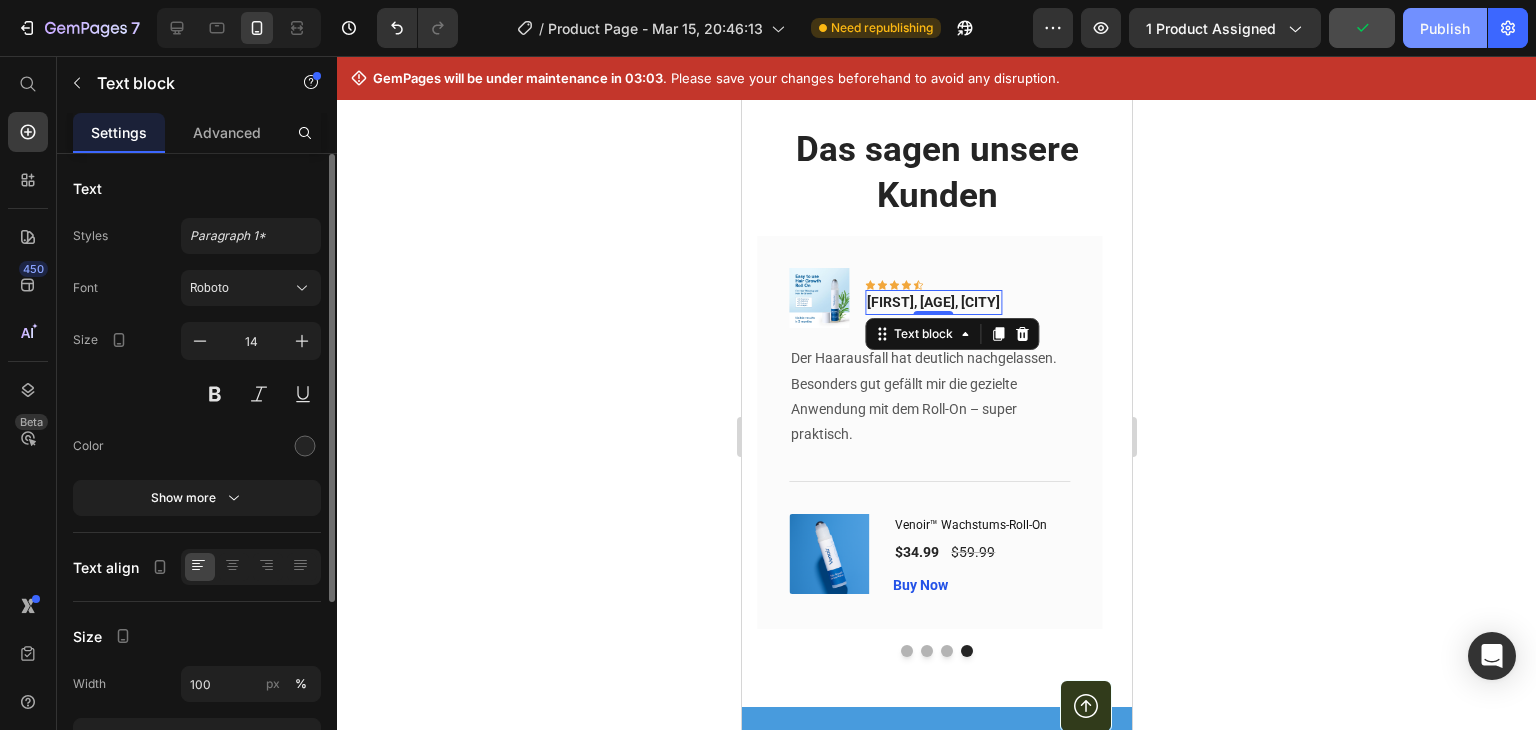 click on "Publish" at bounding box center (1445, 28) 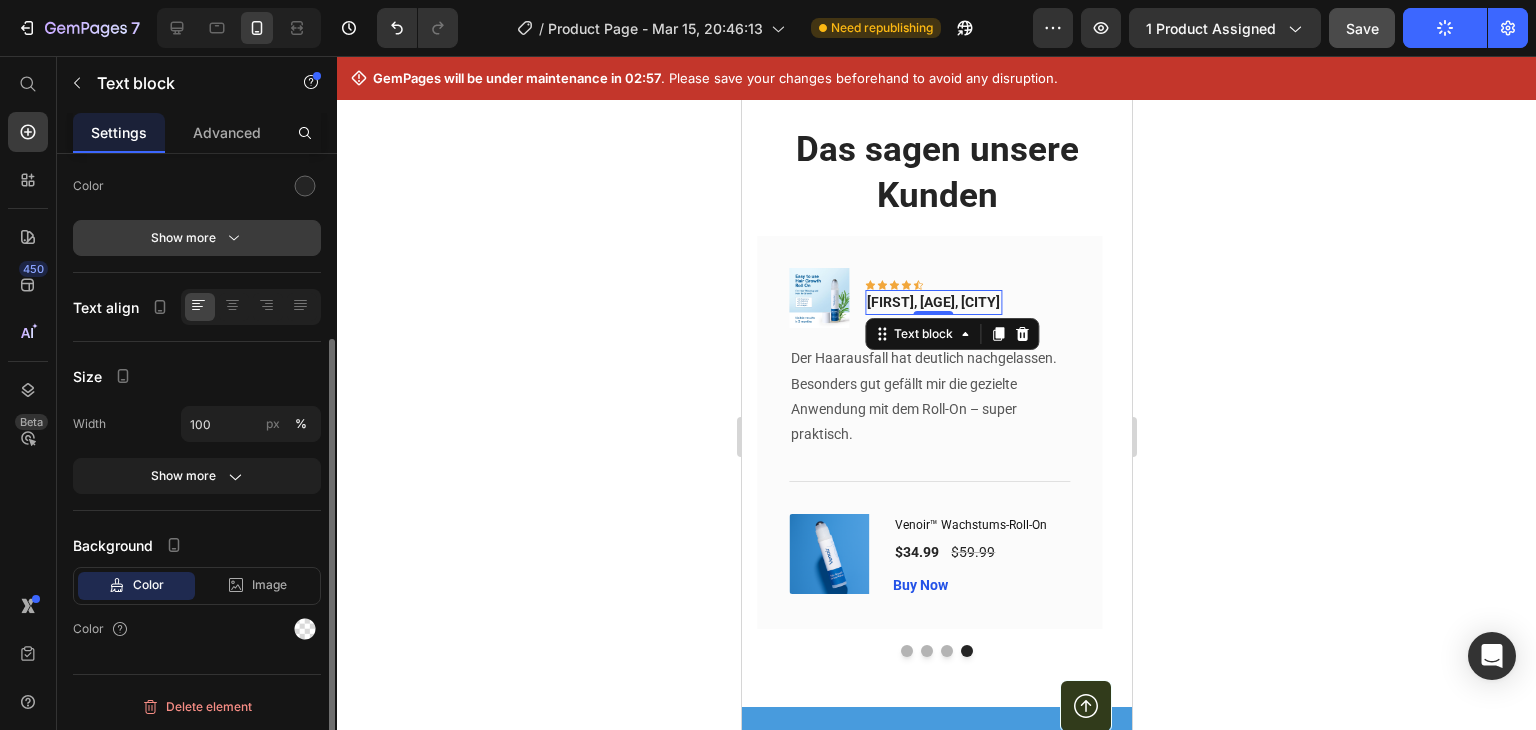 scroll, scrollTop: 0, scrollLeft: 0, axis: both 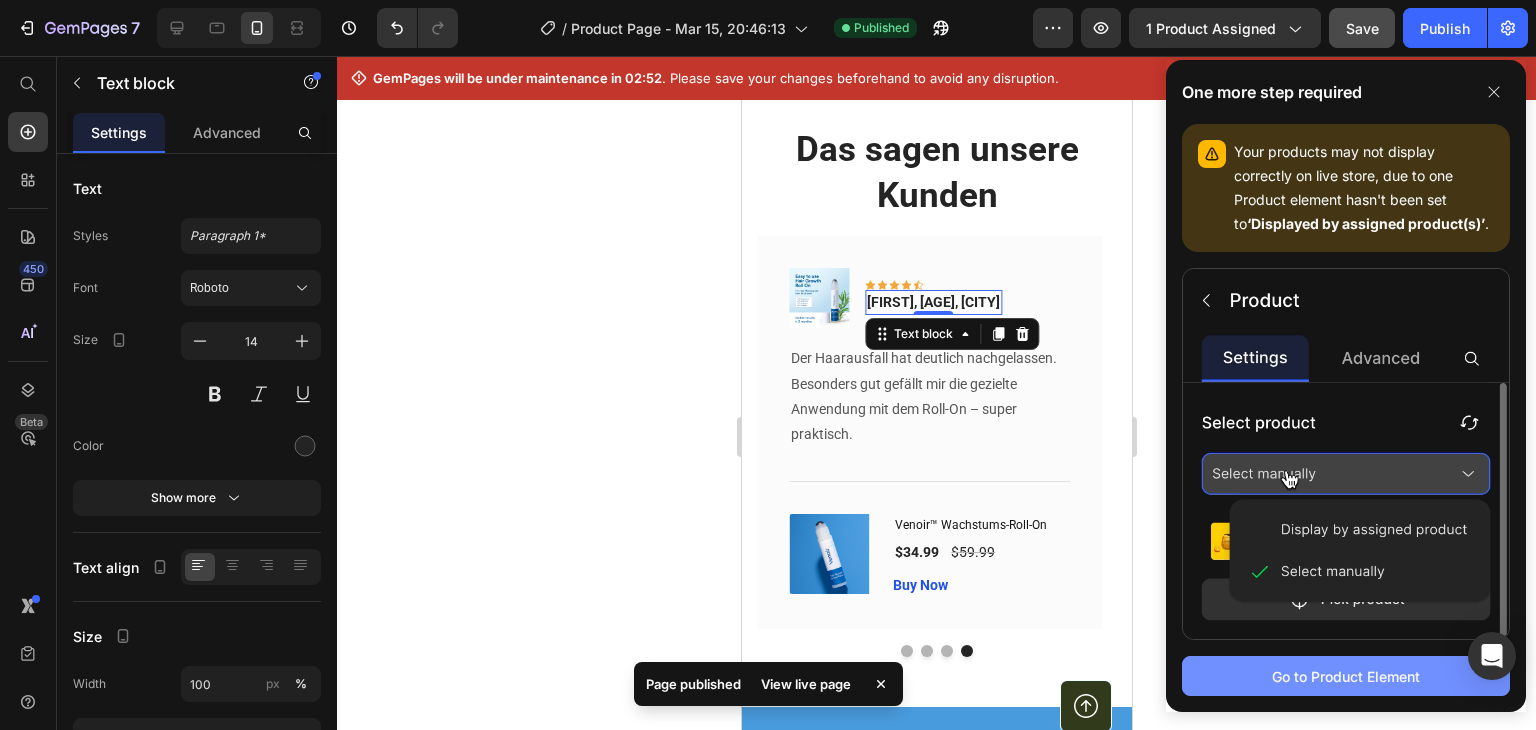 click on "Go to Product Element" at bounding box center [1346, 676] 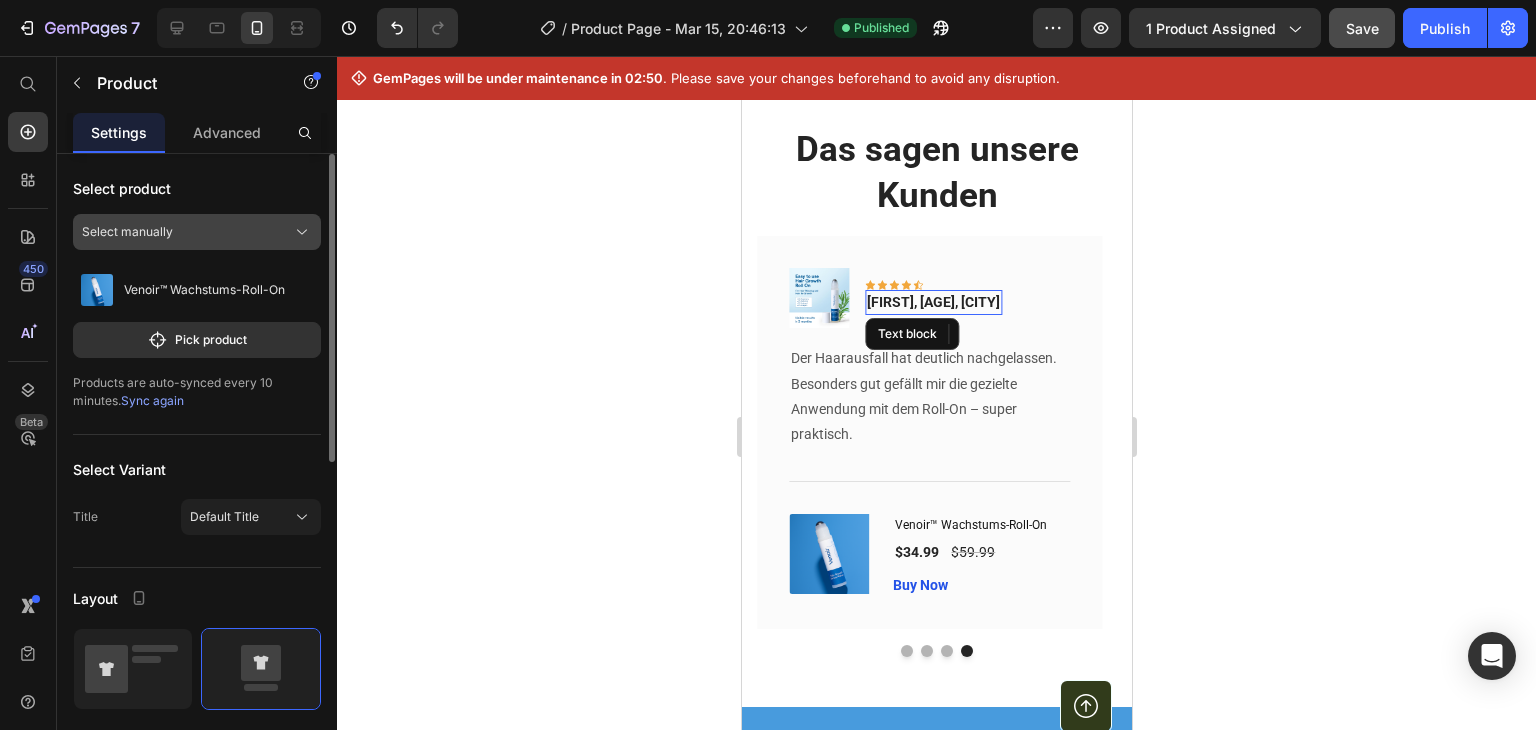 click on "Select manually" 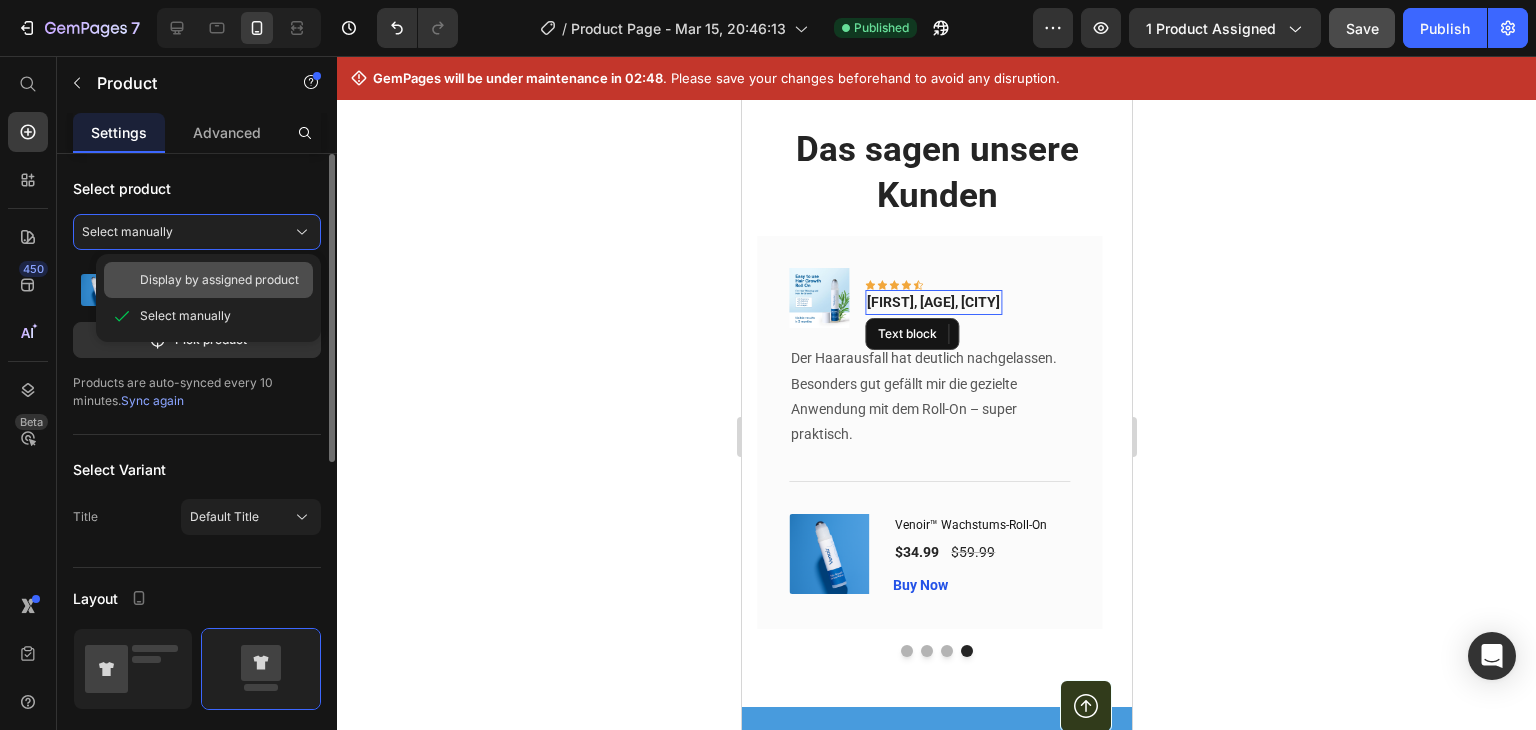click on "Display by assigned product" at bounding box center [219, 280] 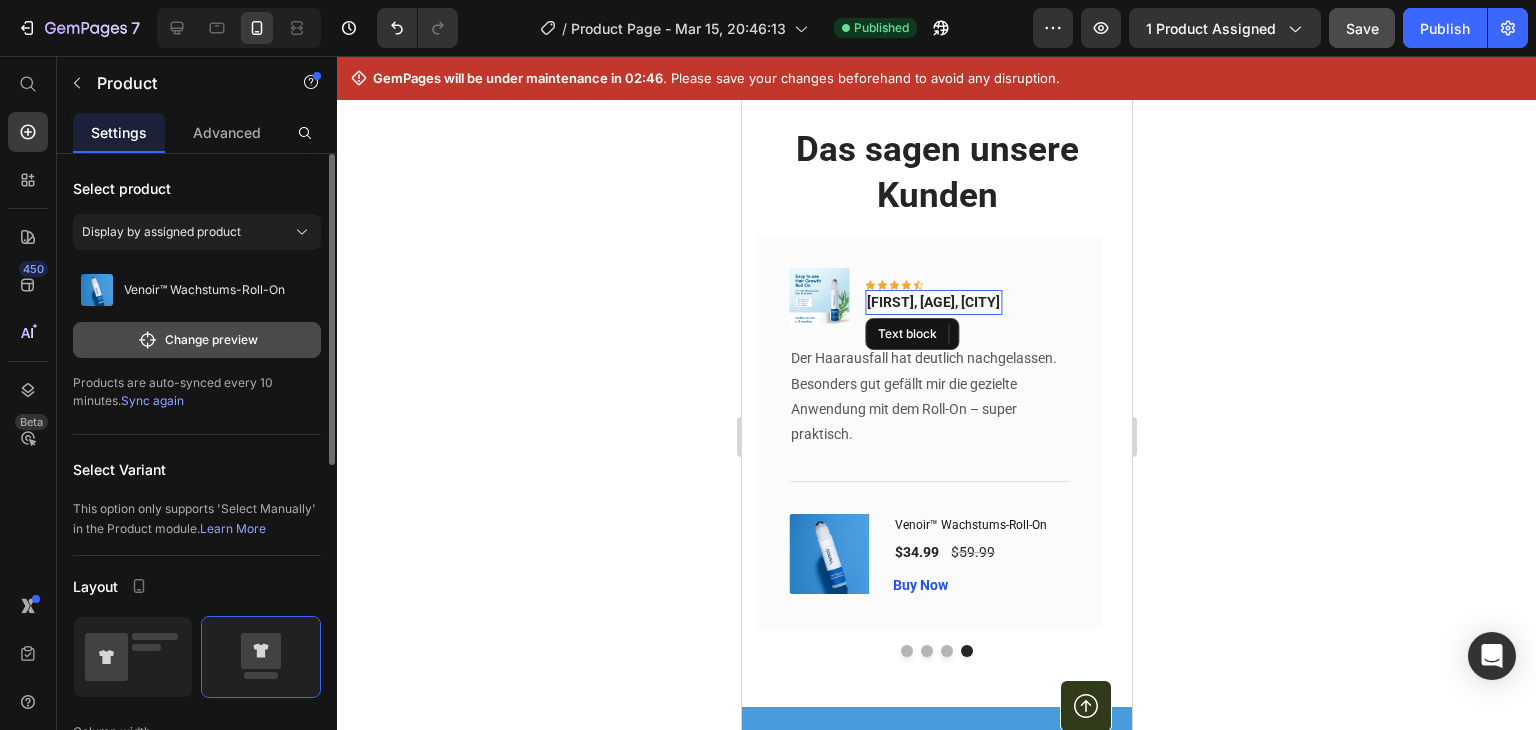 click on "Change preview" at bounding box center (197, 340) 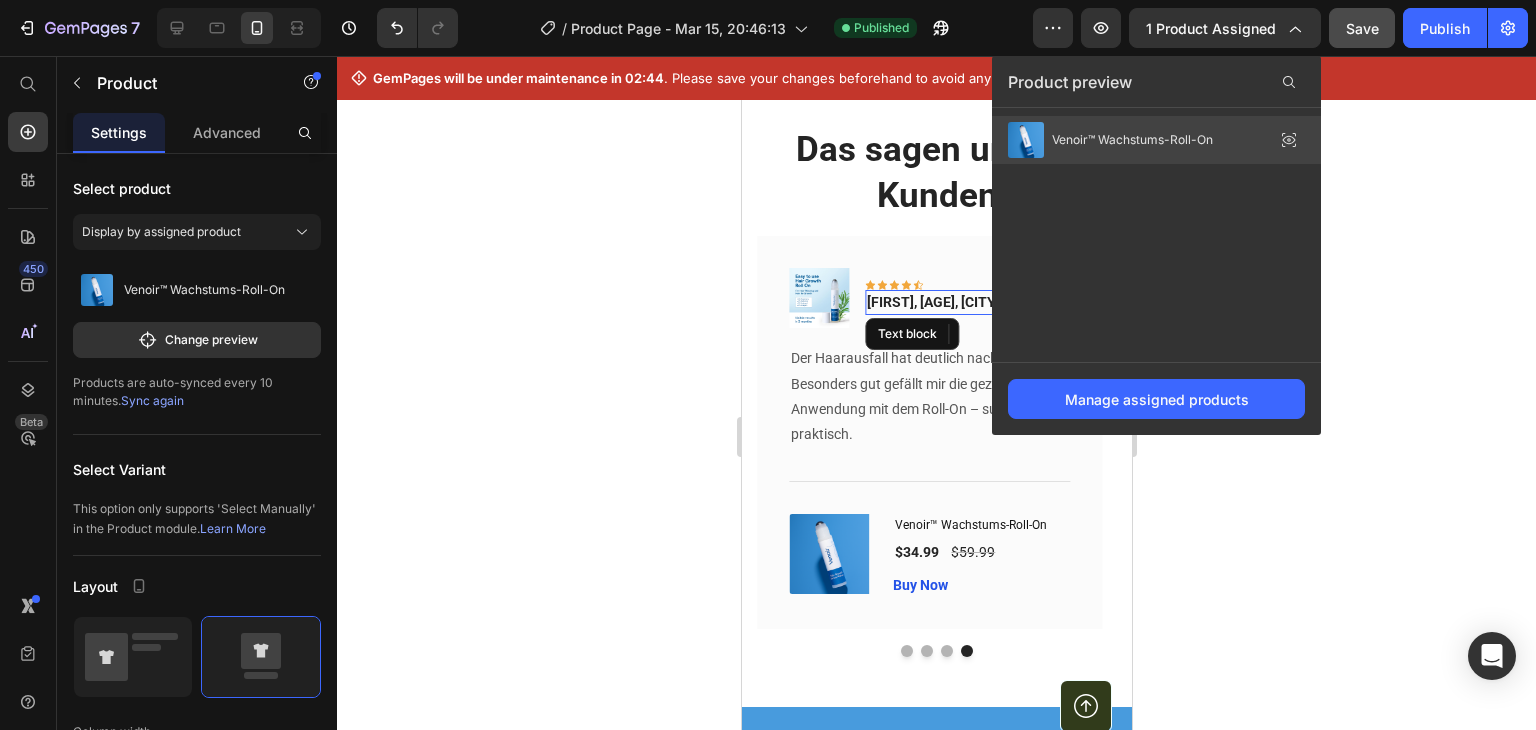 click on "Venoir™ Wachstums-Roll-On" at bounding box center [1110, 140] 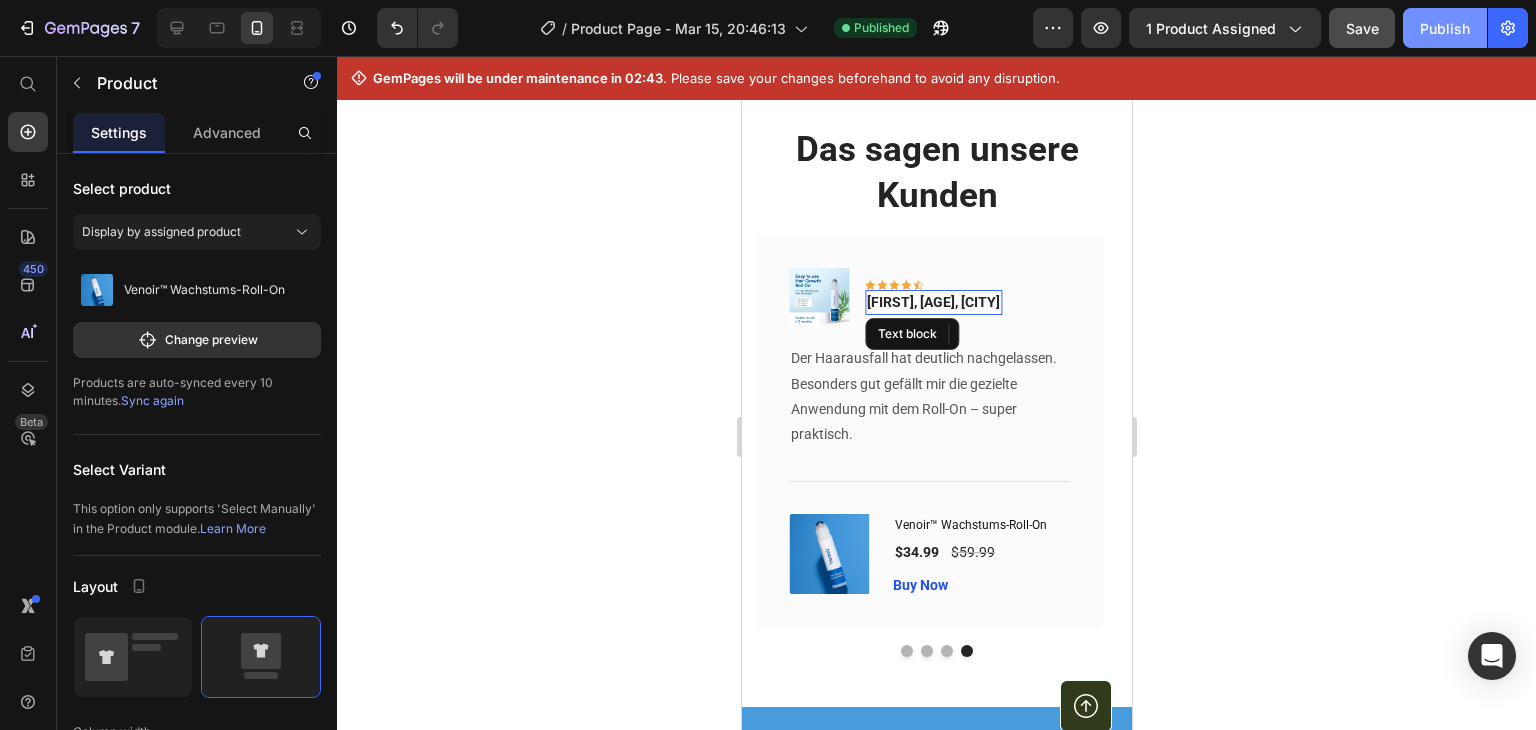 click on "Publish" at bounding box center (1445, 28) 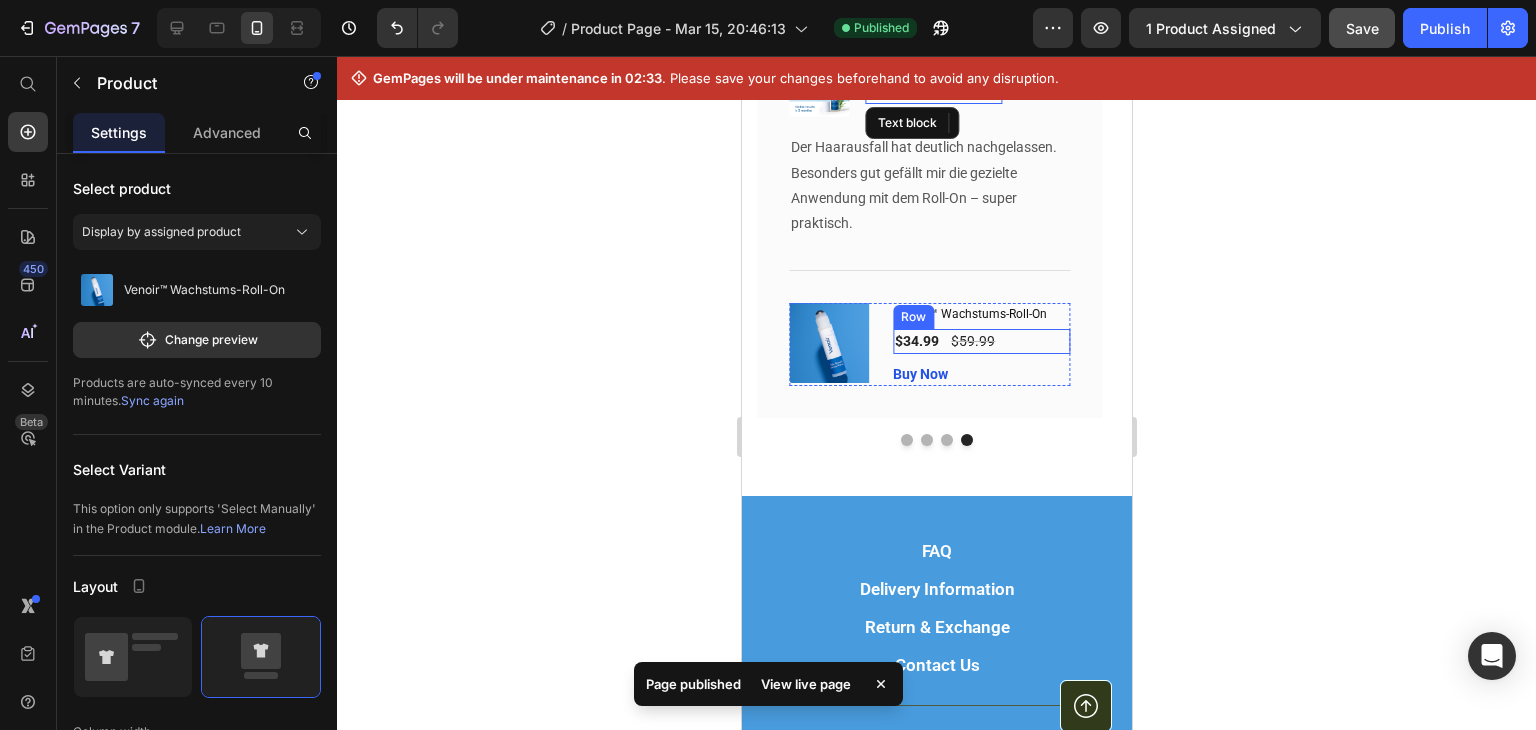 scroll, scrollTop: 5344, scrollLeft: 0, axis: vertical 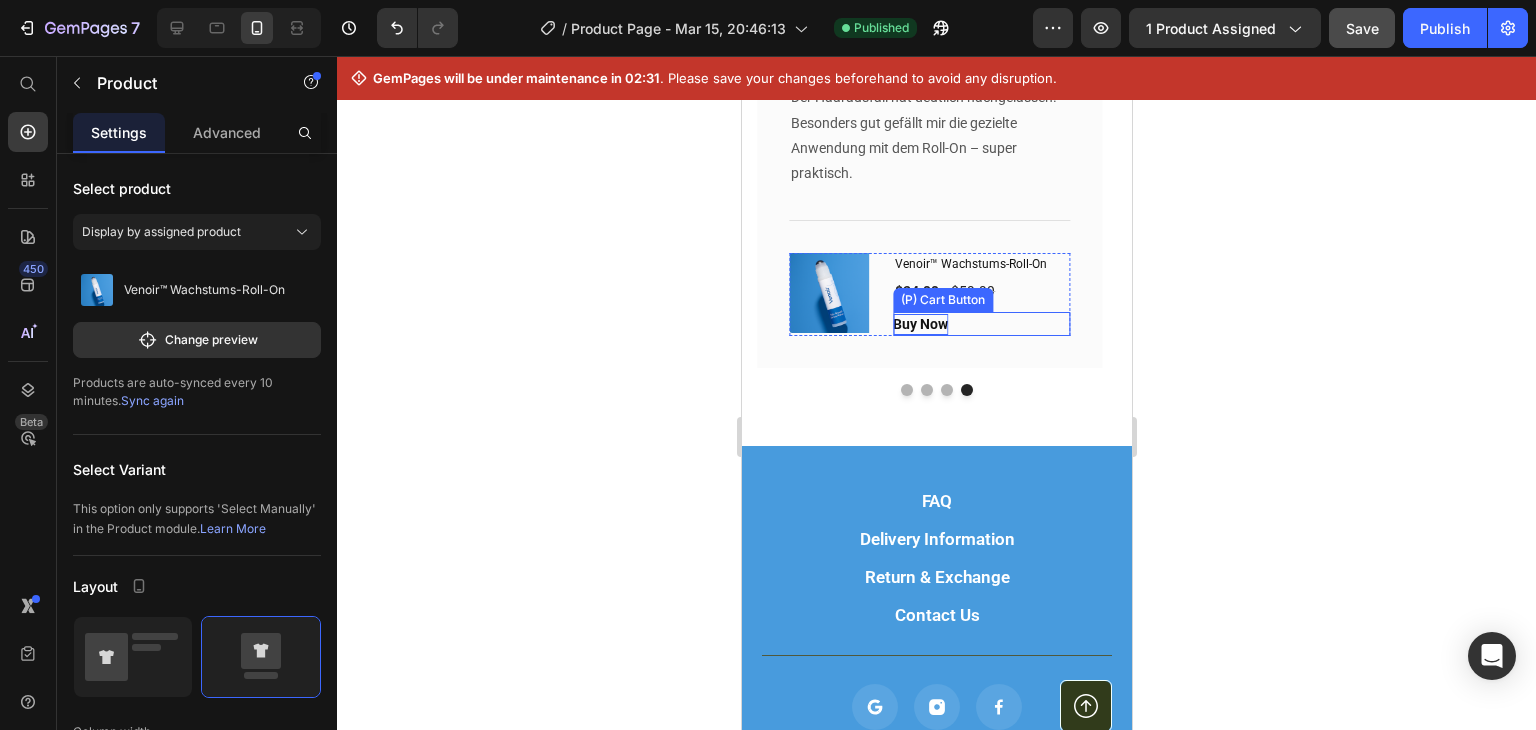 click on "Buy Now" at bounding box center [919, 324] 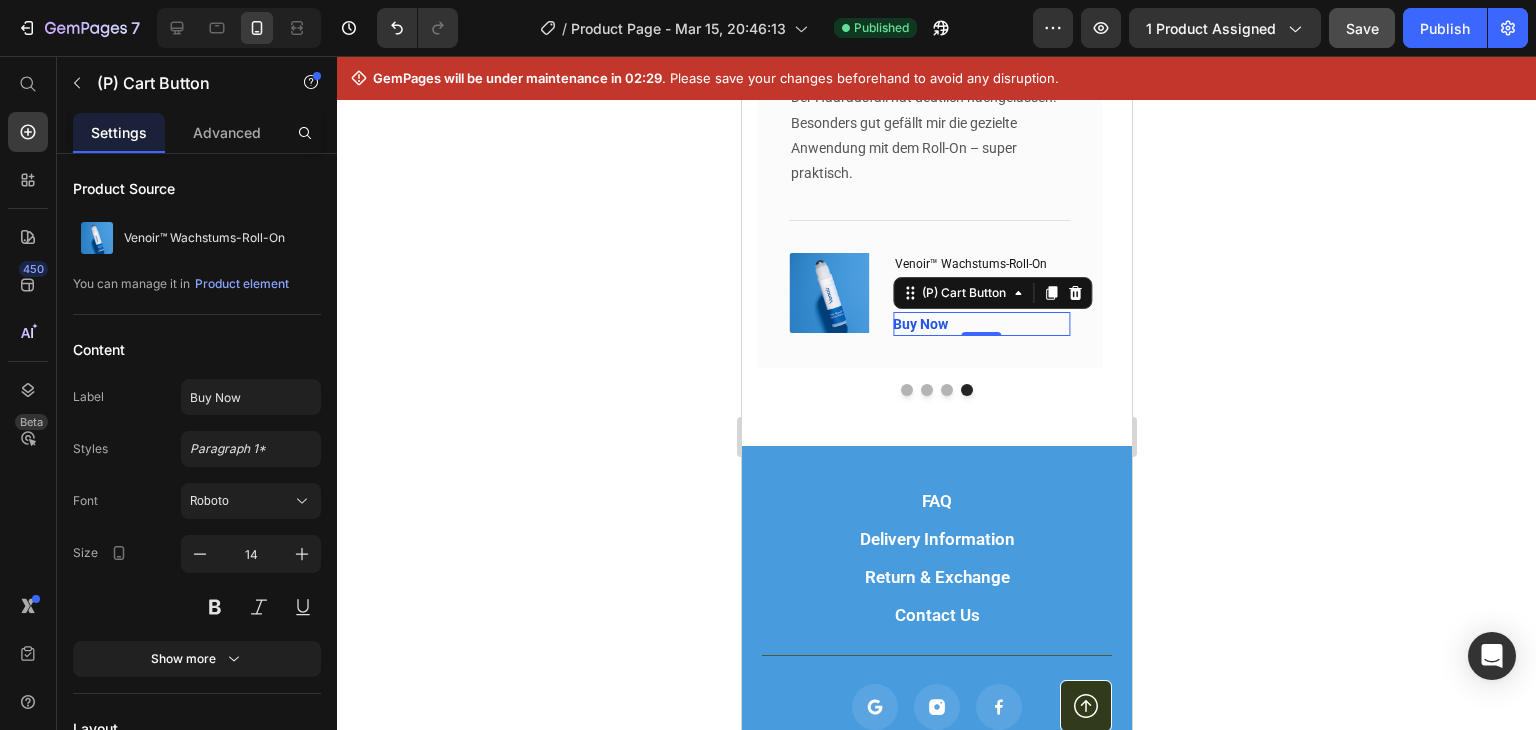 click 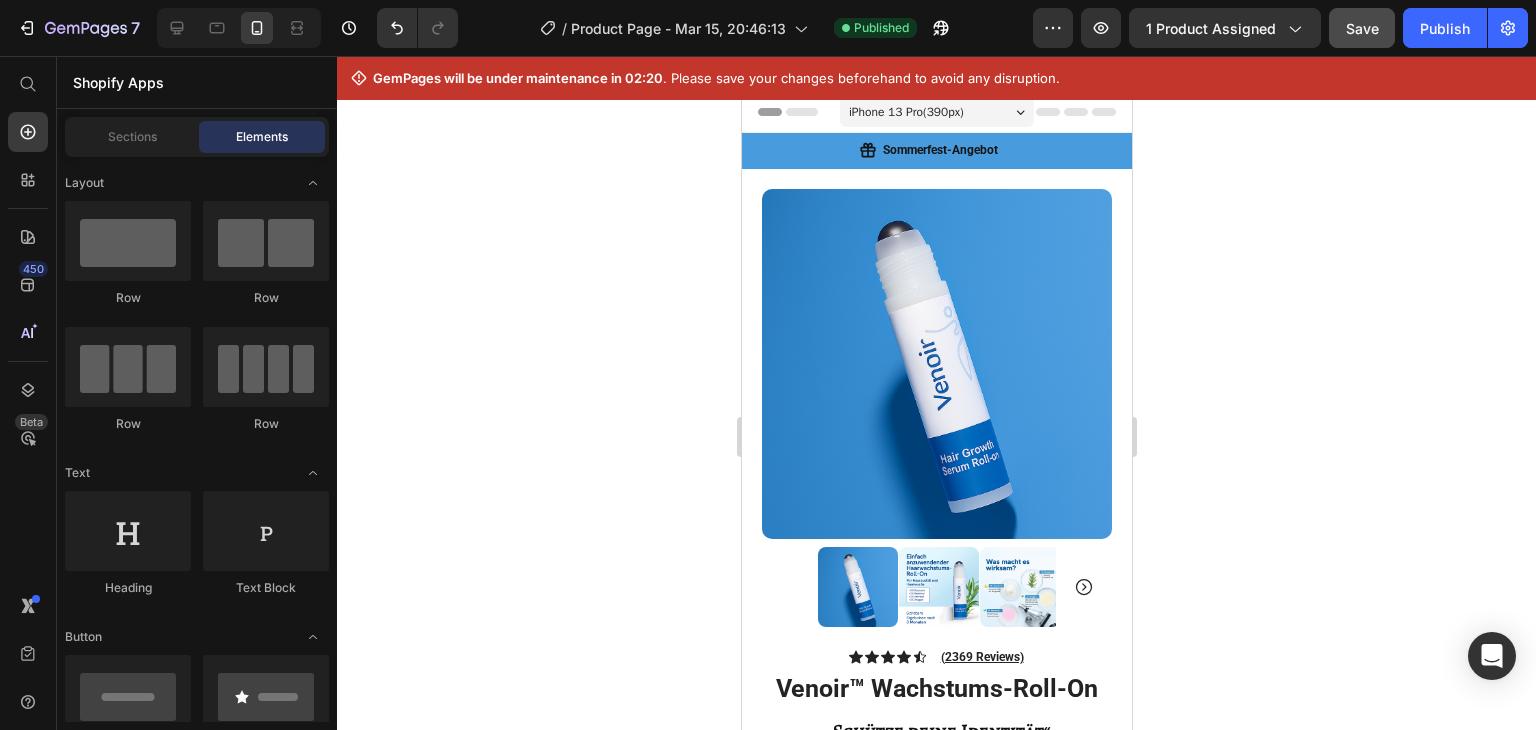 scroll, scrollTop: 0, scrollLeft: 0, axis: both 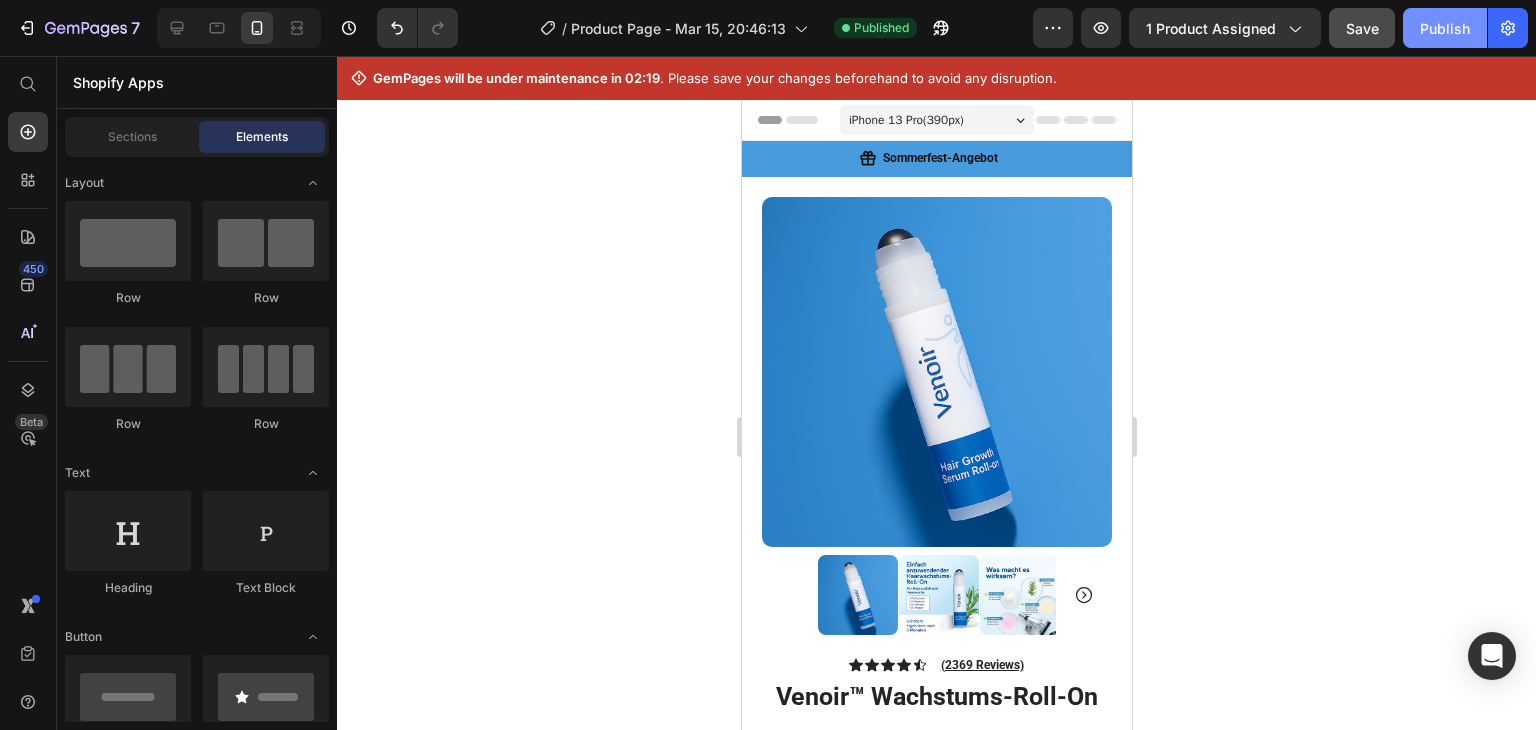 click on "Publish" 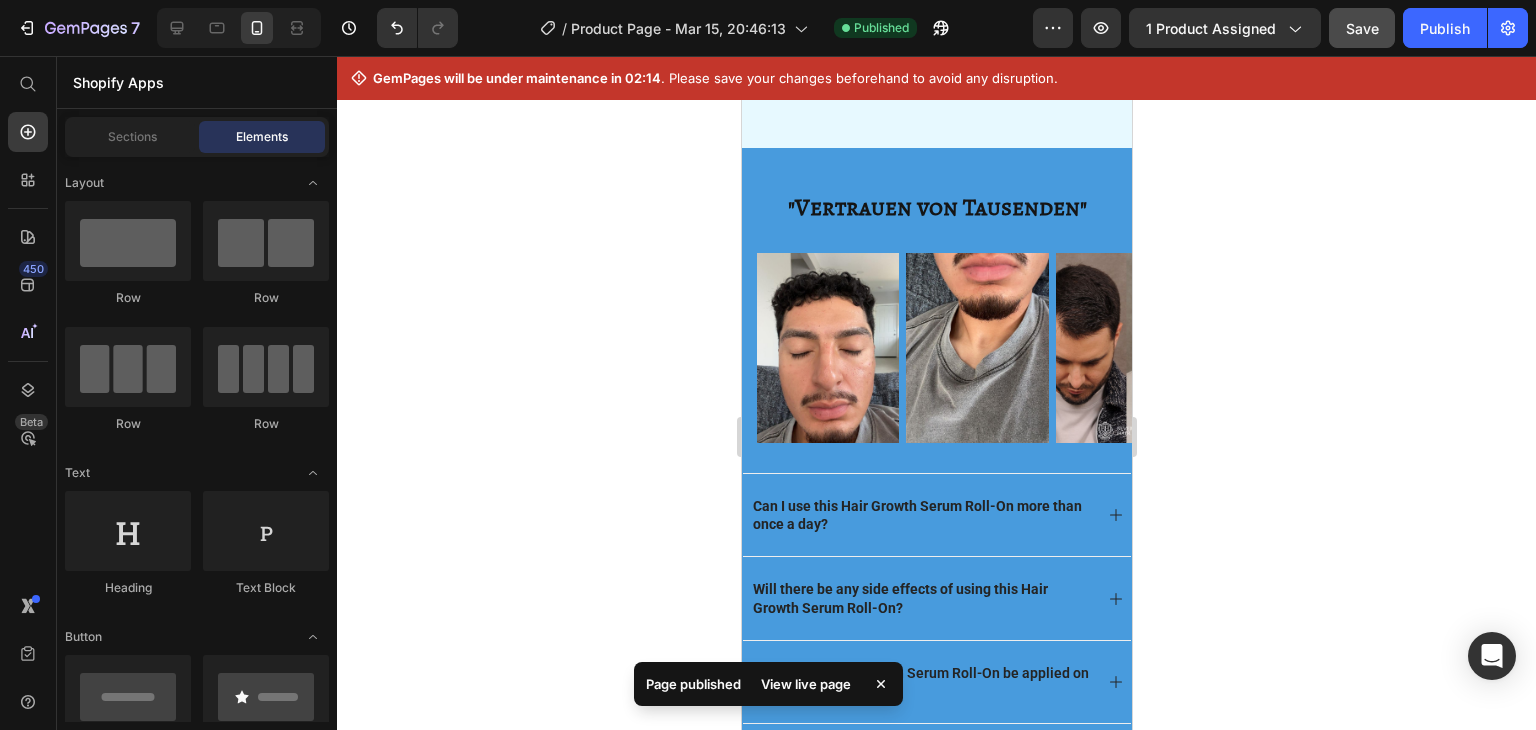 scroll, scrollTop: 2296, scrollLeft: 0, axis: vertical 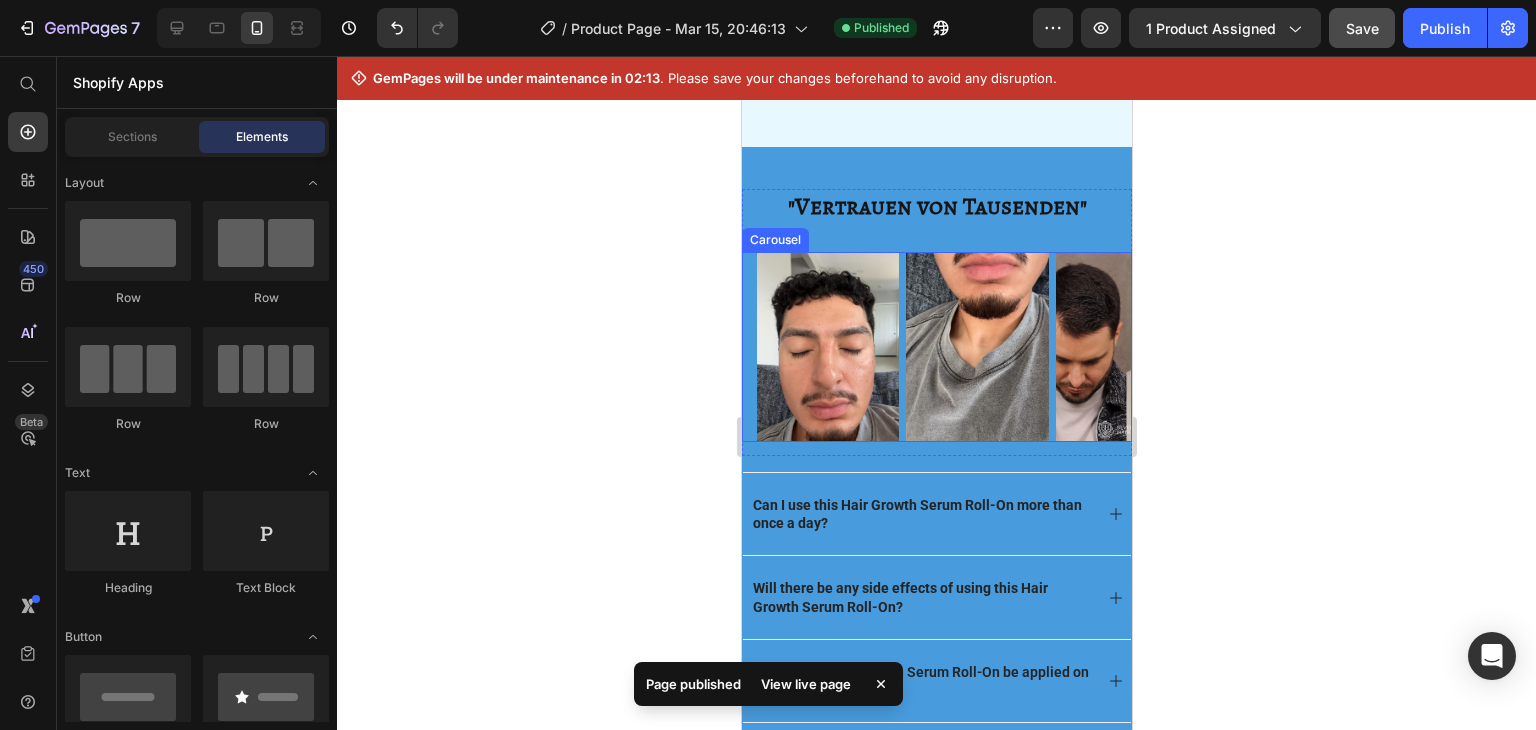 click 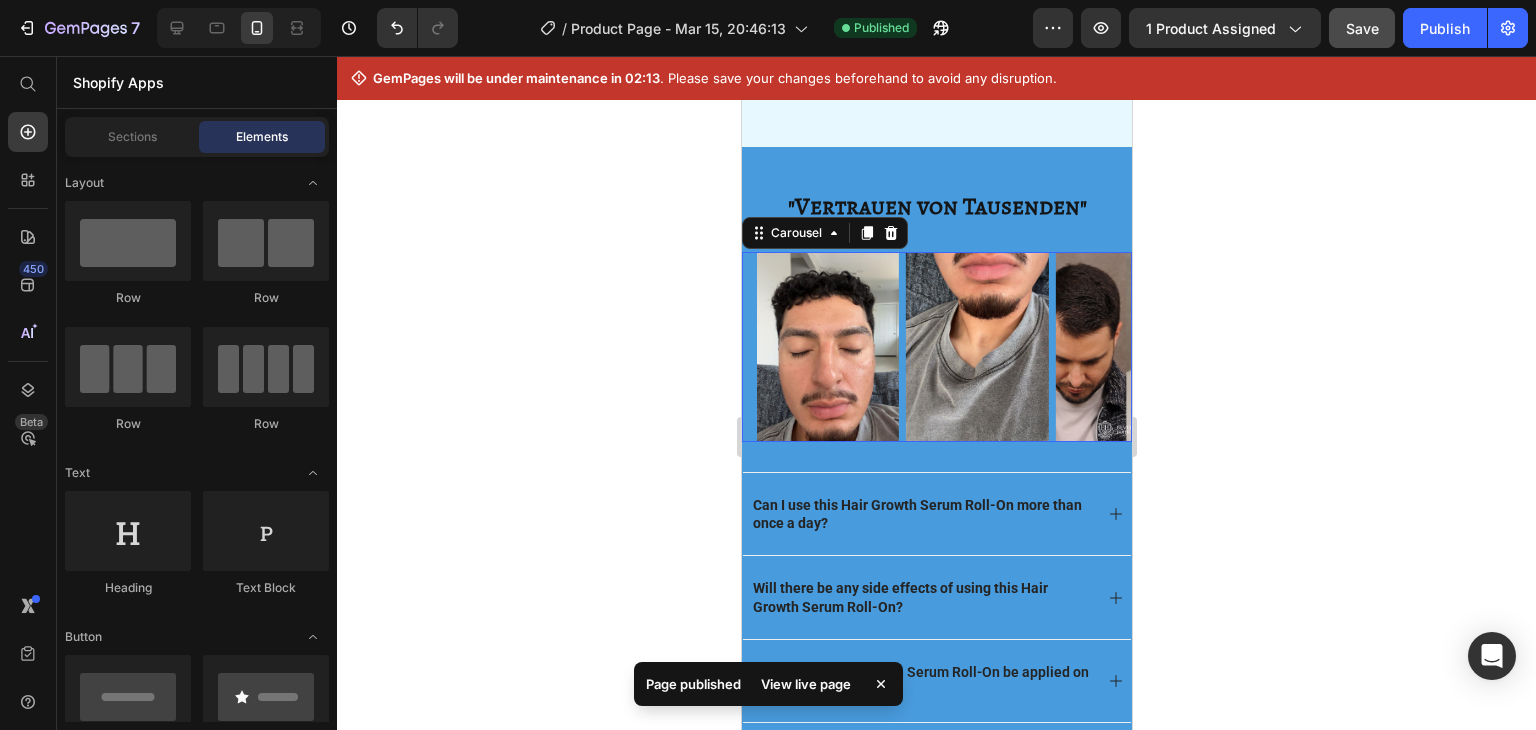 click 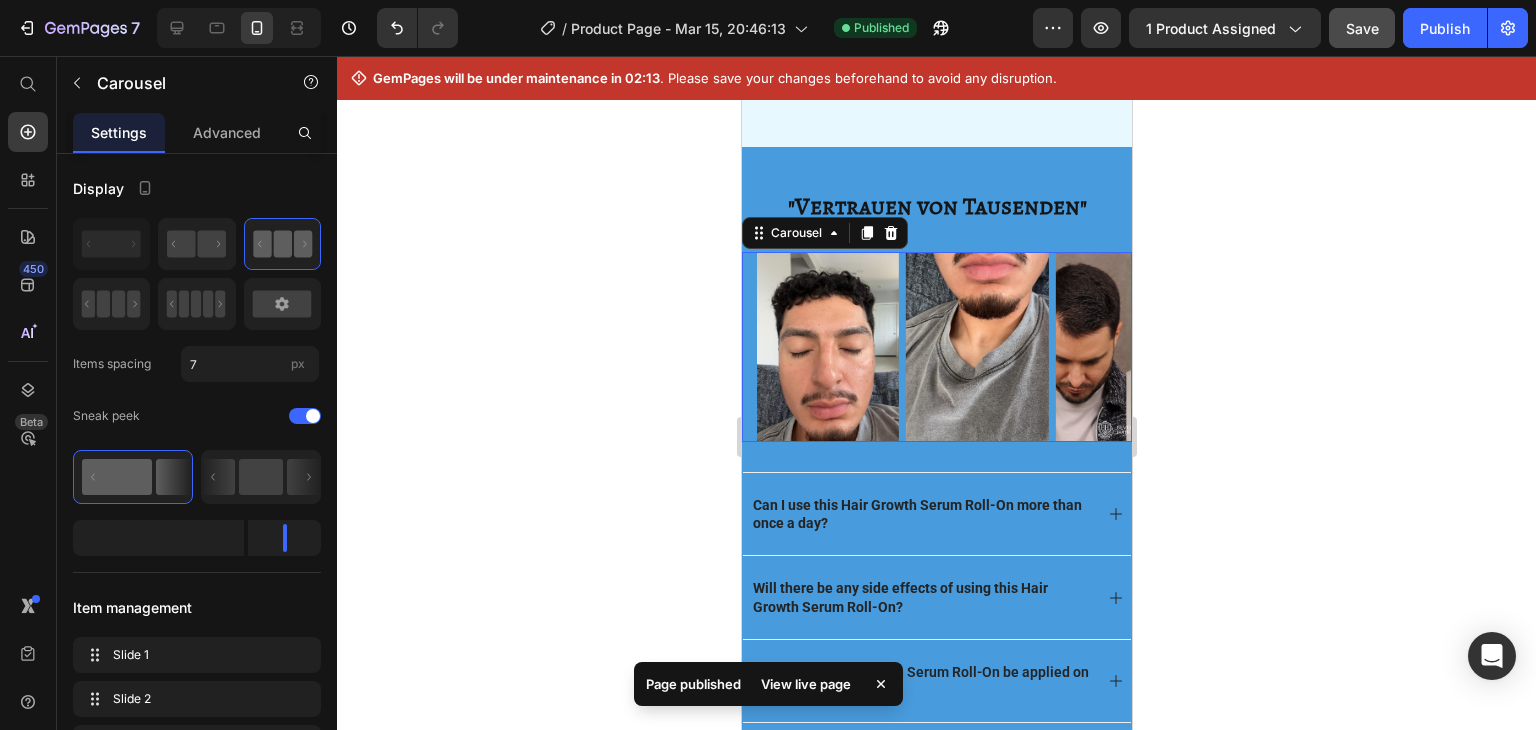 click 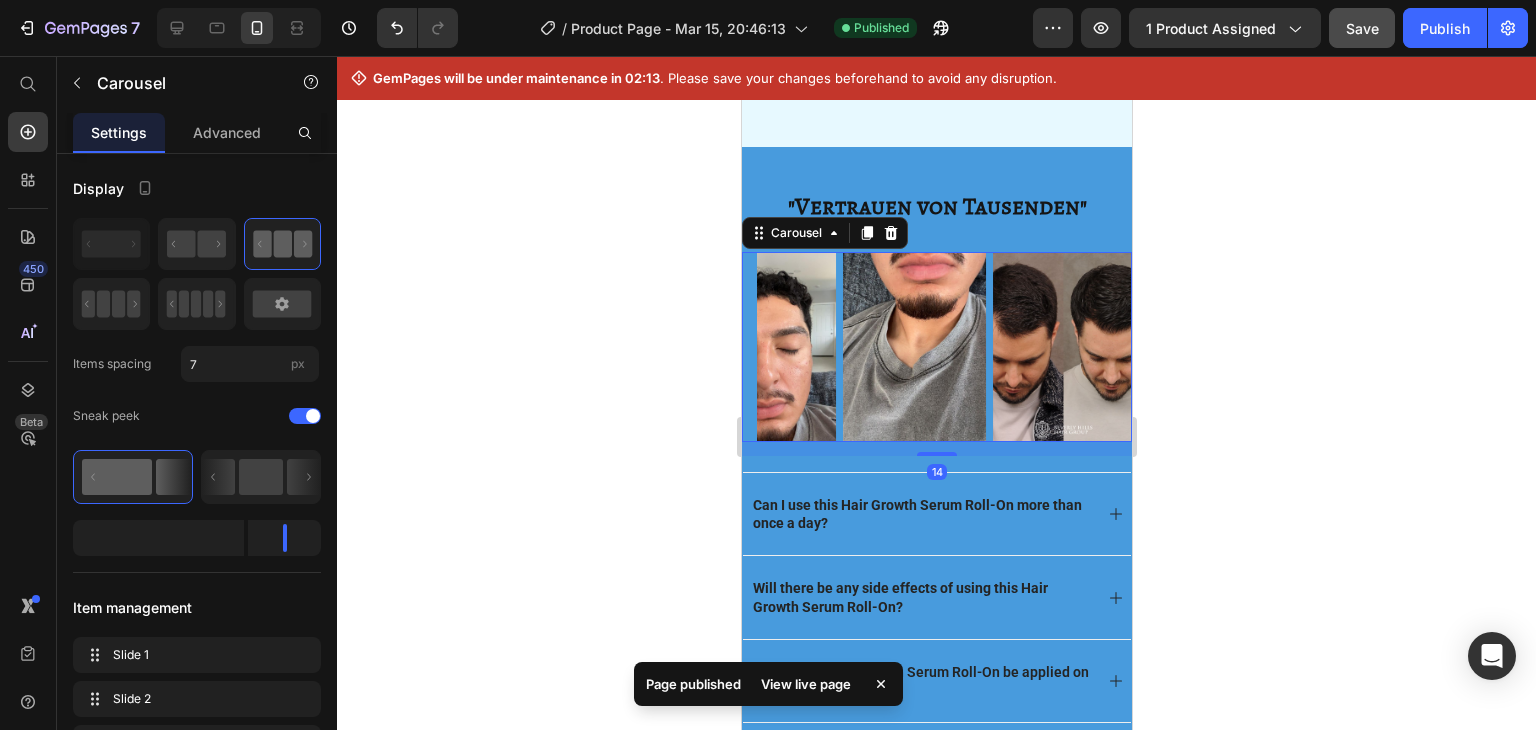 click 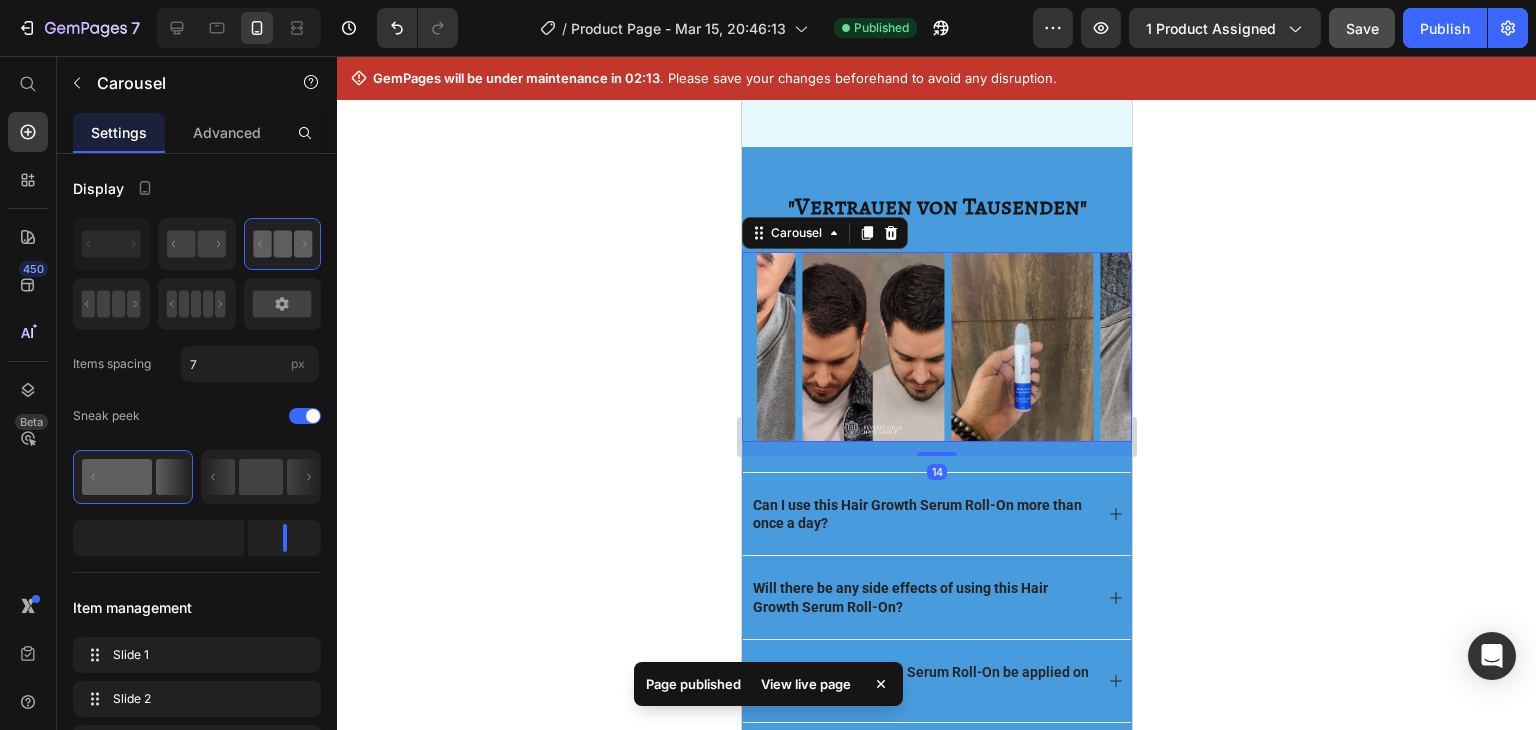 click 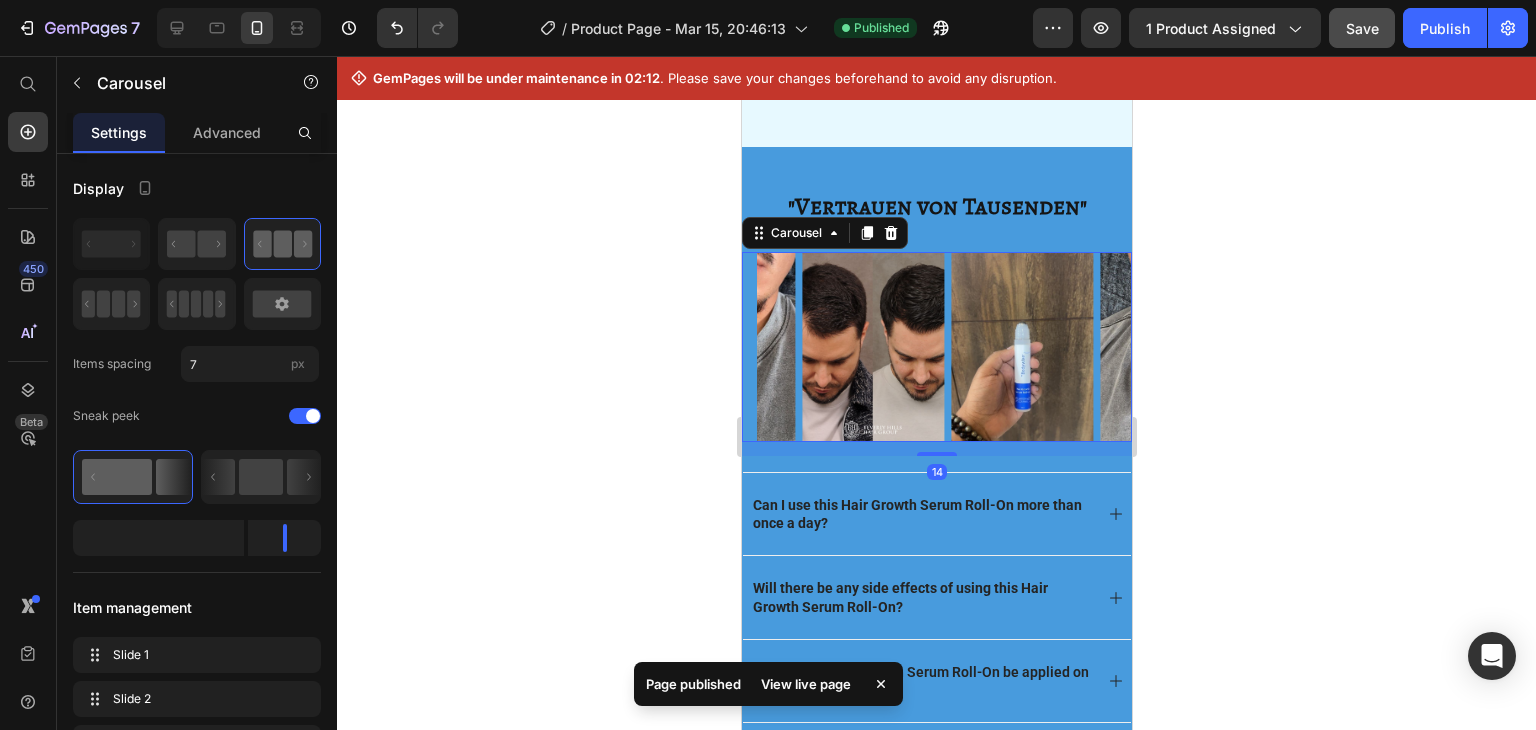 click 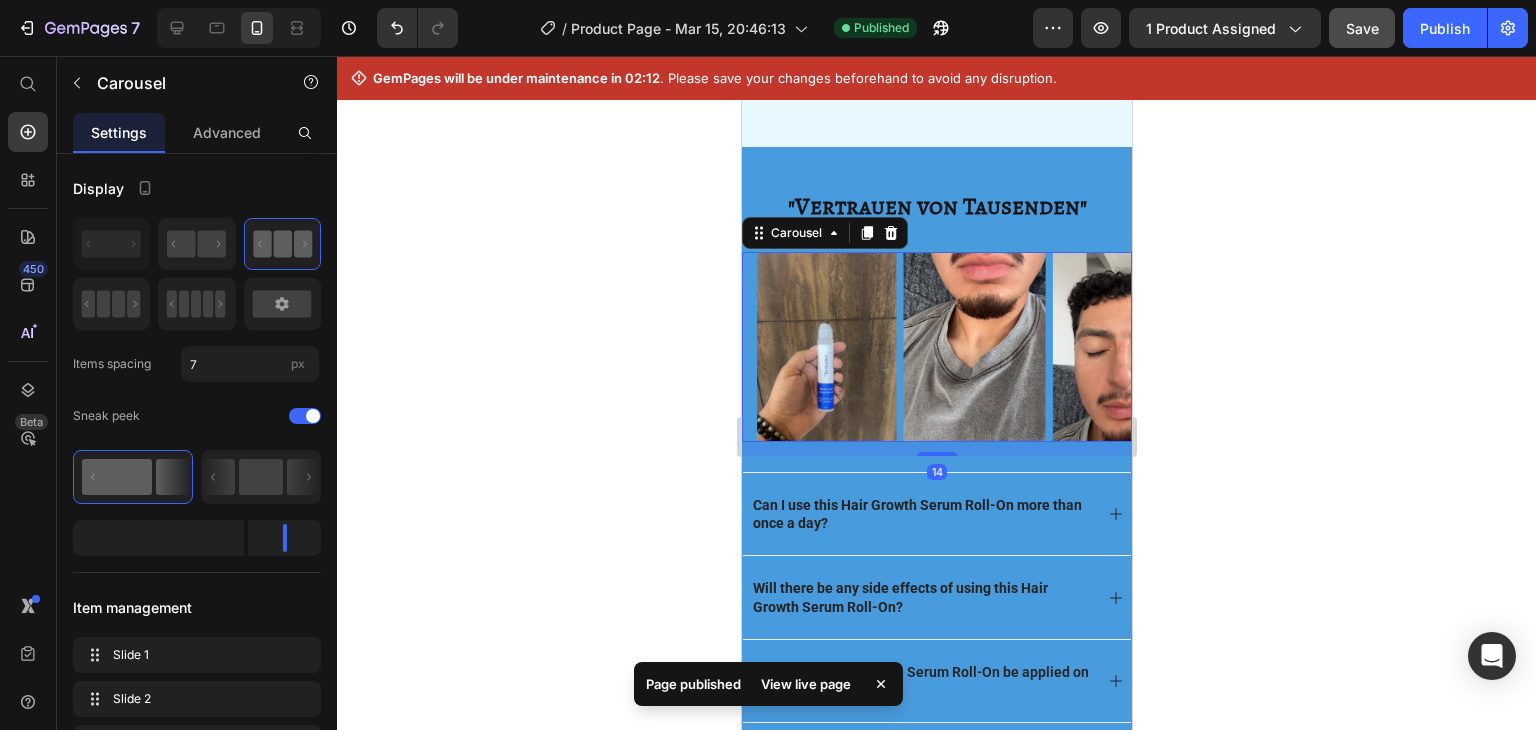 click 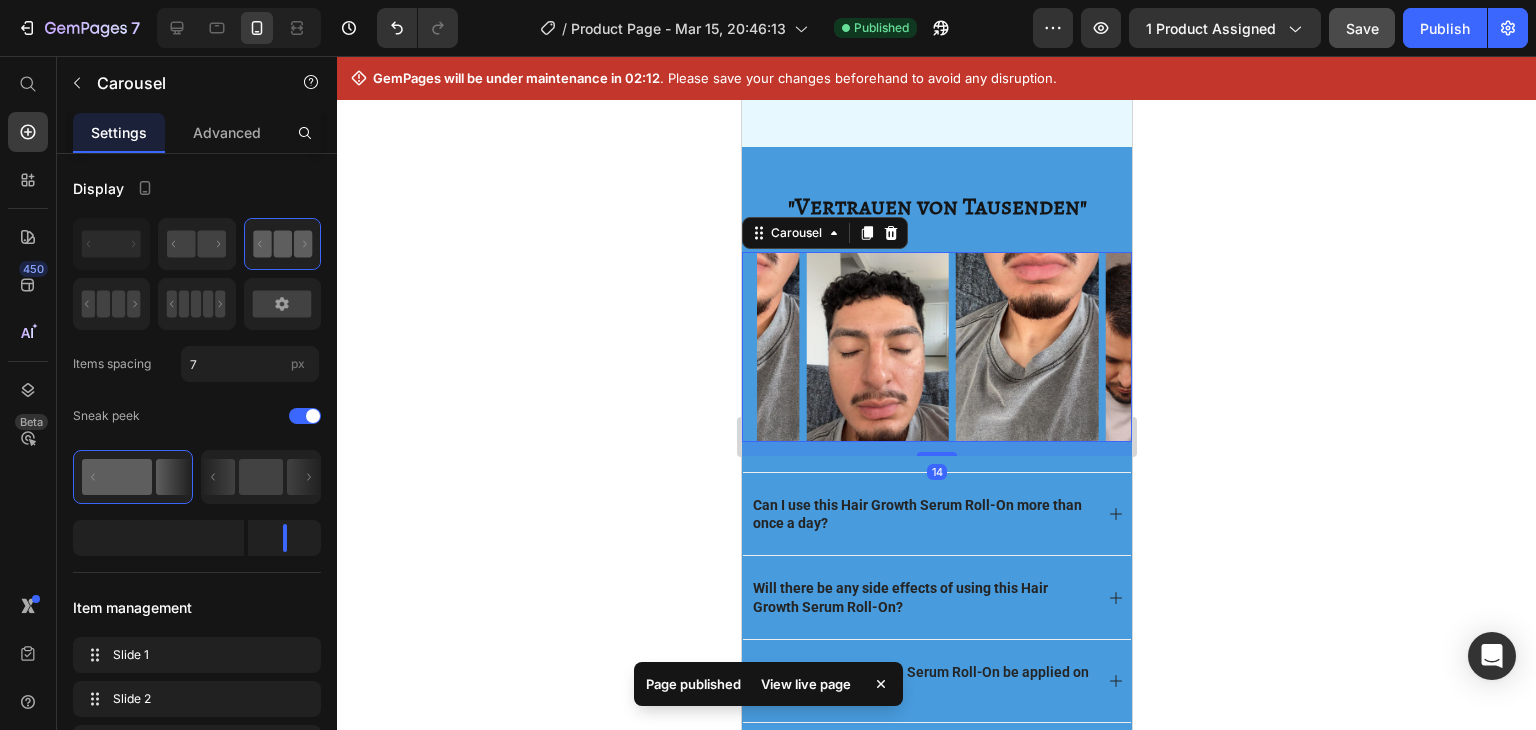 click 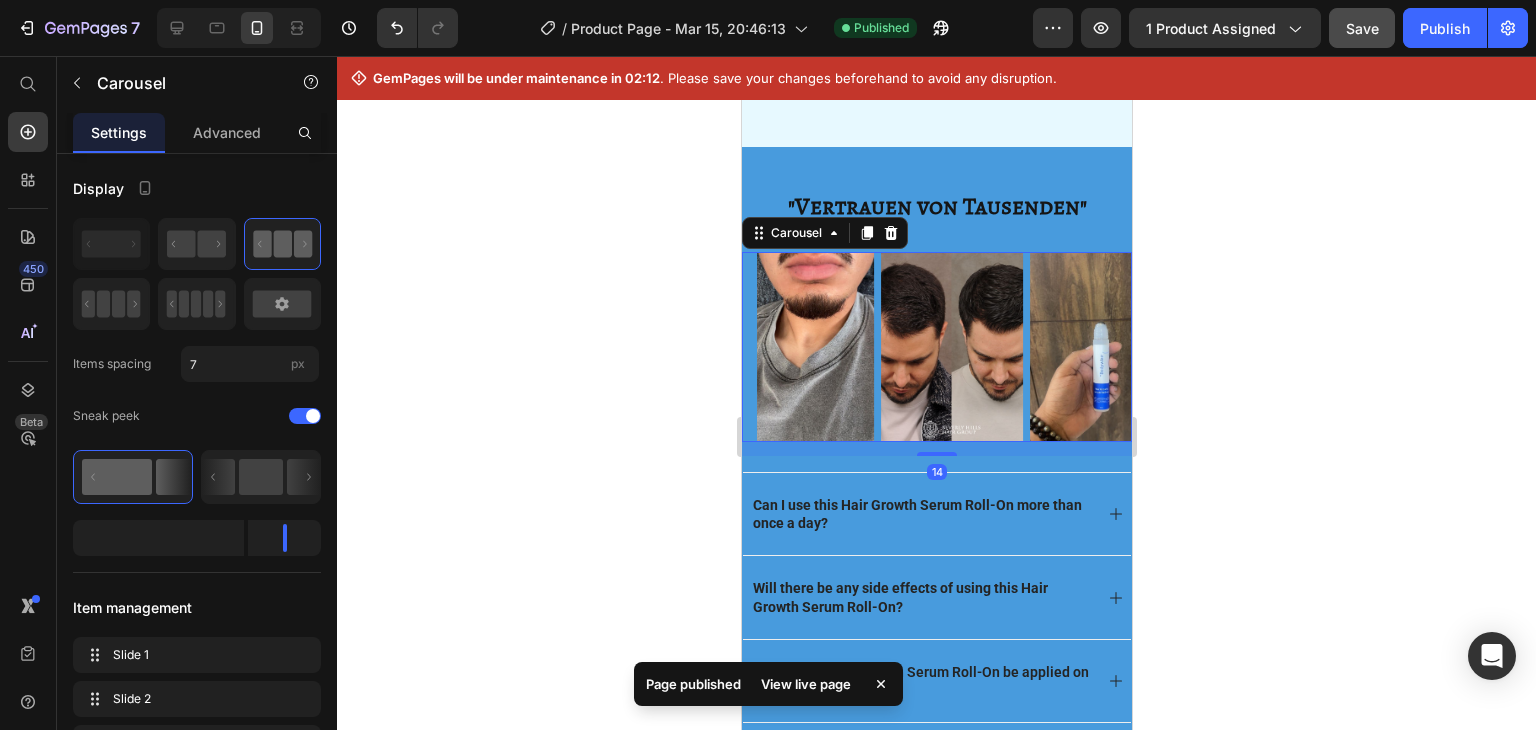 click 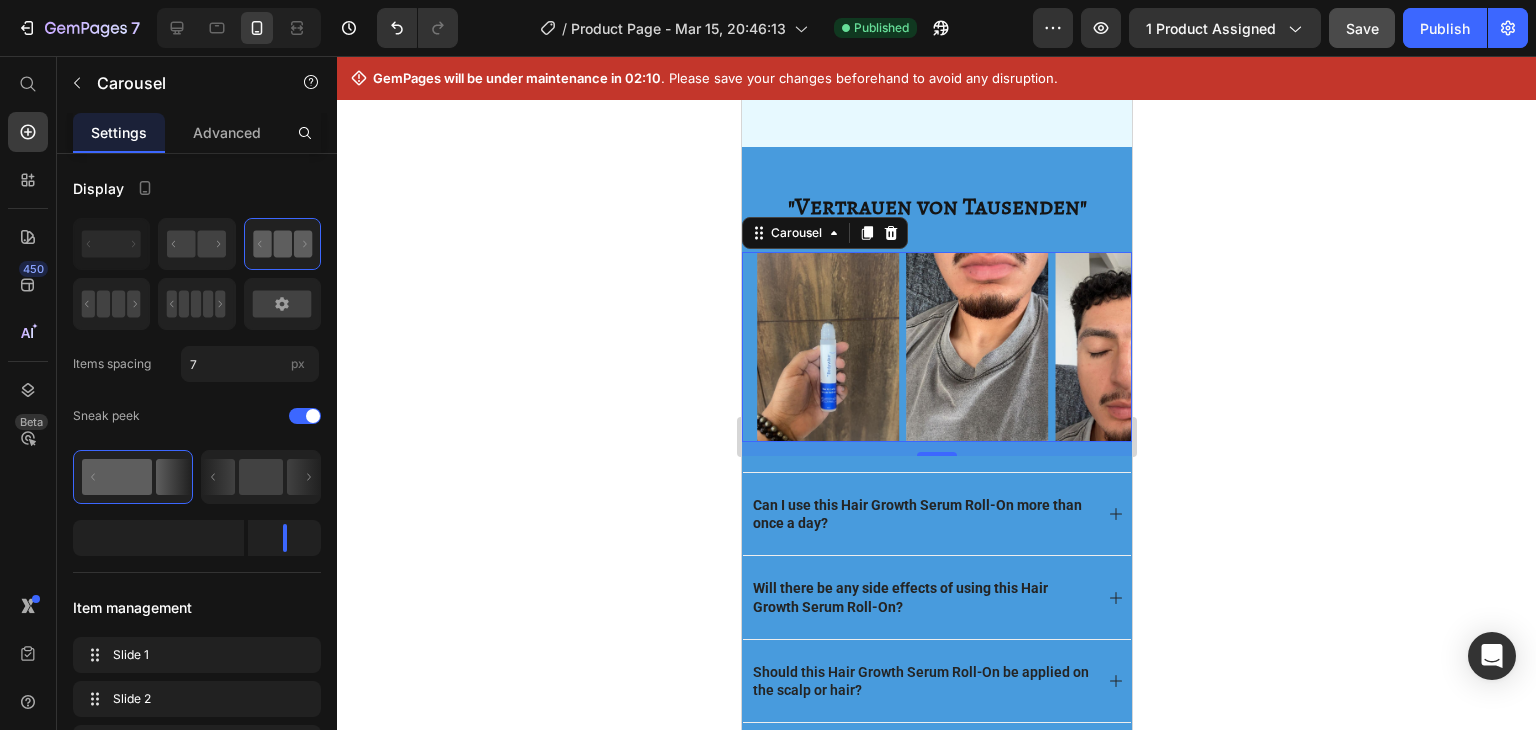 click 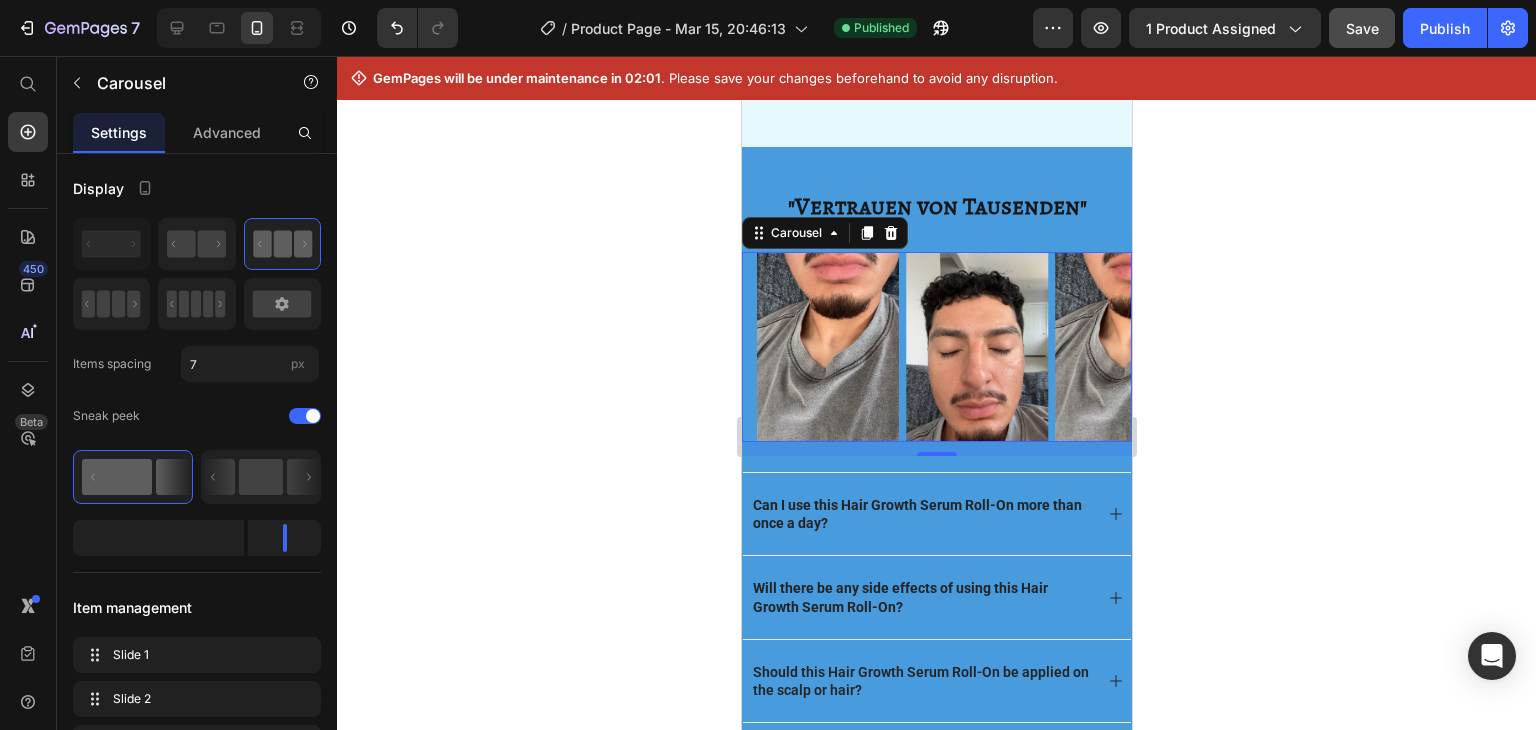 click 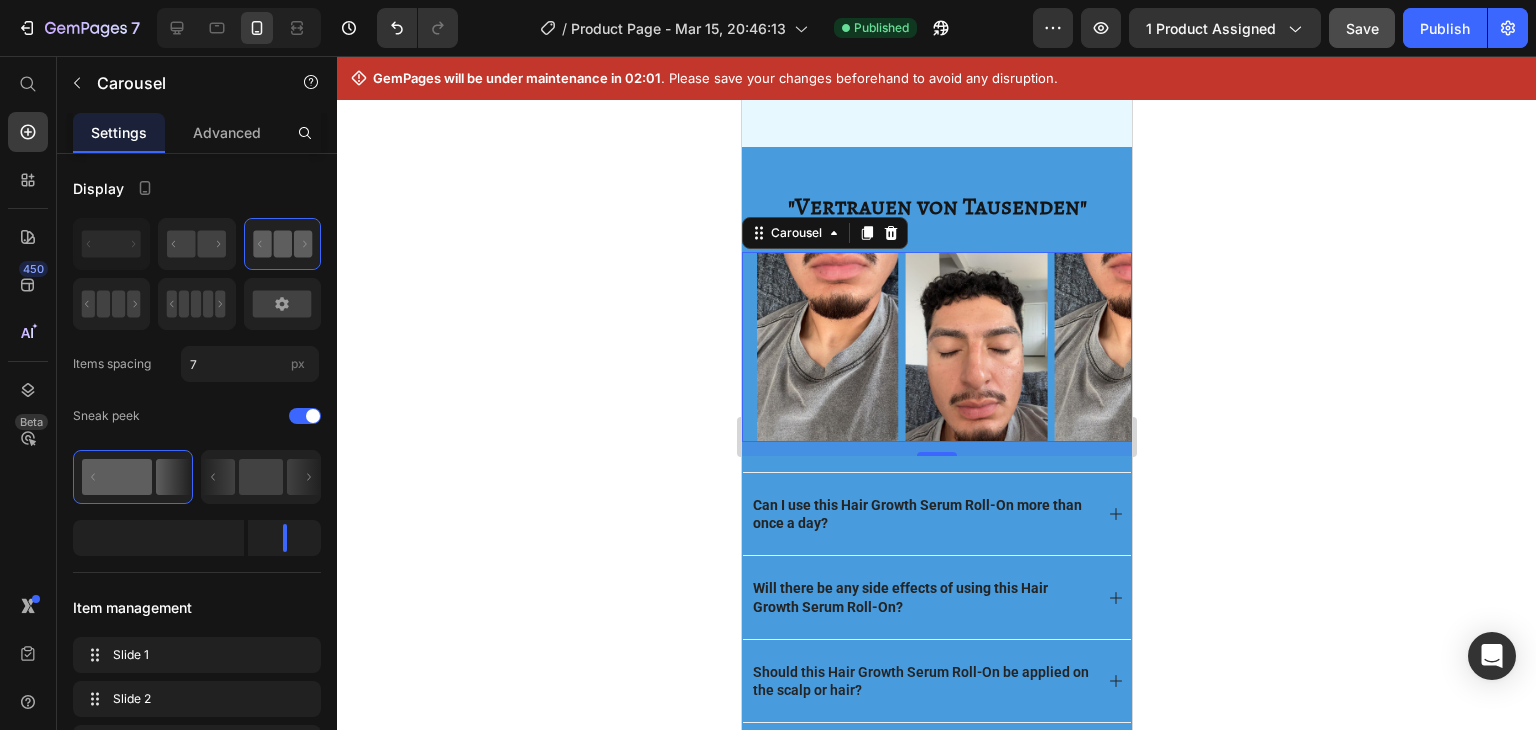 click 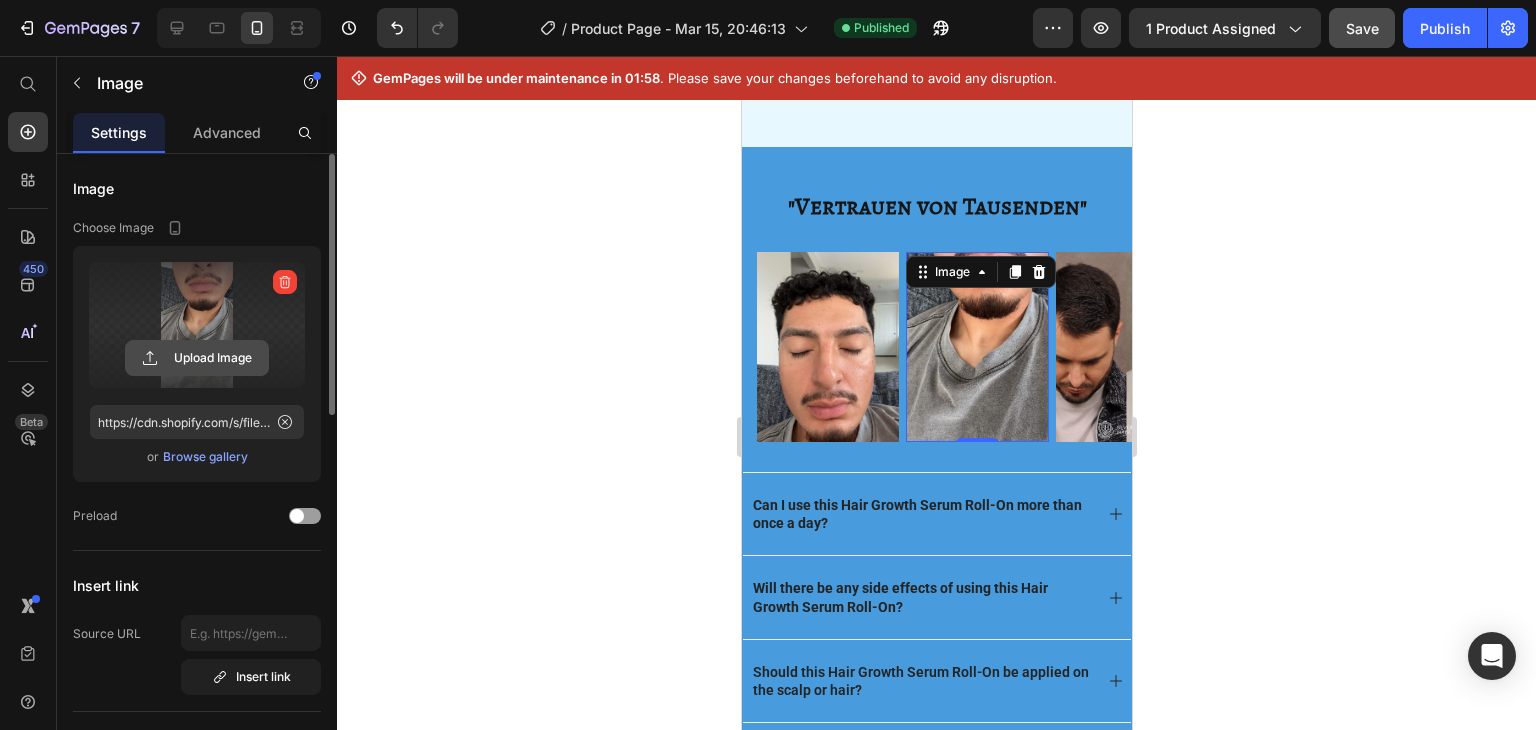 click 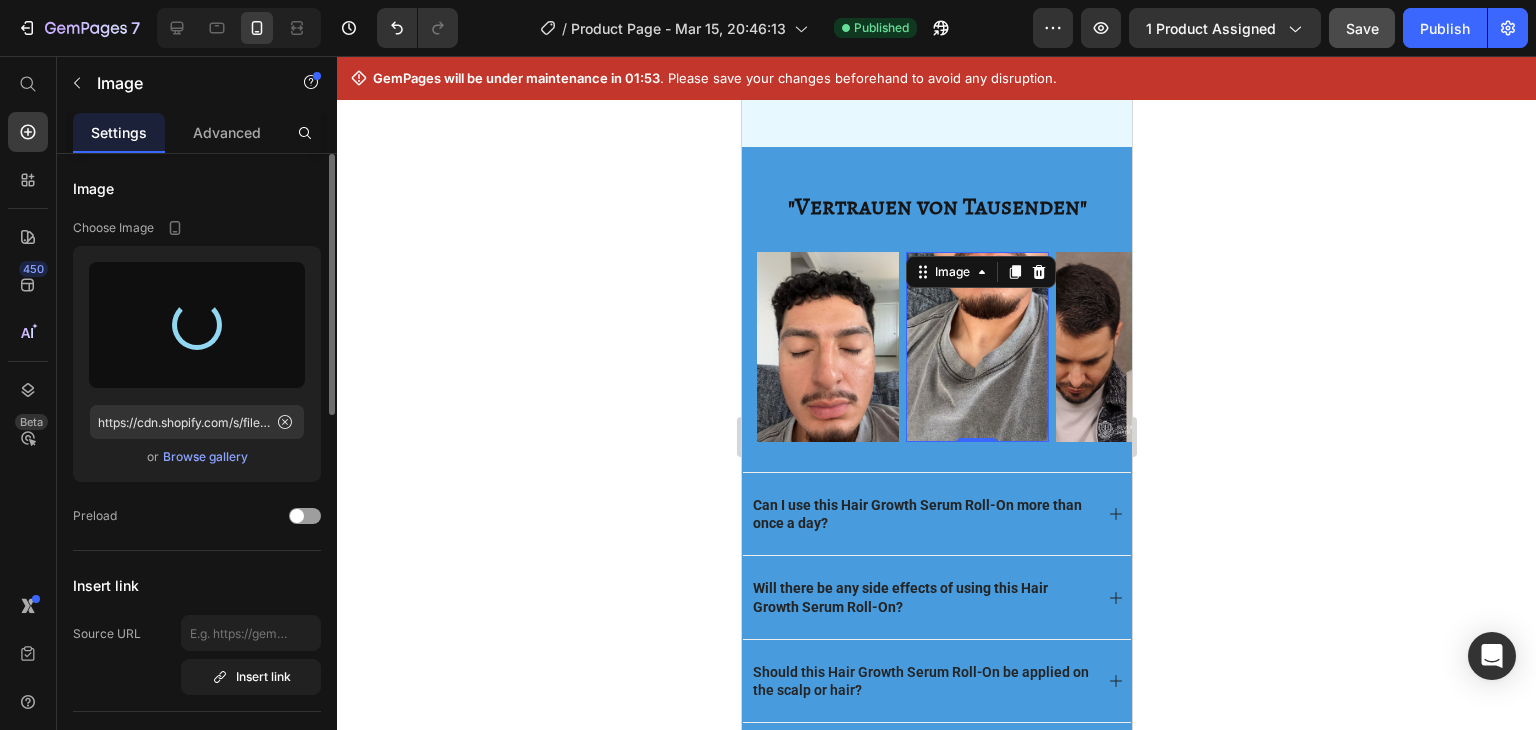 type on "https://cdn.shopify.com/s/files/1/0789/6452/3042/files/gempages_557935574002959353-360512db-b8d7-4cdd-a1d6-cd42ff5f47d8.jpg" 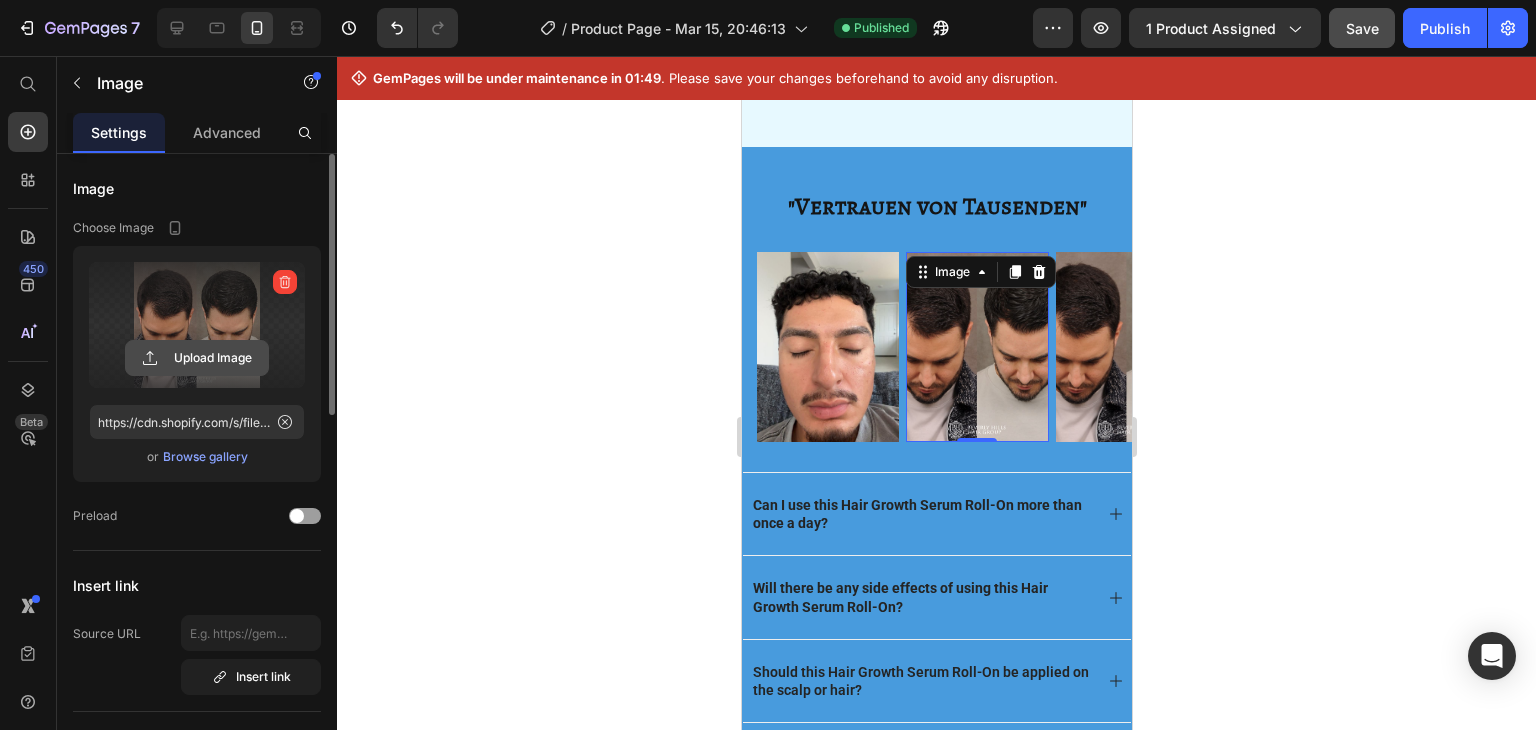 click 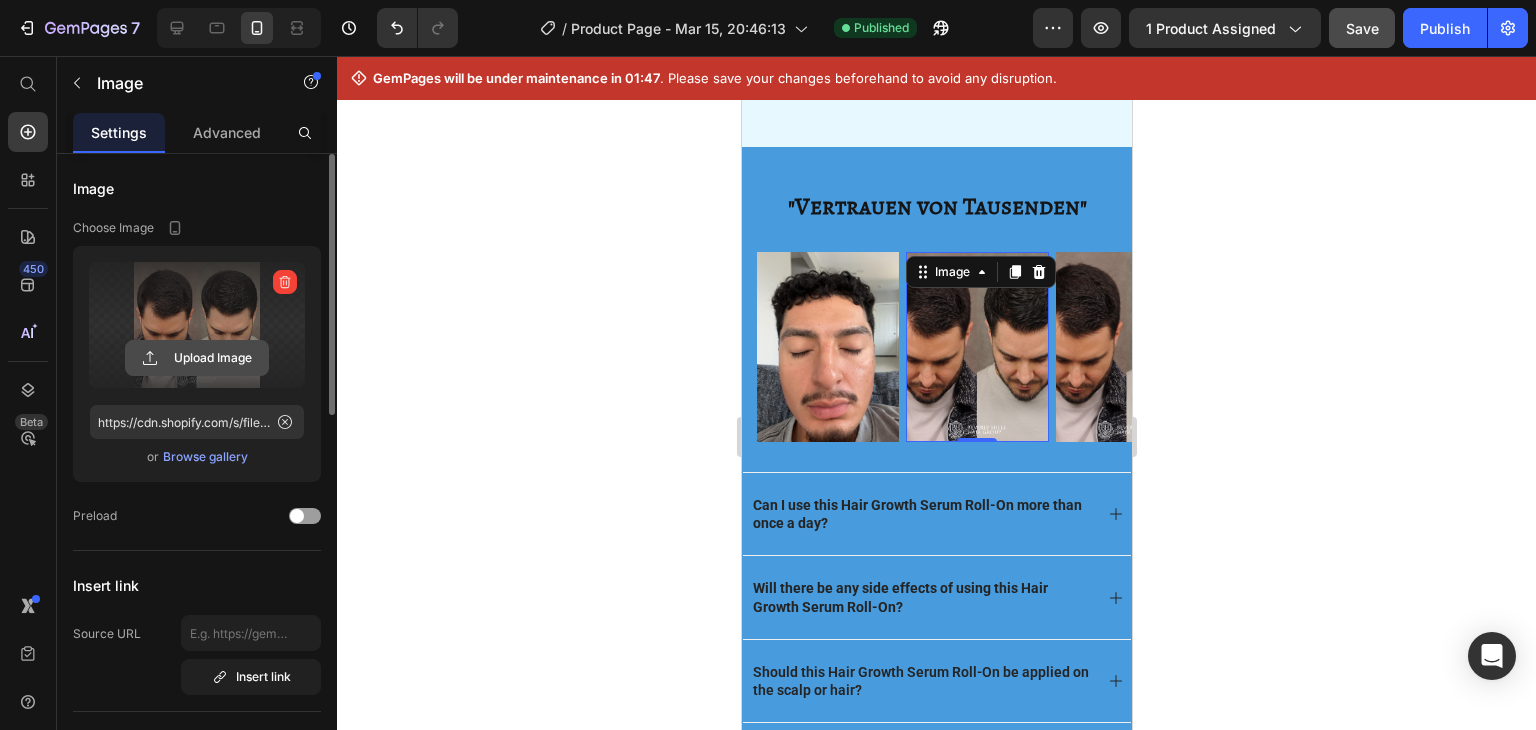 type on "C:\fakepath\r9.avif" 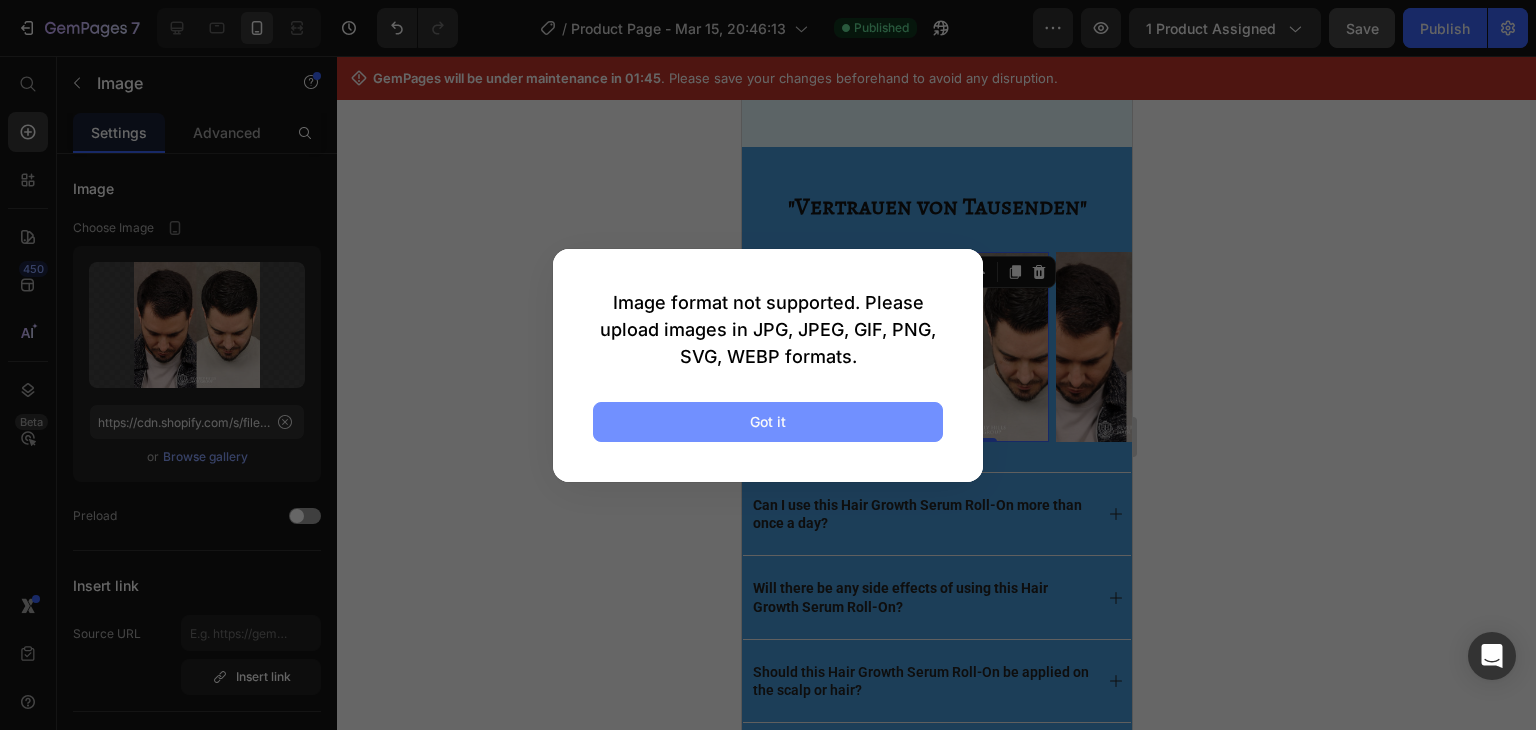 click on "Got it" at bounding box center [768, 422] 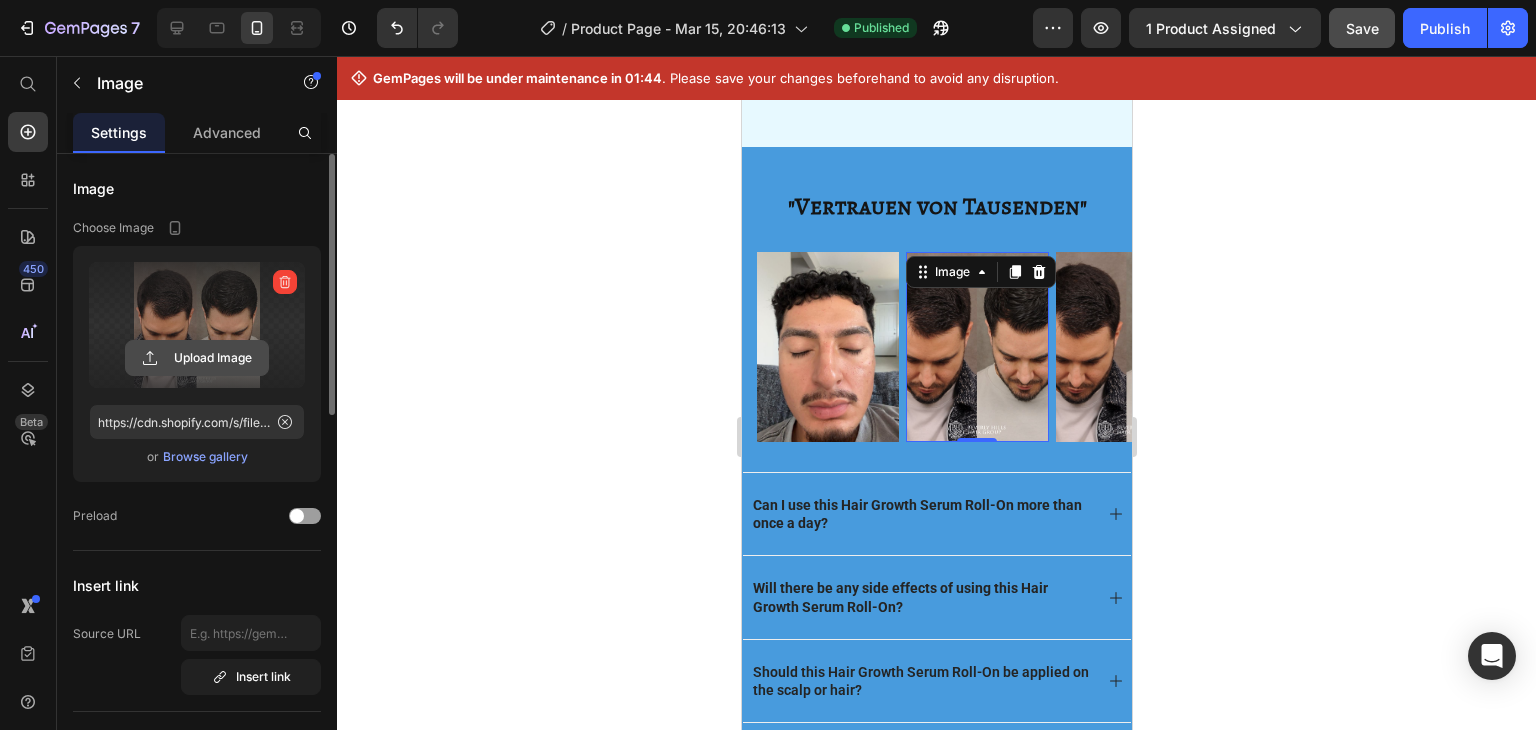 click 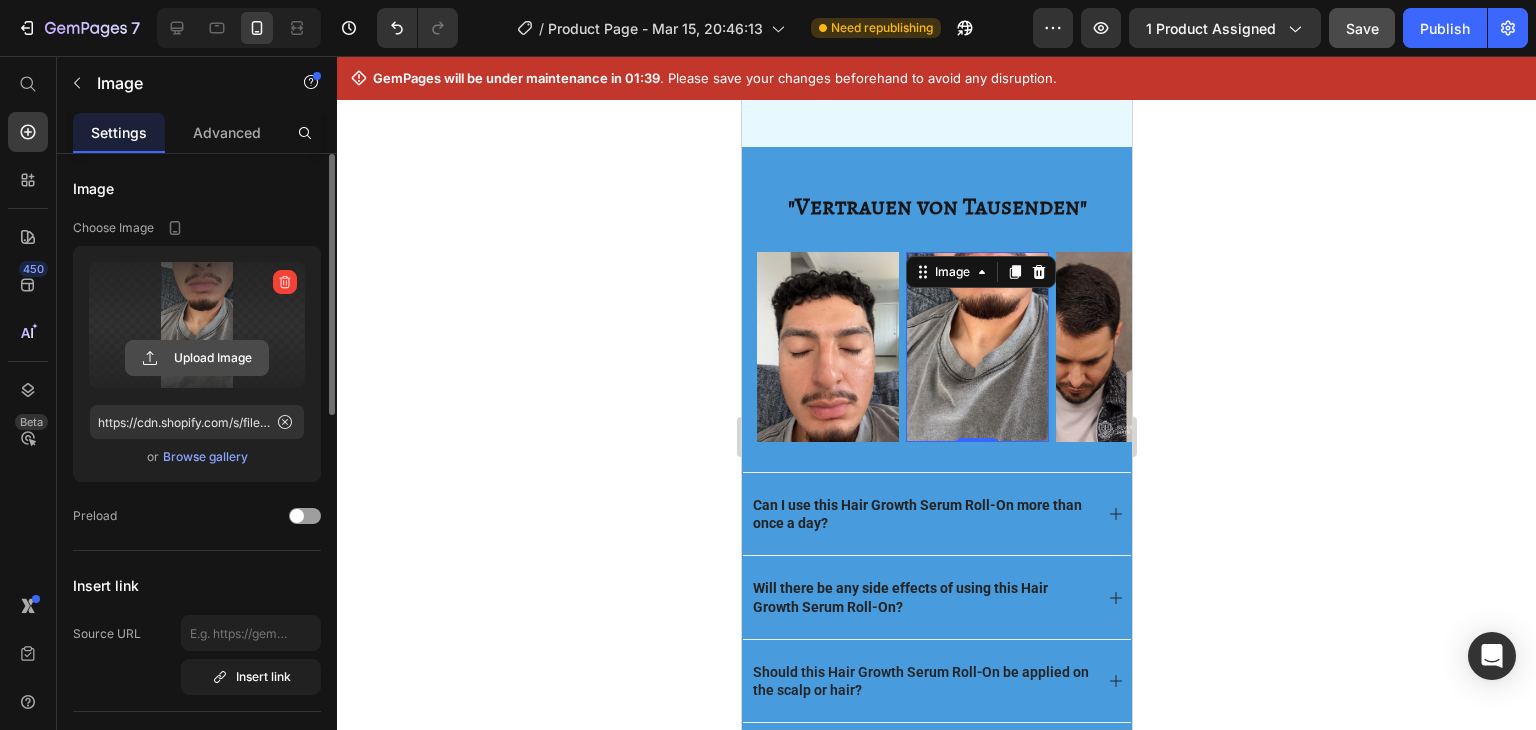 click 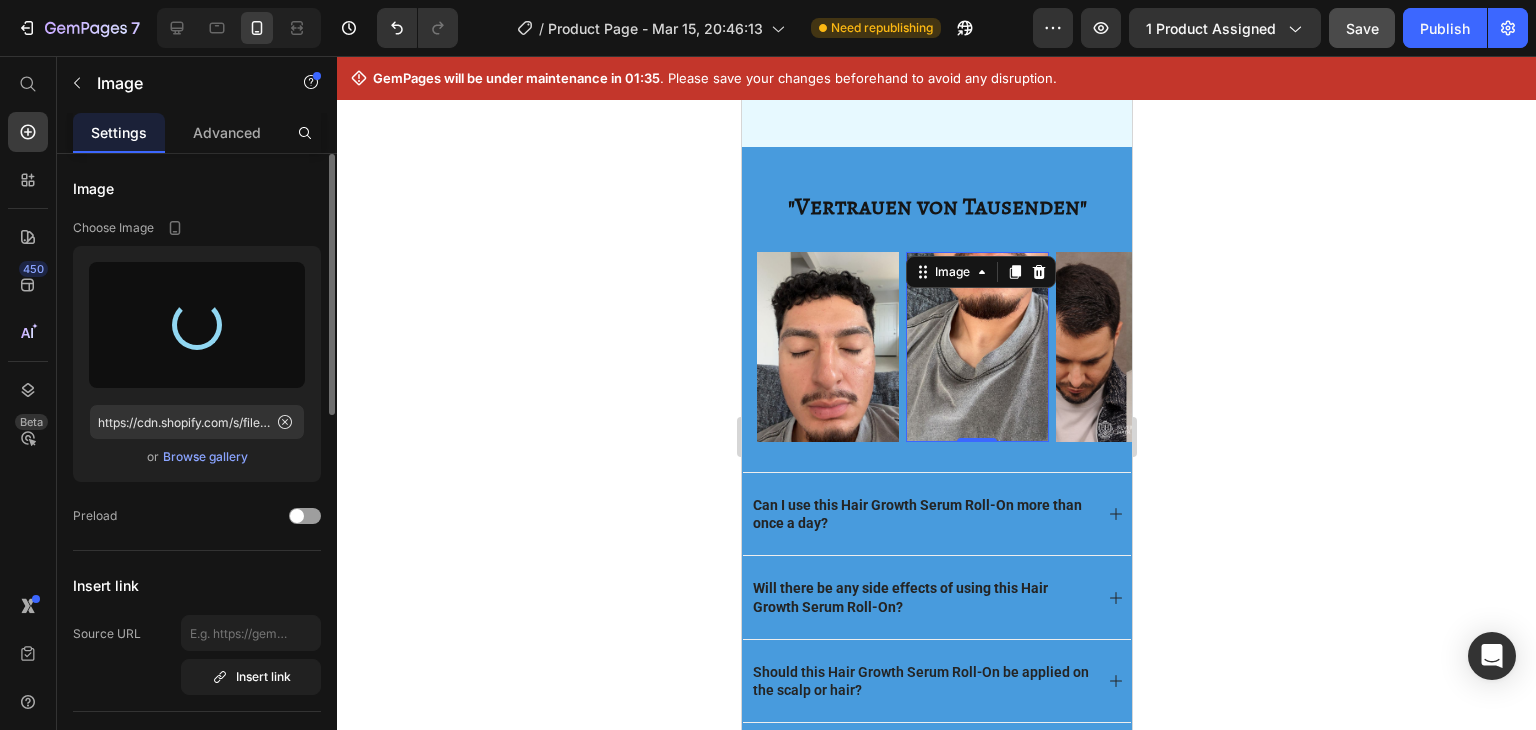 type on "https://cdn.shopify.com/s/files/1/0789/6452/3042/files/gempages_557935574002959353-bfd2d512-a85a-4e01-aa87-a48fa7c84cbd.jpg" 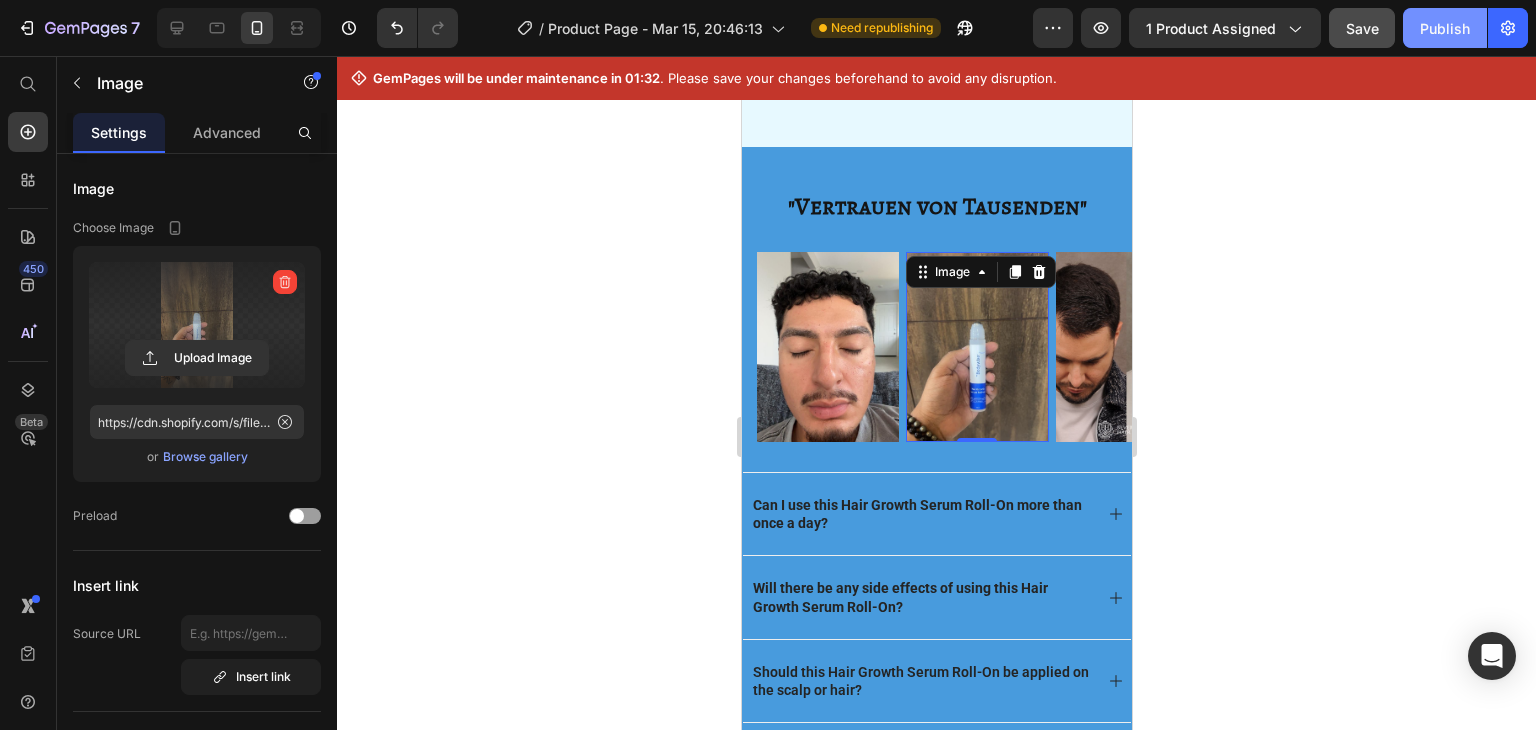 click on "Publish" at bounding box center (1445, 28) 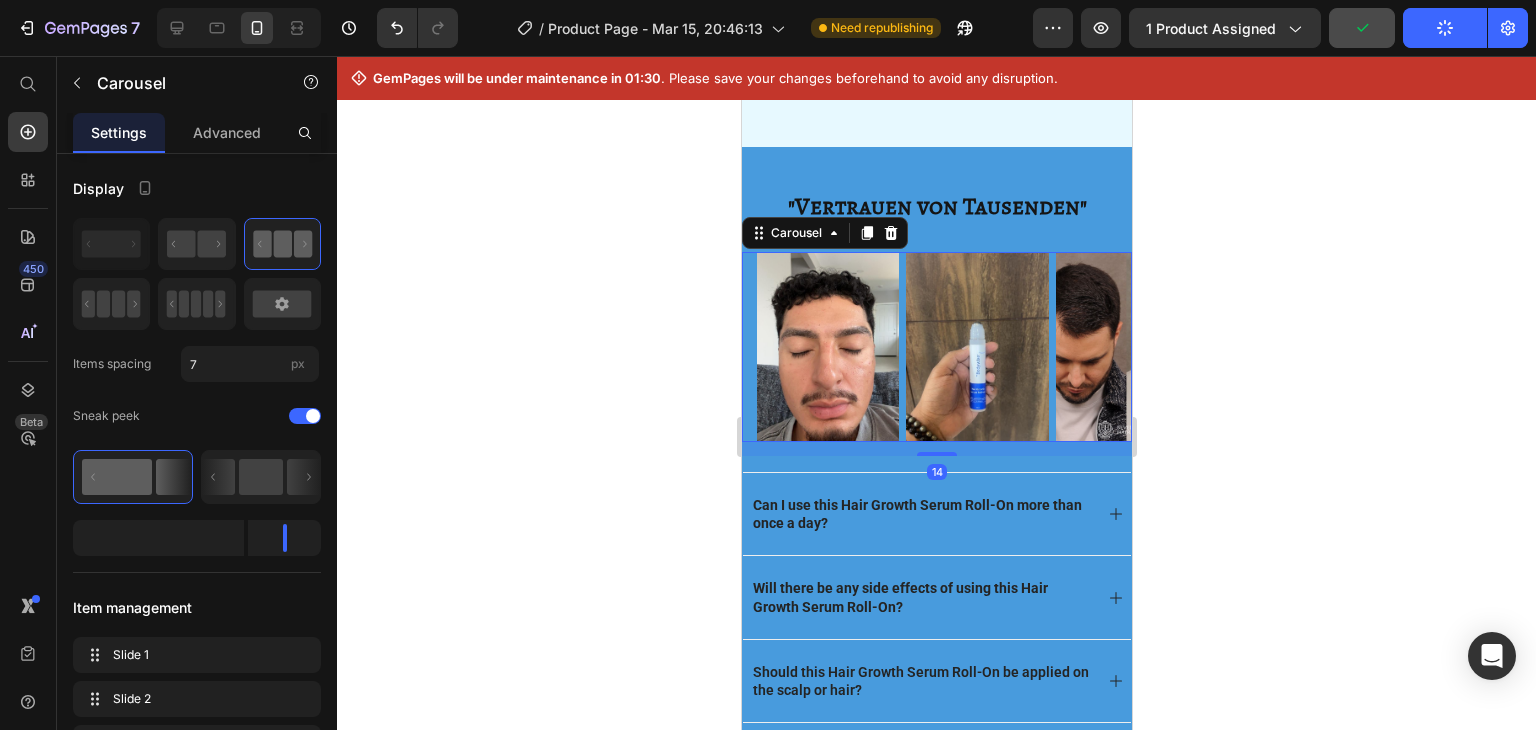click 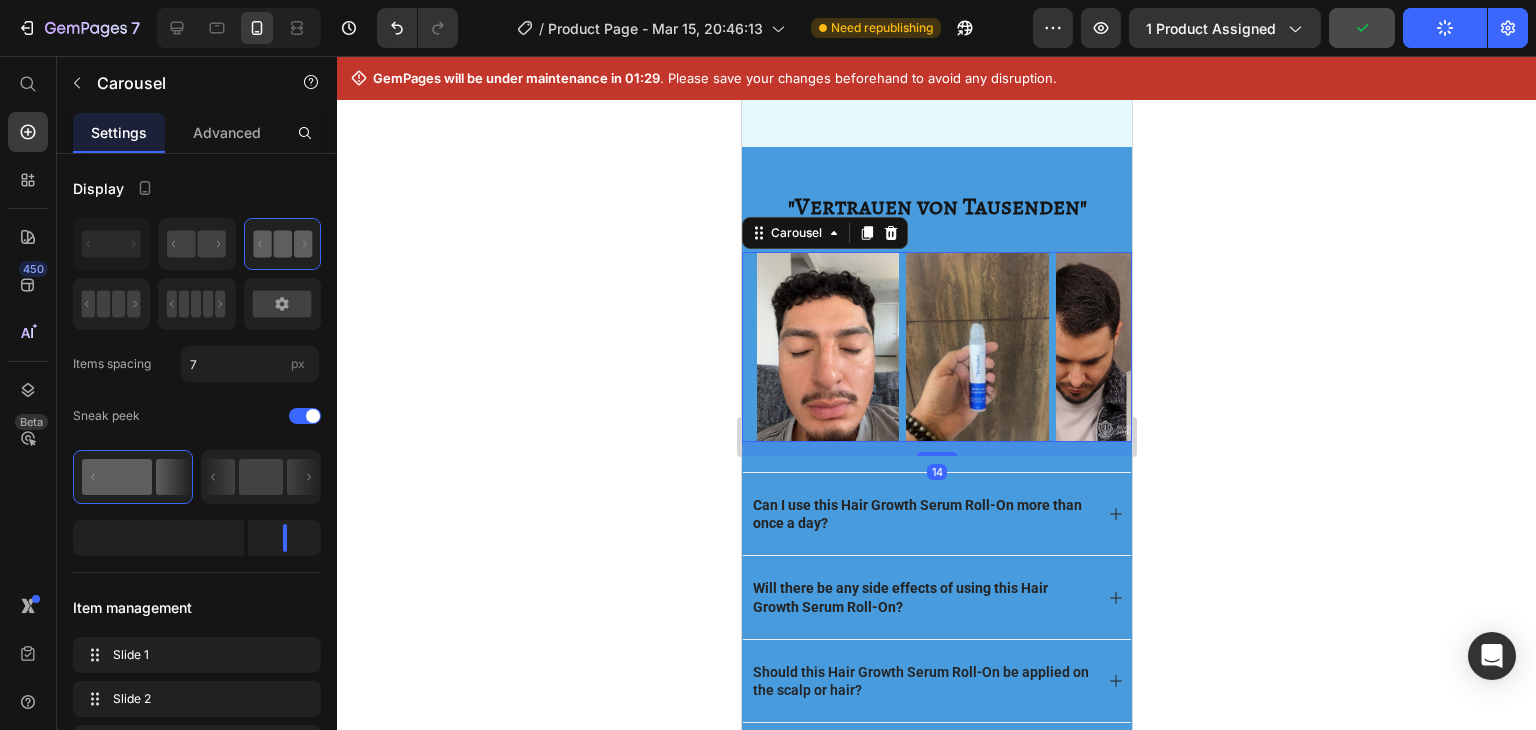 click 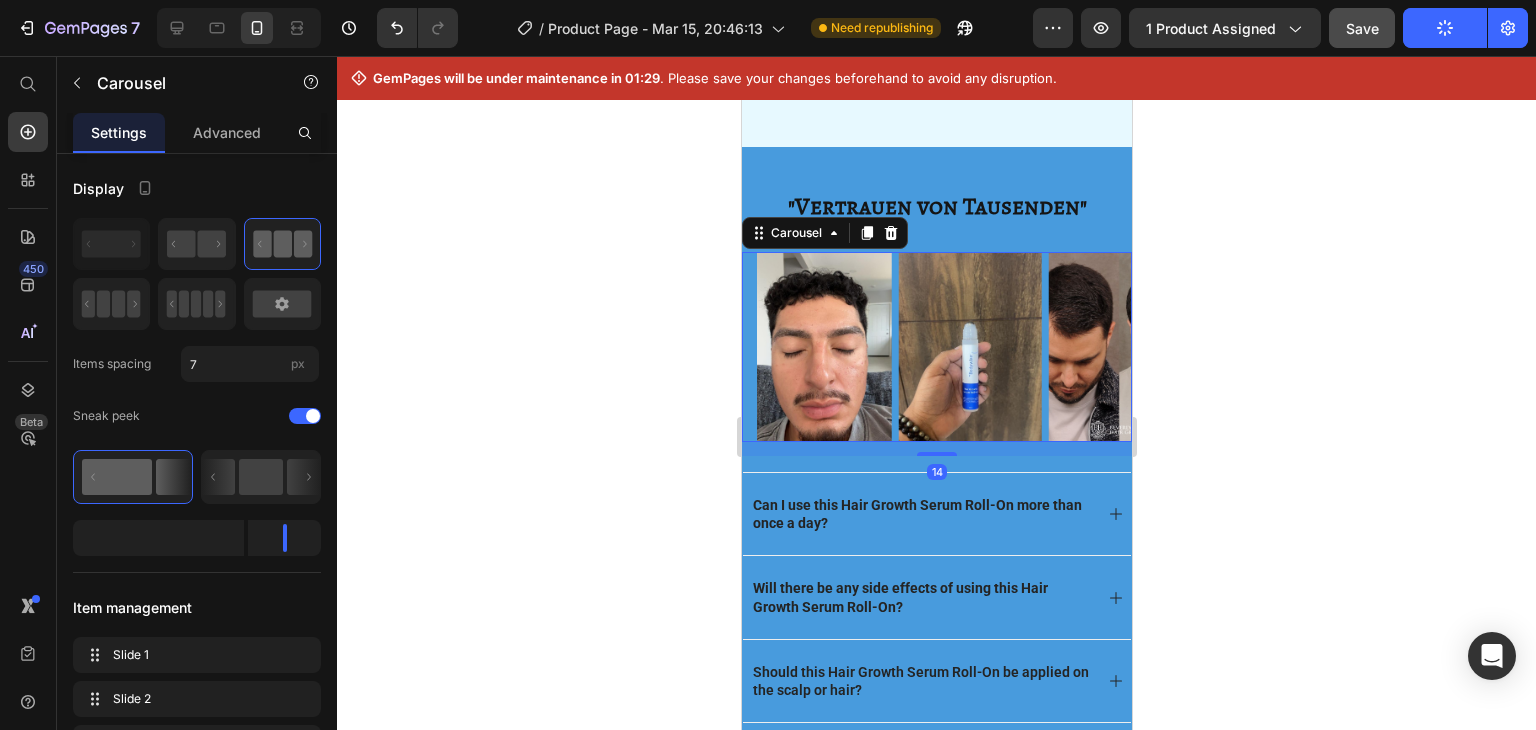 click 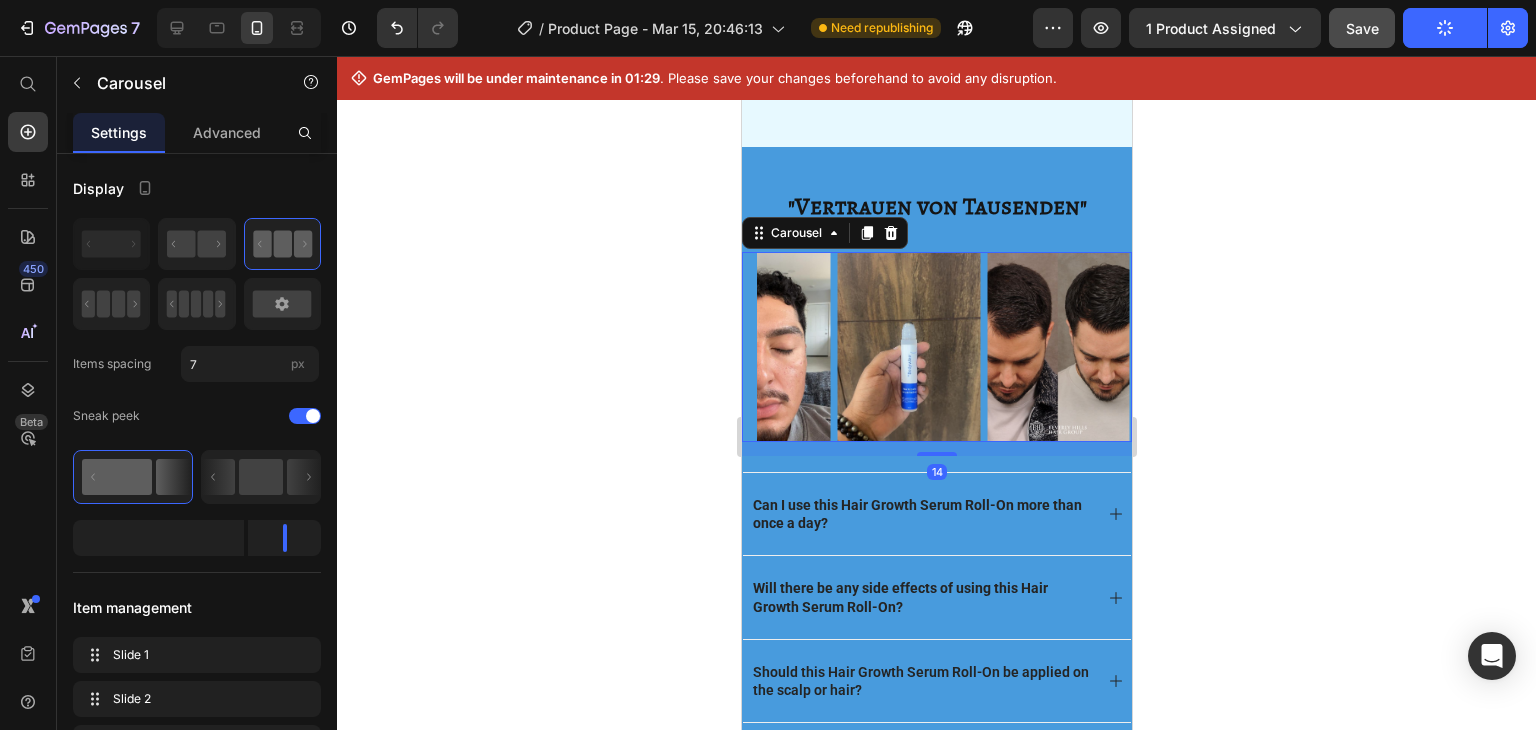 click 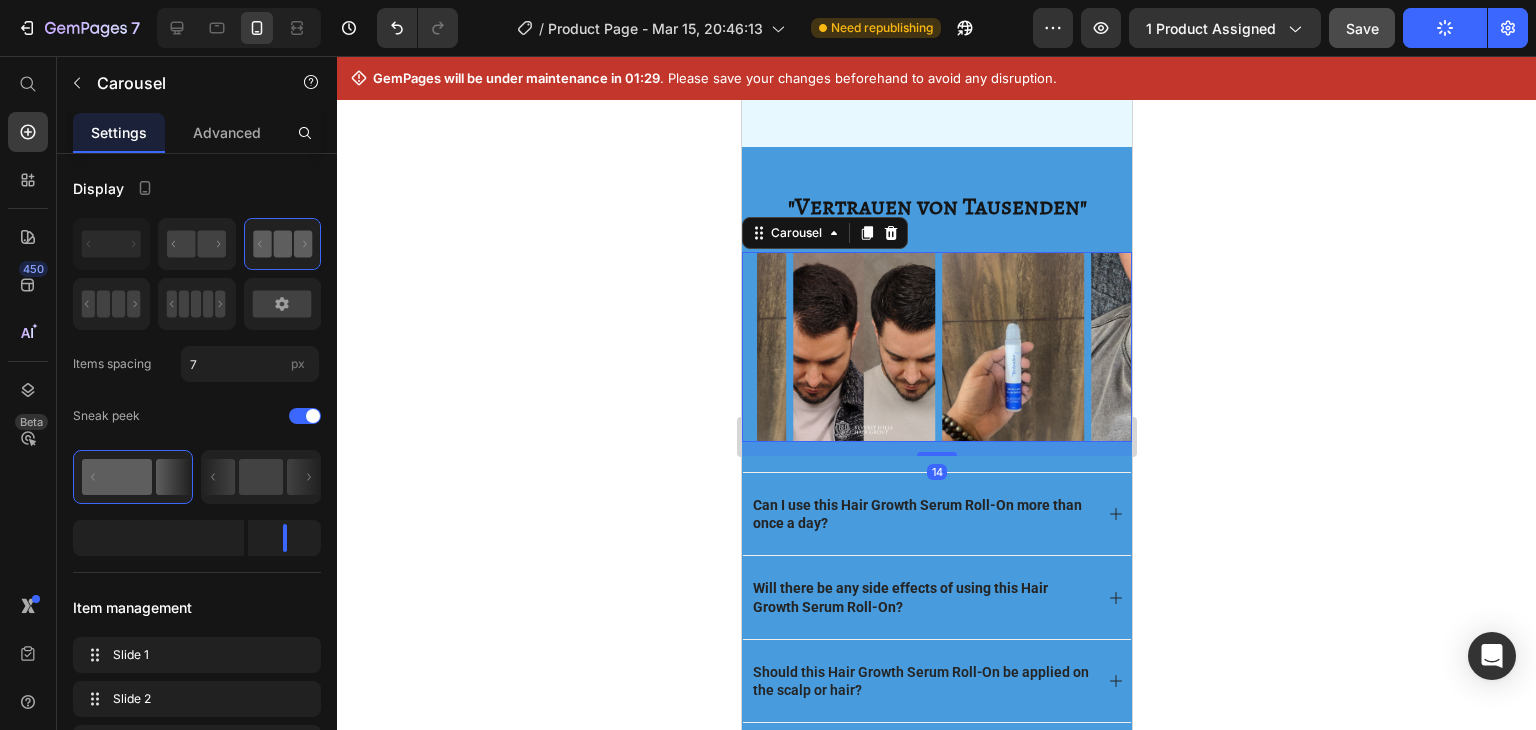 click 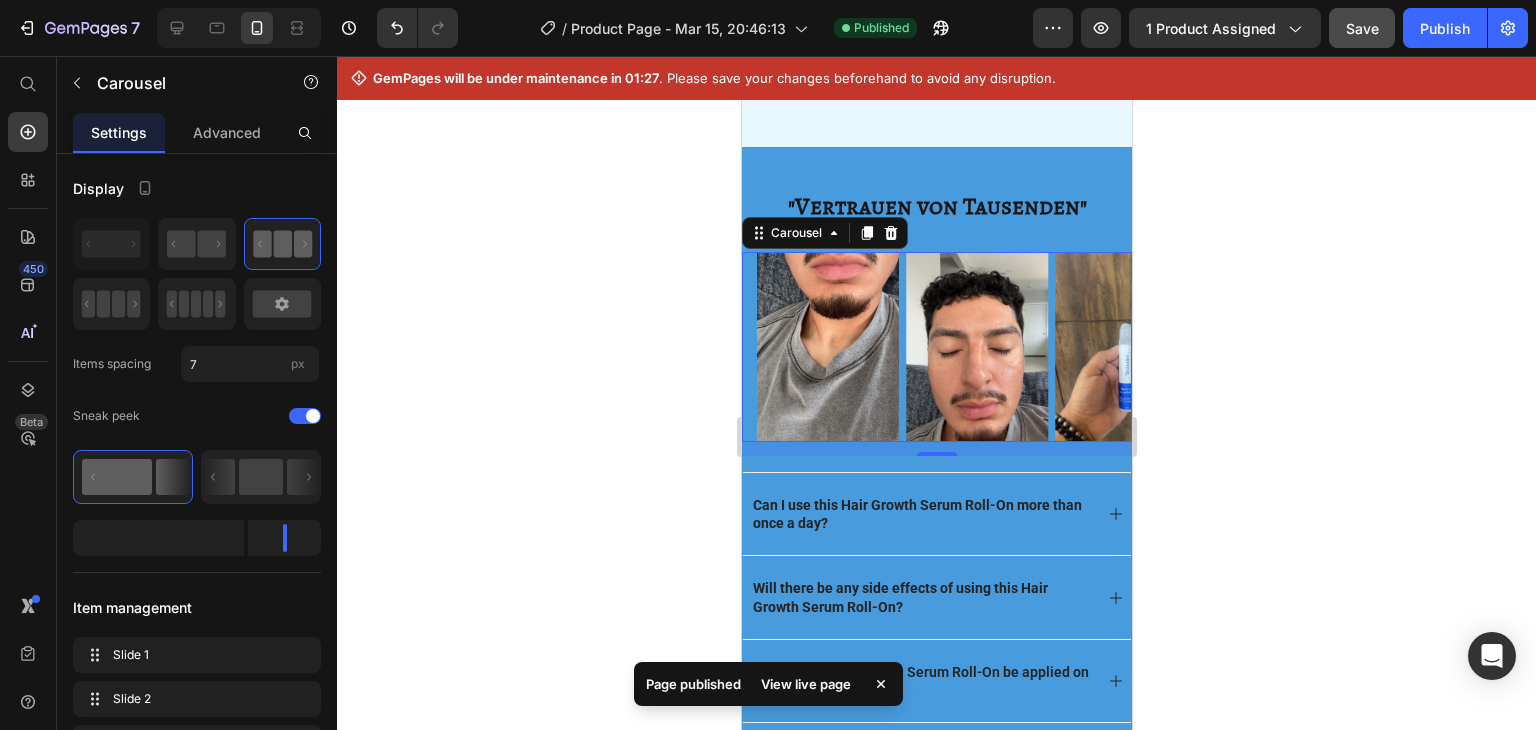 click 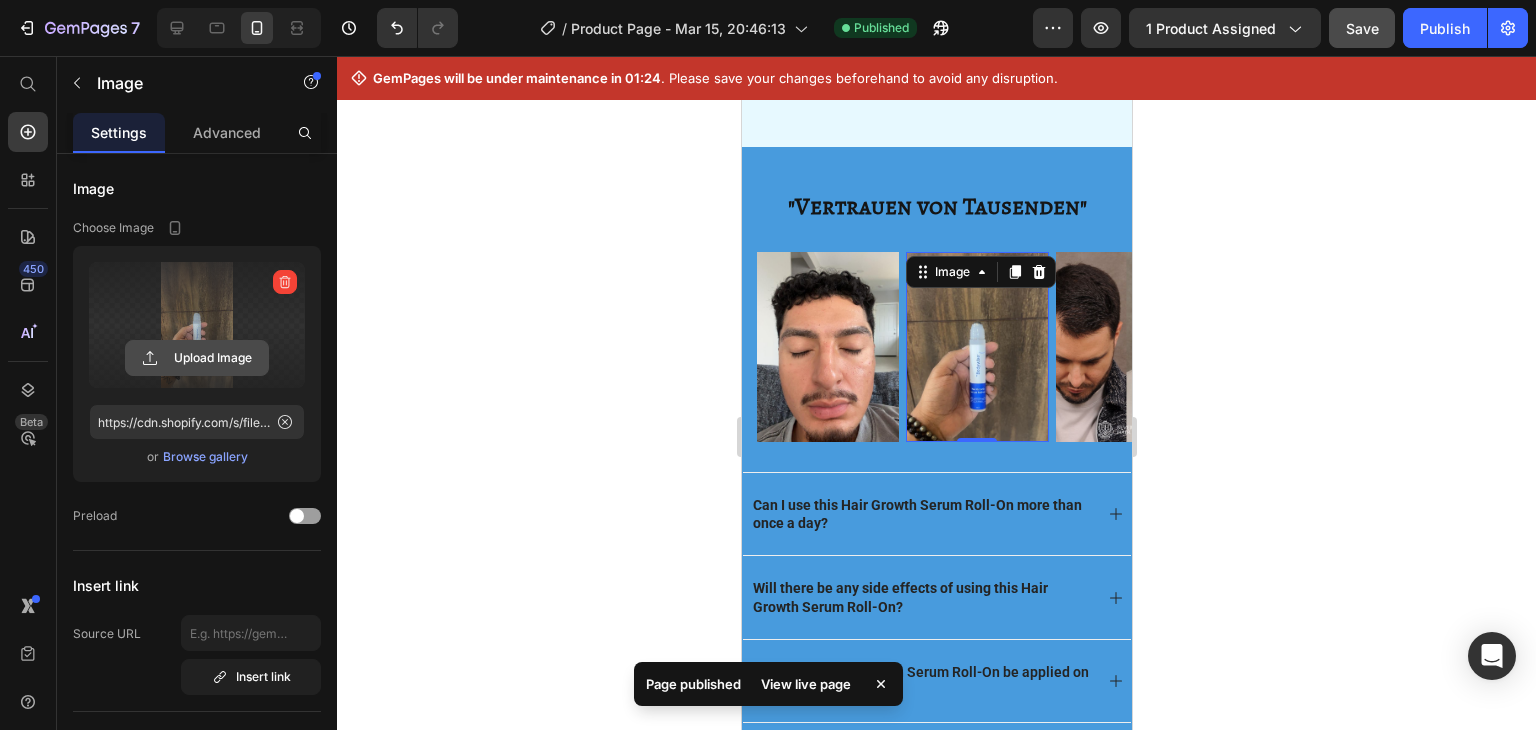click 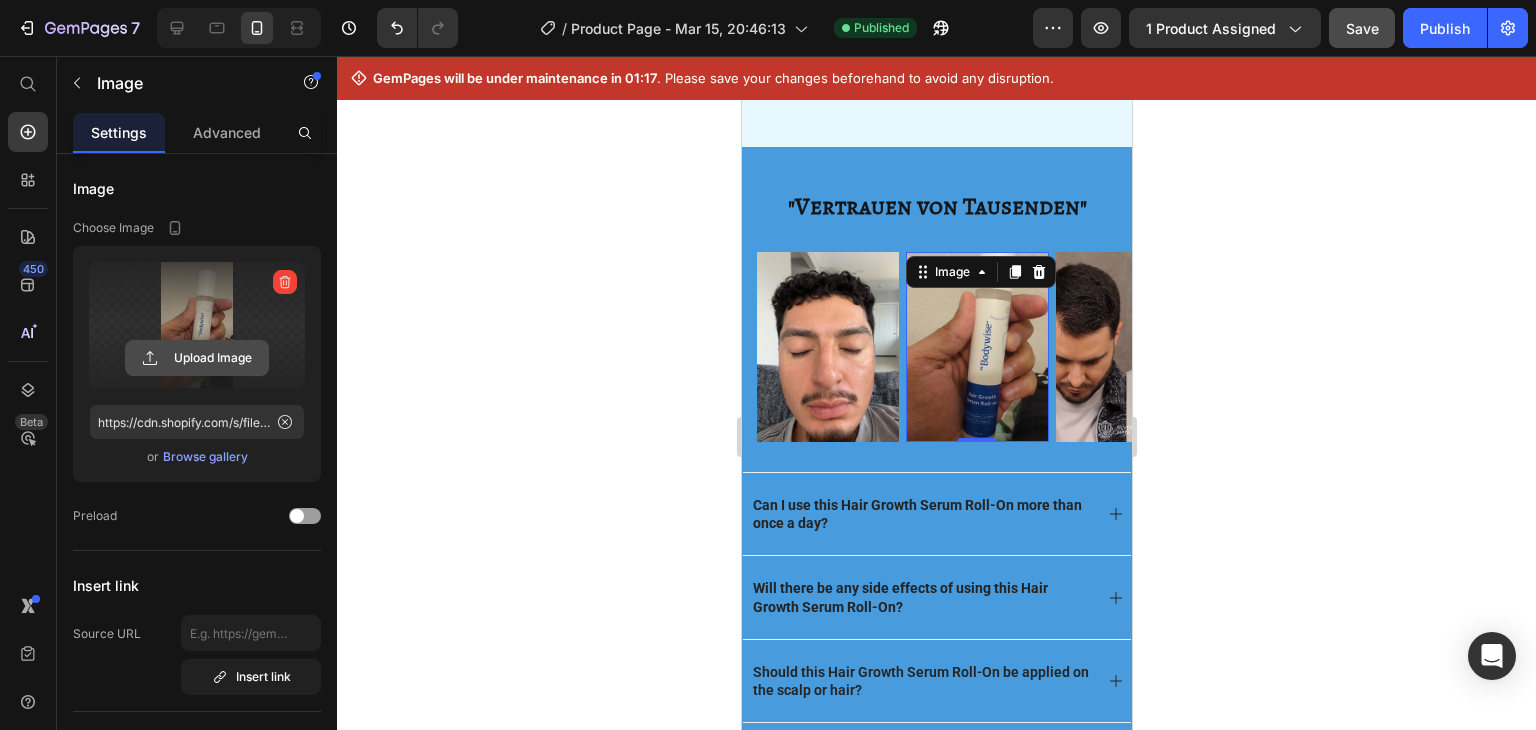 click 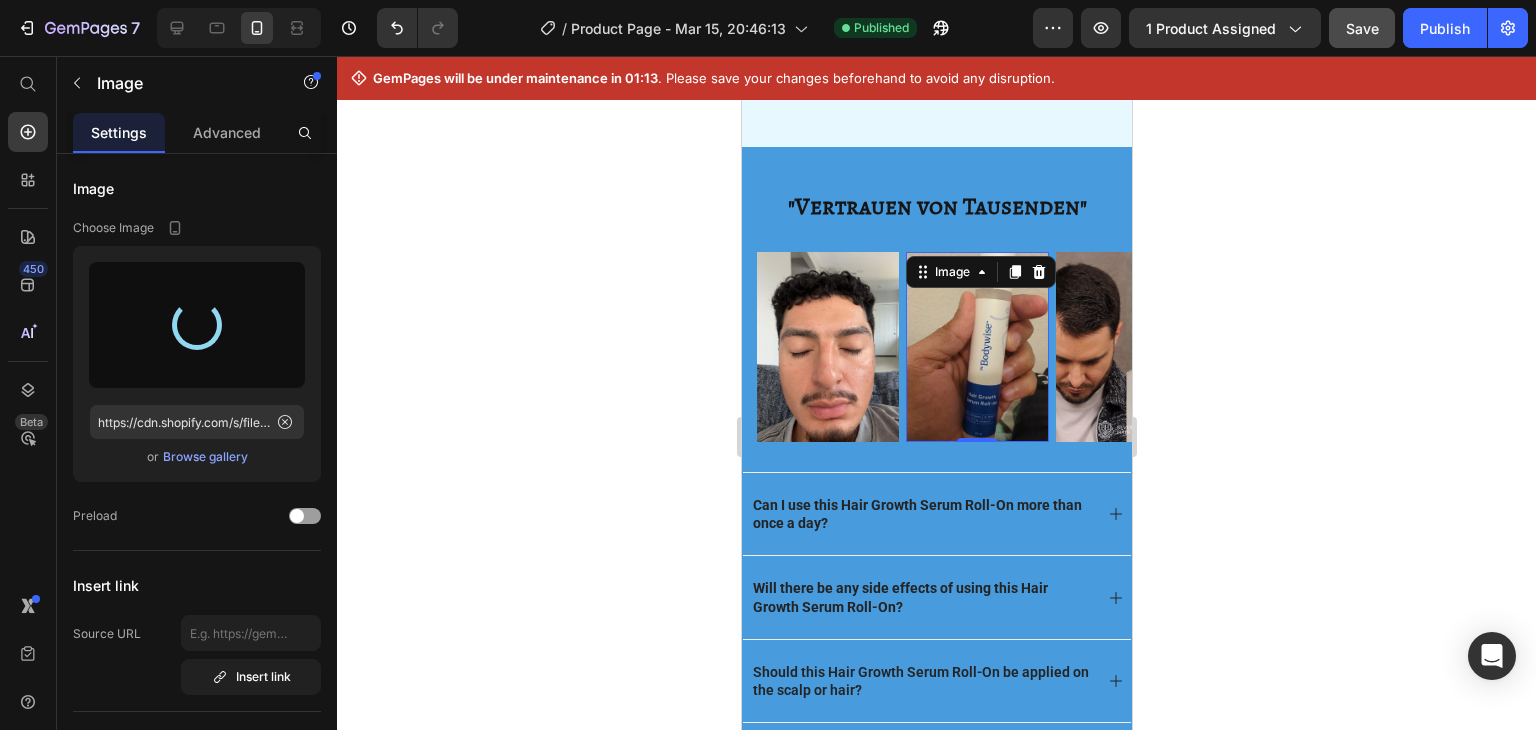 type on "https://cdn.shopify.com/s/files/1/0789/6452/3042/files/gempages_557935574002959353-80cebe2c-e243-42e4-9678-2017ebf7f39d.jpg" 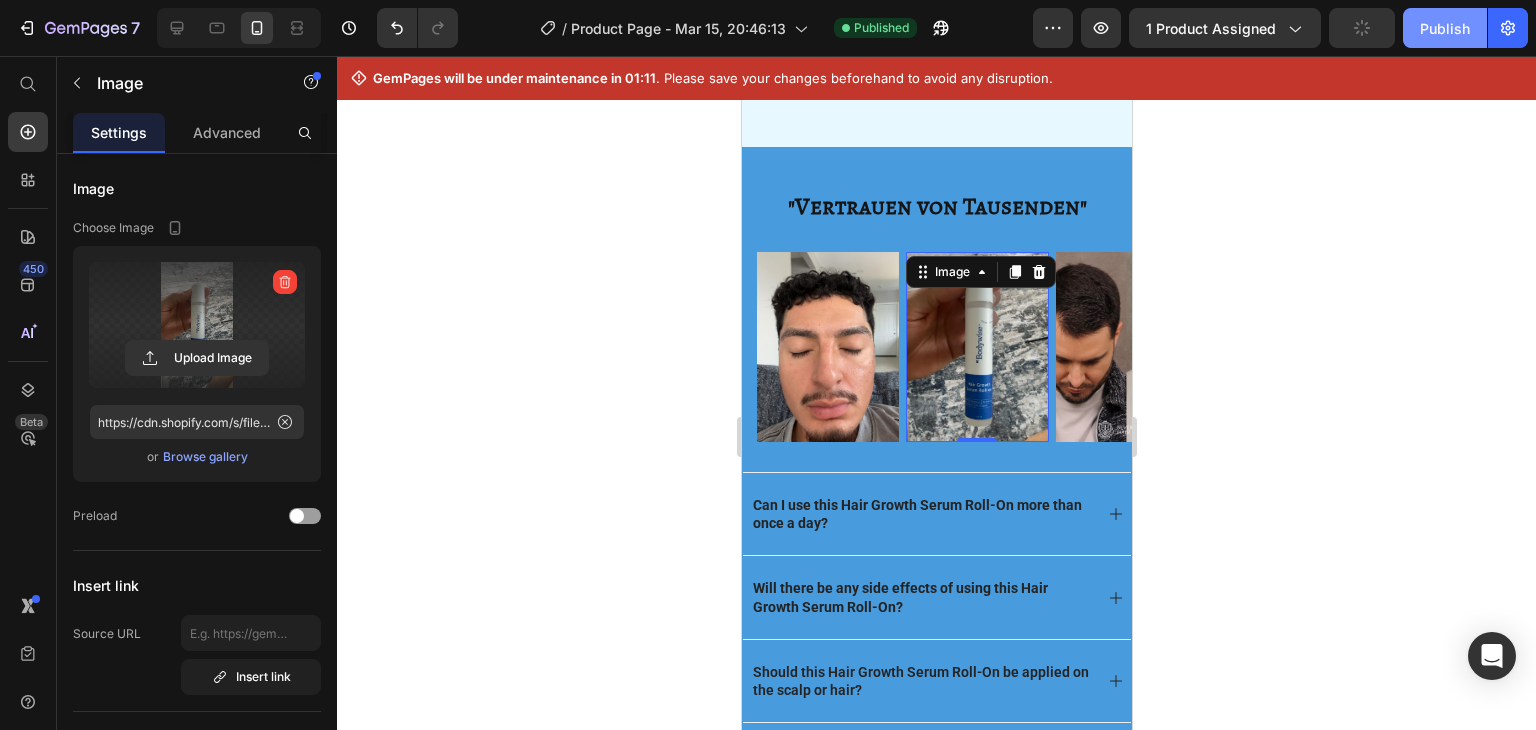 click on "Publish" 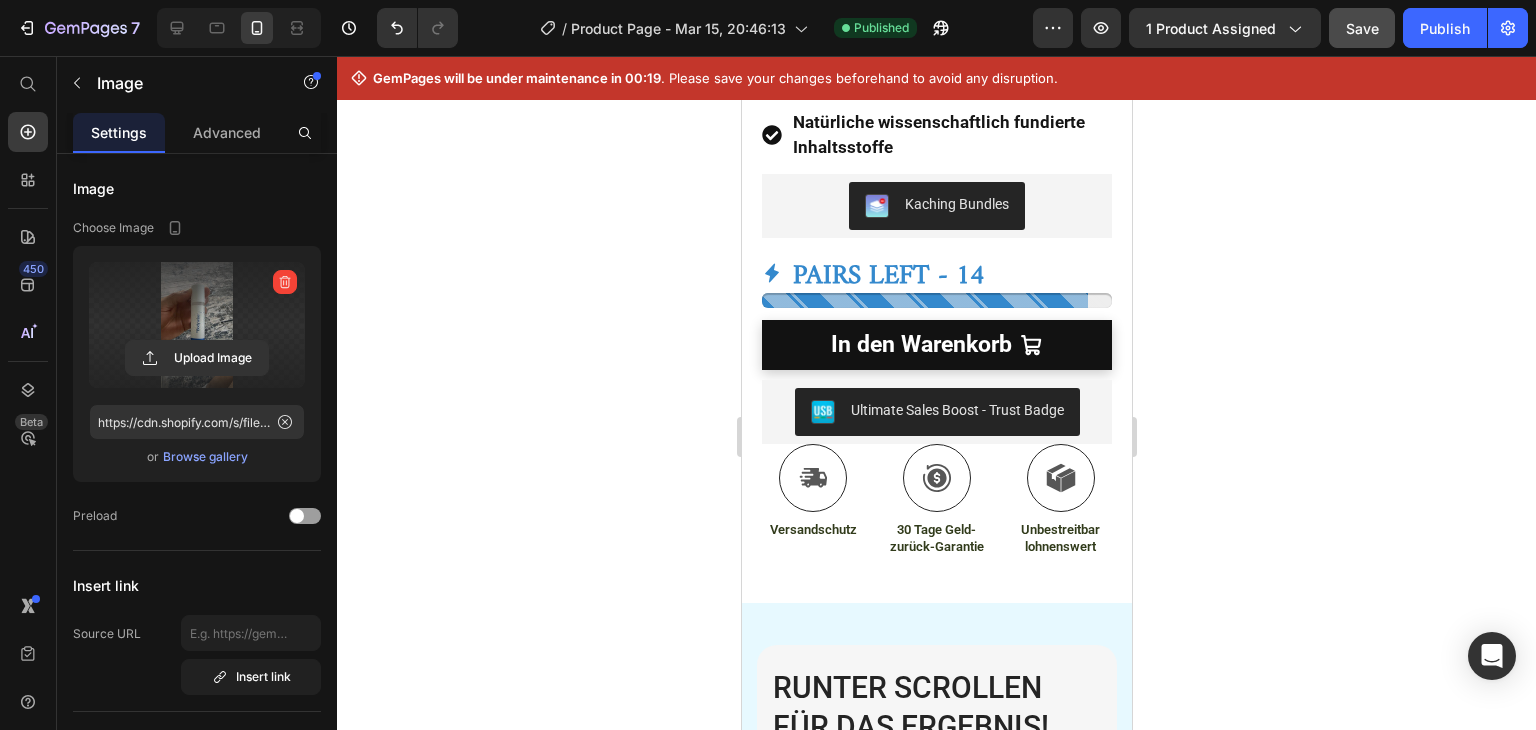 scroll, scrollTop: 0, scrollLeft: 0, axis: both 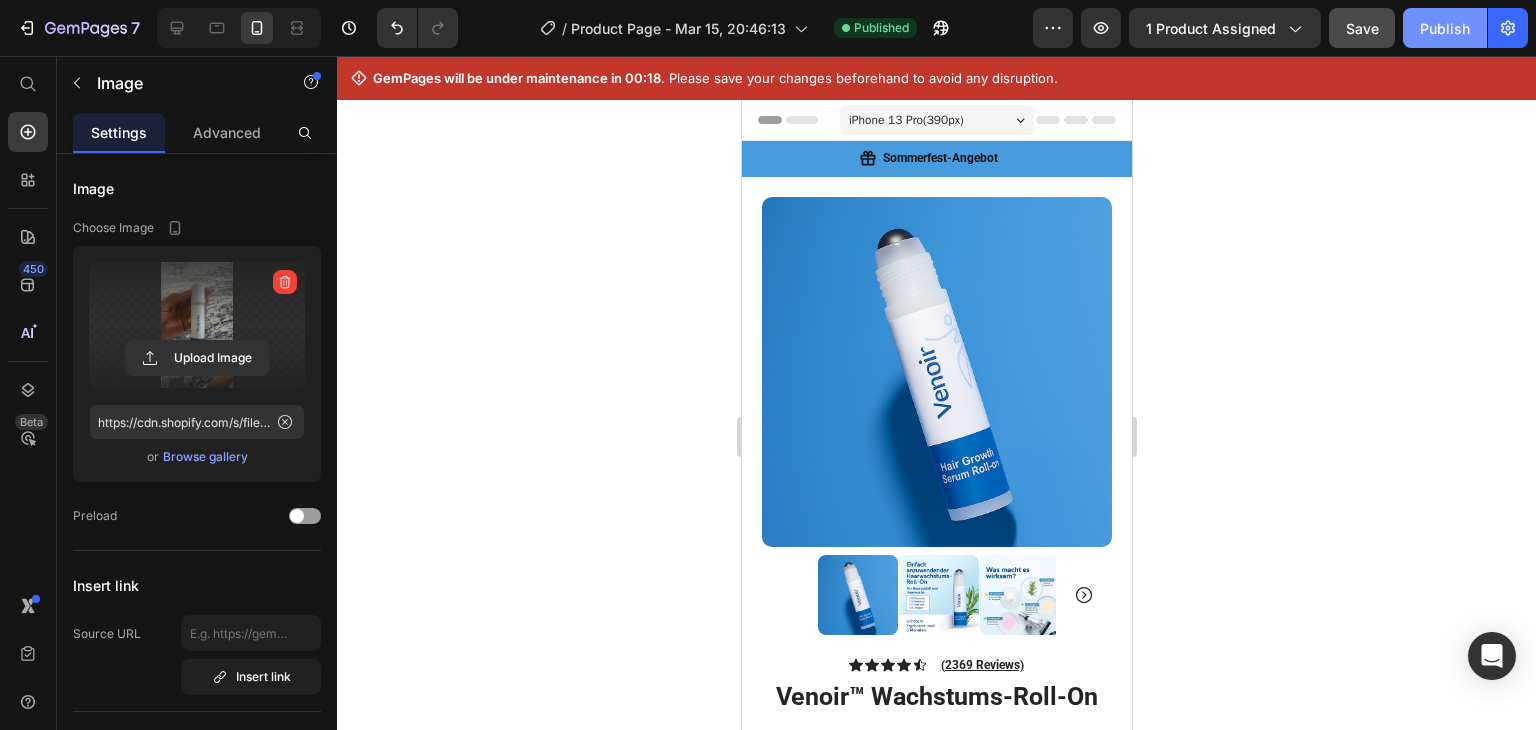 click on "Publish" at bounding box center (1445, 28) 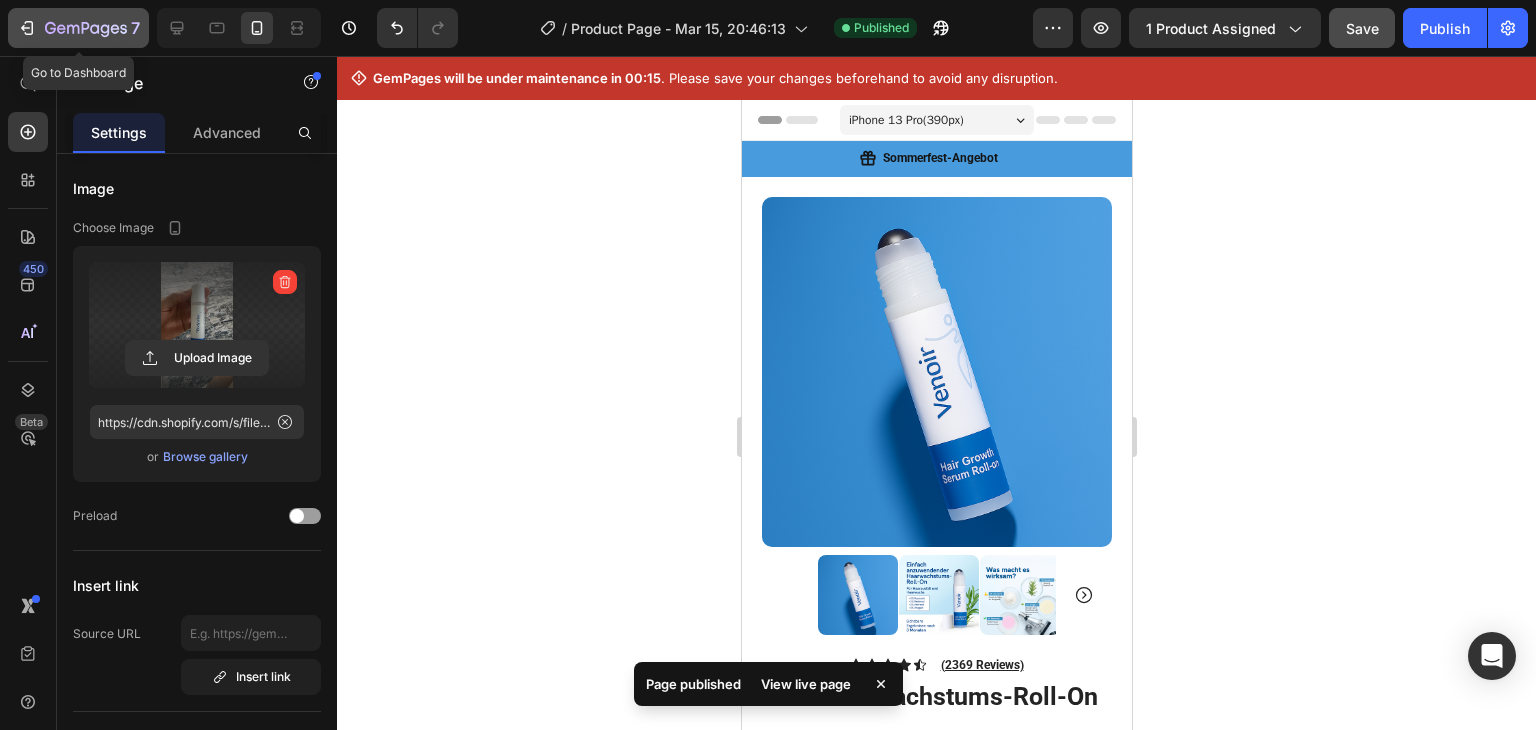 click on "7" 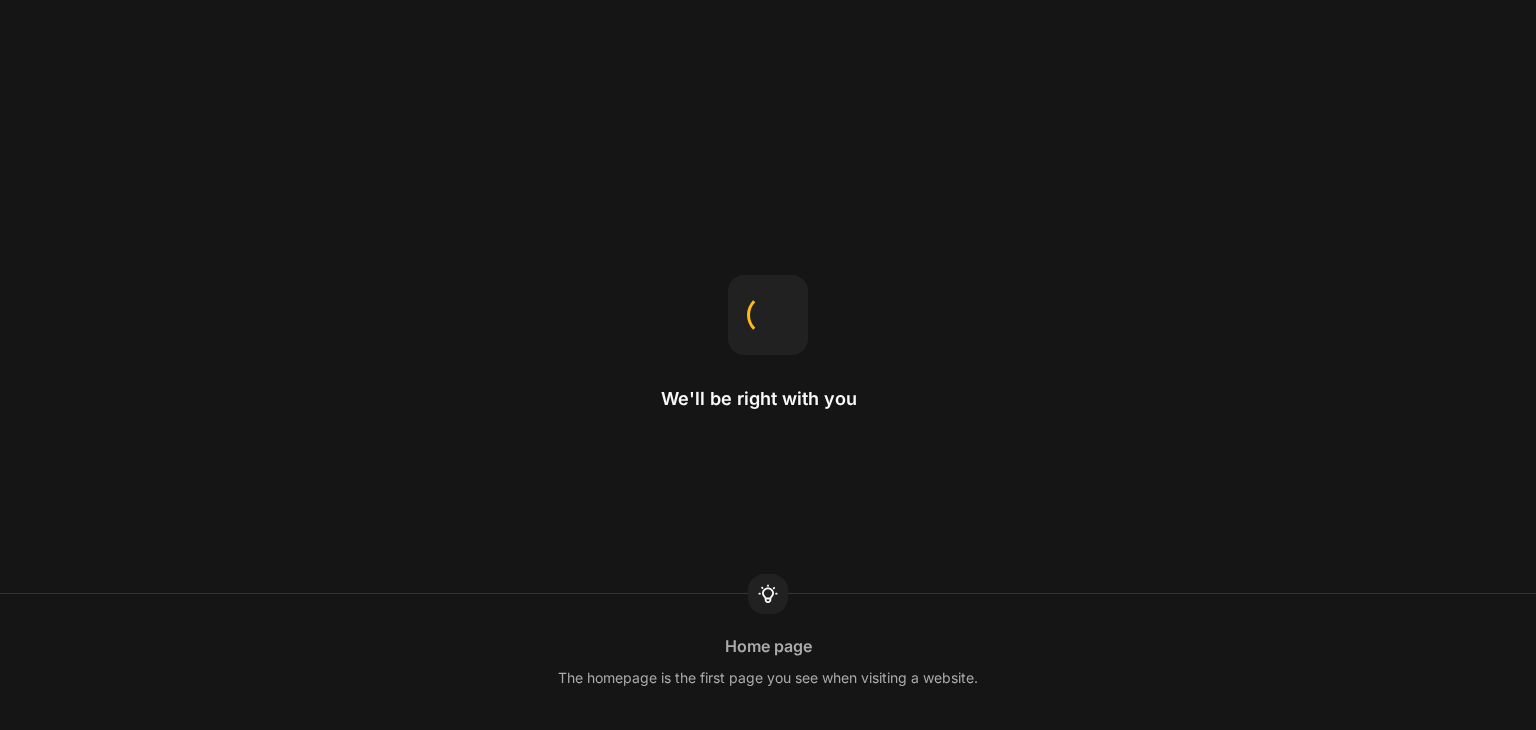 scroll, scrollTop: 0, scrollLeft: 0, axis: both 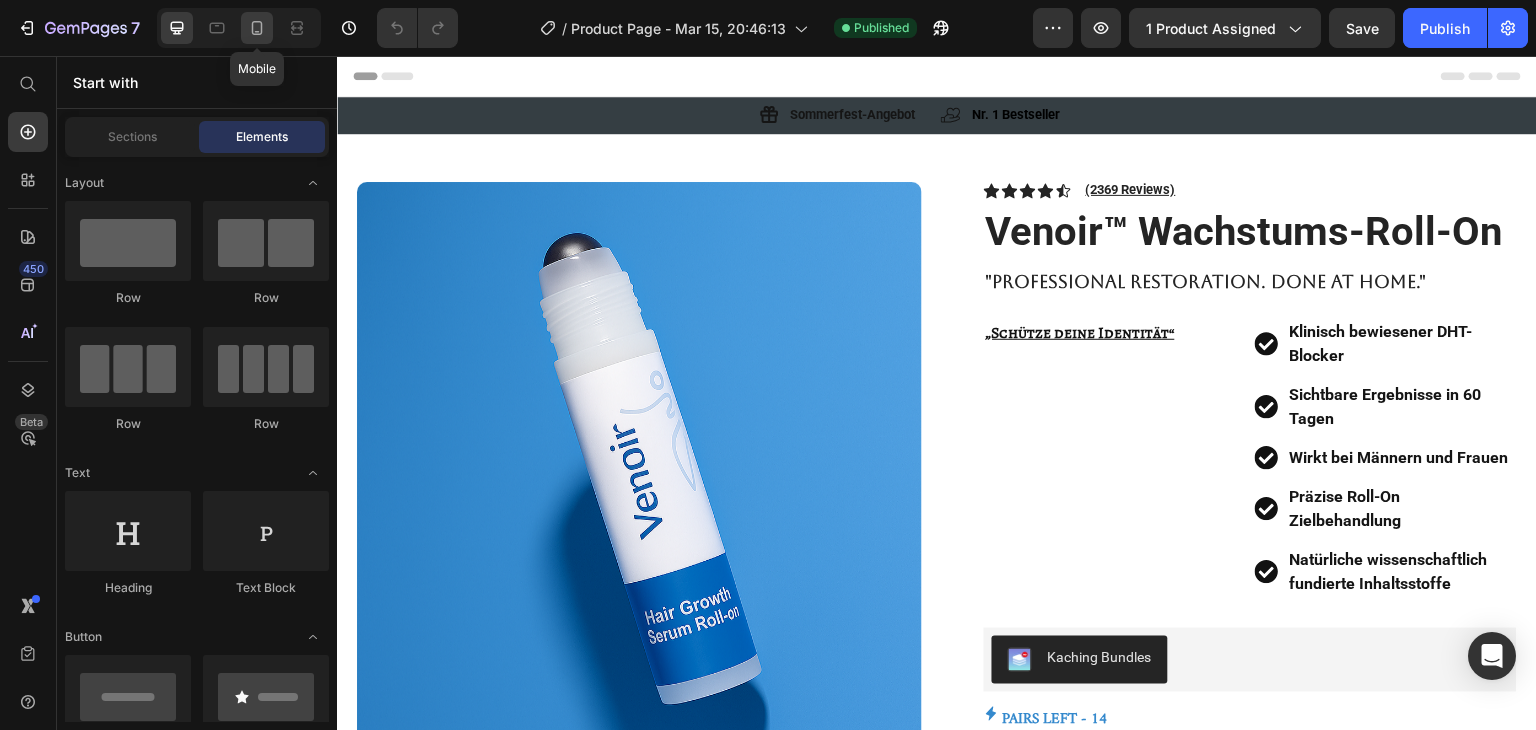 drag, startPoint x: 269, startPoint y: 33, endPoint x: 33, endPoint y: 330, distance: 379.3481 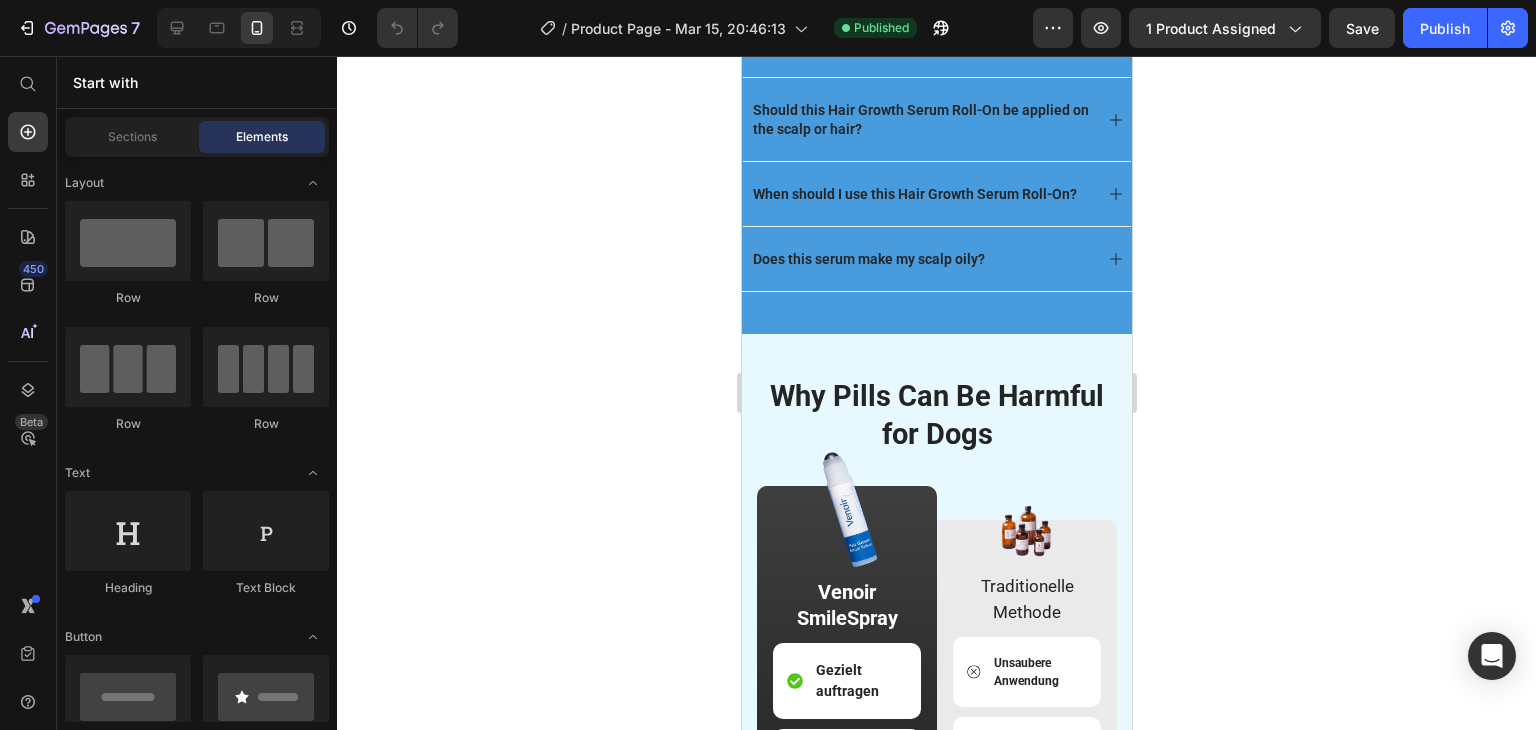scroll, scrollTop: 2968, scrollLeft: 0, axis: vertical 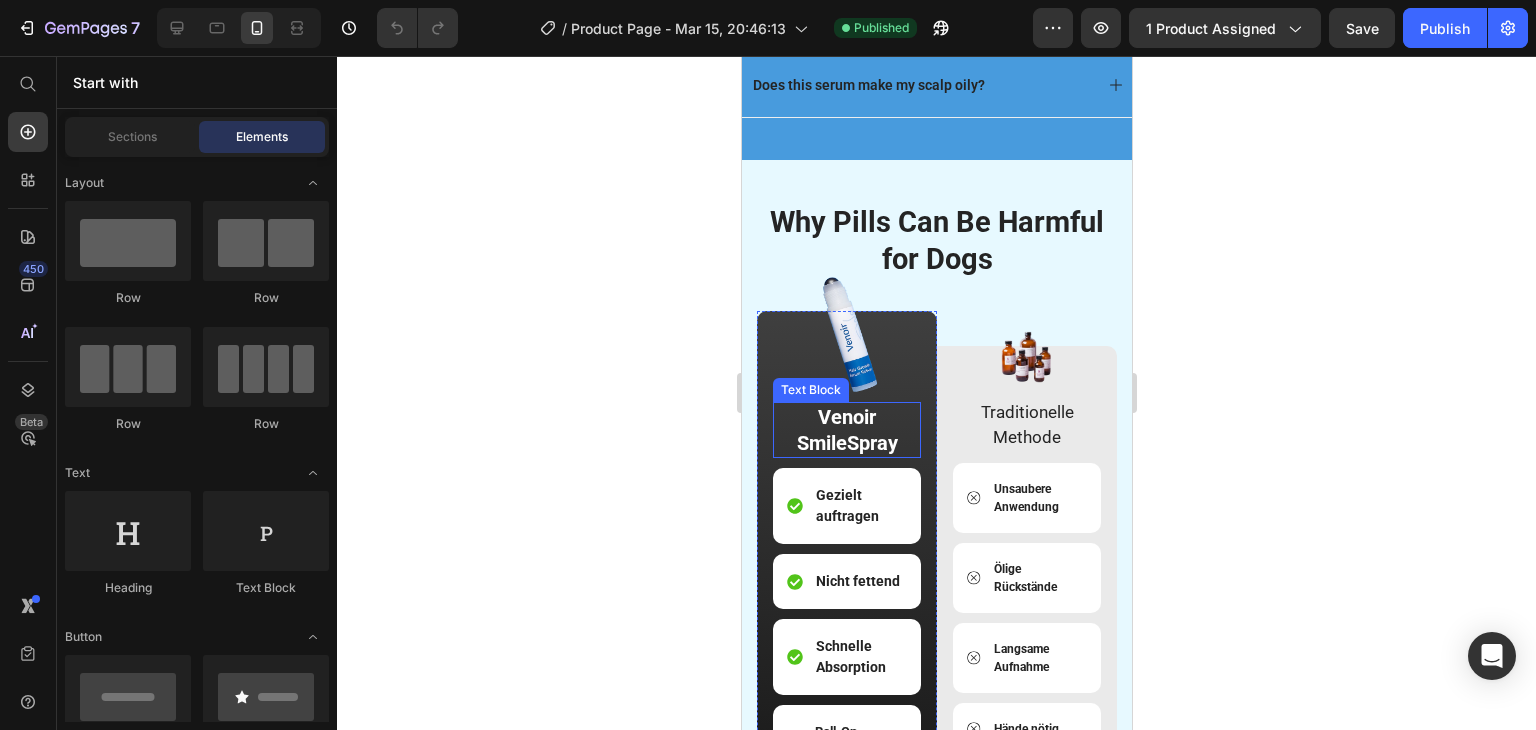 click on "Venoir SmileSpray" at bounding box center [846, 430] 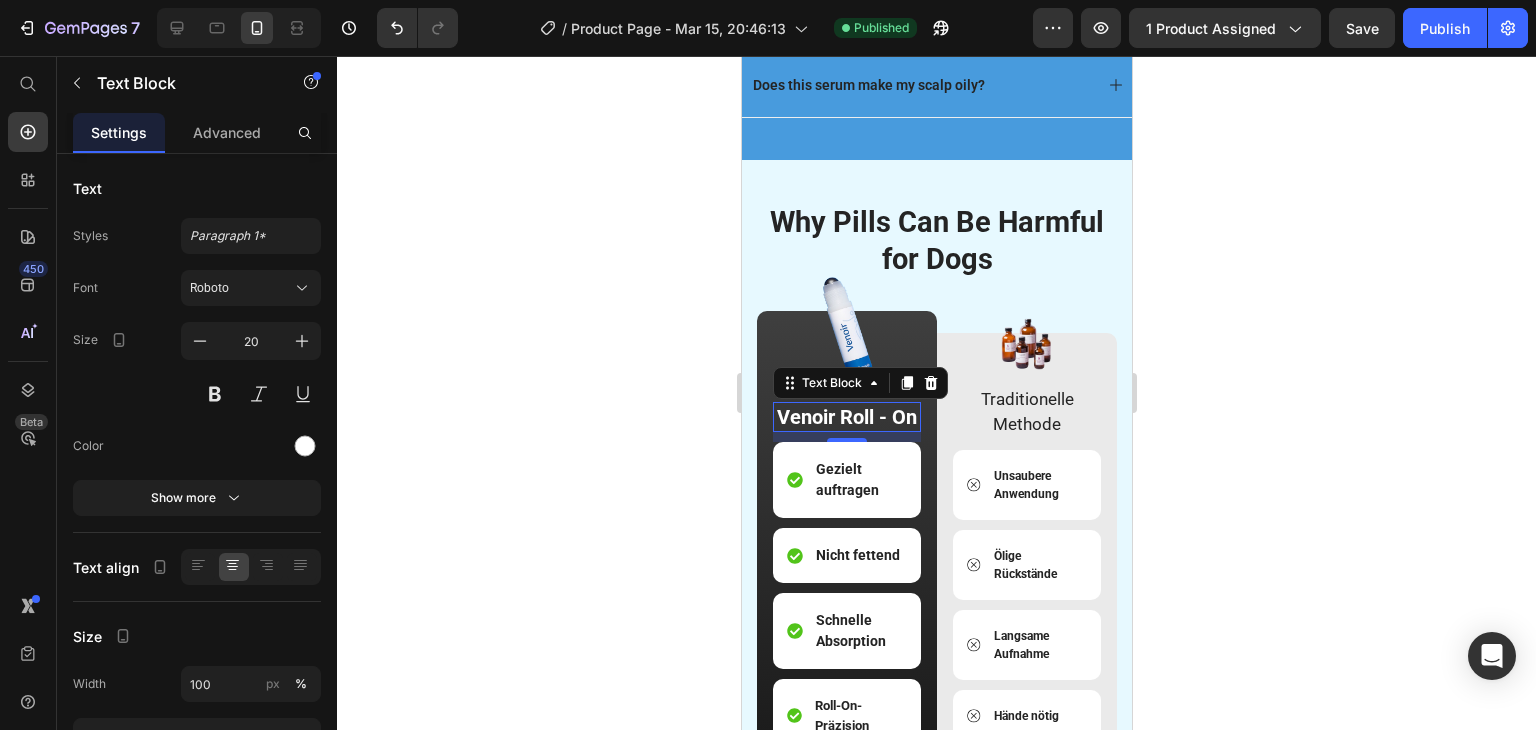 click 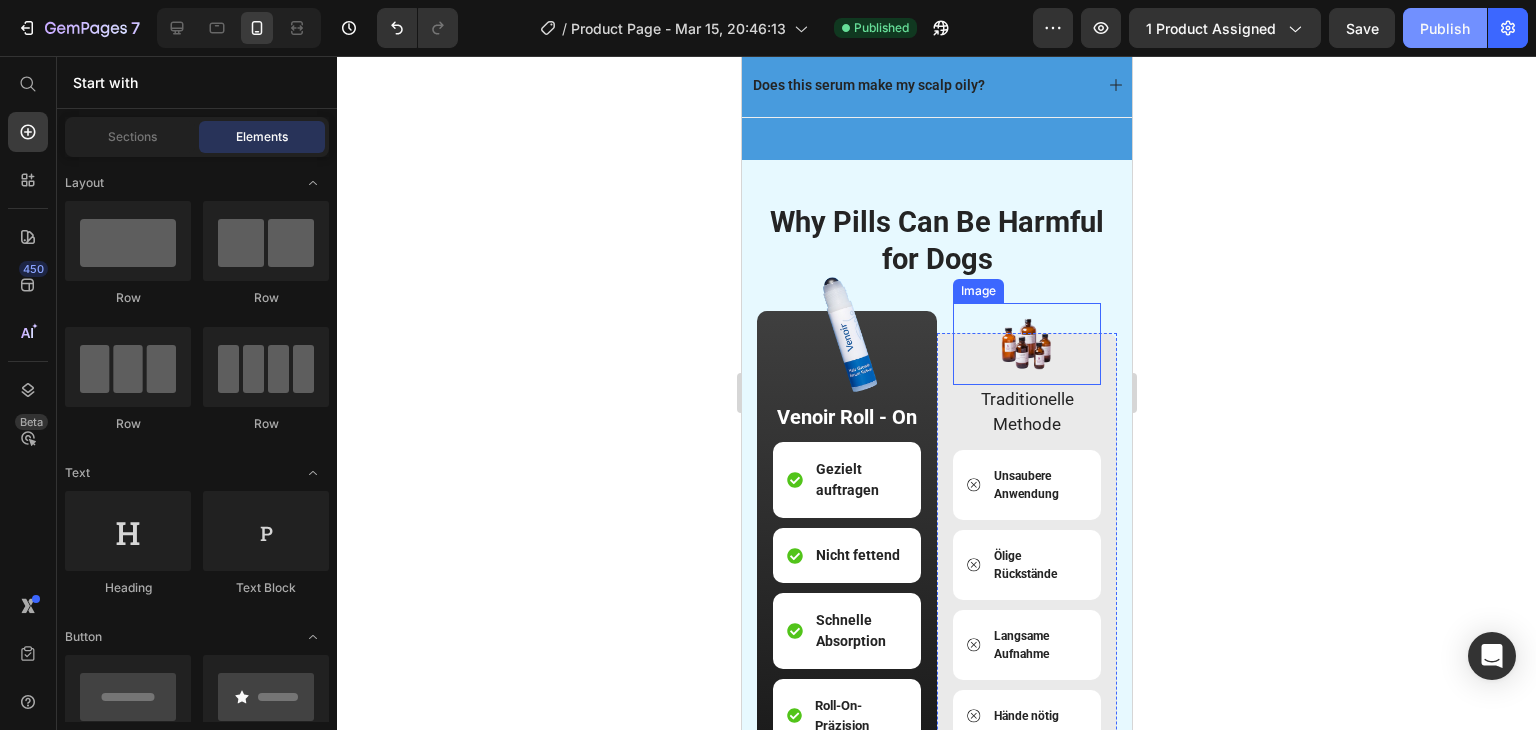 click on "Publish" at bounding box center (1445, 28) 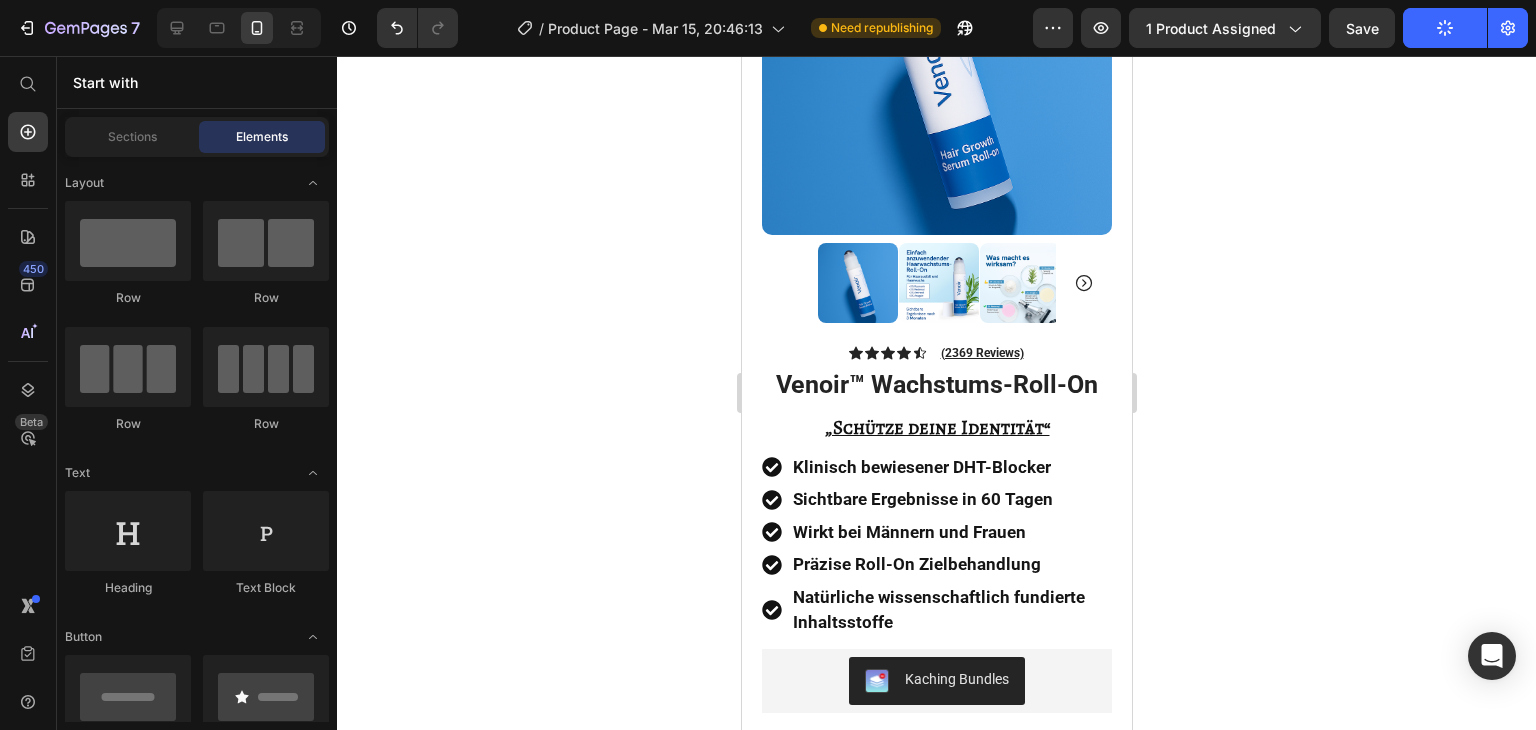 scroll, scrollTop: 0, scrollLeft: 0, axis: both 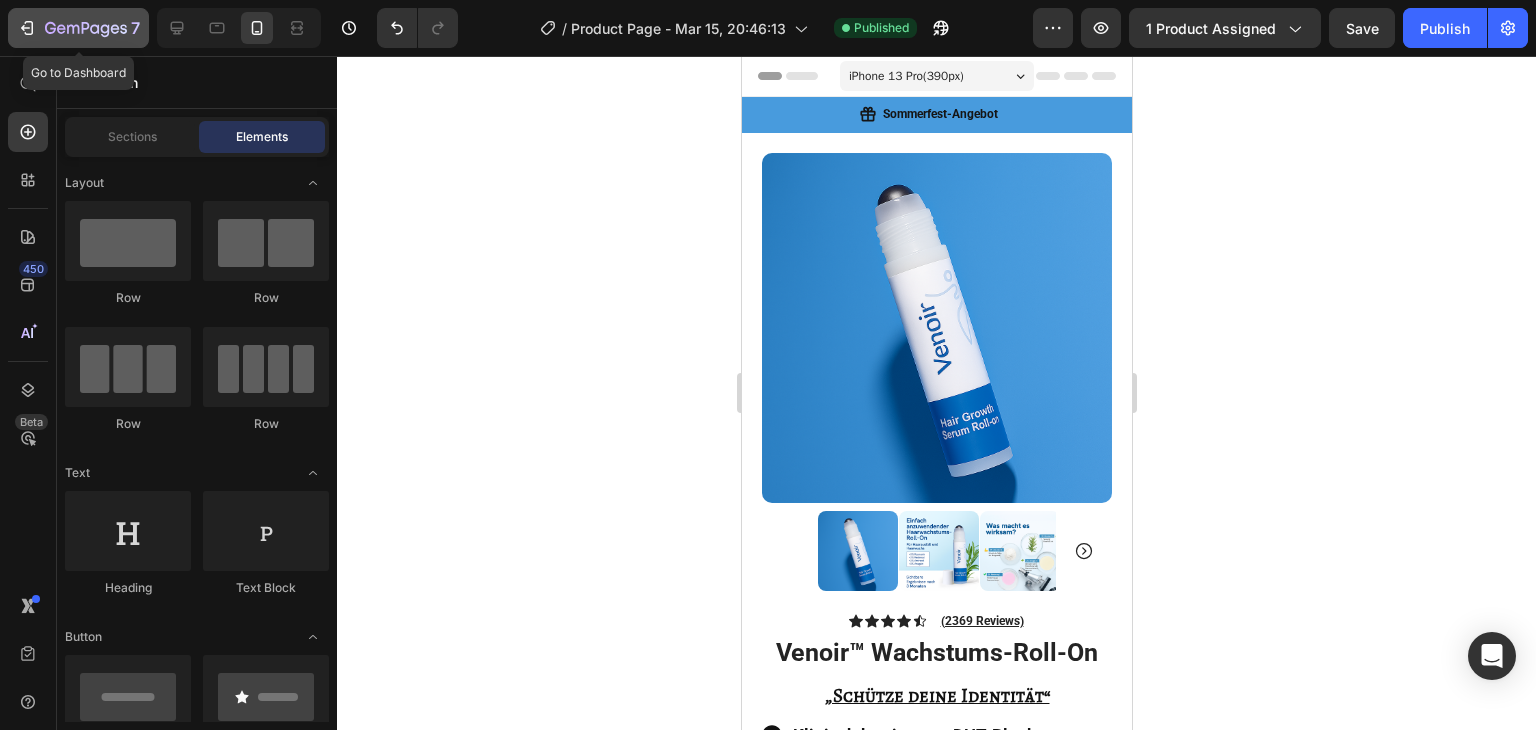 click 